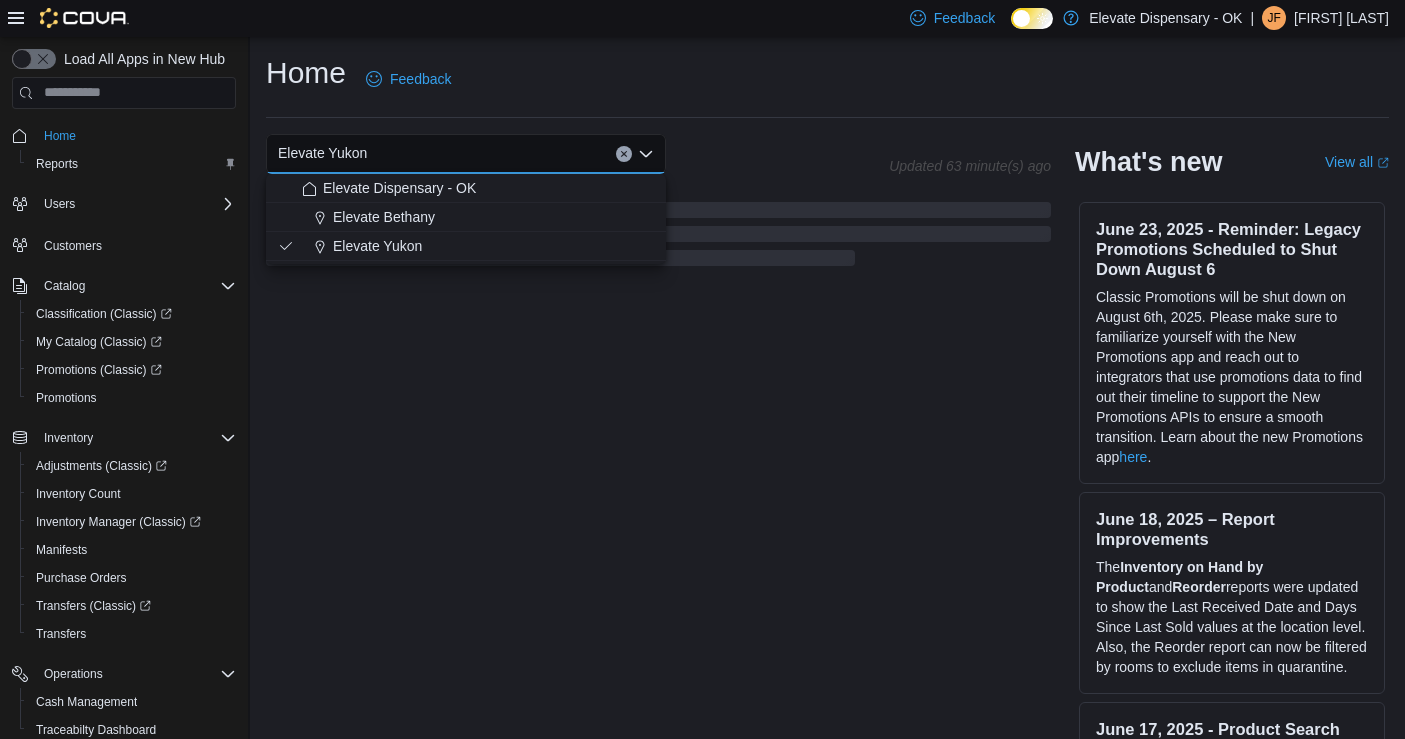 scroll, scrollTop: 29, scrollLeft: 0, axis: vertical 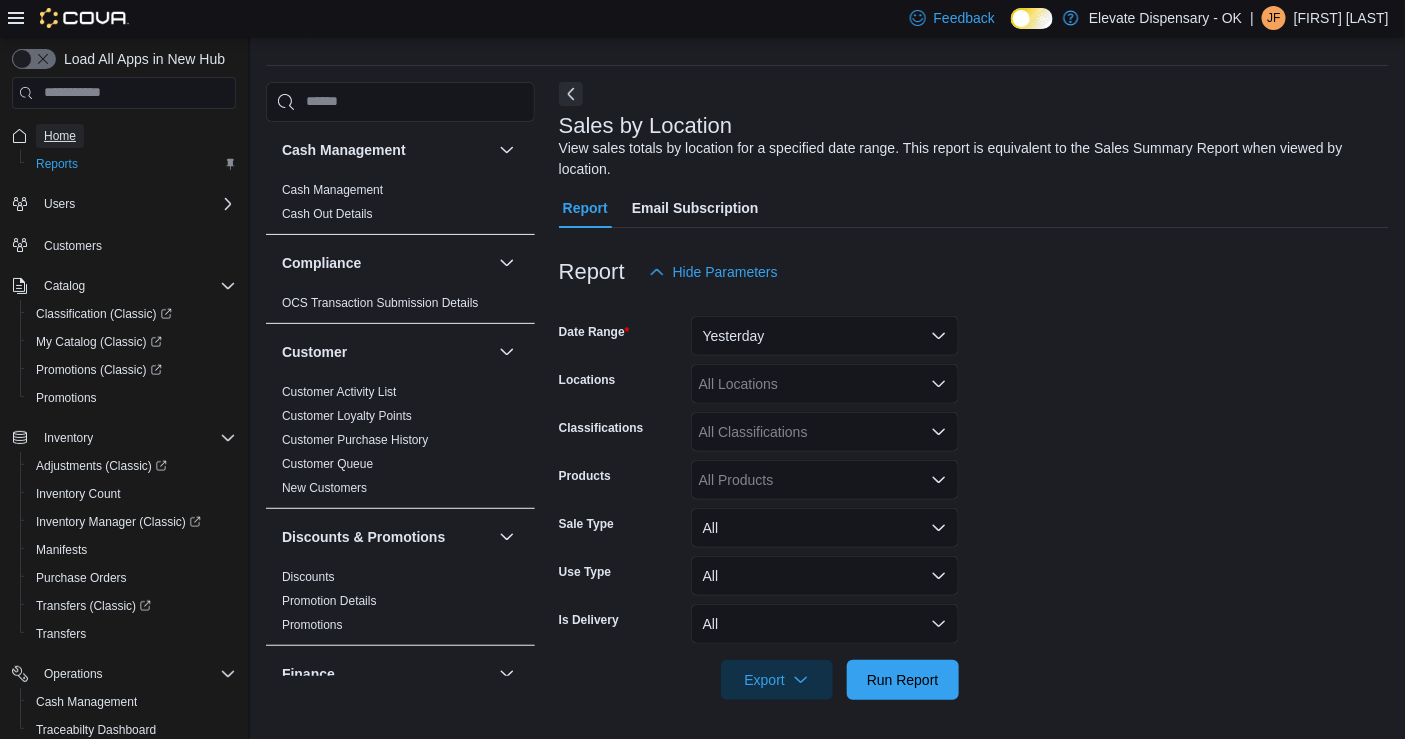 click on "Home" at bounding box center (60, 136) 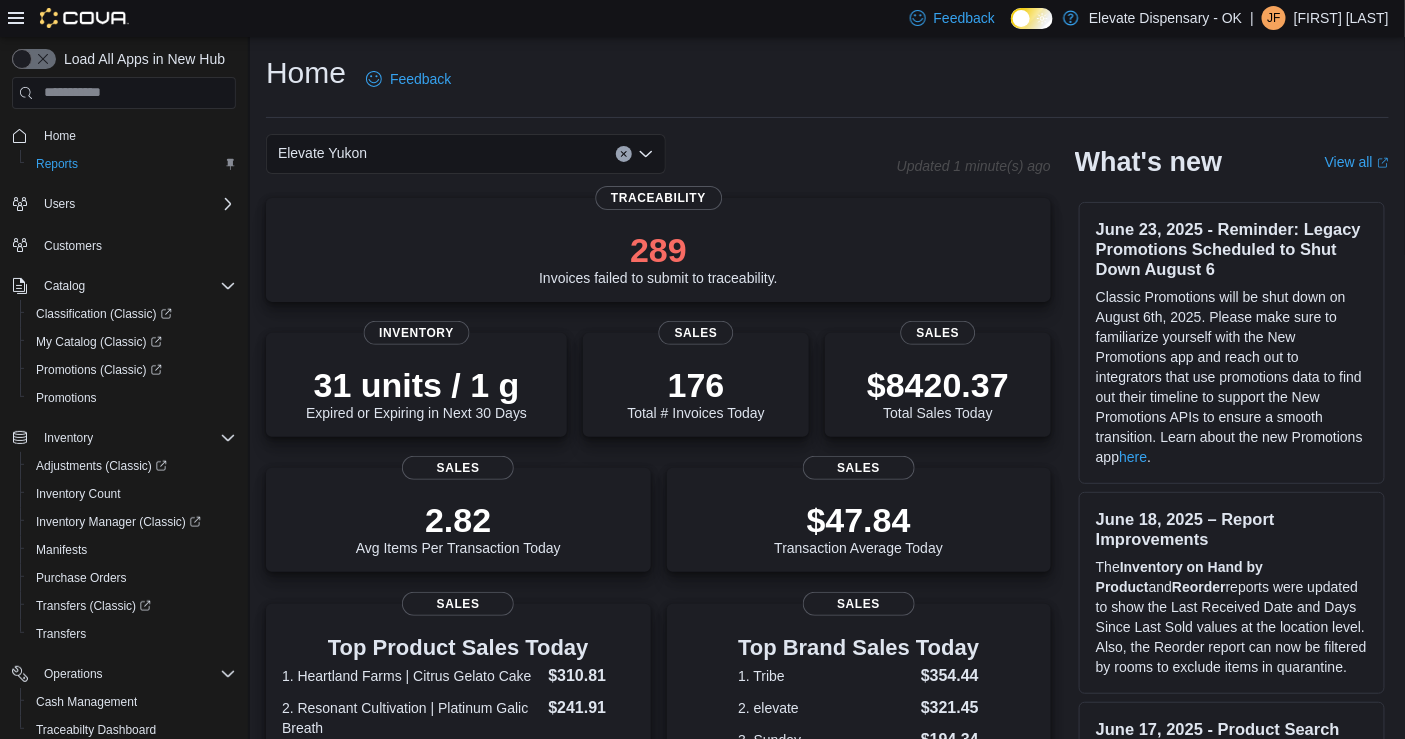 click 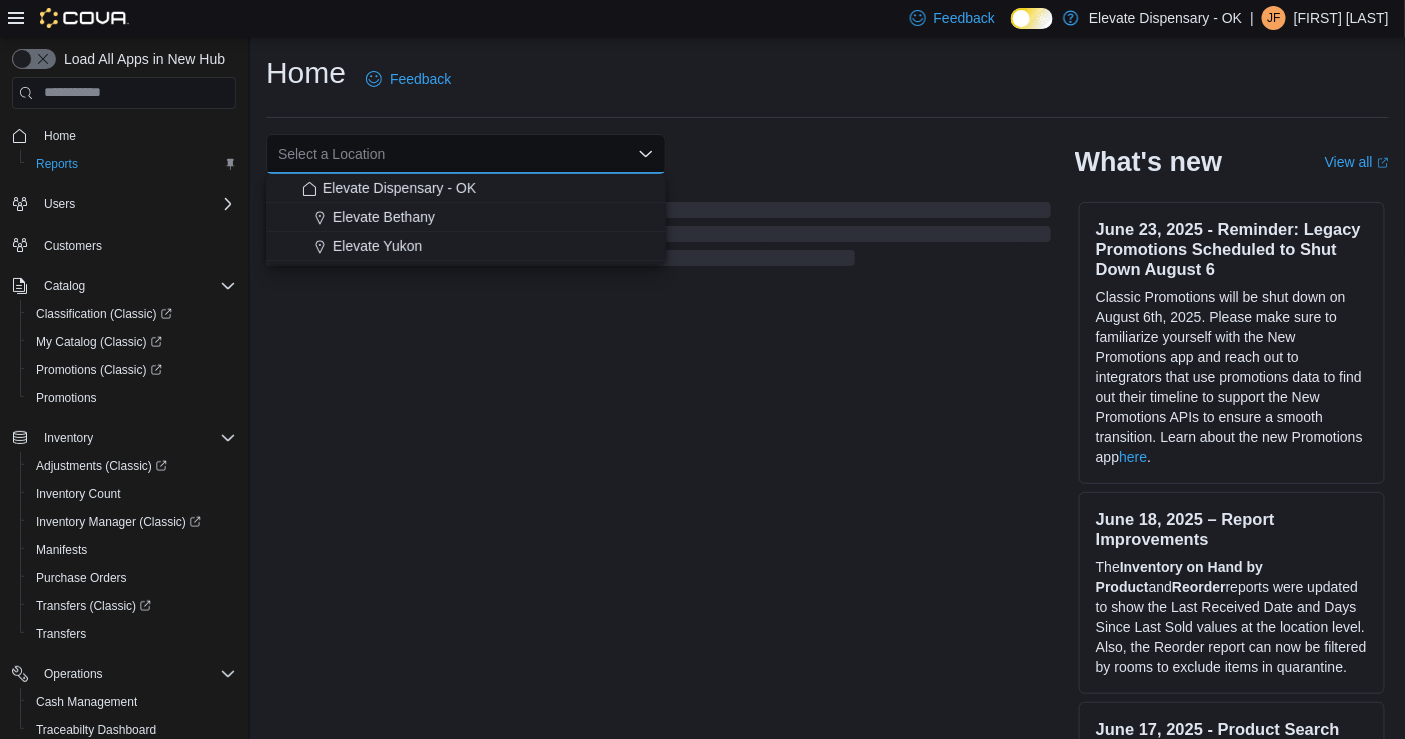 click on "Select a Location Combo box. Selected. Combo box input. Select a Location. Type some text or, to display a list of choices, press Down Arrow. To exit the list of choices, press Escape." at bounding box center [466, 154] 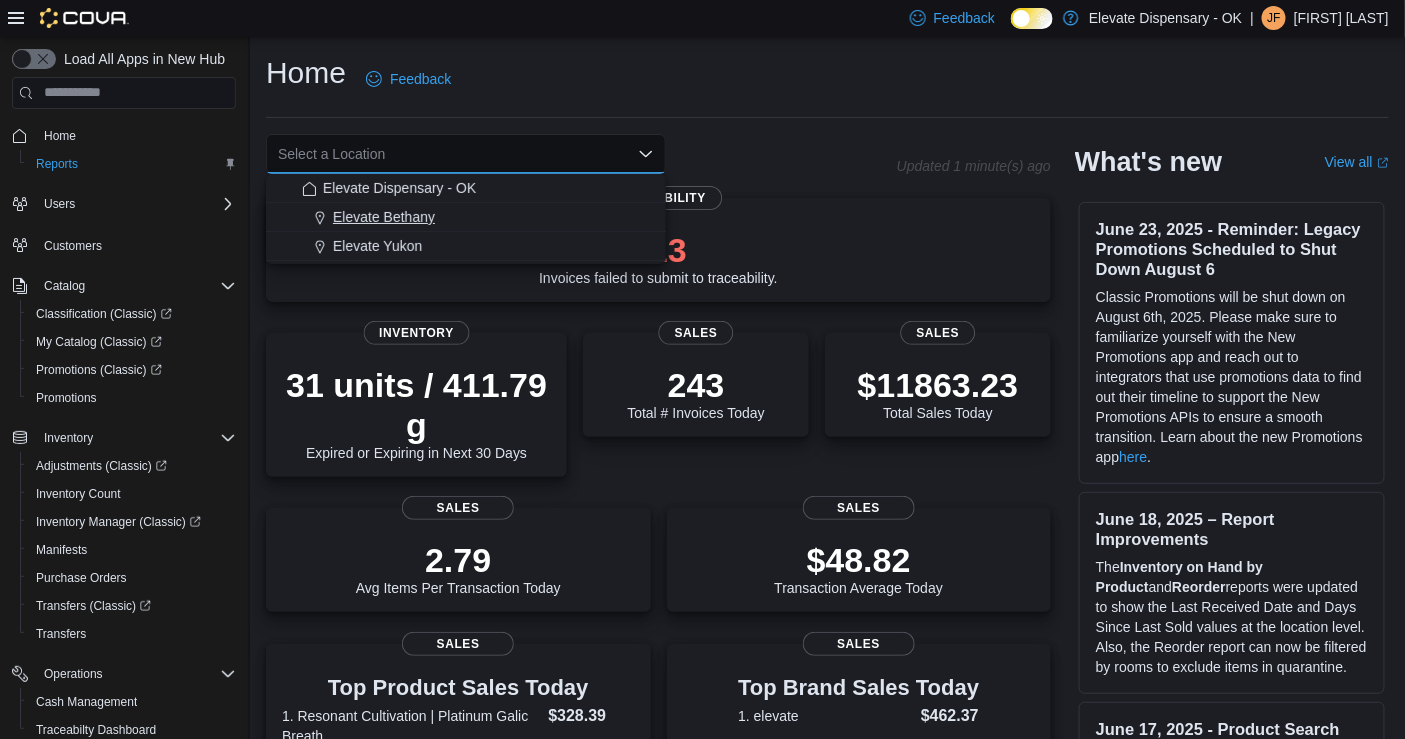click on "Elevate Bethany" at bounding box center (478, 217) 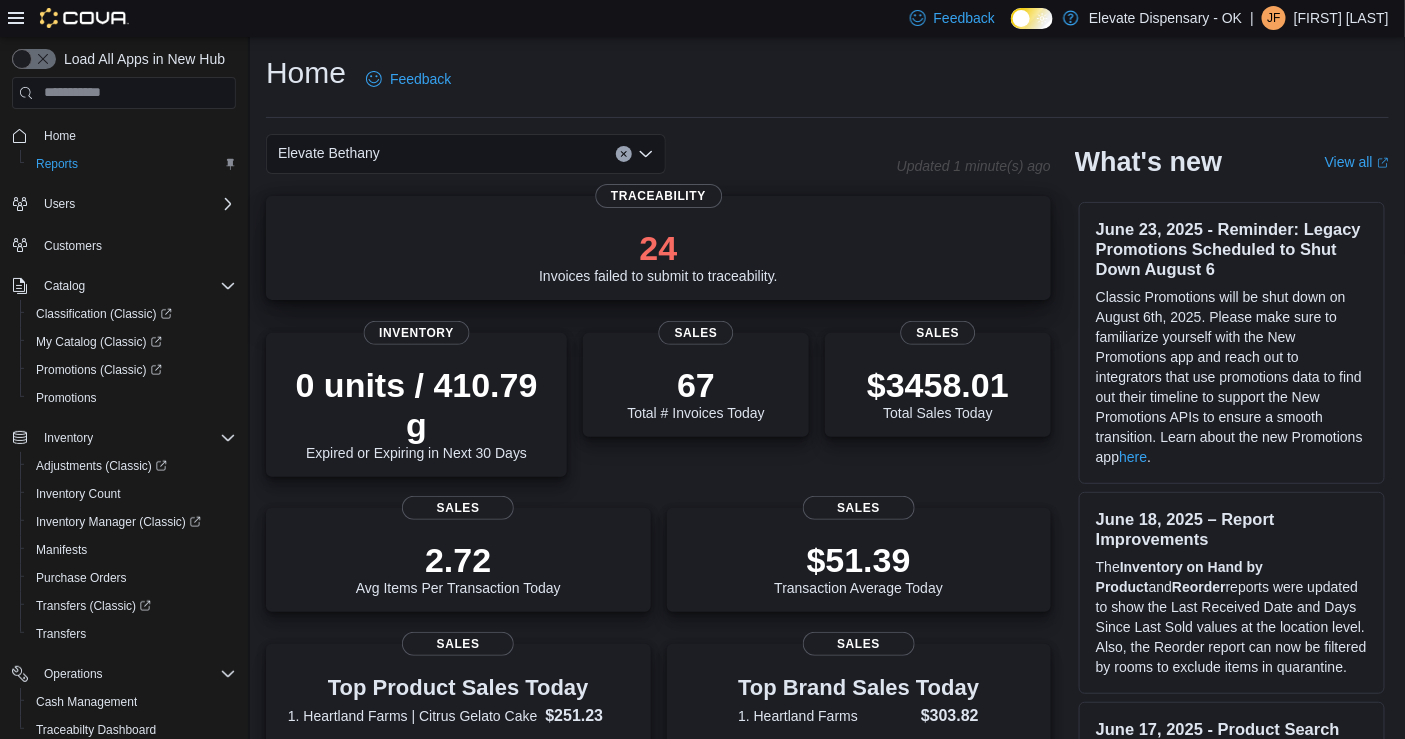 click on "24" at bounding box center (658, 248) 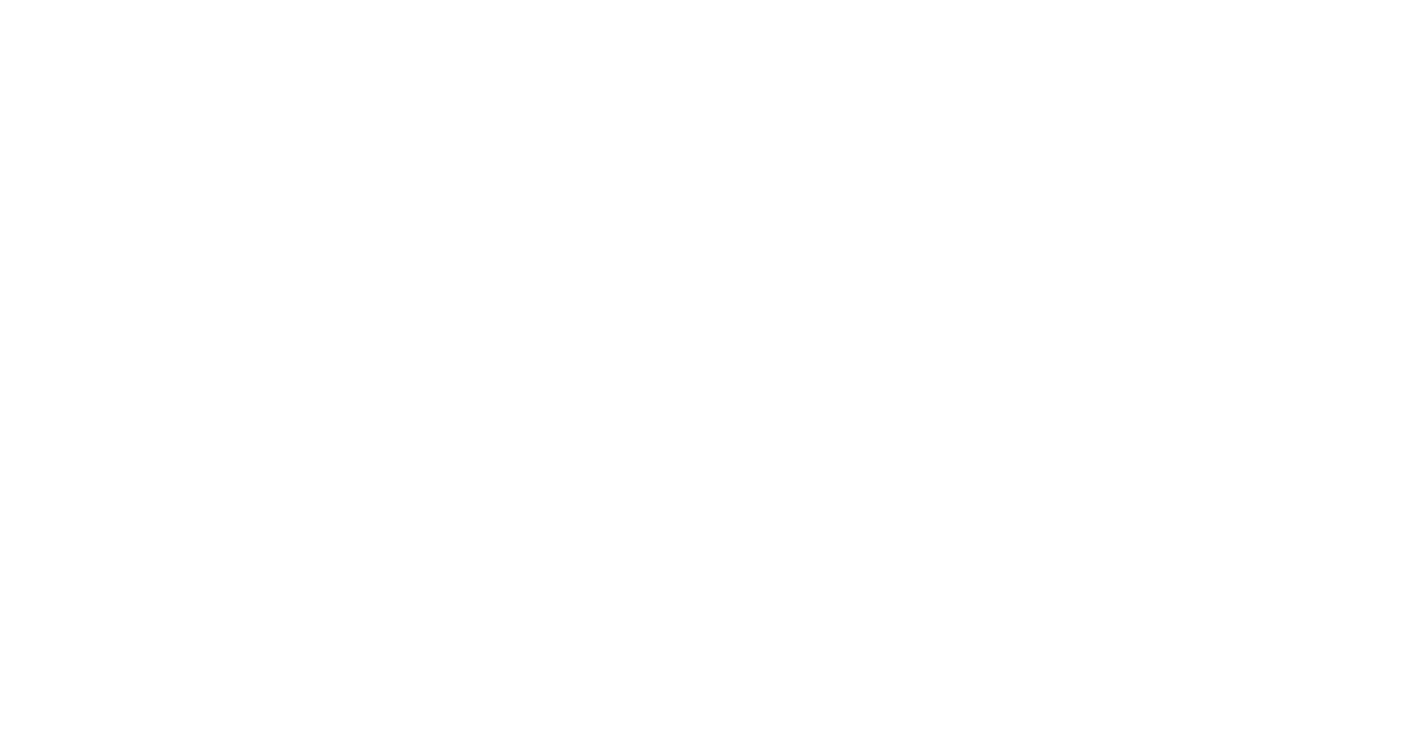 scroll, scrollTop: 0, scrollLeft: 0, axis: both 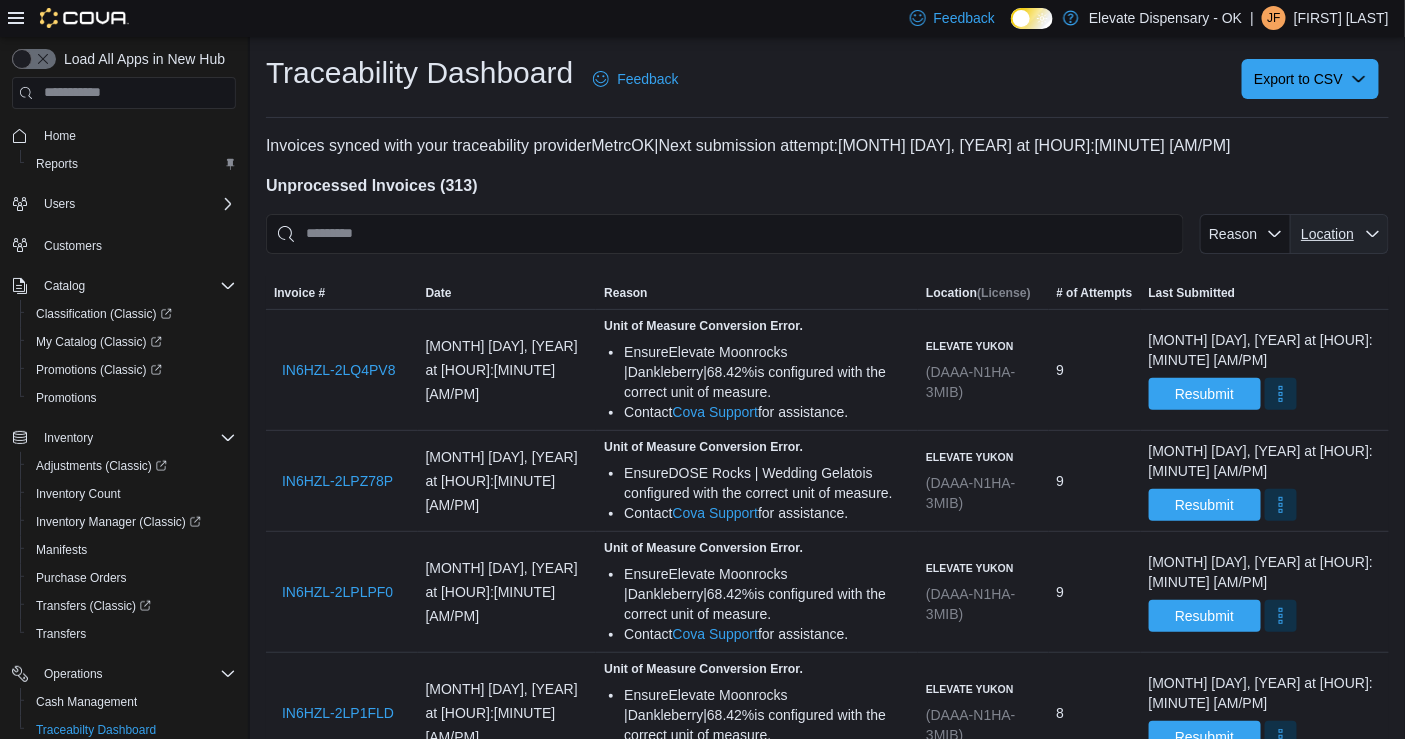 click on "Location" at bounding box center [1327, 234] 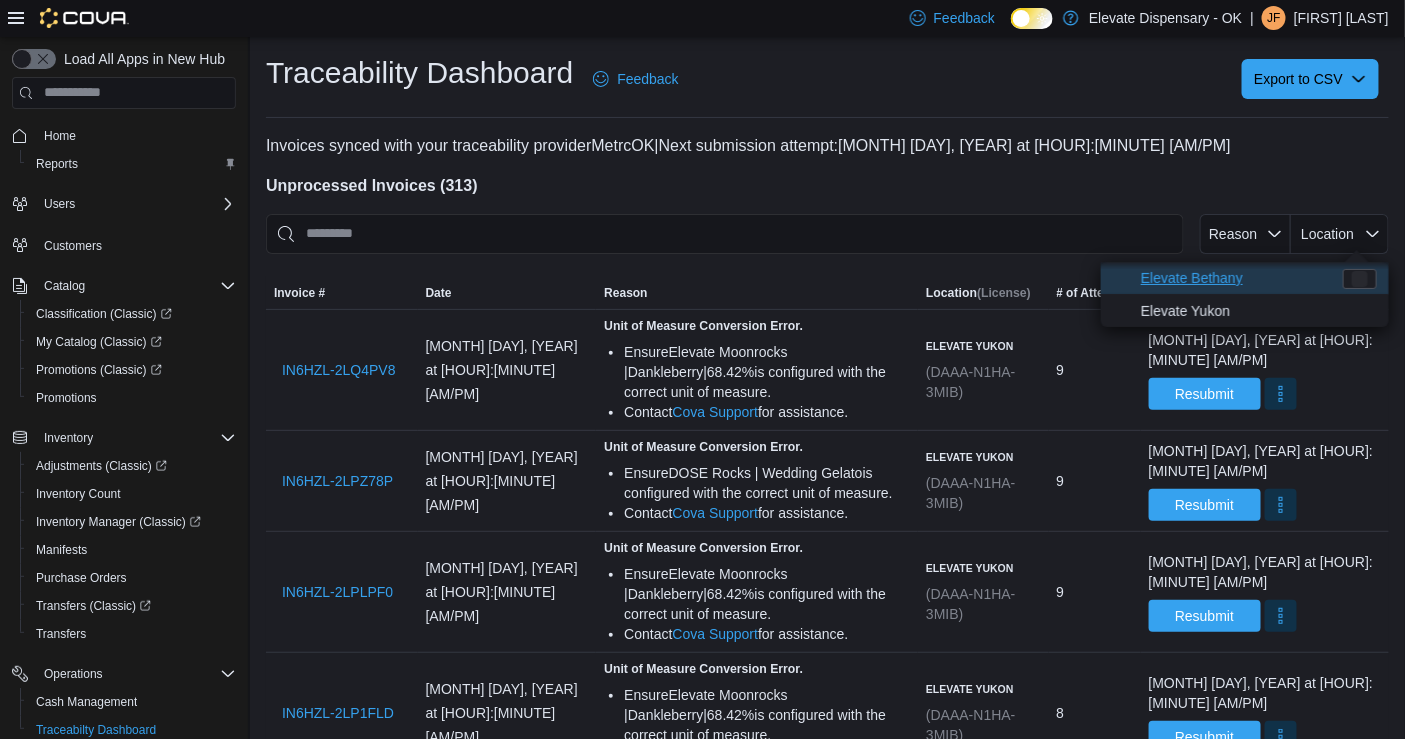 click on "Elevate Bethany" at bounding box center [1236, 278] 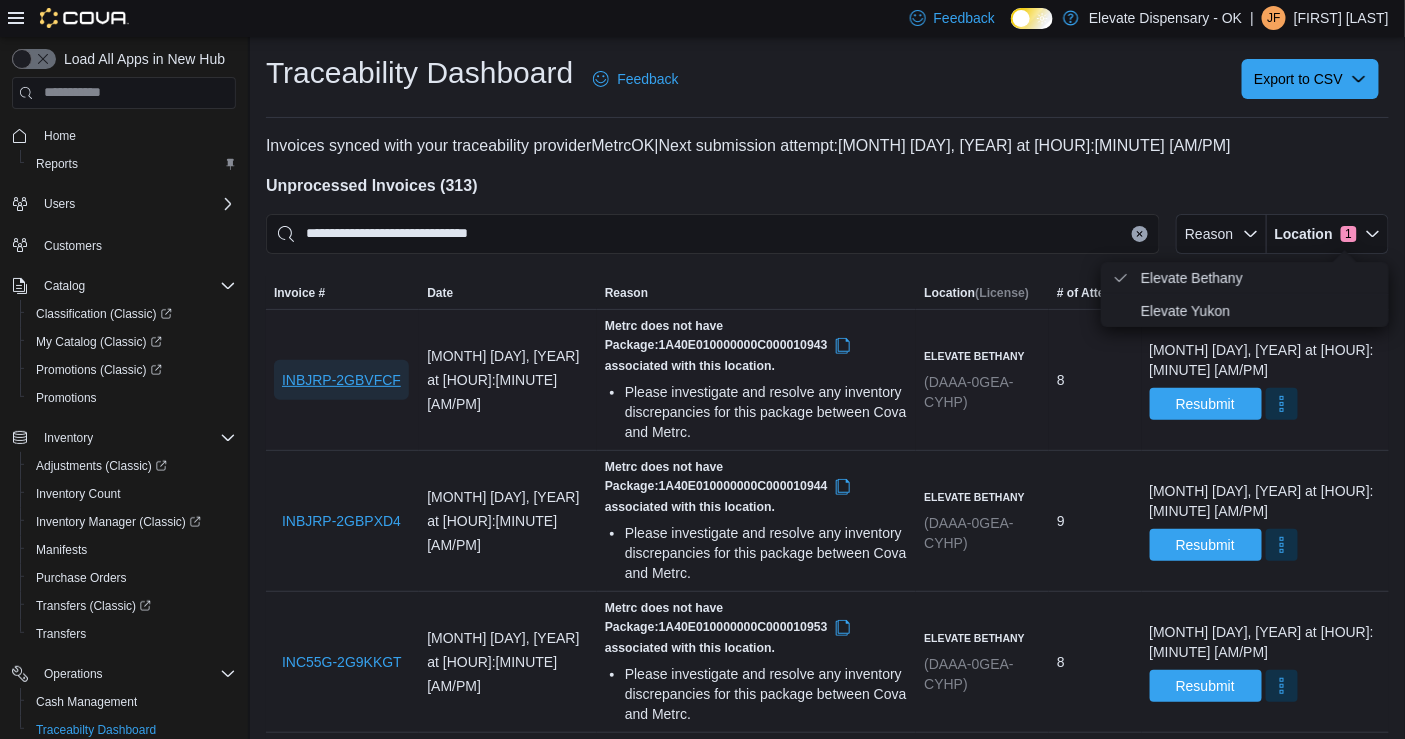 click on "INBJRP-2GBVFCF" at bounding box center (341, 380) 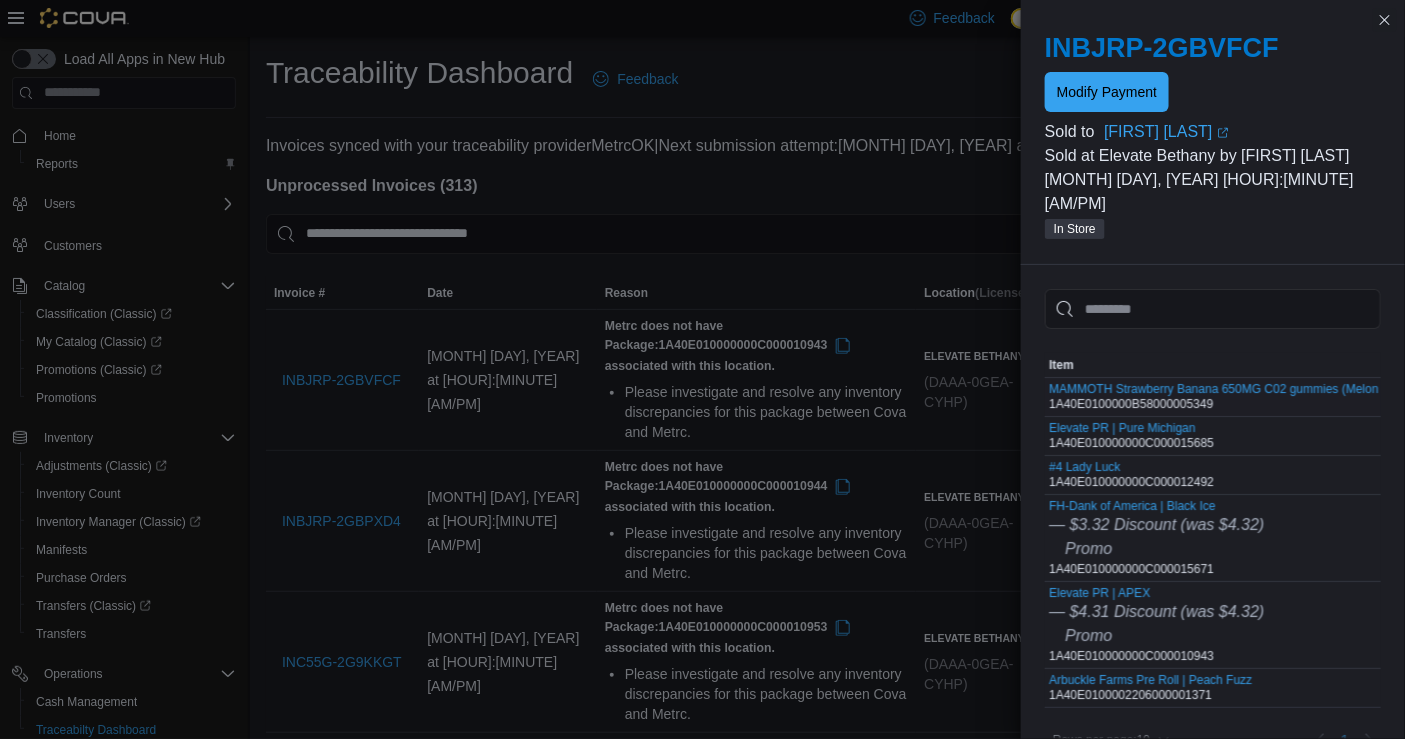 click on "MAMMOTH Strawberry Banana 650MG C02 gummies (Melon Fizz) 1A40E0100000B58000005349" at bounding box center (1228, 397) 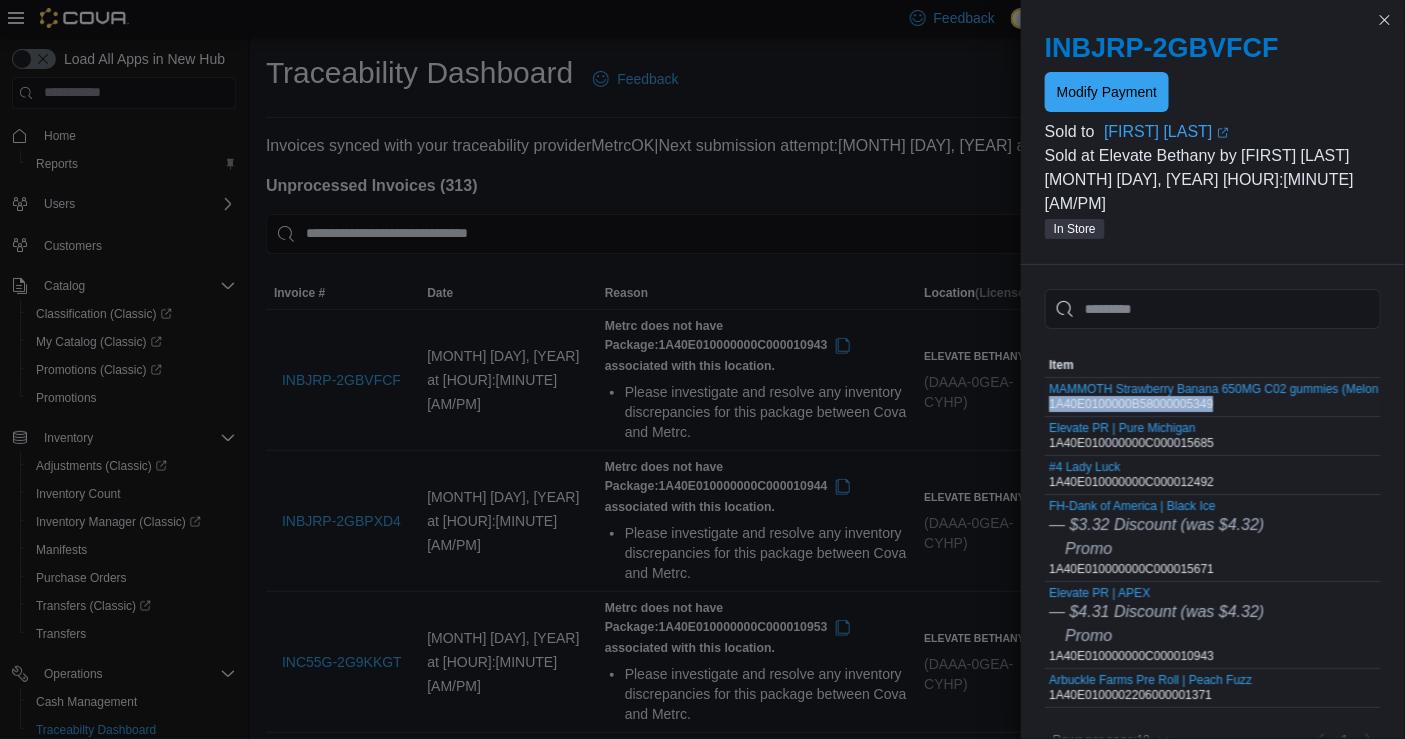 click on "MAMMOTH Strawberry Banana 650MG C02 gummies (Melon Fizz) 1A40E0100000B58000005349" at bounding box center [1228, 397] 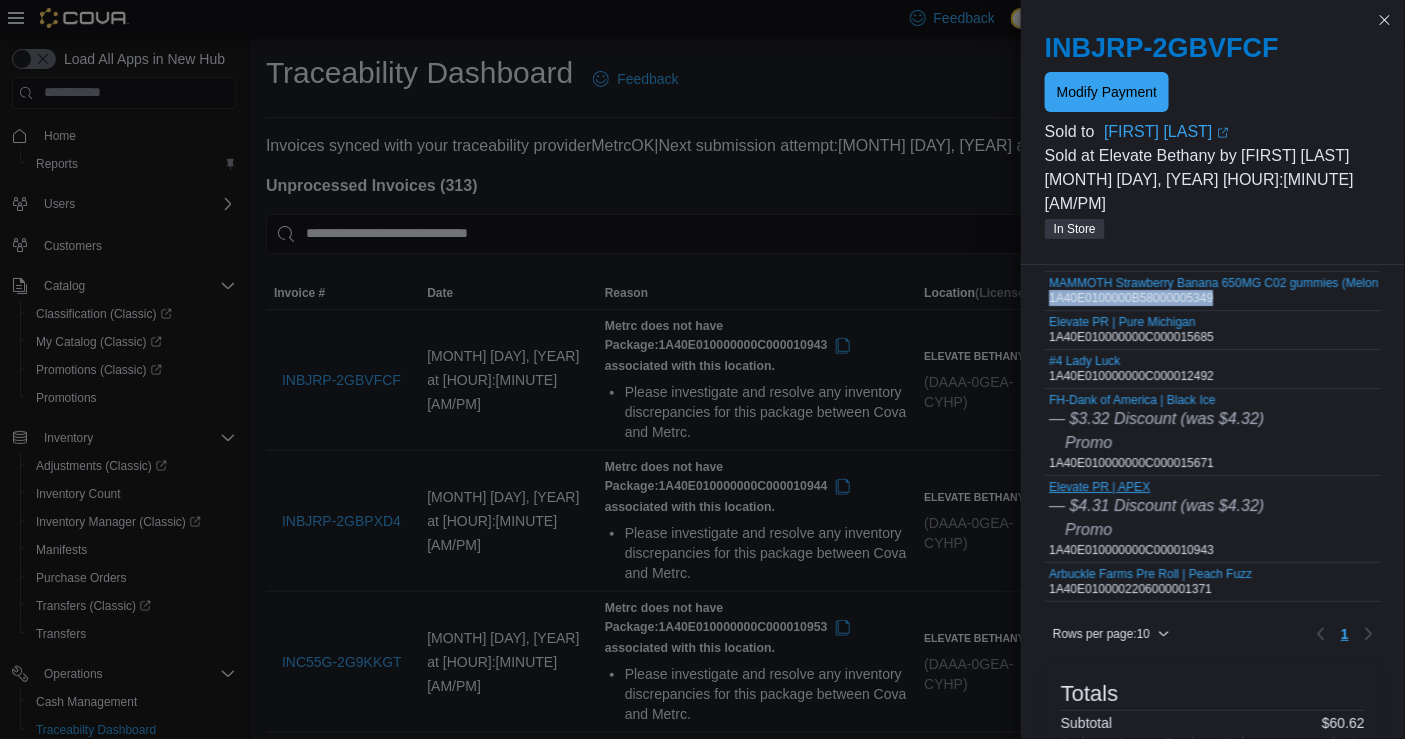 scroll, scrollTop: 124, scrollLeft: 0, axis: vertical 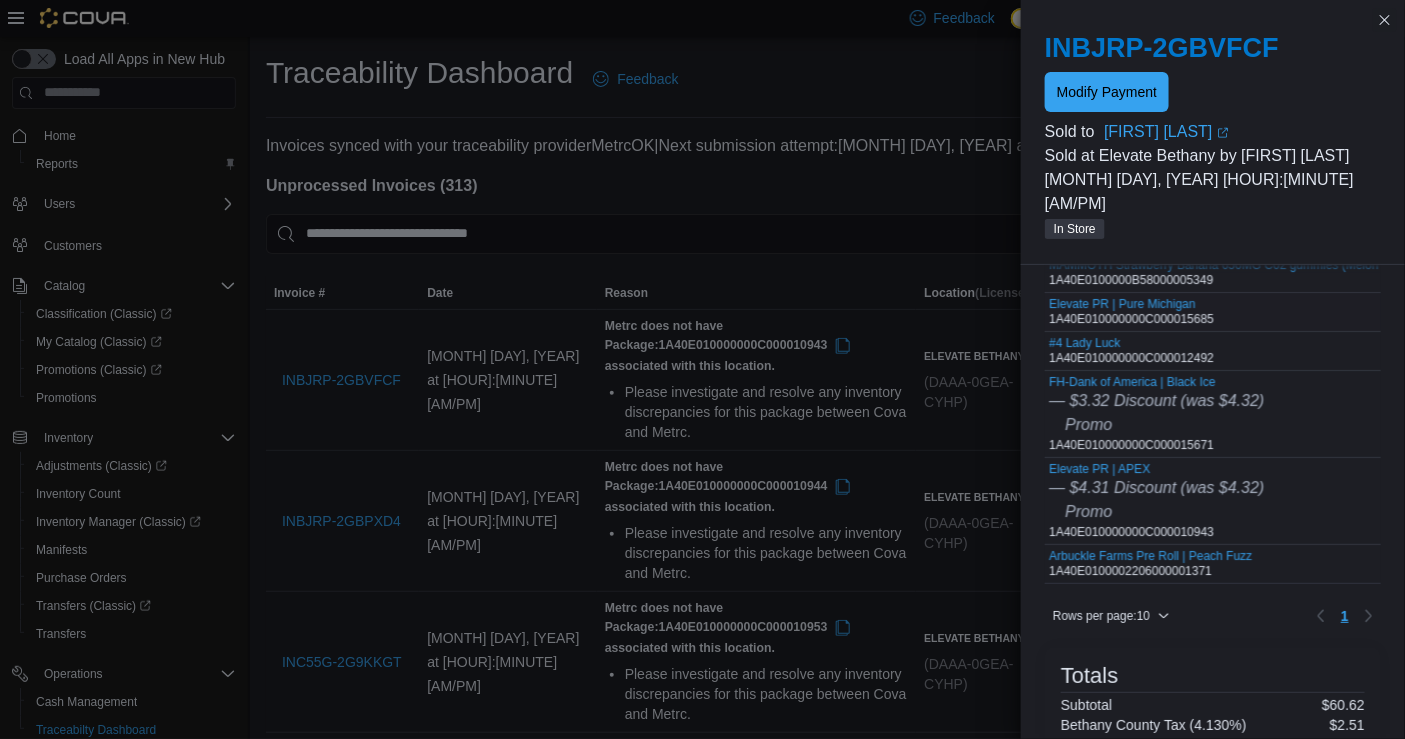 click on "Elevate PR | Pure Michigan 1A40E010000000C000015685" at bounding box center [1131, 312] 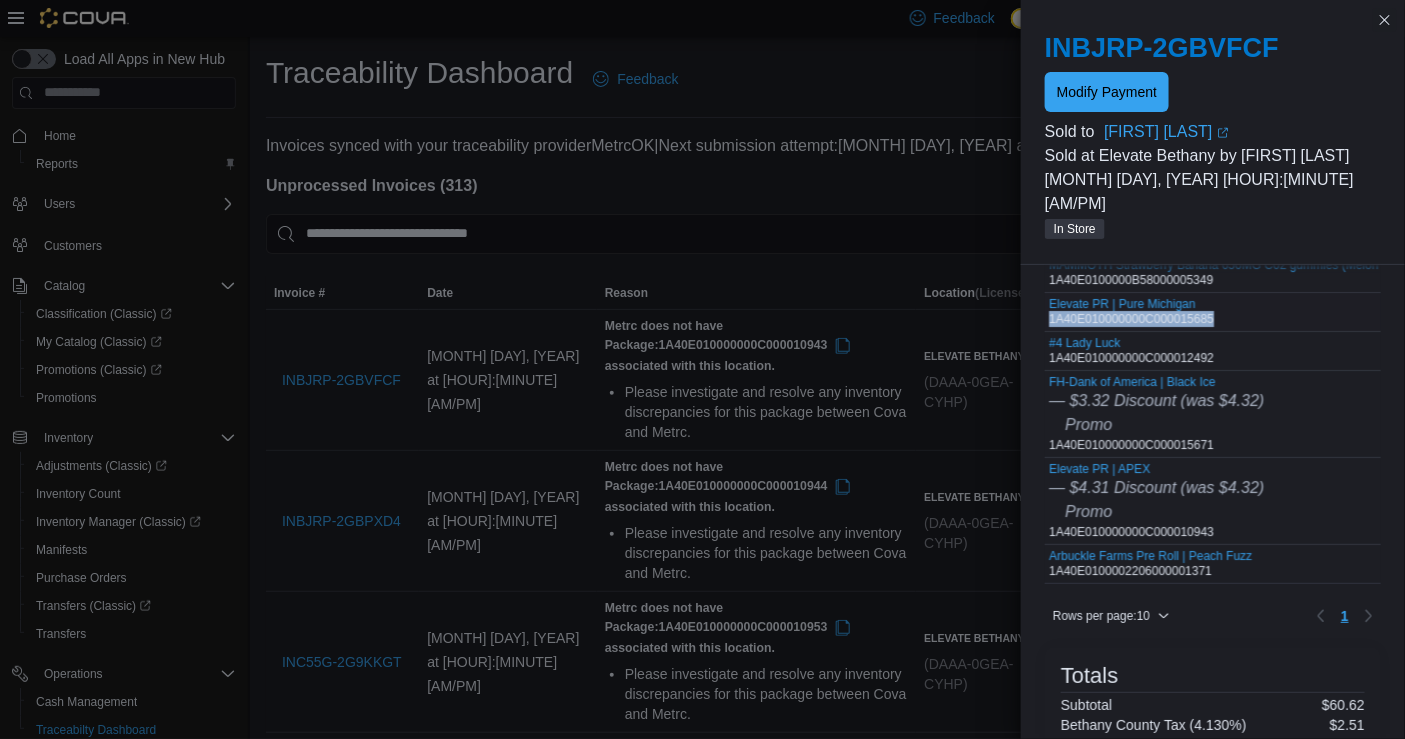 click on "Elevate PR | Pure Michigan 1A40E010000000C000015685" at bounding box center (1131, 312) 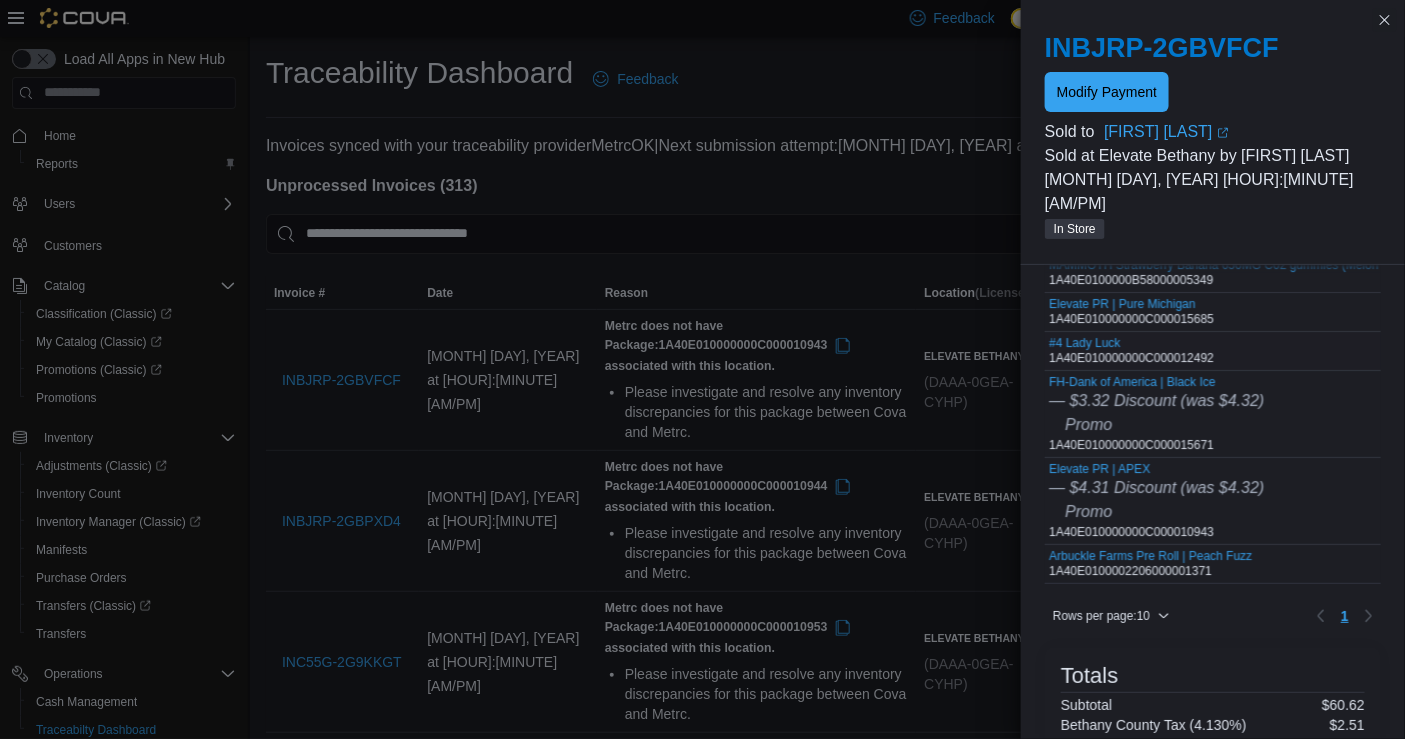 click on "#4 Lady Luck 1A40E010000000C000012492" at bounding box center [1131, 351] 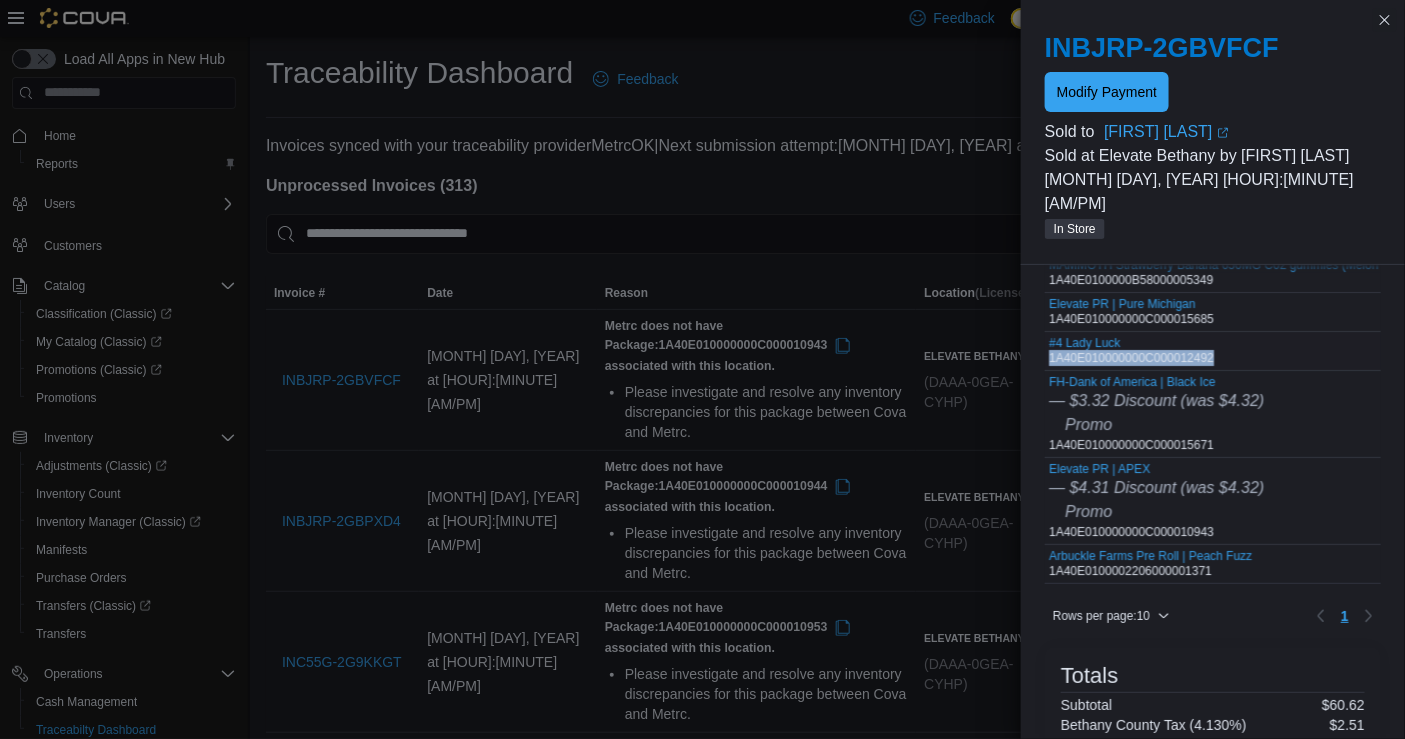 click on "#4 Lady Luck 1A40E010000000C000012492" at bounding box center [1131, 351] 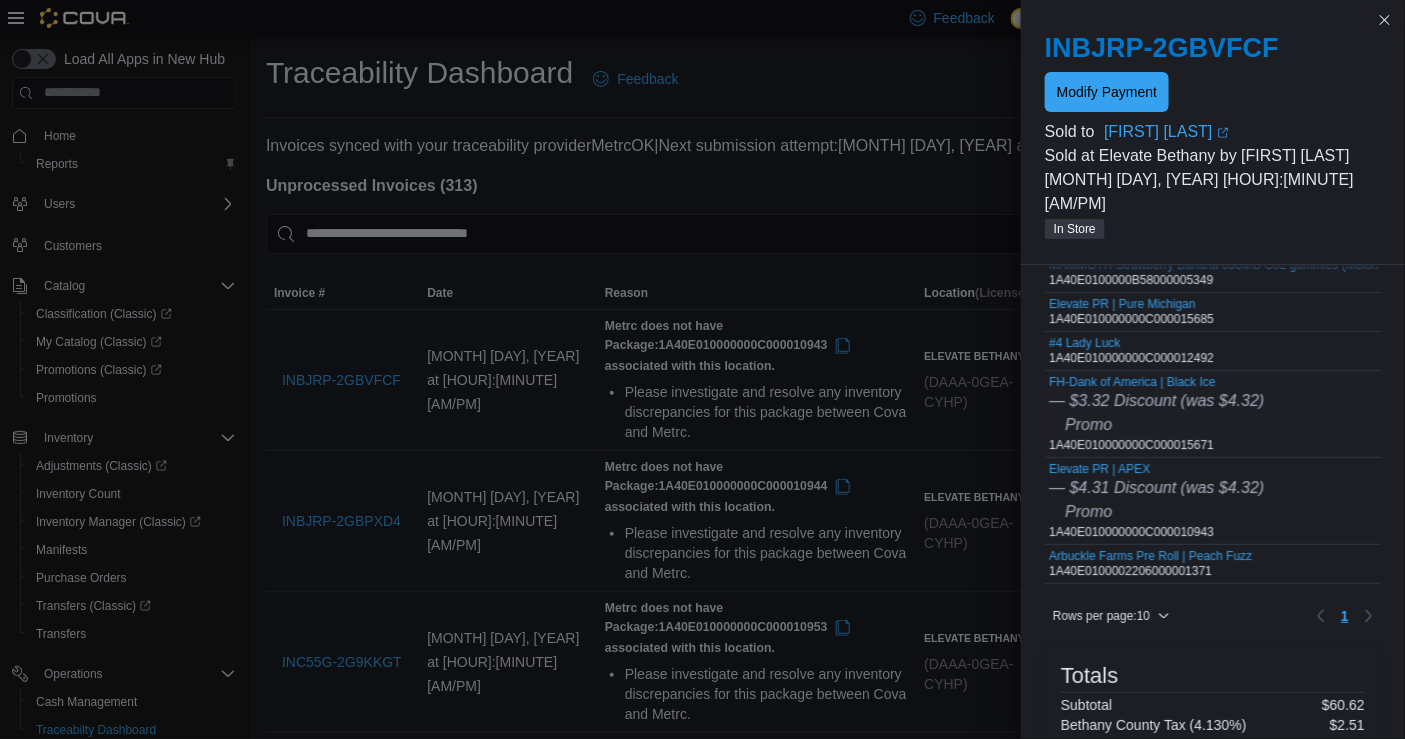 click on "FH-Dank of America | Black Ice — $3.32 Discount
(was $4.32) Promo 1A40E010000000C000015671" at bounding box center [1156, 414] 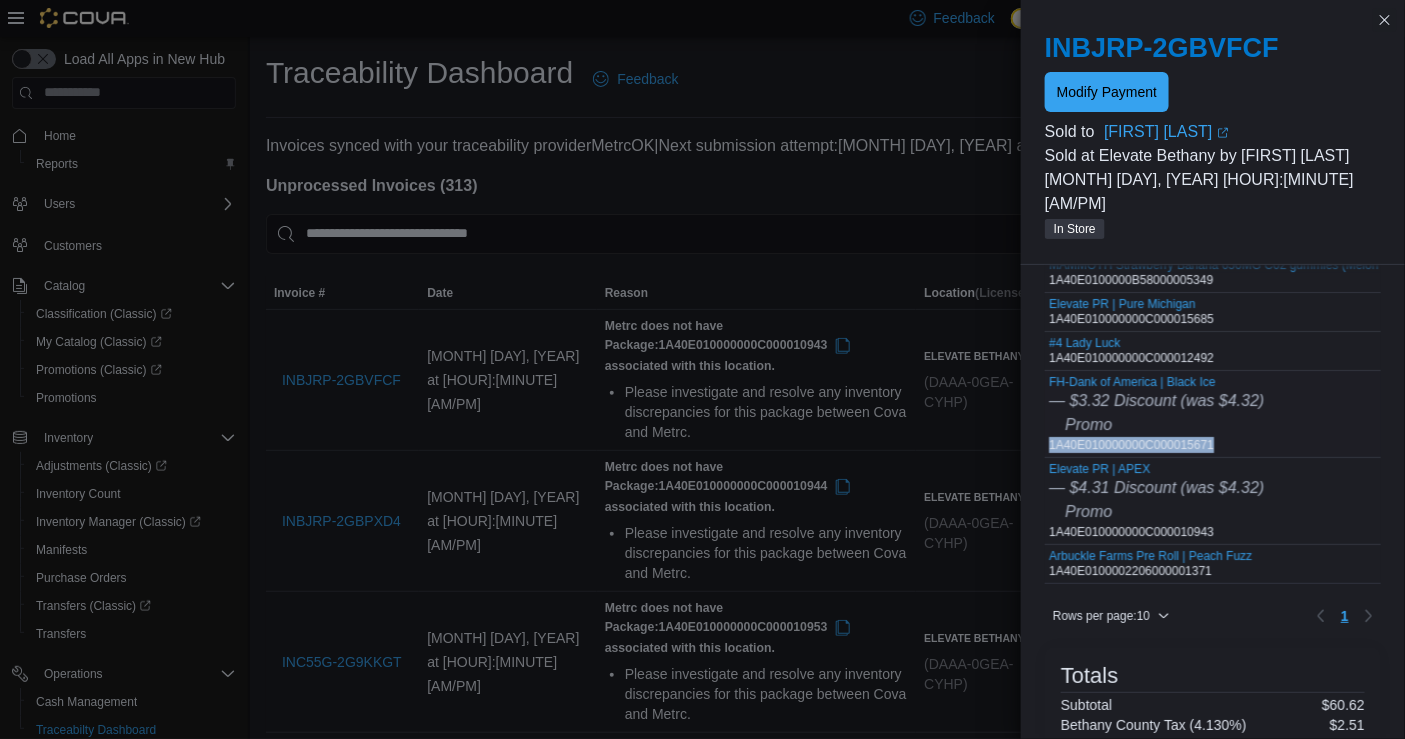 click on "FH-Dank of America | Black Ice — $3.32 Discount
(was $4.32) Promo 1A40E010000000C000015671" at bounding box center (1156, 414) 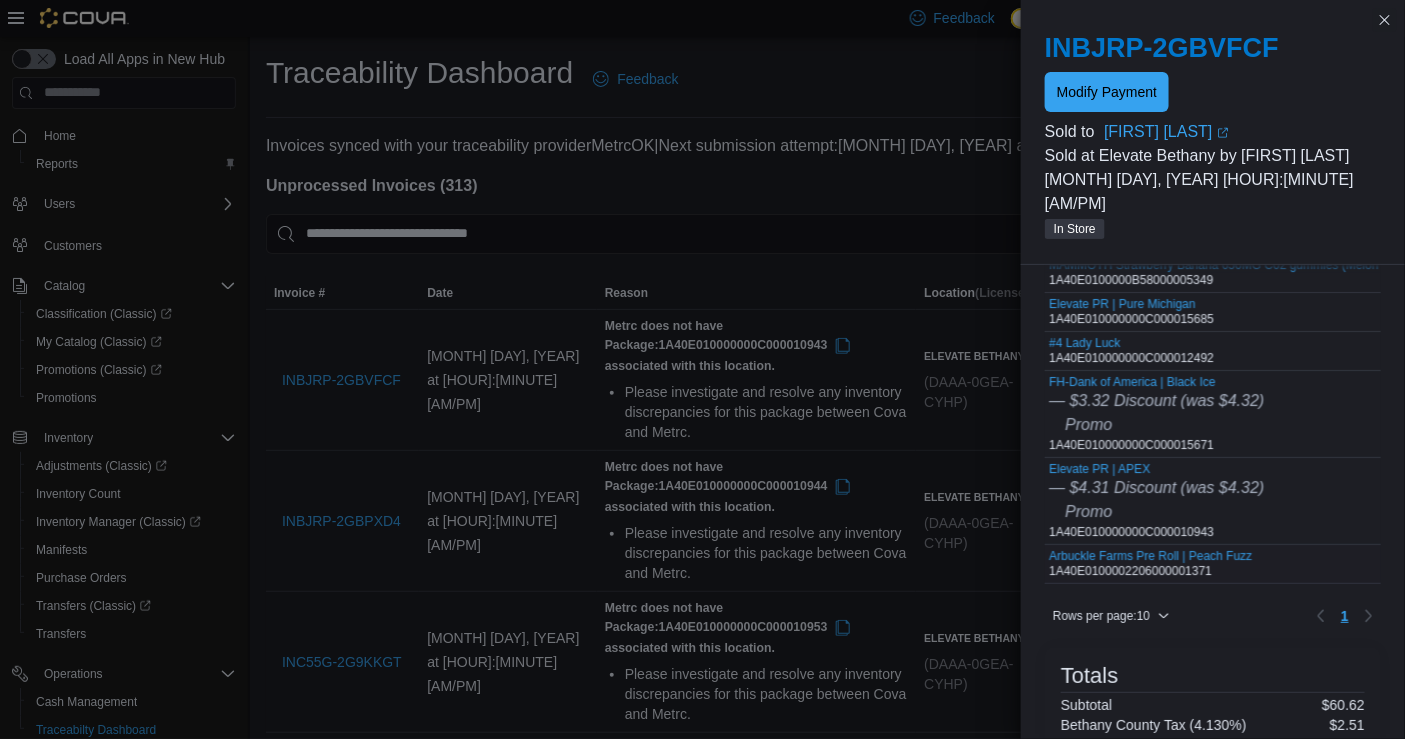 click on "Arbuckle Farms Pre Roll | Peach Fuzz 1A40E0100002206000001371" at bounding box center (1228, 564) 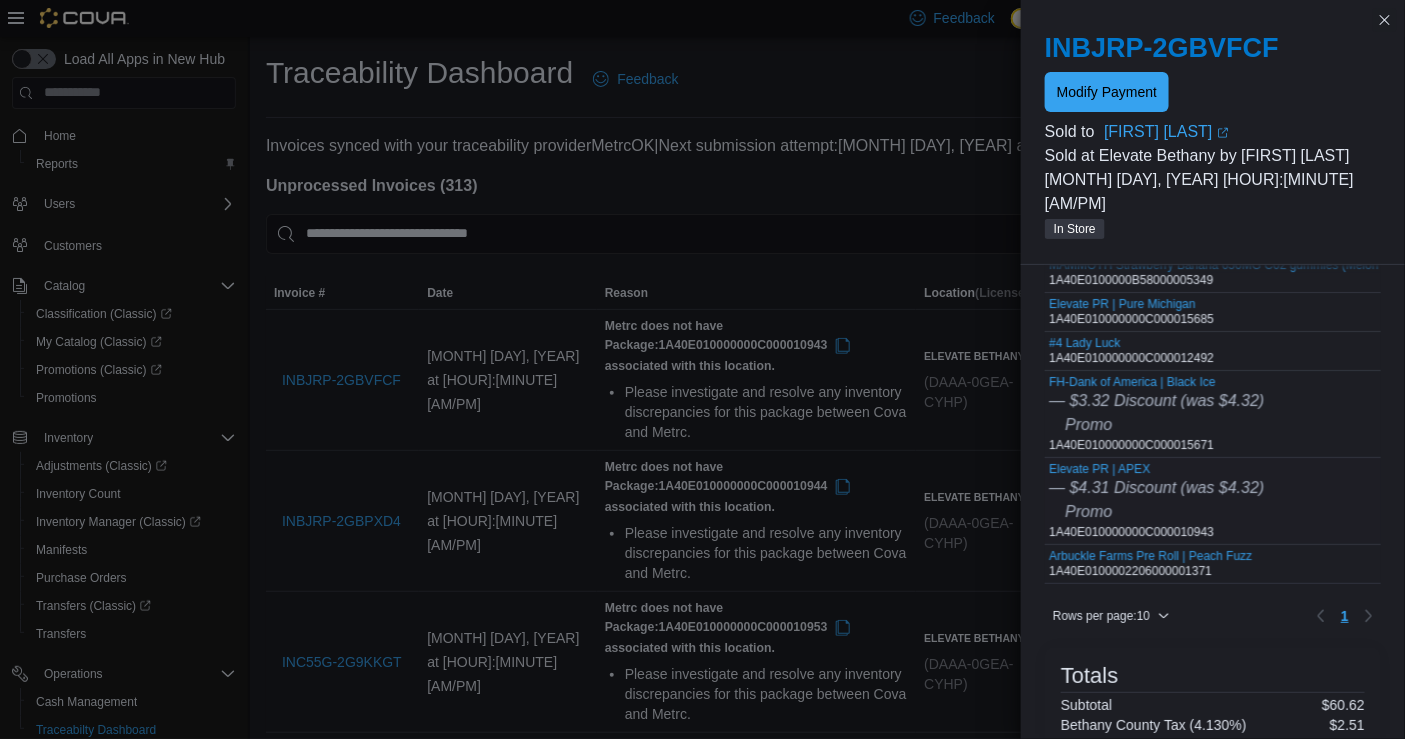 click on "Elevate PR | APEX — $4.31 Discount
(was $4.32) Promo 1A40E010000000C000010943" at bounding box center (1156, 501) 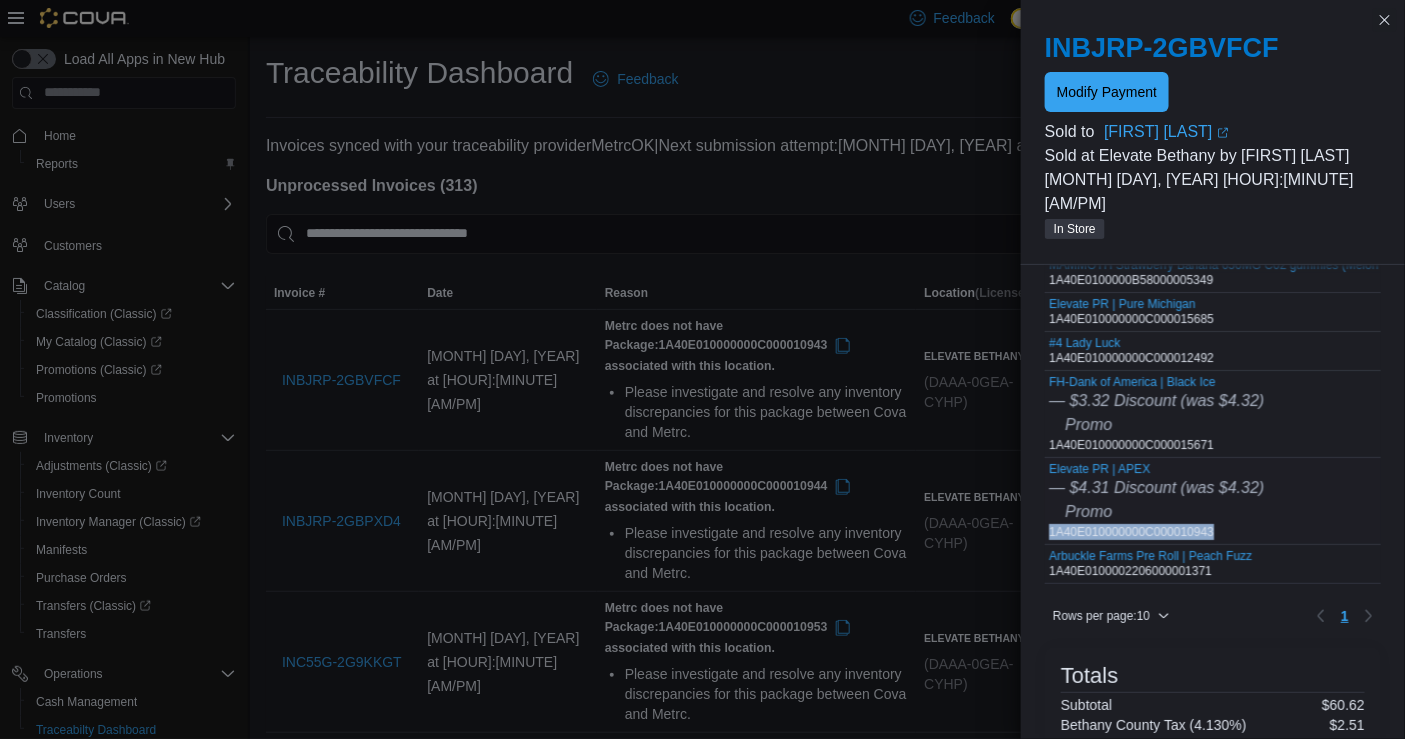 click on "Elevate PR | APEX — $4.31 Discount
(was $4.32) Promo 1A40E010000000C000010943" at bounding box center (1156, 501) 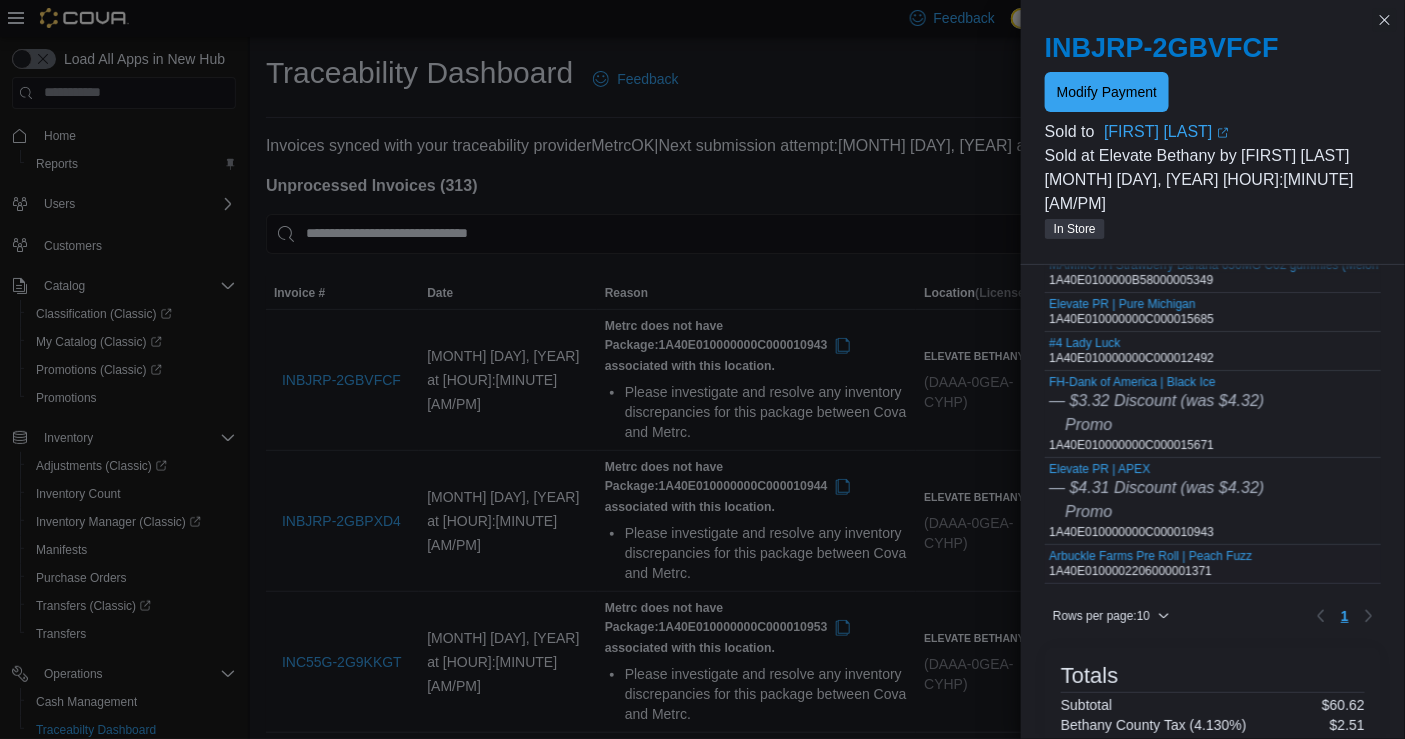 click on "Arbuckle Farms Pre Roll | Peach Fuzz 1A40E0100002206000001371" at bounding box center (1150, 564) 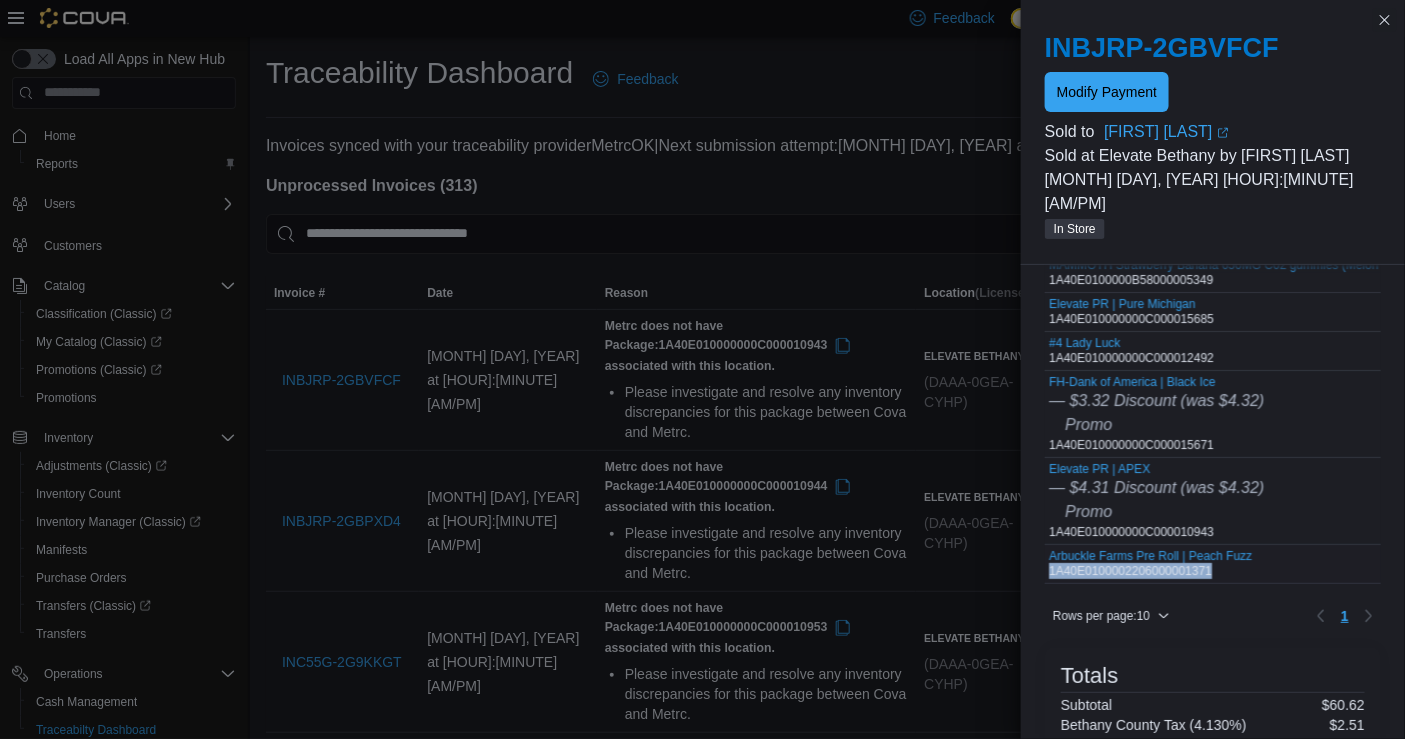 click on "Arbuckle Farms Pre Roll | Peach Fuzz 1A40E0100002206000001371" at bounding box center [1150, 564] 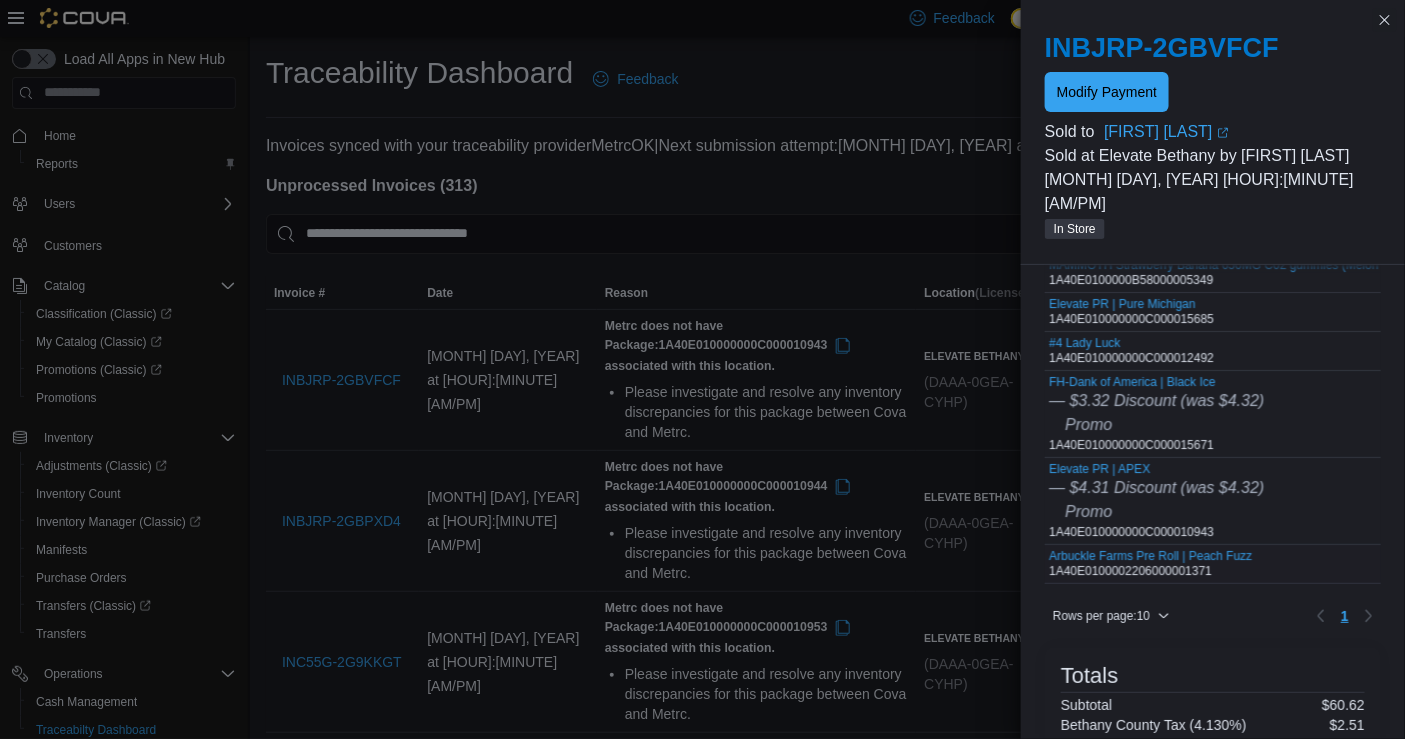 click on "Arbuckle Farms Pre Roll | Peach Fuzz 1A40E0100002206000001371" at bounding box center (1150, 564) 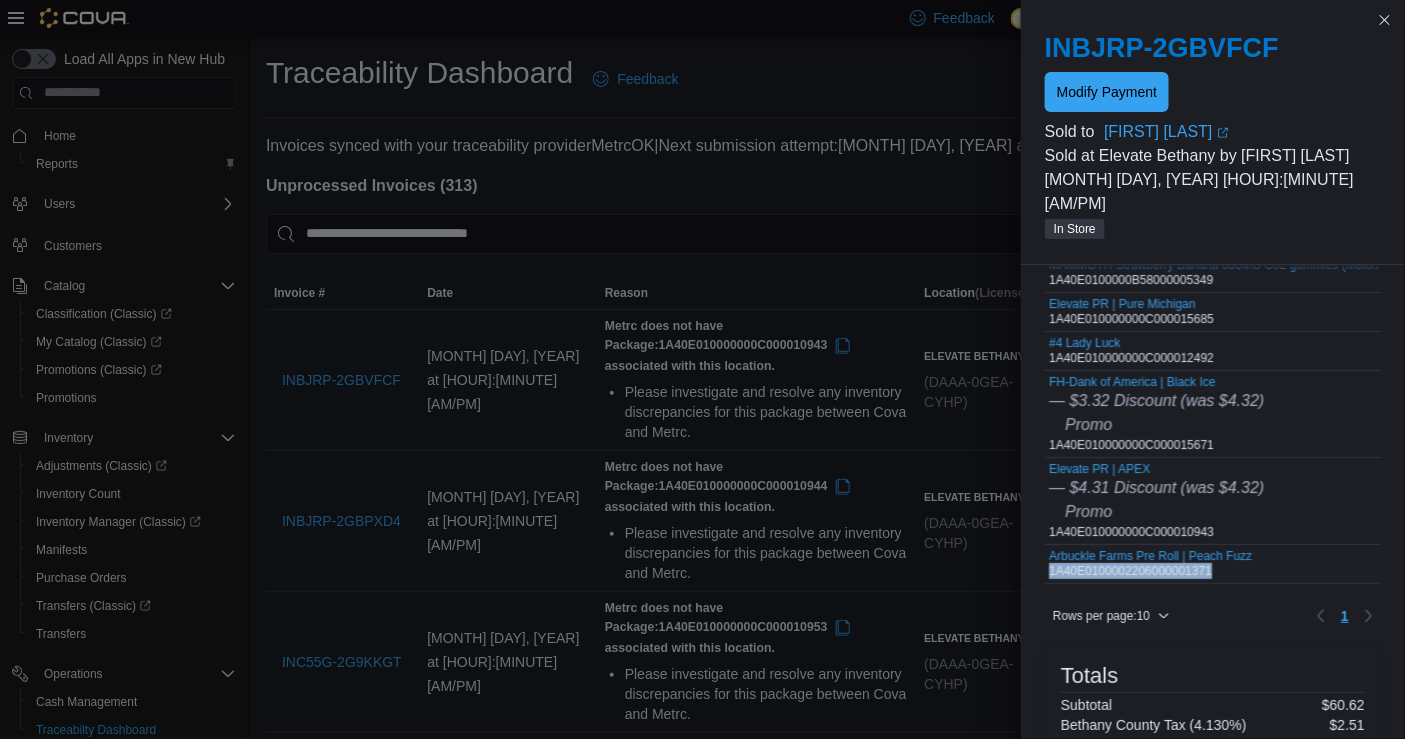 click on "Arbuckle Farms Pre Roll | Peach Fuzz 1A40E0100002206000001371" at bounding box center (1150, 564) 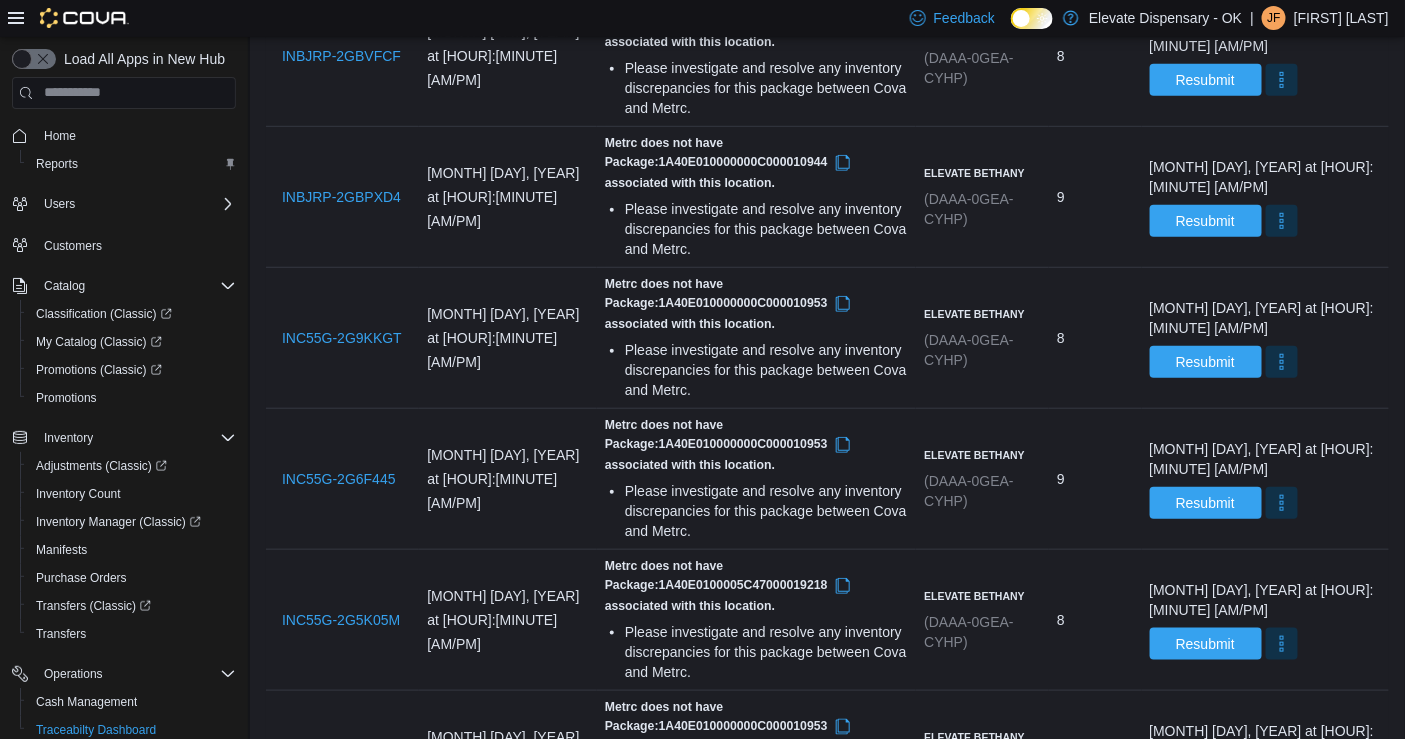 scroll, scrollTop: 325, scrollLeft: 0, axis: vertical 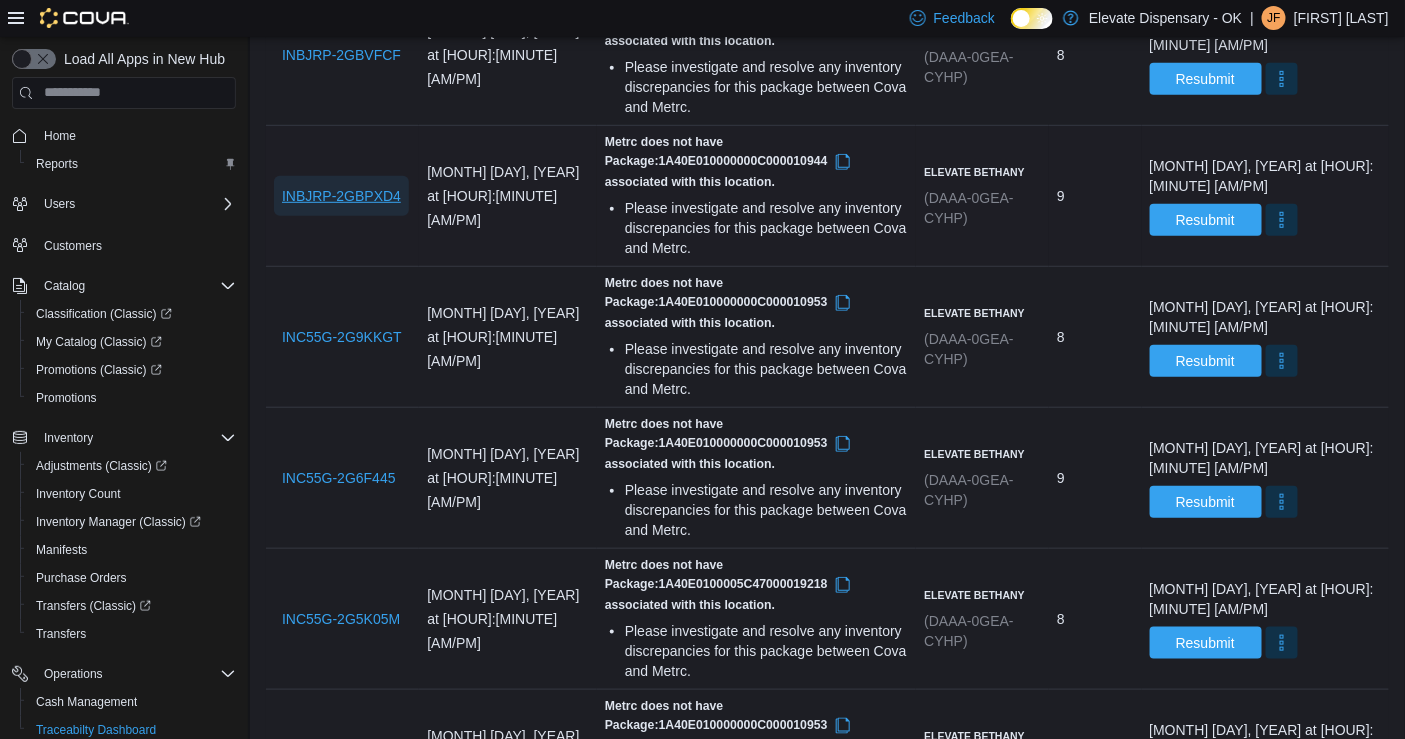 click on "INBJRP-2GBPXD4" at bounding box center (341, 196) 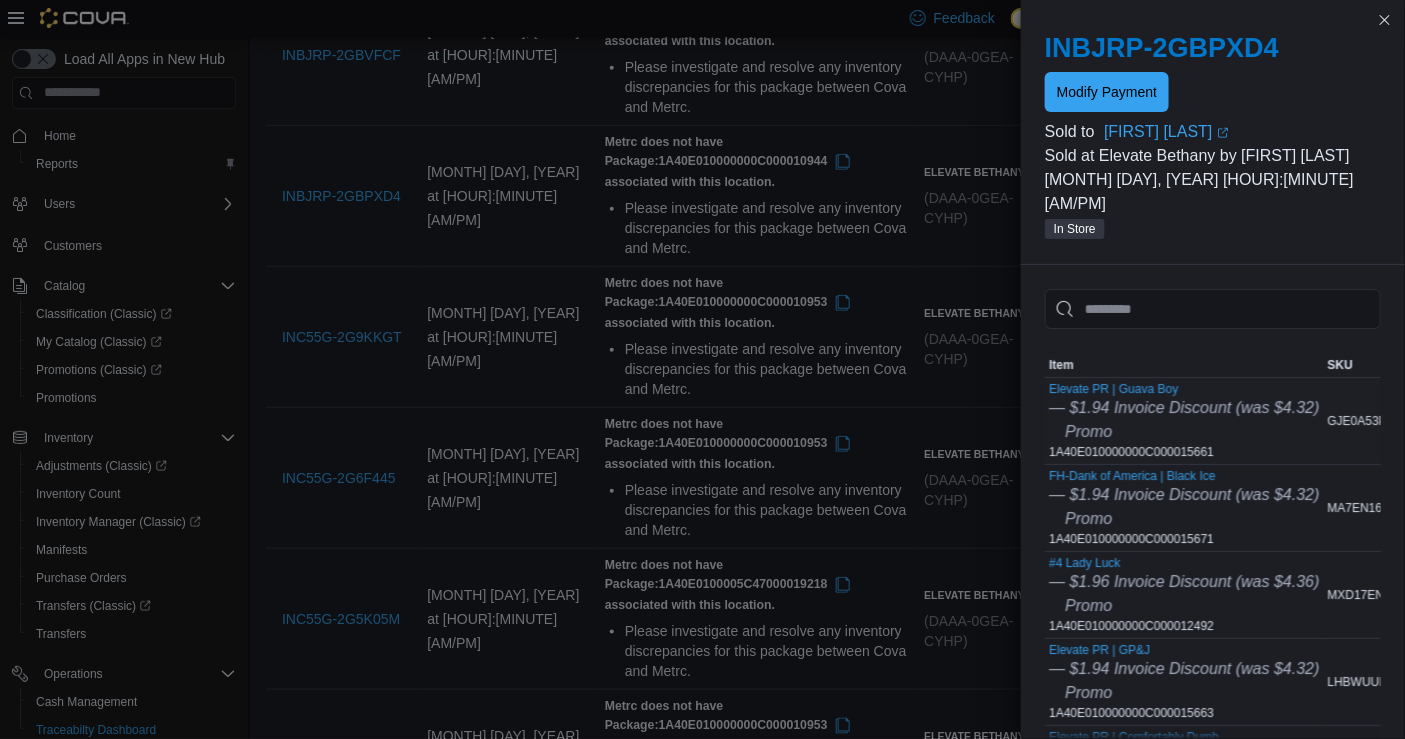 click on "Elevate PR | Guava Boy — $[PRICE] Invoice Discount
(was $[PRICE]) Promo 1A40E010000000C000015661" at bounding box center [1184, 421] 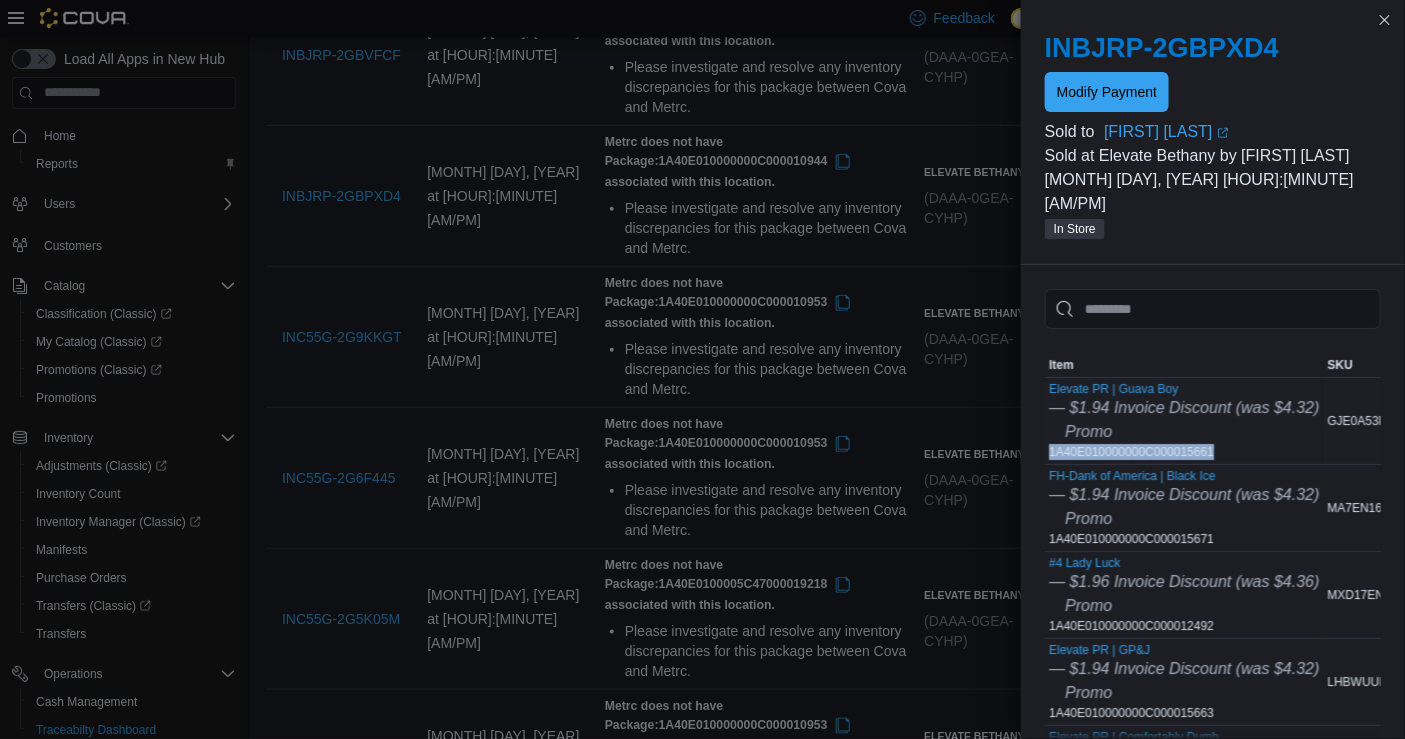 click on "Elevate PR | Guava Boy — $[PRICE] Invoice Discount
(was $[PRICE]) Promo 1A40E010000000C000015661" at bounding box center (1184, 421) 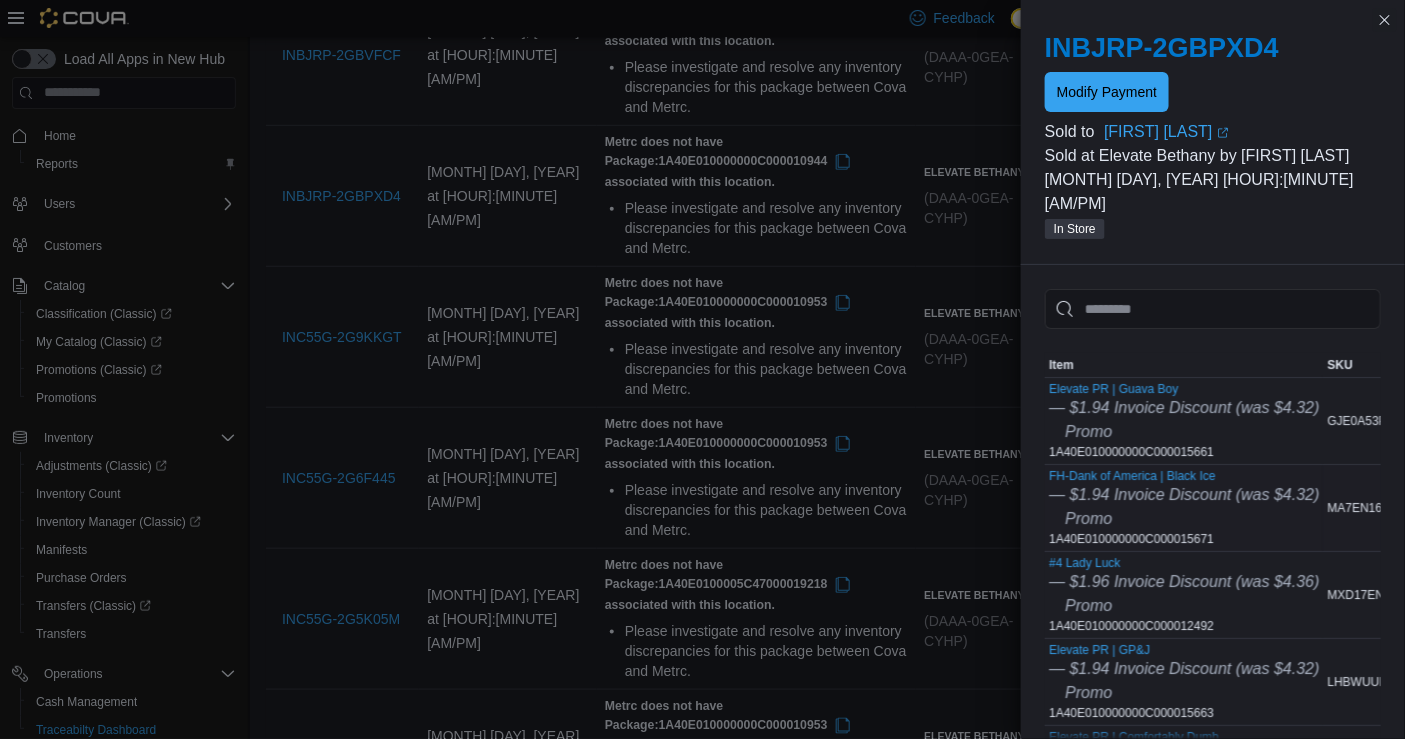 click on "FH-Dank of America | Black Ice — $[PRICE] Invoice Discount
(was $[PRICE]) Promo 1A40E010000000C000015671" at bounding box center (1184, 508) 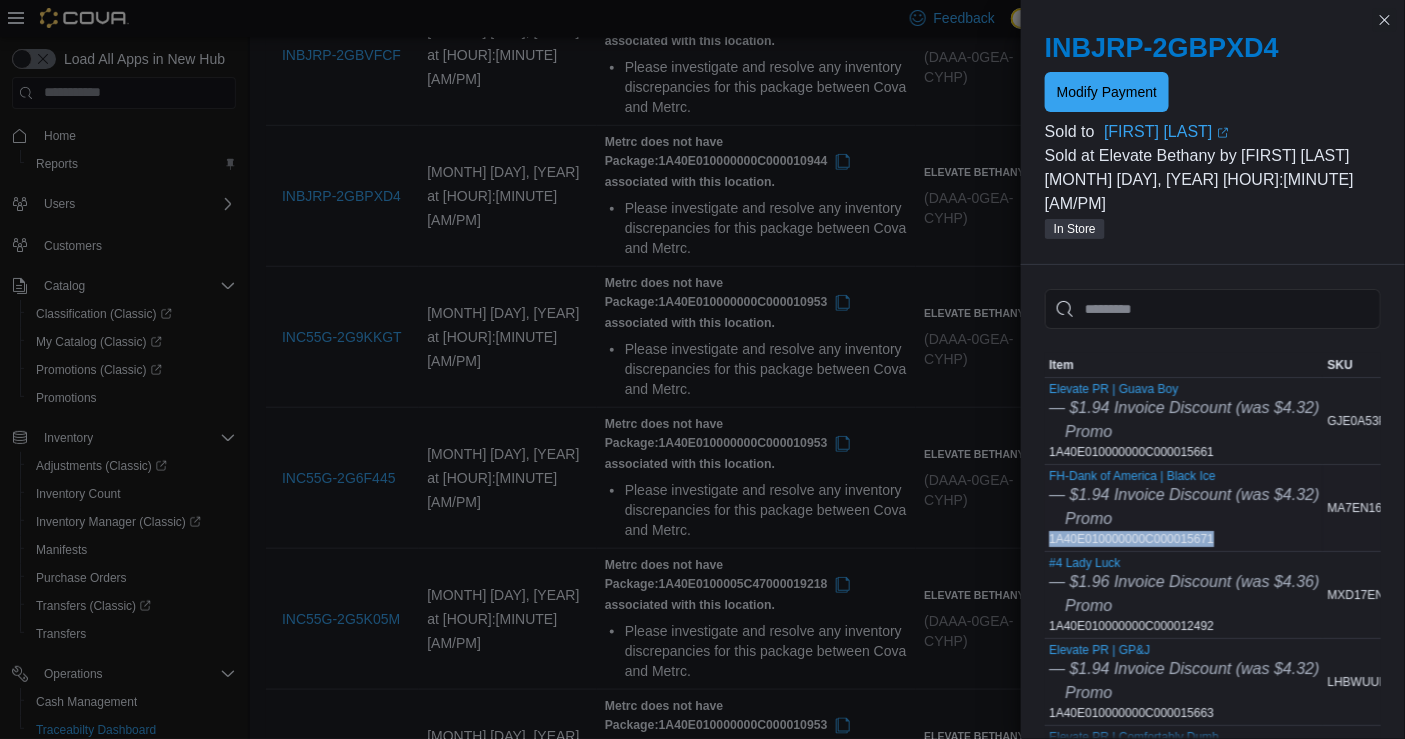 click on "FH-Dank of America | Black Ice — $[PRICE] Invoice Discount
(was $[PRICE]) Promo 1A40E010000000C000015671" at bounding box center (1184, 508) 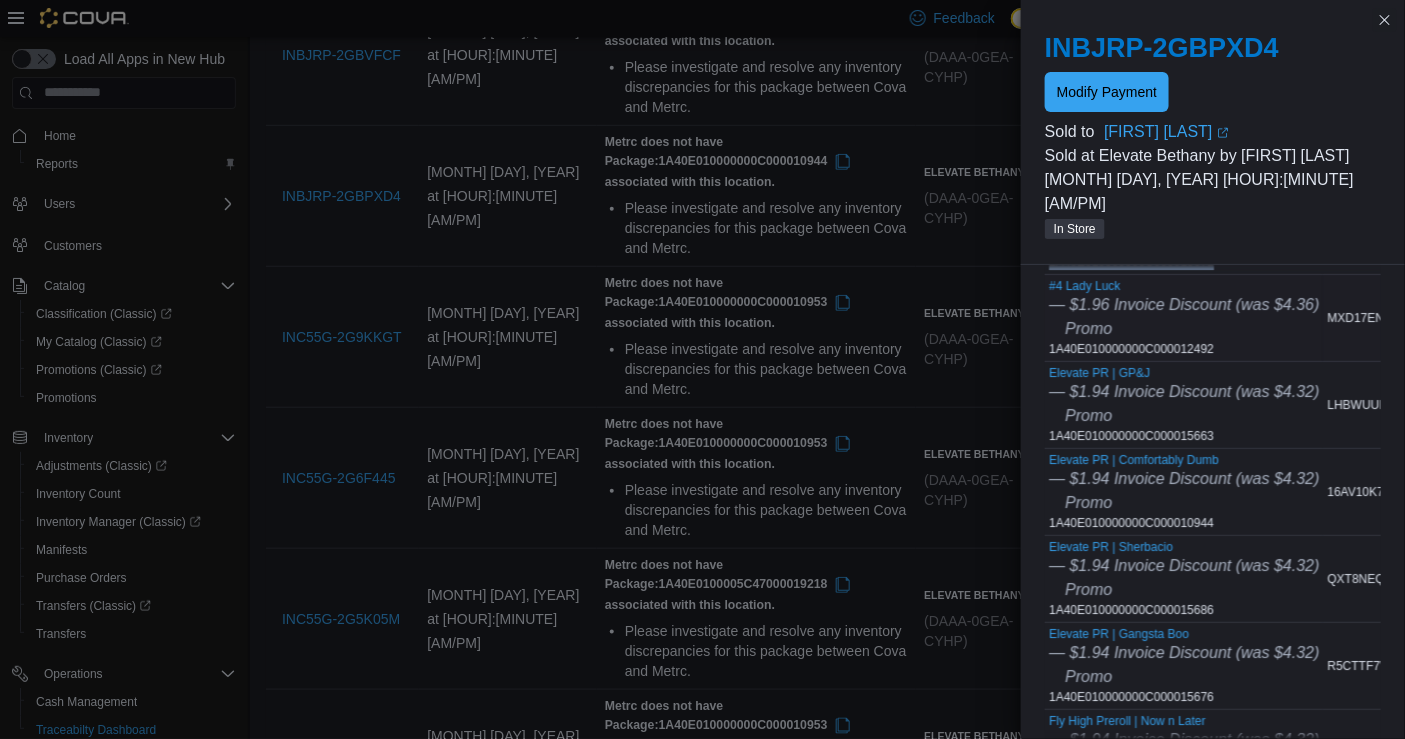 scroll, scrollTop: 278, scrollLeft: 0, axis: vertical 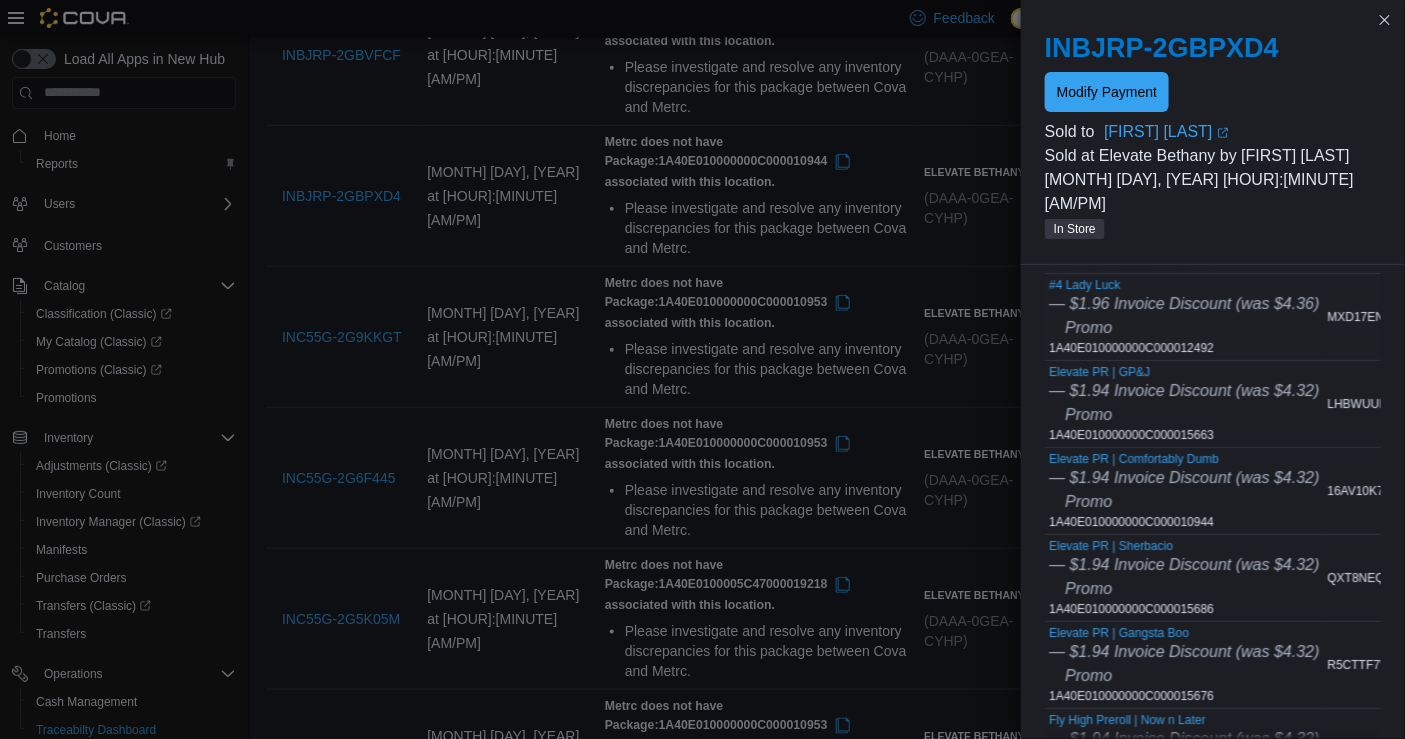 click on "#4 Lady Luck — $[PRICE] Invoice Discount
(was $[PRICE]) Promo 1A40E010000000C000012492" at bounding box center [1184, 317] 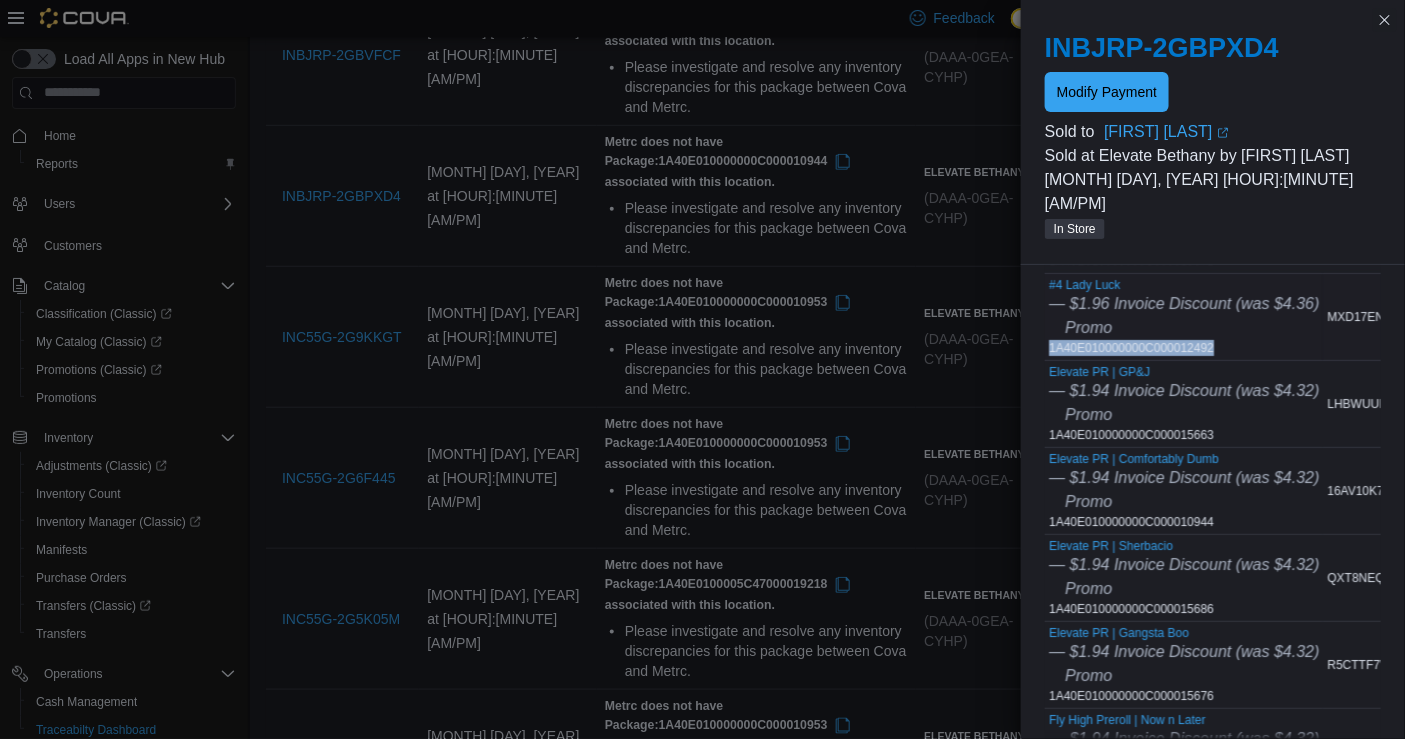 click on "#4 Lady Luck — $[PRICE] Invoice Discount
(was $[PRICE]) Promo 1A40E010000000C000012492" at bounding box center (1184, 317) 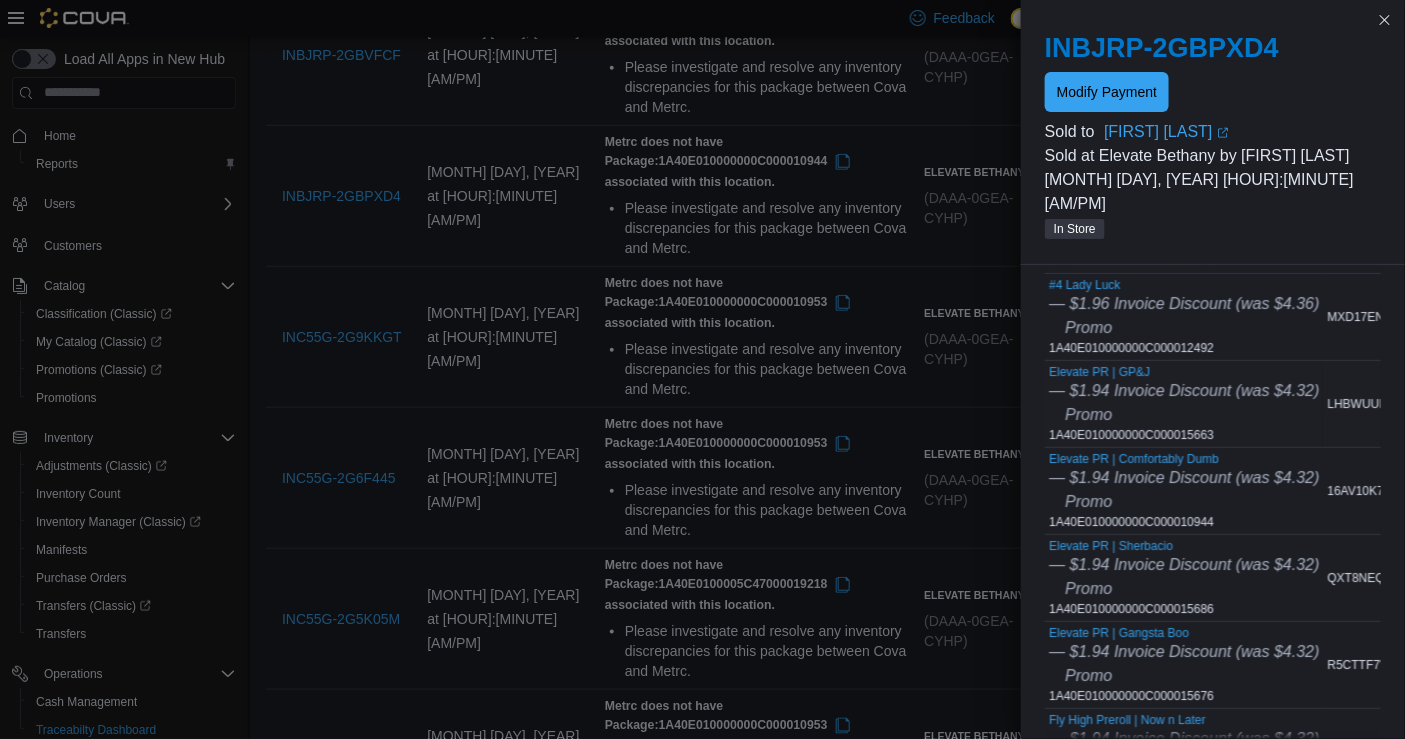 click on "Elevate PR | GP&J — $1.94 Invoice Discount
(was $4.32) Promo 1A40E010000000C000015663" at bounding box center [1184, 404] 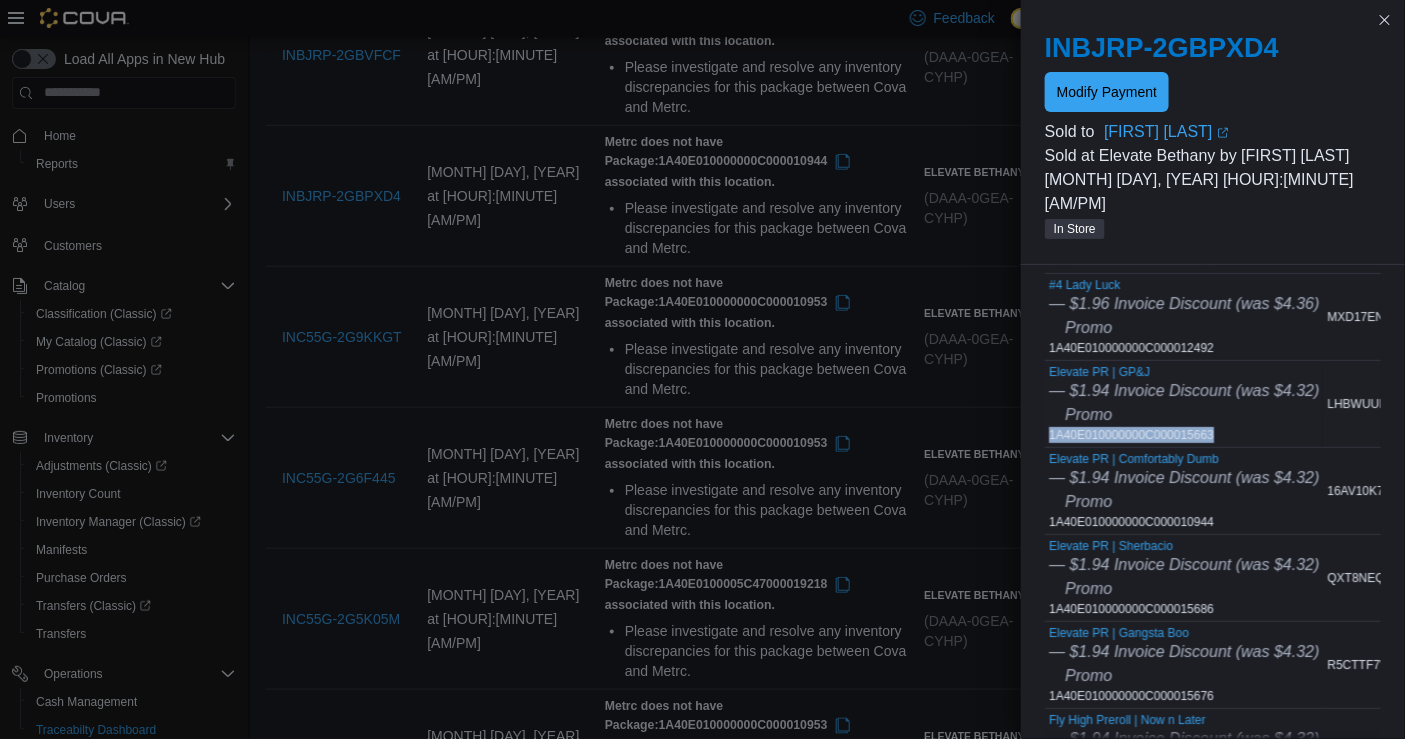 click on "Elevate PR | GP&J — $1.94 Invoice Discount
(was $4.32) Promo 1A40E010000000C000015663" at bounding box center [1184, 404] 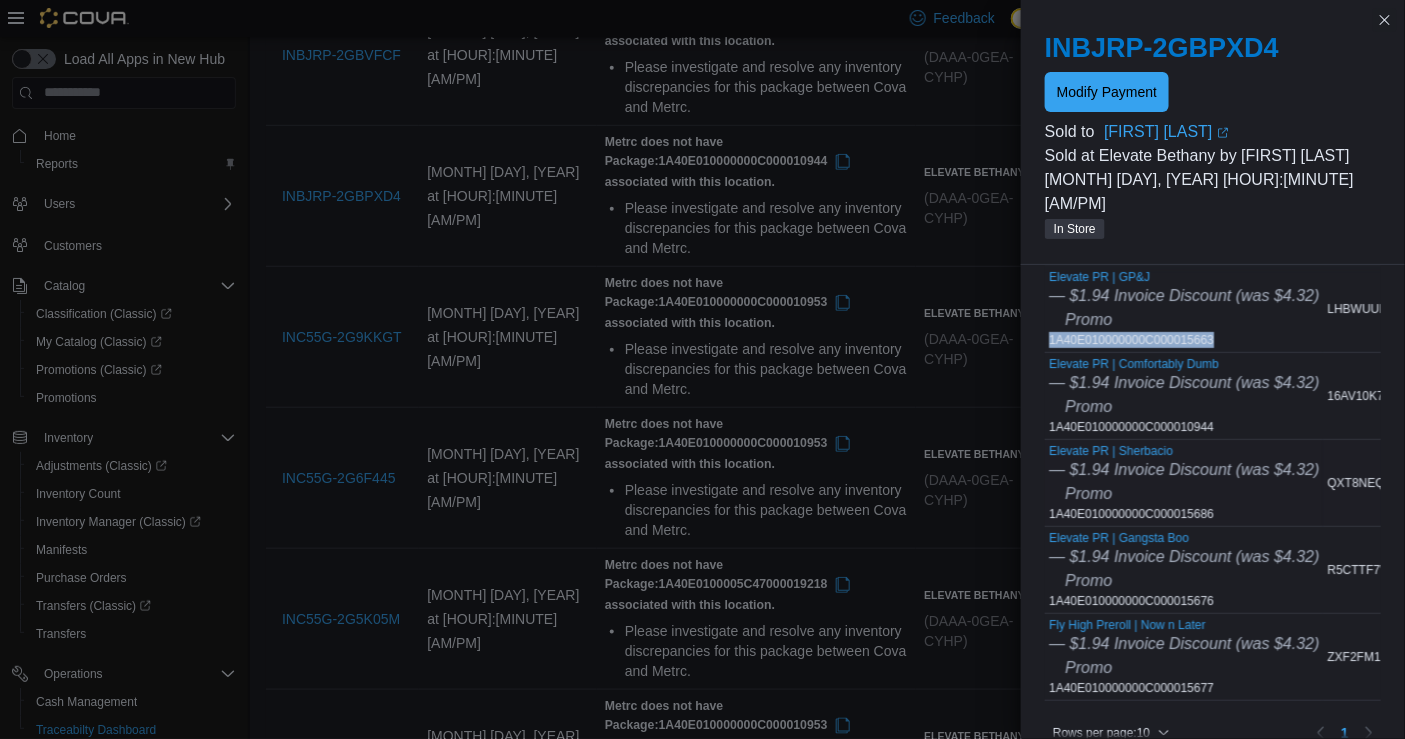 scroll, scrollTop: 374, scrollLeft: 0, axis: vertical 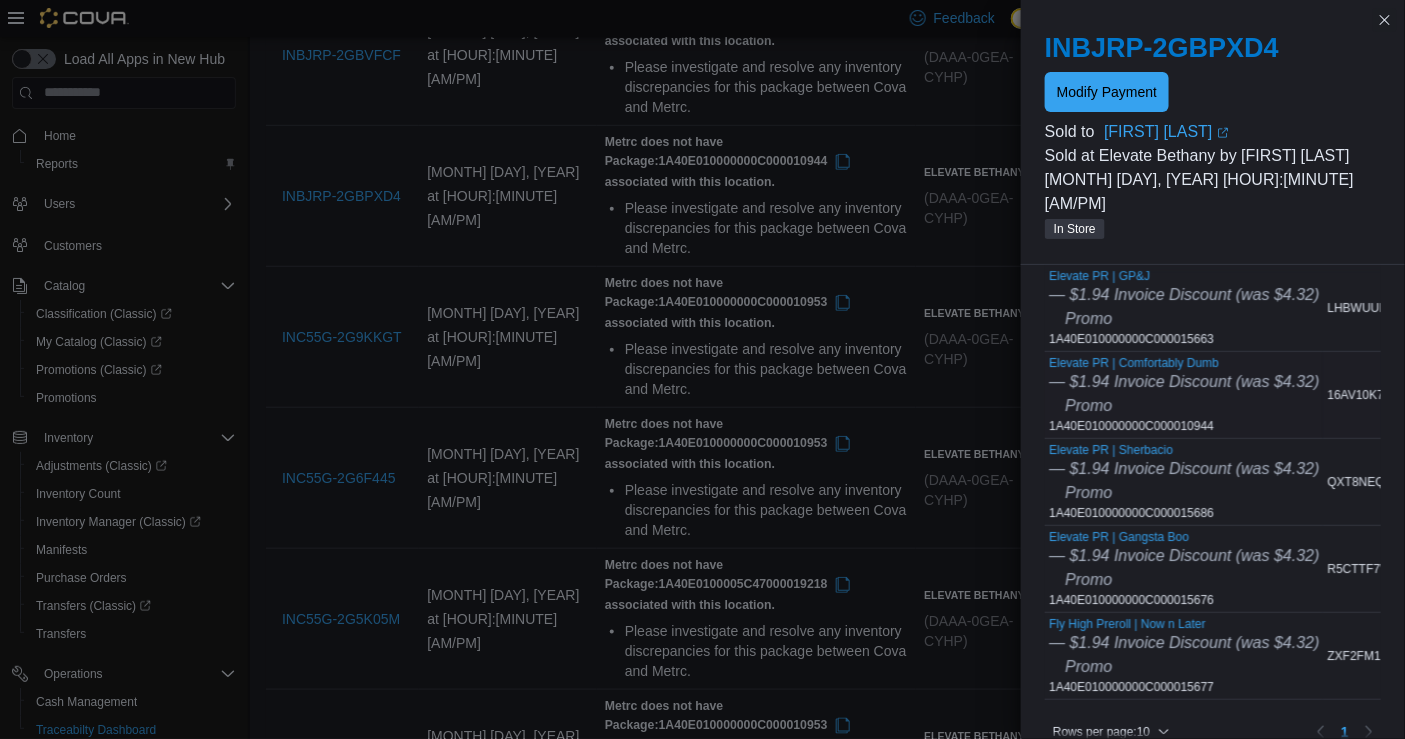 click on "Elevate PR | Comfortably Dumb — $1.94 Invoice Discount
(was $4.32) Promo 1A40E010000000C000010944" at bounding box center [1184, 395] 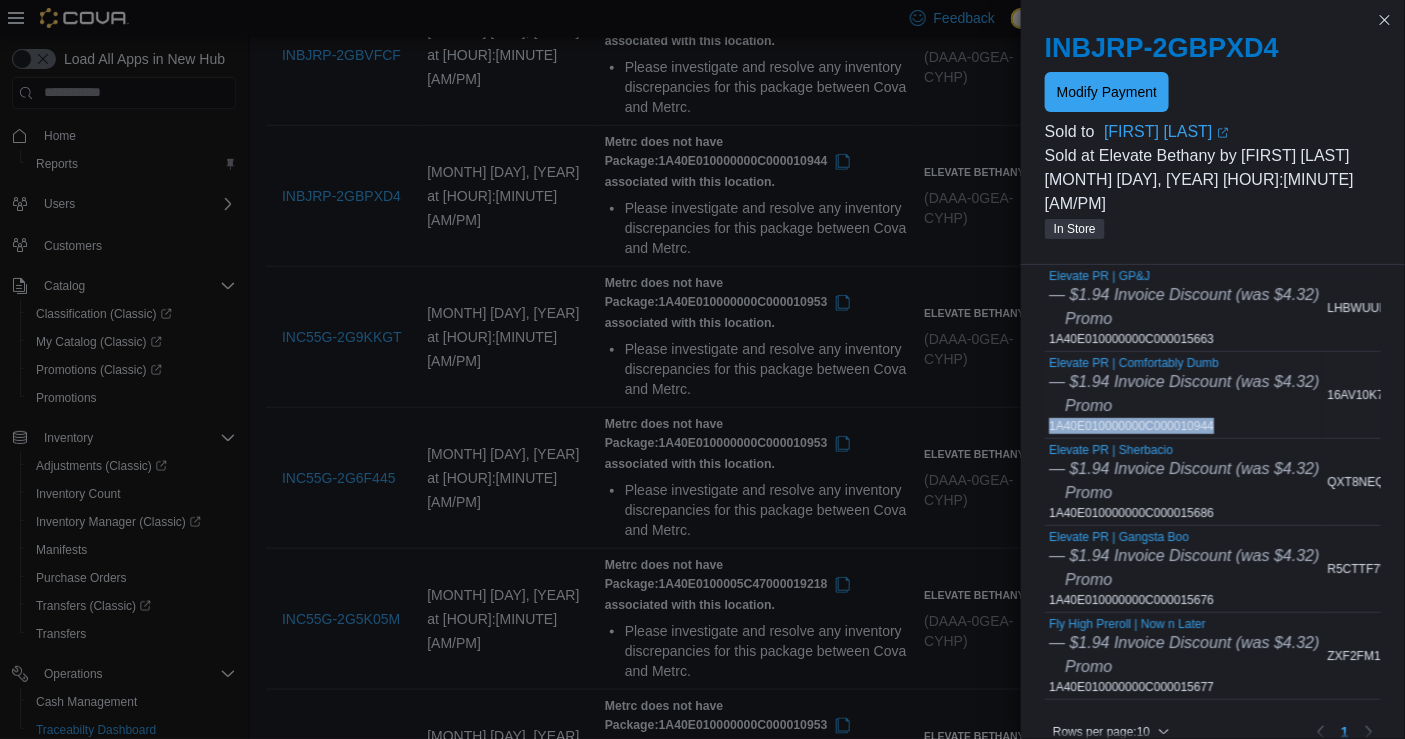 click on "Elevate PR | Comfortably Dumb — $1.94 Invoice Discount
(was $4.32) Promo 1A40E010000000C000010944" at bounding box center [1184, 395] 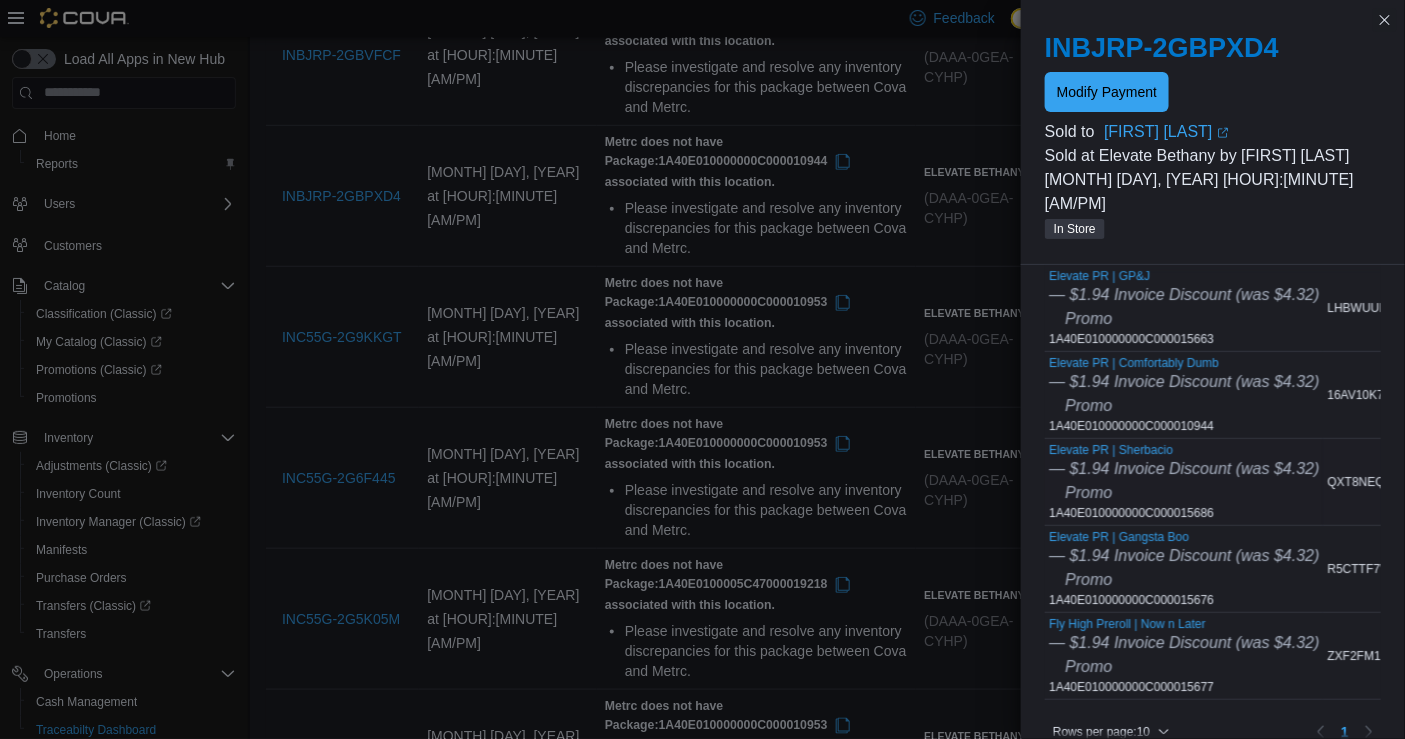 click on "Elevate PR | Sherbacio — $1.94 Invoice Discount
(was $4.32) Promo 1A40E010000000C000015686" at bounding box center [1184, 482] 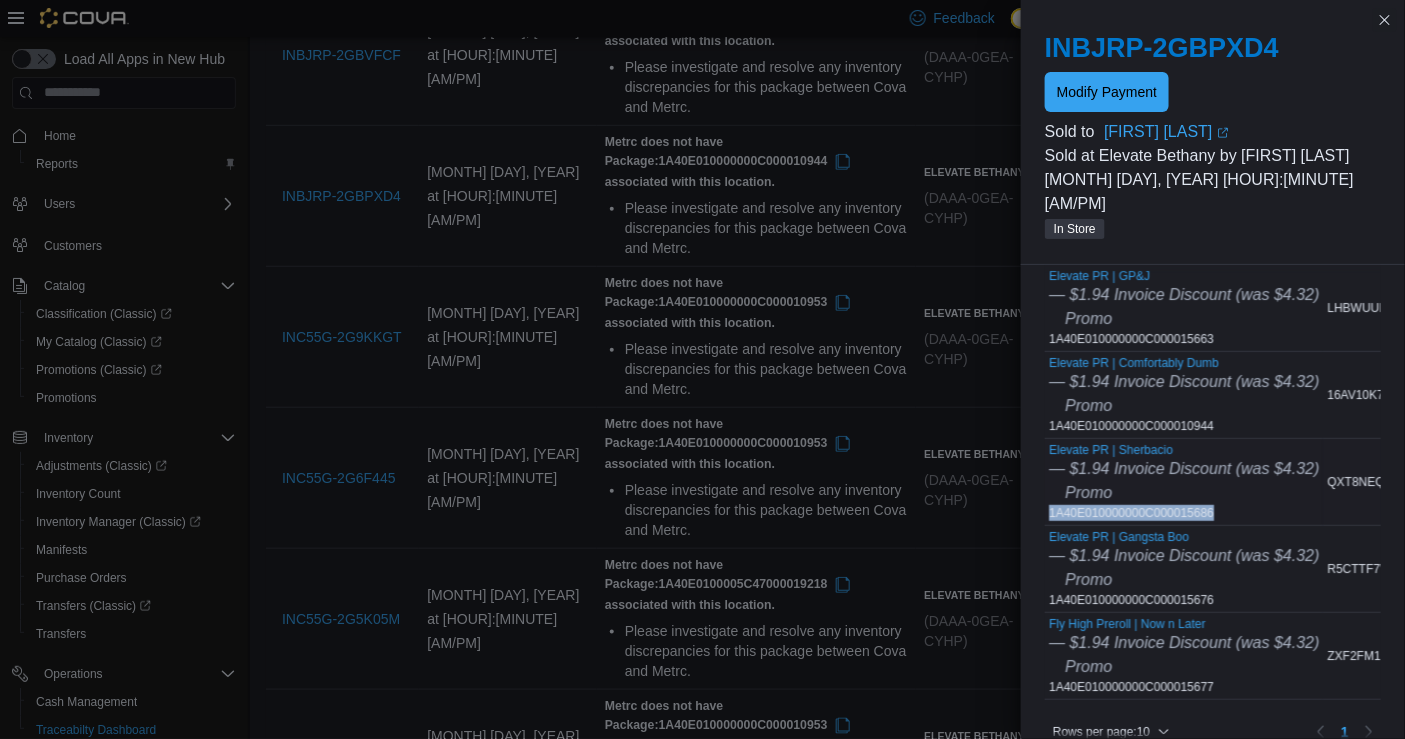 click on "Elevate PR | Sherbacio — $1.94 Invoice Discount
(was $4.32) Promo 1A40E010000000C000015686" at bounding box center (1184, 482) 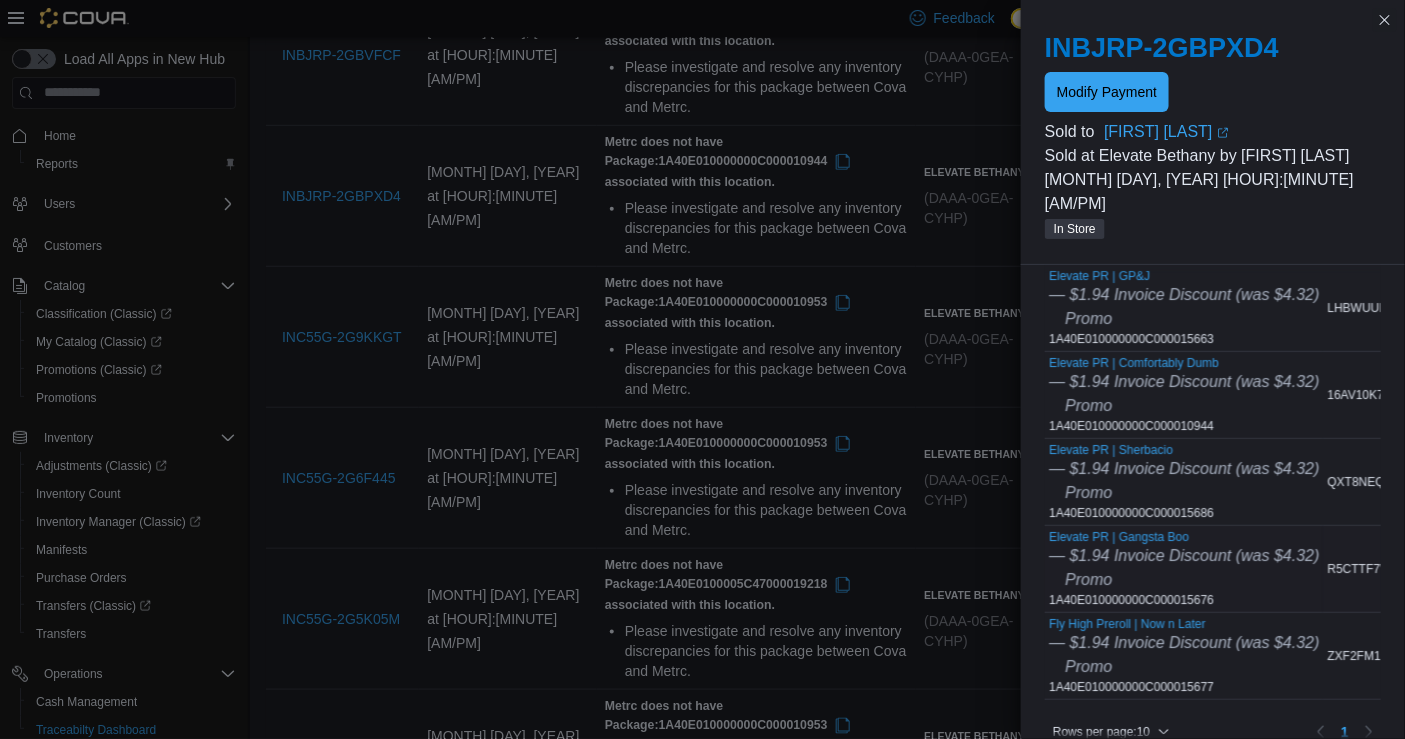 click on "Elevate PR | Gangsta Boo — $[PRICE] Invoice Discount
(was $[PRICE]) Promo 1A40E010000000C000015676" at bounding box center (1184, 569) 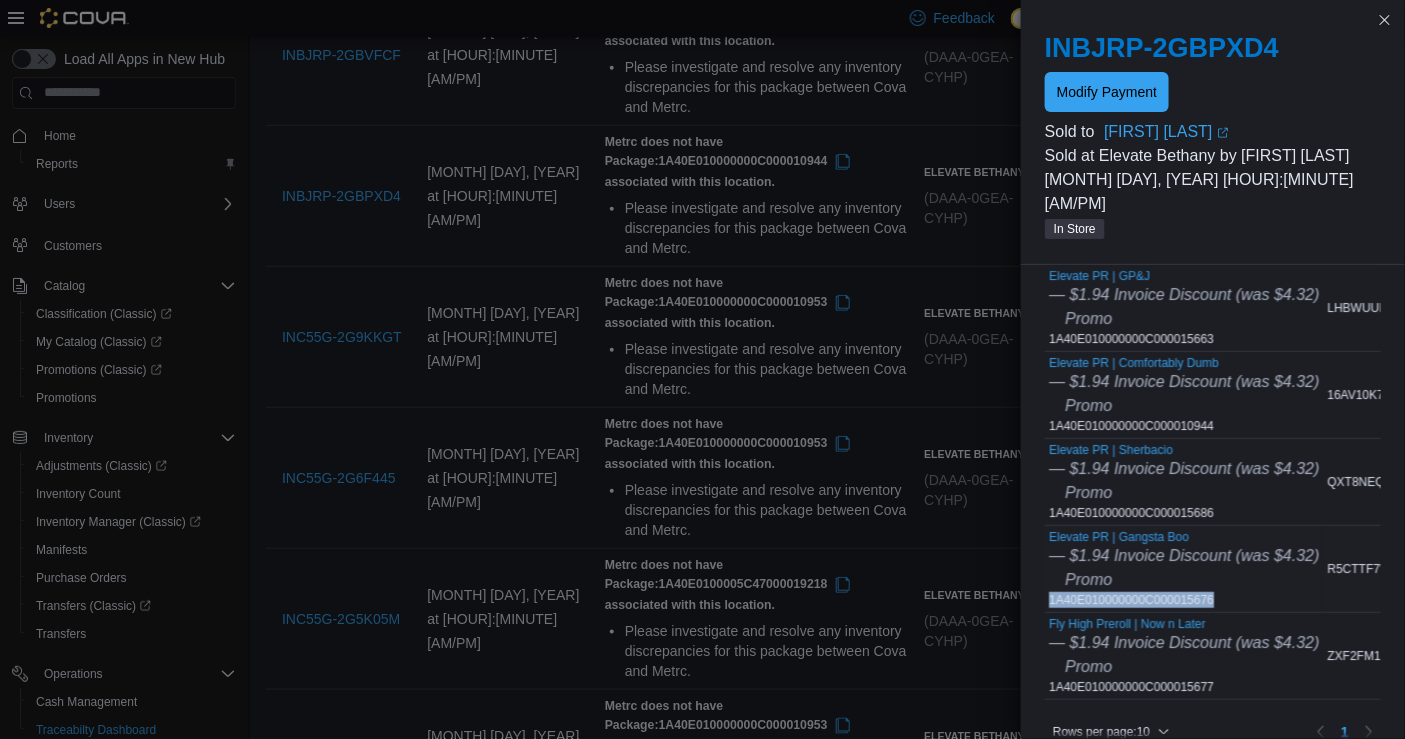 click on "Elevate PR | Gangsta Boo — $[PRICE] Invoice Discount
(was $[PRICE]) Promo 1A40E010000000C000015676" at bounding box center [1184, 569] 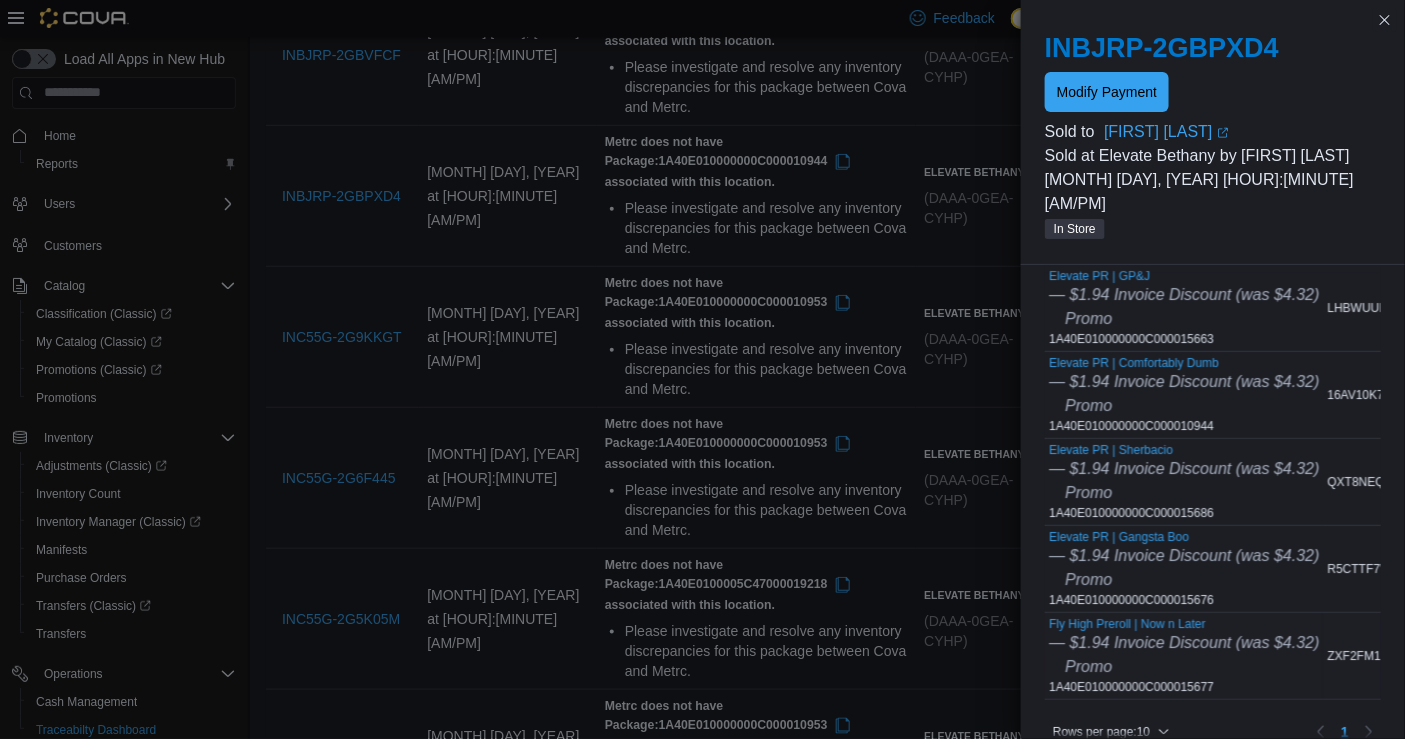 click on "Fly High Preroll | Now n Later — $1.94 Invoice Discount
(was $4.32) Promo 1A40E010000000C000015677" at bounding box center [1184, 656] 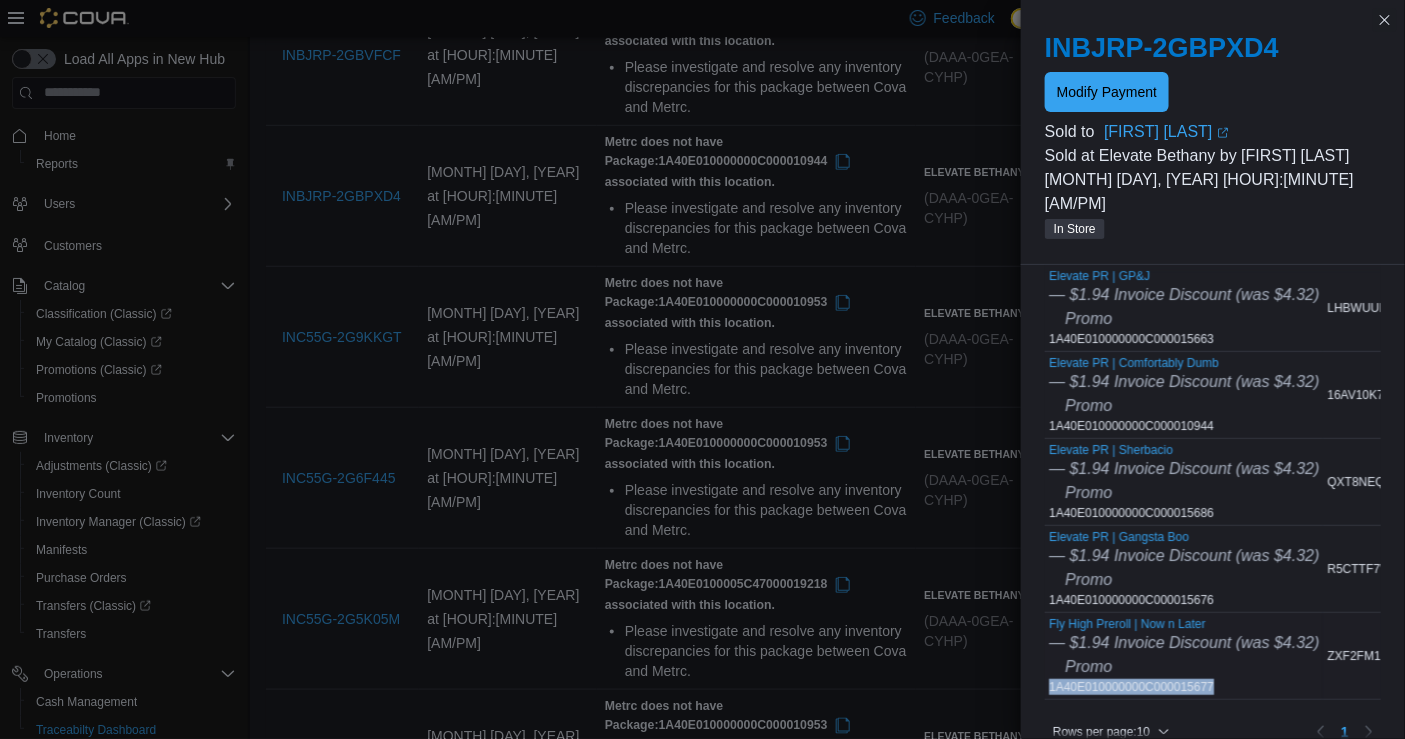 click on "Fly High Preroll | Now n Later — $1.94 Invoice Discount
(was $4.32) Promo 1A40E010000000C000015677" at bounding box center [1184, 656] 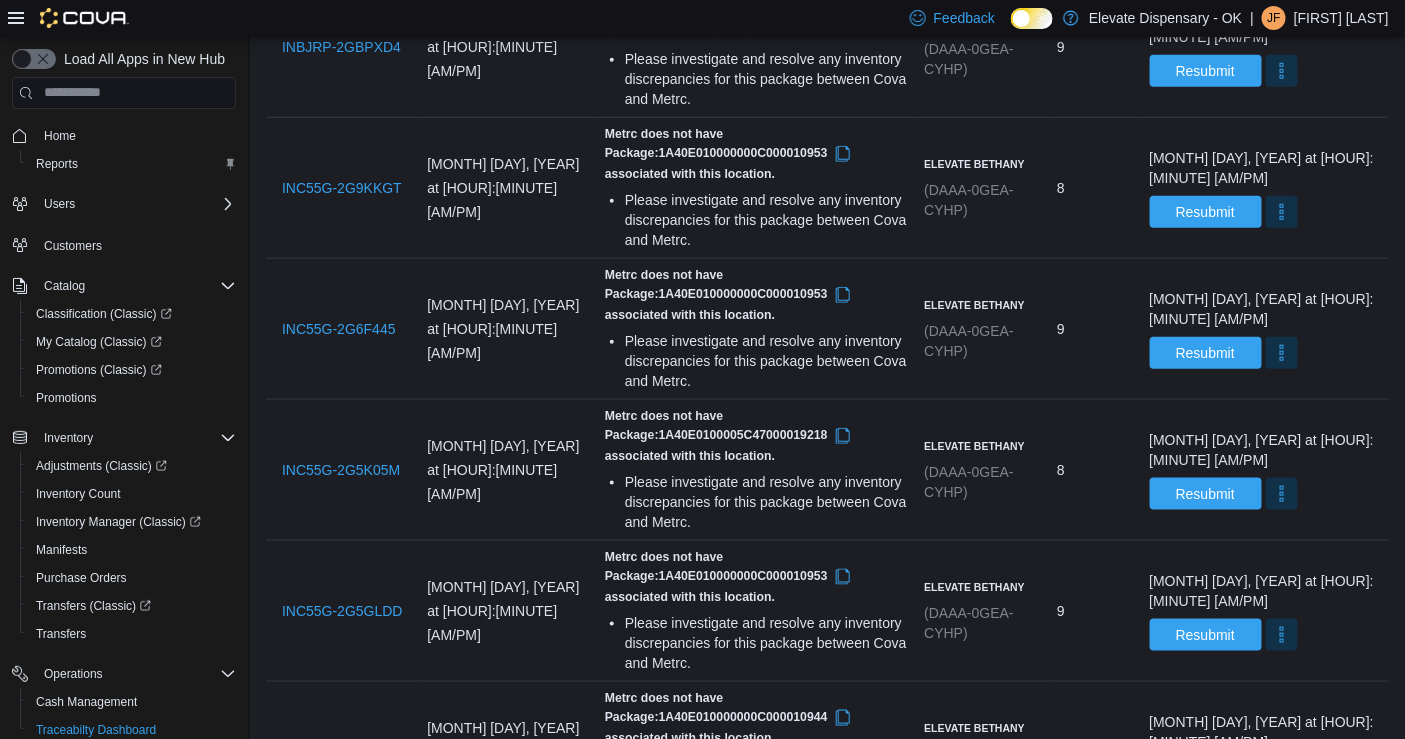 scroll, scrollTop: 475, scrollLeft: 0, axis: vertical 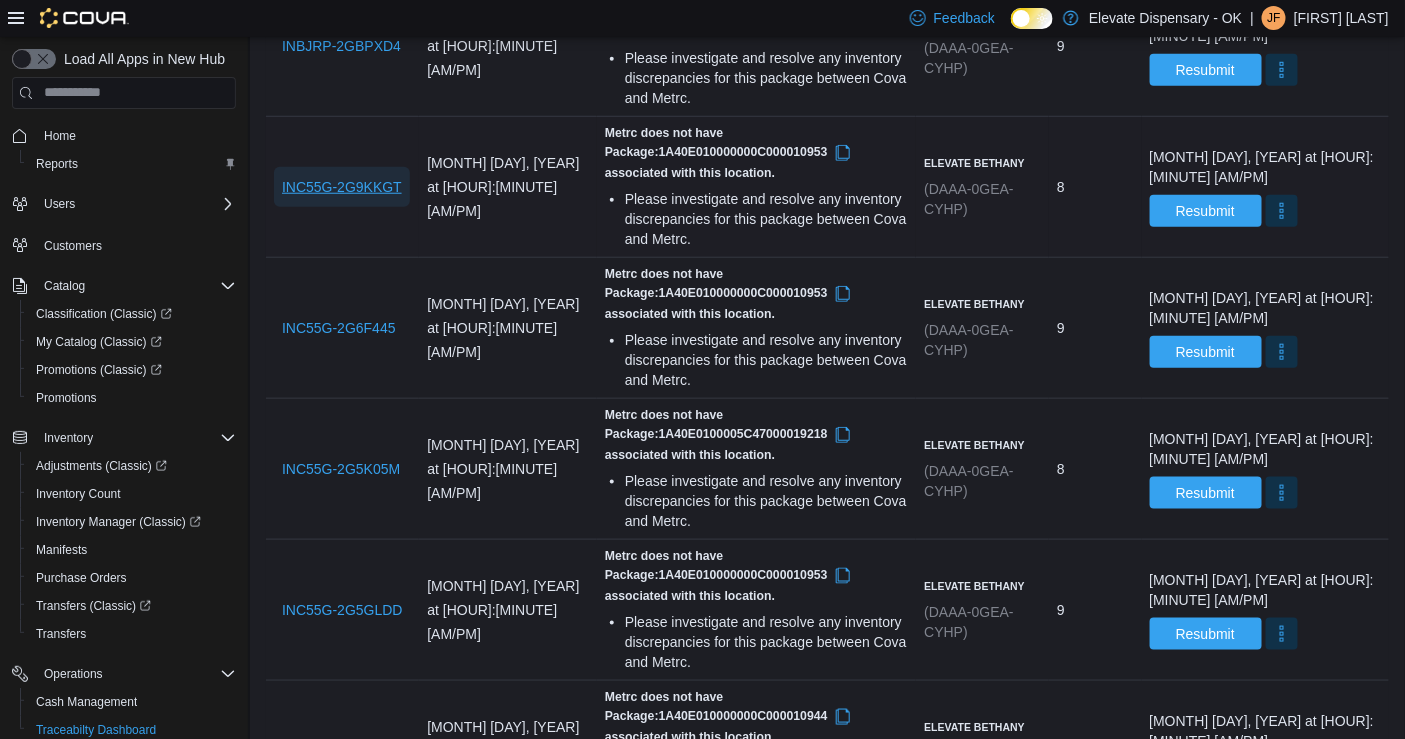 click on "INC55G-2G9KKGT" at bounding box center [342, 187] 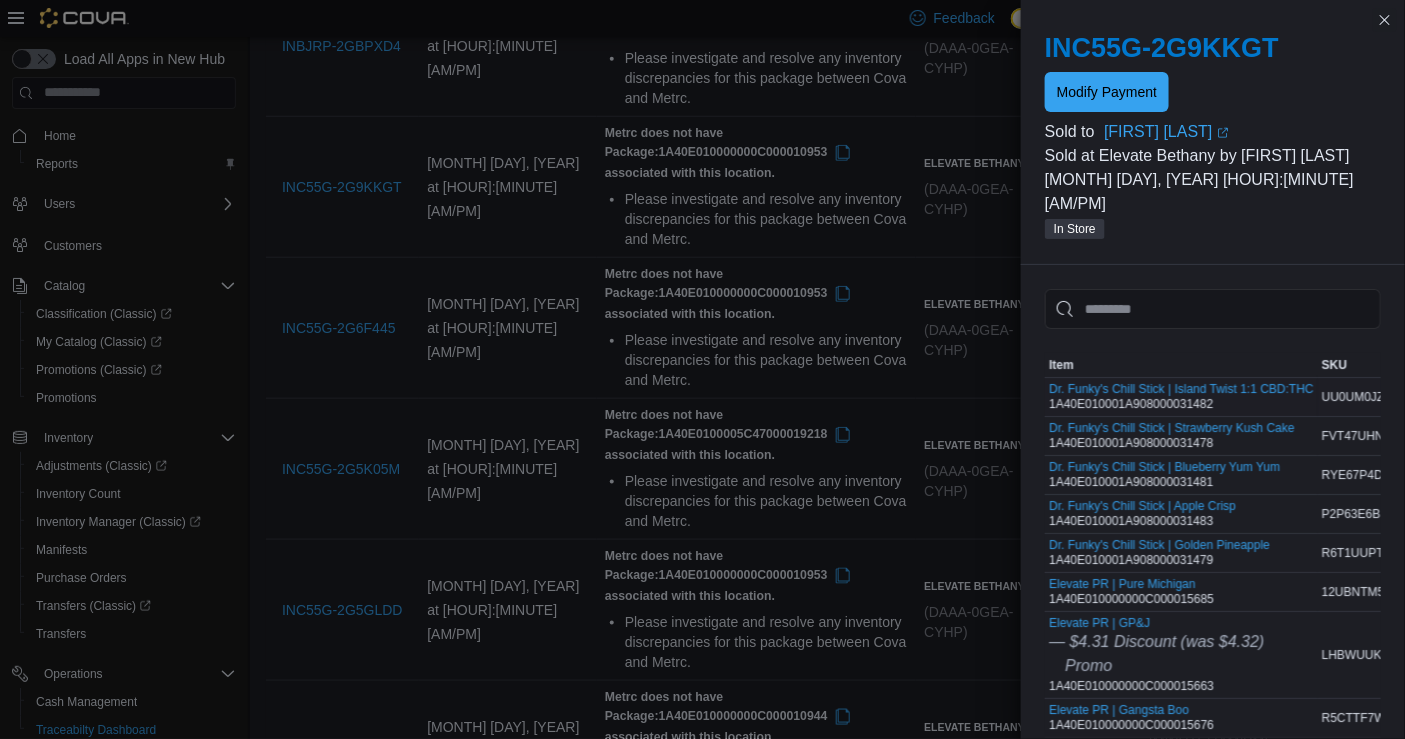click on "Dr. Funky's Chill Stick | Island Twist 1:1 CBD:THC 1A40E010001A908000031482" at bounding box center (1181, 397) 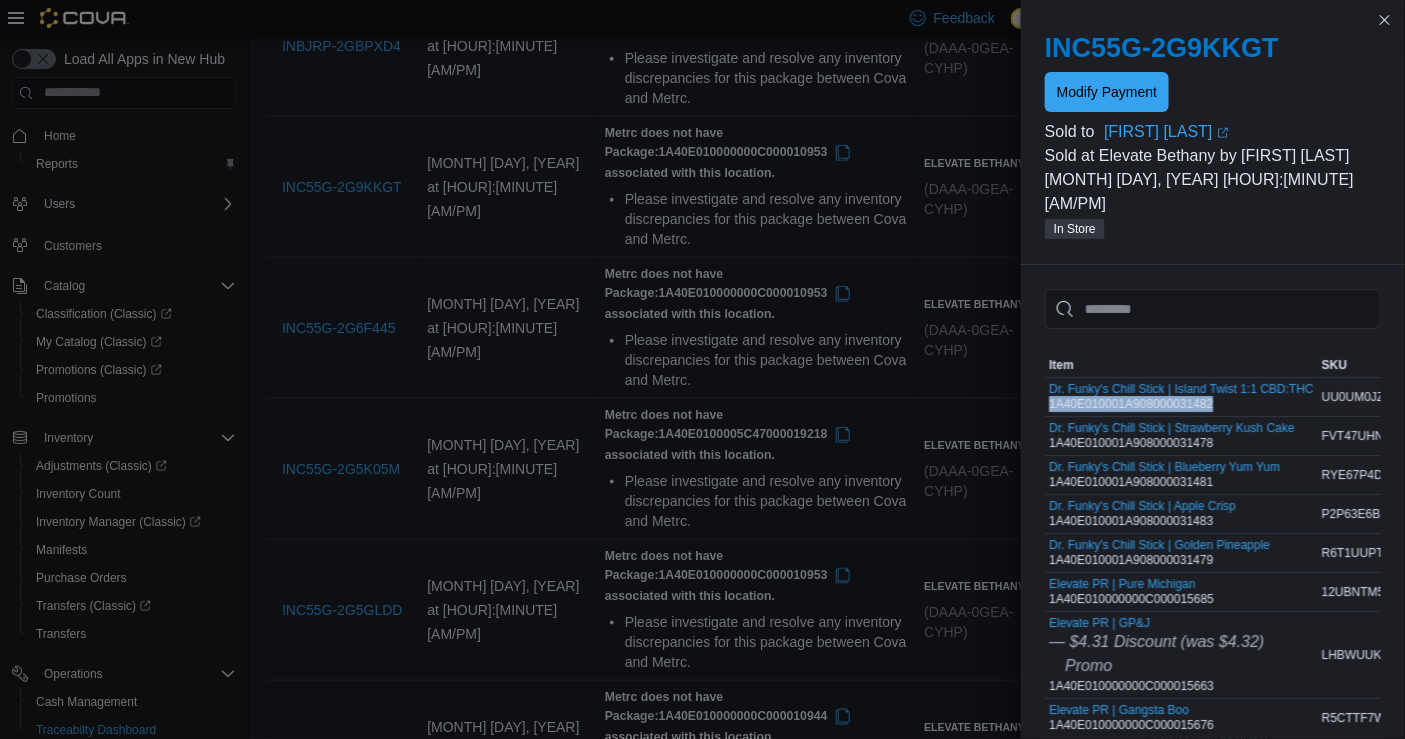 click on "Dr. Funky's Chill Stick | Island Twist 1:1 CBD:THC 1A40E010001A908000031482" at bounding box center [1181, 397] 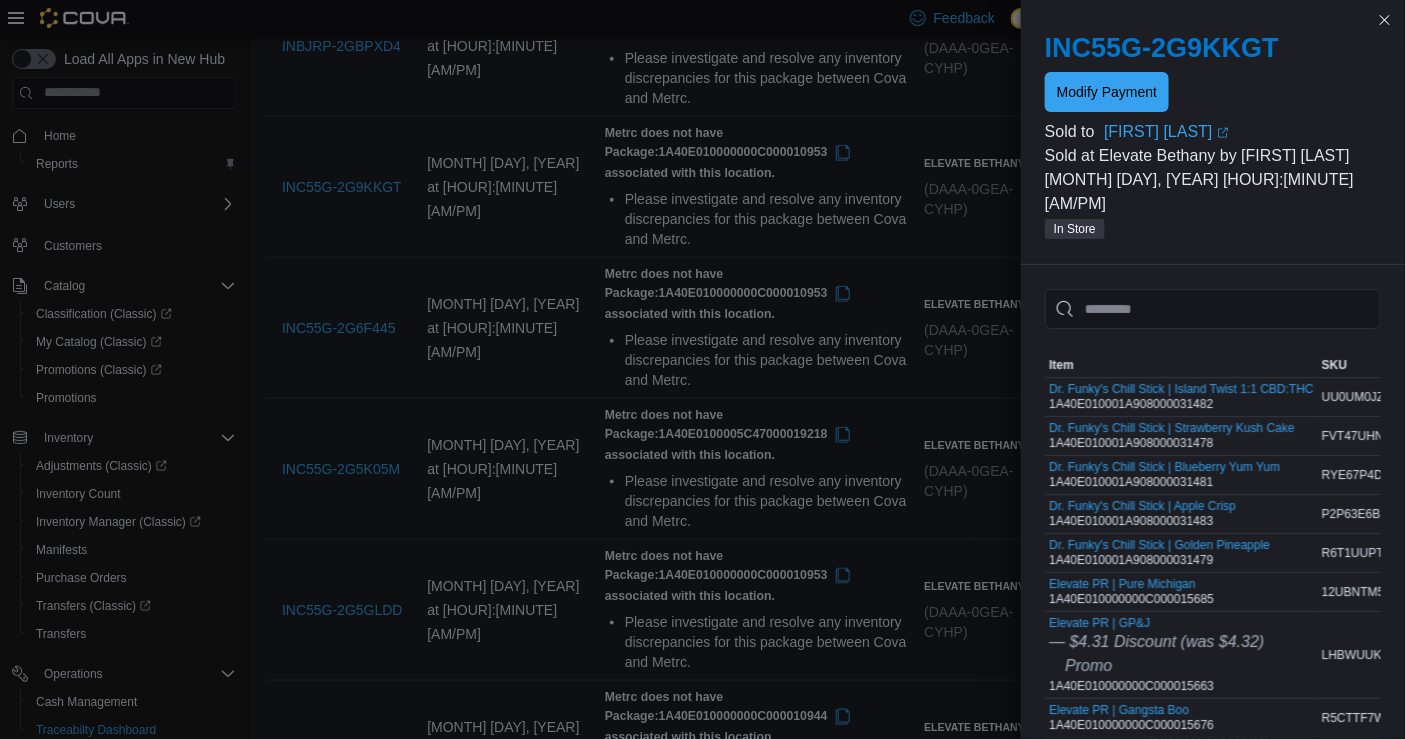 click on "Dr. Funky's Chill Stick | Strawberry Kush Cake 1A40E010001A908000031478" at bounding box center (1171, 436) 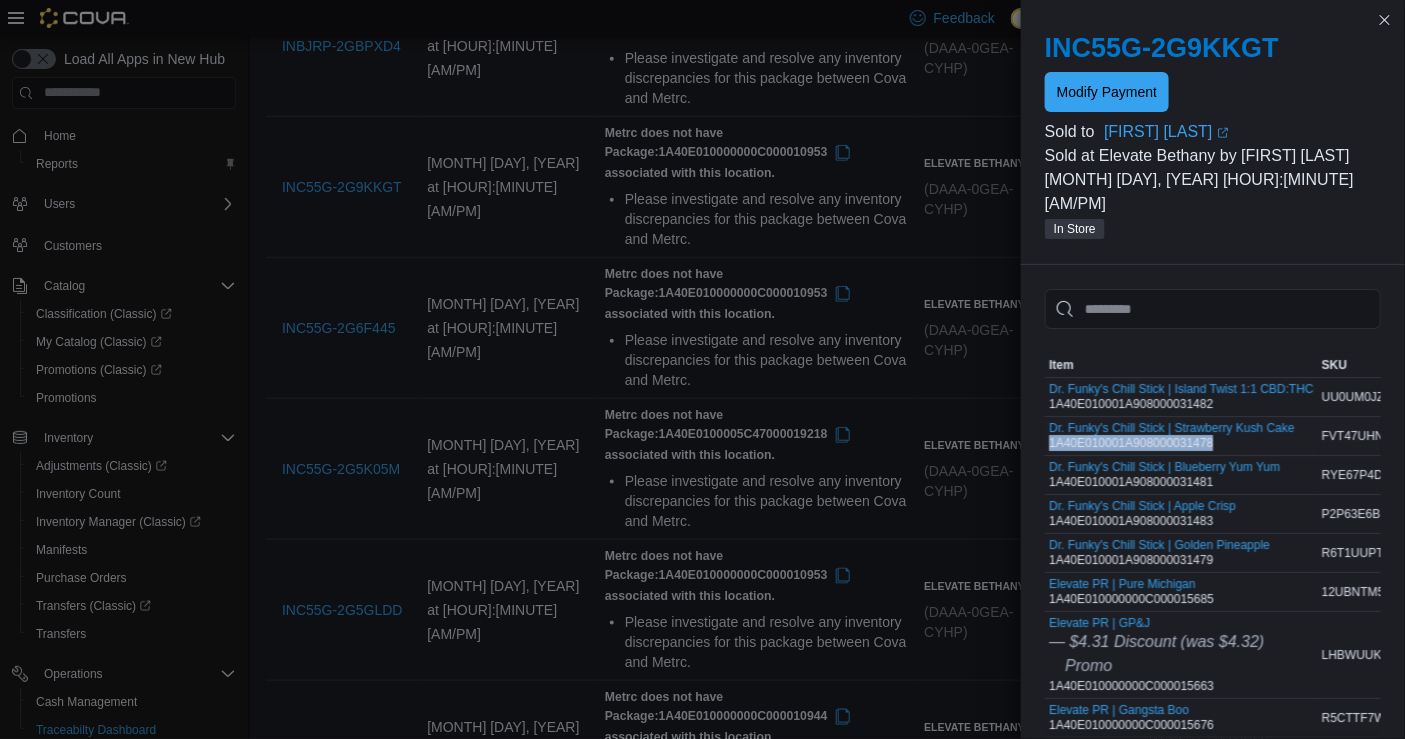 click on "Dr. Funky's Chill Stick | Strawberry Kush Cake 1A40E010001A908000031478" at bounding box center [1171, 436] 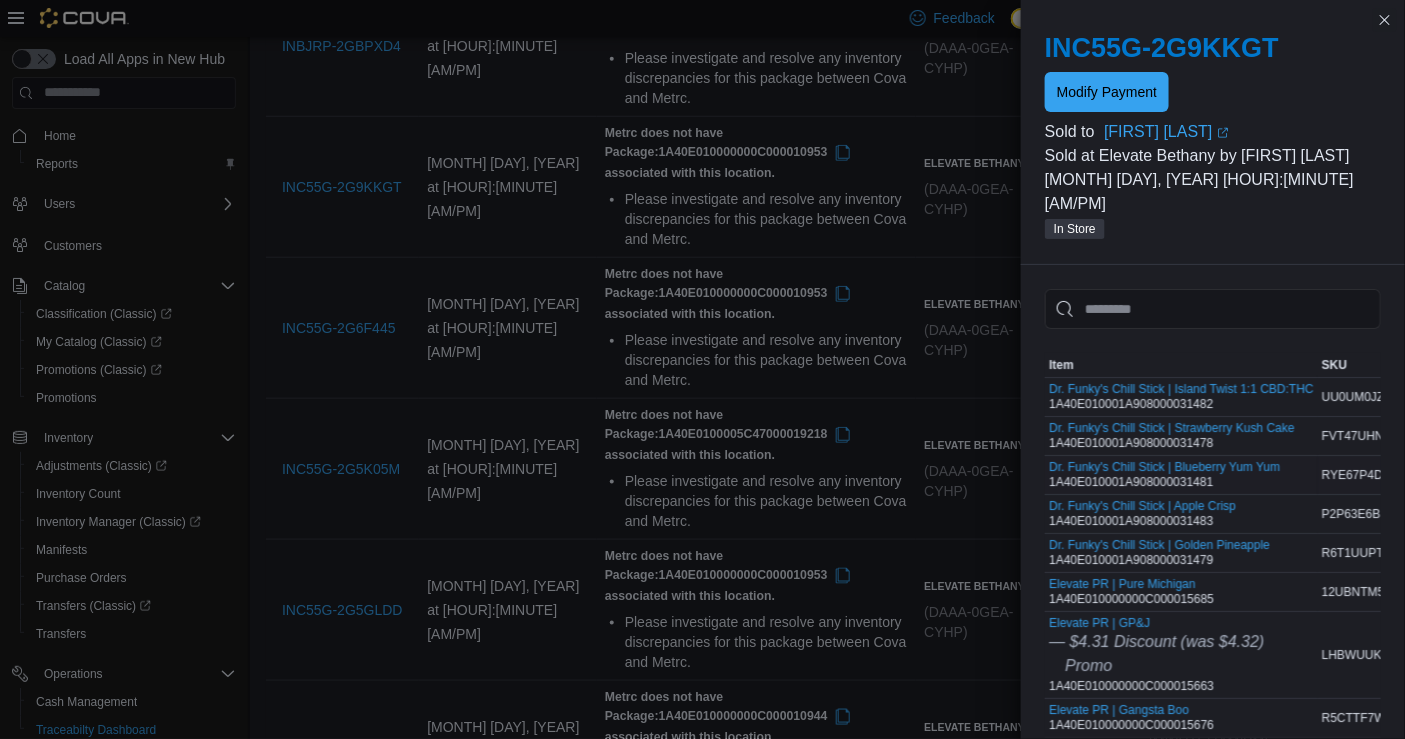 click on "Dr. Funky's Chill Stick | Blueberry Yum Yum 1A40E010001A908000031481" at bounding box center (1164, 475) 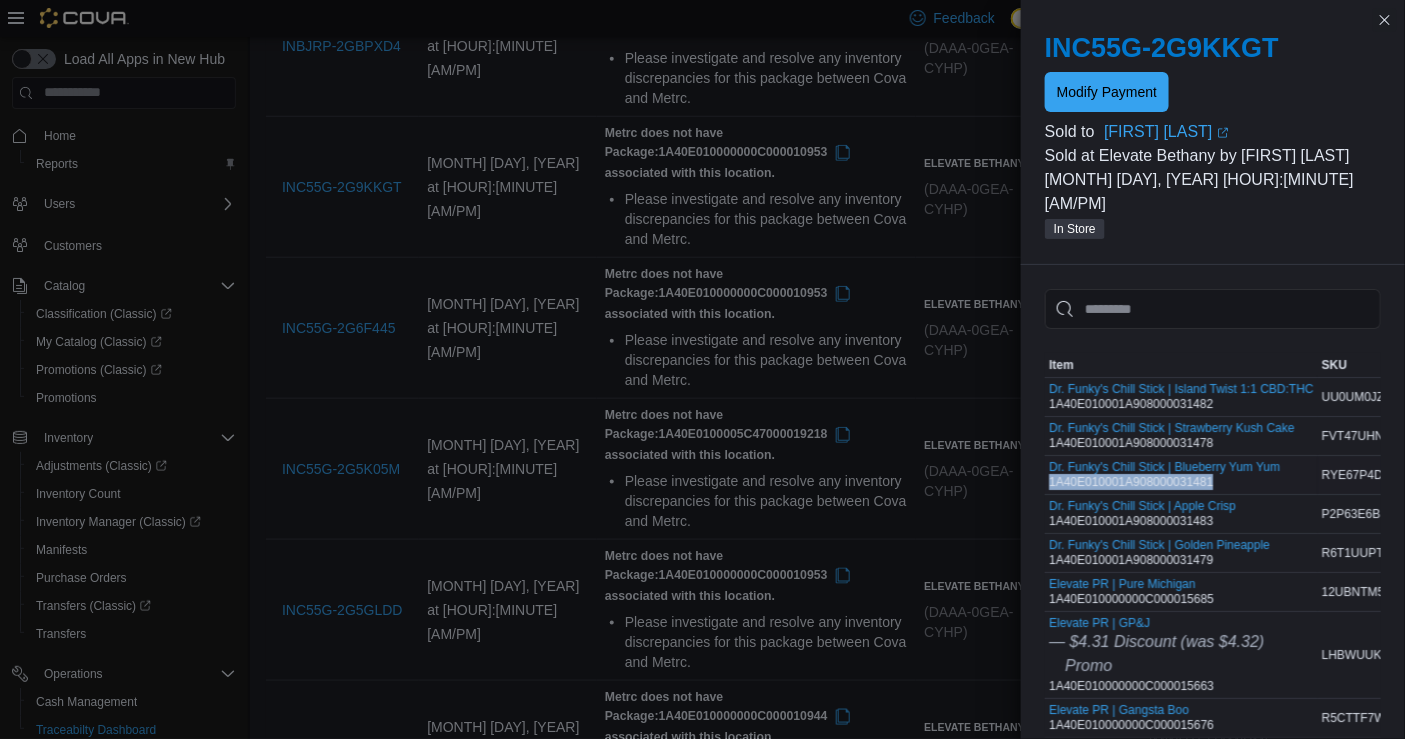 click on "Dr. Funky's Chill Stick | Blueberry Yum Yum 1A40E010001A908000031481" at bounding box center (1164, 475) 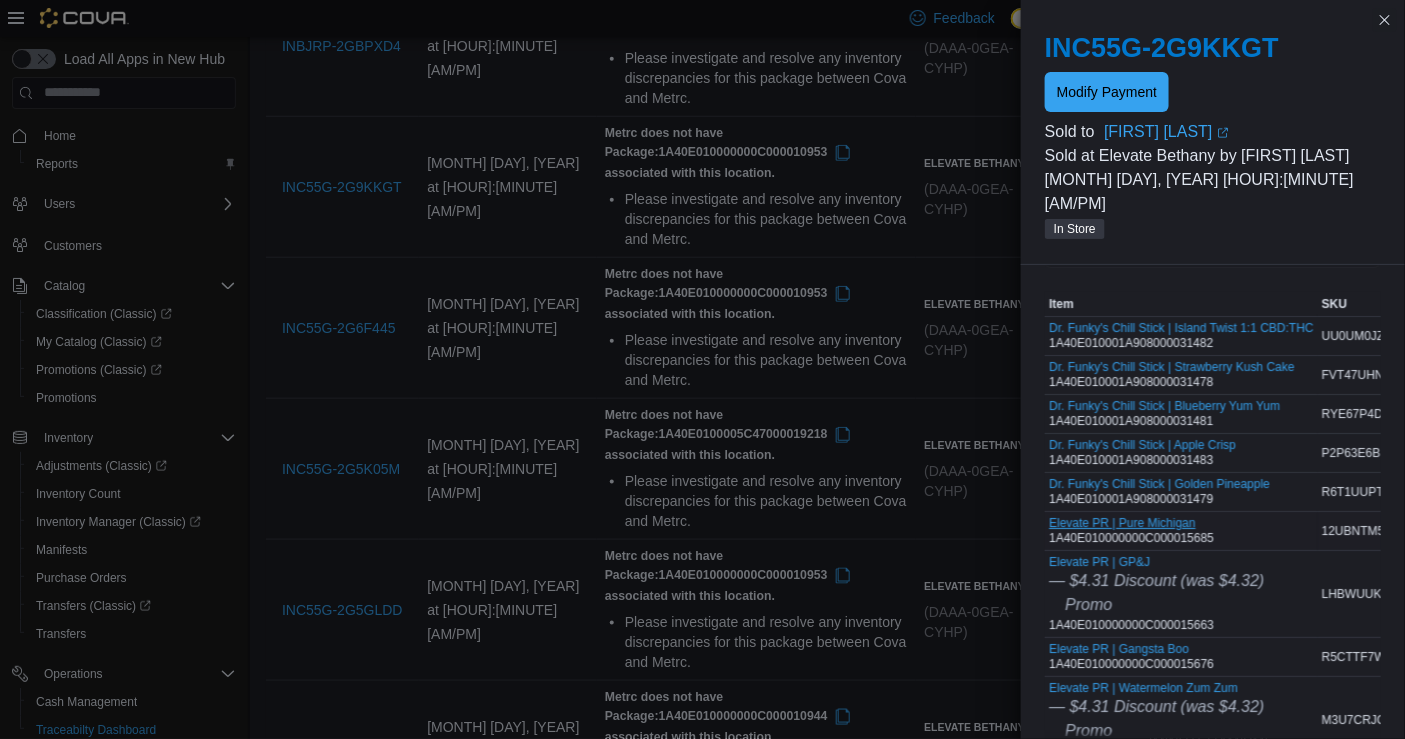 scroll, scrollTop: 62, scrollLeft: 0, axis: vertical 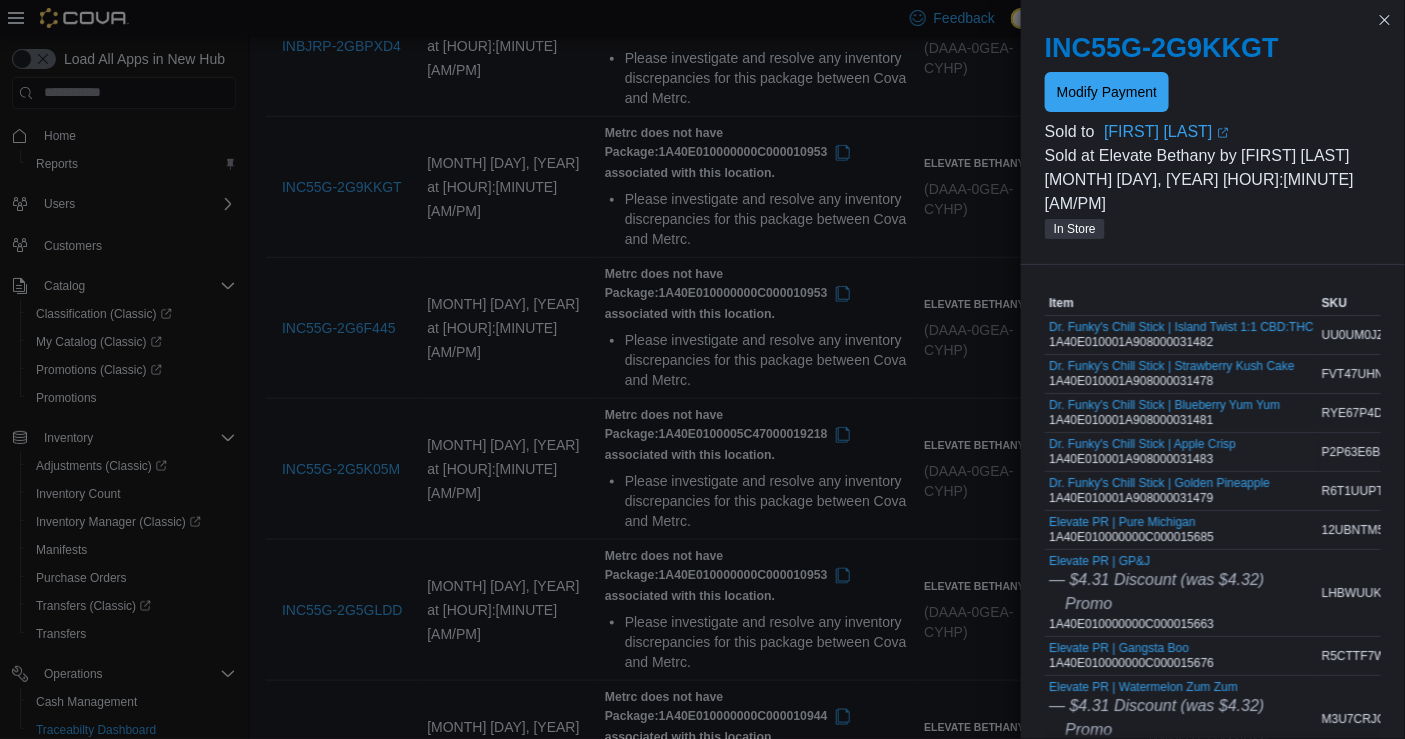click on "Dr. Funky's Chill Stick | Apple Crisp 1A40E010001A908000031483" at bounding box center (1142, 452) 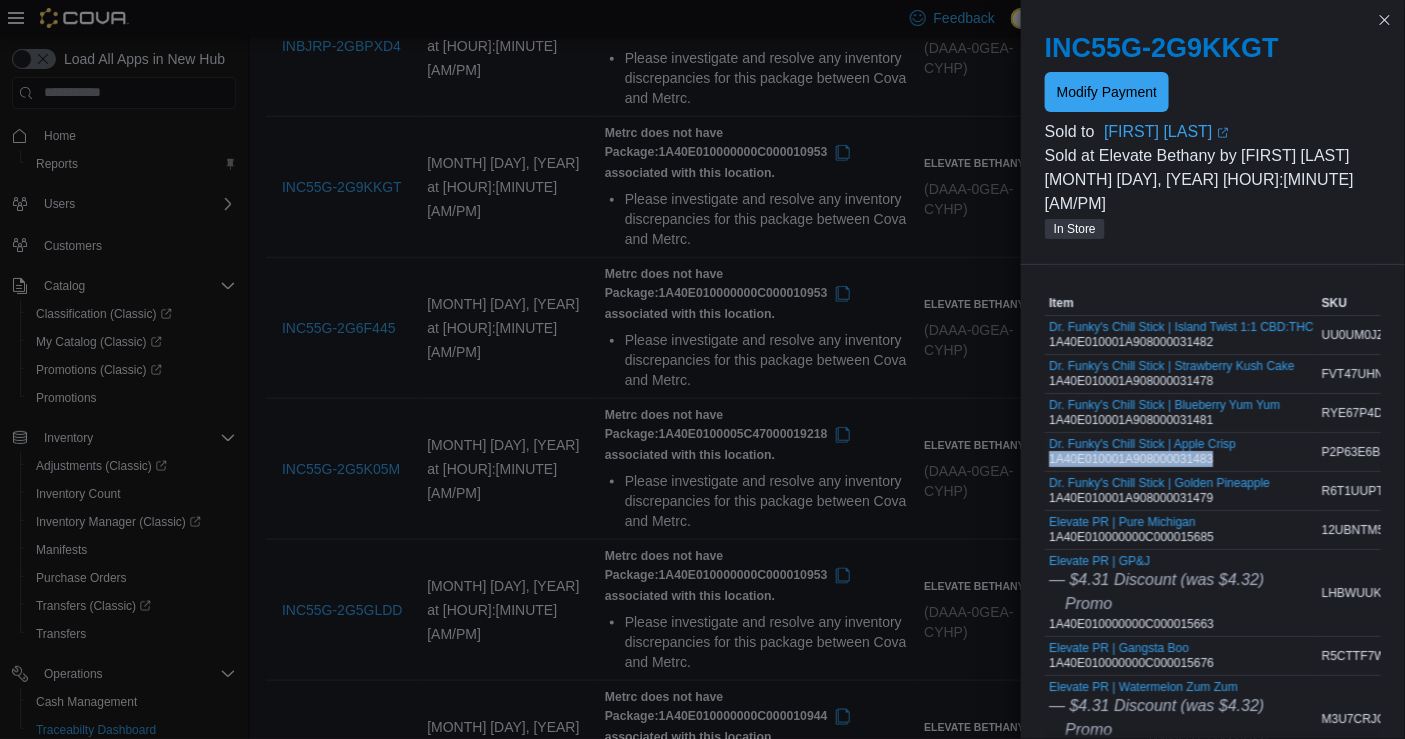 click on "Dr. Funky's Chill Stick | Apple Crisp 1A40E010001A908000031483" at bounding box center [1142, 452] 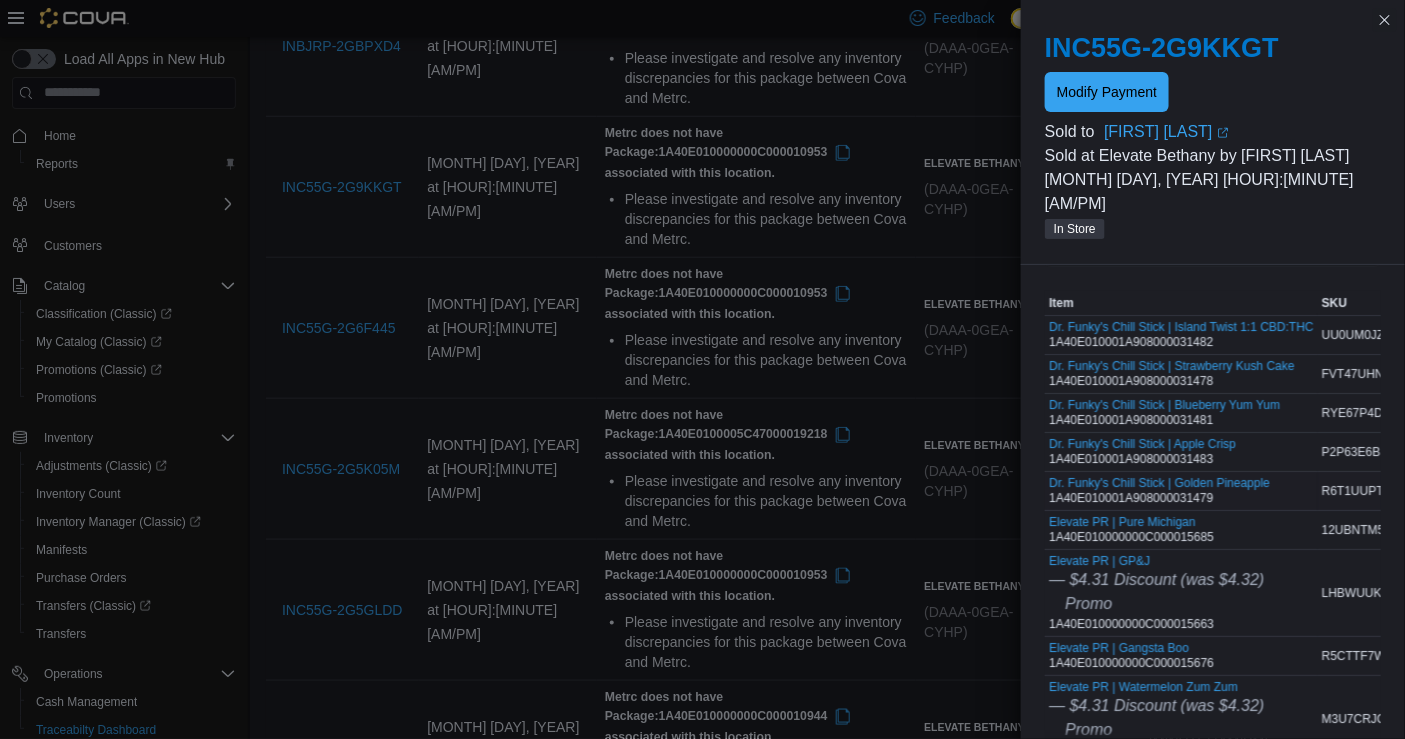 click on "Dr. Funky's Chill Stick | Golden Pineapple 1A40E010001A908000031479" at bounding box center [1159, 491] 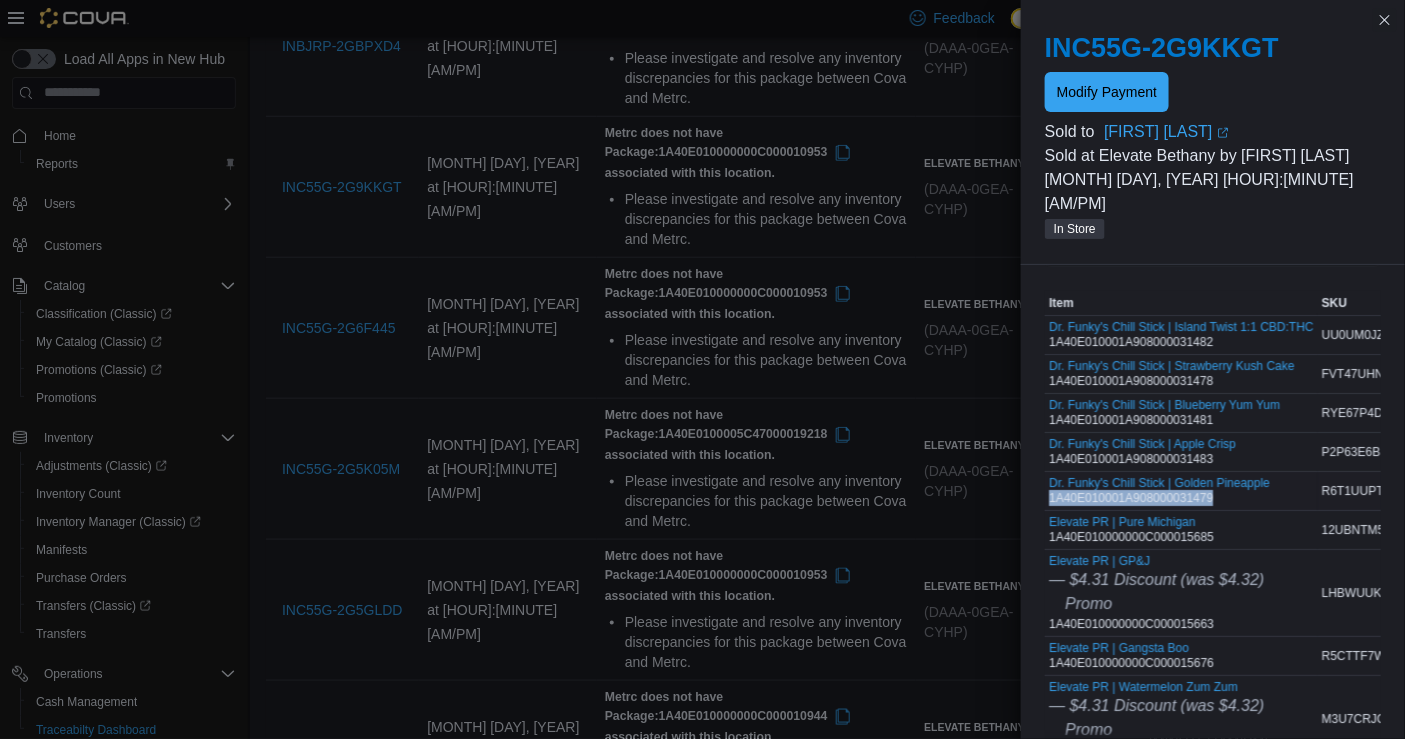click on "Dr. Funky's Chill Stick | Golden Pineapple 1A40E010001A908000031479" at bounding box center [1159, 491] 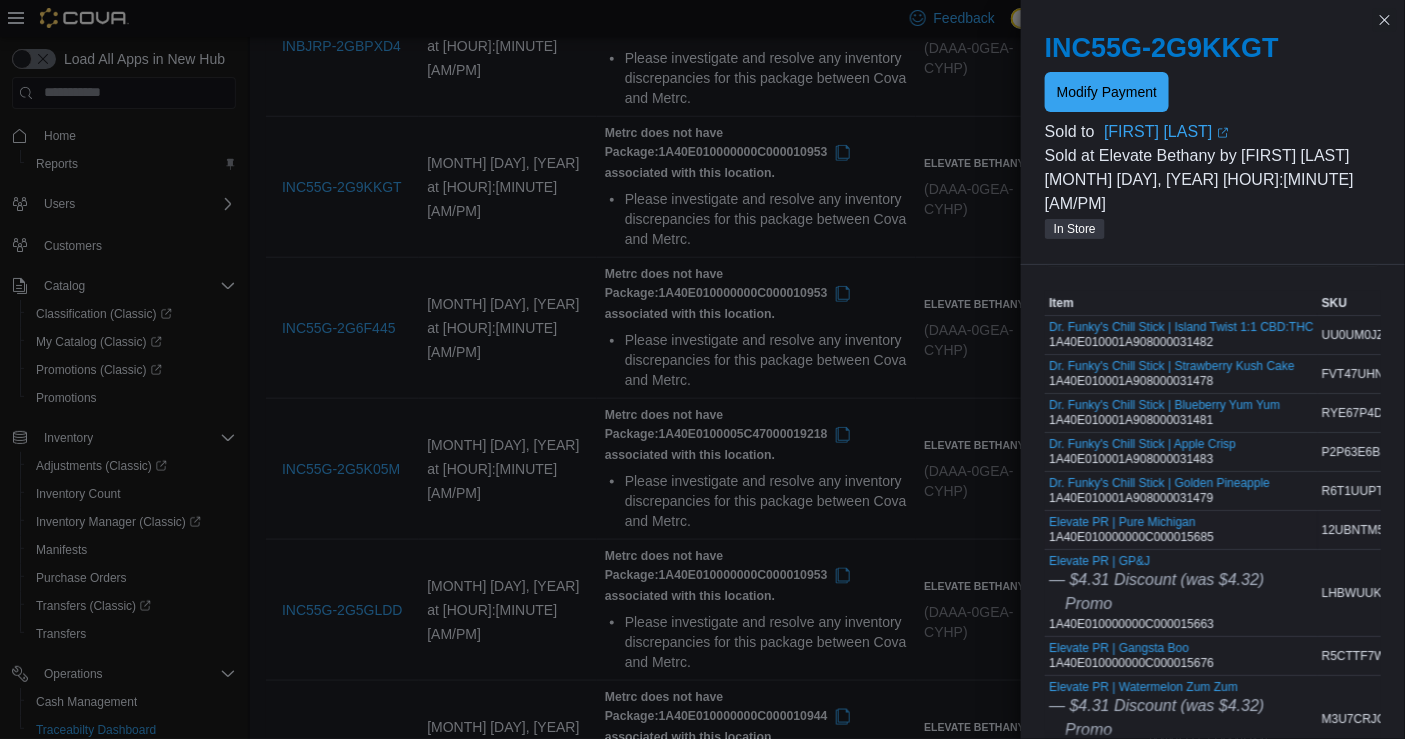 click on "Elevate PR | Pure Michigan 1A40E010000000C000015685" at bounding box center [1131, 530] 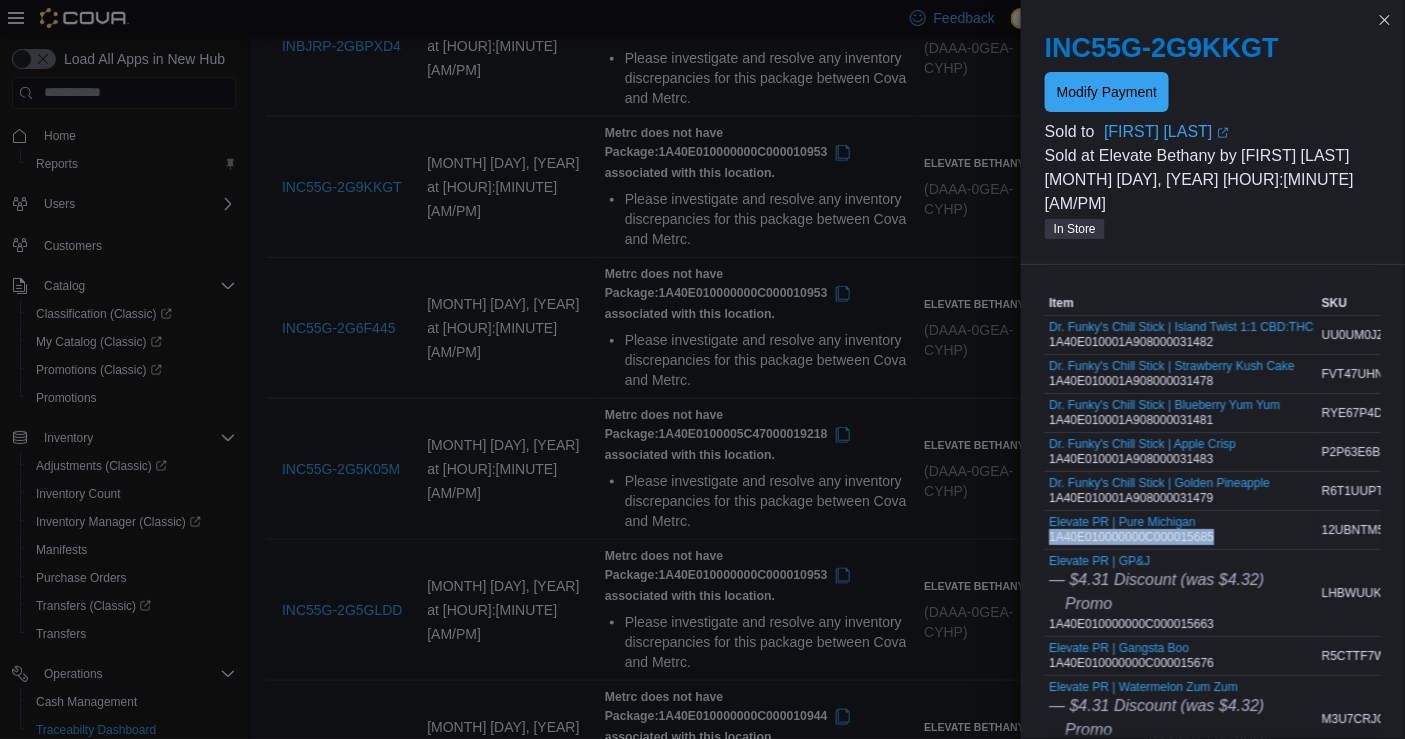 click on "Elevate PR | Pure Michigan 1A40E010000000C000015685" at bounding box center (1131, 530) 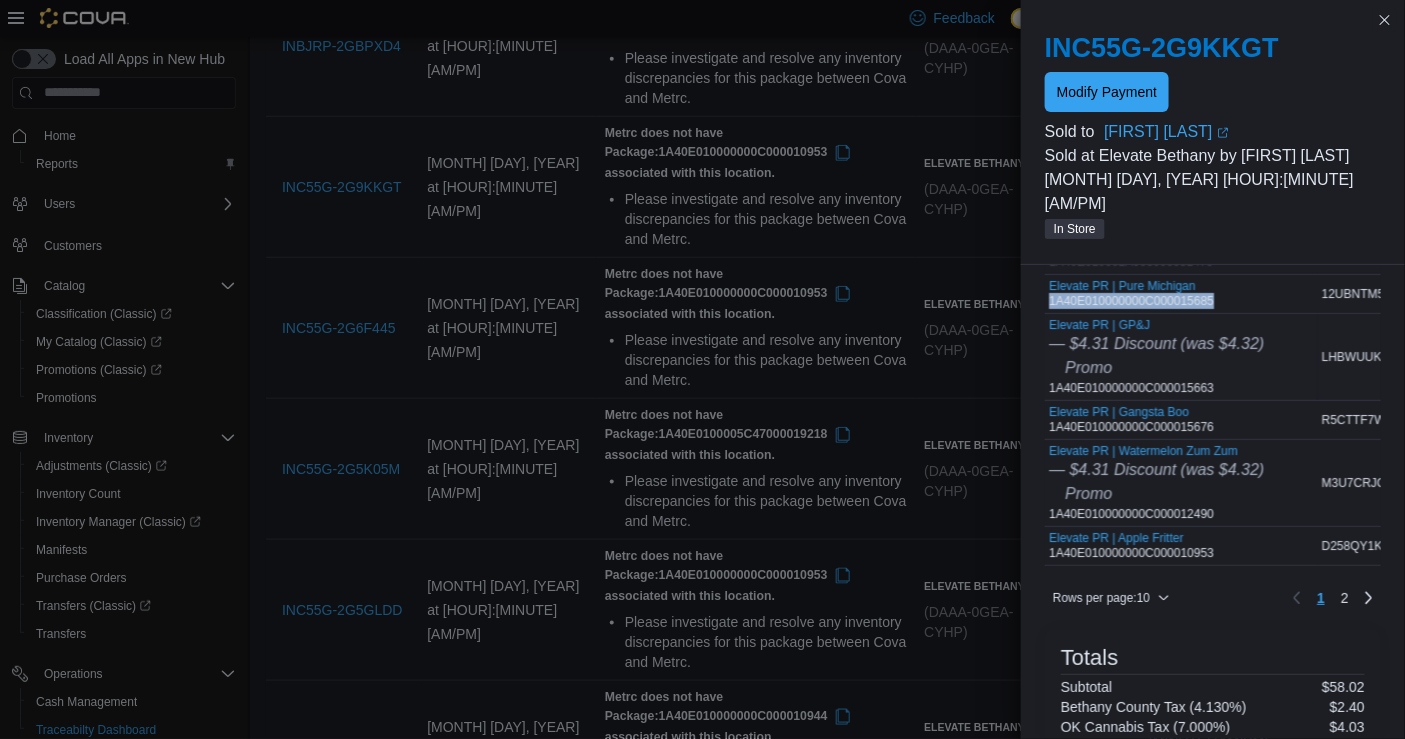 scroll, scrollTop: 312, scrollLeft: 0, axis: vertical 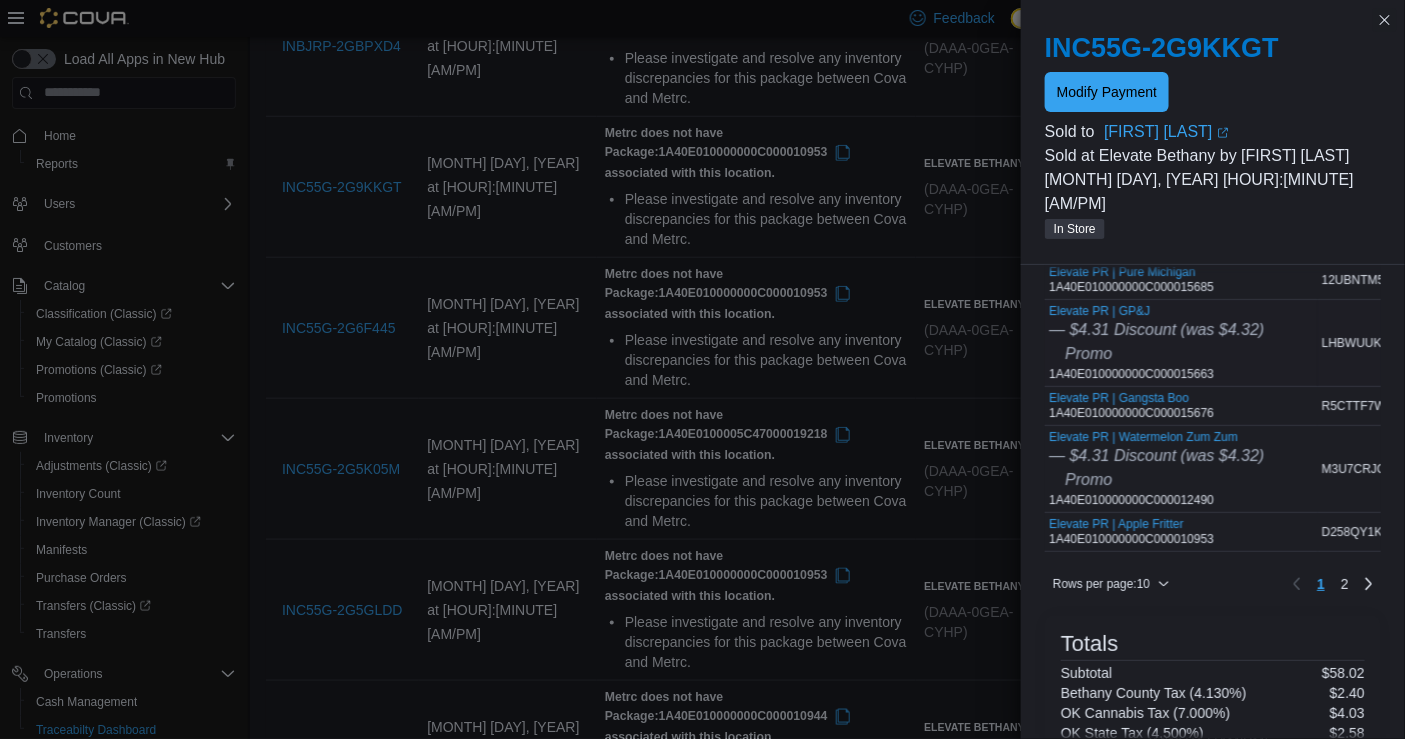 click on "Elevate PR | GP&J — $4.31 Discount
(was $4.32) Promo 1A40E010000000C000015663" at bounding box center [1156, 343] 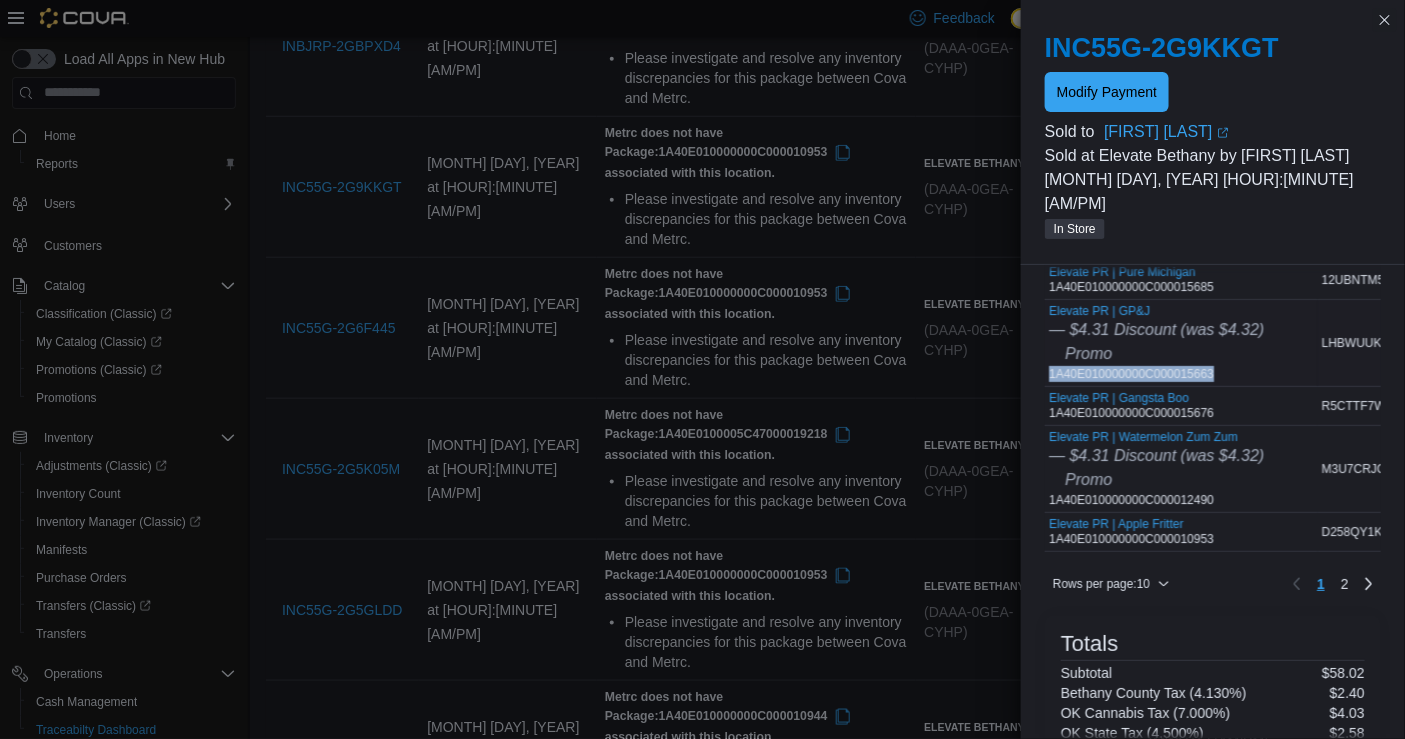 click on "Elevate PR | GP&J — $4.31 Discount
(was $4.32) Promo 1A40E010000000C000015663" at bounding box center [1156, 343] 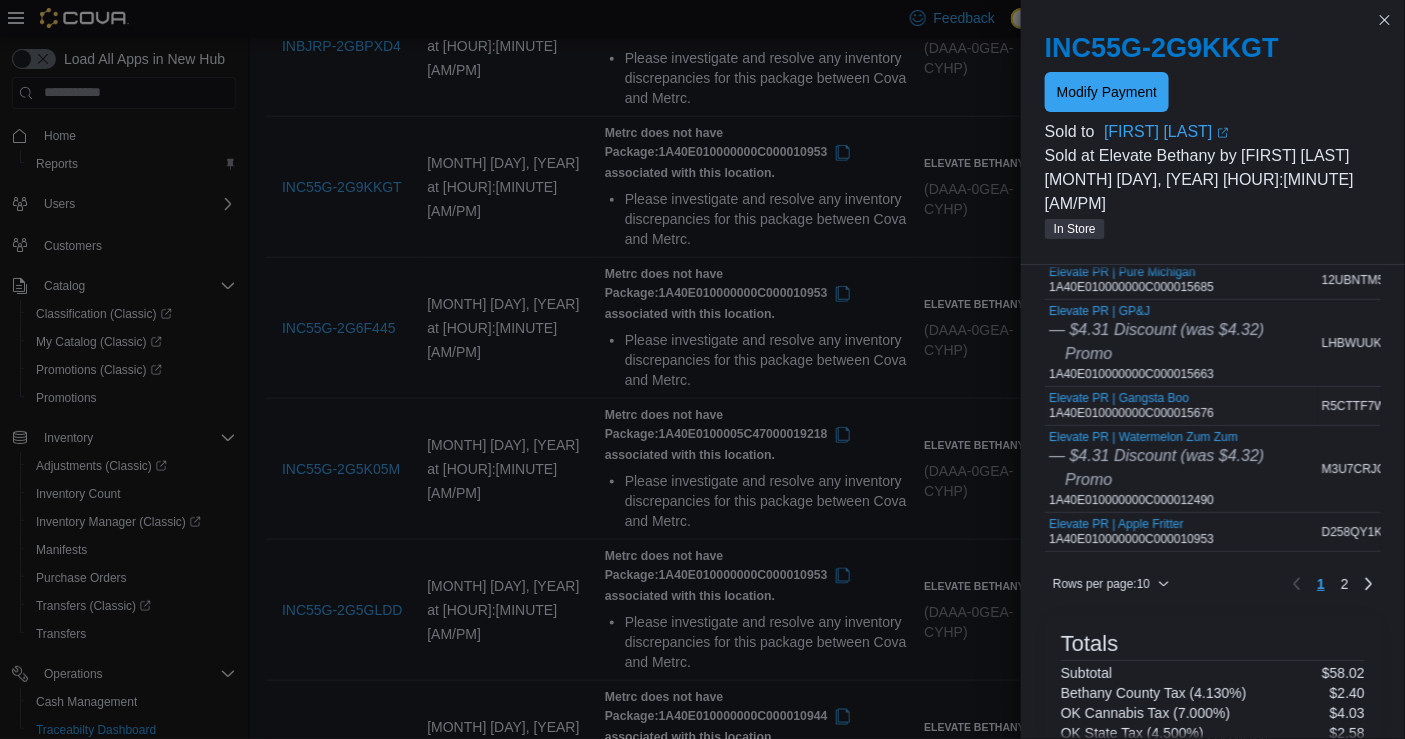 click on "Elevate PR | Gangsta Boo 1A40E010000000C000015676" at bounding box center [1131, 406] 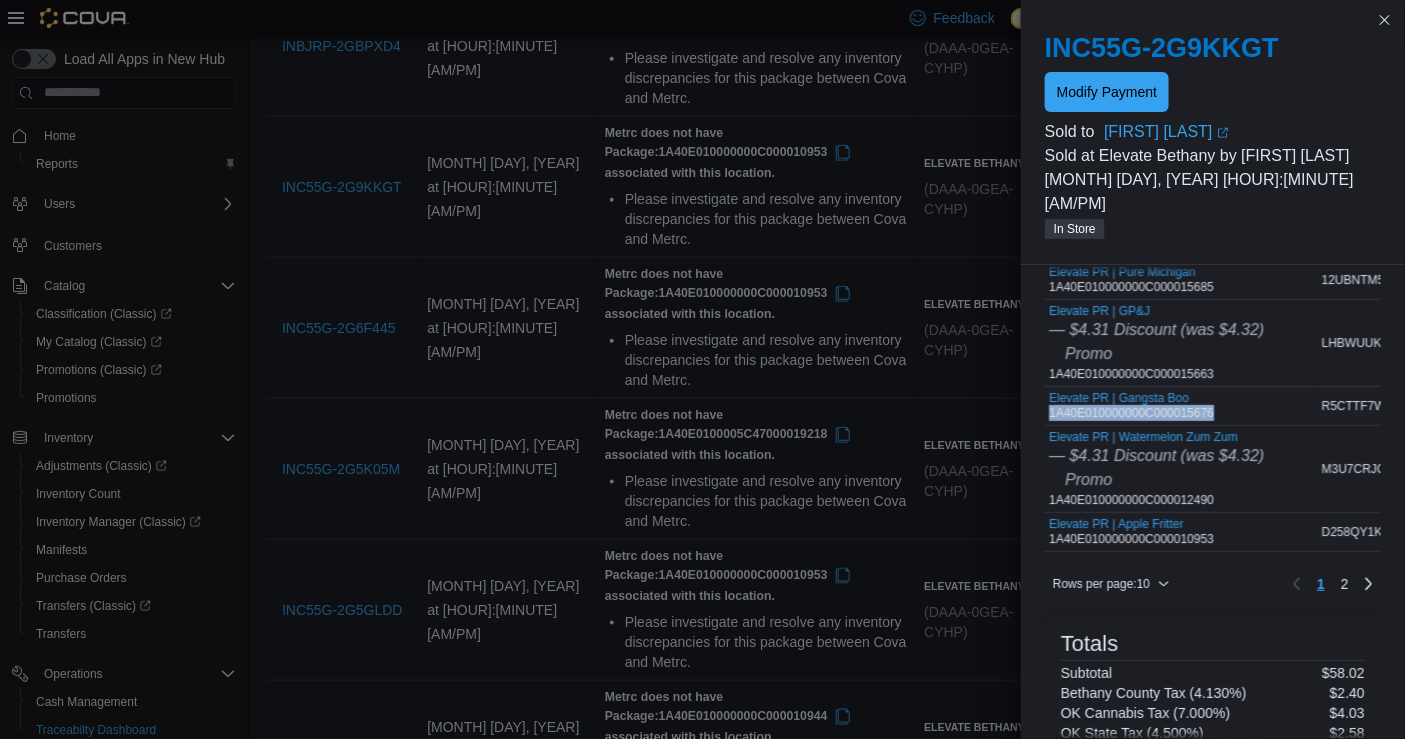 click on "Elevate PR | Gangsta Boo 1A40E010000000C000015676" at bounding box center (1131, 406) 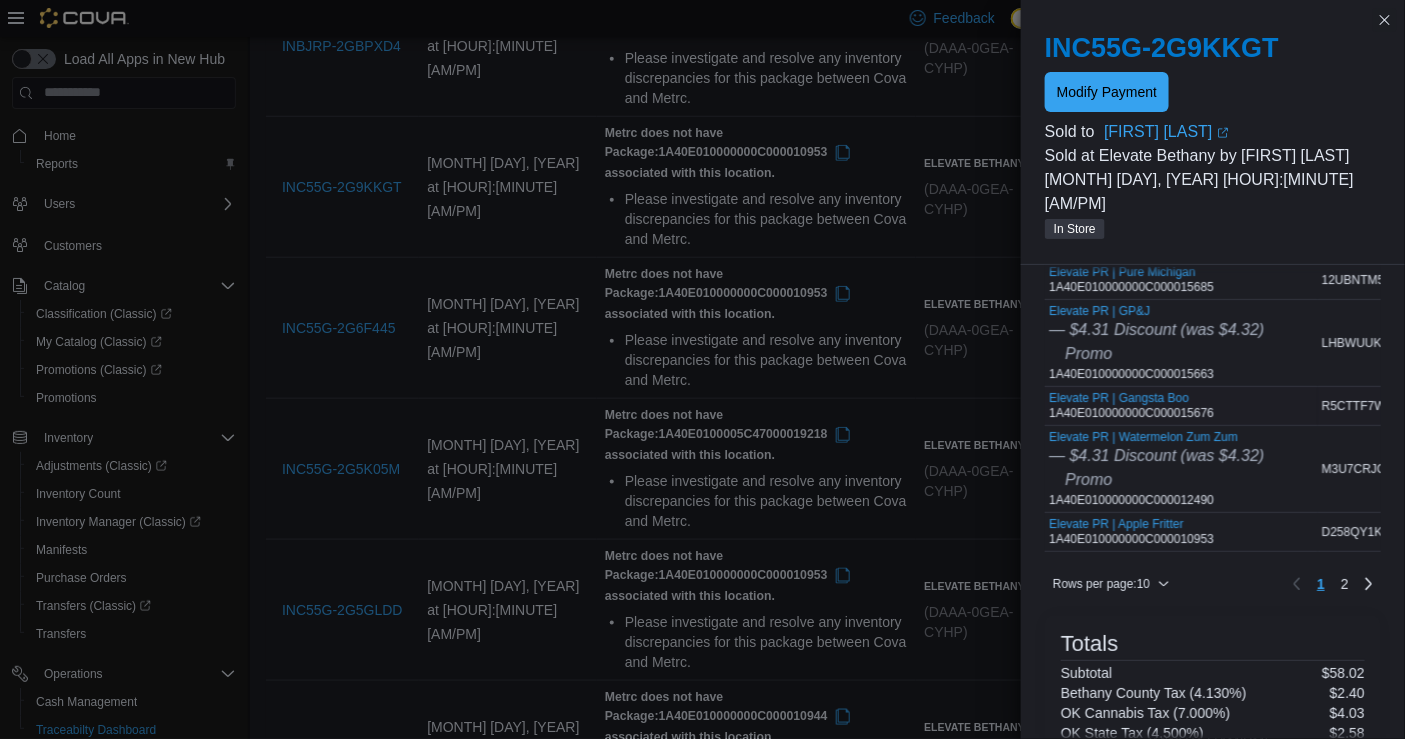 click on "Elevate PR | Gangsta Boo 1A40E010000000C000015676" at bounding box center (1131, 406) 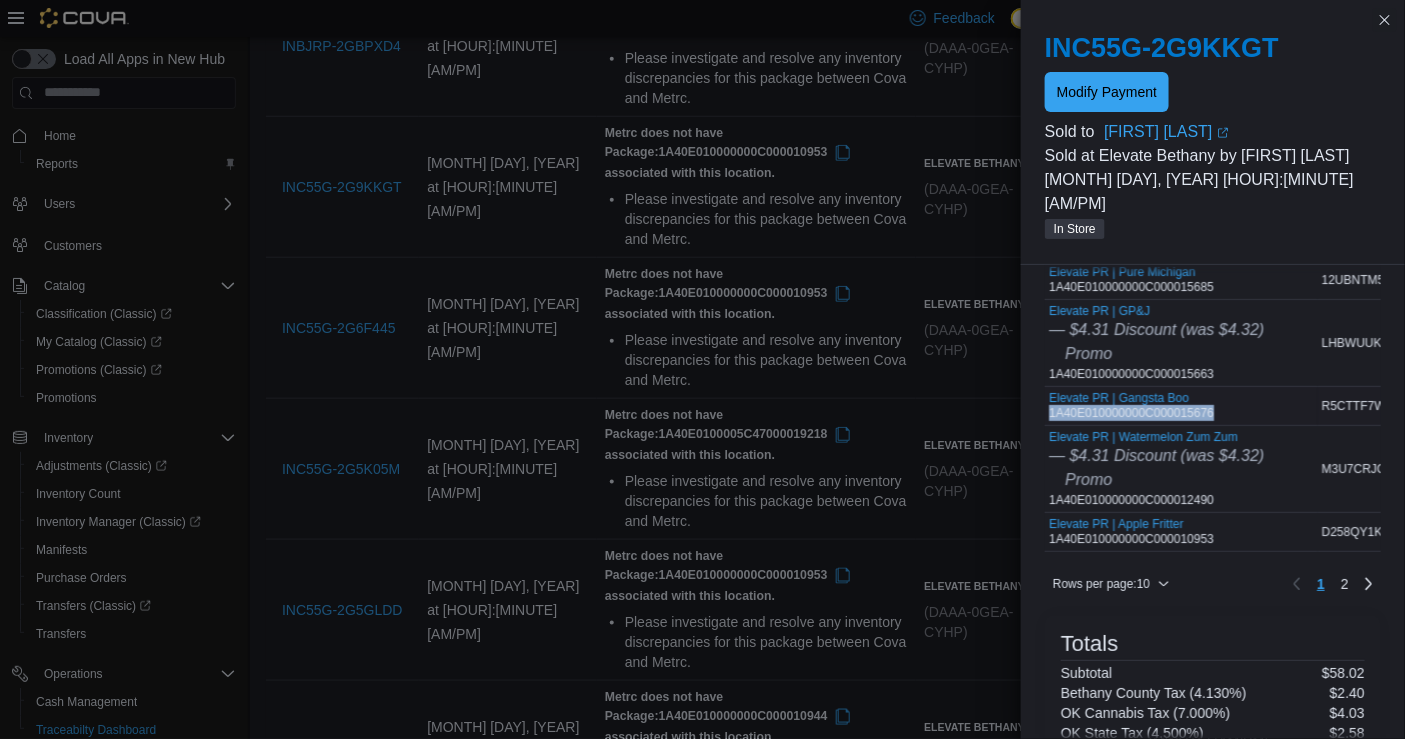 click on "Elevate PR | Gangsta Boo 1A40E010000000C000015676" at bounding box center (1131, 406) 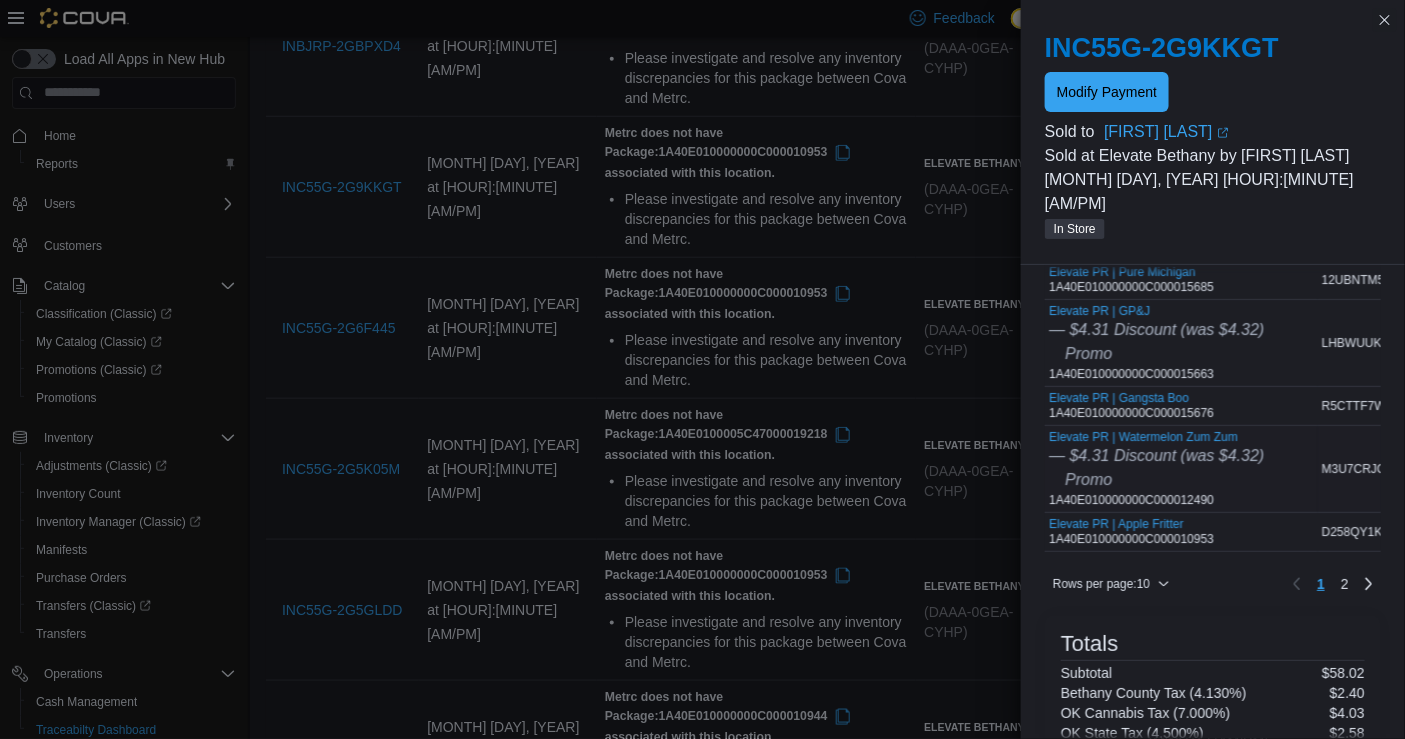 click on "Elevate PR | Watermelon Zum Zum — $[PRICE] Discount
(was $[PRICE]) Promo 1A40E010000000C000012490" at bounding box center (1156, 469) 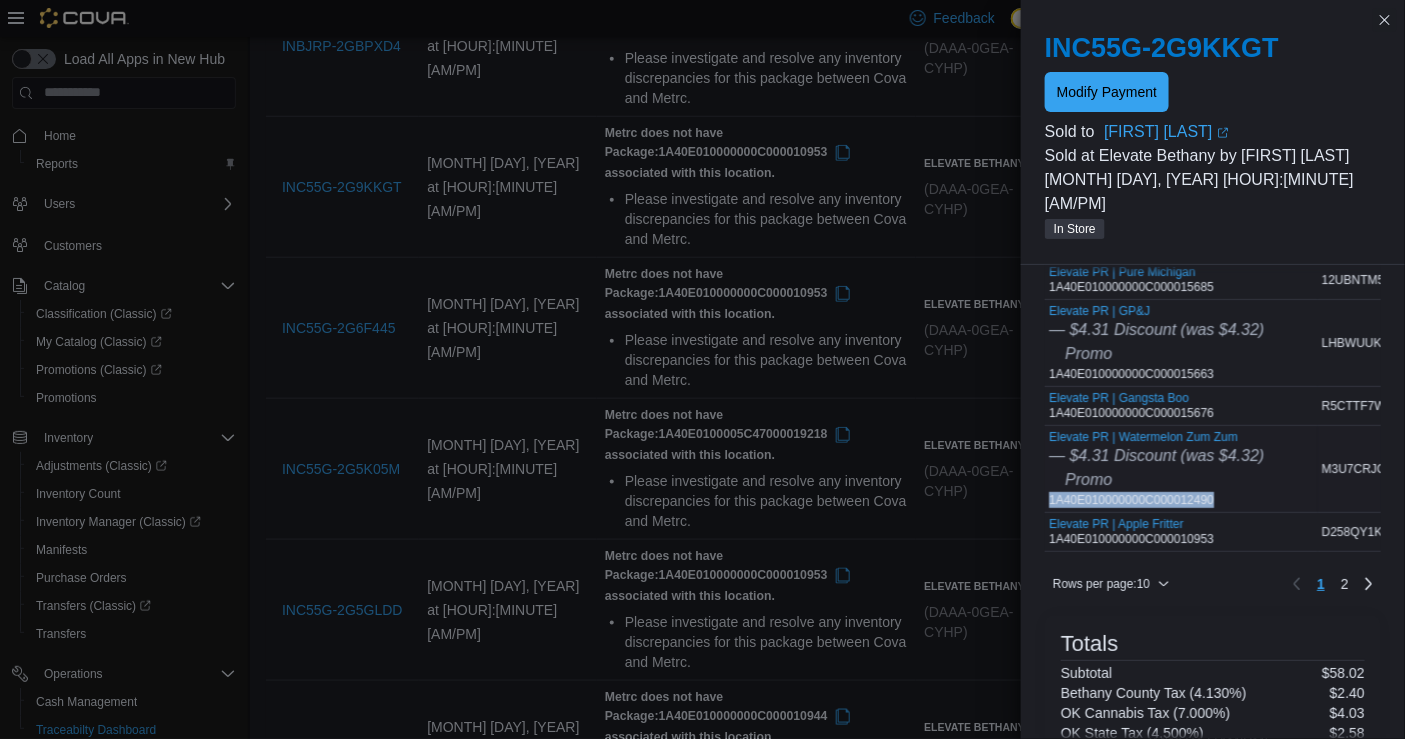 click on "Elevate PR | Watermelon Zum Zum — $[PRICE] Discount
(was $[PRICE]) Promo 1A40E010000000C000012490" at bounding box center [1156, 469] 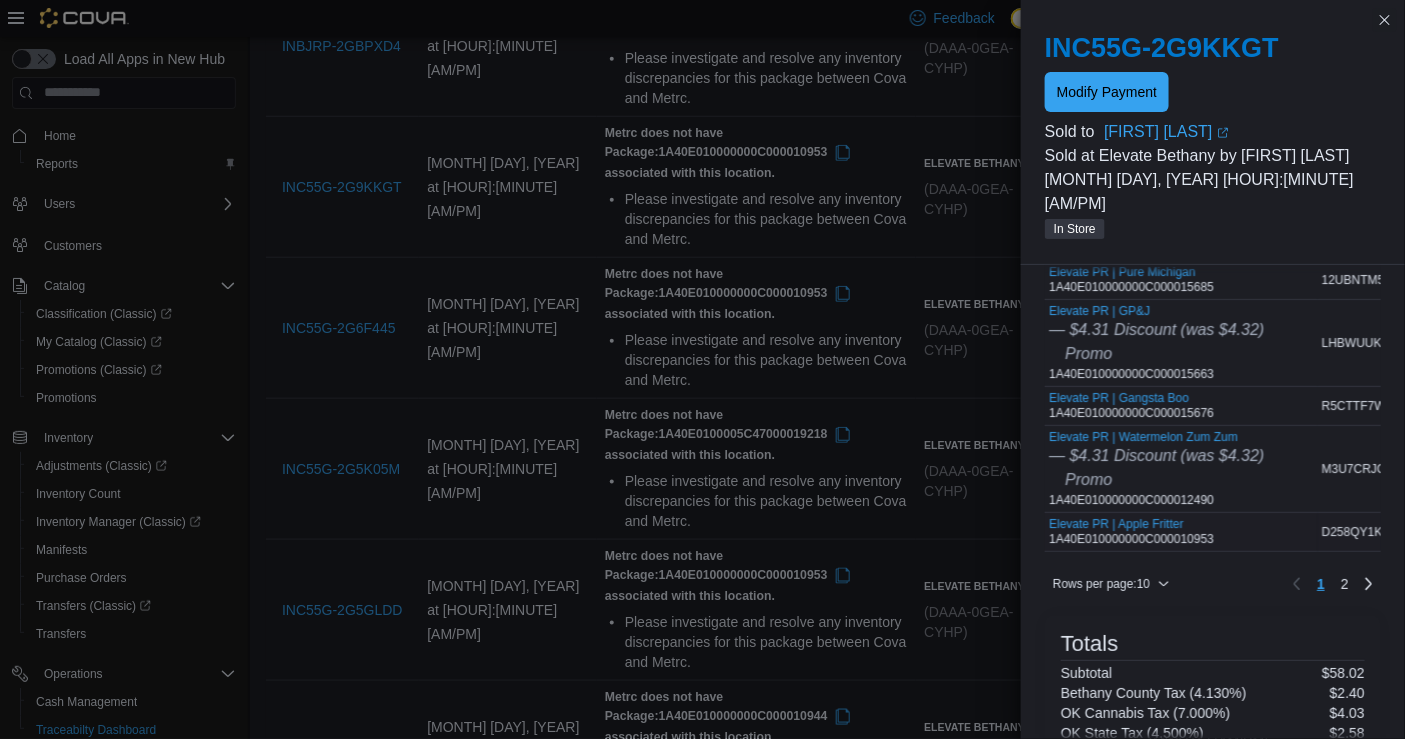 click on "Elevate PR | Apple Fritter 1A40E010000000C000010953" at bounding box center (1131, 532) 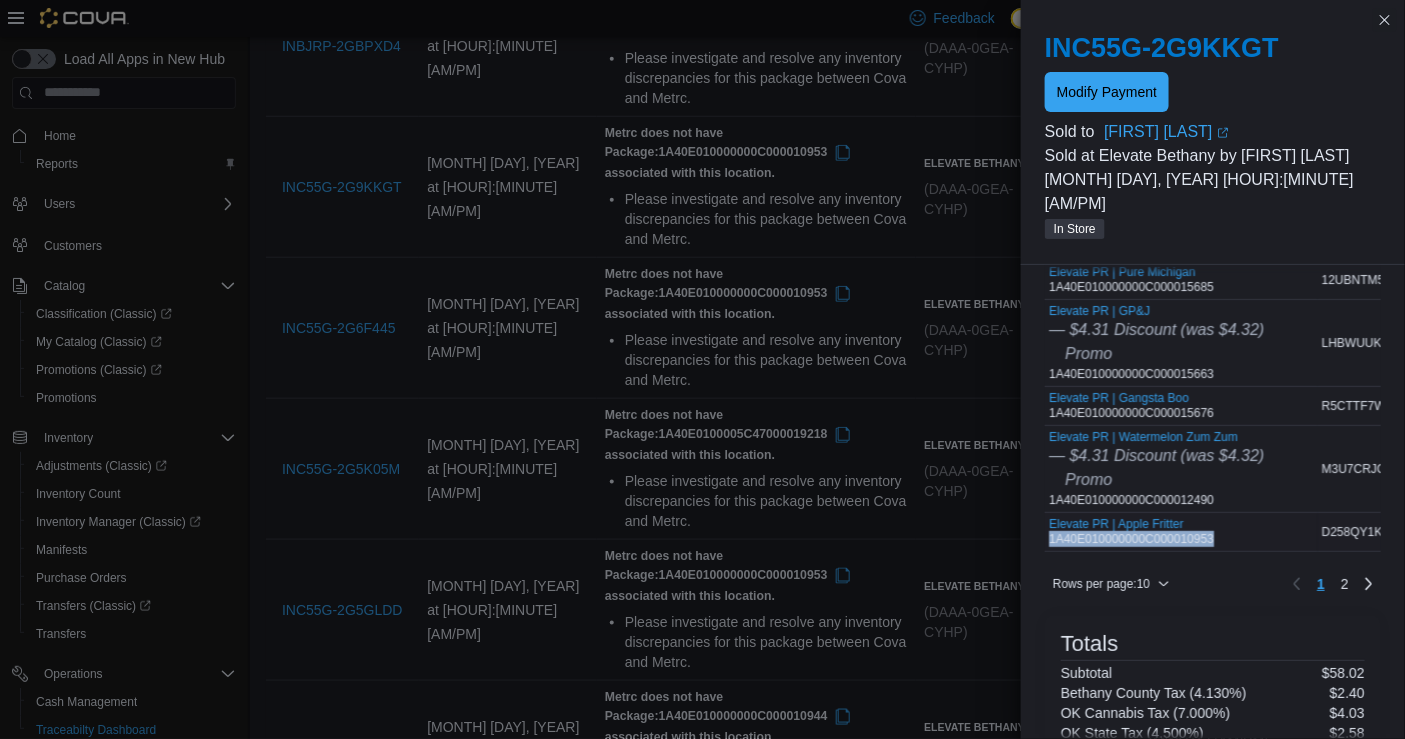 click on "Elevate PR | Apple Fritter 1A40E010000000C000010953" at bounding box center [1131, 532] 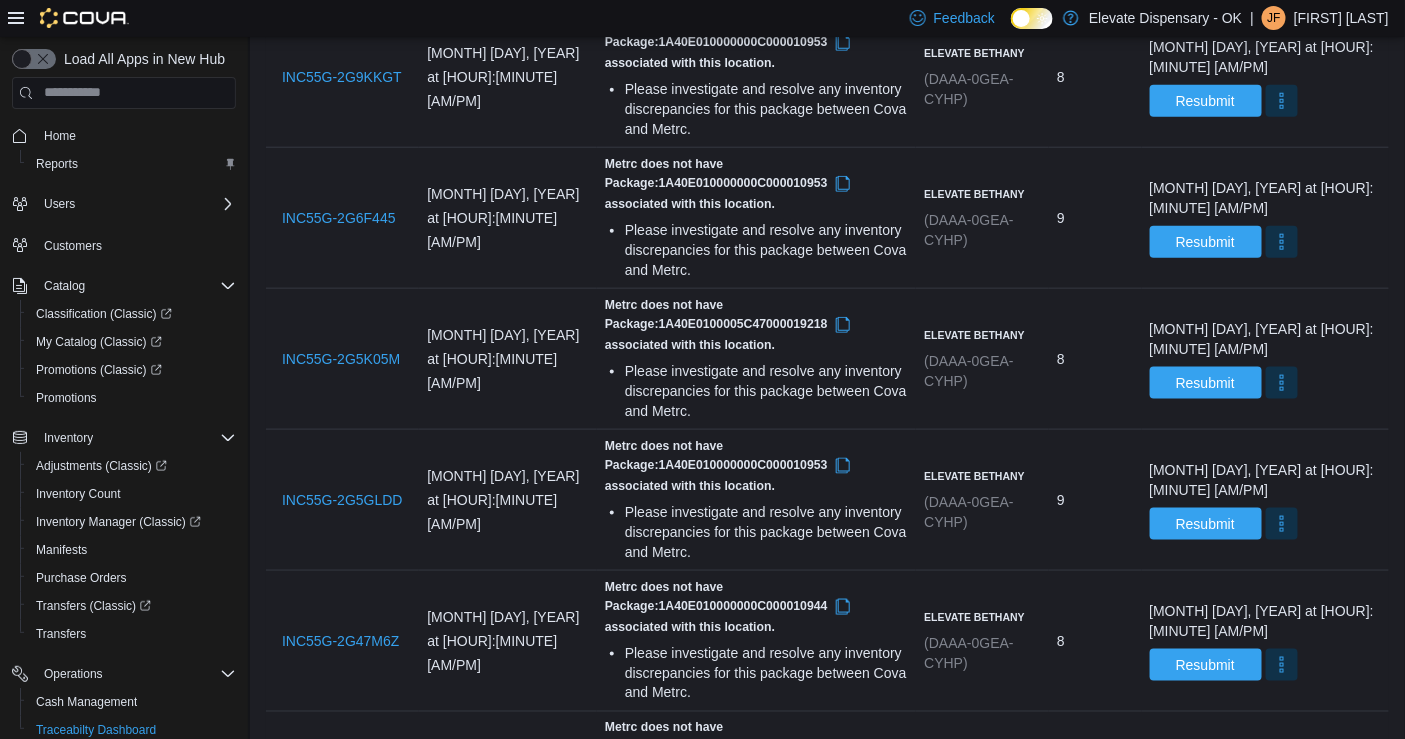 scroll, scrollTop: 586, scrollLeft: 0, axis: vertical 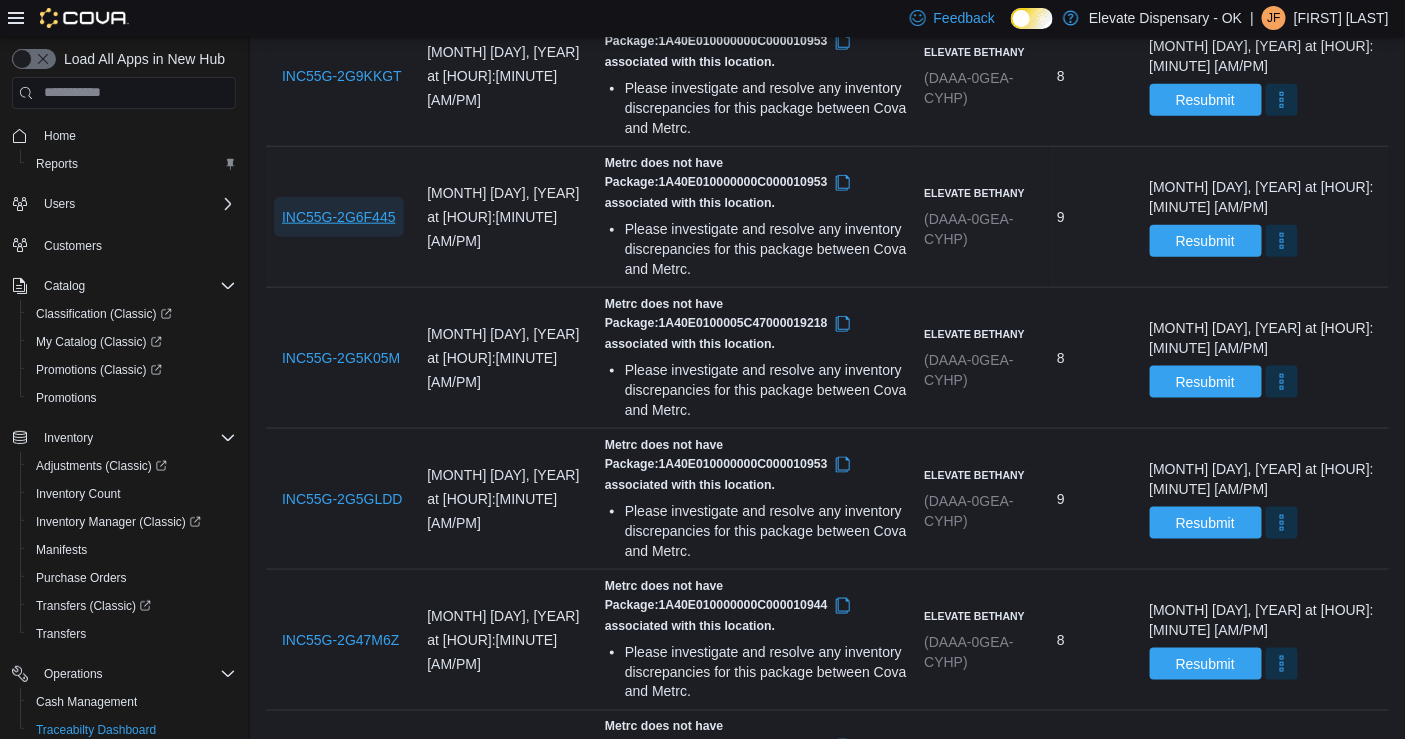 click on "INC55G-2G6F445" at bounding box center [339, 217] 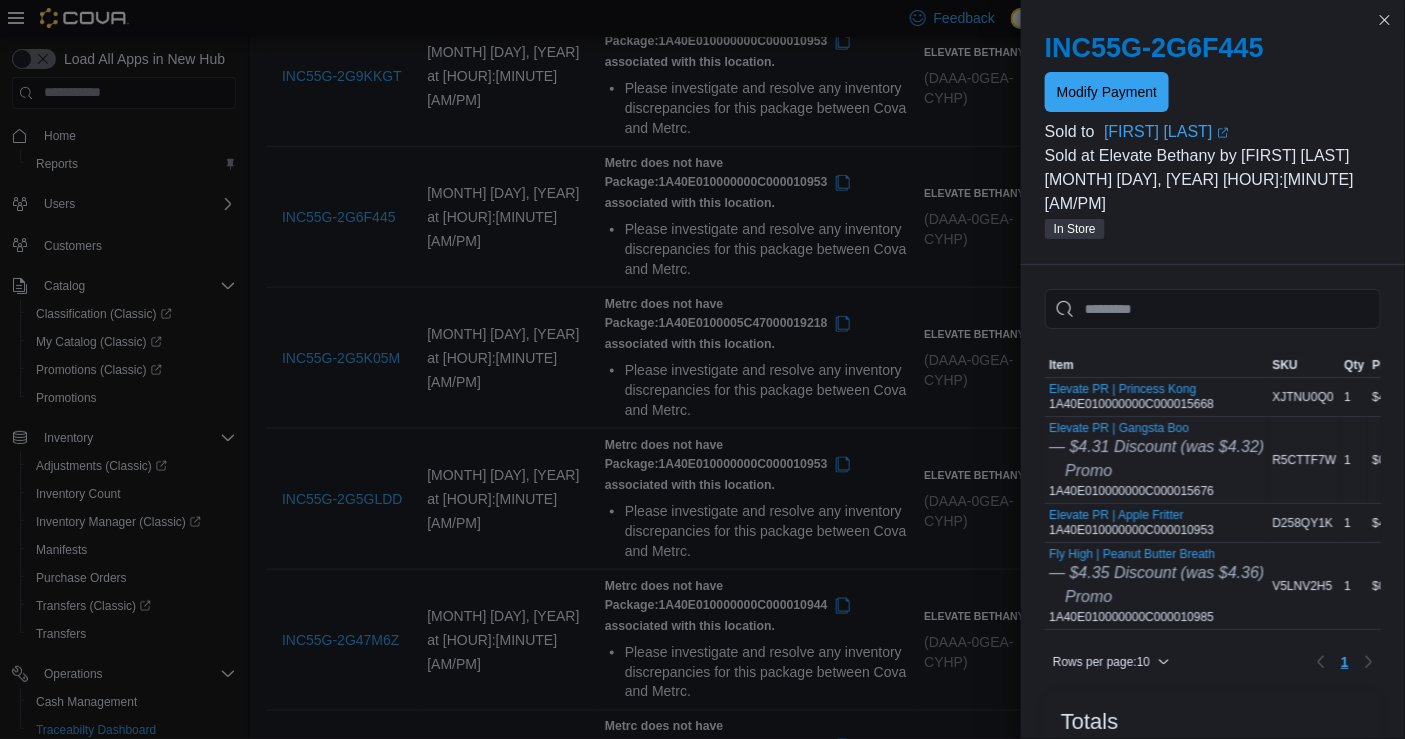 click on "Elevate PR | Gangsta Boo — $4.31 Discount
(was $4.32) Promo 1A40E010000000C000015676" at bounding box center (1156, 460) 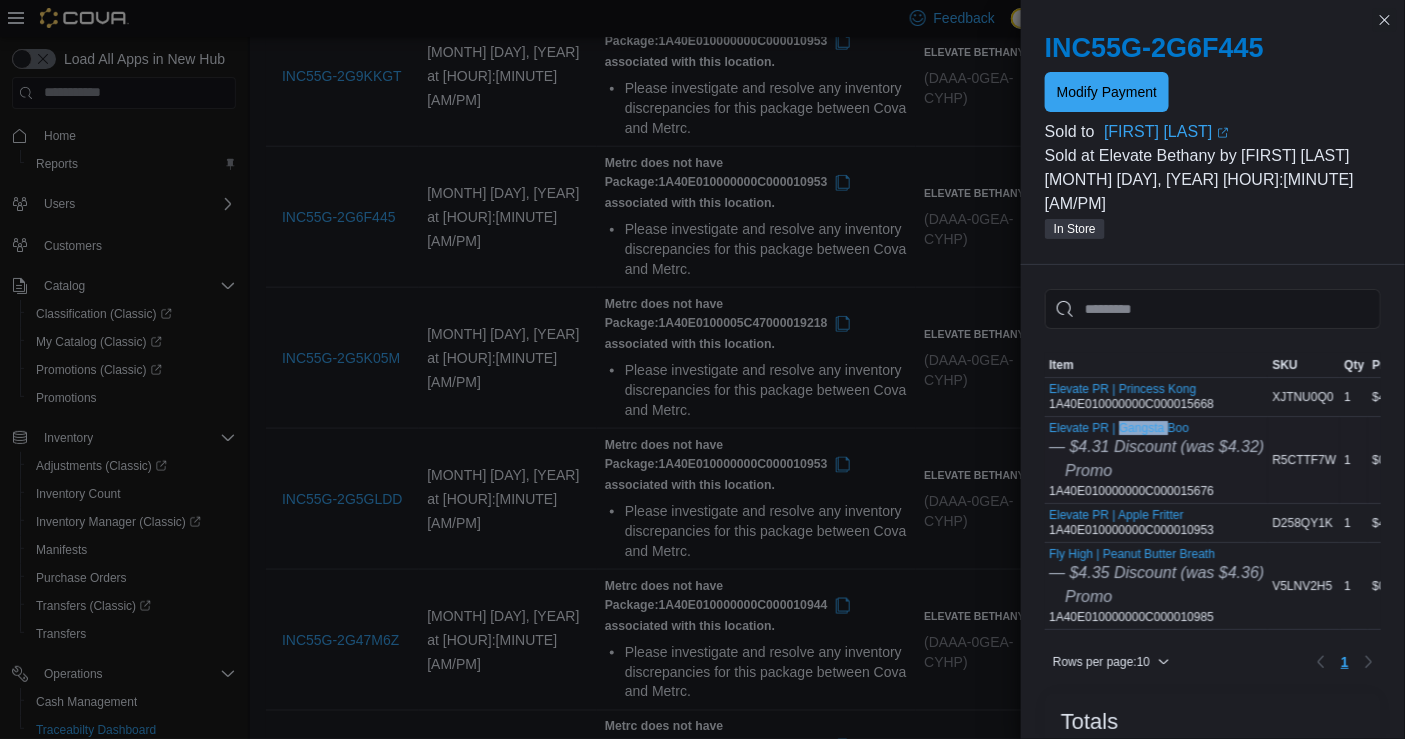 click on "Elevate PR | Gangsta Boo — $4.31 Discount
(was $4.32) Promo 1A40E010000000C000015676" at bounding box center [1156, 460] 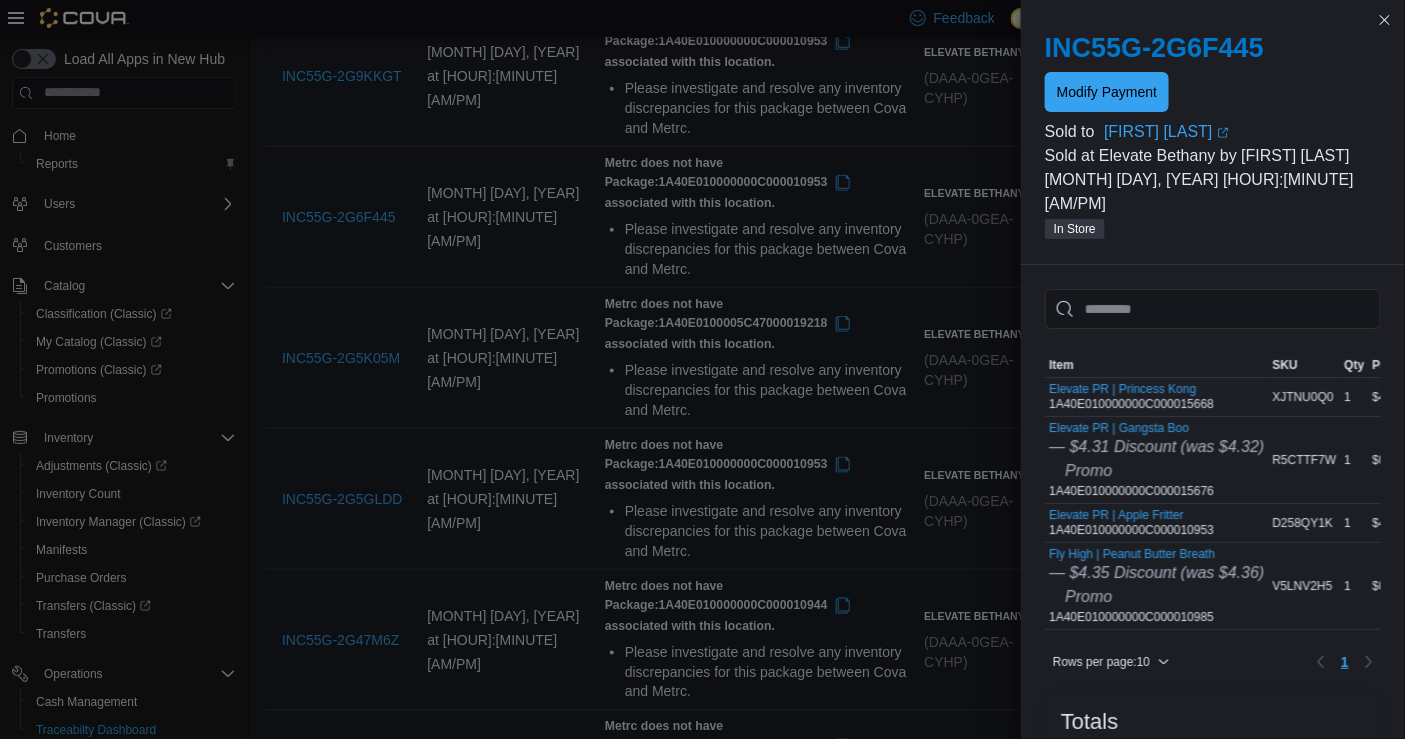 click on "Elevate PR | Princess Kong 1A40E010000000C000015668" at bounding box center [1131, 397] 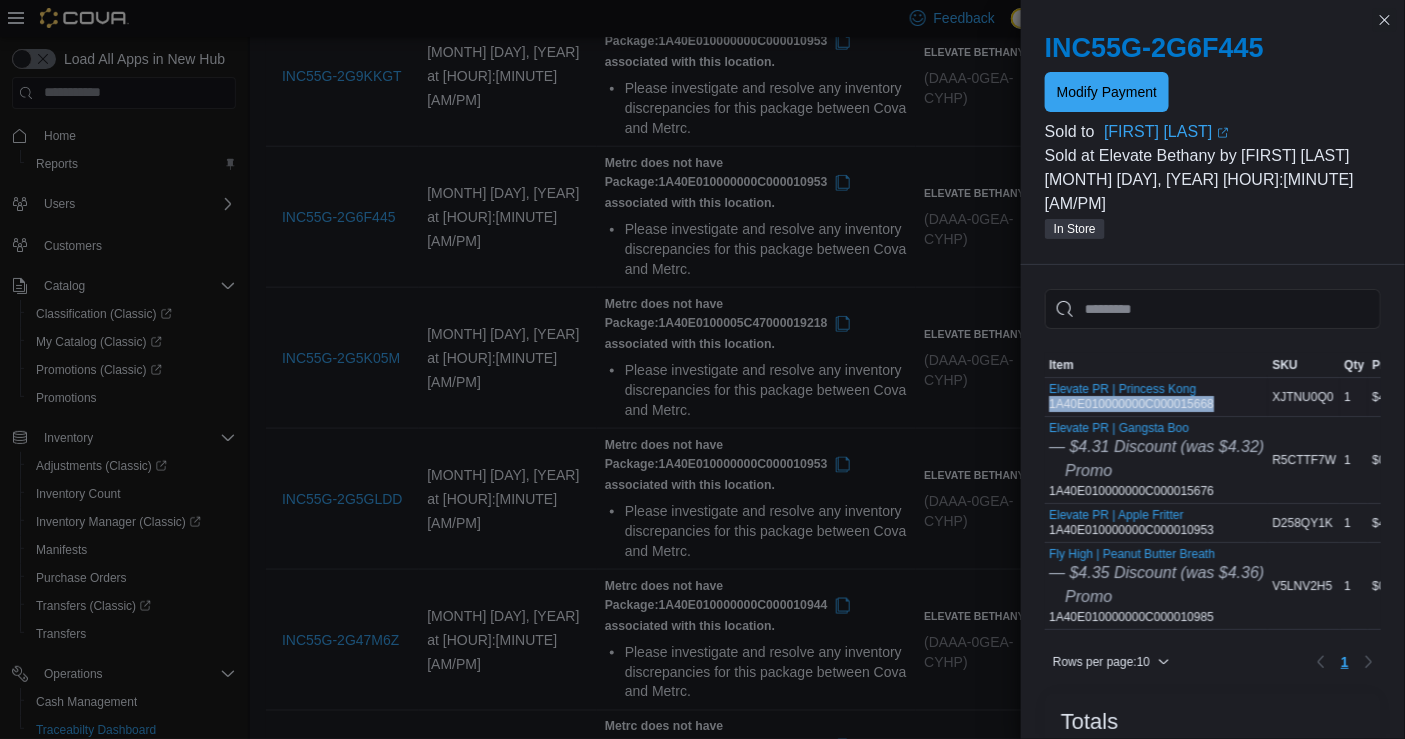 click on "Elevate PR | Princess Kong 1A40E010000000C000015668" at bounding box center [1131, 397] 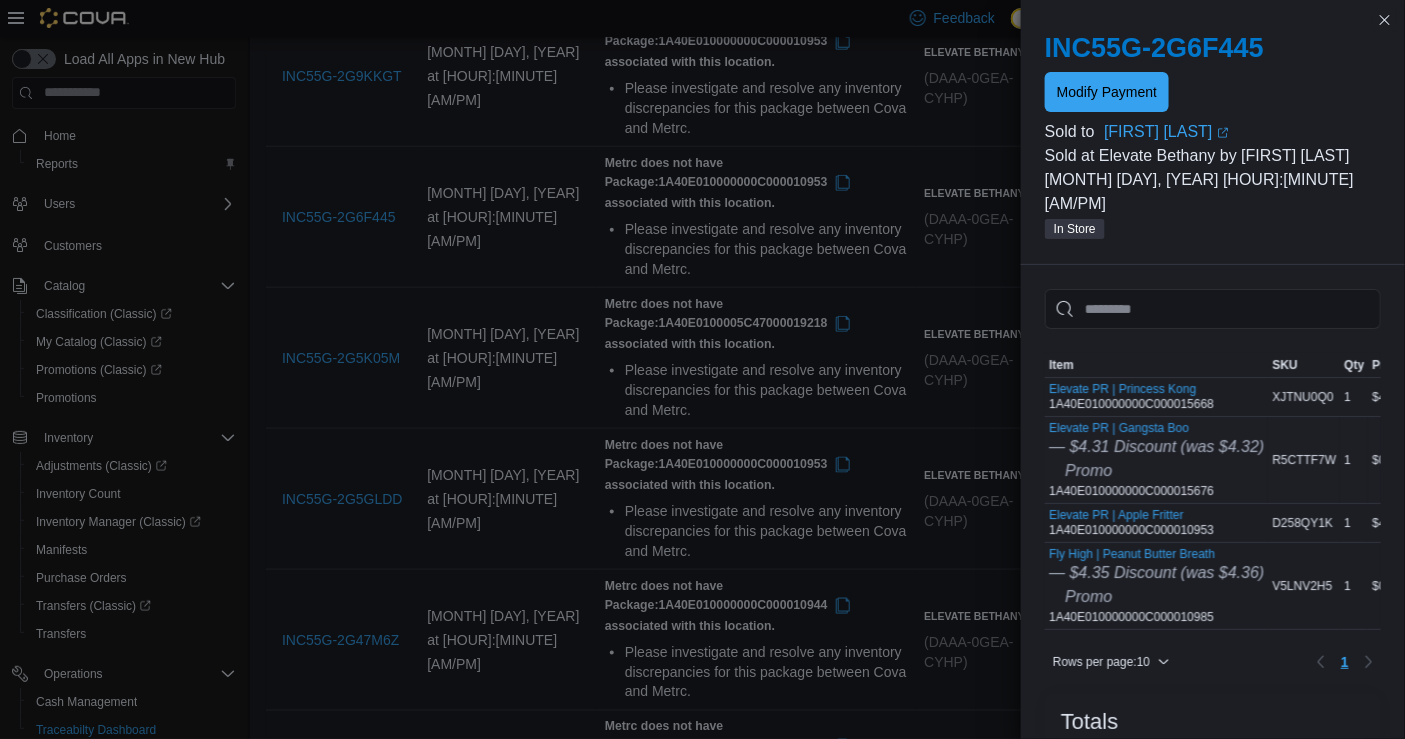 click on "Elevate PR | Gangsta Boo — $4.31 Discount
(was $4.32) Promo 1A40E010000000C000015676" at bounding box center [1156, 460] 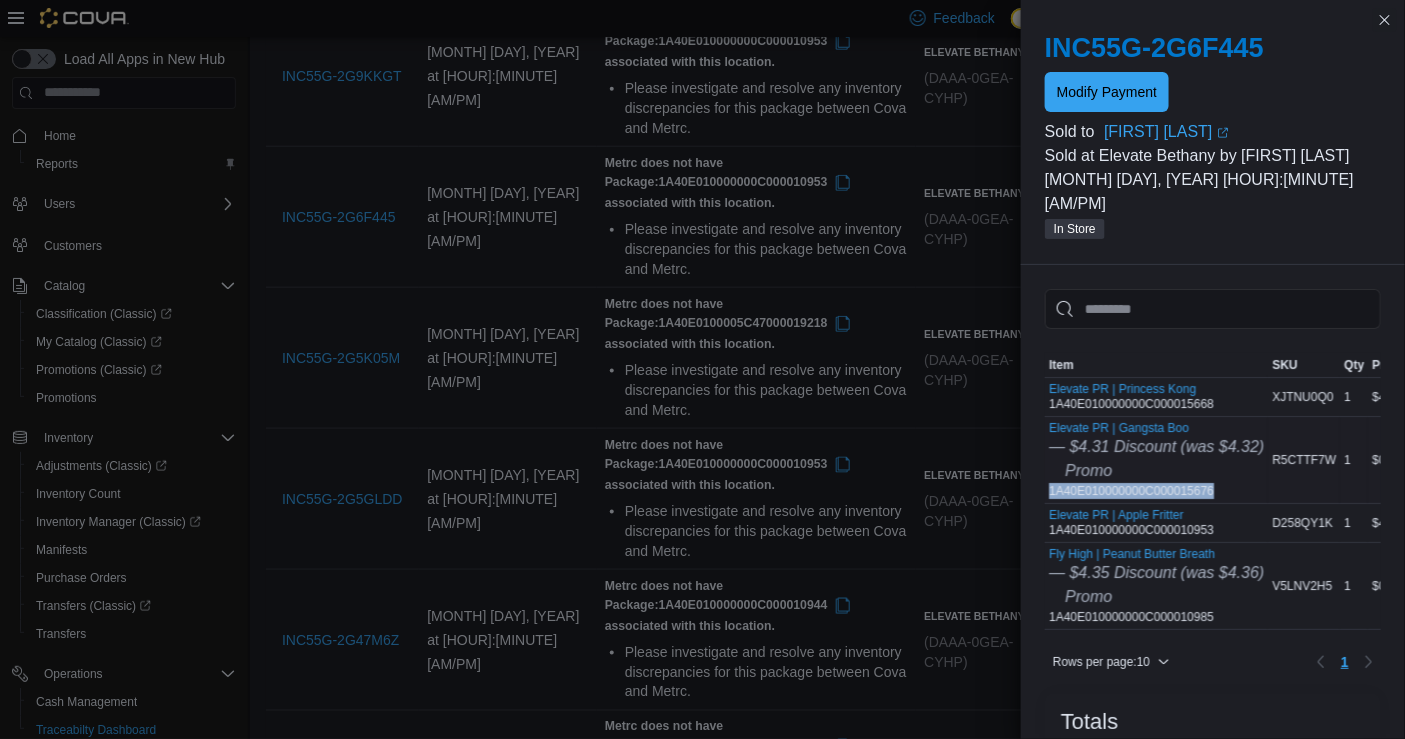 click on "Elevate PR | Gangsta Boo — $4.31 Discount
(was $4.32) Promo 1A40E010000000C000015676" at bounding box center (1156, 460) 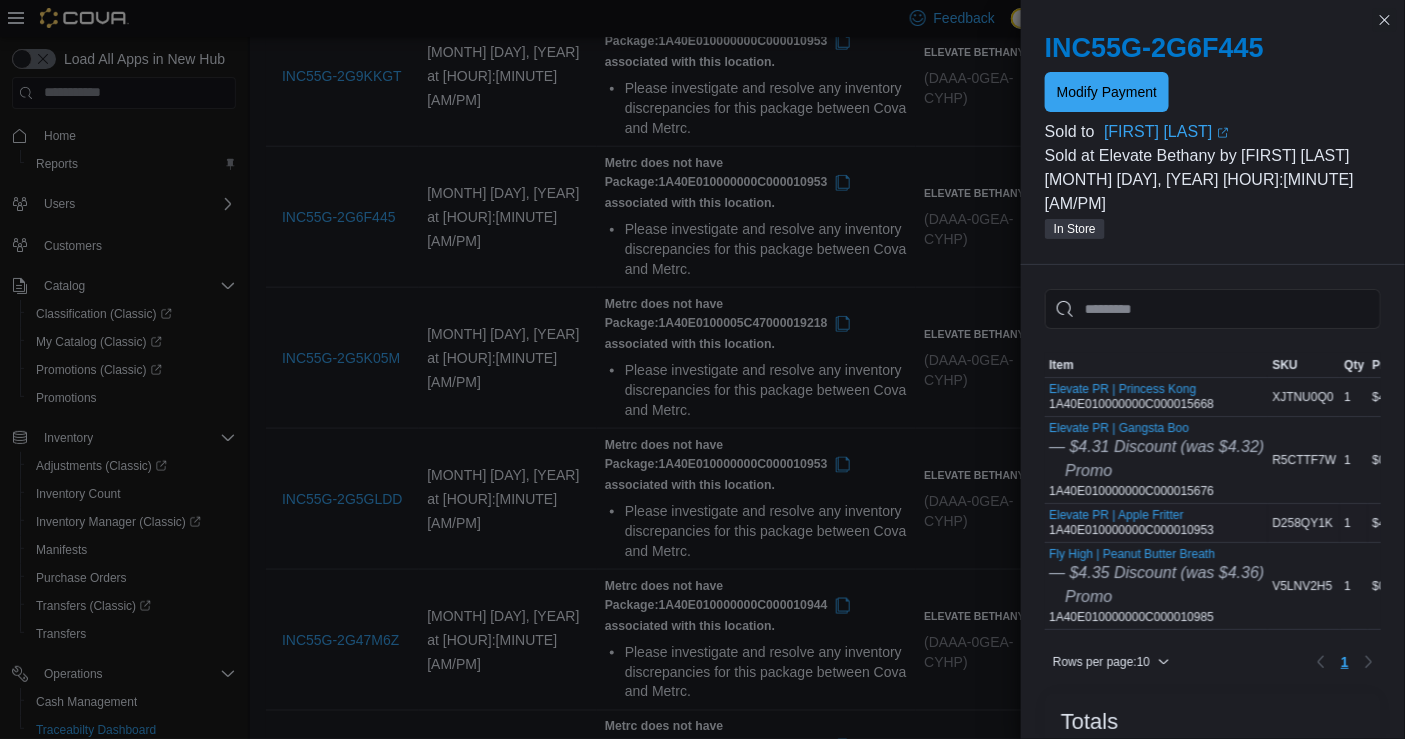 click on "Elevate PR | Apple Fritter 1A40E010000000C000010953" at bounding box center (1131, 523) 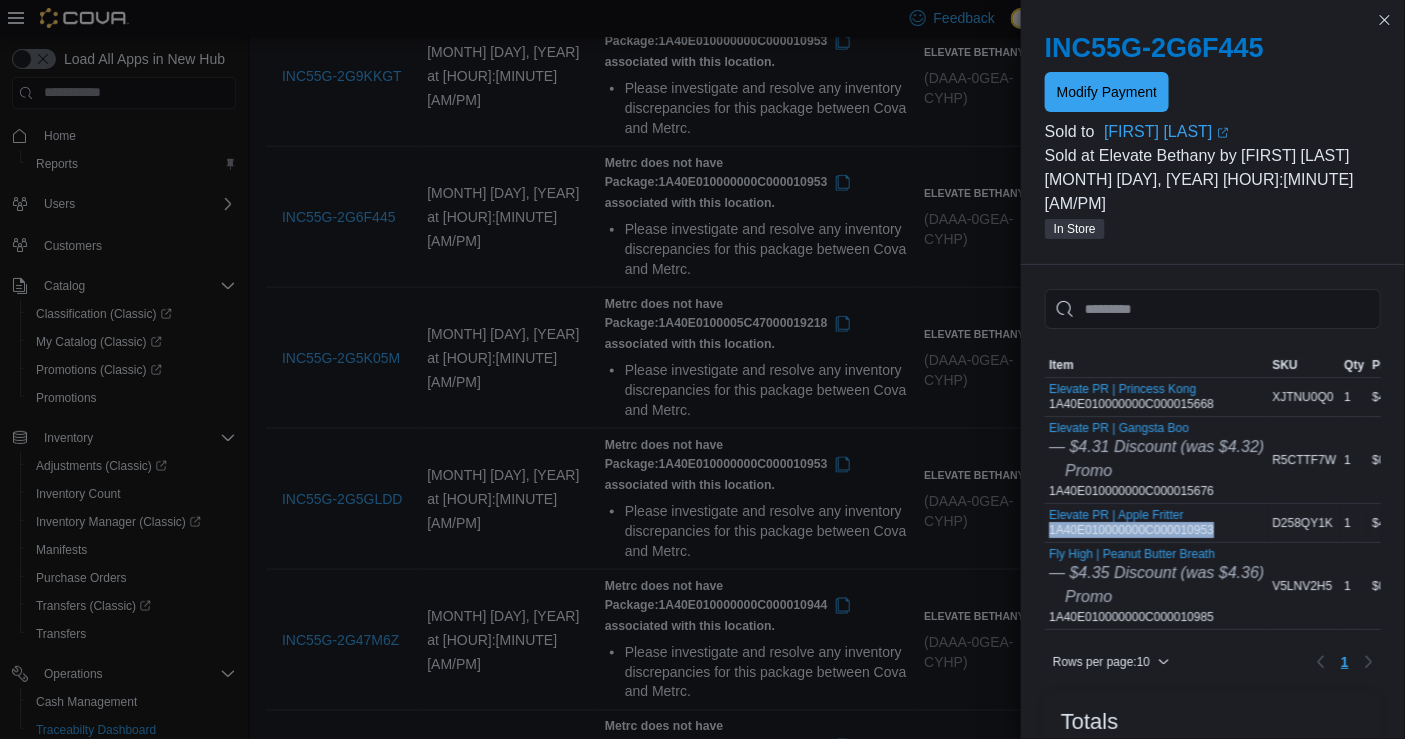 click on "Elevate PR | Apple Fritter 1A40E010000000C000010953" at bounding box center (1131, 523) 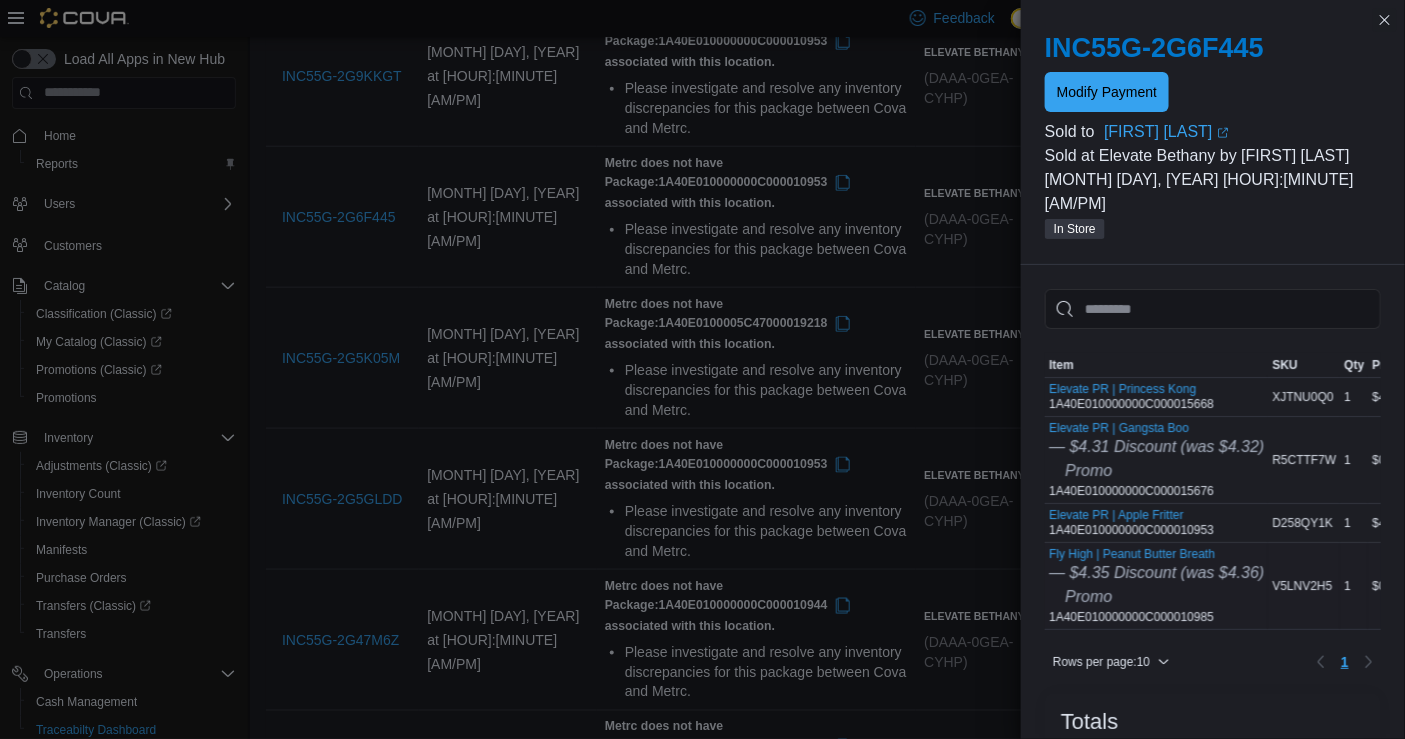 click on "Fly High | Peanut Butter Breath — $4.35 Discount
(was $4.36) Promo 1A40E010000000C000010985" at bounding box center [1156, 586] 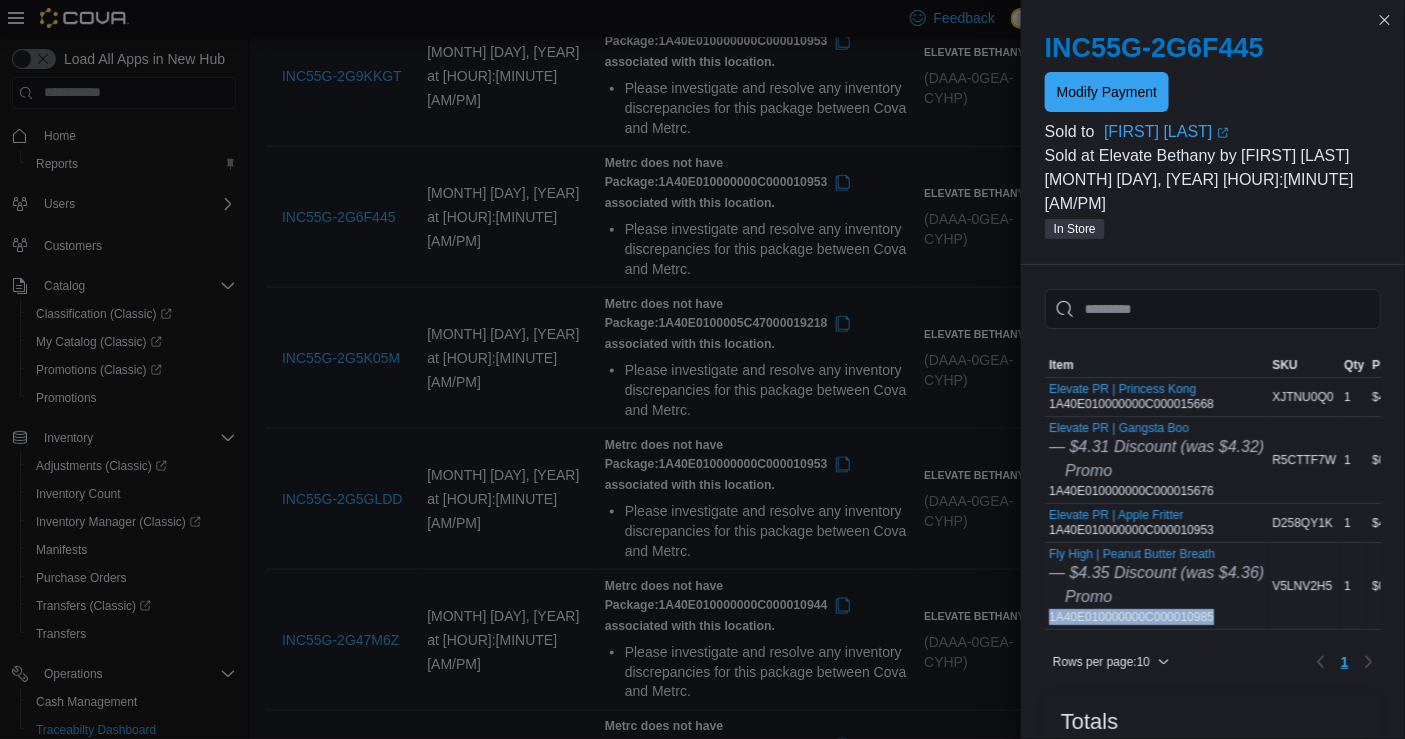 click on "Fly High | Peanut Butter Breath — $4.35 Discount
(was $4.36) Promo 1A40E010000000C000010985" at bounding box center [1156, 586] 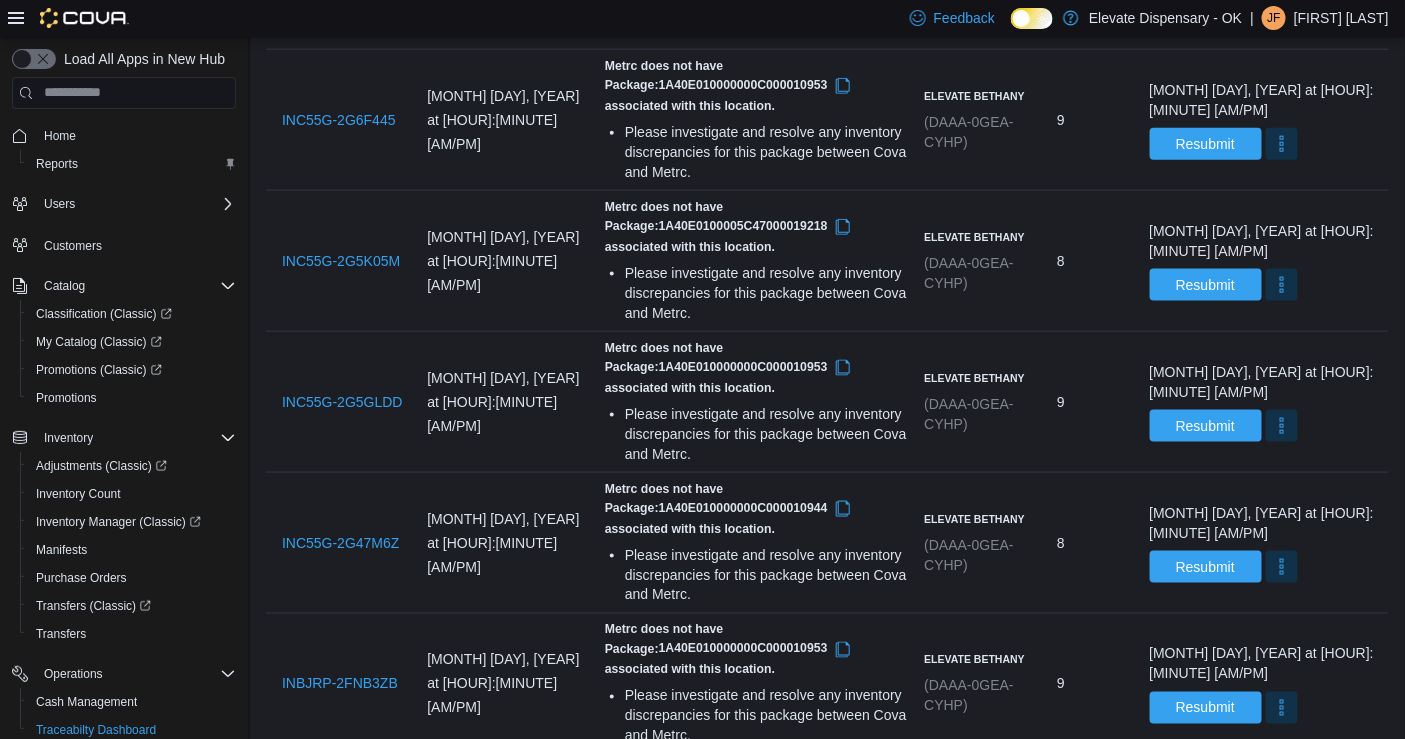 scroll, scrollTop: 700, scrollLeft: 0, axis: vertical 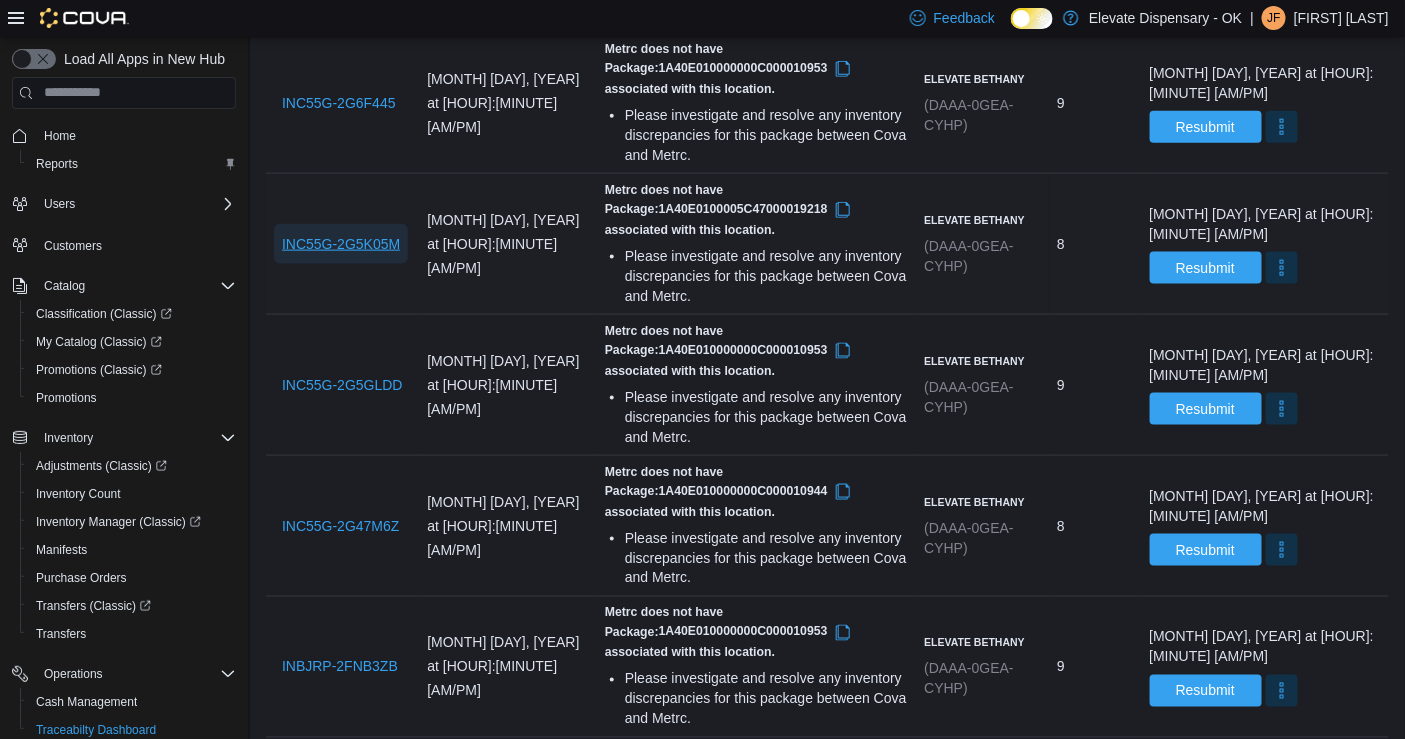 click on "INC55G-2G5K05M" at bounding box center (341, 244) 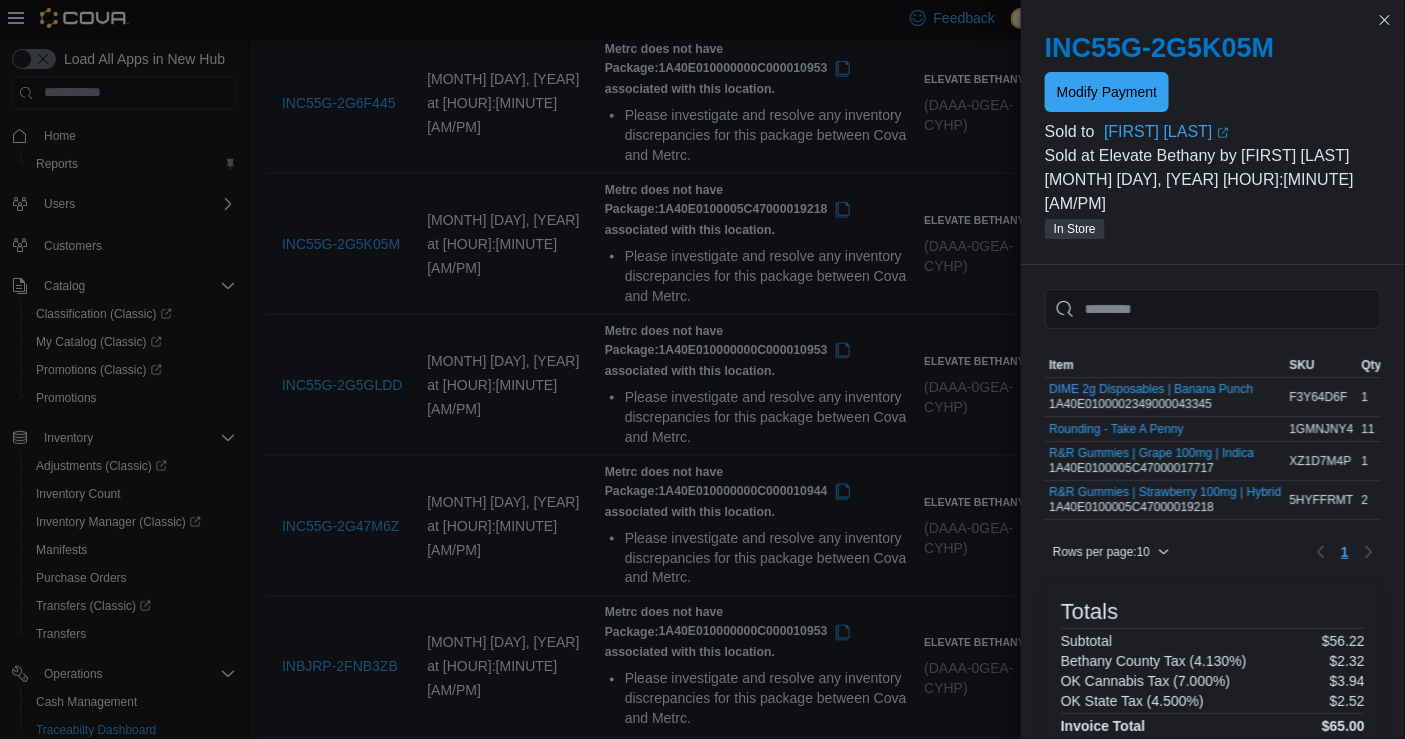 click on "DIME 2g Disposables | Banana Punch 1A40E0100002349000043345" at bounding box center (1151, 397) 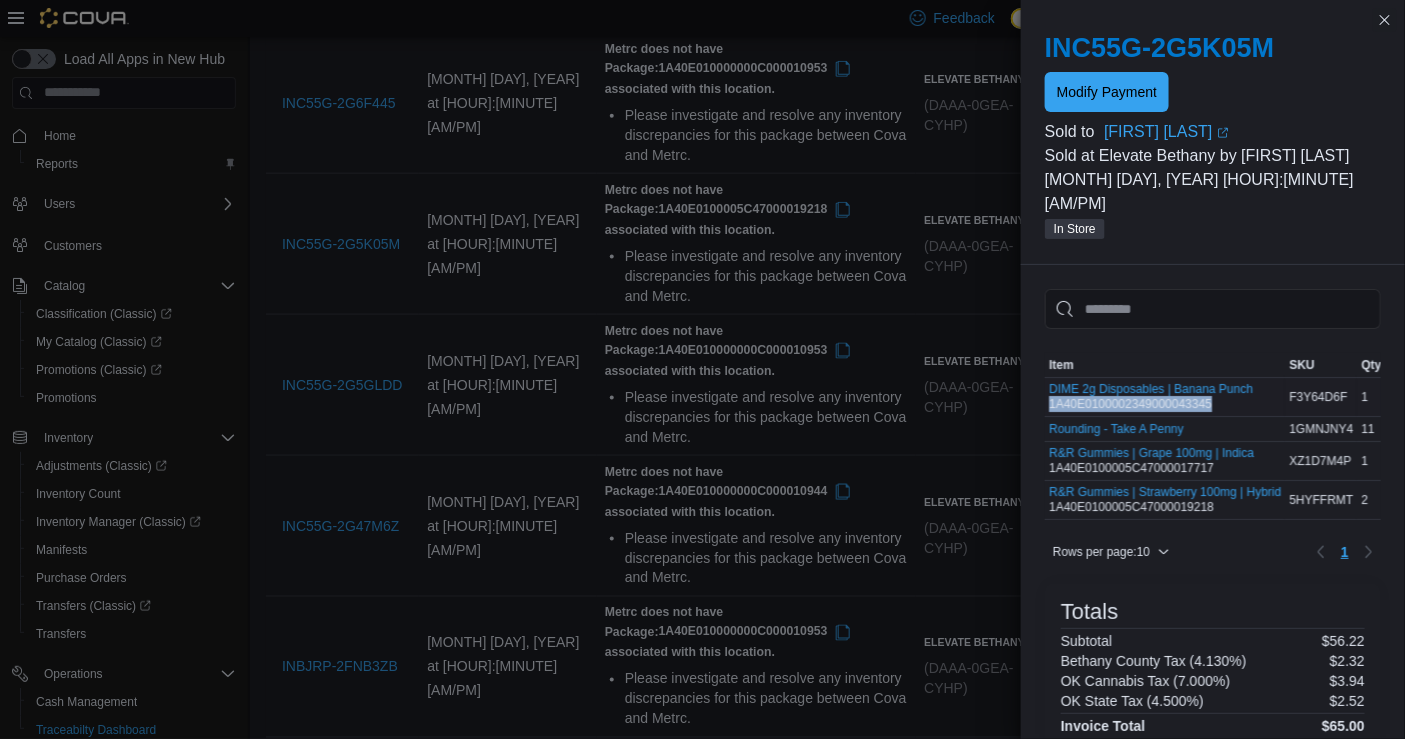 click on "DIME 2g Disposables | Banana Punch 1A40E0100002349000043345" at bounding box center [1151, 397] 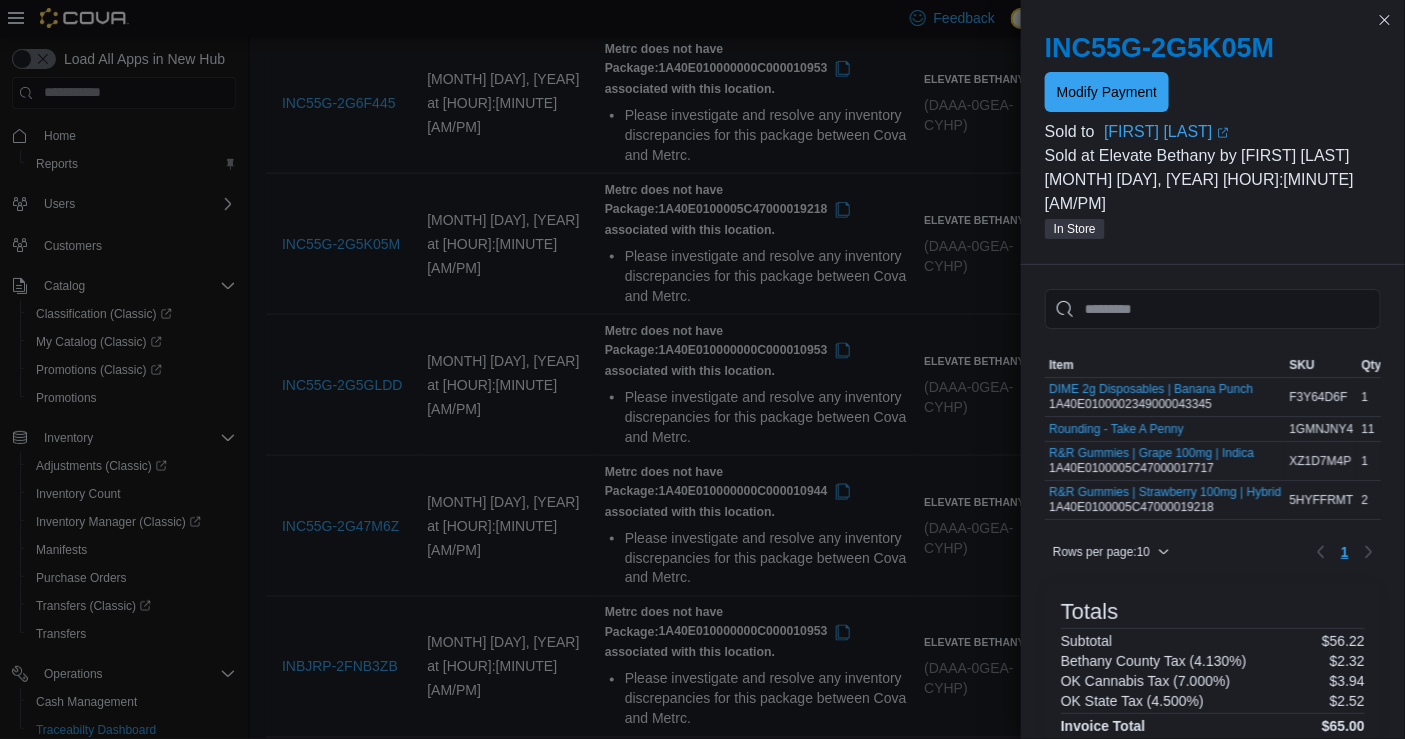 click on "R&R Gummies | Grape 100mg | Indica 1A40E0100005C47000017717" at bounding box center (1151, 461) 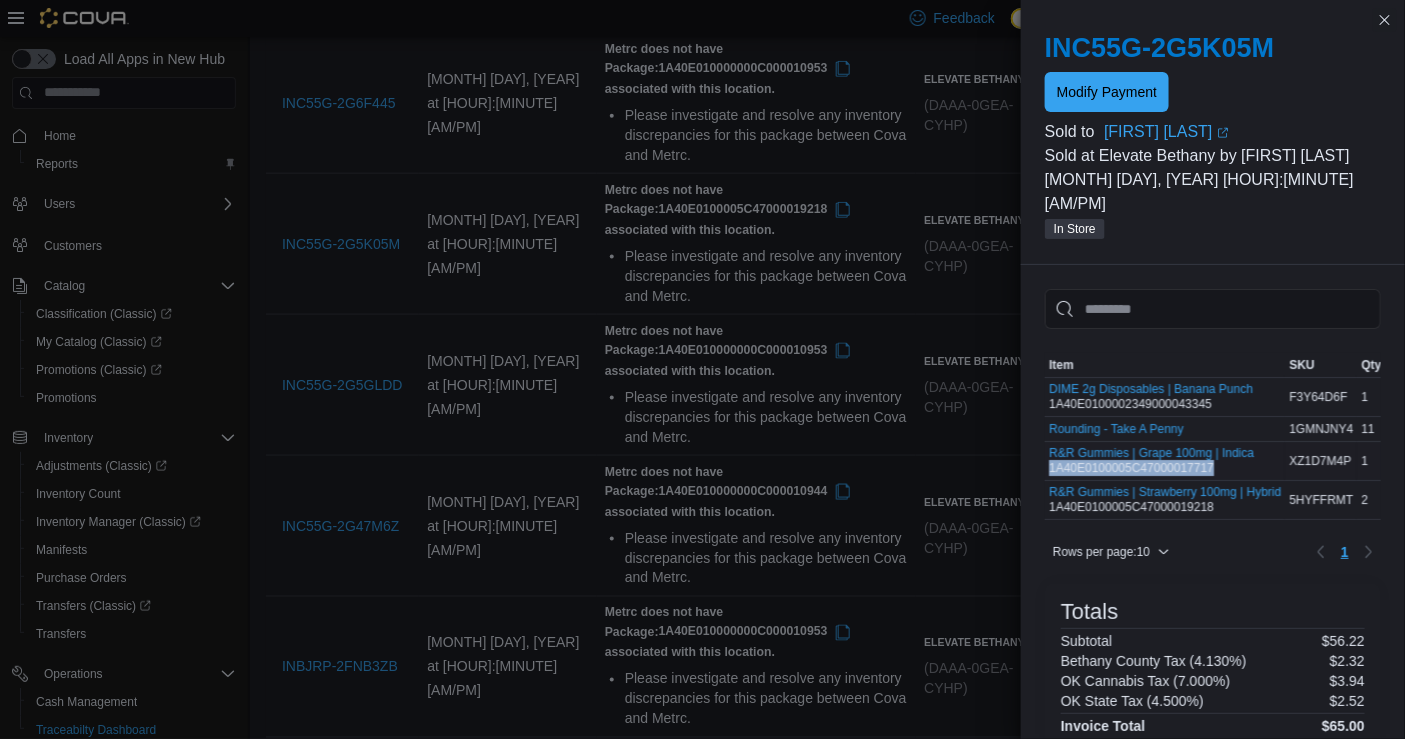 click on "R&R Gummies | Grape 100mg | Indica 1A40E0100005C47000017717" at bounding box center [1151, 461] 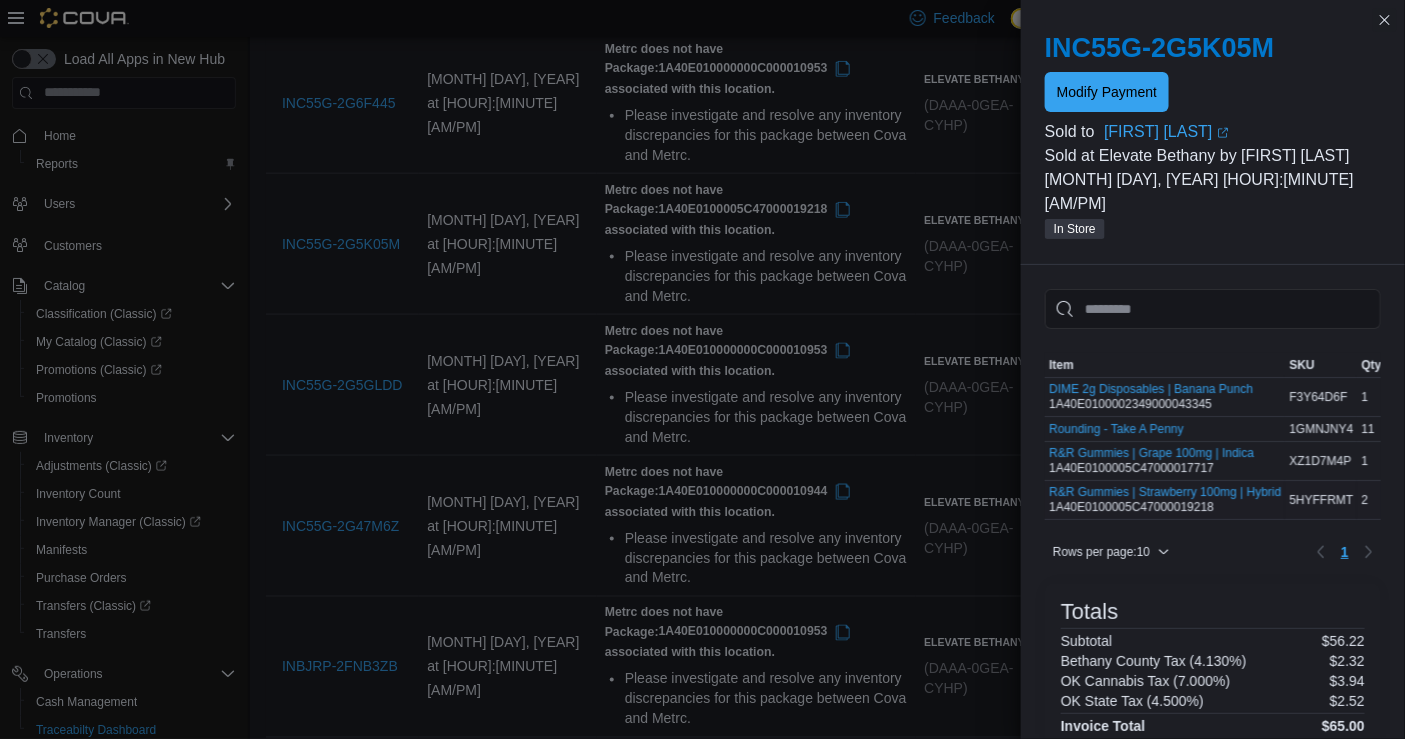 click on "R&R Gummies | Strawberry 100mg | Hybrid 1A40E0100005C47000019218" at bounding box center [1165, 500] 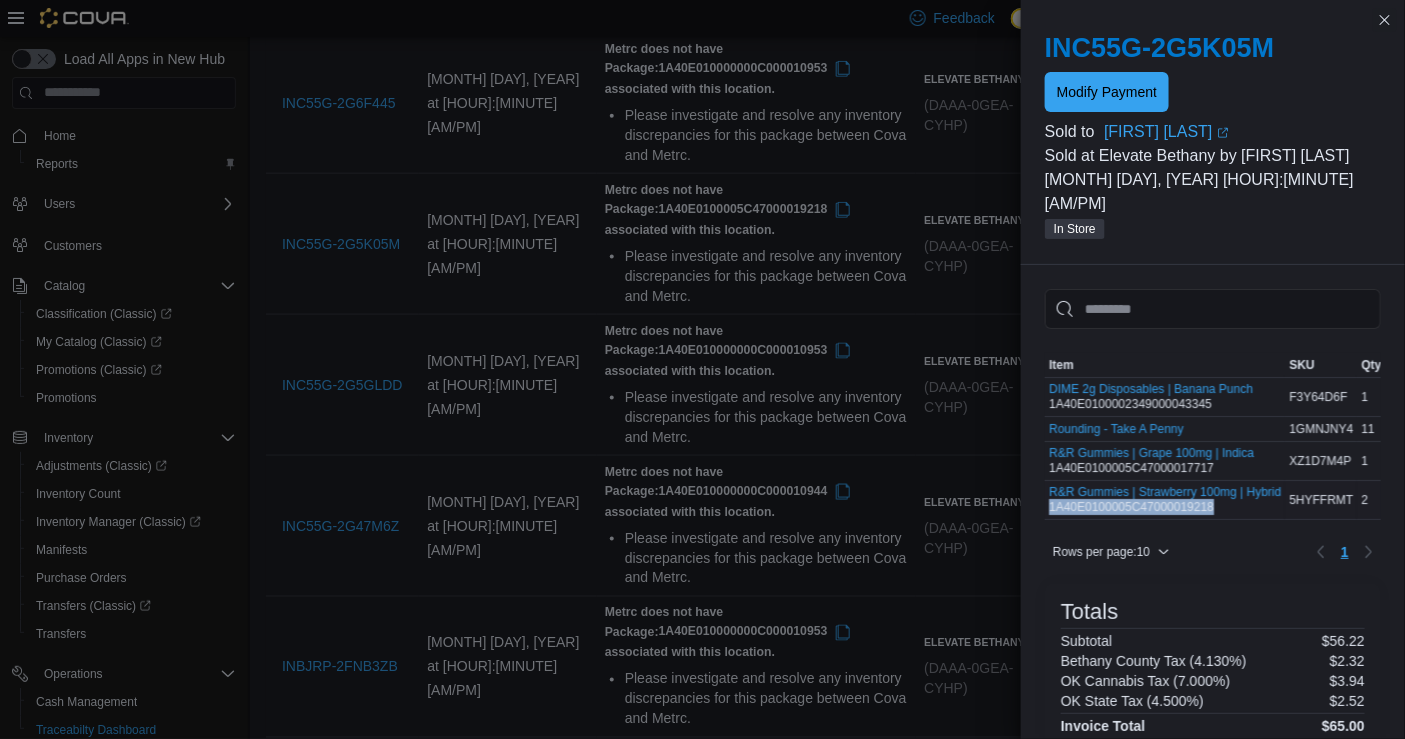 click on "R&R Gummies | Strawberry 100mg | Hybrid 1A40E0100005C47000019218" at bounding box center [1165, 500] 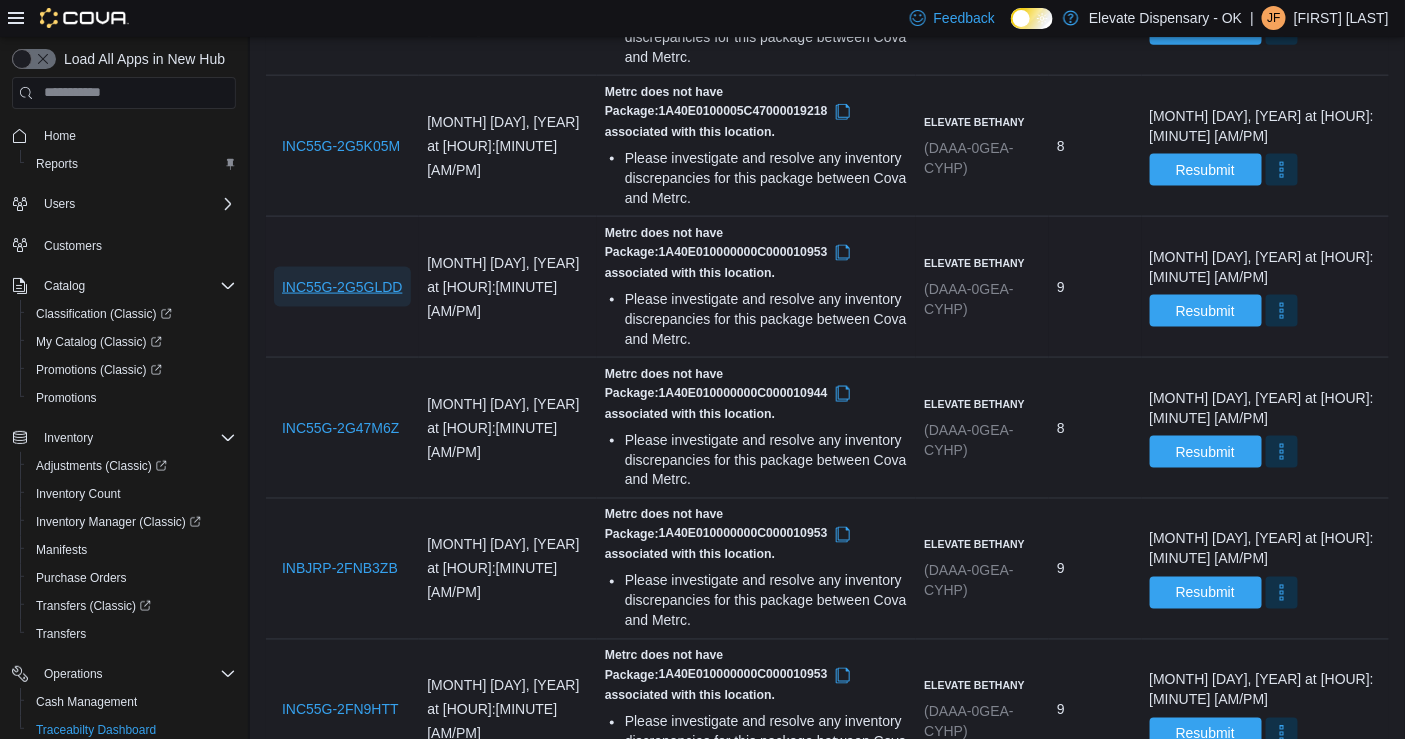 click on "INC55G-2G5GLDD" at bounding box center [342, 287] 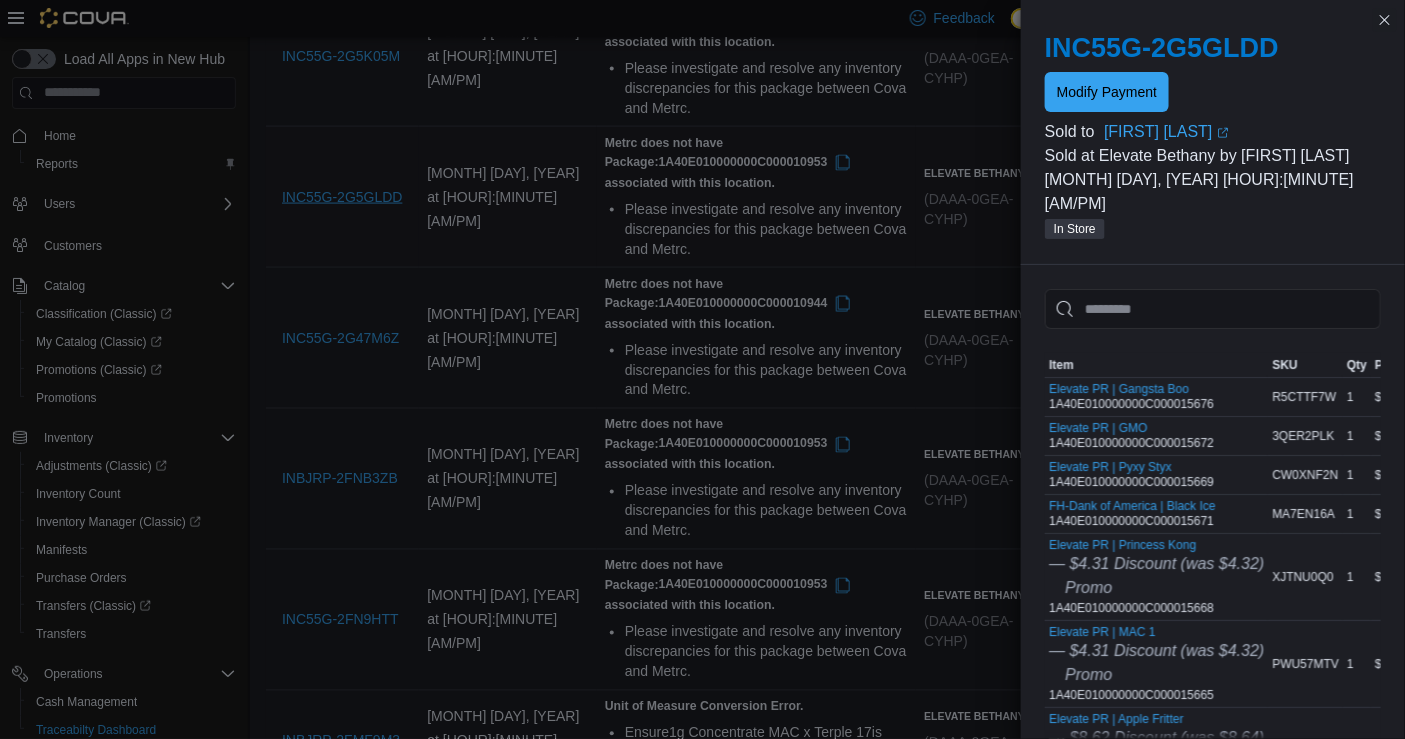 scroll, scrollTop: 798, scrollLeft: 0, axis: vertical 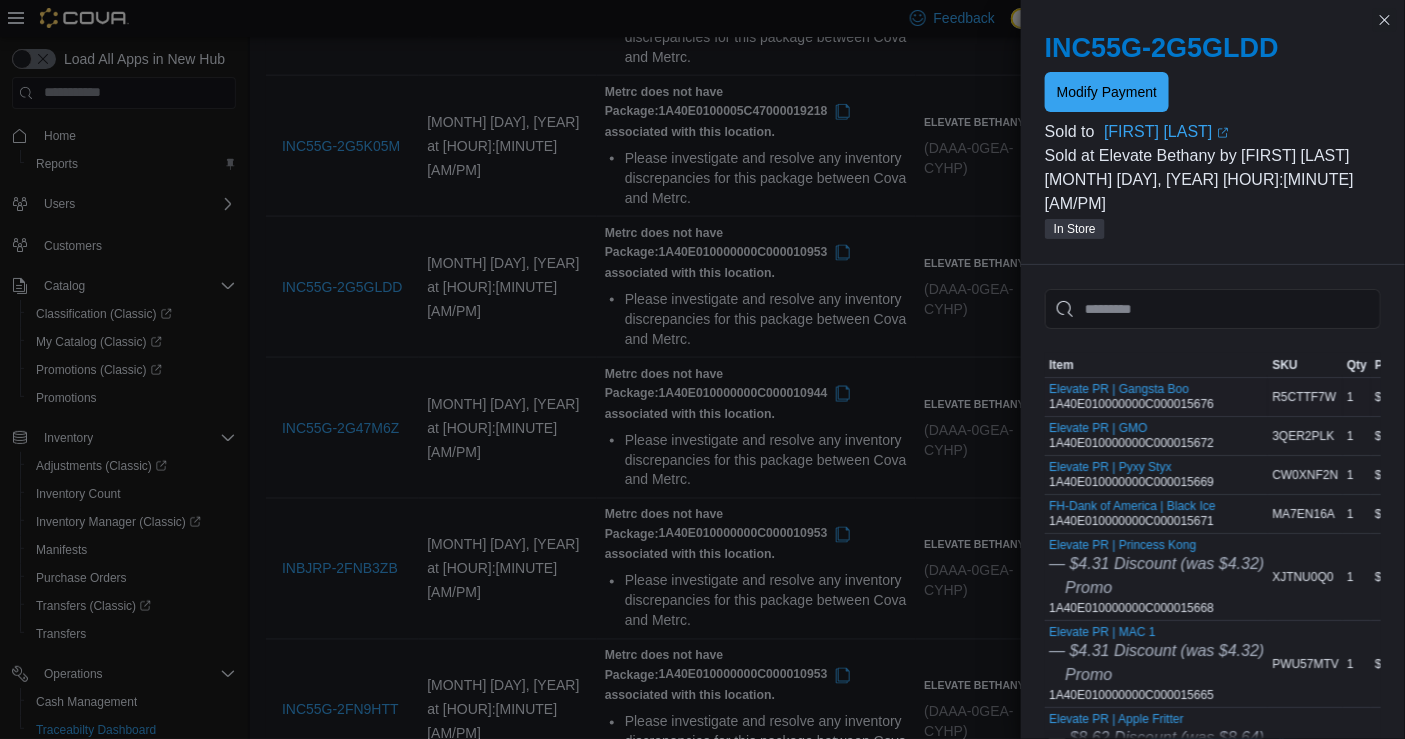 click on "Elevate PR | Gangsta Boo 1A40E010000000C000015676" at bounding box center [1156, 397] 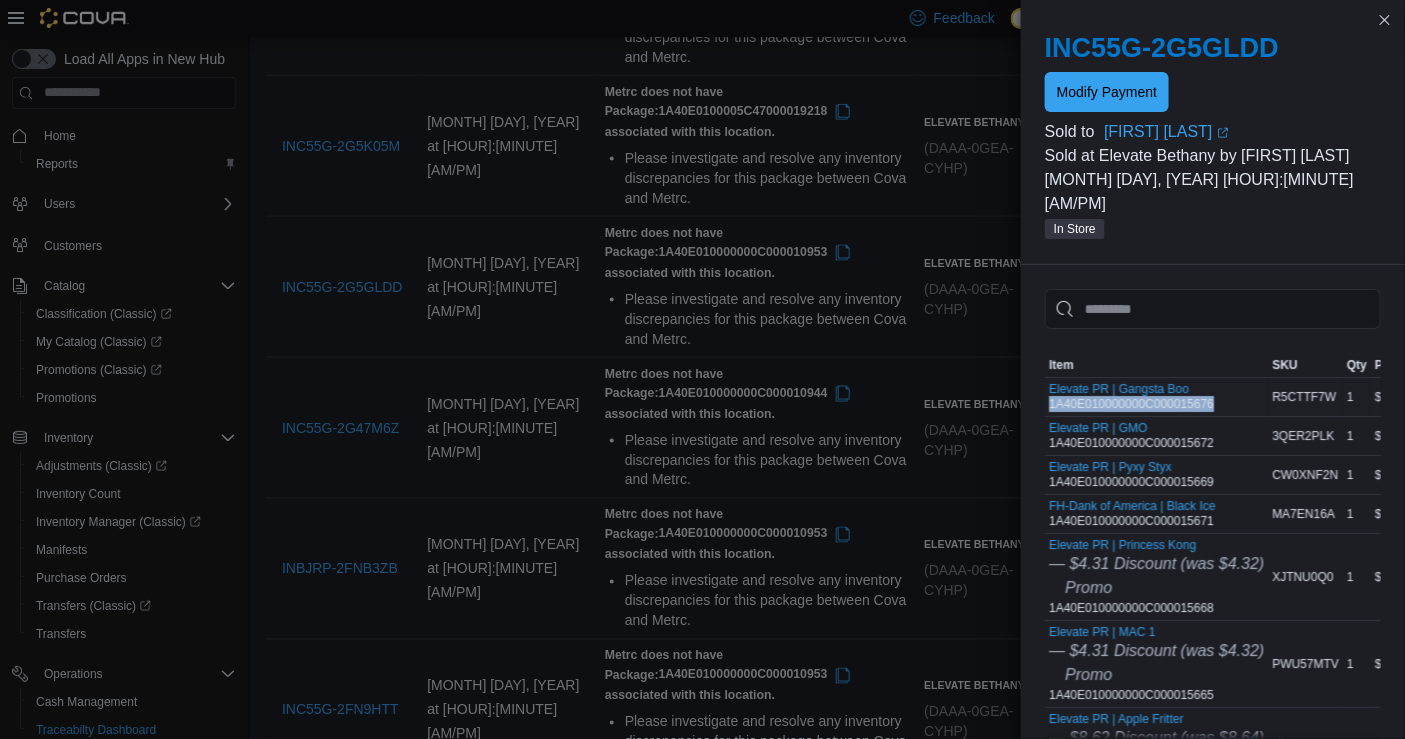 click on "Elevate PR | Gangsta Boo 1A40E010000000C000015676" at bounding box center [1156, 397] 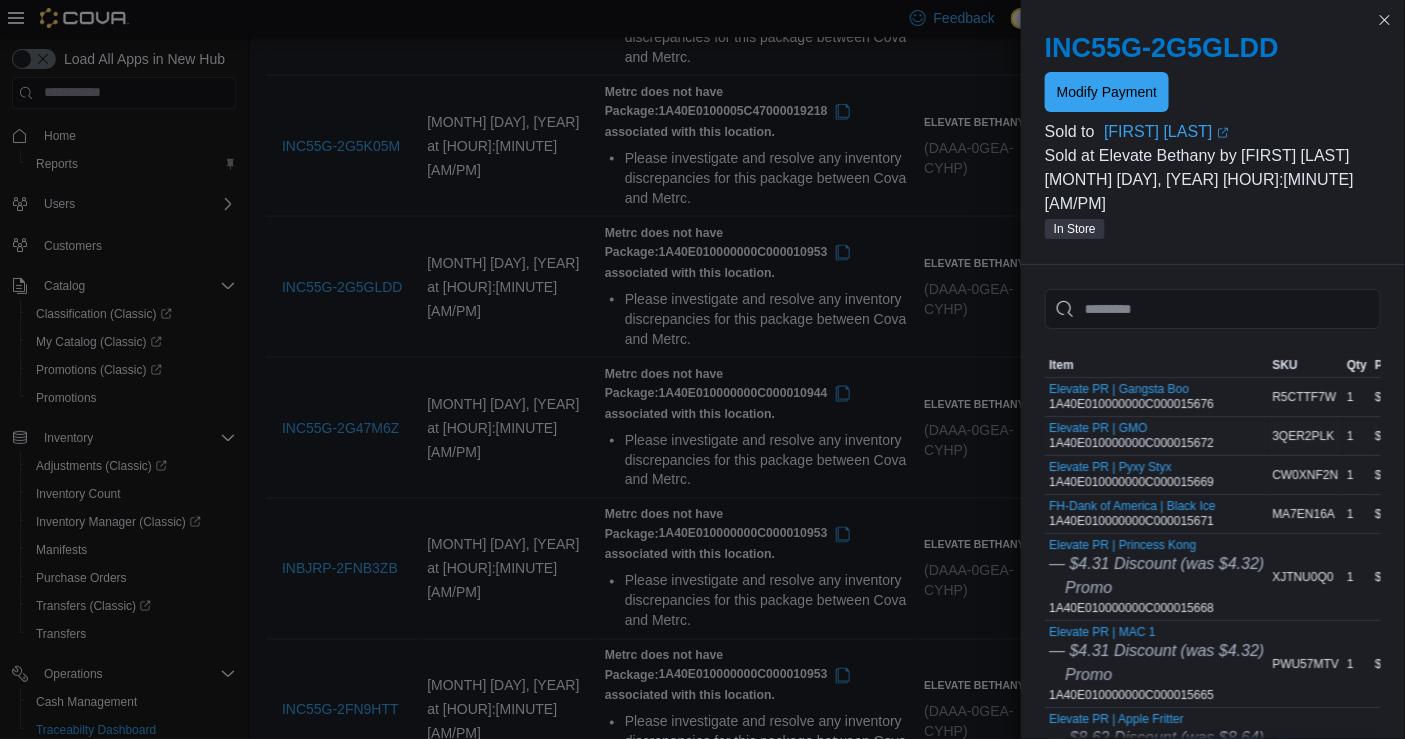 click on "Elevate PR | GMO 1A40E010000000C000015672" at bounding box center [1131, 436] 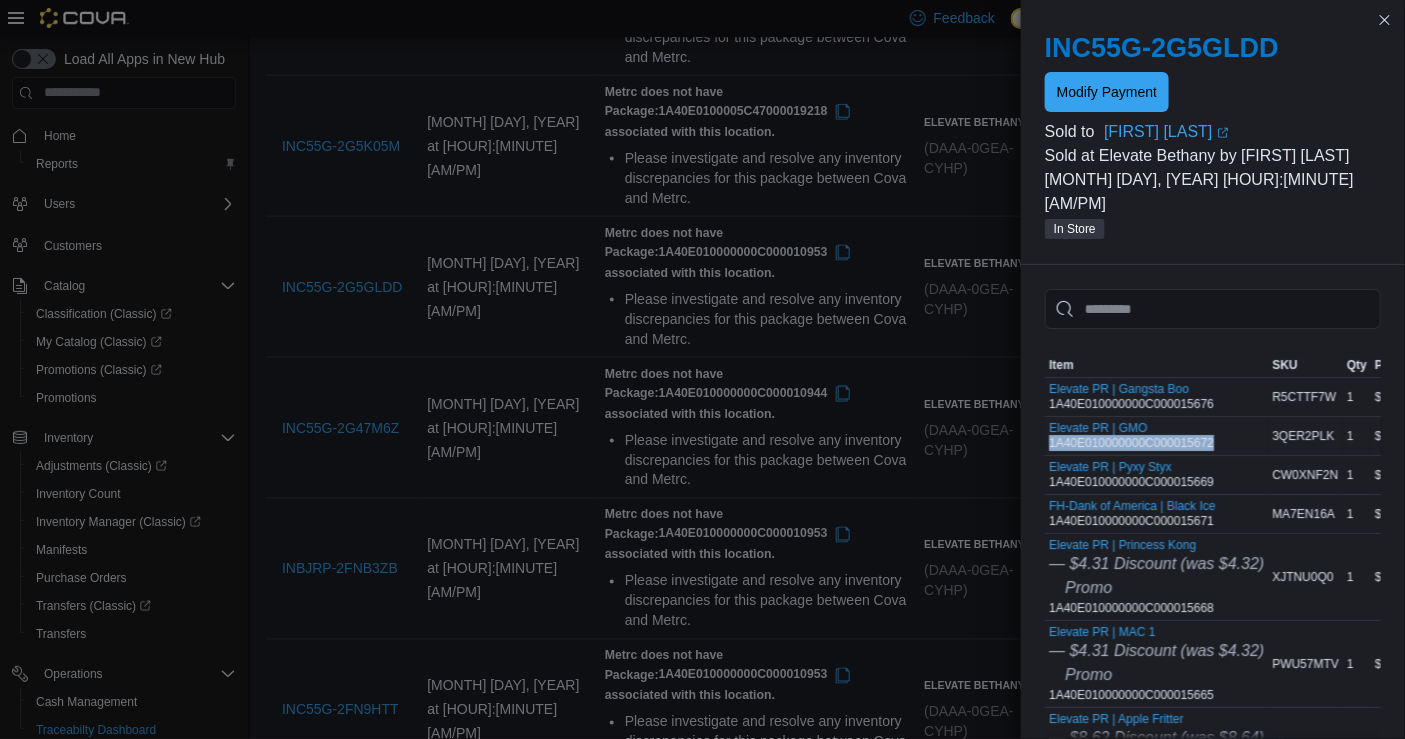 click on "Elevate PR | GMO 1A40E010000000C000015672" at bounding box center (1131, 436) 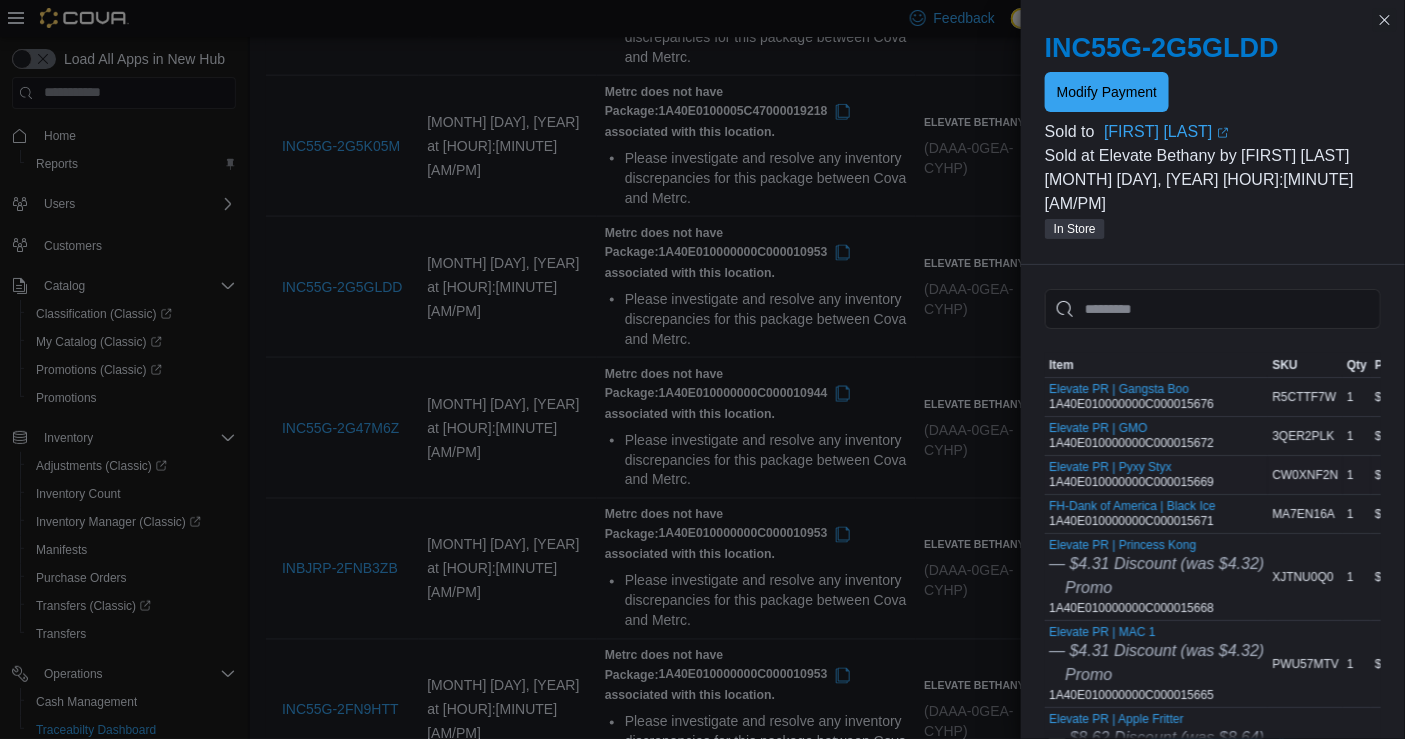 click on "Elevate PR | Pyxy Styx 1A40E010000000C000015669" at bounding box center [1131, 475] 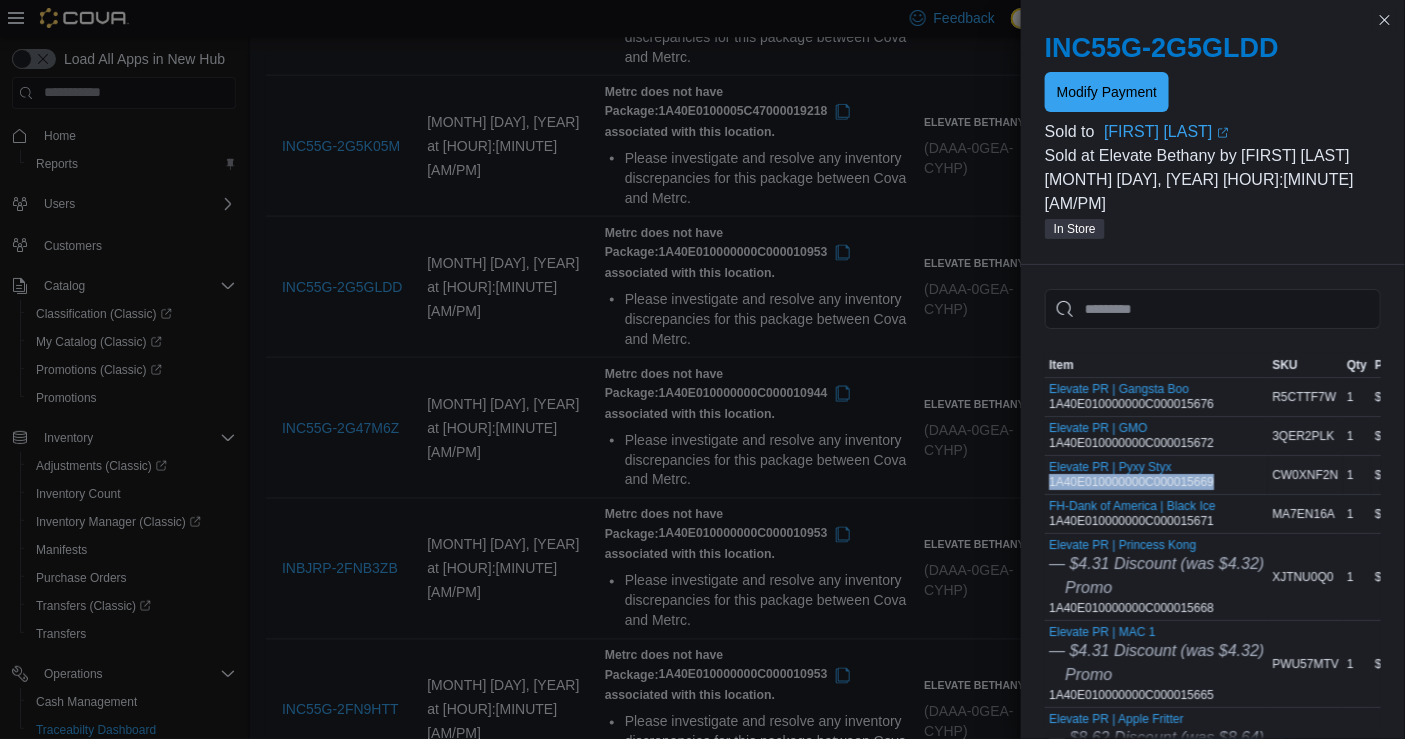 click on "Elevate PR | Pyxy Styx 1A40E010000000C000015669" at bounding box center (1131, 475) 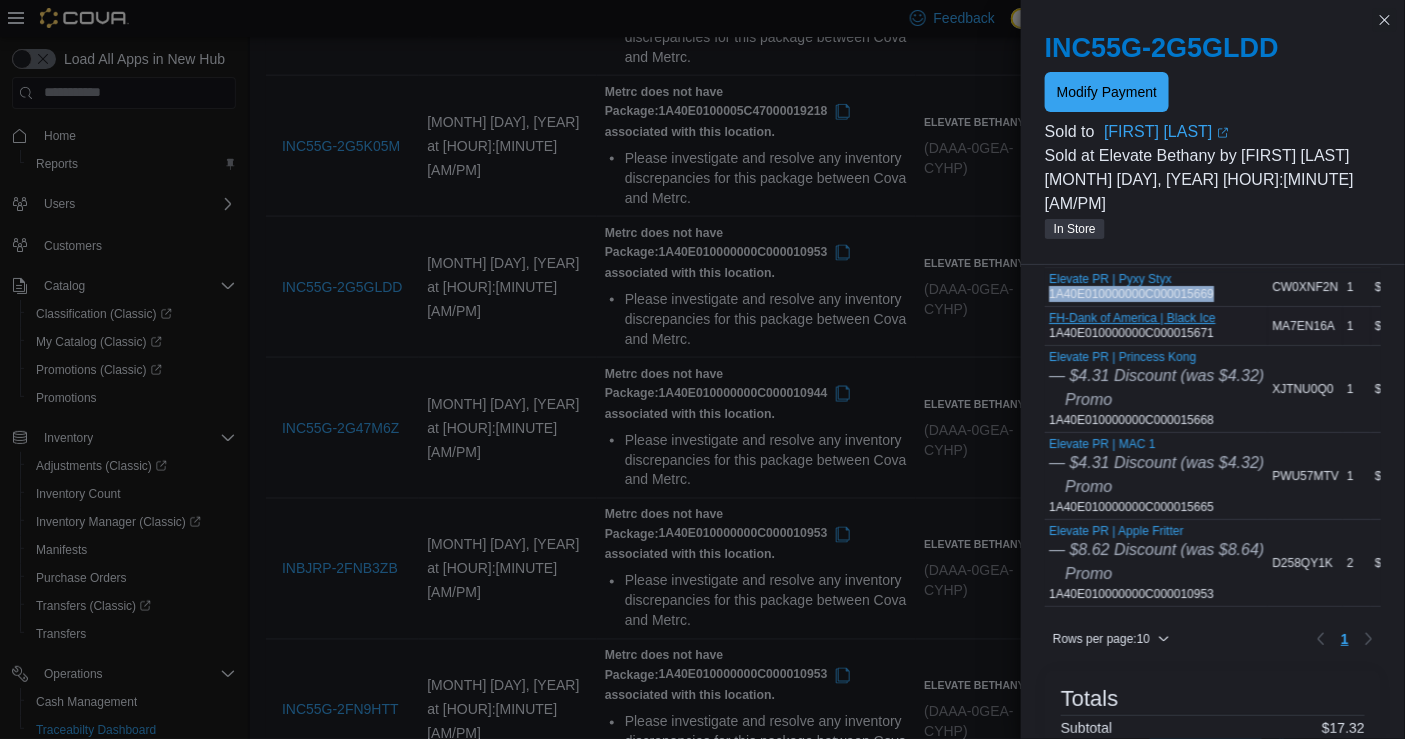 scroll, scrollTop: 196, scrollLeft: 0, axis: vertical 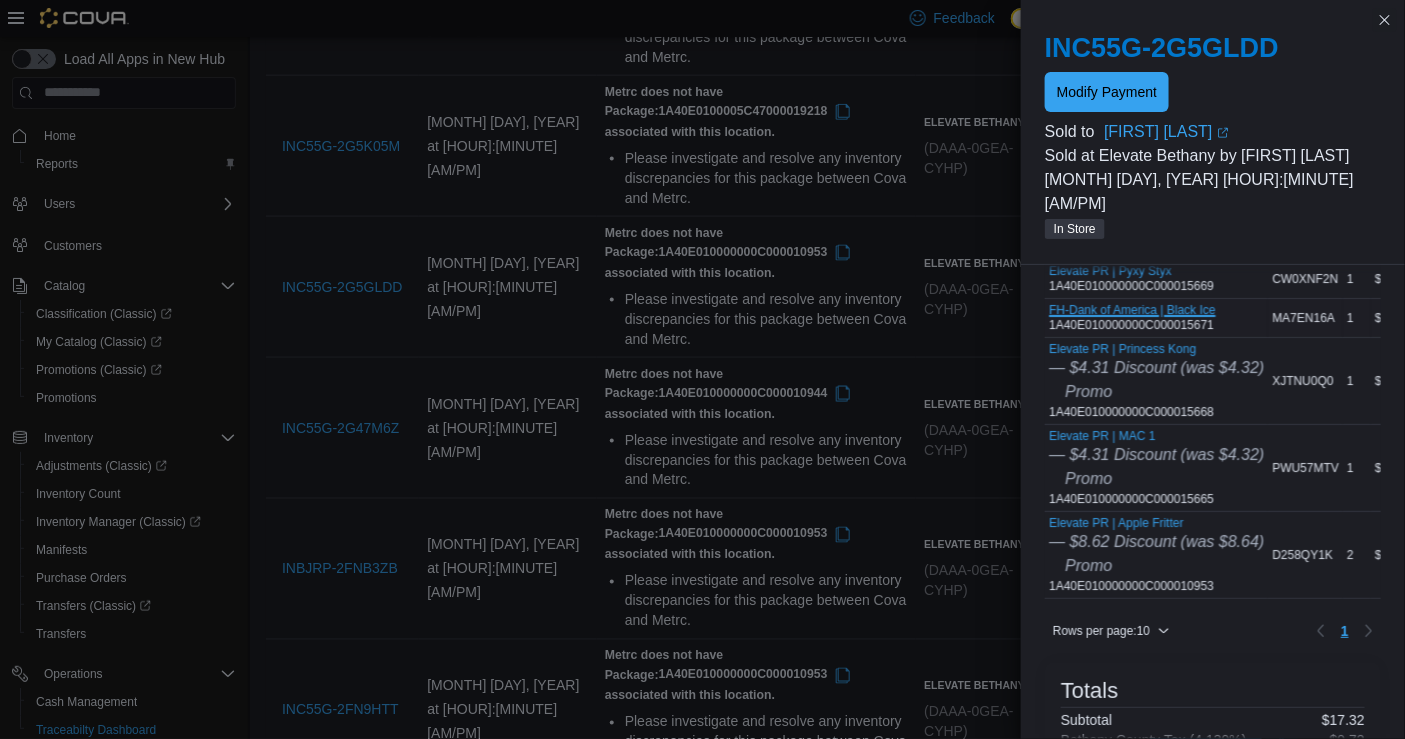 click on "FH-Dank of America | Black Ice" at bounding box center (1132, 310) 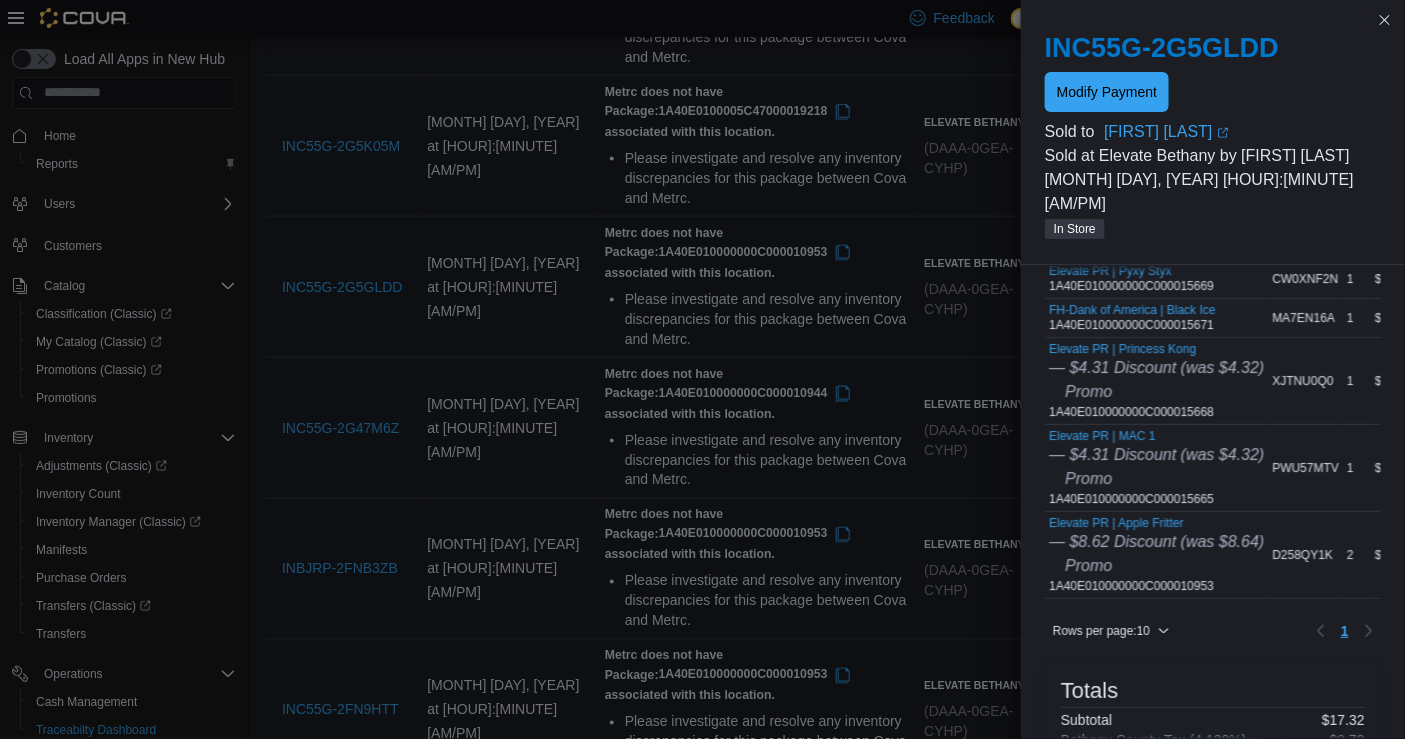 click on "FH-Dank of America | Black Ice 1A40E010000000C000015671" at bounding box center (1132, 318) 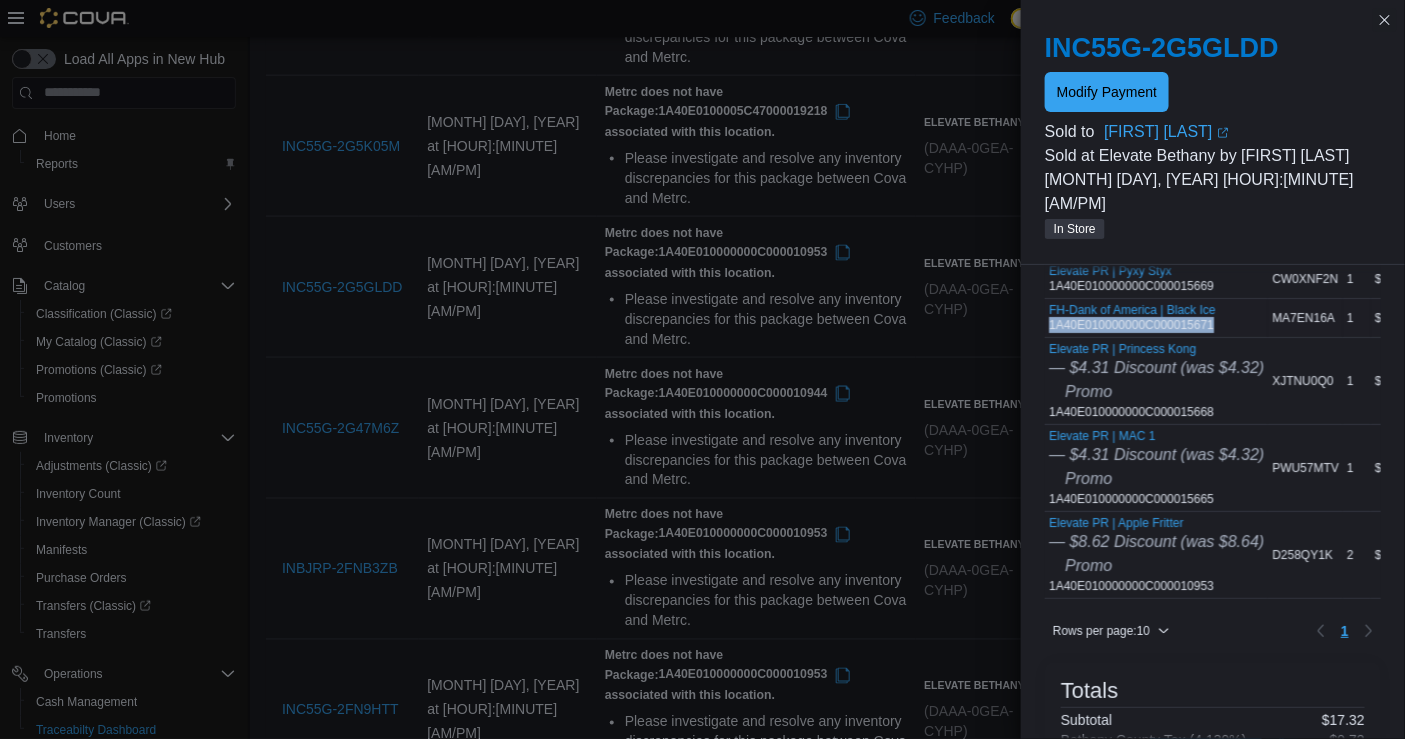 click on "FH-Dank of America | Black Ice 1A40E010000000C000015671" at bounding box center [1132, 318] 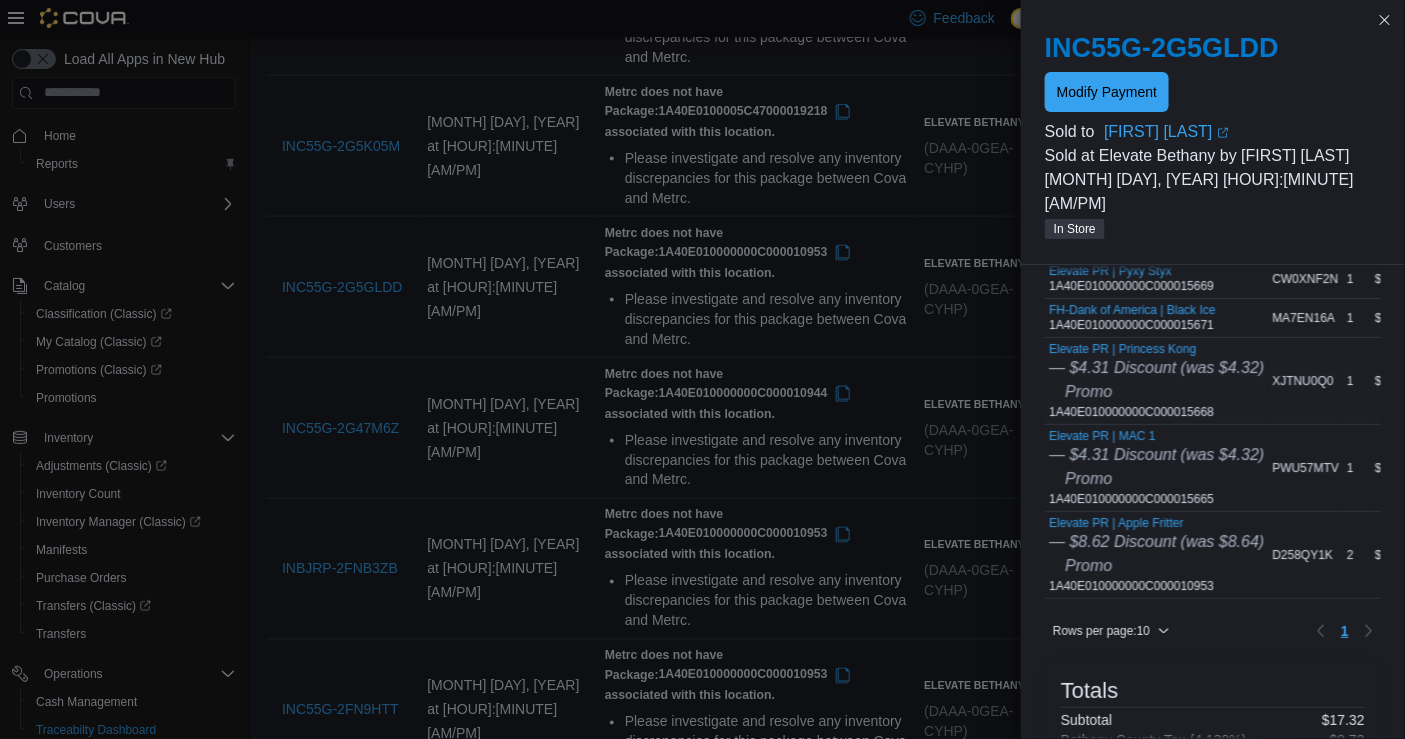 click on "Elevate PR | Princess Kong — $[PRICE] Discount
(was $[PRICE]) Promo 1A40E010000000C000015668" at bounding box center (1156, 381) 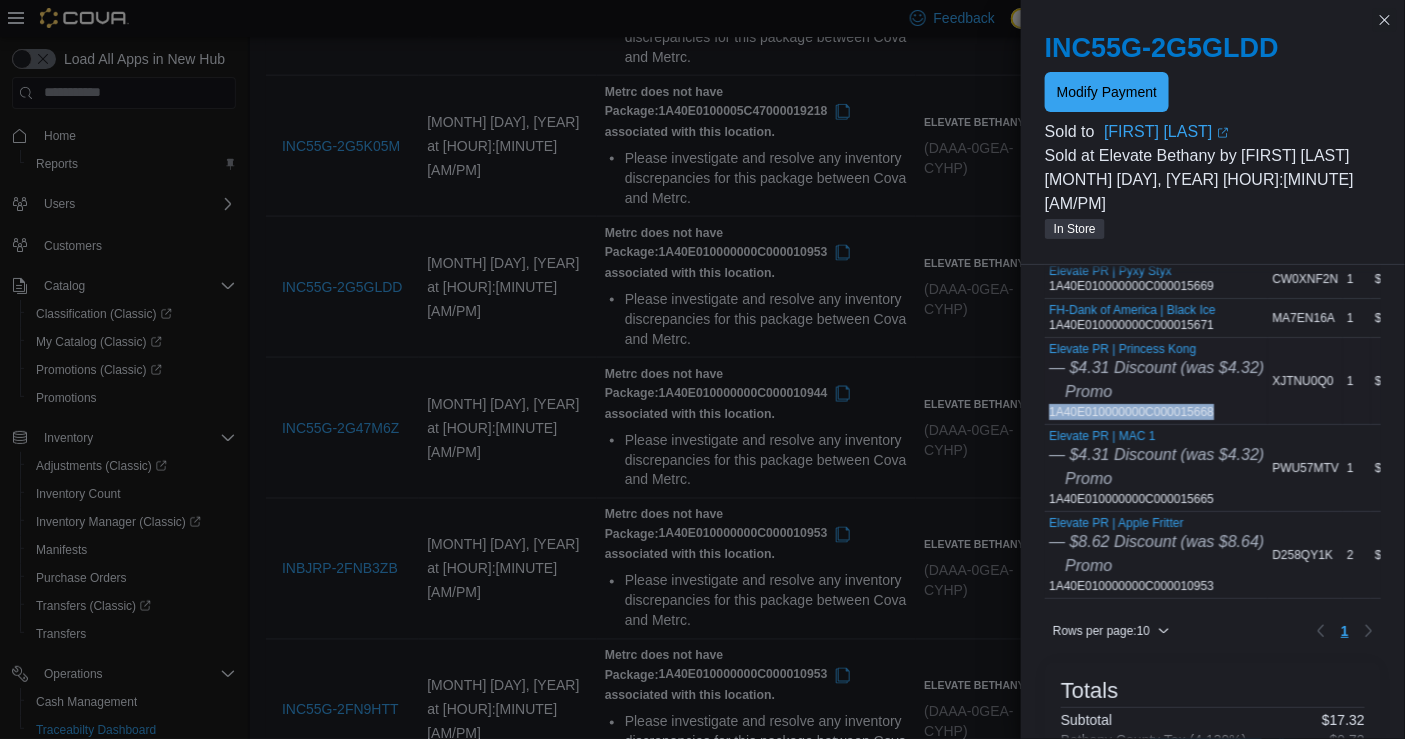 click on "Elevate PR | Princess Kong — $[PRICE] Discount
(was $[PRICE]) Promo 1A40E010000000C000015668" at bounding box center [1156, 381] 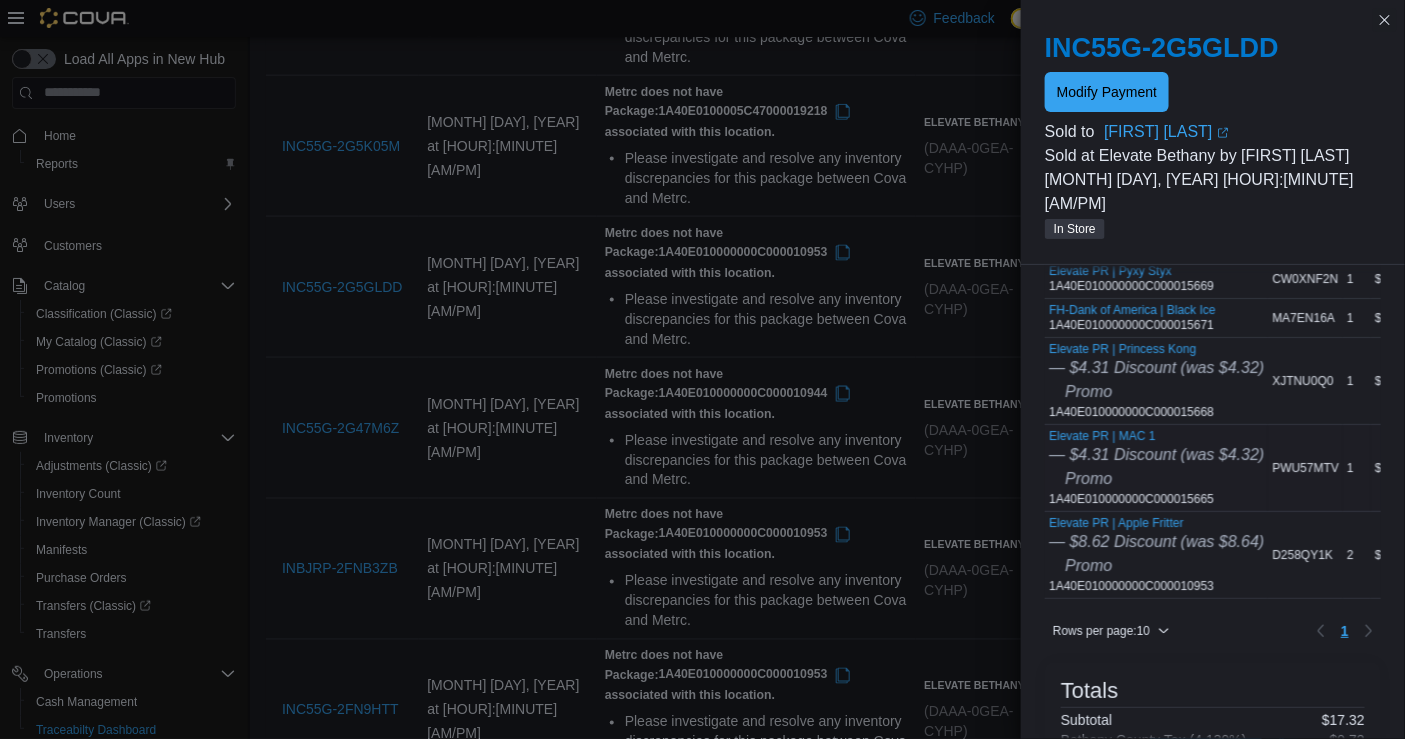 click on "Elevate PR | MAC 1 — $4.31 Discount
(was $4.32) Promo 1A40E010000000C000015665" at bounding box center [1156, 468] 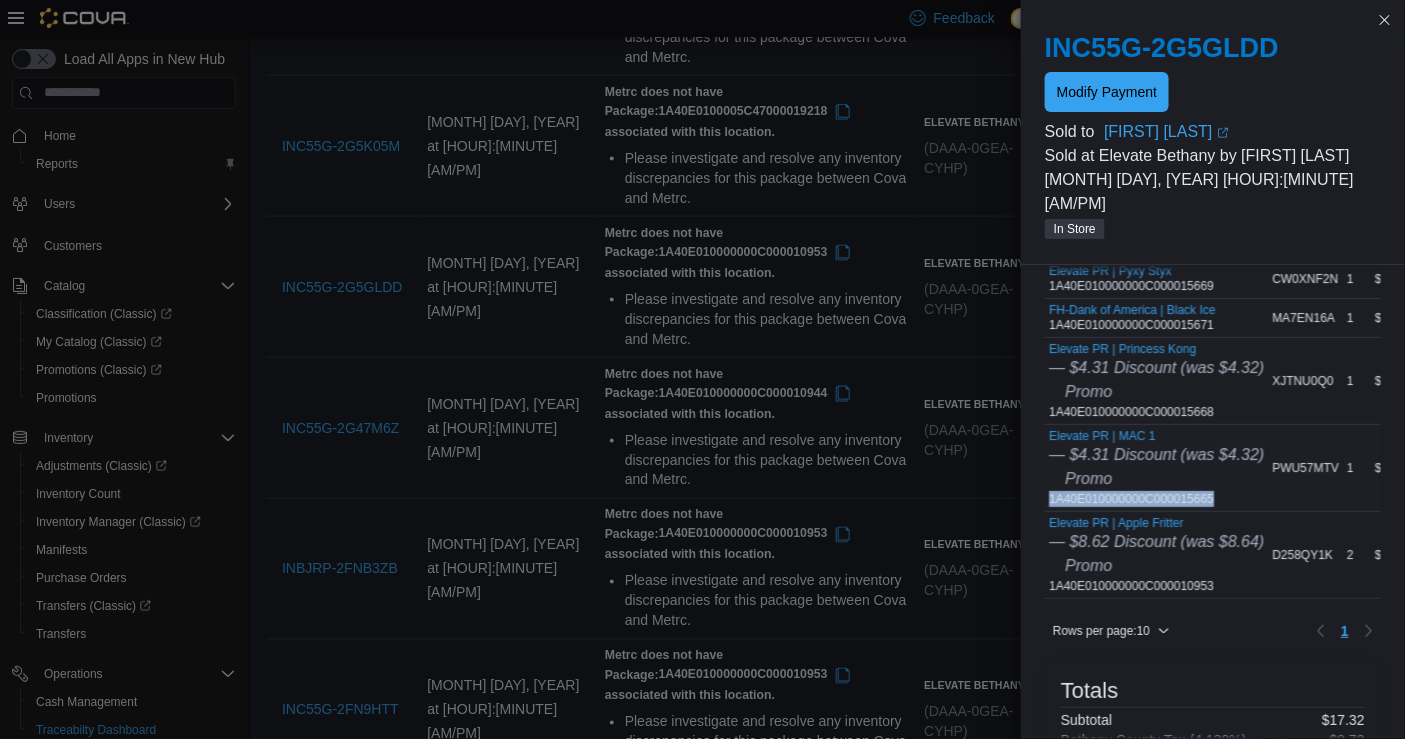 click on "Elevate PR | MAC 1 — $4.31 Discount
(was $4.32) Promo 1A40E010000000C000015665" at bounding box center [1156, 468] 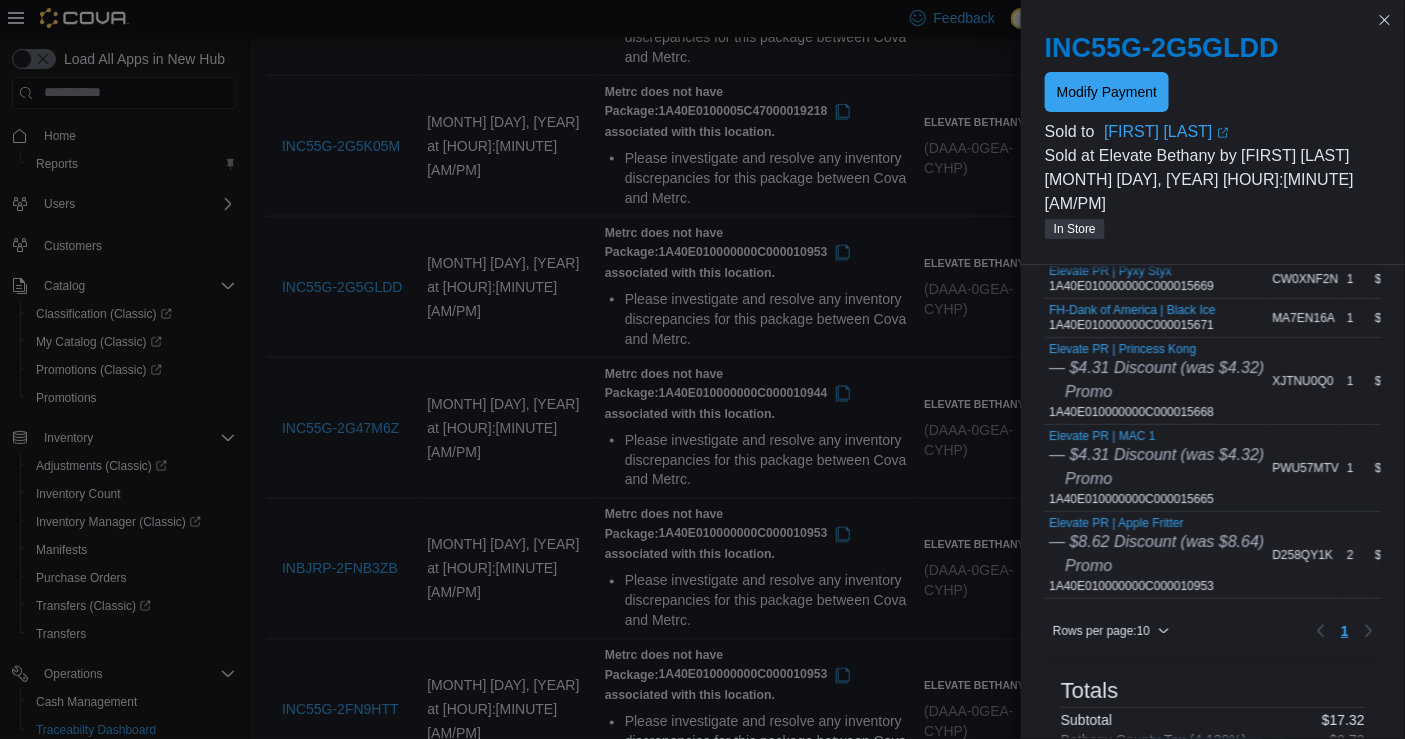 click on "Elevate PR | Apple Fritter — $8.62 Discount
(was $8.64) Promo 1A40E010000000C000010953" at bounding box center [1156, 555] 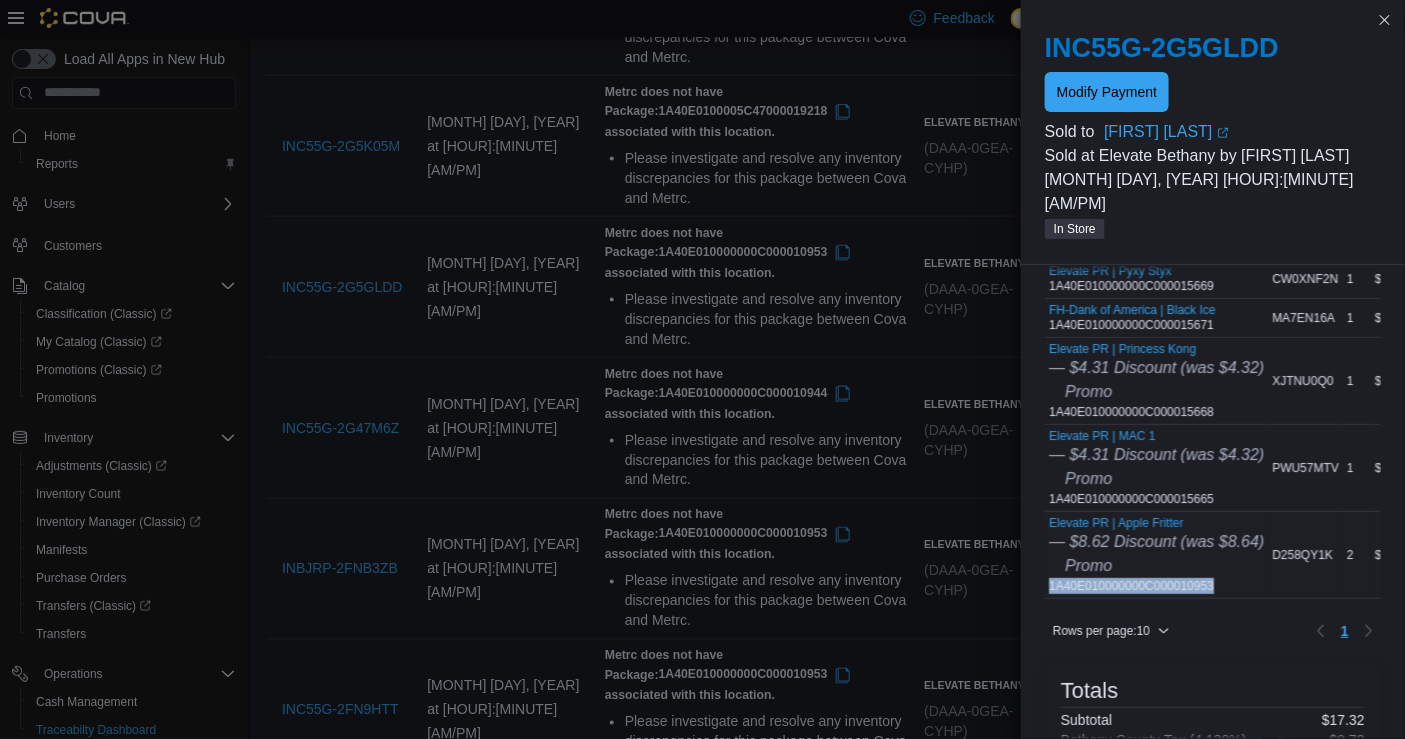 click on "Elevate PR | Apple Fritter — $8.62 Discount
(was $8.64) Promo 1A40E010000000C000010953" at bounding box center [1156, 555] 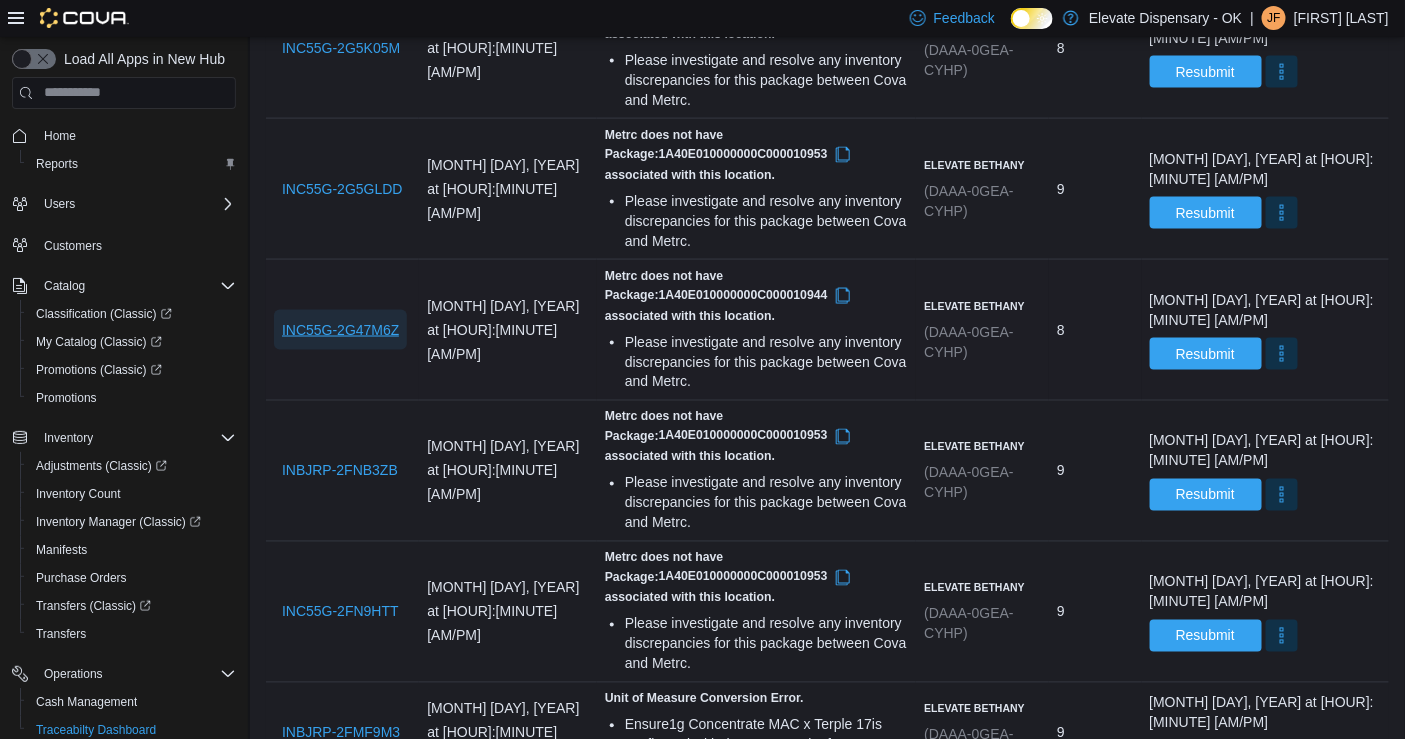 click on "INC55G-2G47M6Z" at bounding box center (340, 330) 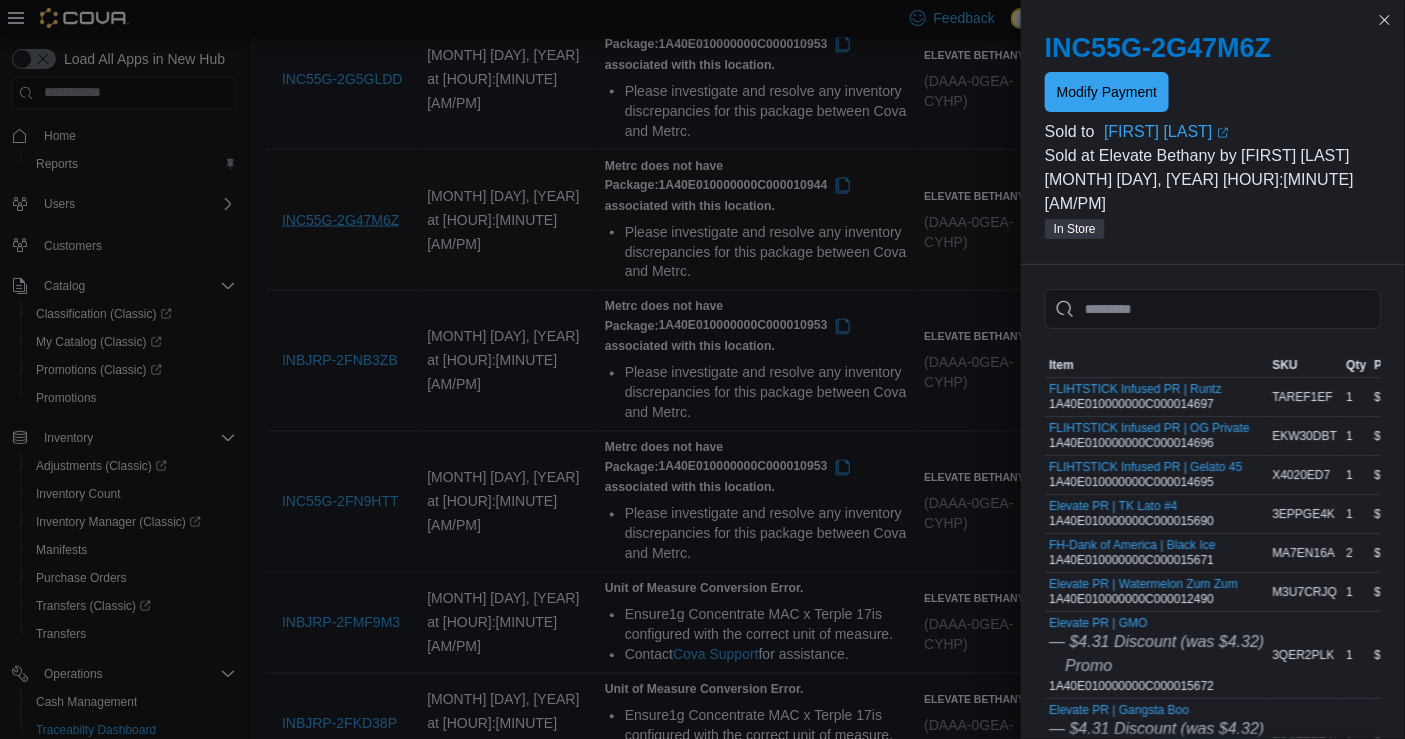 scroll, scrollTop: 896, scrollLeft: 0, axis: vertical 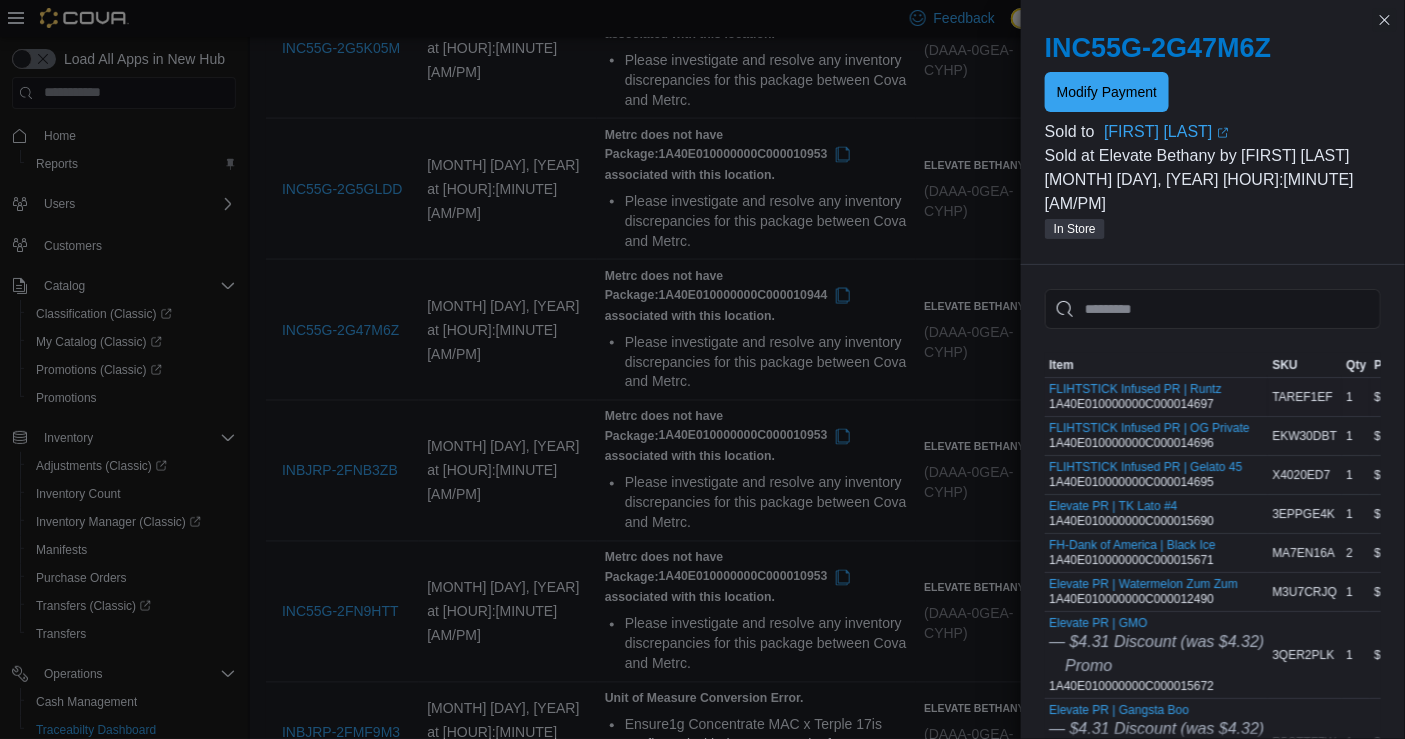 click on "FLIHTSTICK Infused PR | Runtz 1A40E010000000C000014697" at bounding box center (1135, 397) 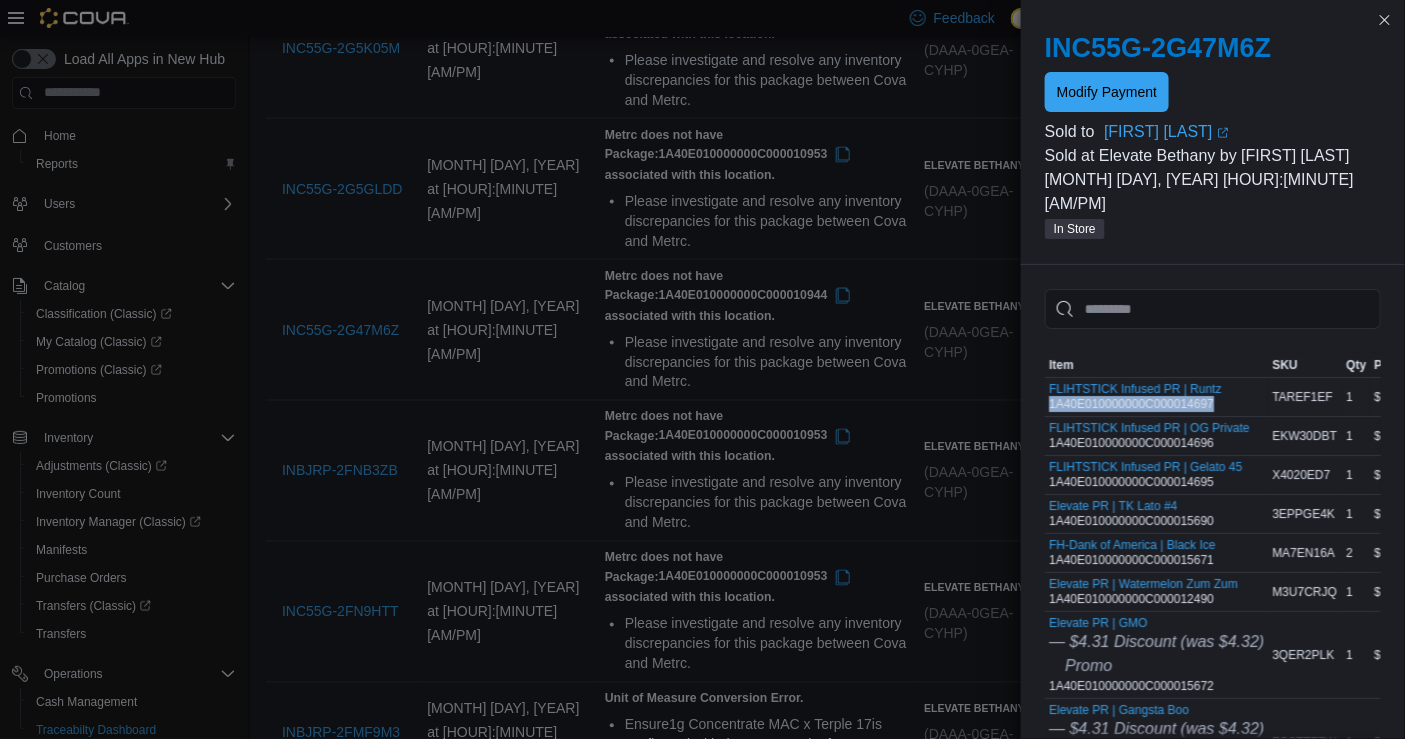 click on "FLIHTSTICK Infused PR | Runtz 1A40E010000000C000014697" at bounding box center (1135, 397) 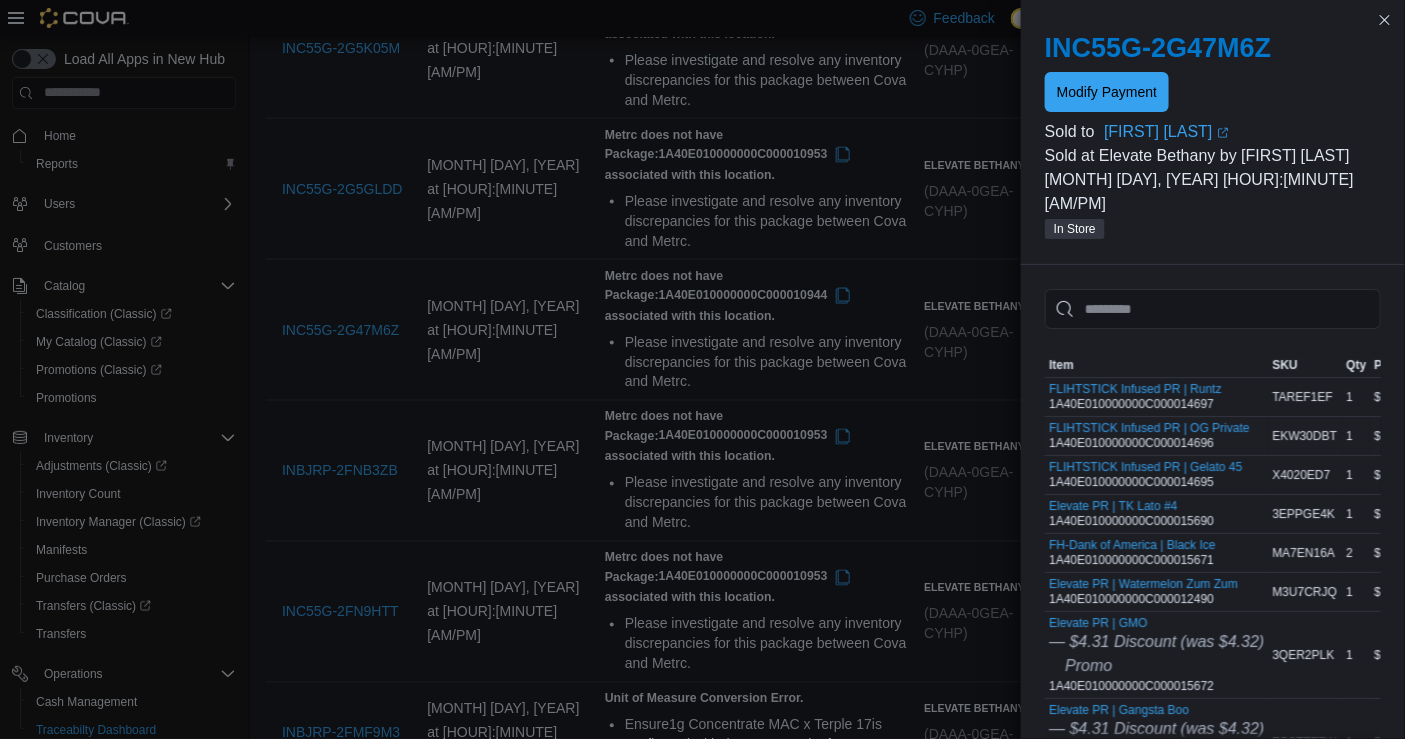 click on "FLIHTSTICK Infused PR | OG Private 1A40E010000000C000014696" at bounding box center (1149, 436) 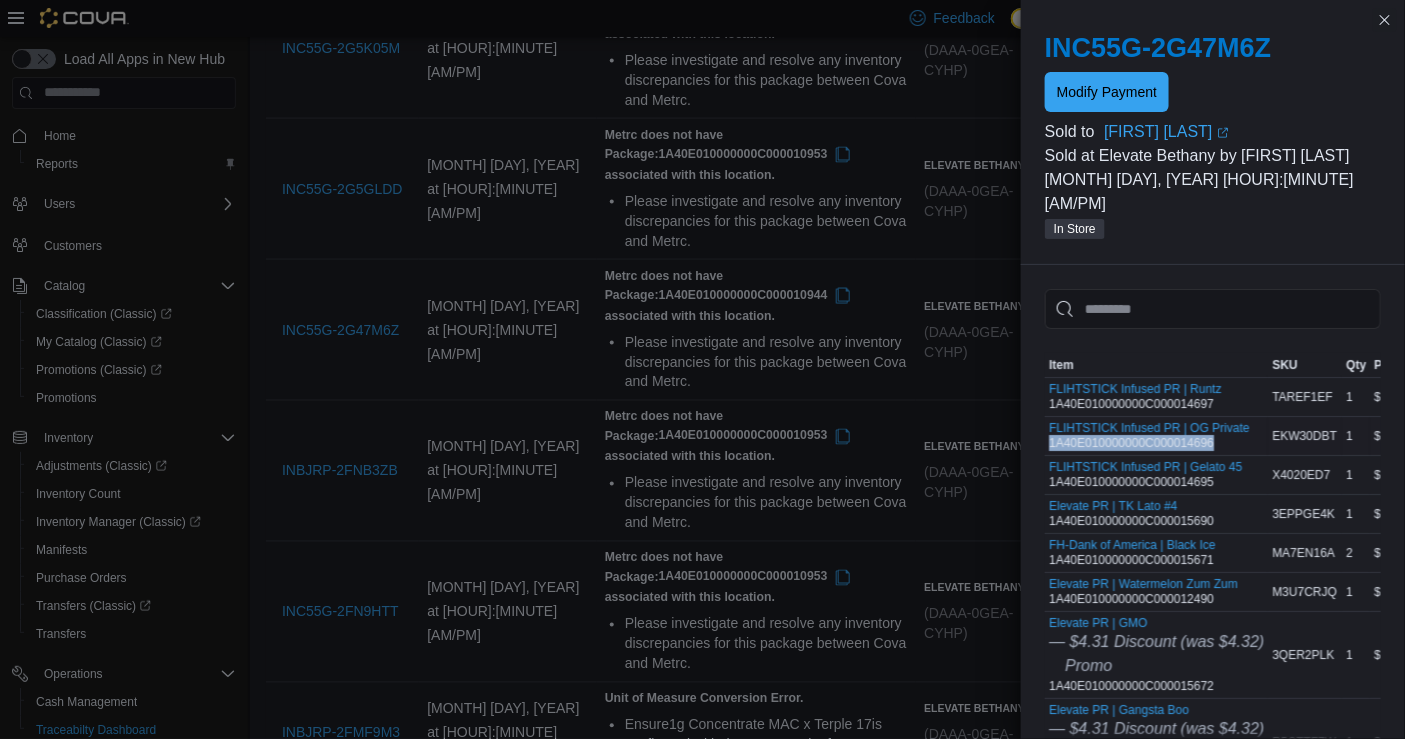 click on "FLIHTSTICK Infused PR | OG Private 1A40E010000000C000014696" at bounding box center (1149, 436) 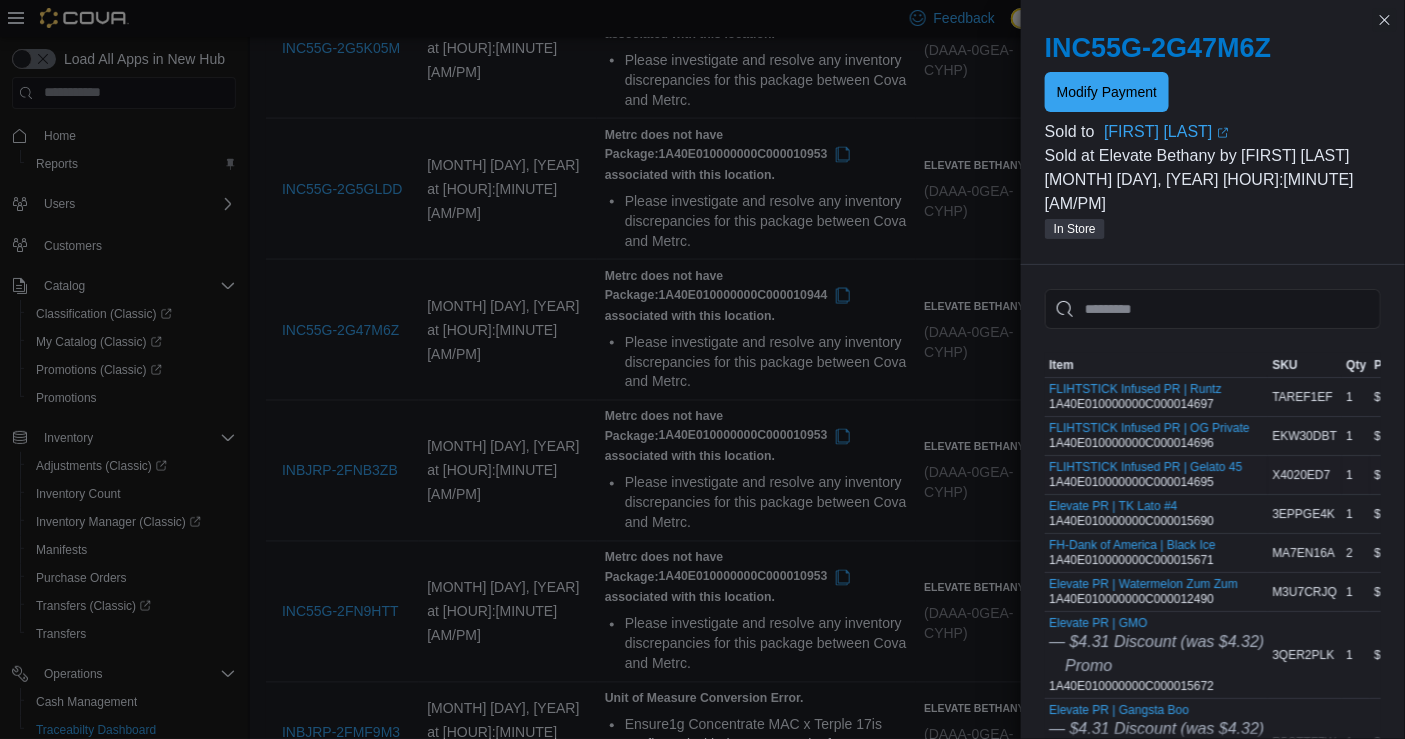 click on "FLIHTSTICK Infused PR | Gelato 45 1A40E010000000C000014695" at bounding box center [1145, 475] 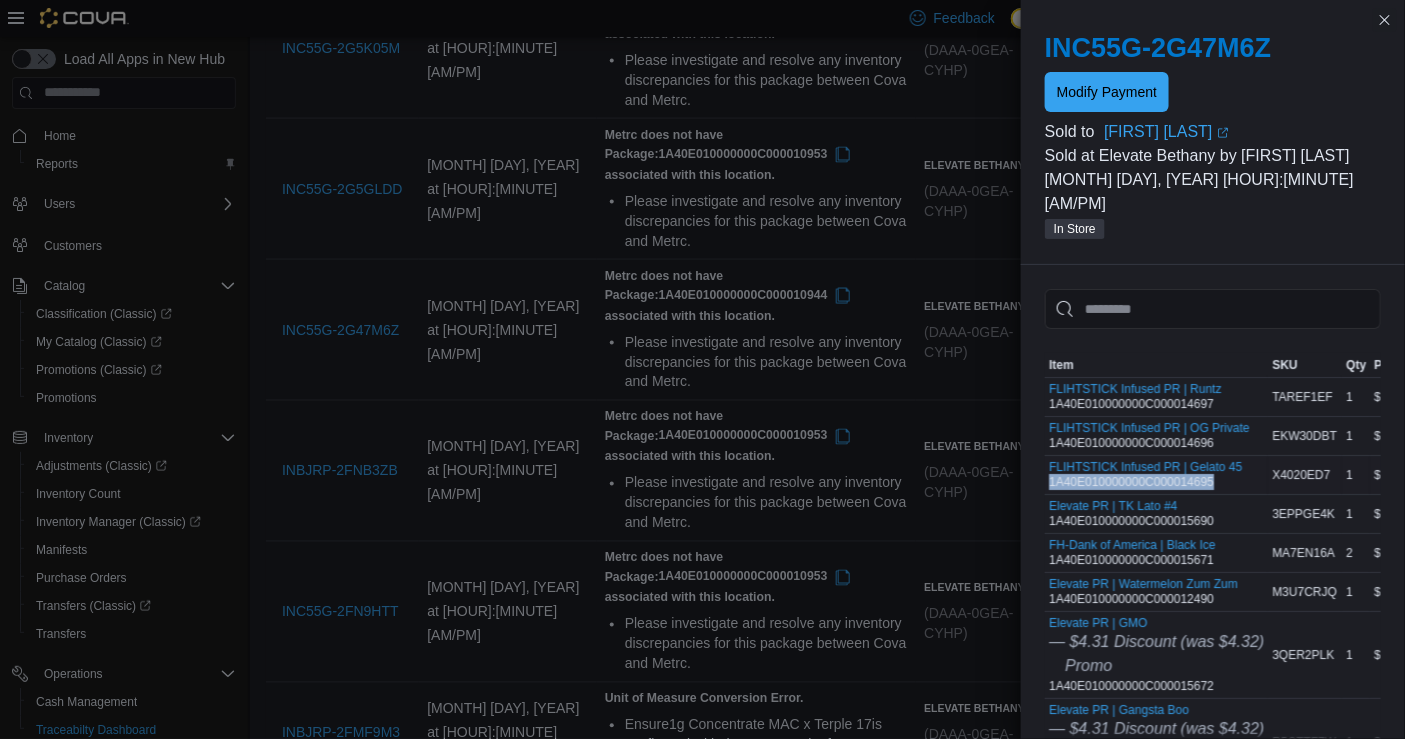 click on "FLIHTSTICK Infused PR | Gelato 45 1A40E010000000C000014695" at bounding box center (1145, 475) 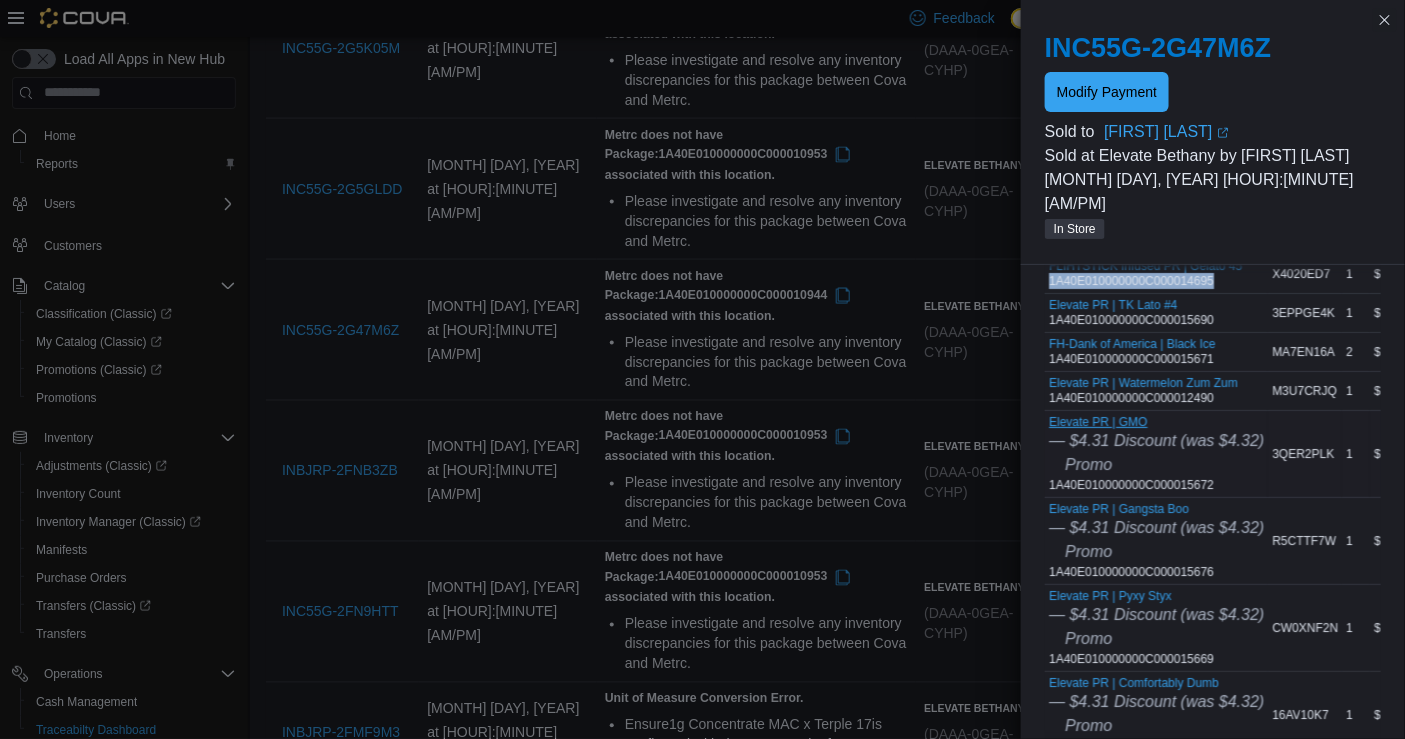 scroll, scrollTop: 223, scrollLeft: 0, axis: vertical 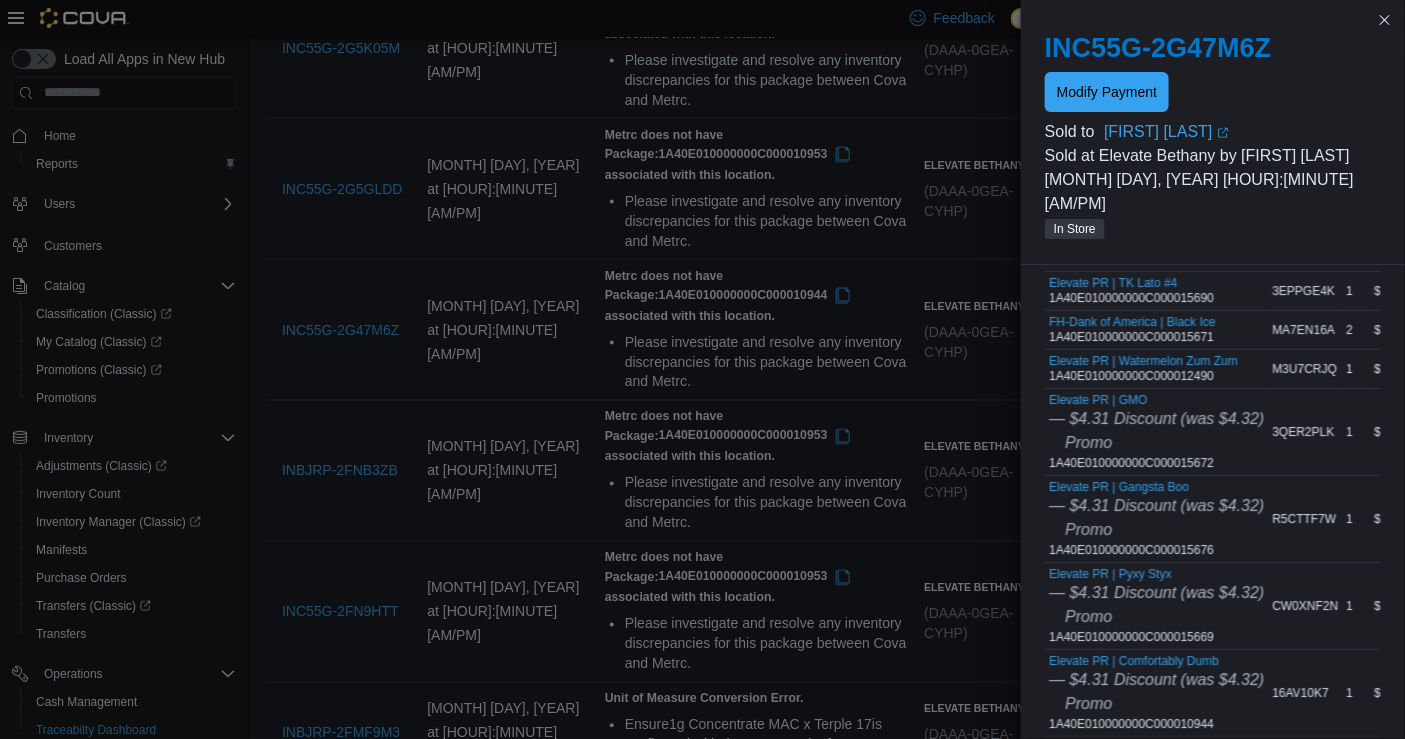 click on "Elevate PR | TK Lato #4 1A40E010000000C000015690" at bounding box center [1131, 291] 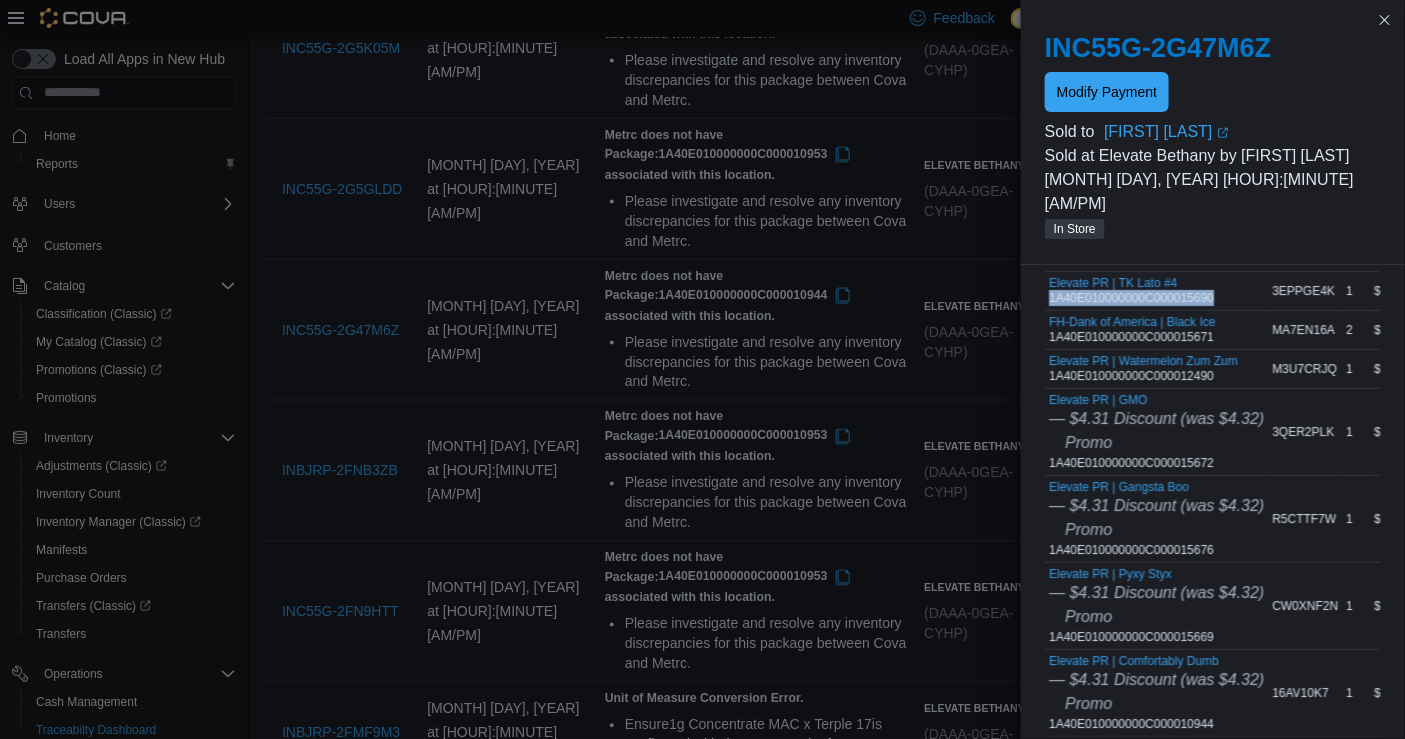 click on "Elevate PR | TK Lato #4 1A40E010000000C000015690" at bounding box center (1131, 291) 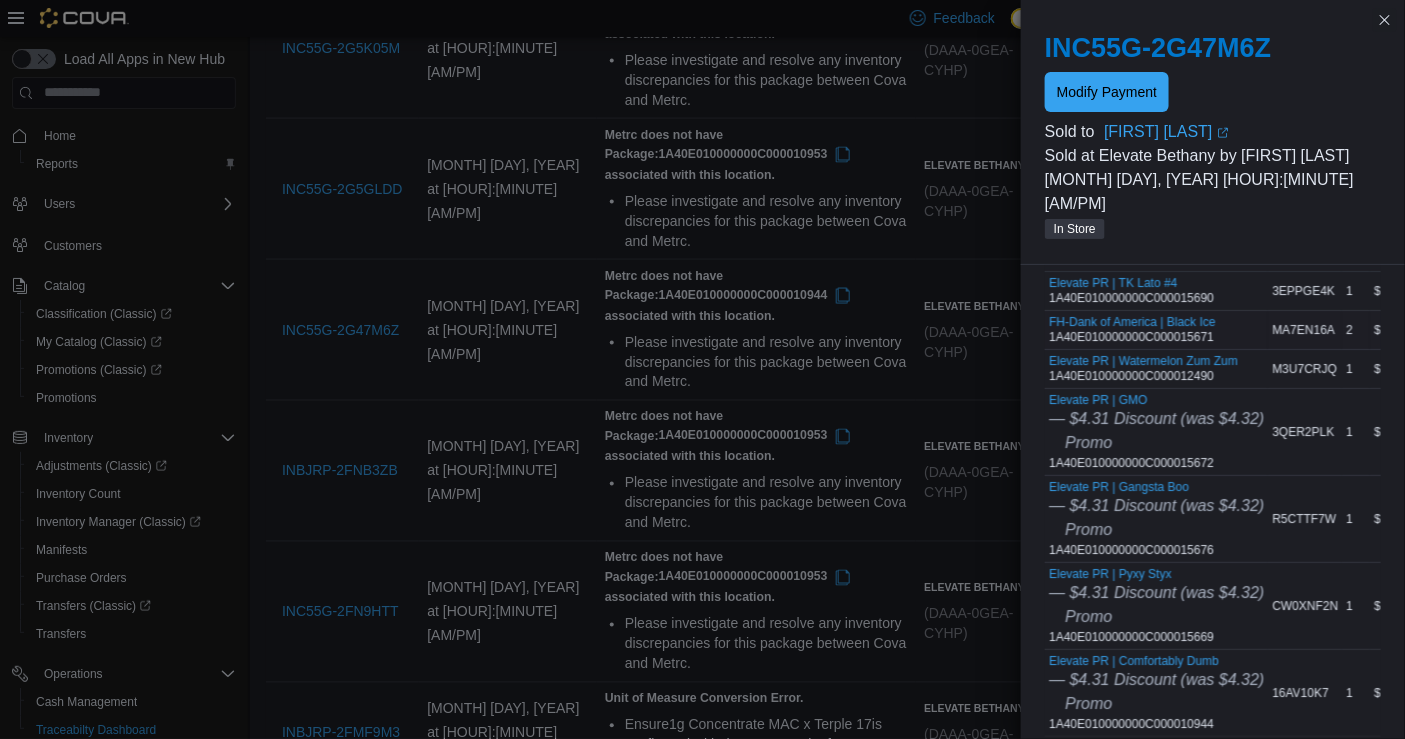 click on "FH-Dank of America | Black Ice 1A40E010000000C000015671" at bounding box center (1132, 330) 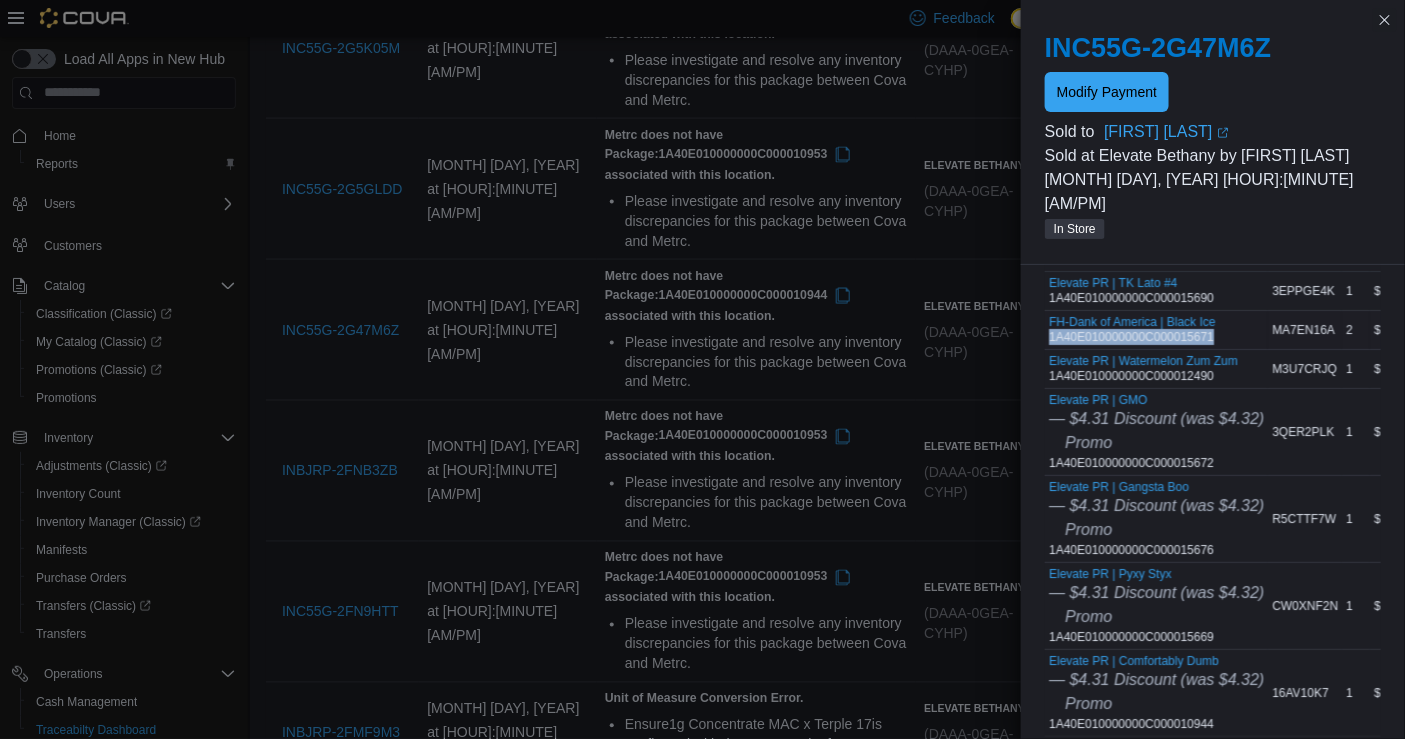 click on "FH-Dank of America | Black Ice 1A40E010000000C000015671" at bounding box center (1132, 330) 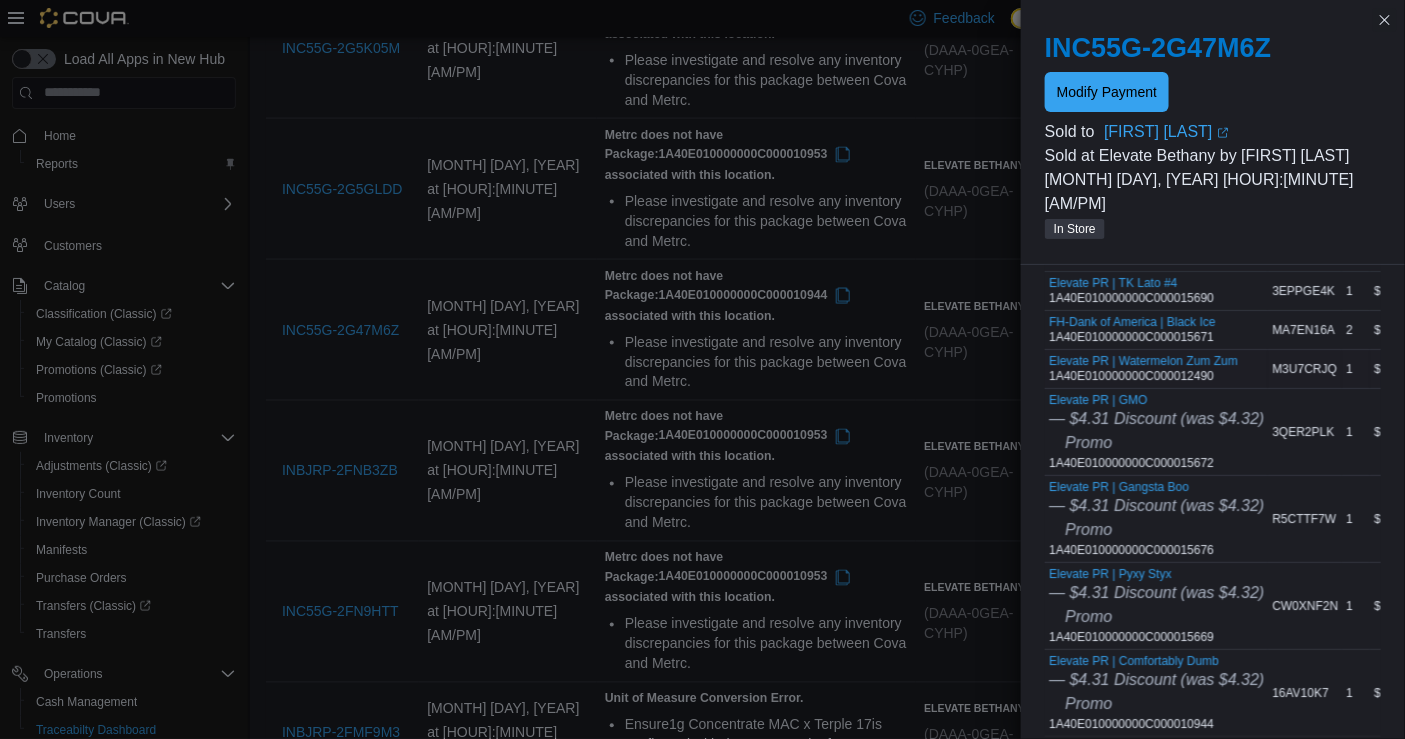 click on "Elevate PR | Watermelon Zum Zum 1A40E010000000C000012490" at bounding box center (1143, 369) 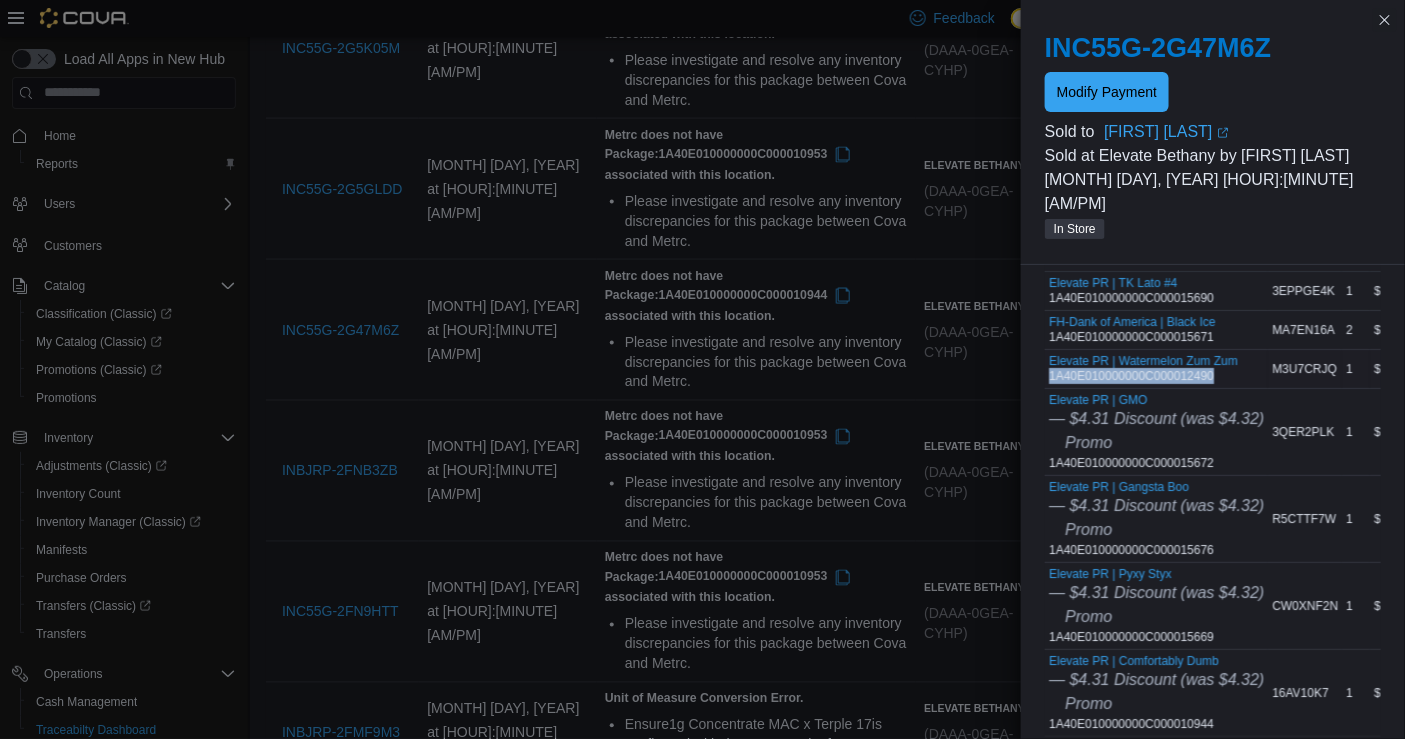 click on "Elevate PR | Watermelon Zum Zum 1A40E010000000C000012490" at bounding box center [1143, 369] 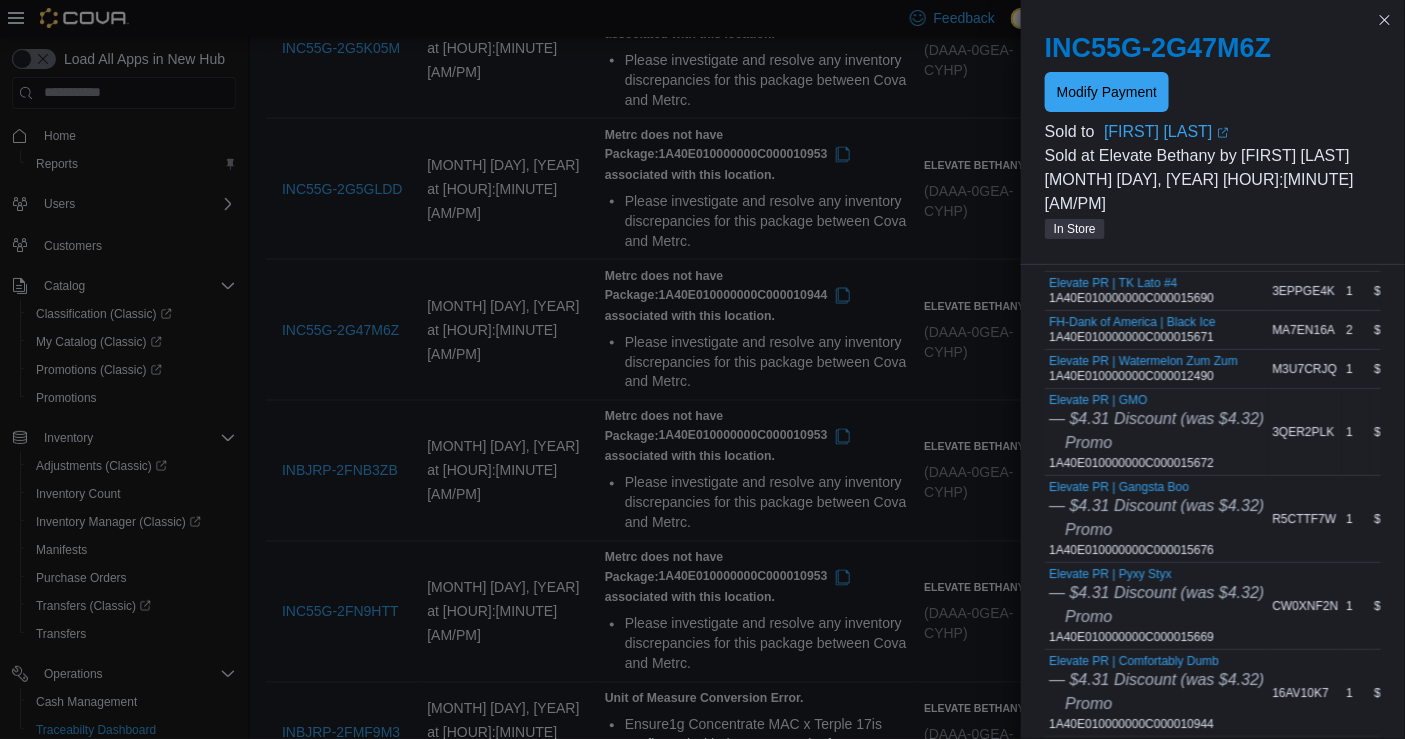 click on "Elevate PR | GMO — $[PRICE] Discount
(was $[PRICE]) Promo 1A40E010000000C000015672" at bounding box center [1156, 432] 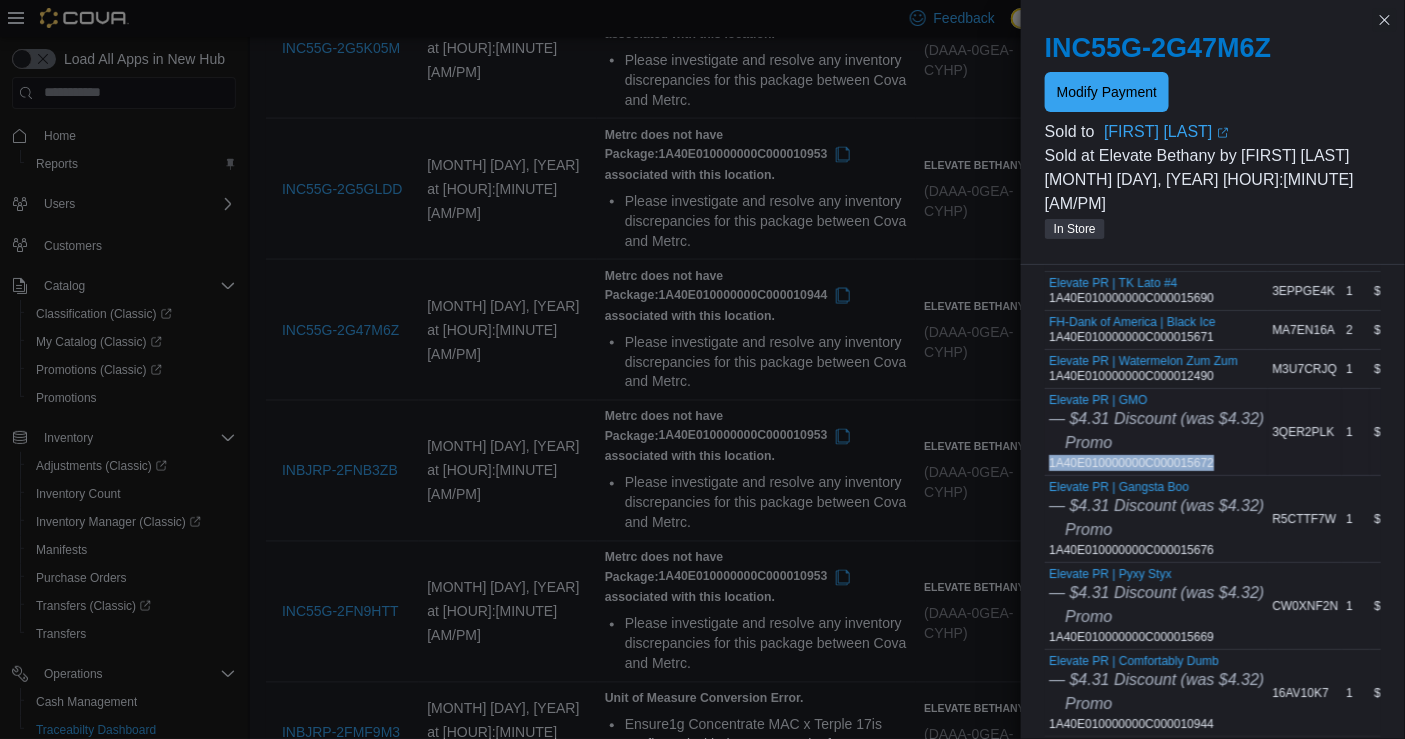 click on "Elevate PR | GMO — $[PRICE] Discount
(was $[PRICE]) Promo 1A40E010000000C000015672" at bounding box center [1156, 432] 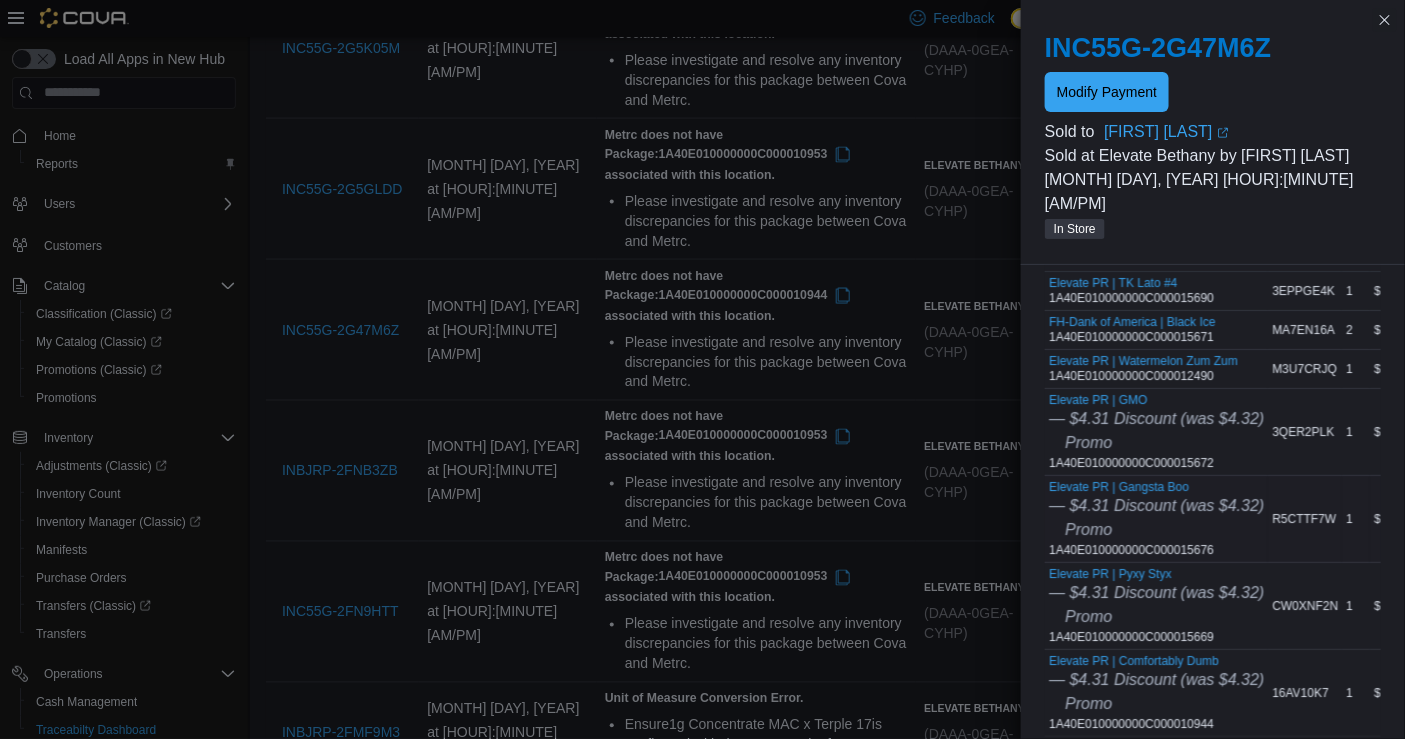 click on "Elevate PR | Gangsta Boo — $4.31 Discount
(was $4.32) Promo 1A40E010000000C000015676" at bounding box center (1156, 519) 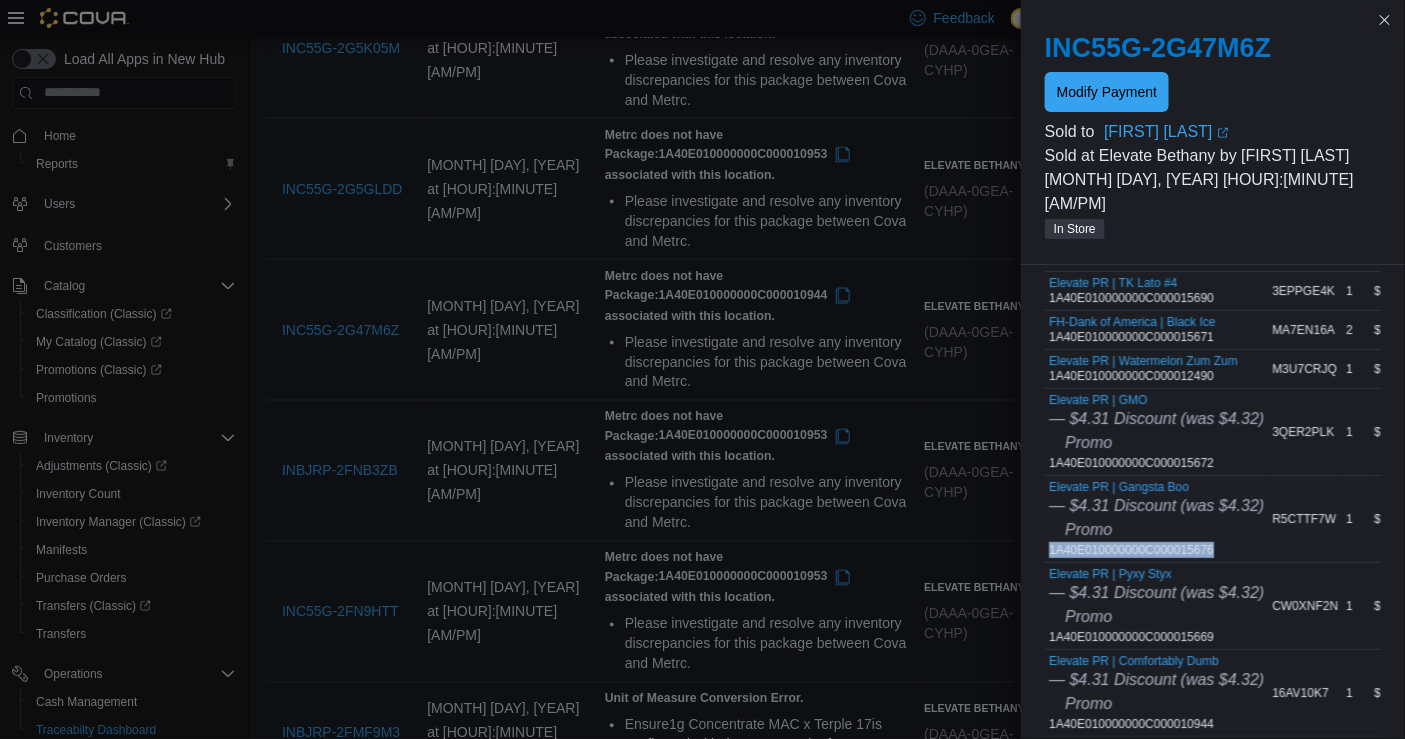 click on "Elevate PR | Gangsta Boo — $4.31 Discount
(was $4.32) Promo 1A40E010000000C000015676" at bounding box center [1156, 519] 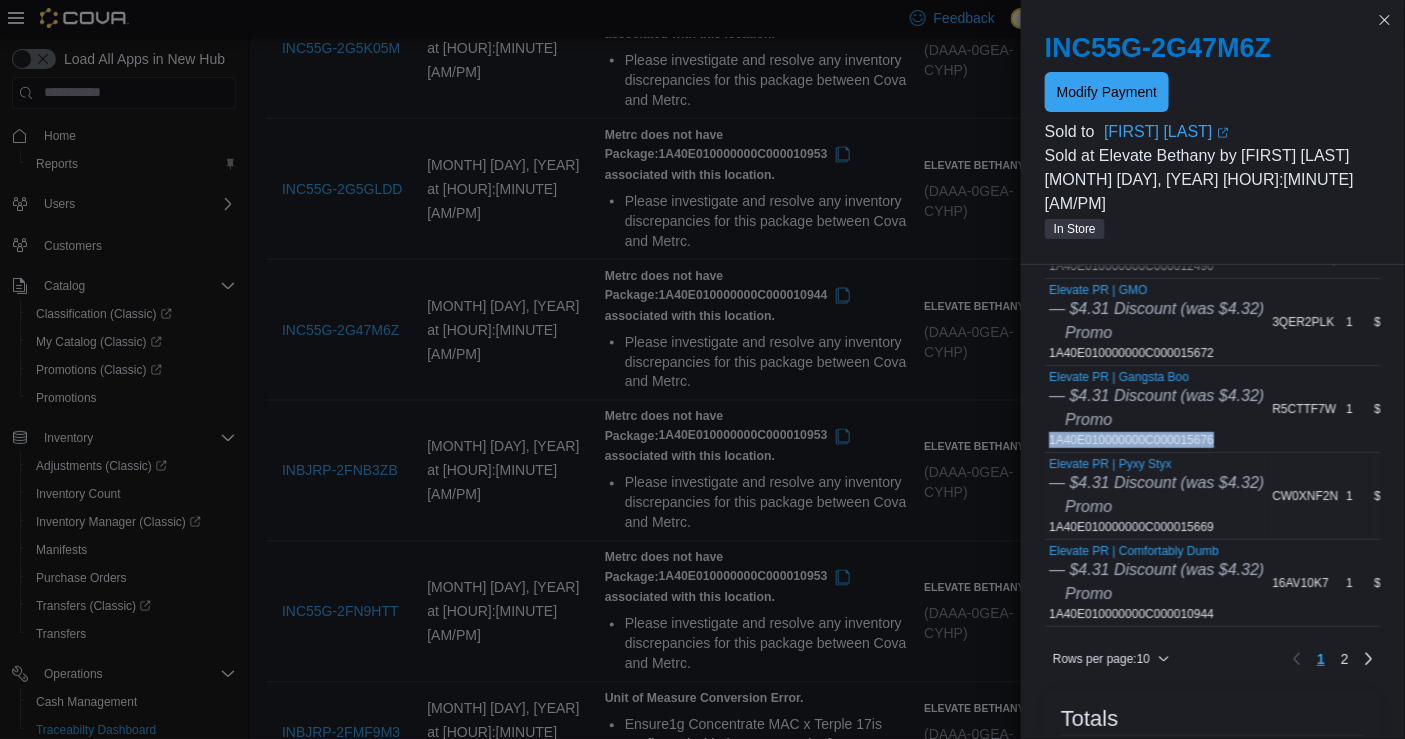 scroll, scrollTop: 373, scrollLeft: 0, axis: vertical 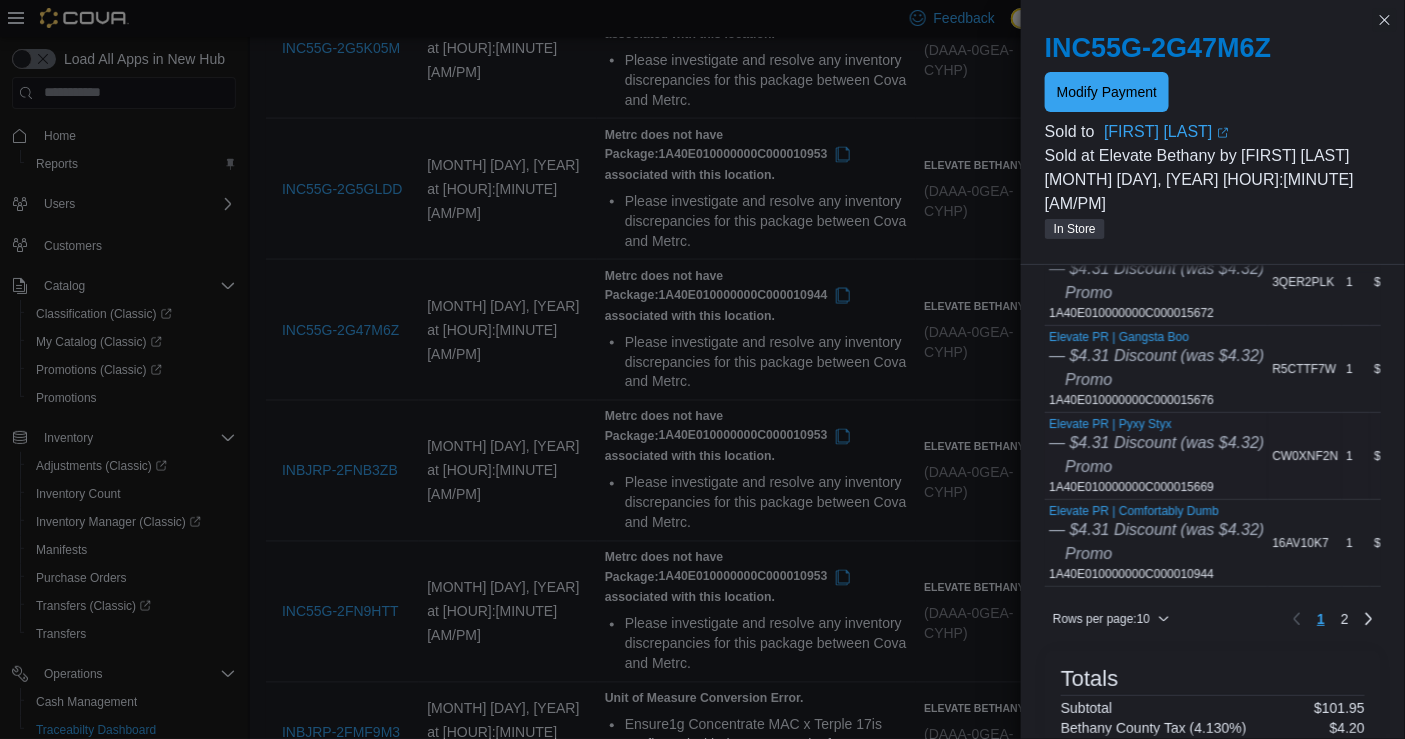 click on "Elevate PR | Pyxy Styx — $[PRICE] Discount
(was $[PRICE]) Promo 1A40E010000000C000015669" at bounding box center [1156, 456] 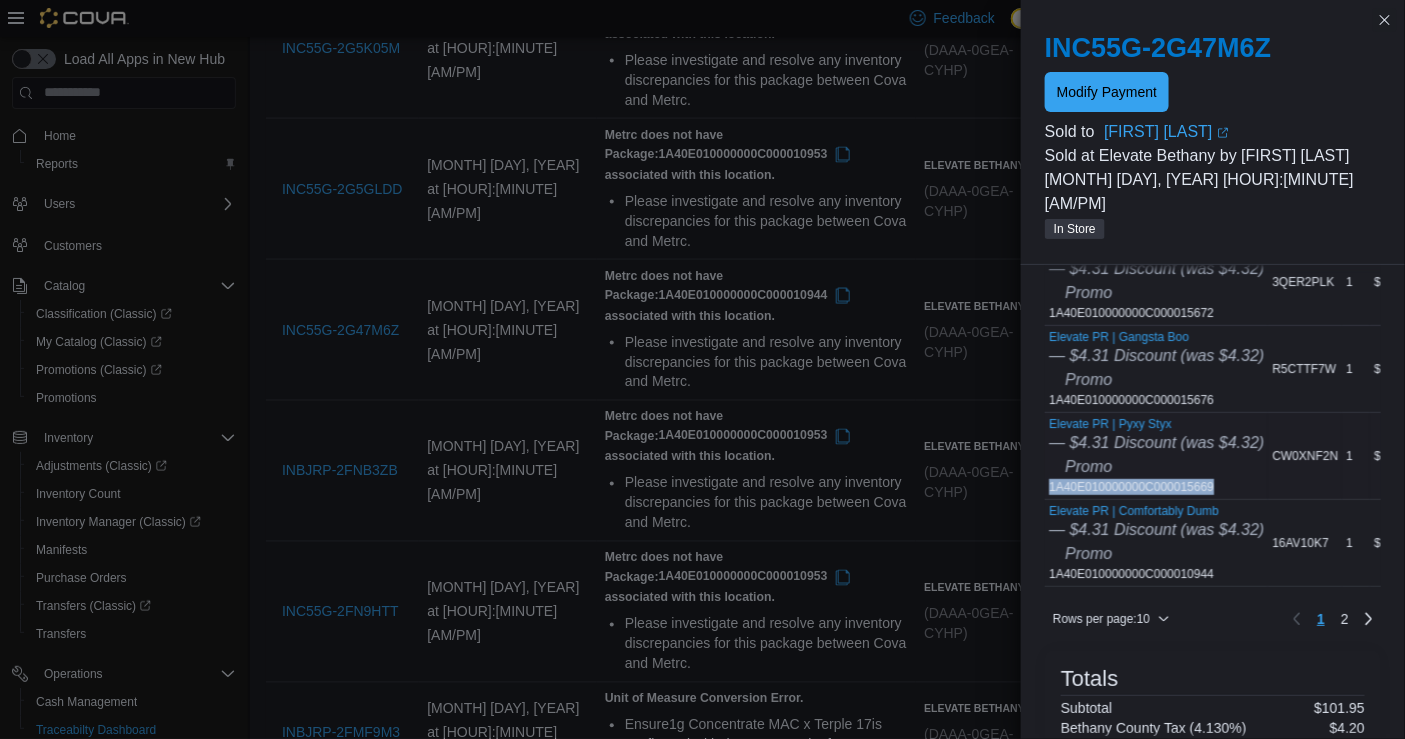 click on "Elevate PR | Pyxy Styx — $[PRICE] Discount
(was $[PRICE]) Promo 1A40E010000000C000015669" at bounding box center (1156, 456) 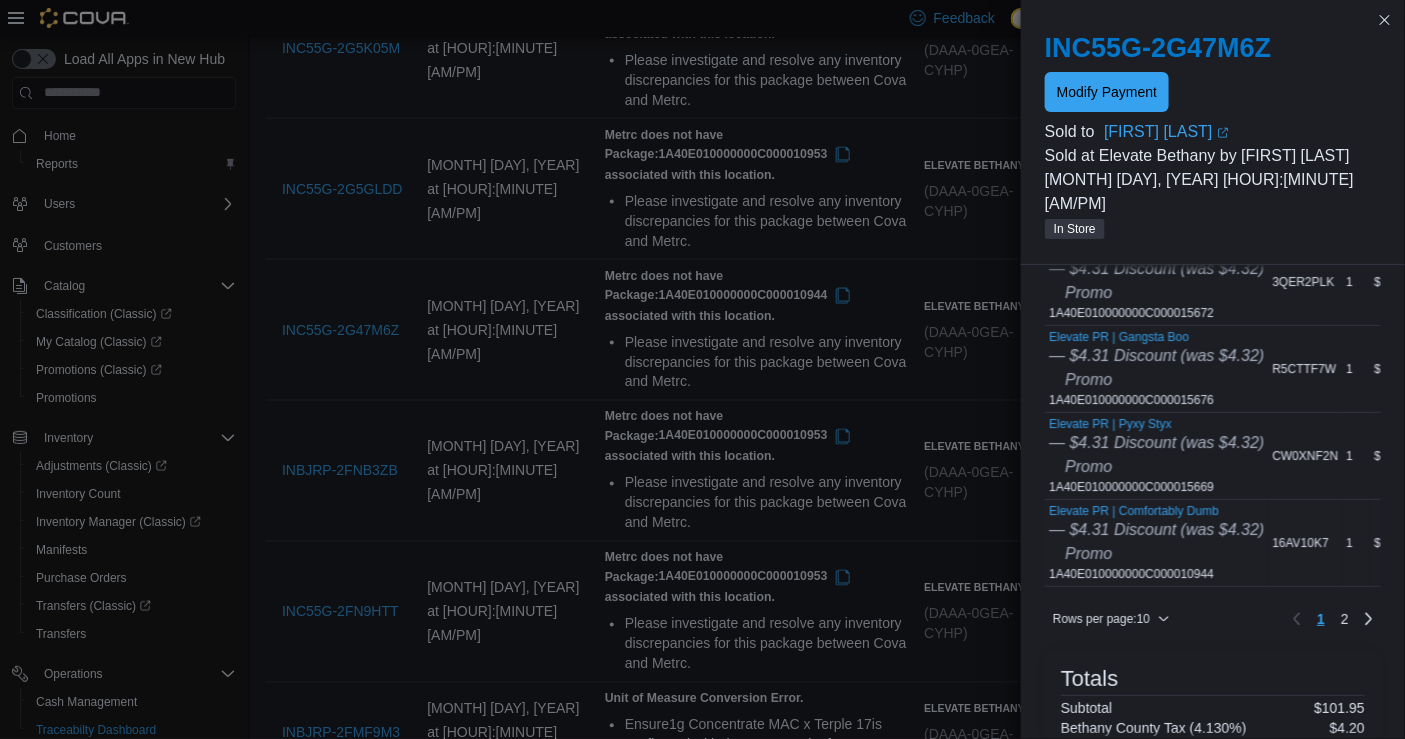 click on "Elevate PR | Comfortably Dumb — $4.31 Discount
(was $4.32) Promo 1A40E010000000C000010944" at bounding box center (1156, 543) 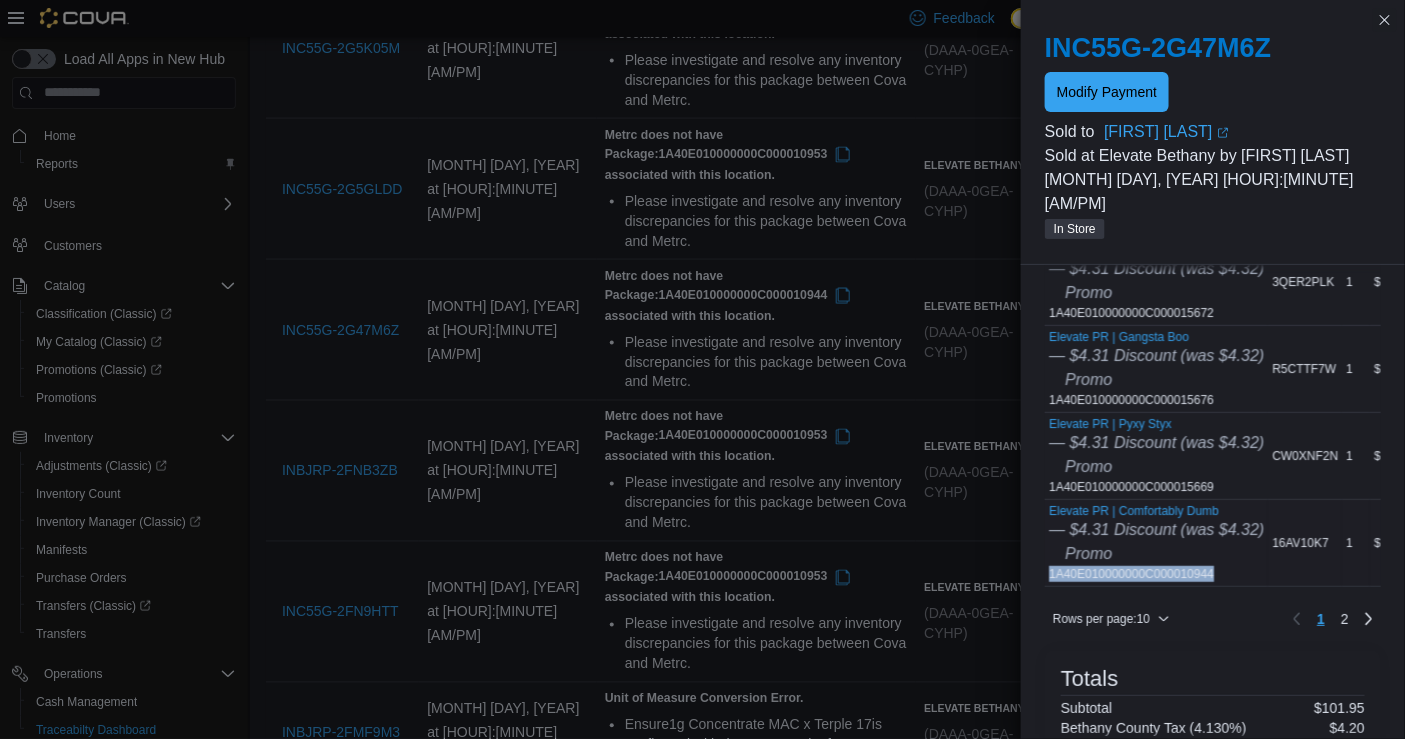 click on "Elevate PR | Comfortably Dumb — $4.31 Discount
(was $4.32) Promo 1A40E010000000C000010944" at bounding box center [1156, 543] 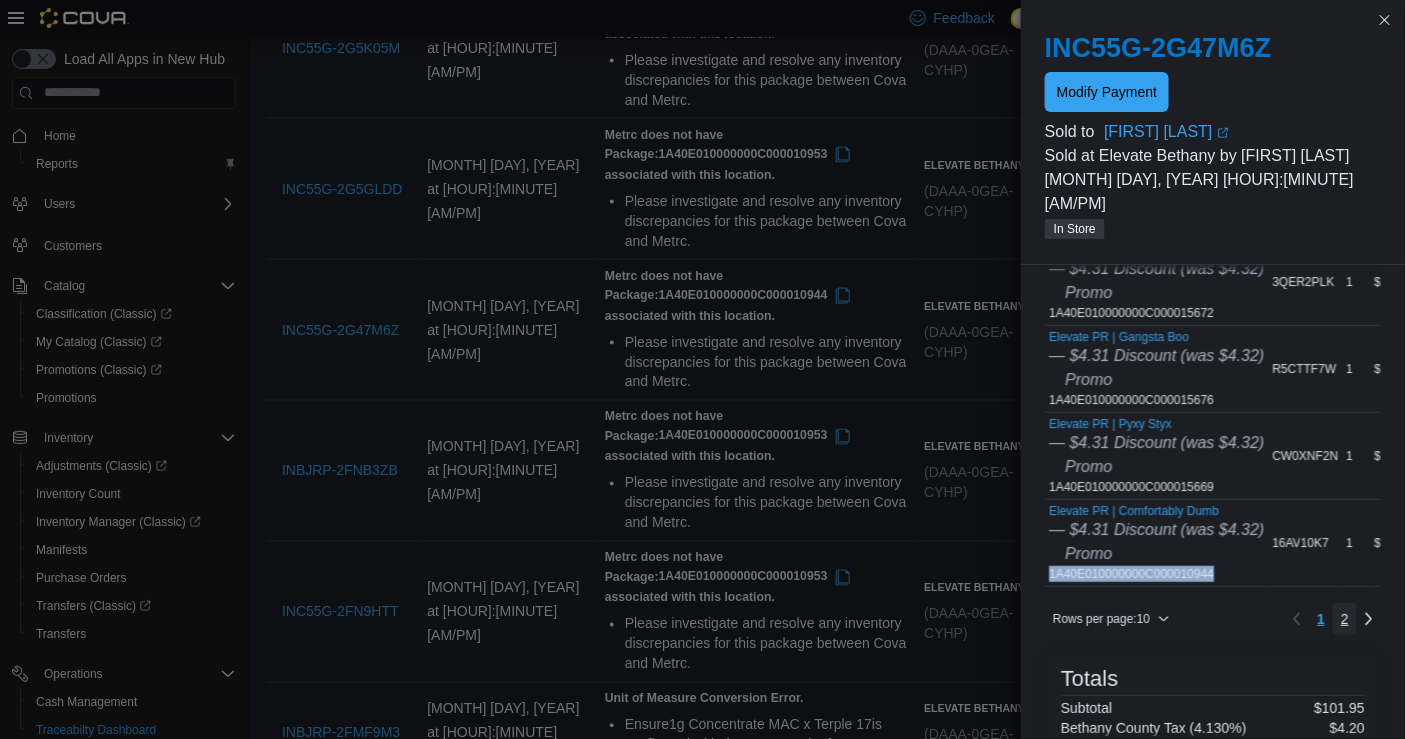 click on "2" at bounding box center [1345, 619] 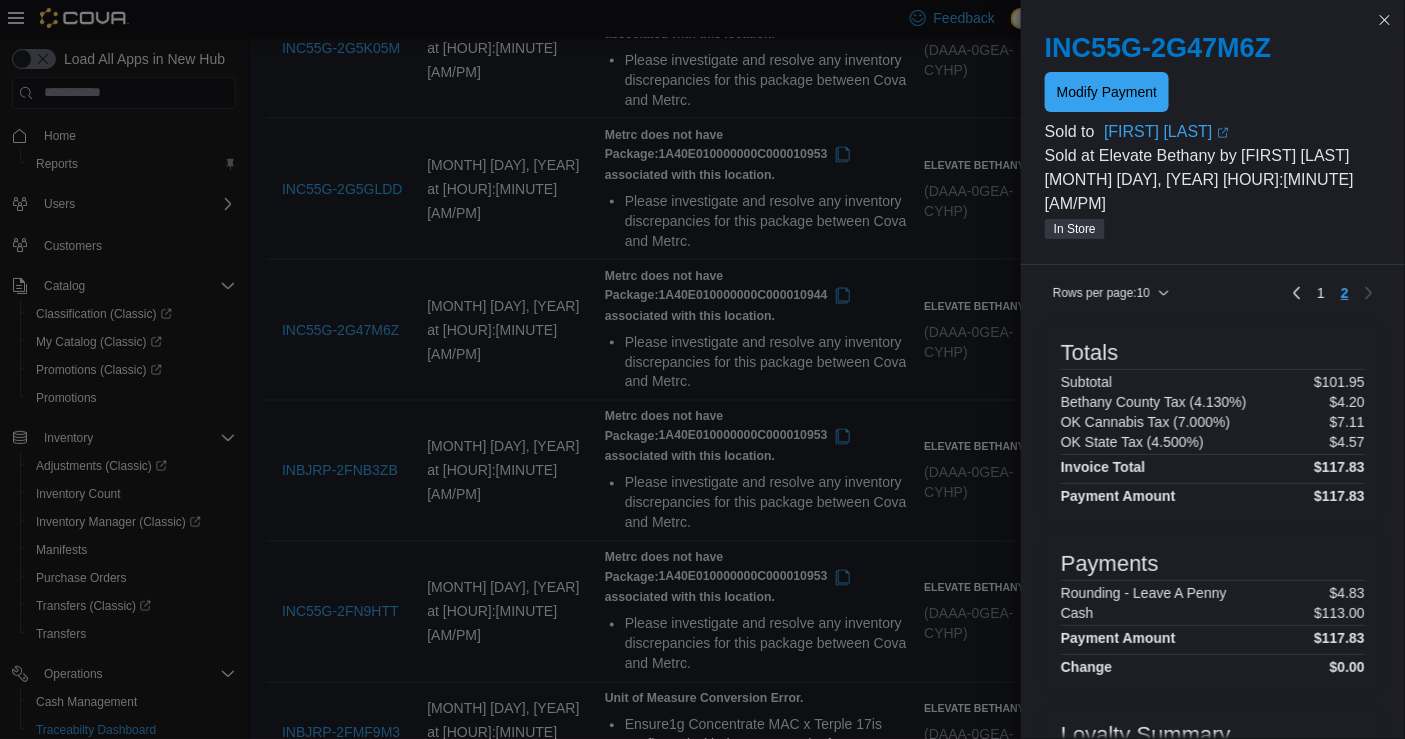 scroll, scrollTop: 0, scrollLeft: 0, axis: both 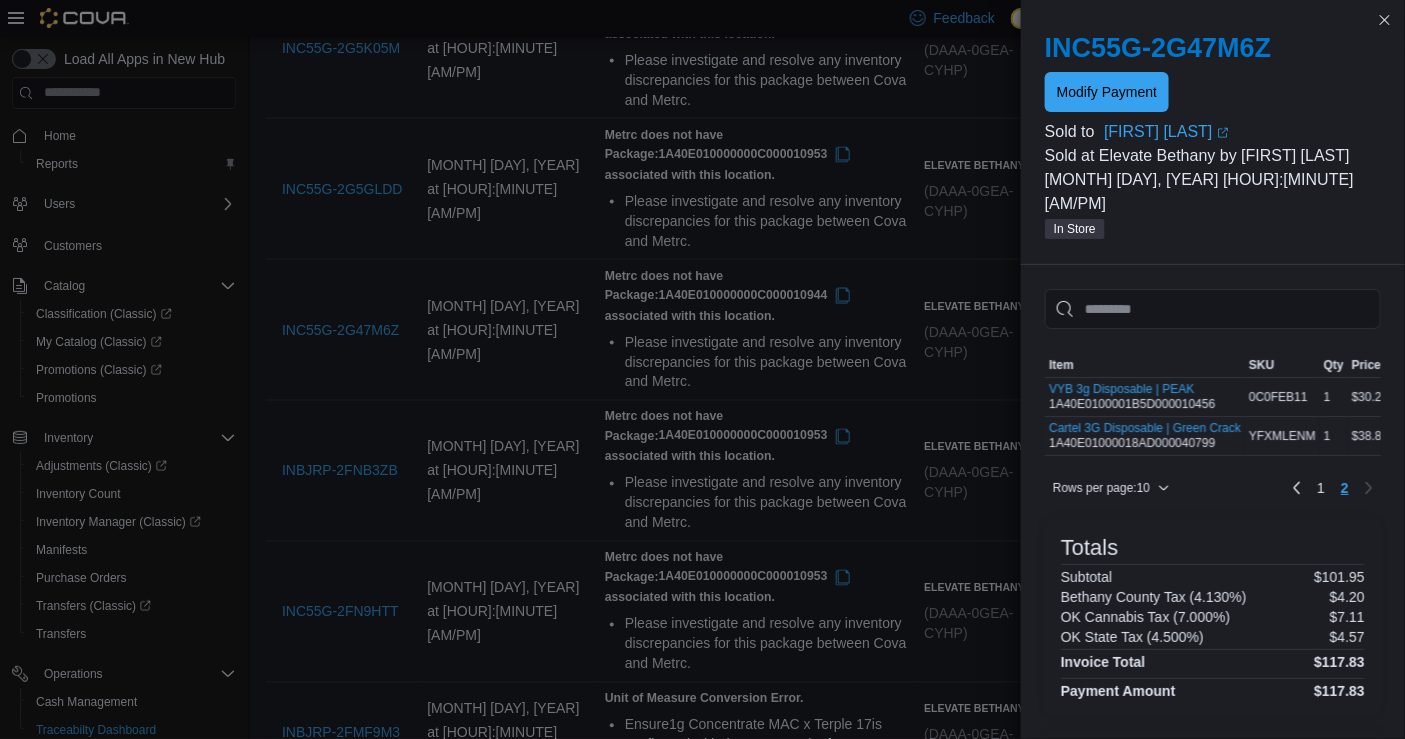 click on "Cartel 3G Disposable | Green Crack 1A40E01000018AD000040799" at bounding box center [1145, 436] 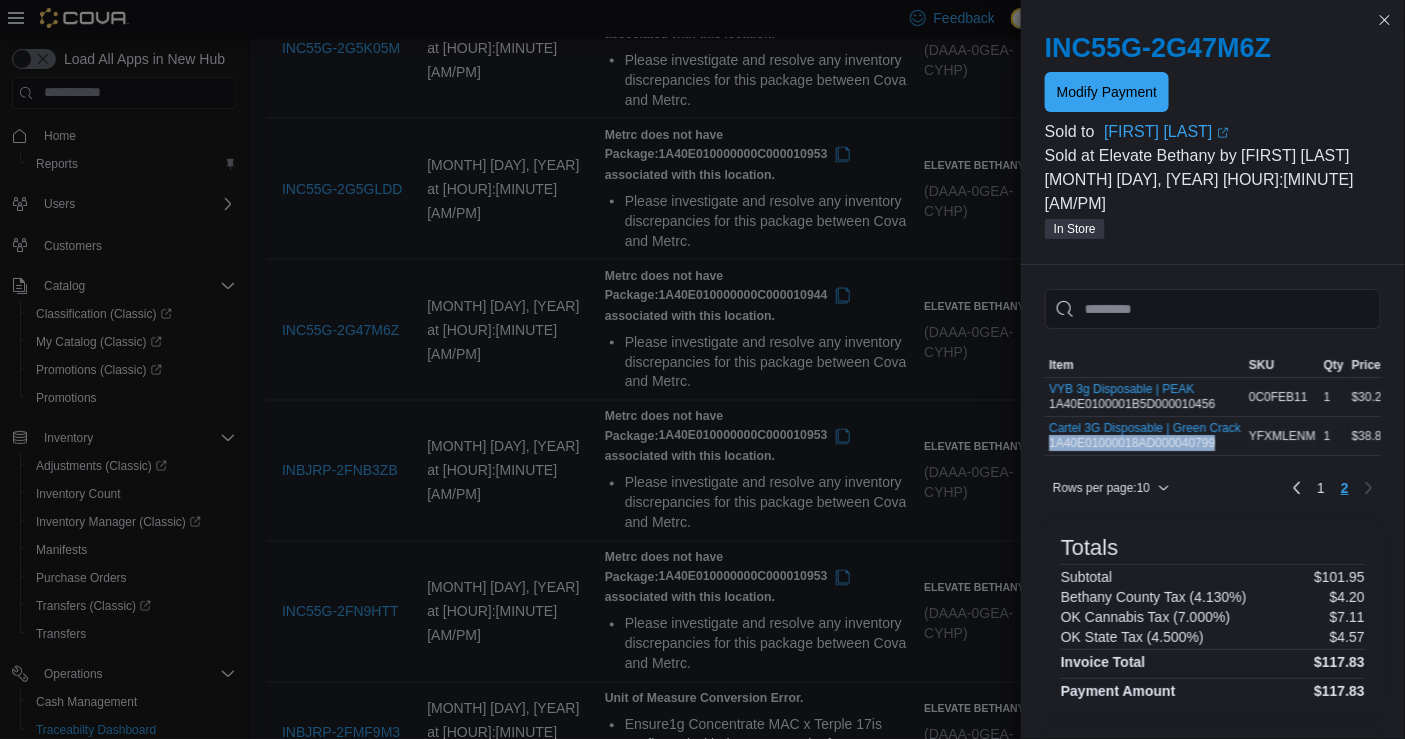click on "Cartel 3G Disposable | Green Crack 1A40E01000018AD000040799" at bounding box center [1145, 436] 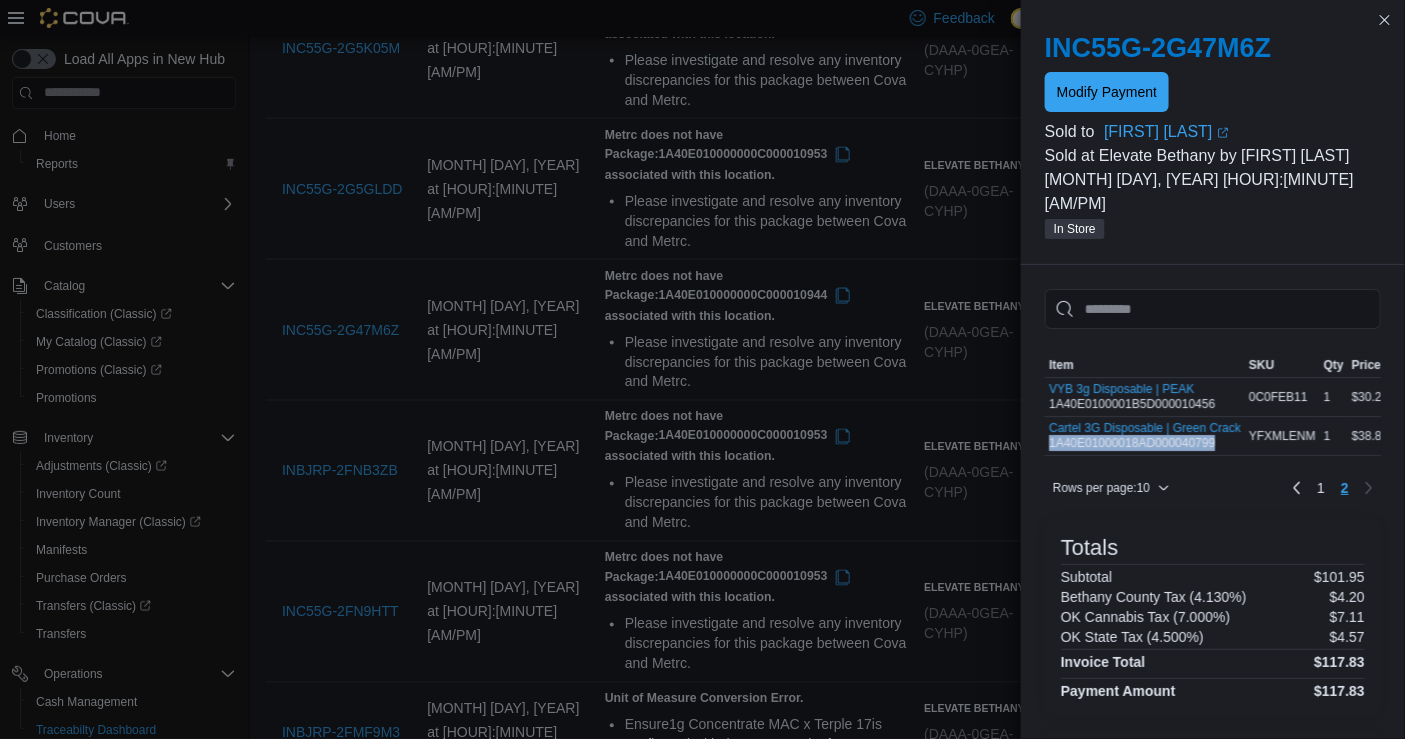 scroll, scrollTop: 892, scrollLeft: 0, axis: vertical 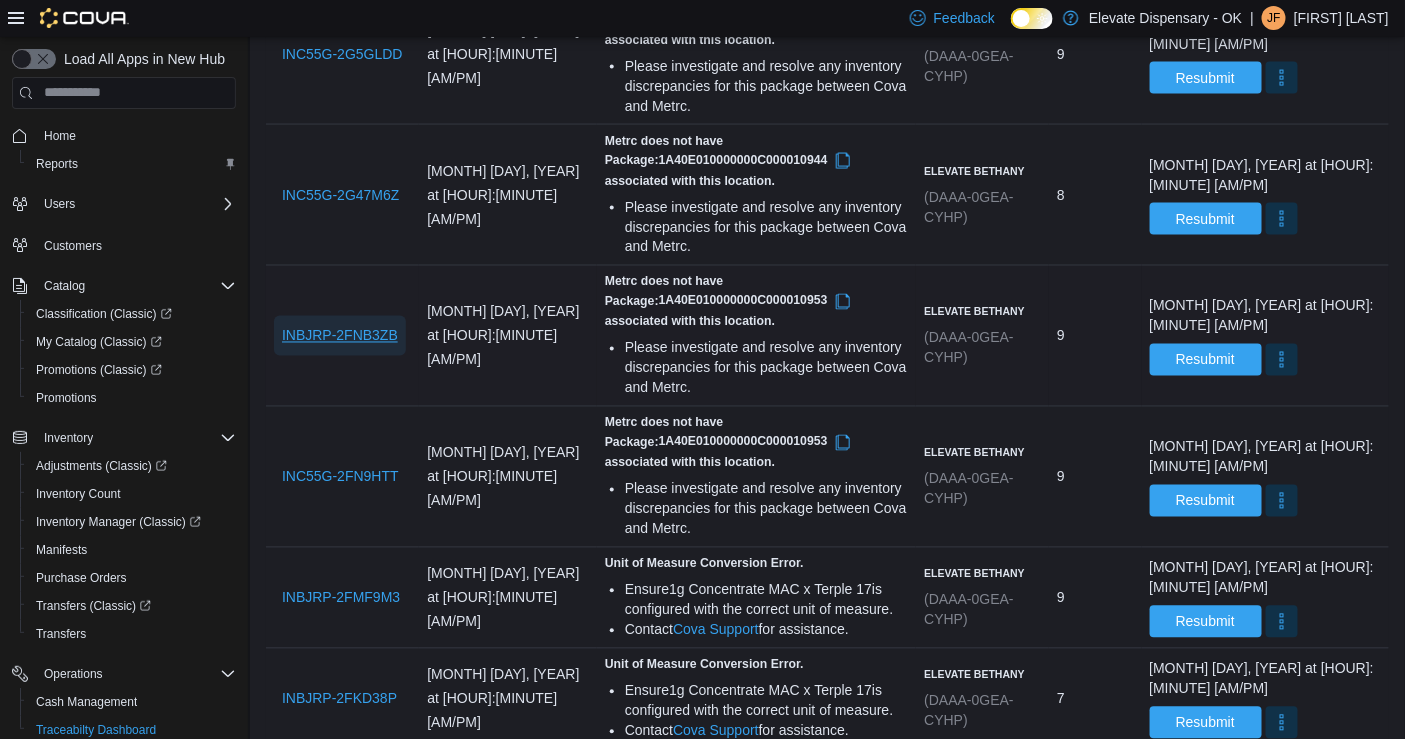 click on "INBJRP-2FNB3ZB" at bounding box center [340, 336] 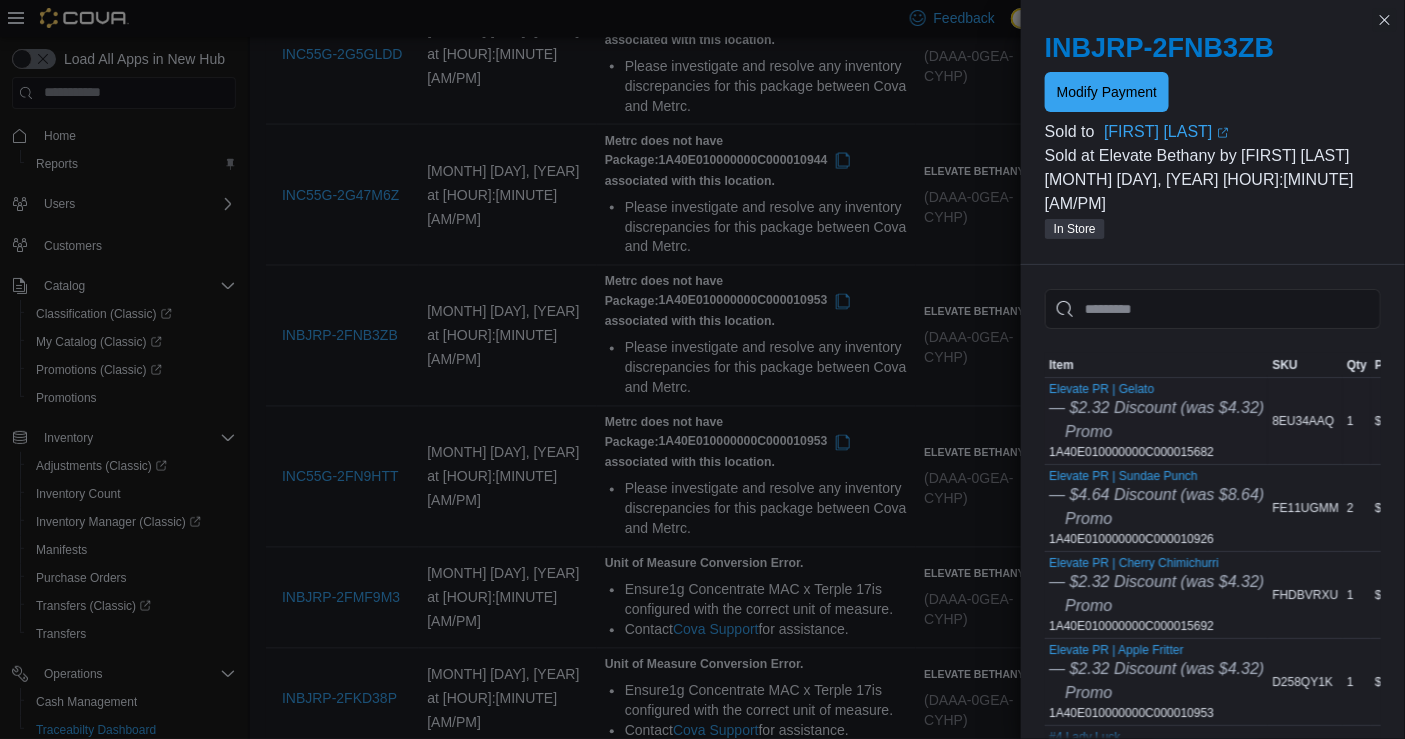 click on "Promo" at bounding box center [1156, 432] 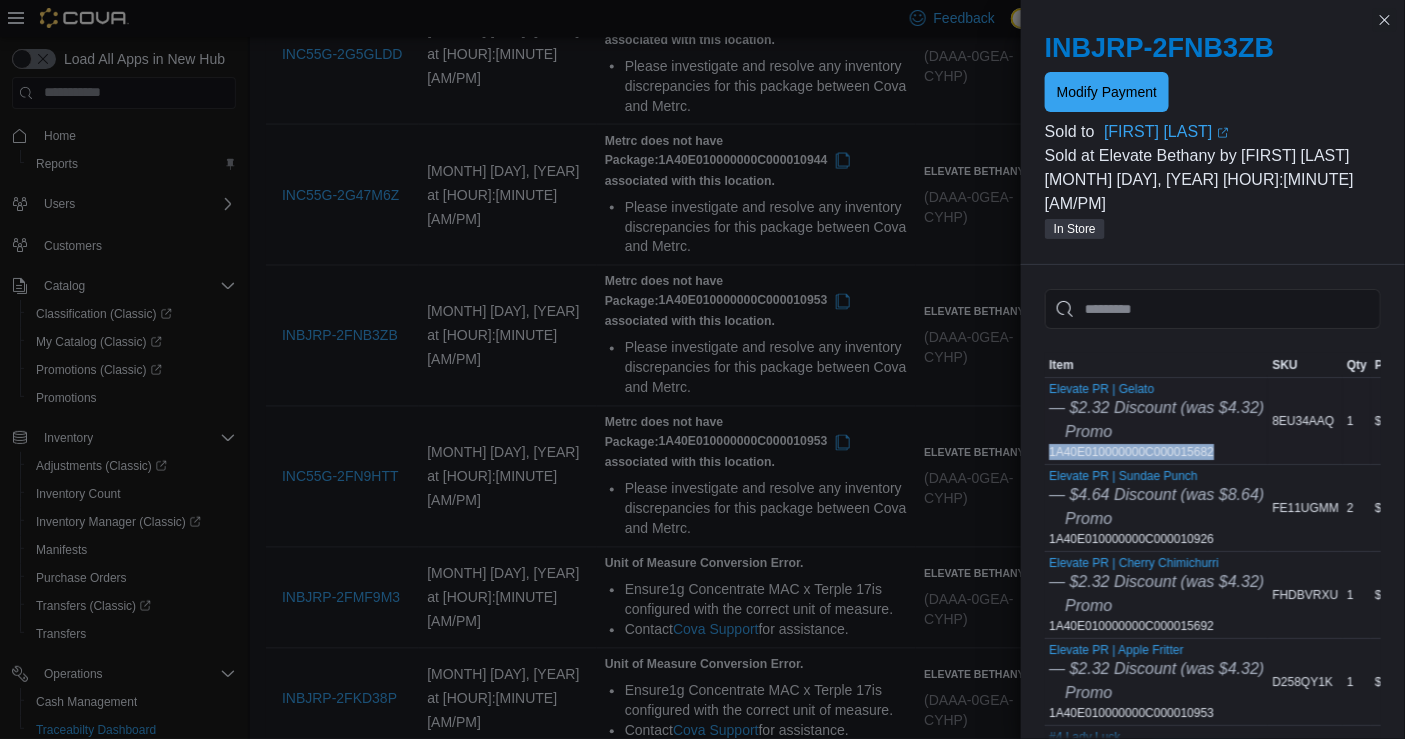 click on "Elevate PR | Gelato — $[PRICE] Discount
(was $[PRICE]) Promo 1A40E010000000C000015682" at bounding box center (1156, 421) 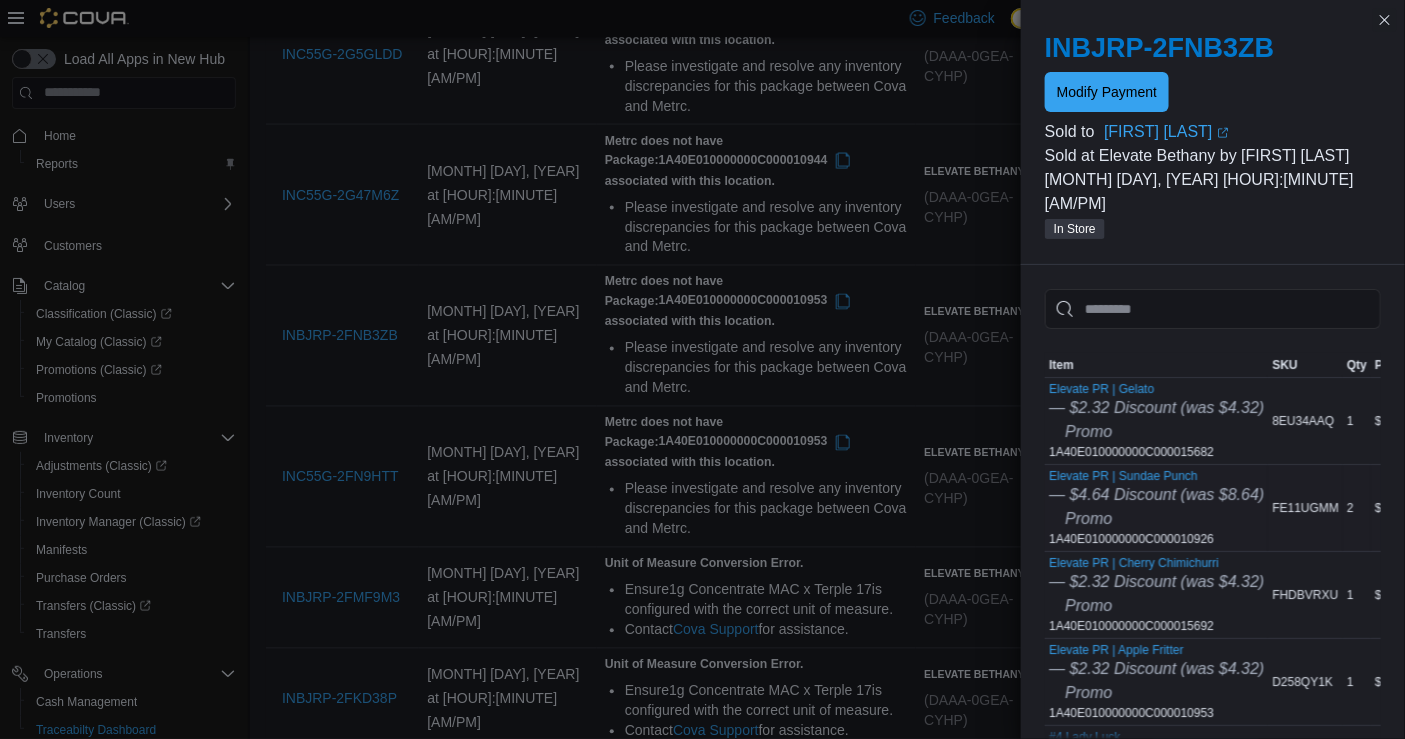 click on "Elevate PR | Sundae Punch — $4.64 Discount
(was $8.64) Promo 1A40E010000000C000010926" at bounding box center [1156, 508] 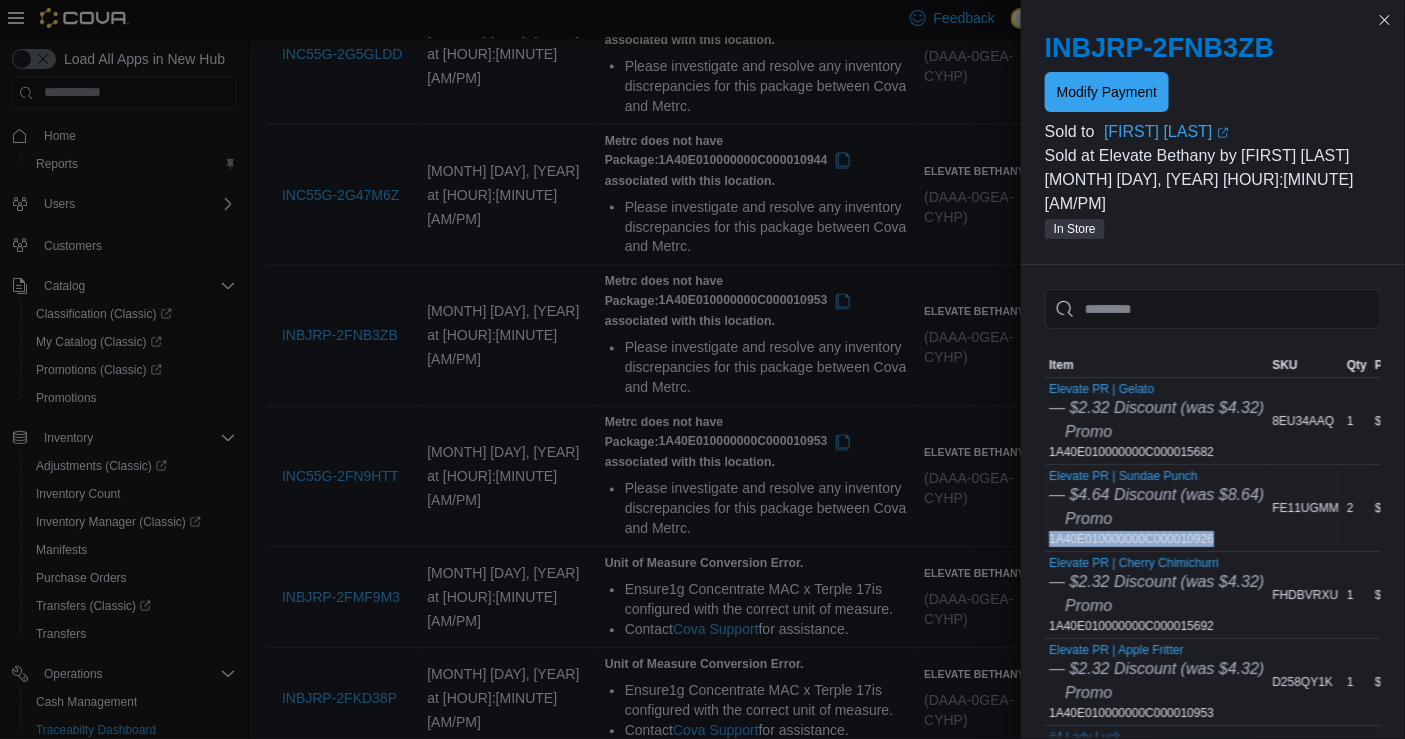 click on "Elevate PR | Sundae Punch — $4.64 Discount
(was $8.64) Promo 1A40E010000000C000010926" at bounding box center (1156, 508) 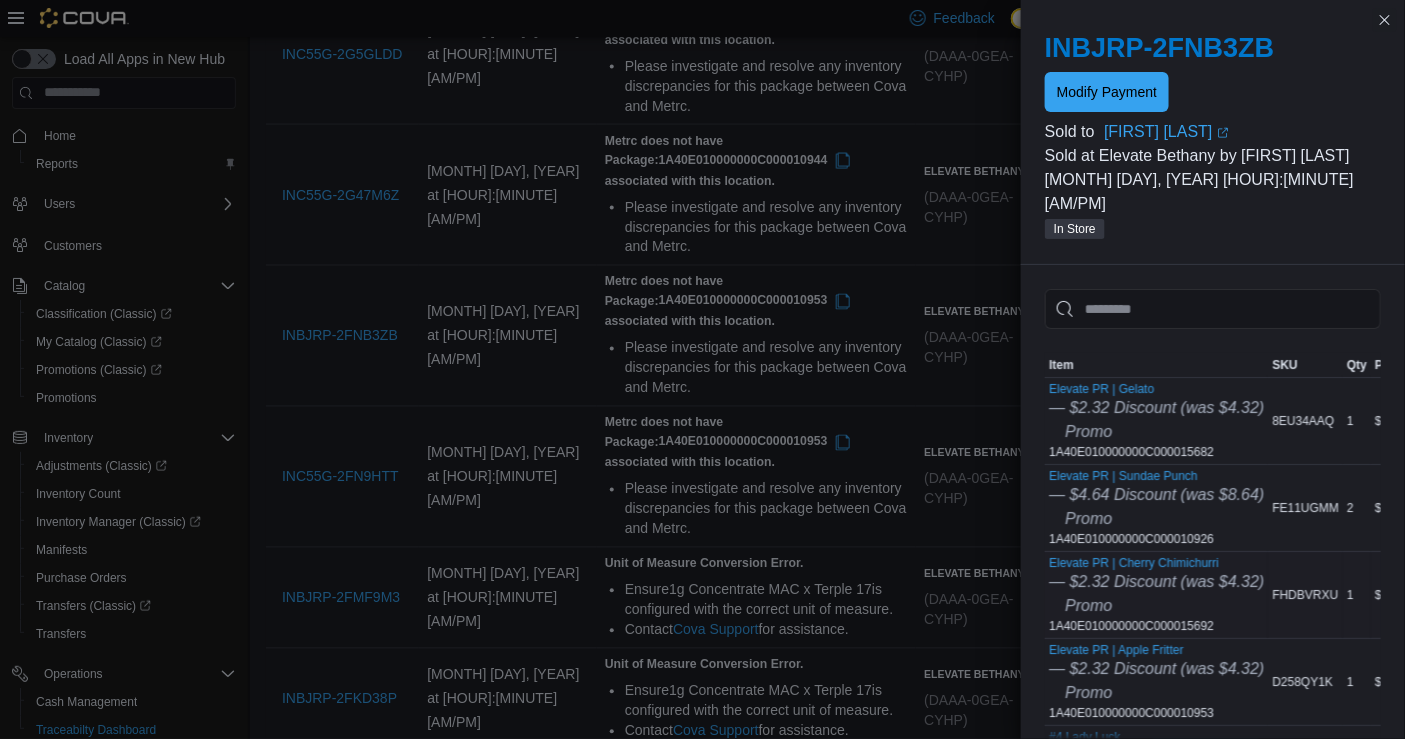 click on "Elevate PR | Cherry Chimichurri — $2.32 Discount
(was $4.32) Promo 1A40E010000000C000015692" at bounding box center [1156, 595] 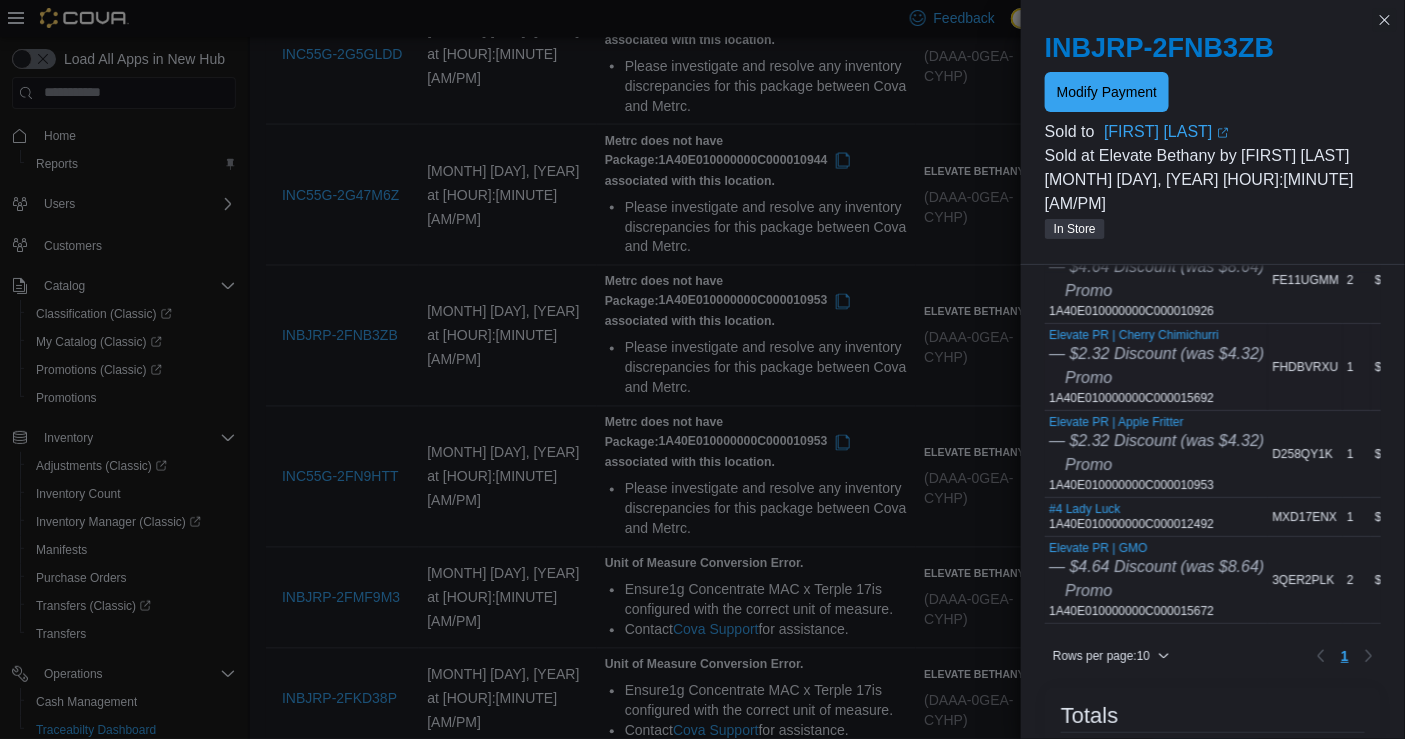 scroll, scrollTop: 234, scrollLeft: 0, axis: vertical 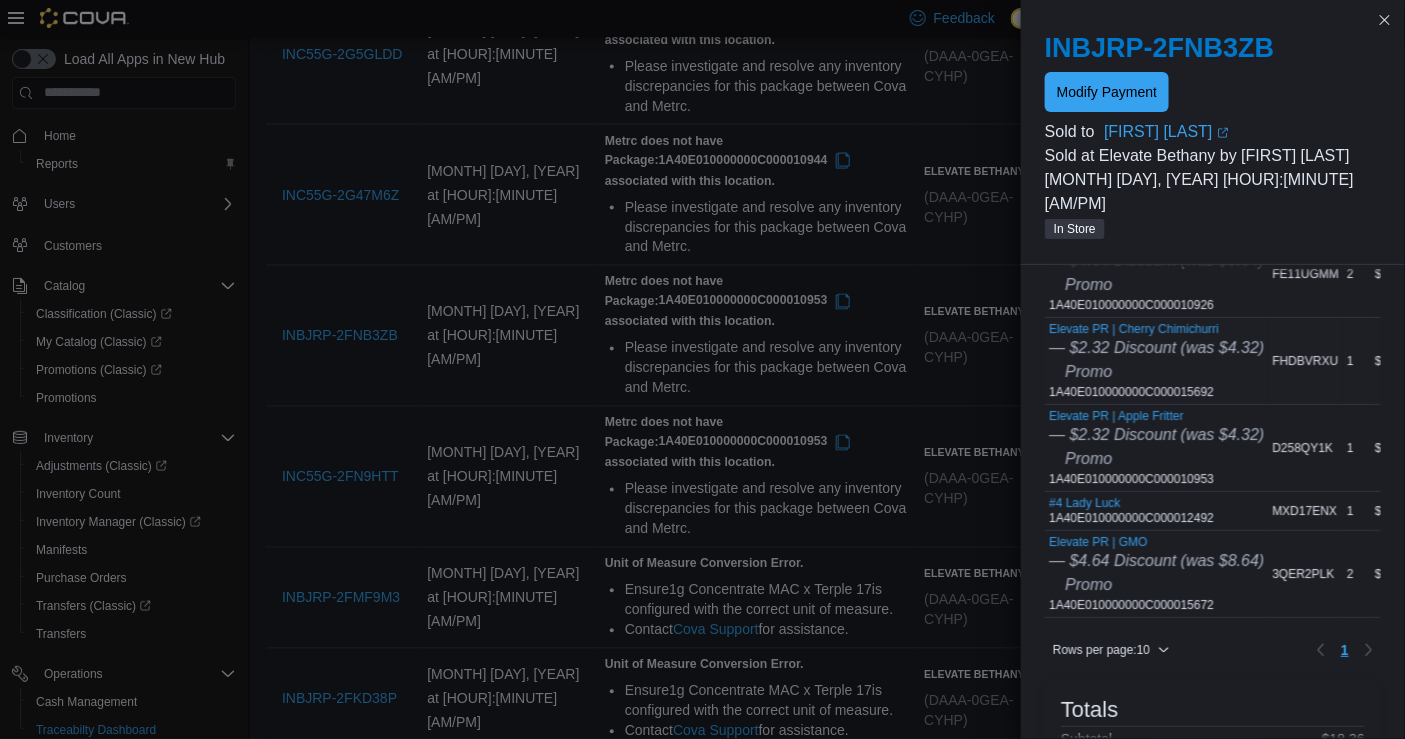click on "Elevate PR | Cherry Chimichurri — $2.32 Discount
(was $4.32) Promo 1A40E010000000C000015692" at bounding box center [1156, 361] 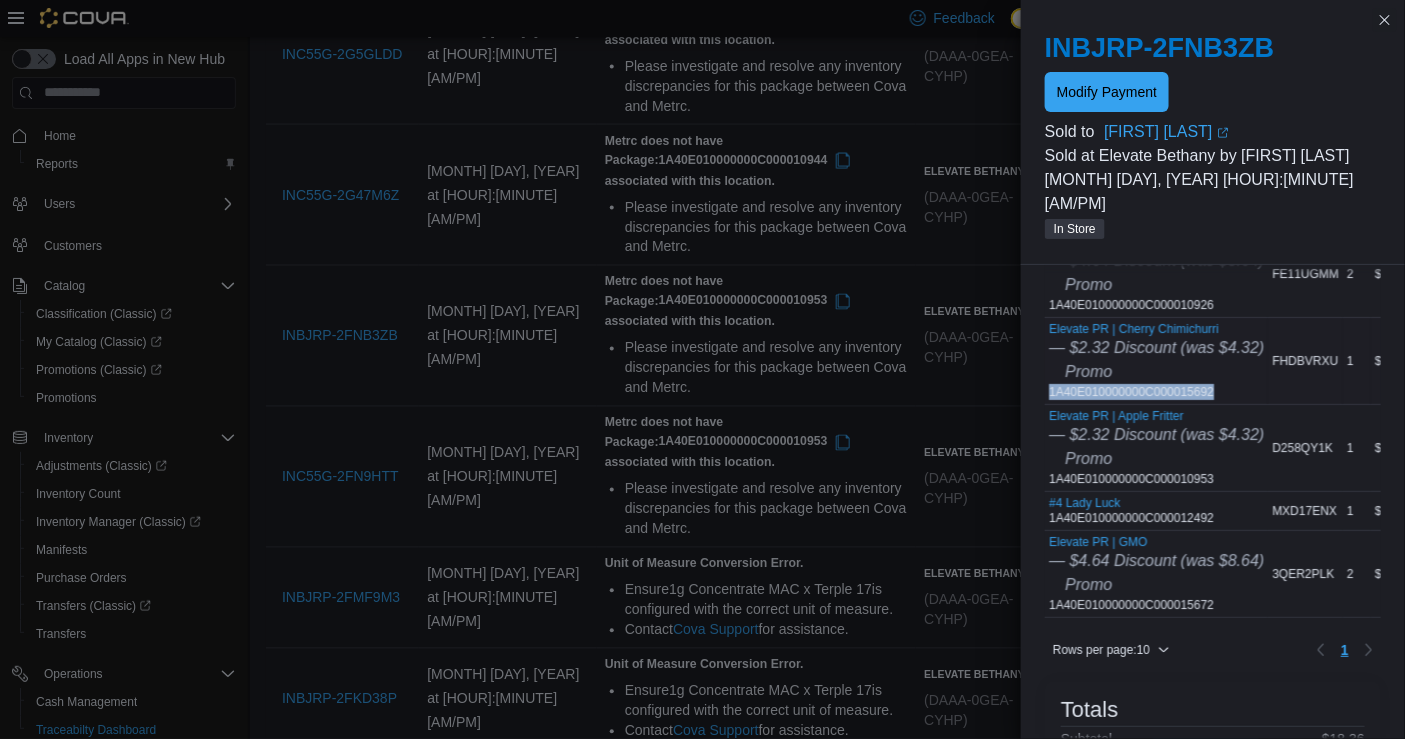 click on "Elevate PR | Cherry Chimichurri — $2.32 Discount
(was $4.32) Promo 1A40E010000000C000015692" at bounding box center (1156, 361) 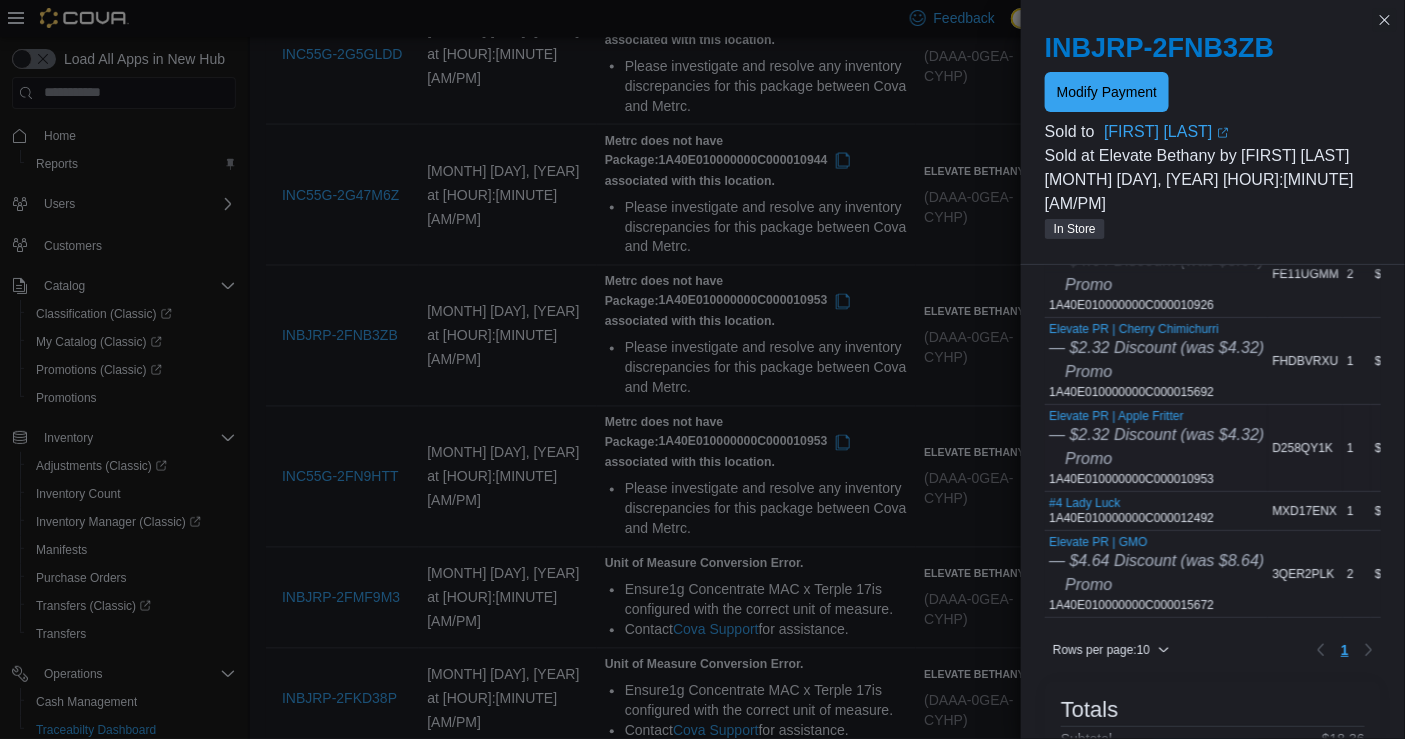 click on "Elevate PR | Apple Fritter — $2.32 Discount
(was $4.32) Promo 1A40E010000000C000010953" at bounding box center (1156, 448) 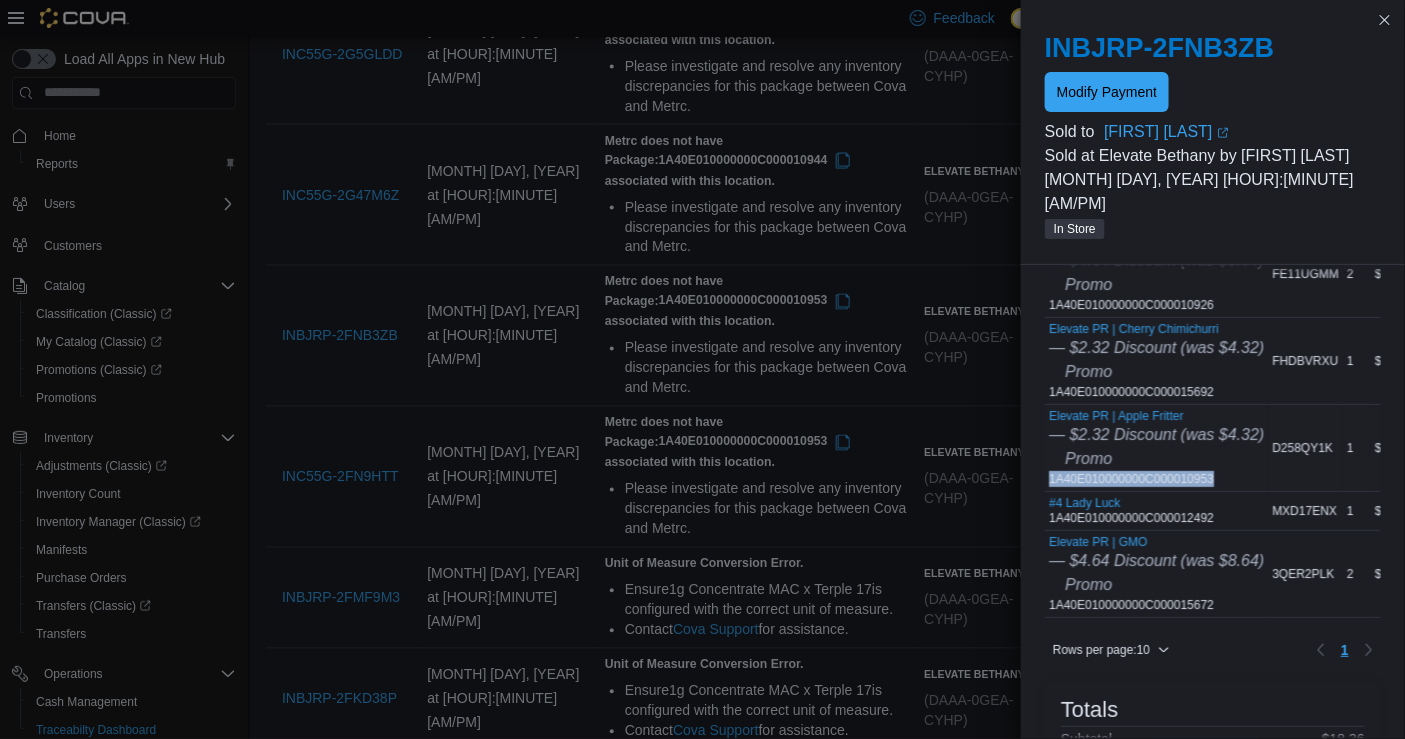 click on "Elevate PR | Apple Fritter — $2.32 Discount
(was $4.32) Promo 1A40E010000000C000010953" at bounding box center (1156, 448) 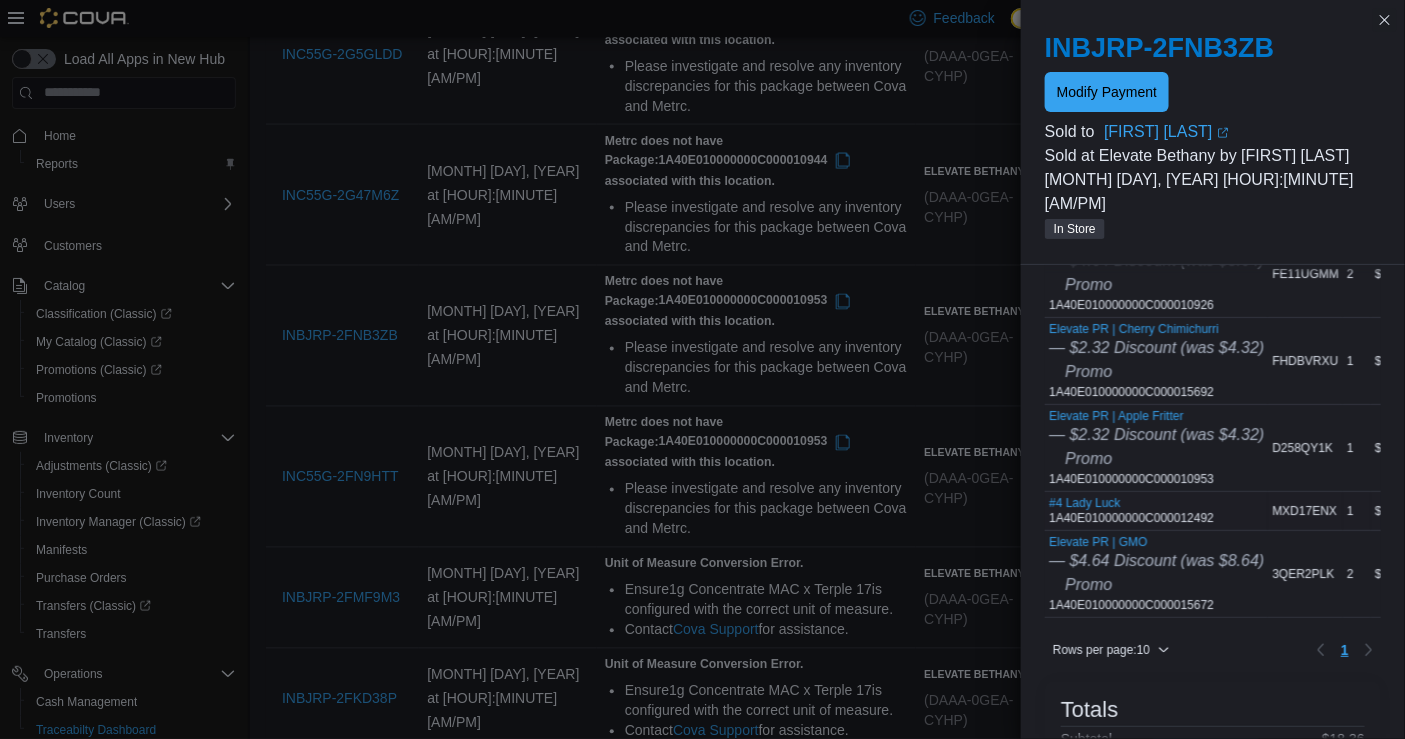 click on "#4 Lady Luck 1A40E010000000C000012492" at bounding box center [1131, 511] 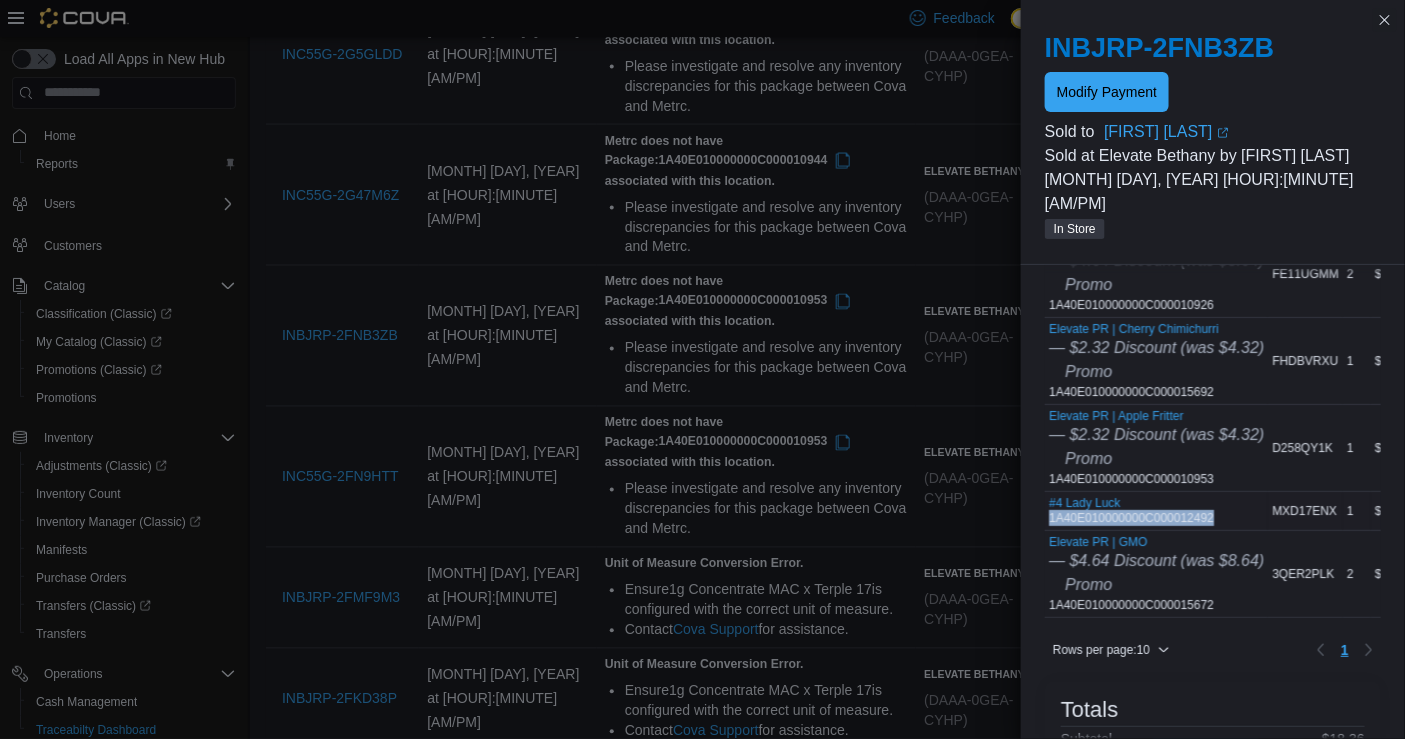 click on "#4 Lady Luck 1A40E010000000C000012492" at bounding box center (1131, 511) 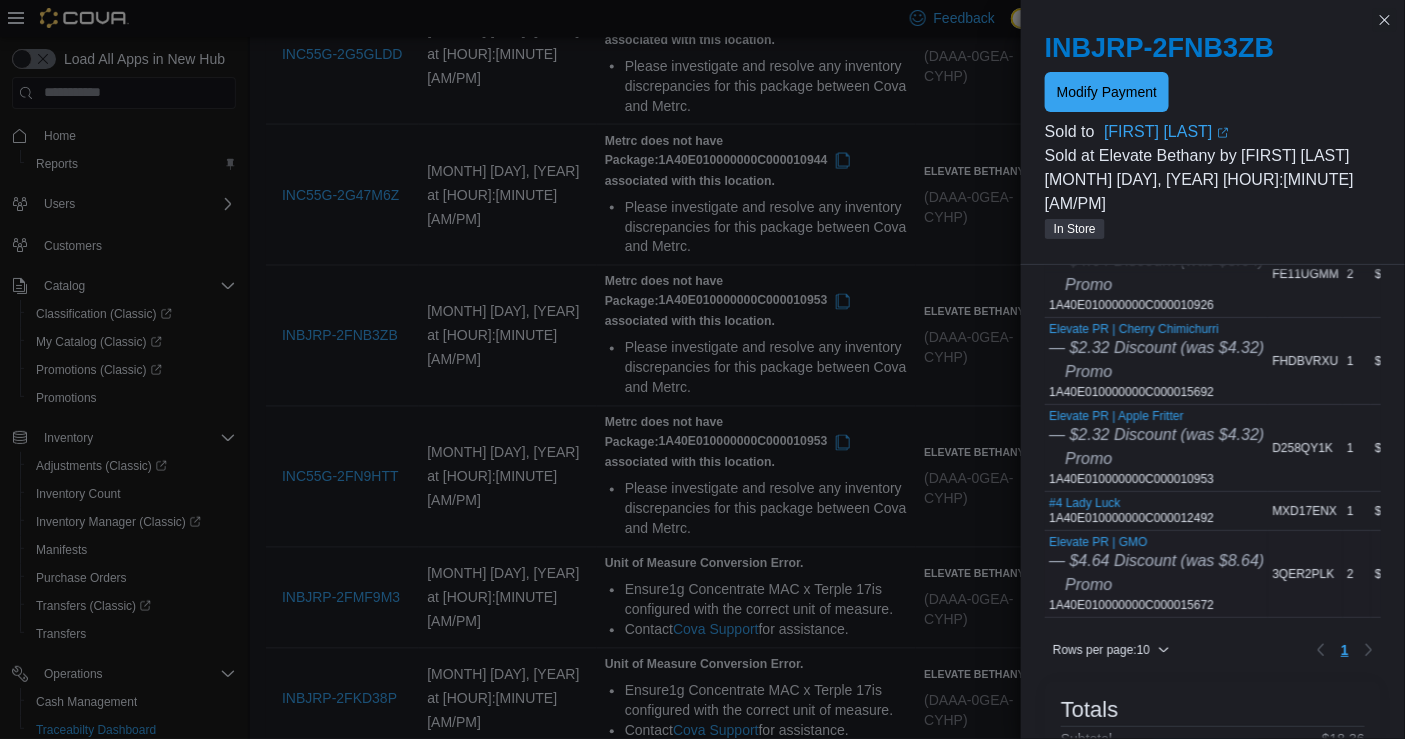 click on "Elevate PR | GMO — $4.64 Discount
(was $8.64) Promo 1A40E010000000C000015672" at bounding box center (1156, 574) 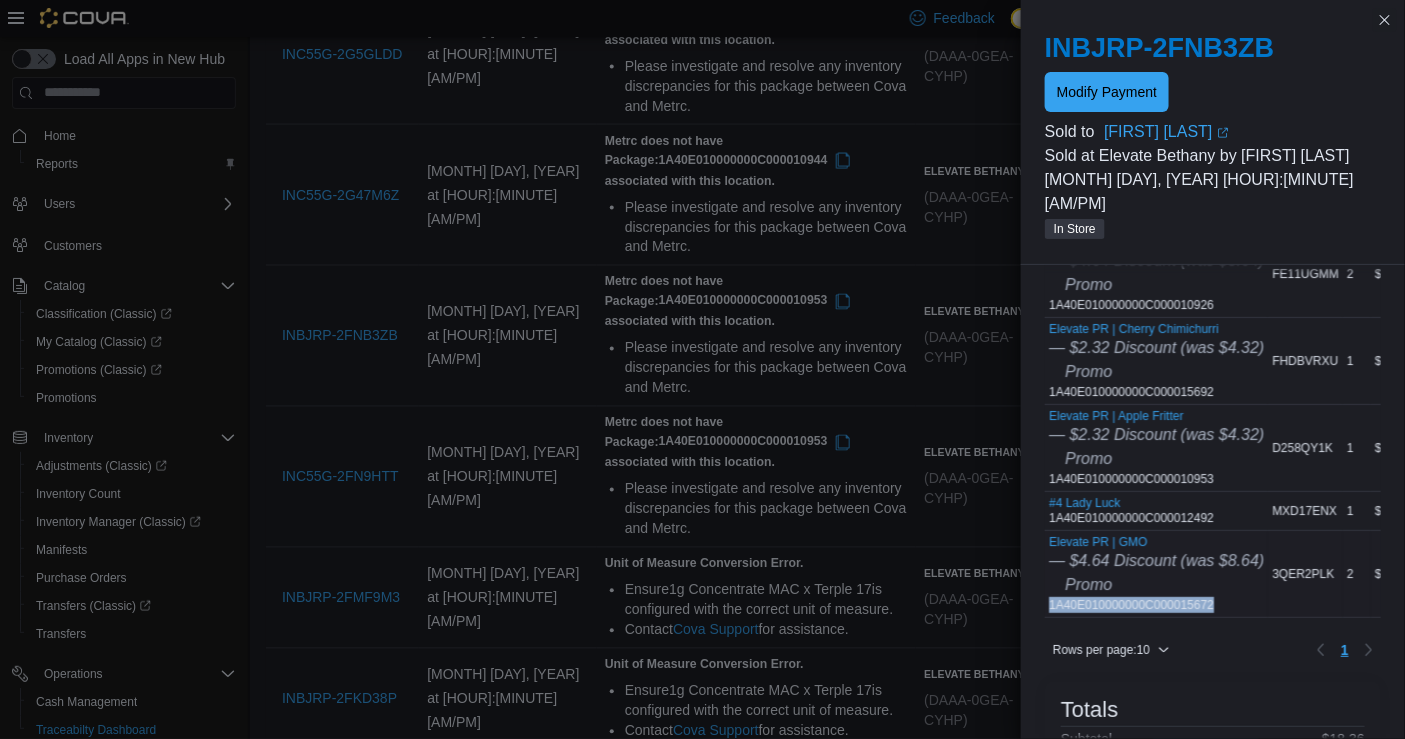 click on "Elevate PR | GMO — $4.64 Discount
(was $8.64) Promo 1A40E010000000C000015672" at bounding box center (1156, 574) 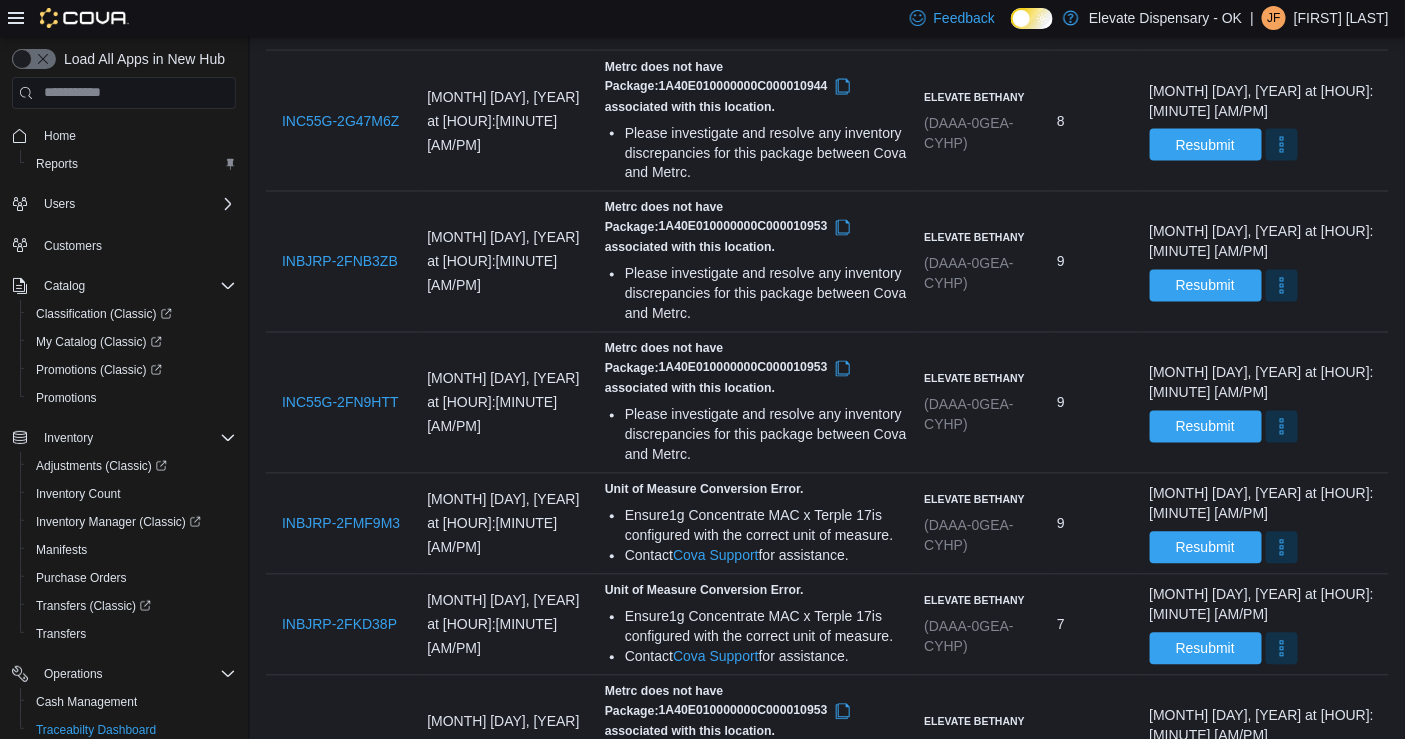 scroll, scrollTop: 1103, scrollLeft: 0, axis: vertical 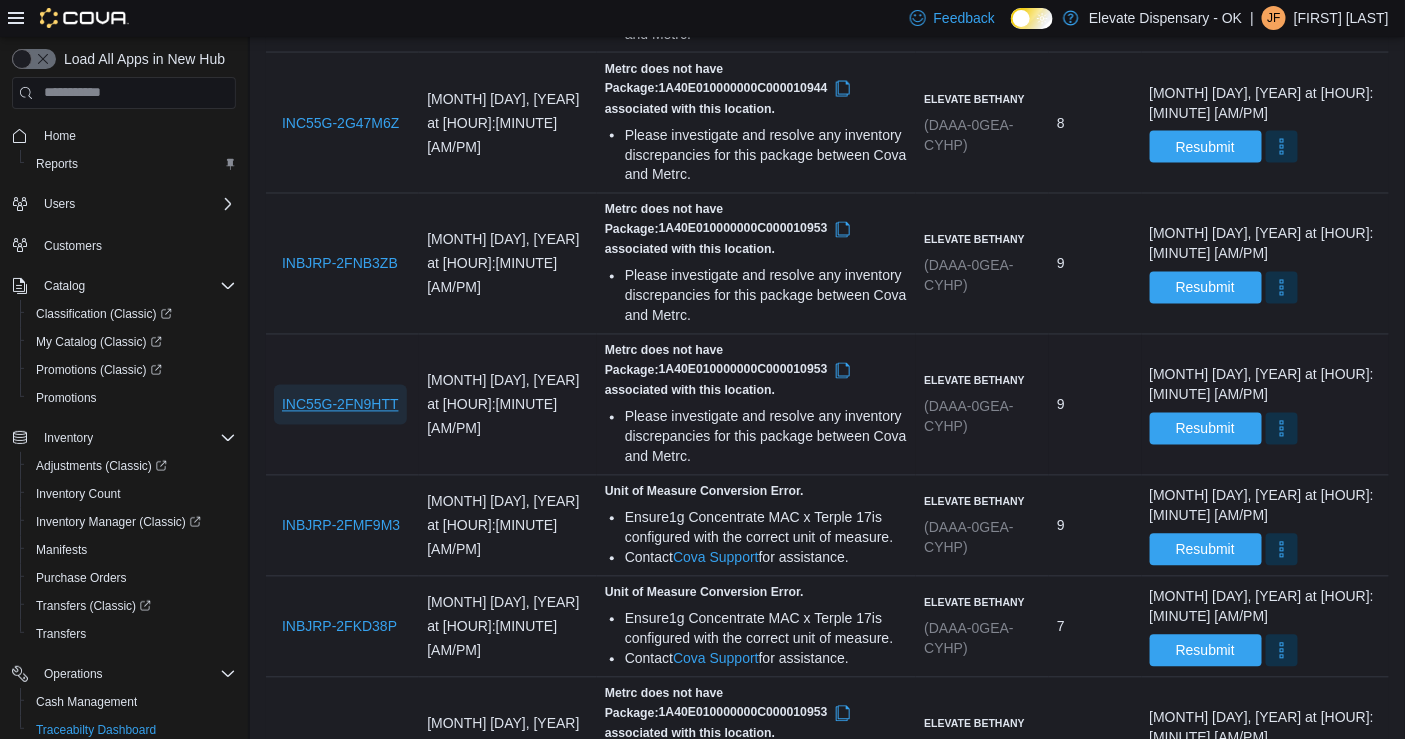 click on "INC55G-2FN9HTT" at bounding box center [340, 405] 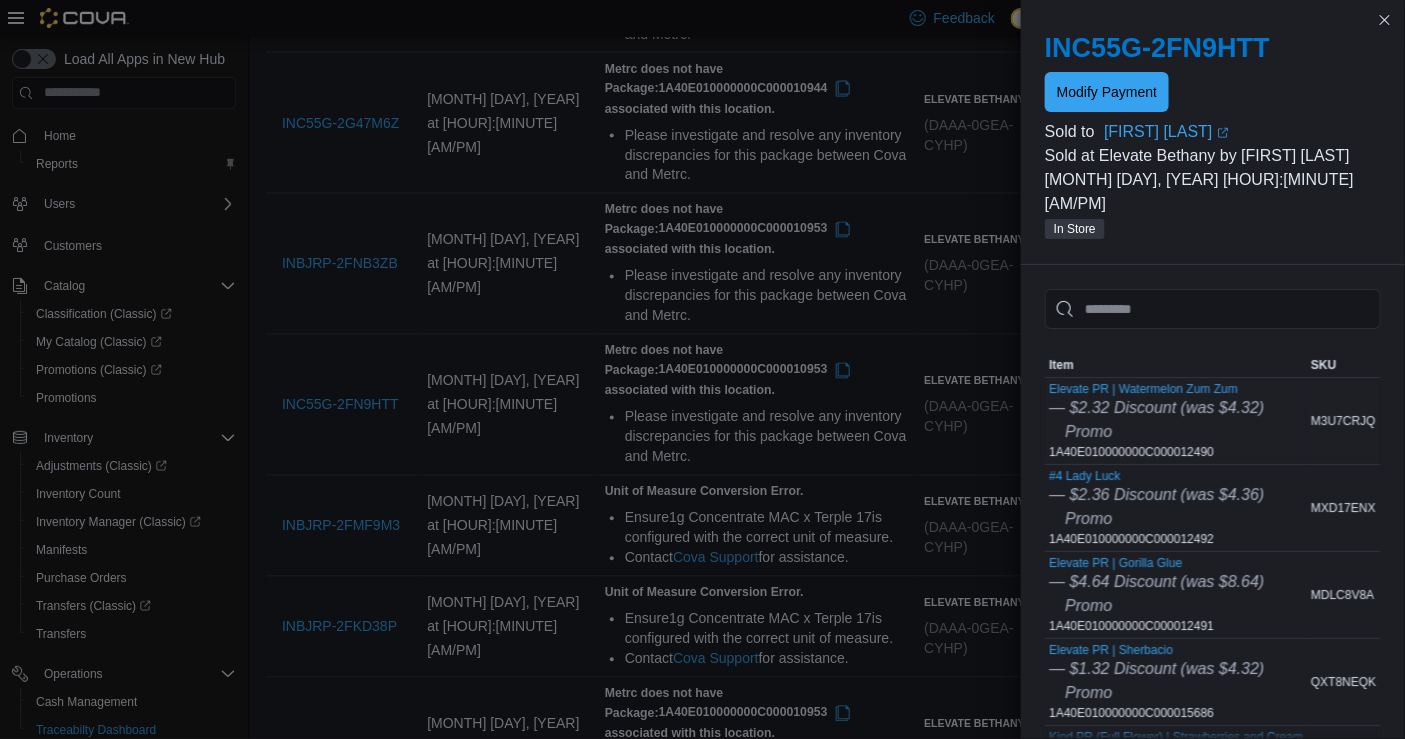 click on "Elevate PR | Watermelon Zum Zum — $2.32 Discount
(was $4.32) Promo 1A40E010000000C000012490" at bounding box center (1156, 421) 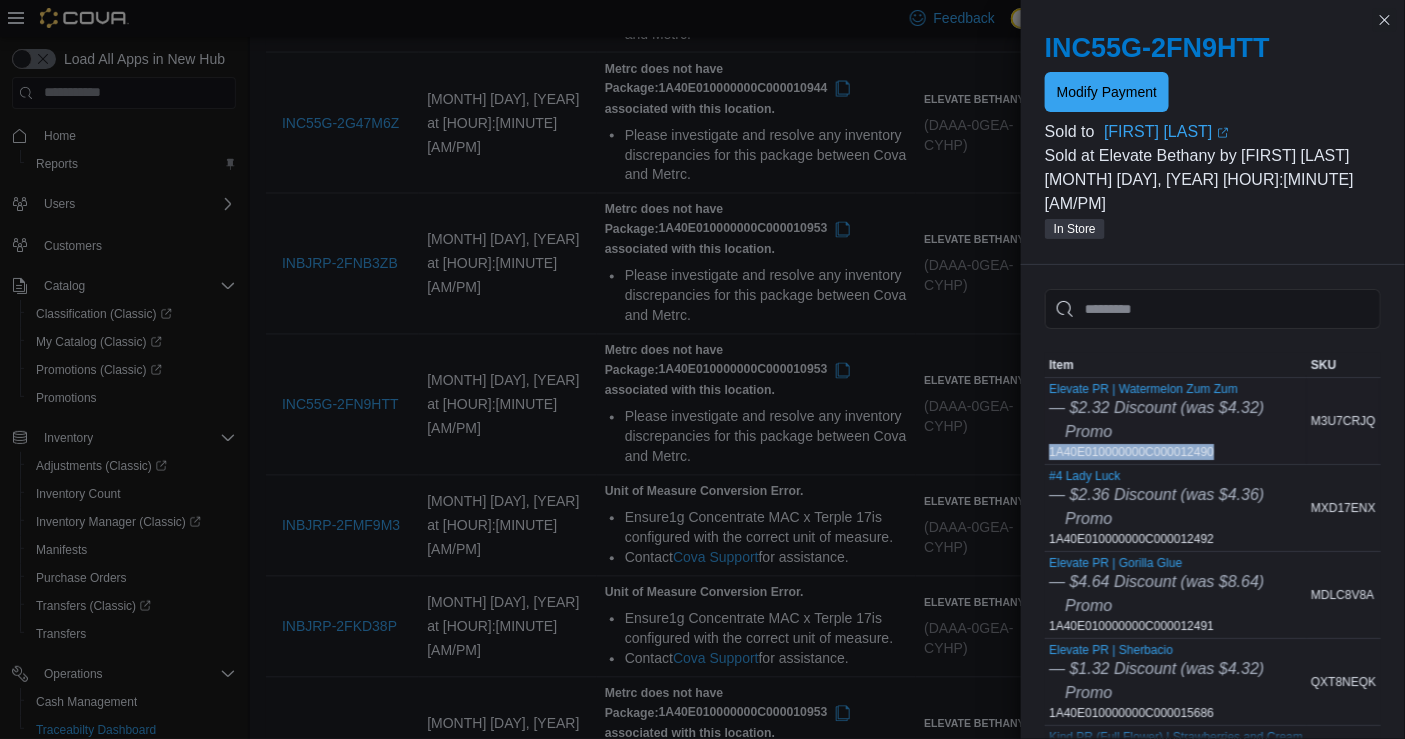 click on "Elevate PR | Watermelon Zum Zum — $2.32 Discount
(was $4.32) Promo 1A40E010000000C000012490" at bounding box center (1156, 421) 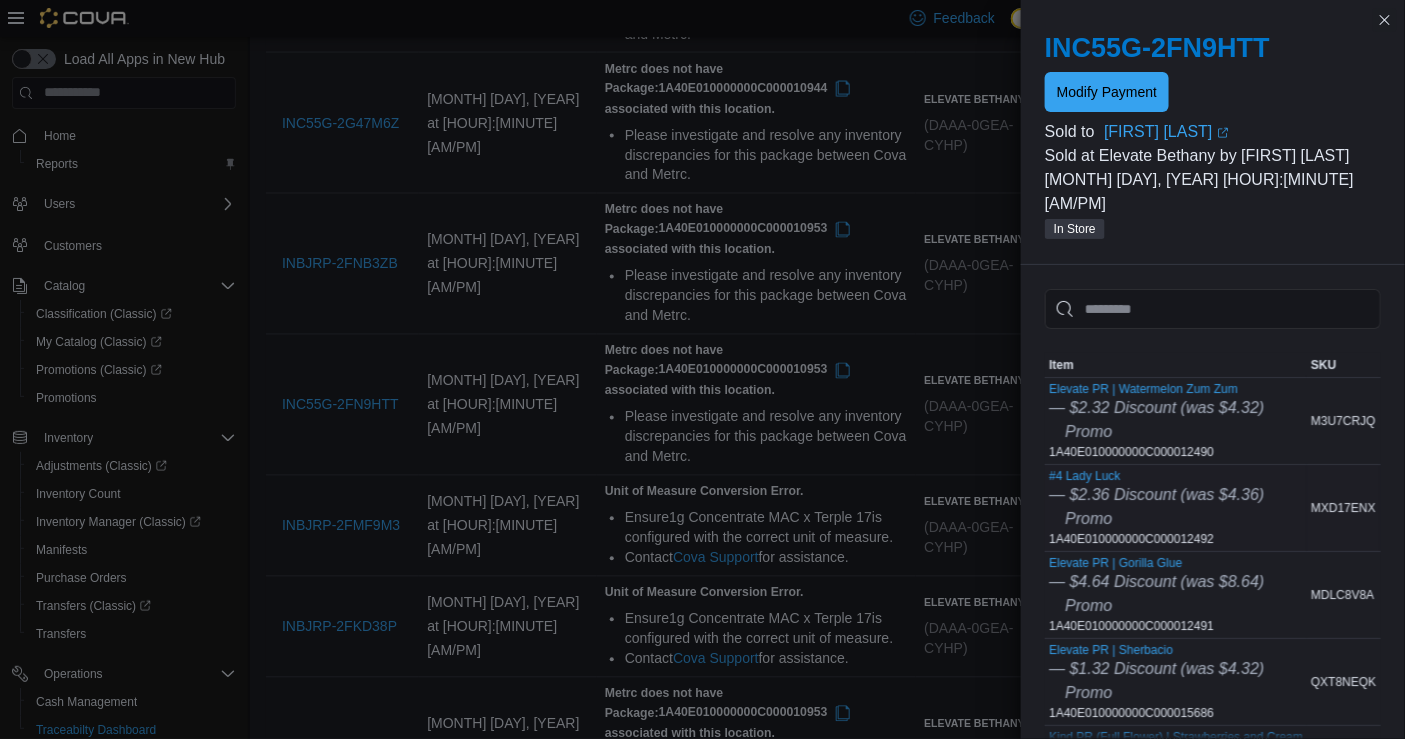click on "#4 Lady Luck — $2.36 Discount
(was $4.36) Promo 1A40E010000000C000012492" at bounding box center [1156, 508] 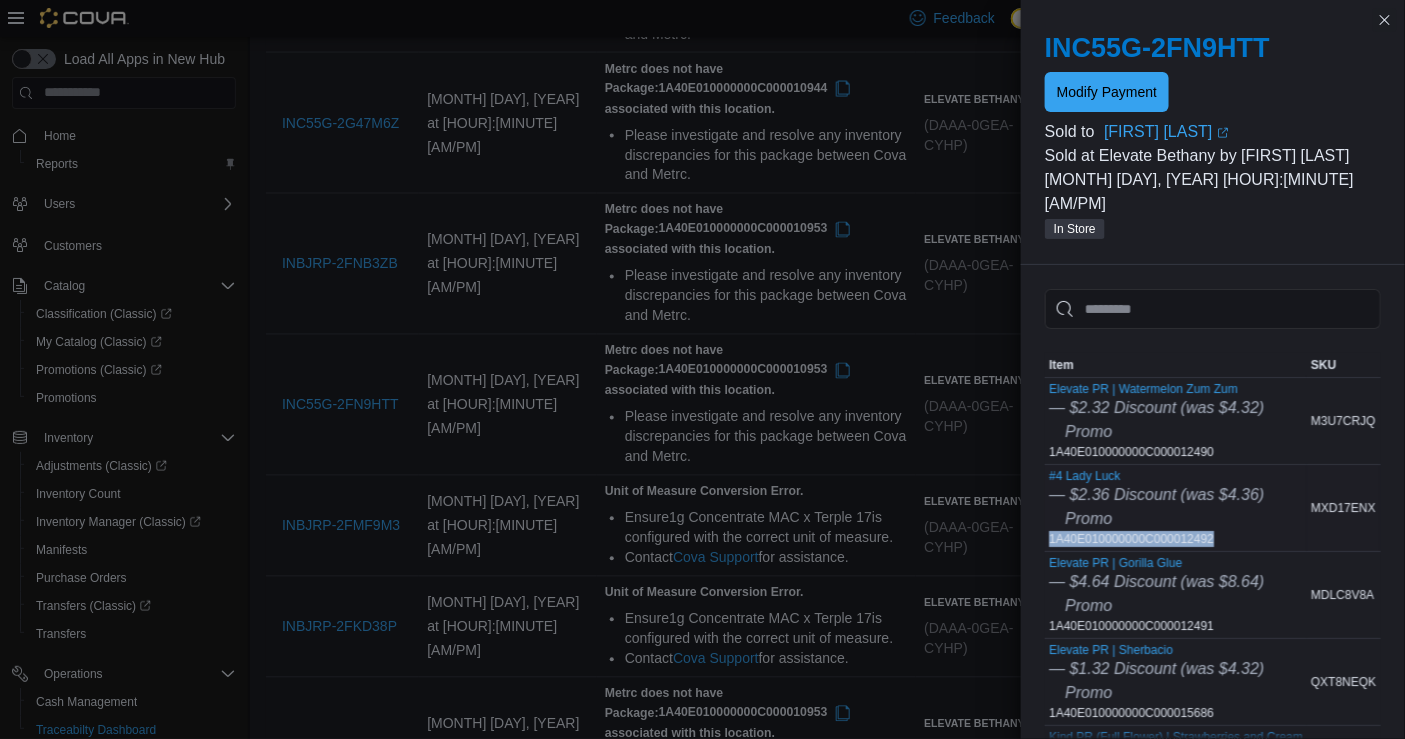 click on "#4 Lady Luck — $2.36 Discount
(was $4.36) Promo 1A40E010000000C000012492" at bounding box center (1156, 508) 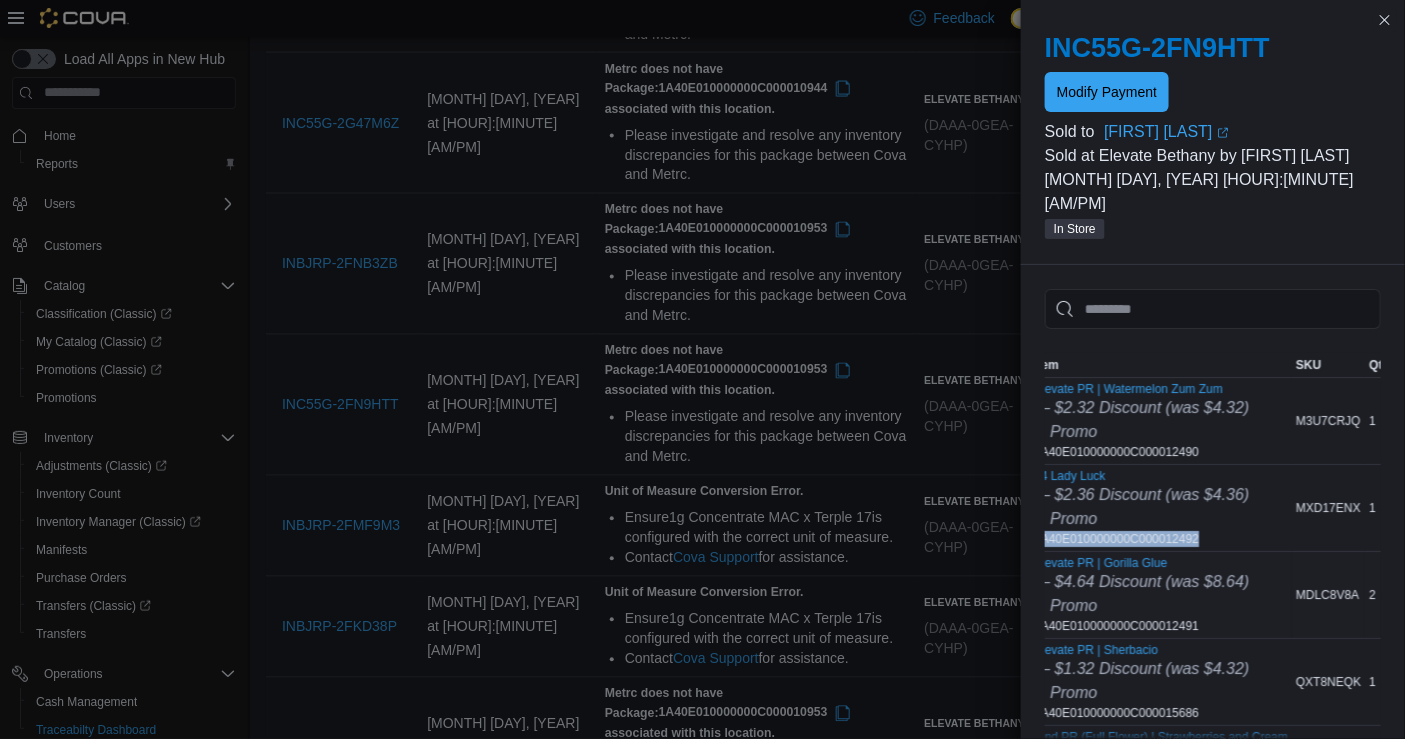 scroll, scrollTop: 0, scrollLeft: 14, axis: horizontal 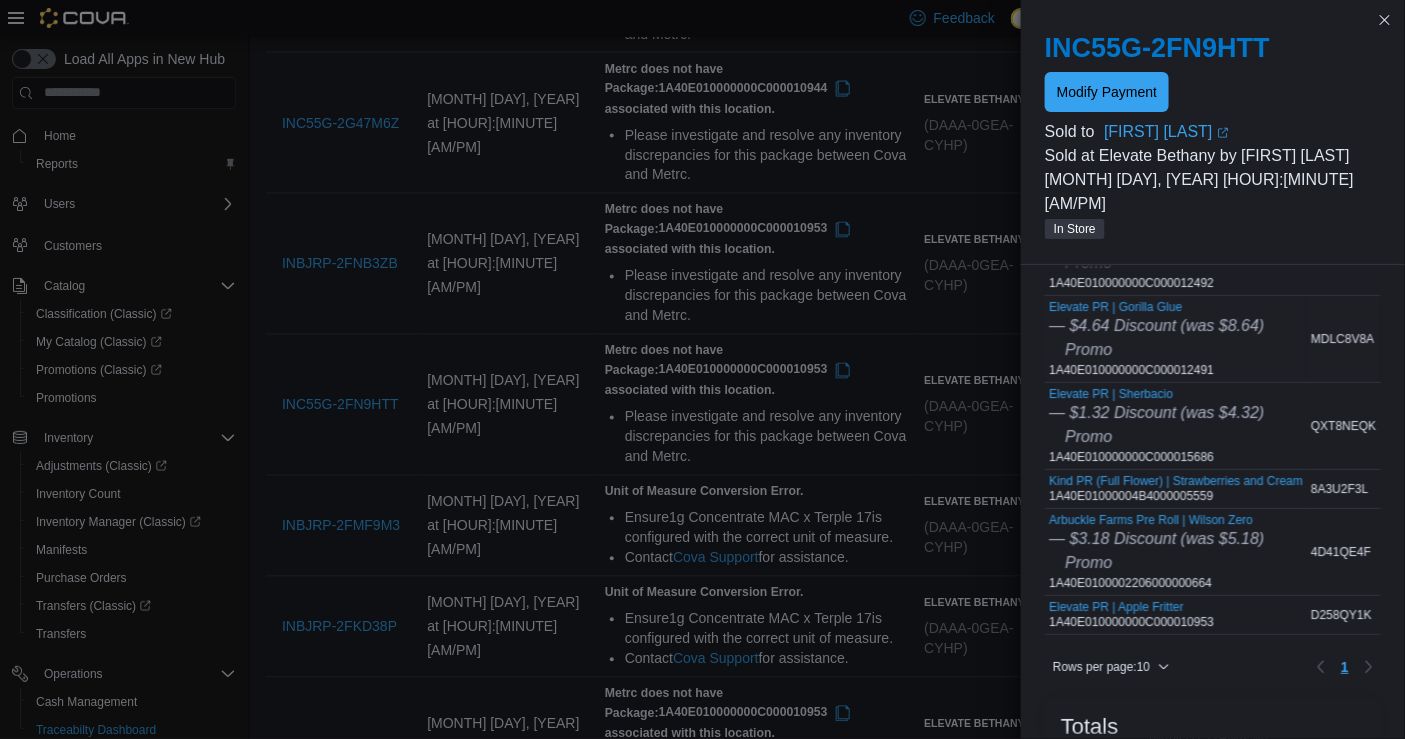 click on "Elevate PR | Gorilla Glue — $[PRICE] Discount
(was $[PRICE]) Promo 1A40E010000000C000012491" at bounding box center (1156, 339) 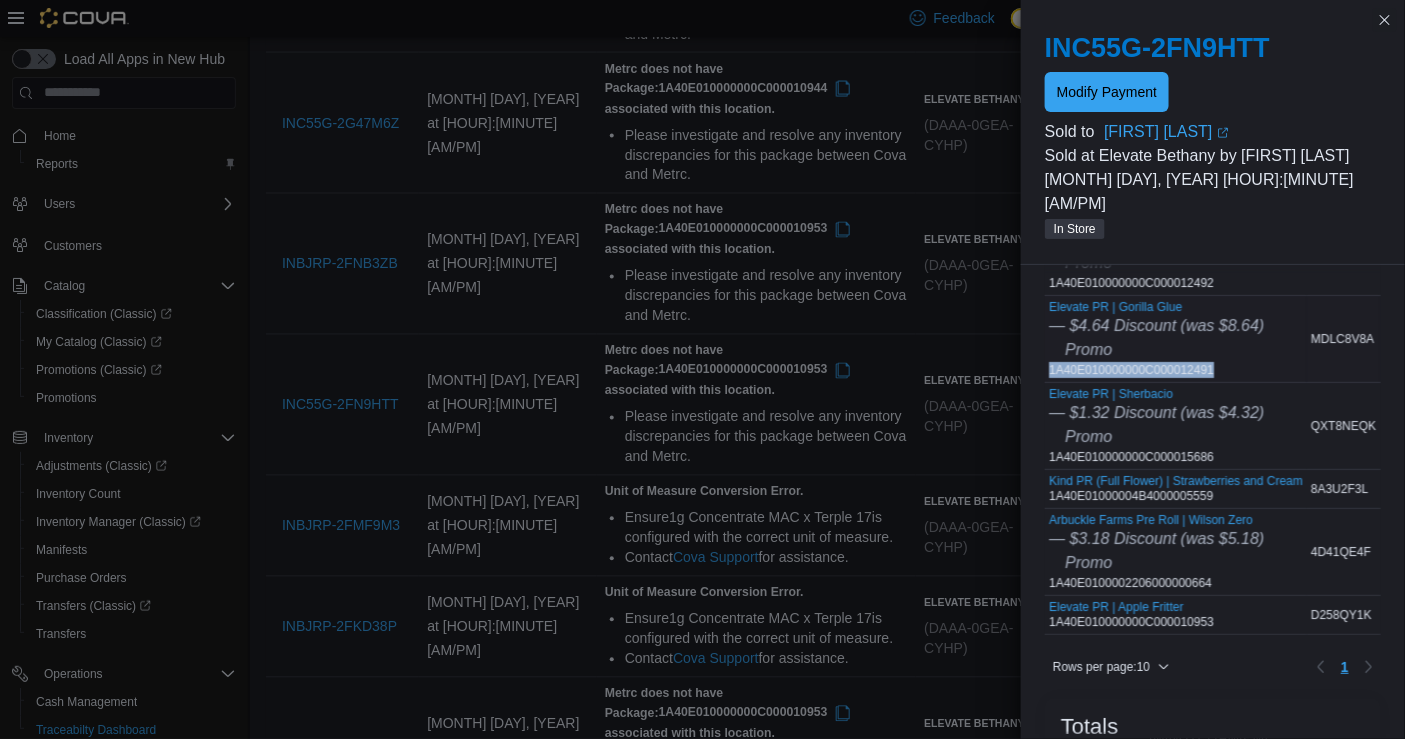 click on "Elevate PR | Gorilla Glue — $[PRICE] Discount
(was $[PRICE]) Promo 1A40E010000000C000012491" at bounding box center [1156, 339] 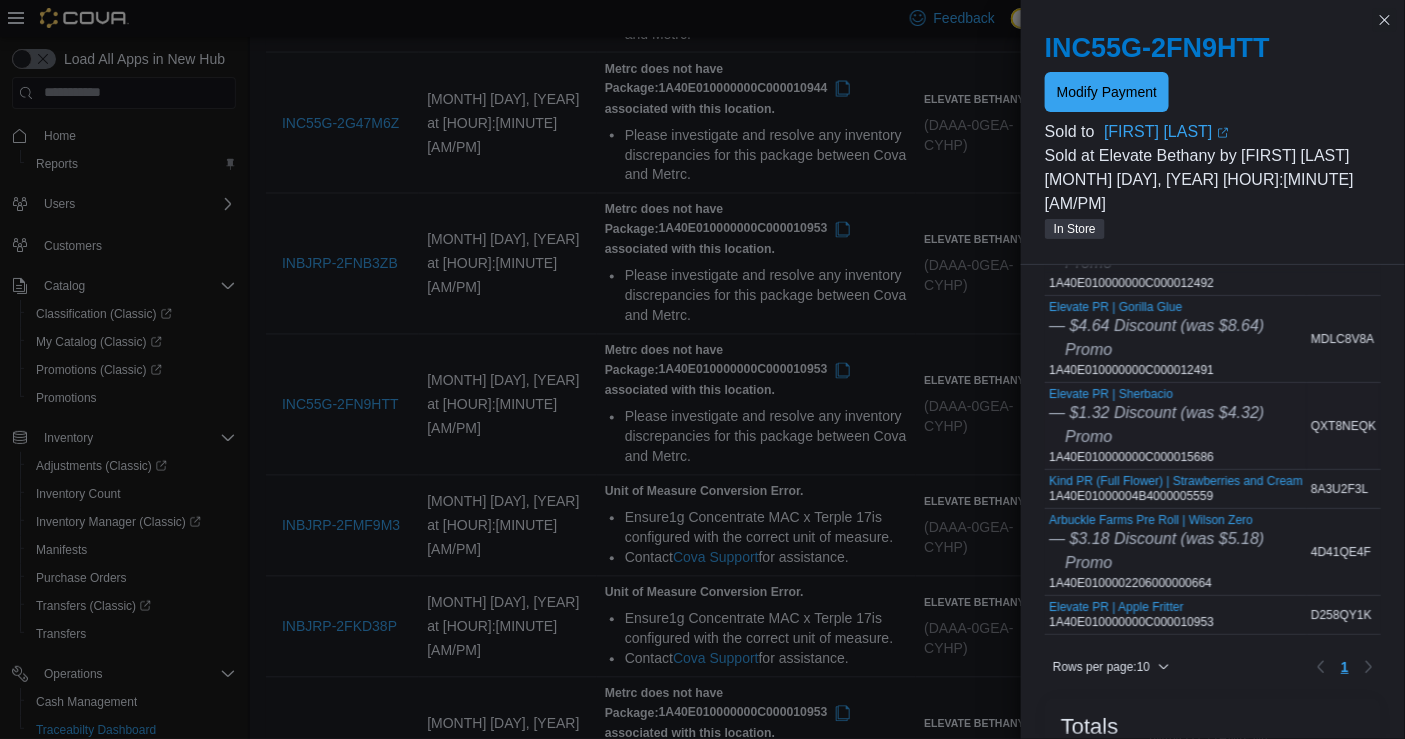 click on "Elevate PR | Sherbacio — $1.32 Discount
(was $4.32) Promo 1A40E010000000C000015686" at bounding box center [1156, 426] 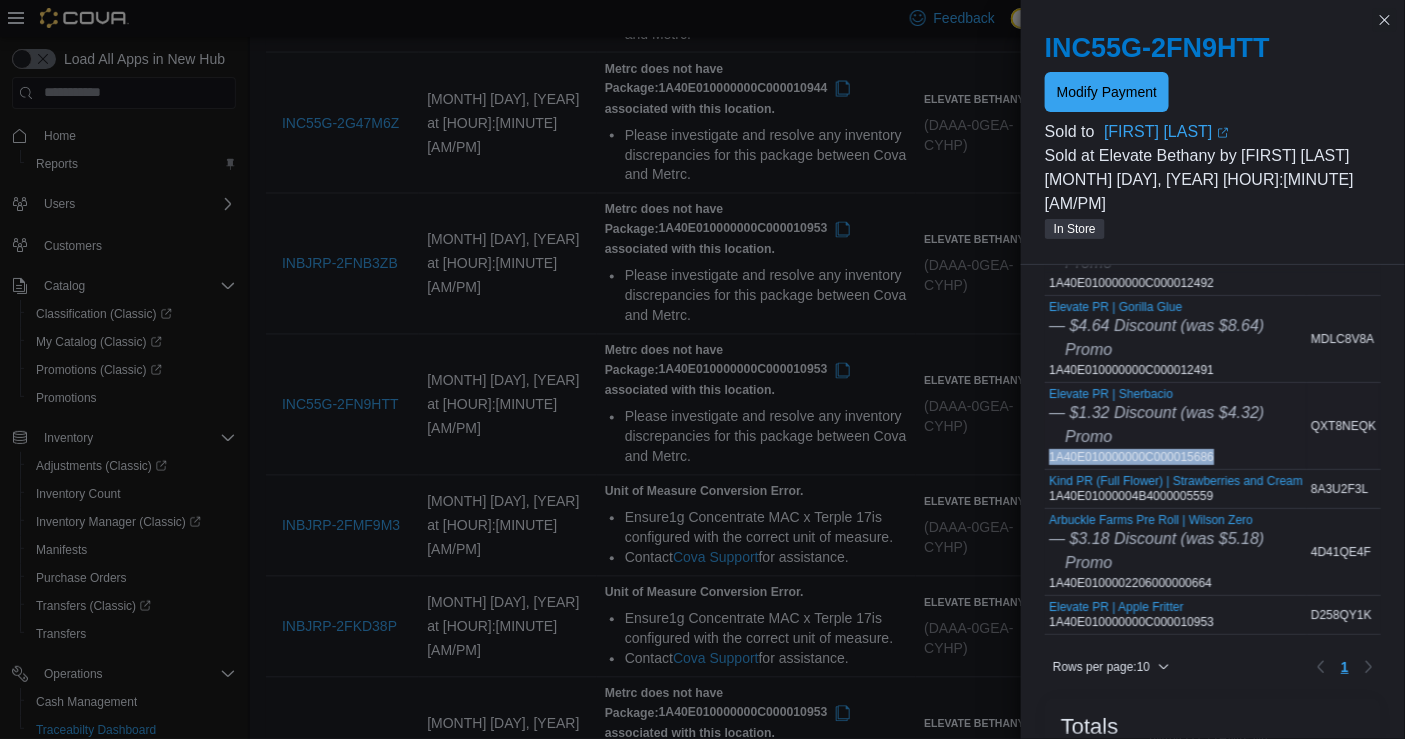 click on "Elevate PR | Sherbacio — $1.32 Discount
(was $4.32) Promo 1A40E010000000C000015686" at bounding box center [1156, 426] 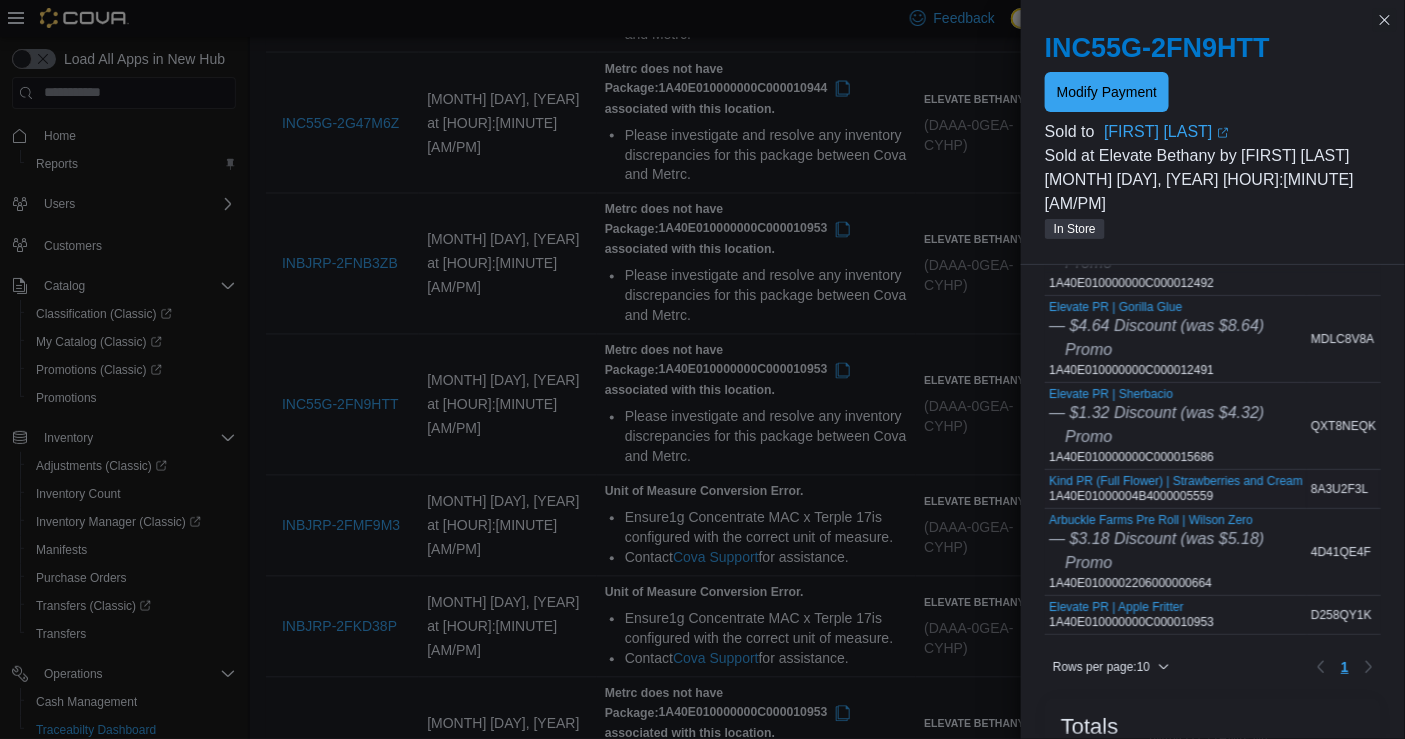click on "Kind PR (Full Flower) | Strawberries and Cream 1A40E01000004B4000005559" at bounding box center (1176, 489) 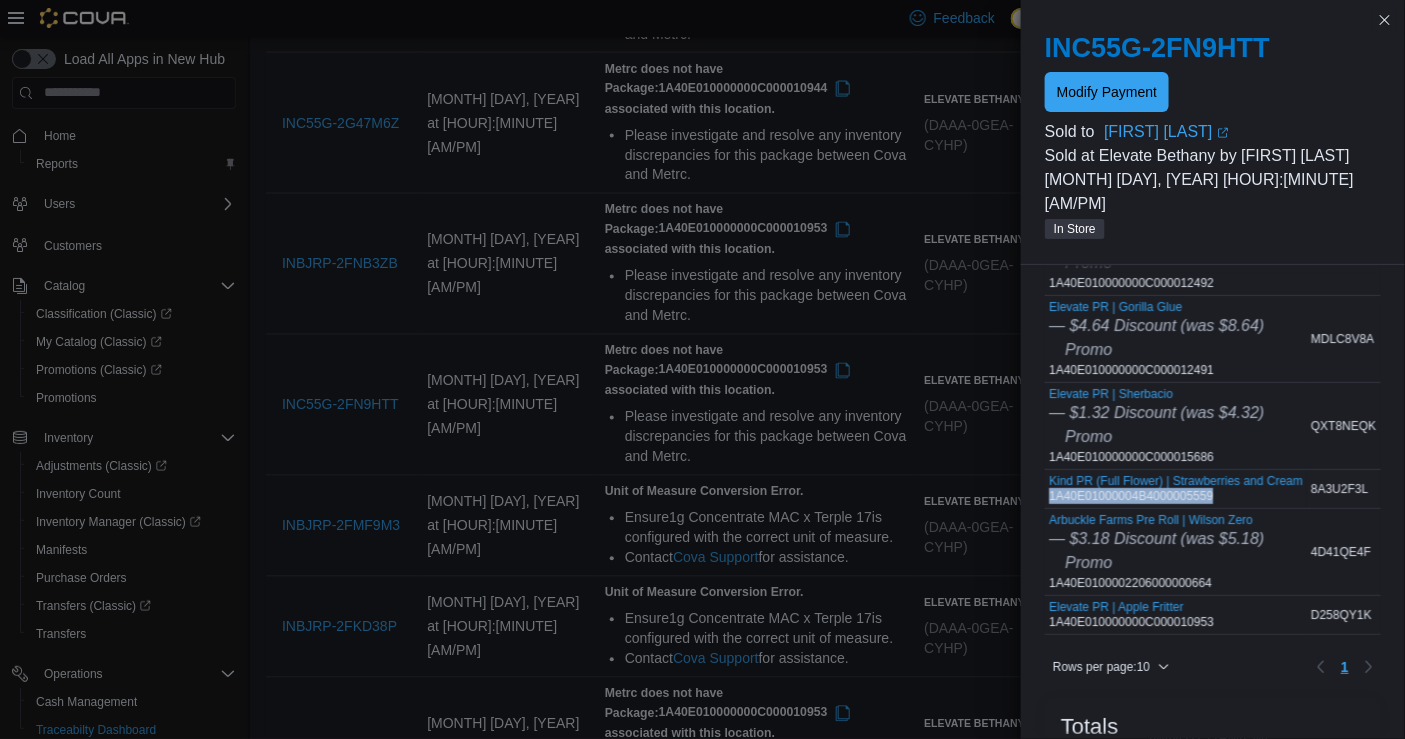 click on "Kind PR (Full Flower) | Strawberries and Cream 1A40E01000004B4000005559" at bounding box center [1176, 489] 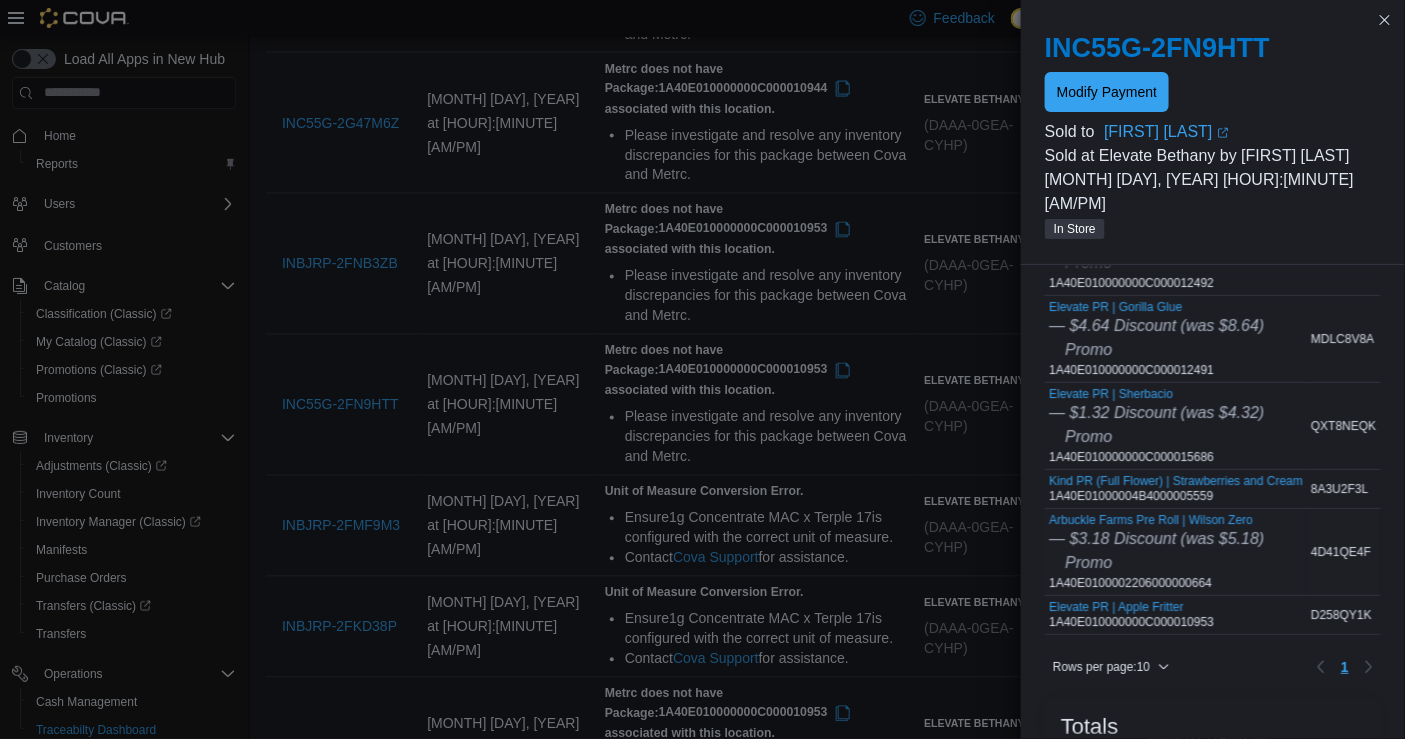 click on "Arbuckle Farms Pre Roll | Wilson Zero — $3.18 Discount
(was $5.18) Promo 1A40E0100002206000000664" at bounding box center [1156, 552] 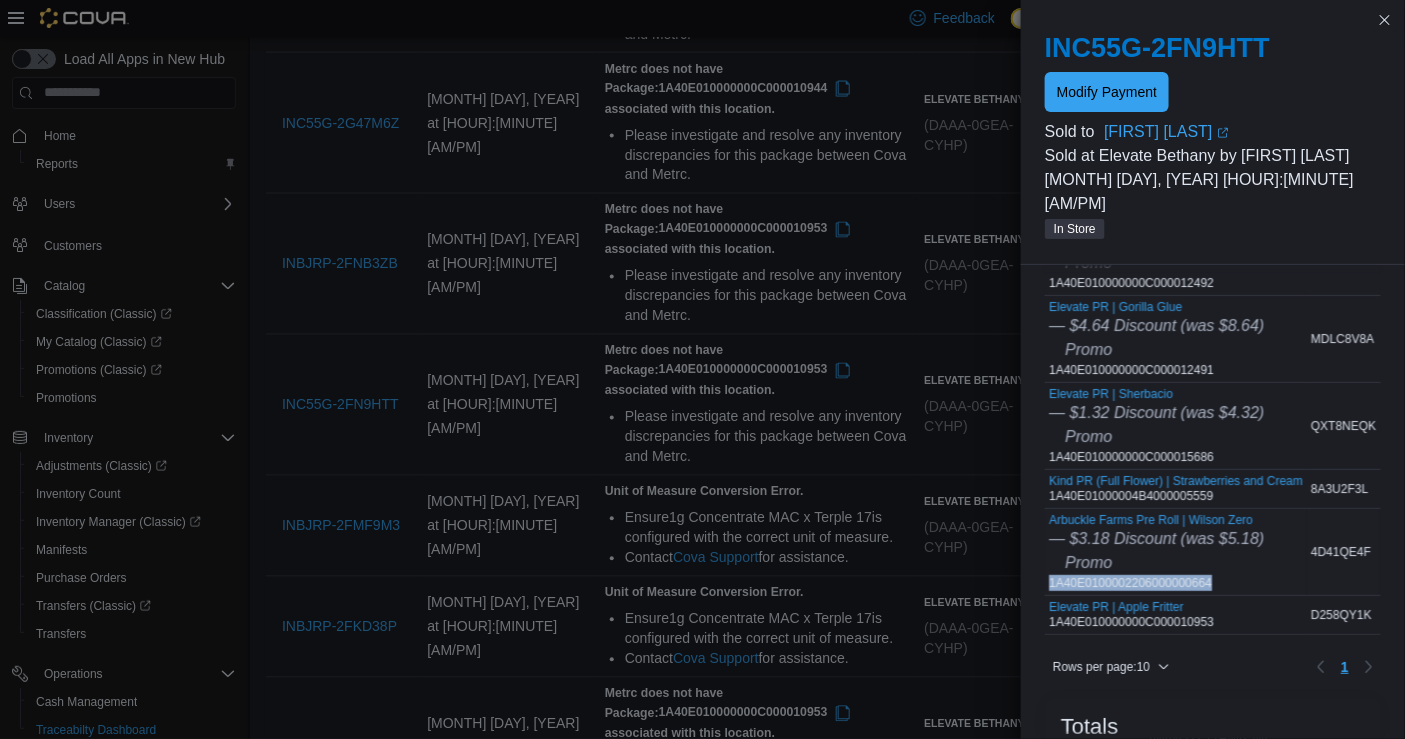 click on "Arbuckle Farms Pre Roll | Wilson Zero — $3.18 Discount
(was $5.18) Promo 1A40E0100002206000000664" at bounding box center (1156, 552) 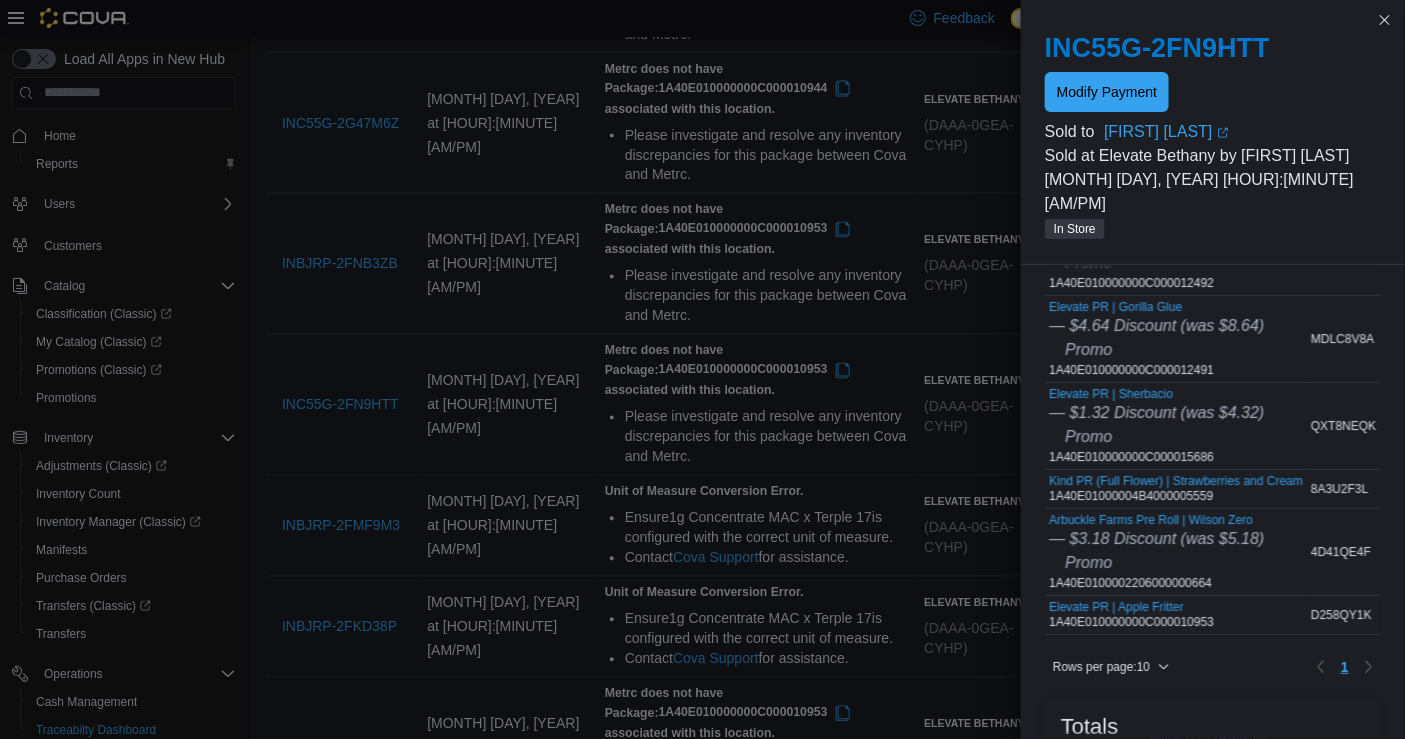 click on "Elevate PR | Apple Fritter 1A40E010000000C000010953" at bounding box center [1131, 615] 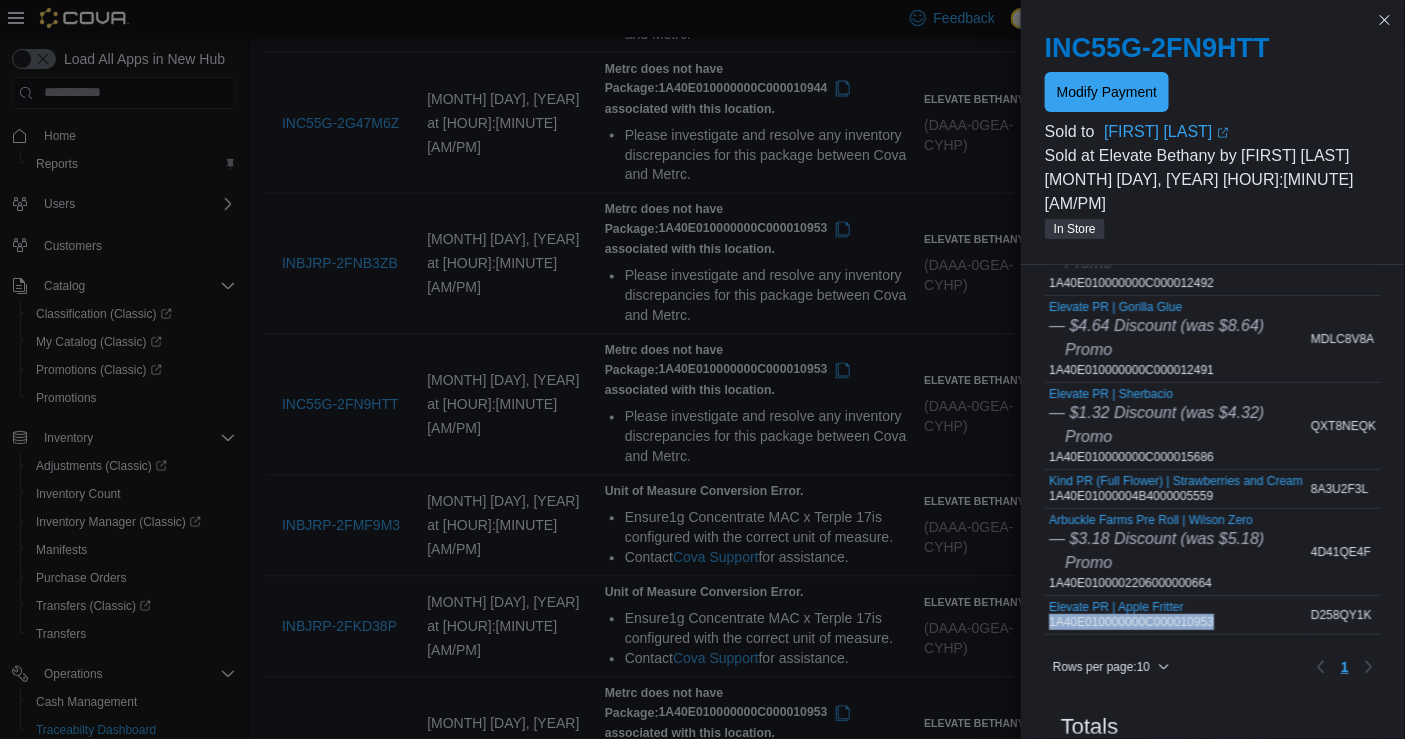 click on "Elevate PR | Apple Fritter 1A40E010000000C000010953" at bounding box center [1131, 615] 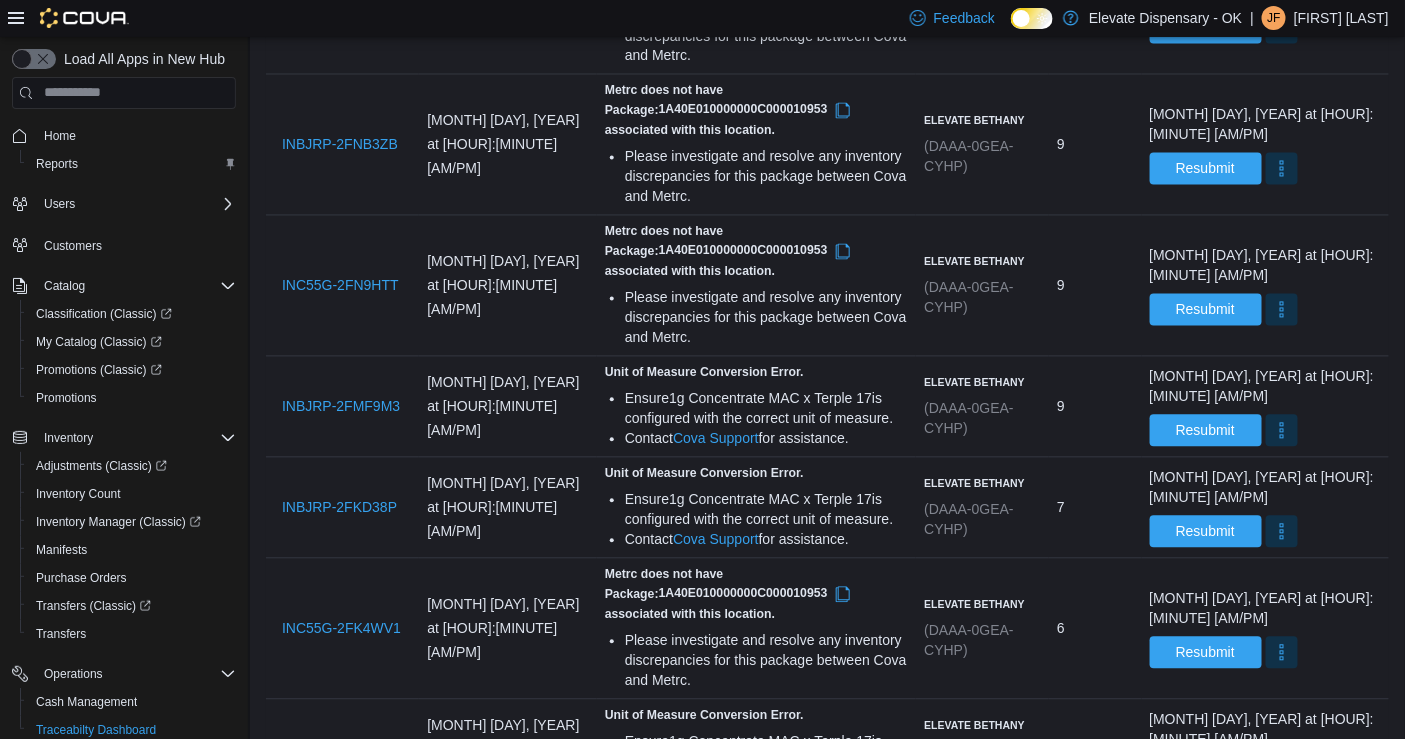 scroll, scrollTop: 1228, scrollLeft: 0, axis: vertical 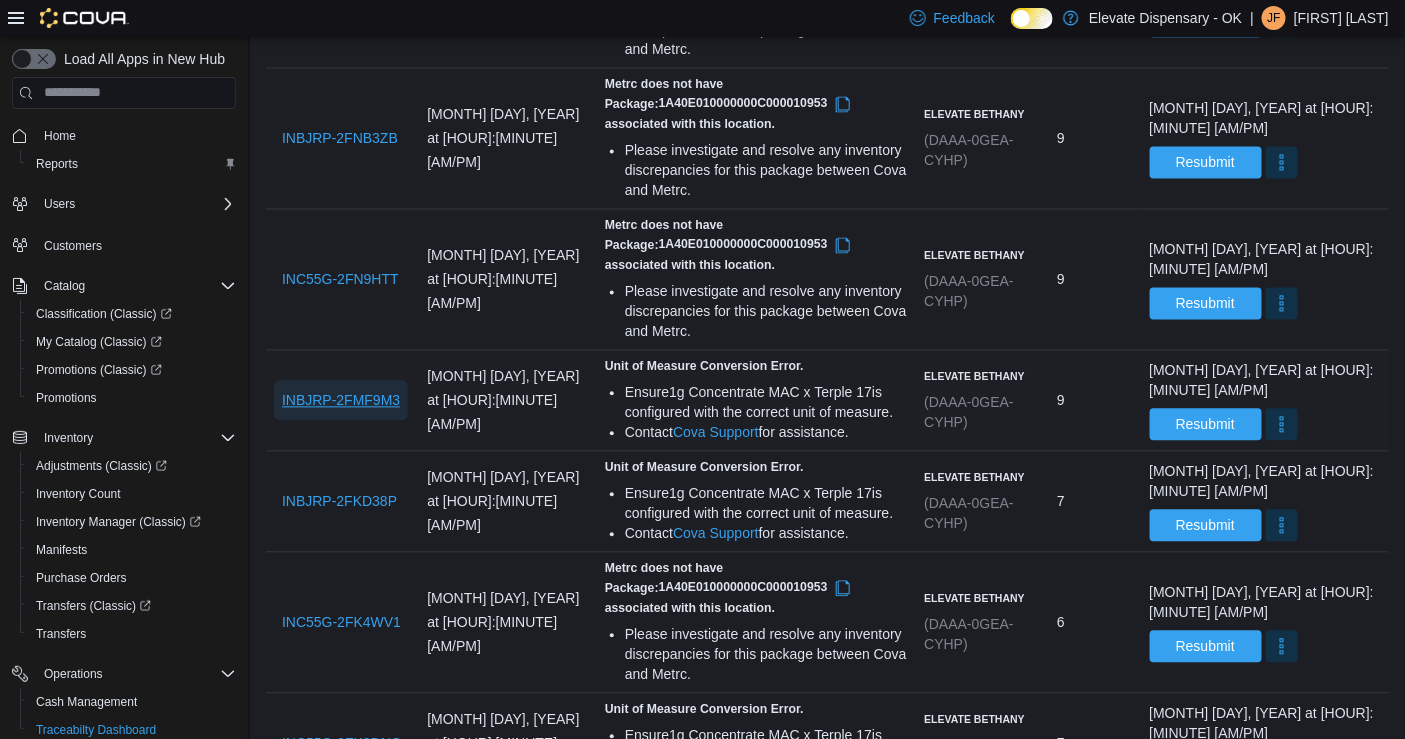 click on "INBJRP-2FMF9M3" at bounding box center (341, 401) 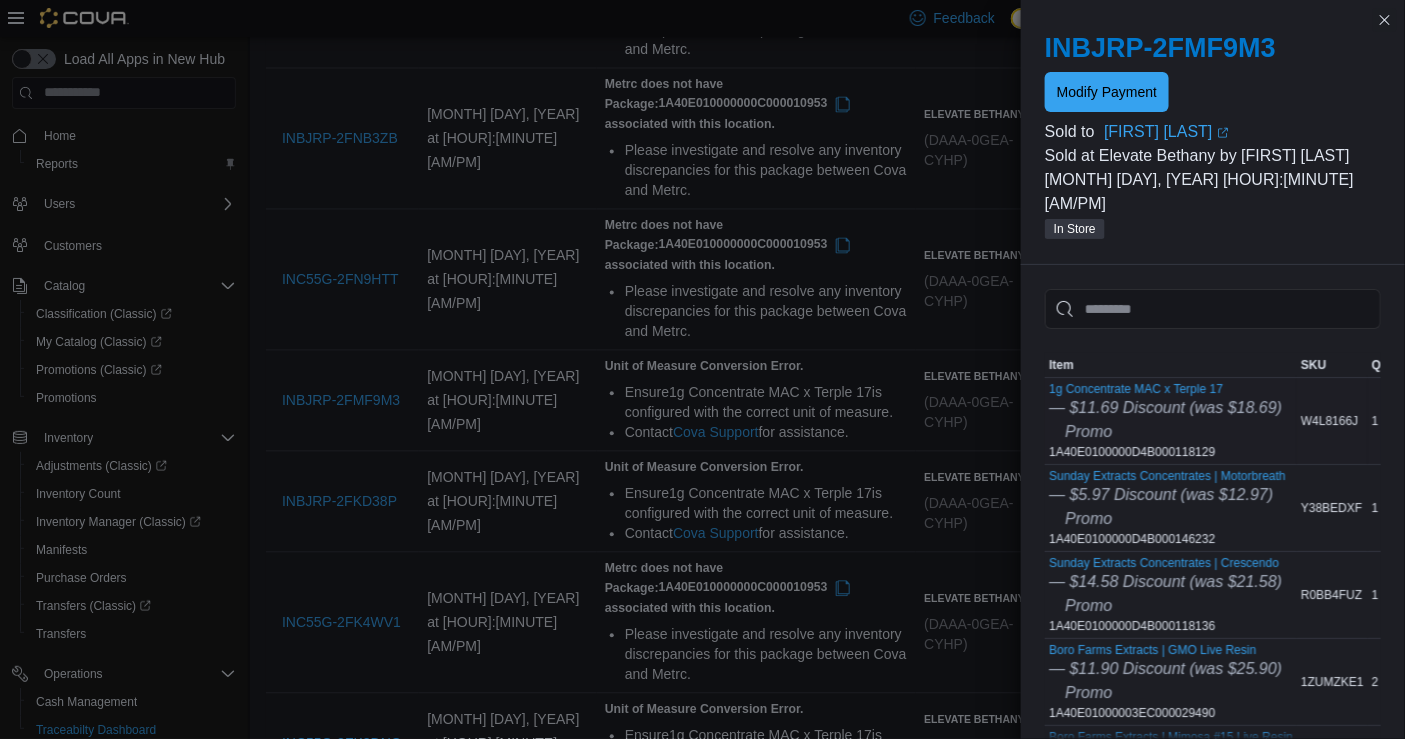 click on "1g Concentrate MAC x Terple 17 — $11.69 Discount
(was $18.69) Promo 1A40E0100000D4B000118129" at bounding box center (1165, 421) 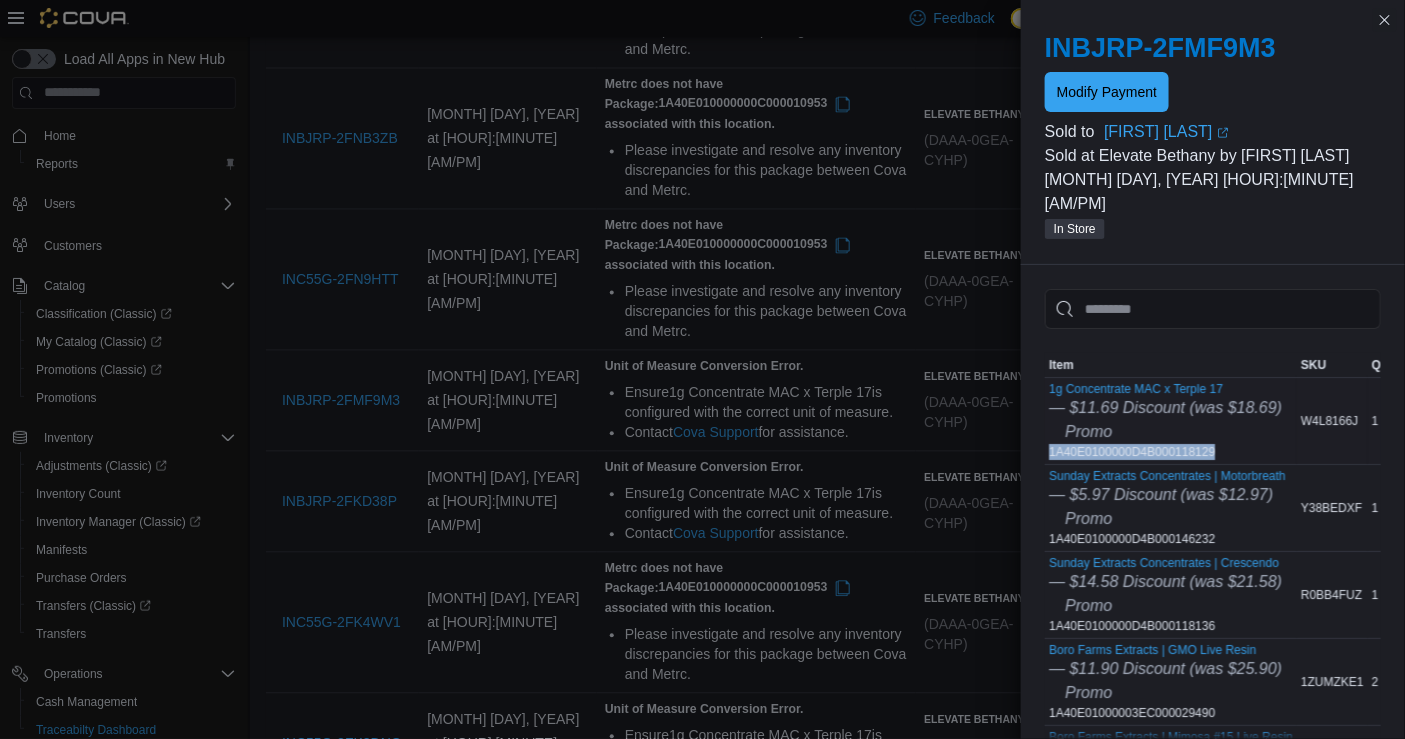 click on "1g Concentrate MAC x Terple 17 — $11.69 Discount
(was $18.69) Promo 1A40E0100000D4B000118129" at bounding box center [1165, 421] 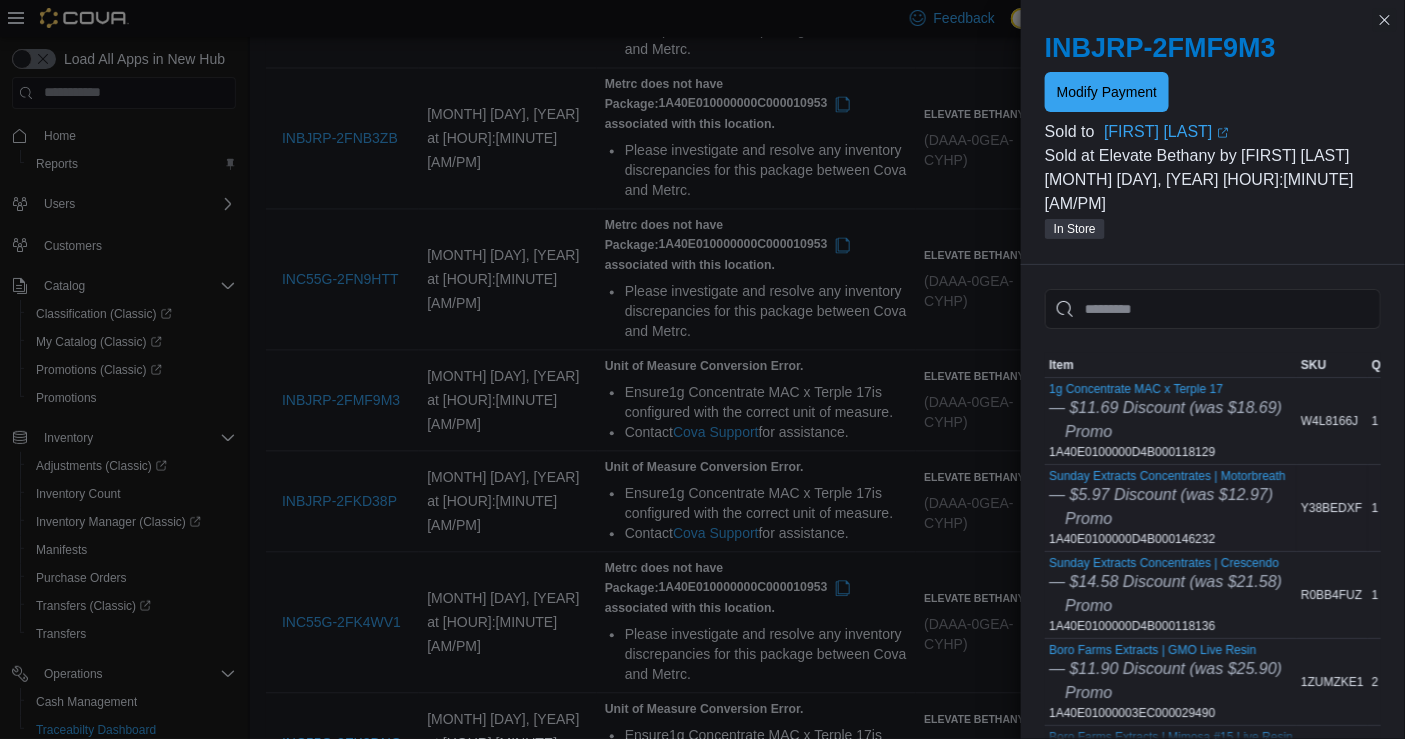 click on "Promo" at bounding box center (1167, 519) 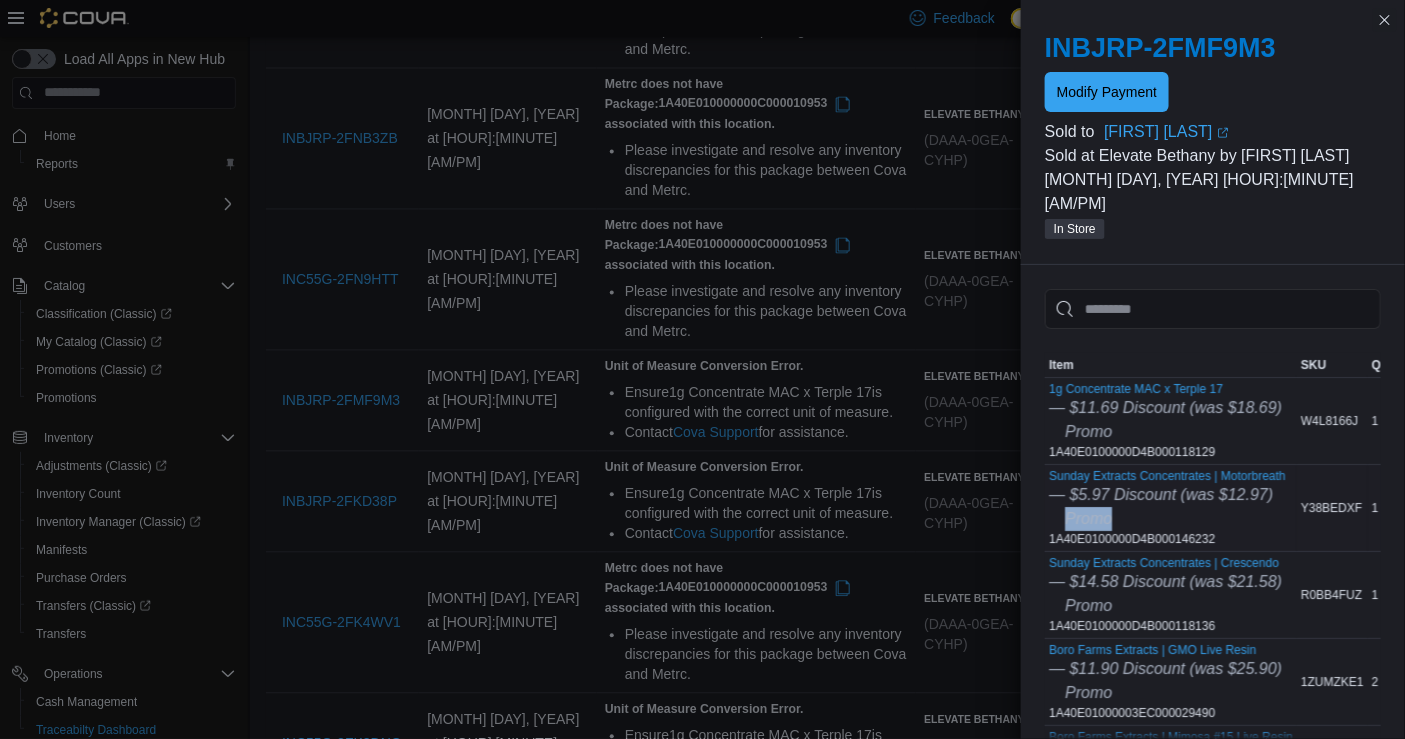 click on "Promo" at bounding box center (1167, 519) 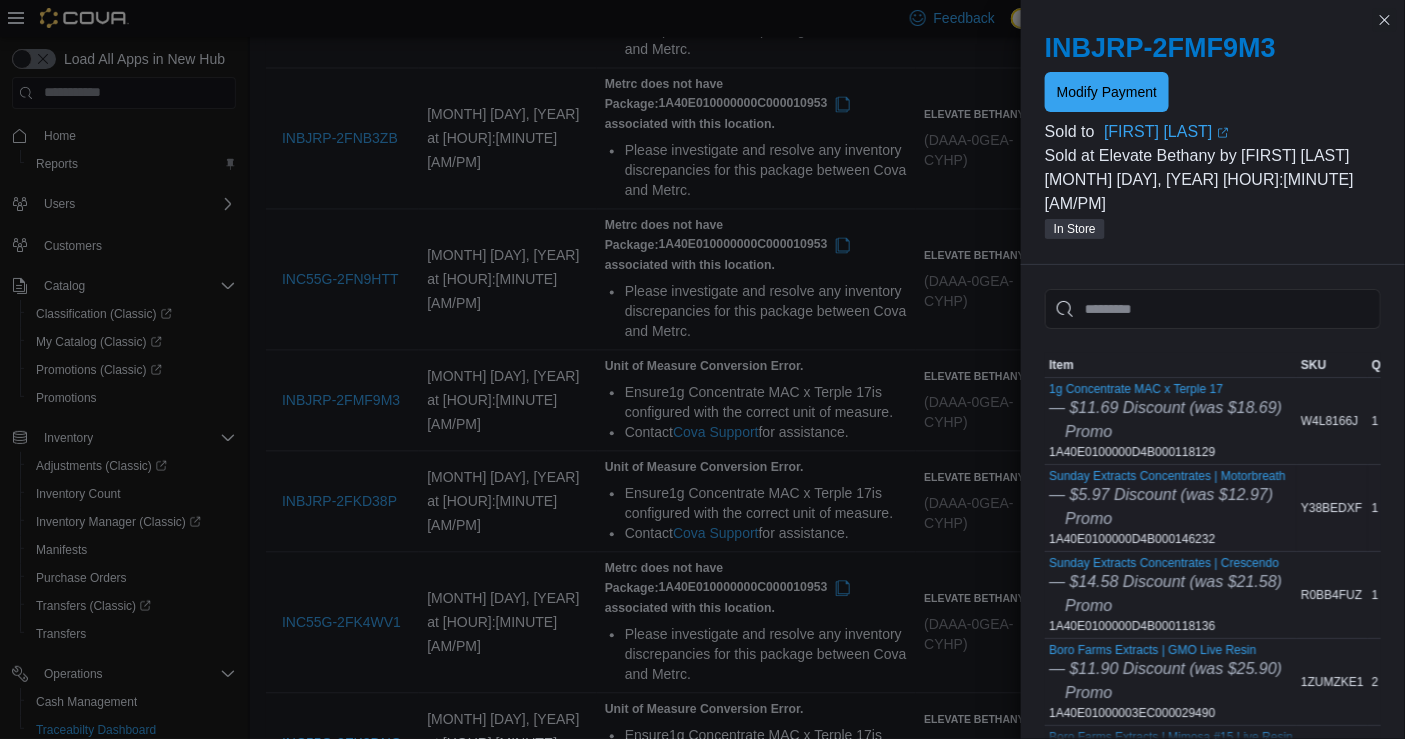 click on "Sunday Extracts Concentrates | Motorbreath — $5.97 Discount
(was $12.97) Promo 1A40E0100000D4B000146232" at bounding box center [1167, 508] 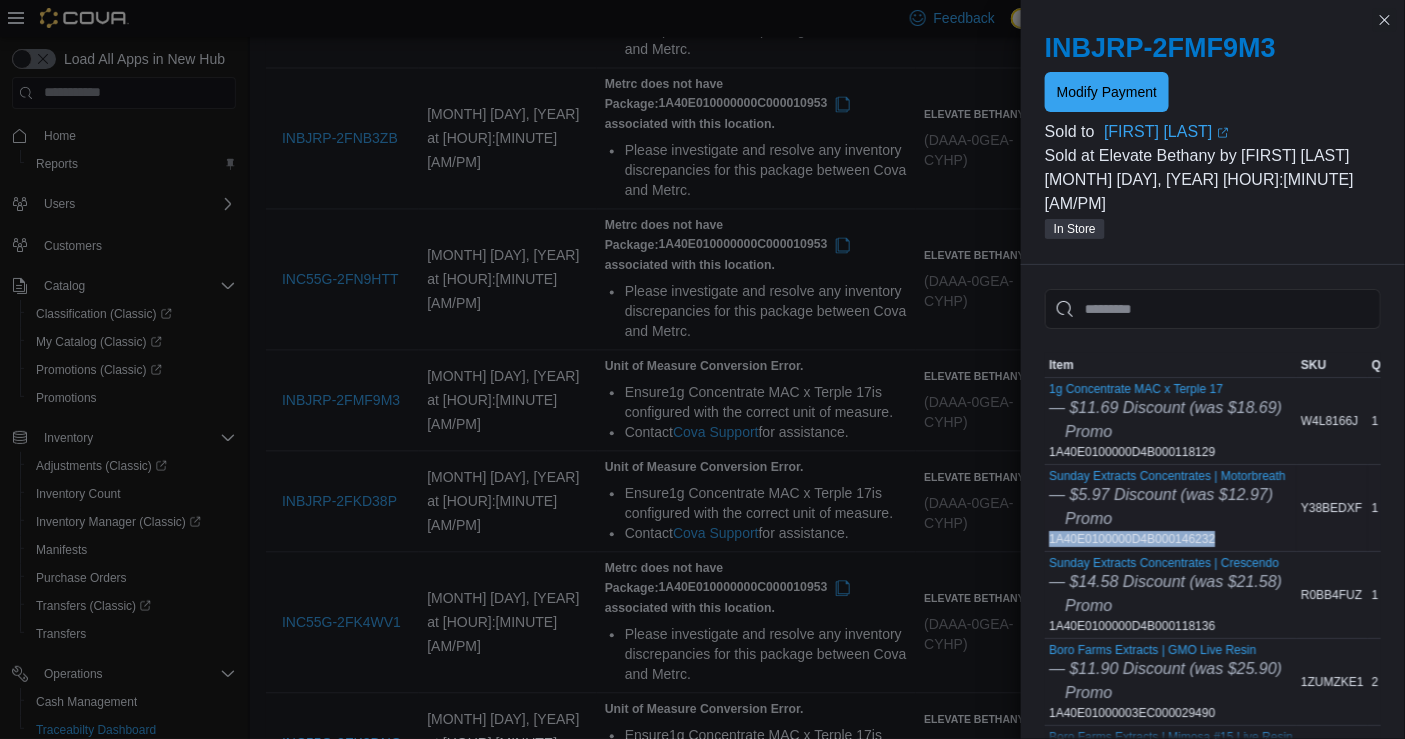 click on "Sunday Extracts Concentrates | Motorbreath — $5.97 Discount
(was $12.97) Promo 1A40E0100000D4B000146232" at bounding box center (1167, 508) 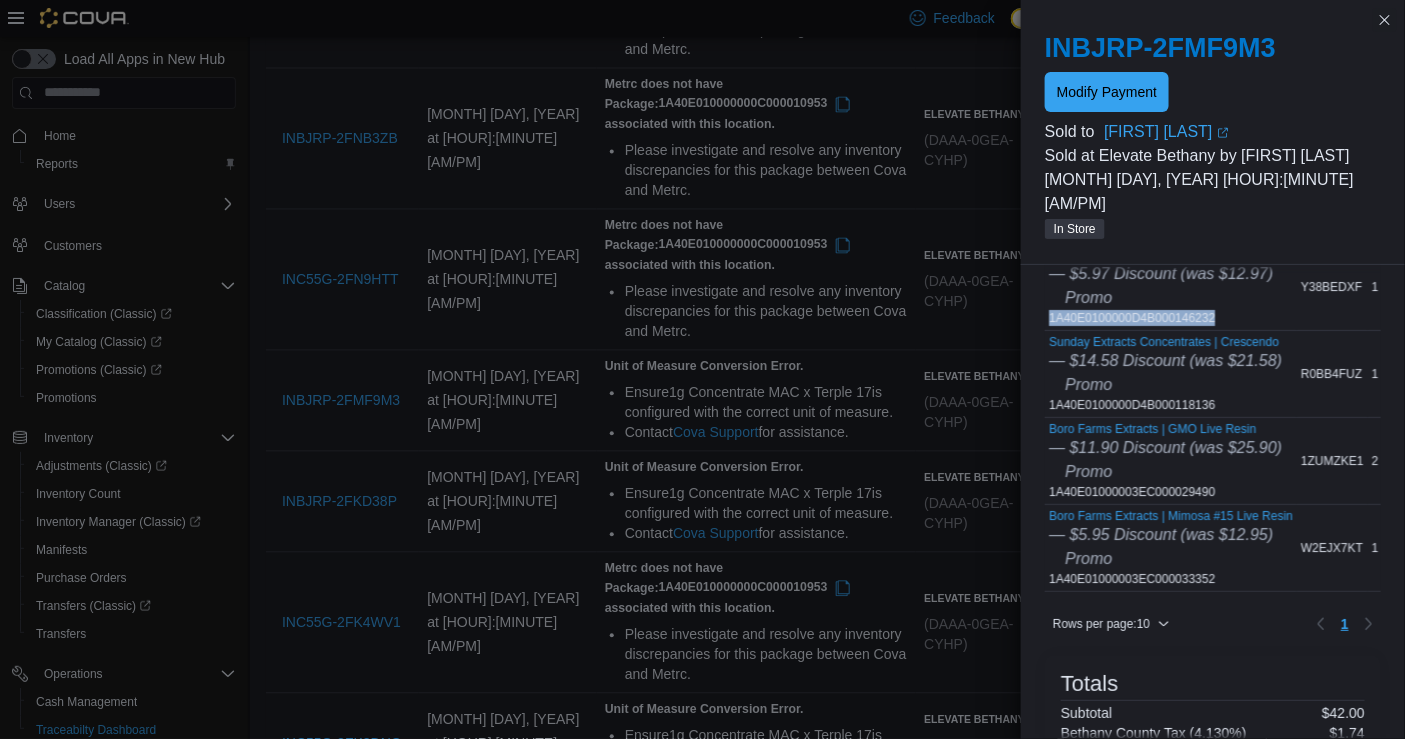 scroll, scrollTop: 223, scrollLeft: 0, axis: vertical 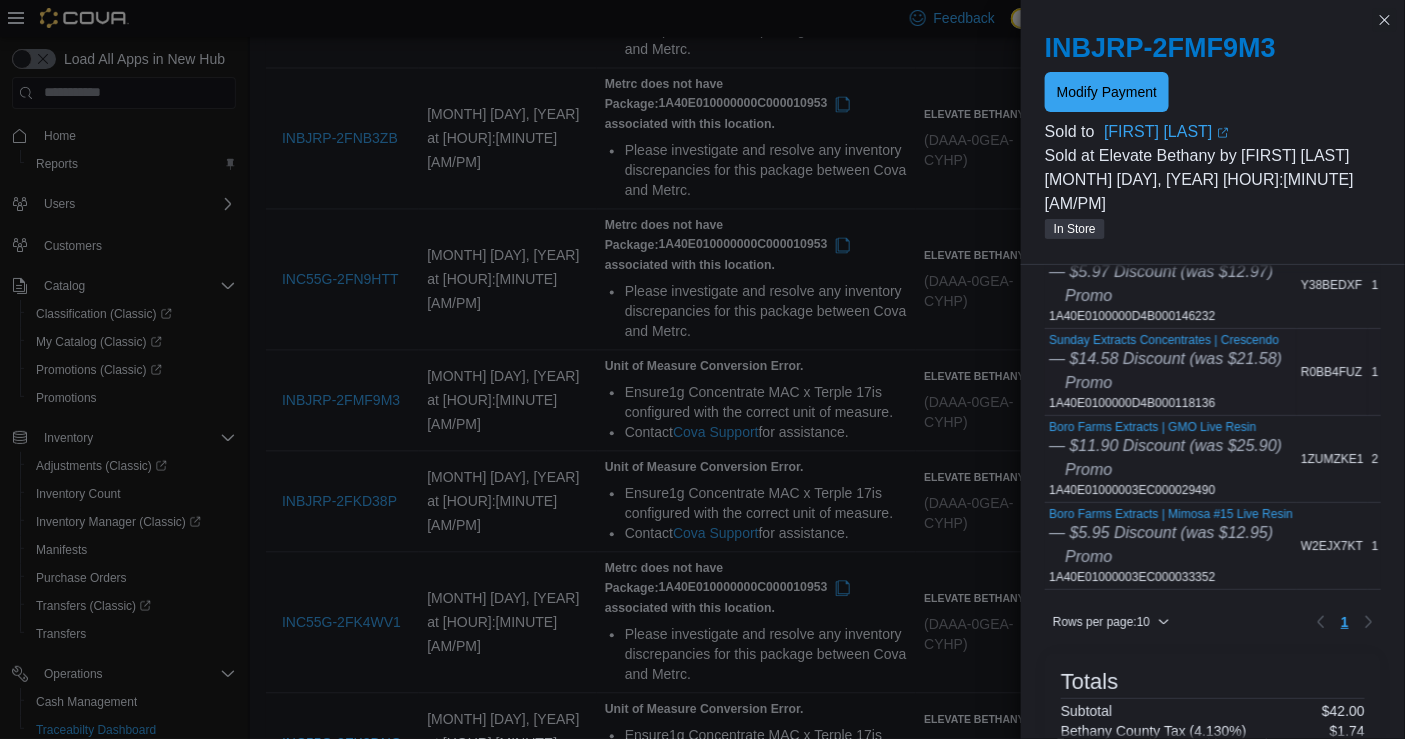 click on "Sunday Extracts Concentrates | Crescendo — $[PRICE] Discount
(was $[PRICE]) Promo 1A40E0100000D4B000118136" at bounding box center [1165, 372] 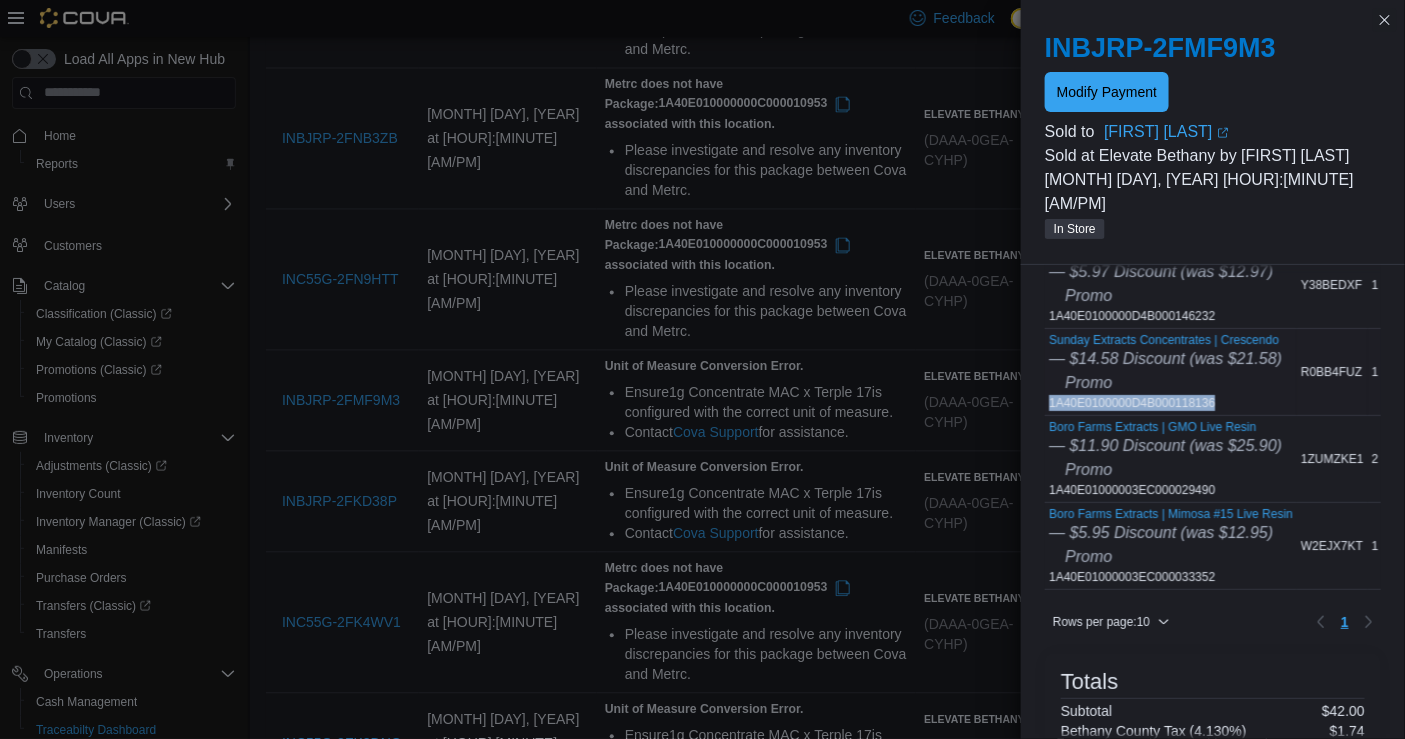 click on "Sunday Extracts Concentrates | Crescendo — $[PRICE] Discount
(was $[PRICE]) Promo 1A40E0100000D4B000118136" at bounding box center (1165, 372) 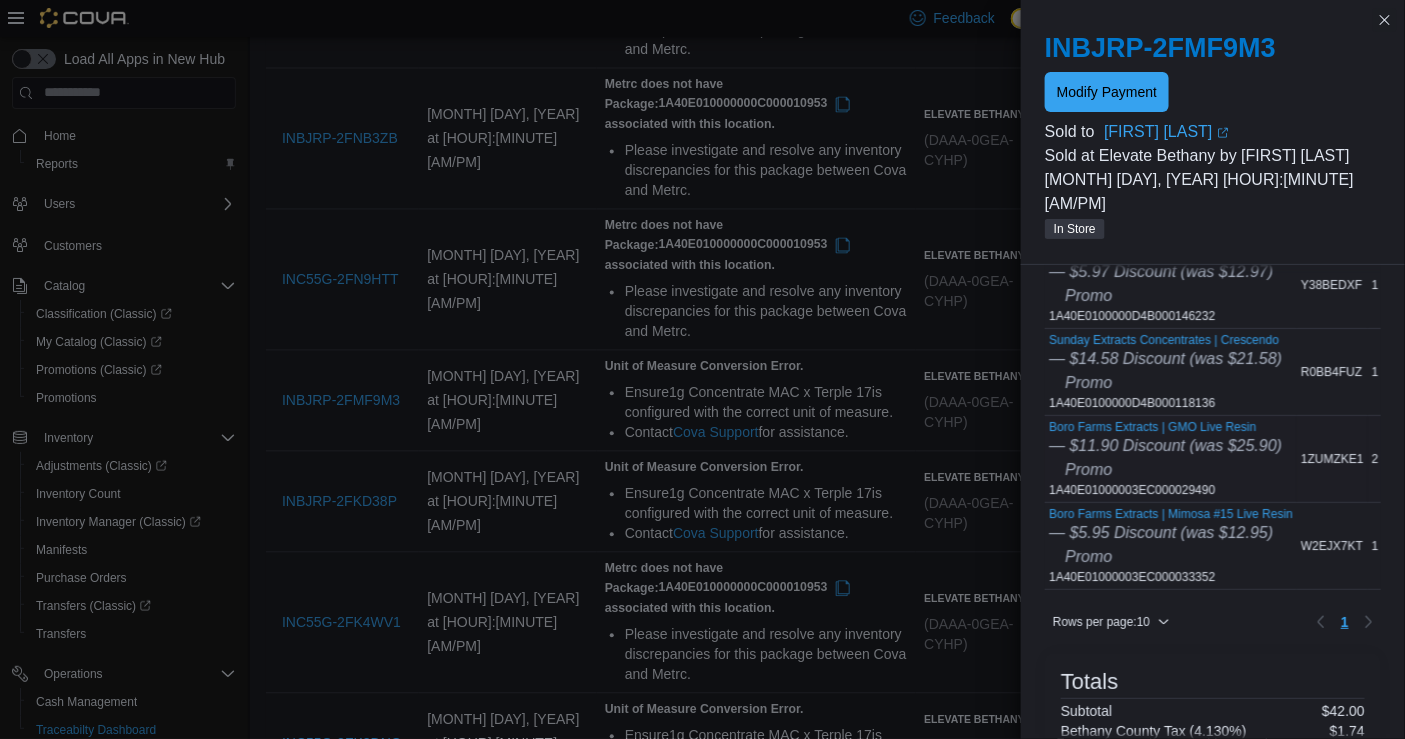 click on "Boro Farms Extracts | GMO Live Resin — $[PRICE] Discount
(was $[PRICE]) Promo 1A40E01000003EC000029490" at bounding box center (1165, 459) 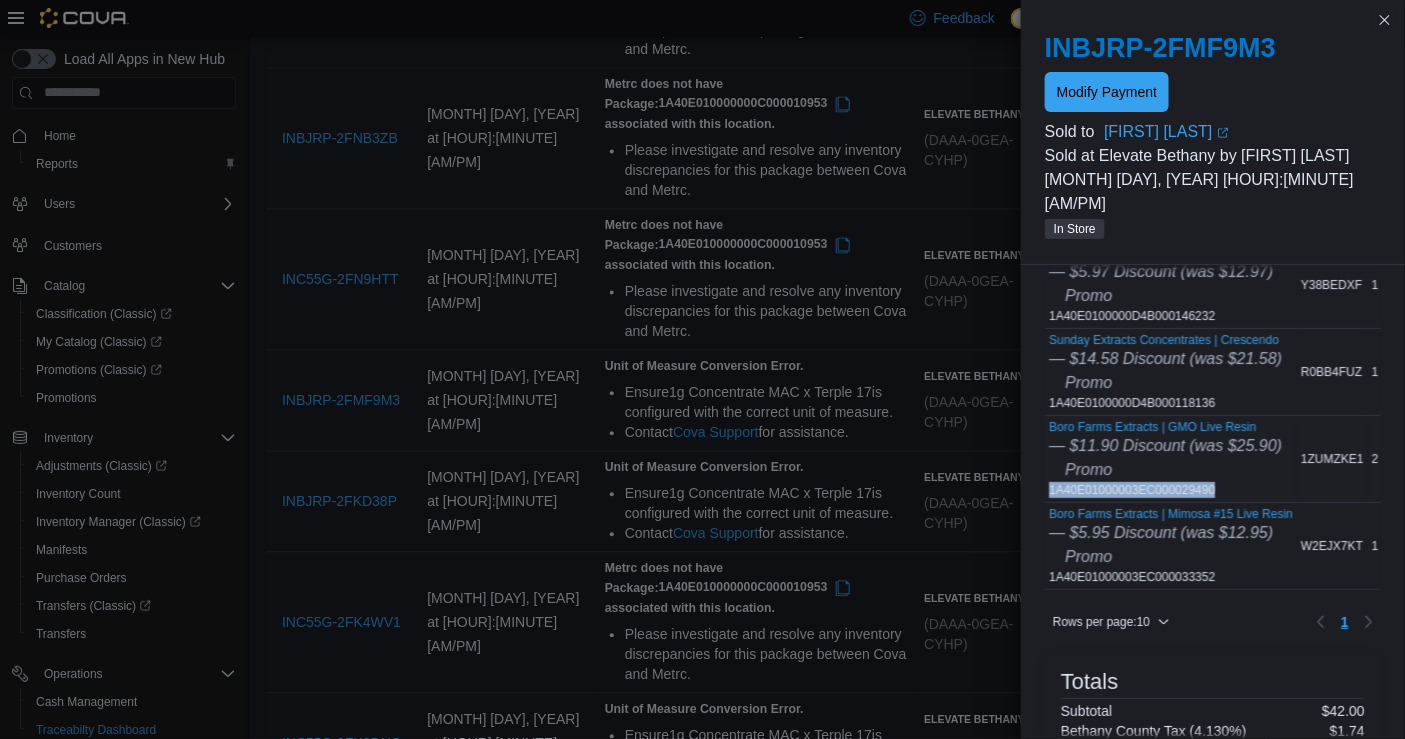click on "Boro Farms Extracts | GMO Live Resin — $[PRICE] Discount
(was $[PRICE]) Promo 1A40E01000003EC000029490" at bounding box center [1165, 459] 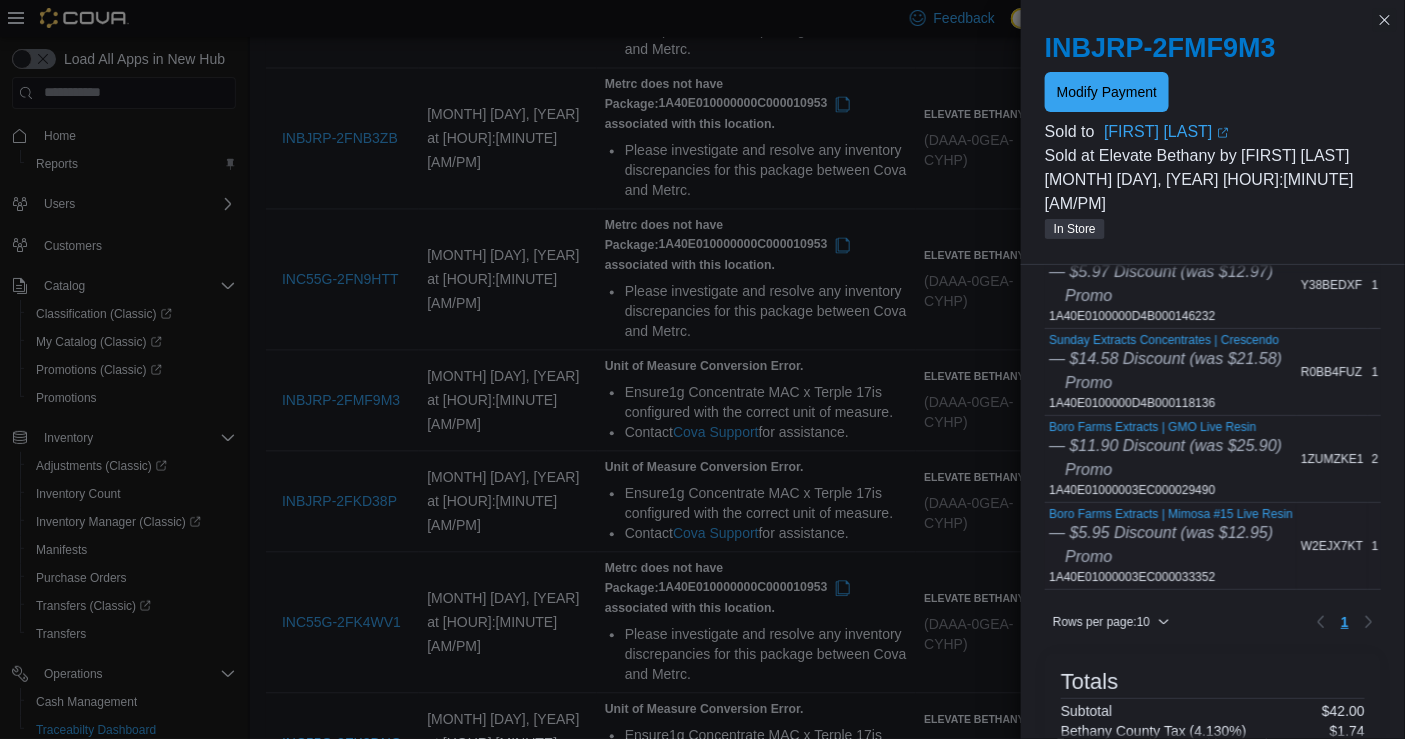click on "Boro Farms Extracts | Mimosa #15 Live Resin — $[PRICE] Discount
(was $[PRICE]) Promo 1A40E01000003EC000033352" at bounding box center (1171, 546) 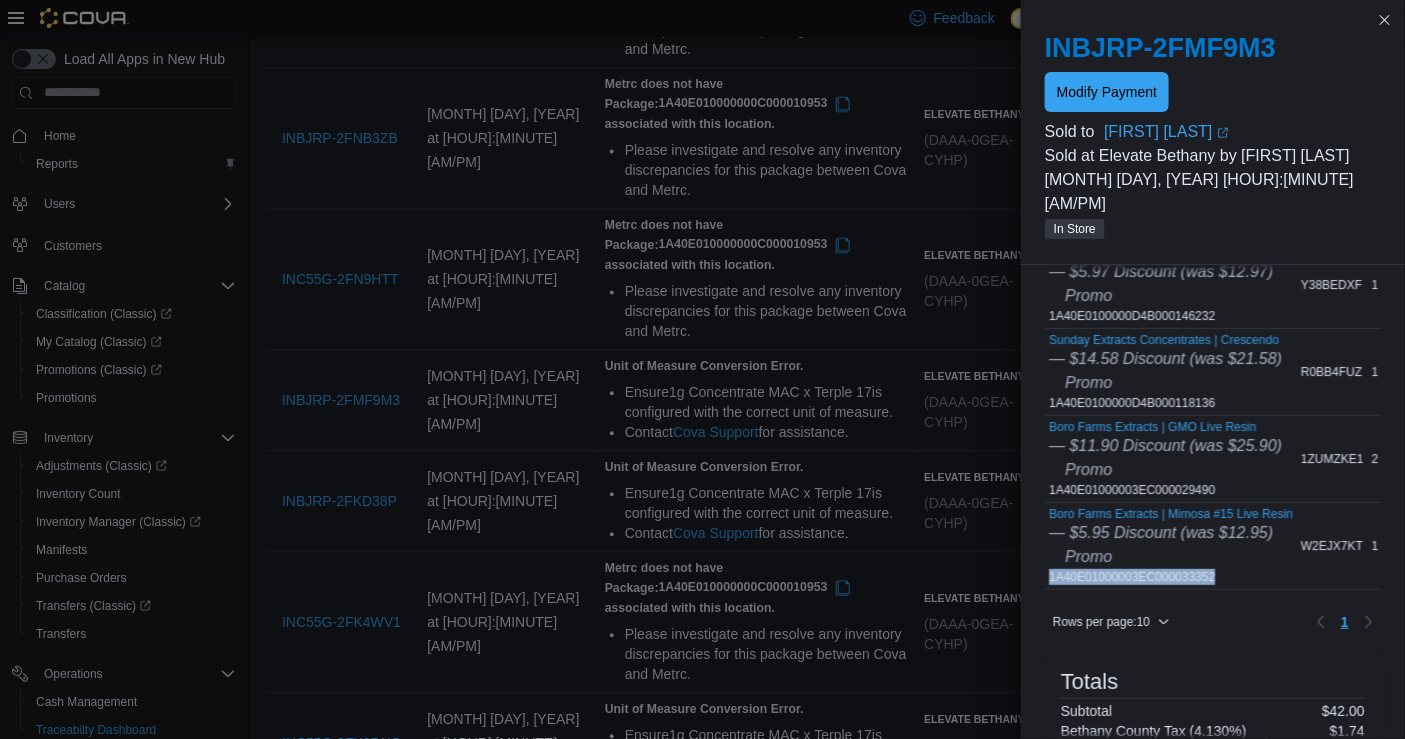 click on "Boro Farms Extracts | Mimosa #15 Live Resin — $[PRICE] Discount
(was $[PRICE]) Promo 1A40E01000003EC000033352" at bounding box center (1171, 546) 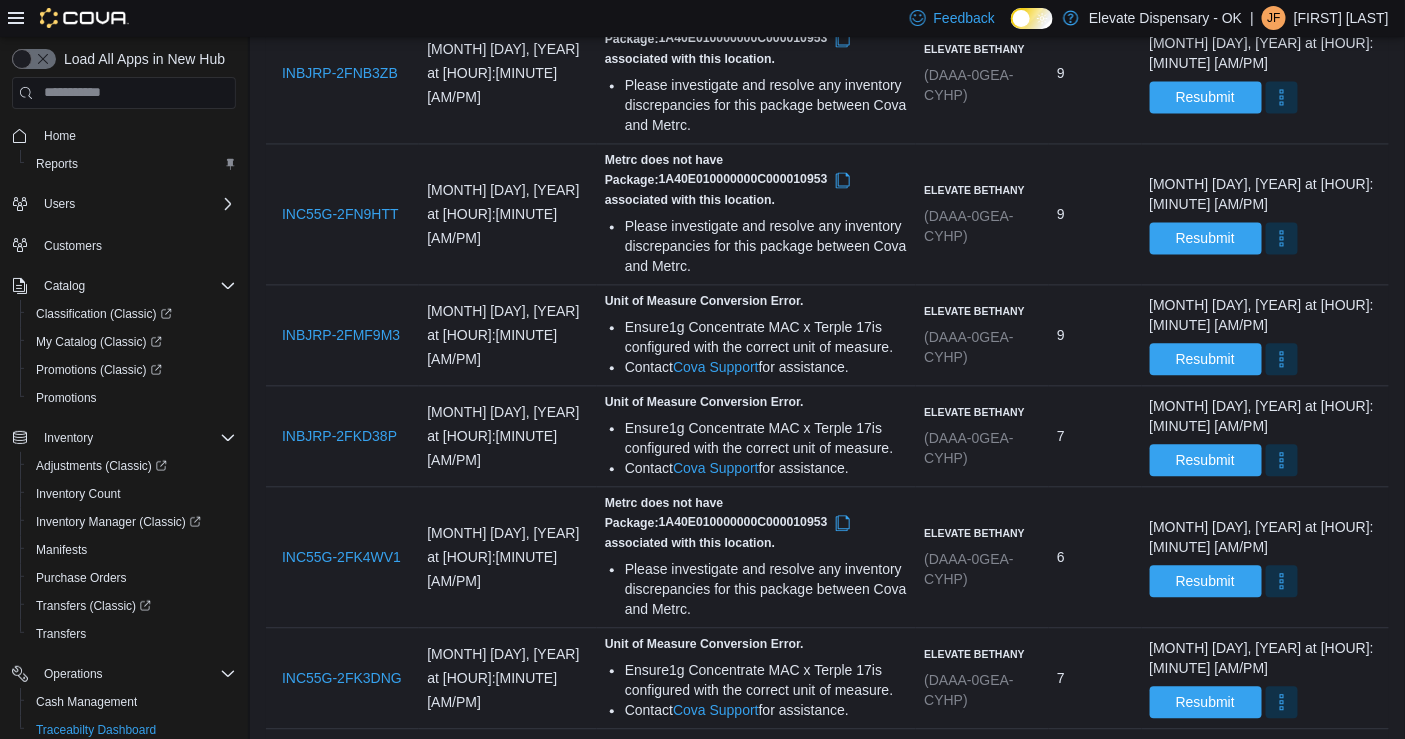 scroll, scrollTop: 1295, scrollLeft: 0, axis: vertical 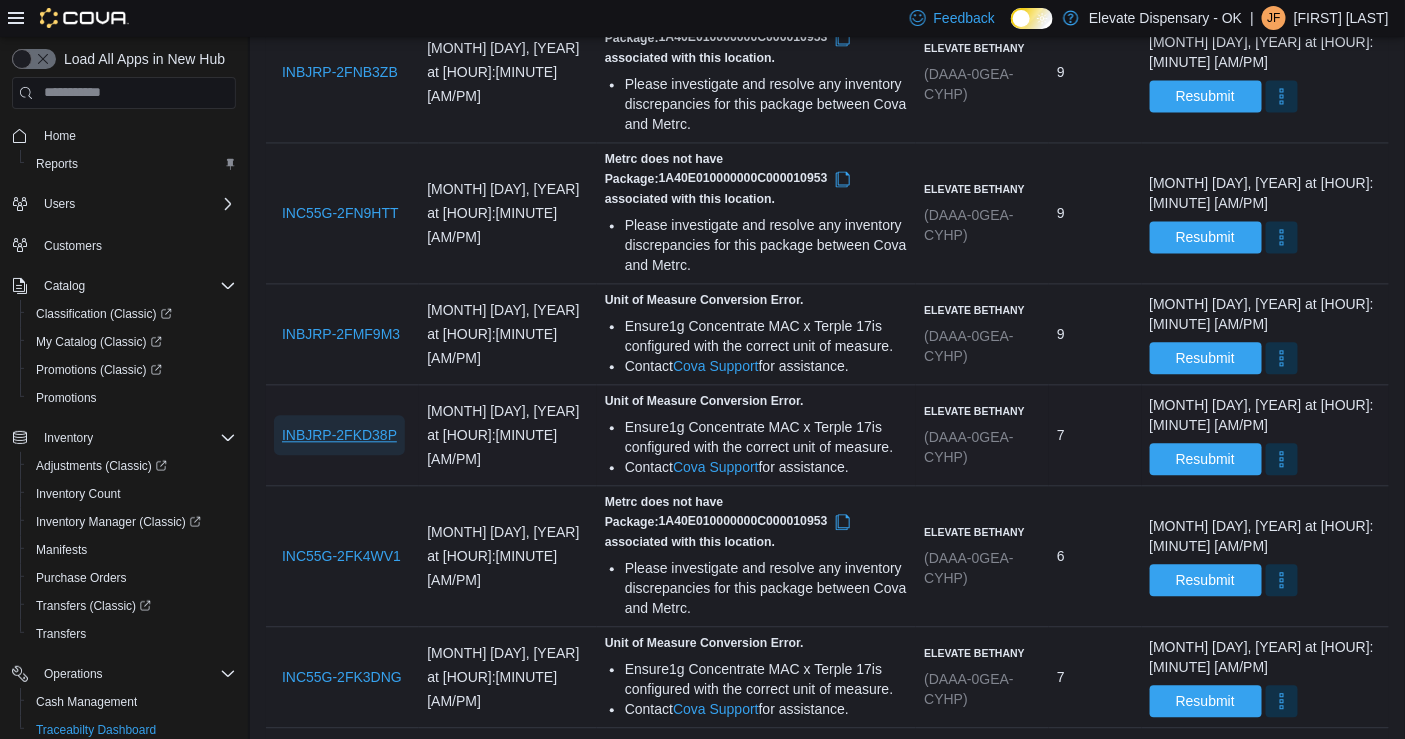 click on "INBJRP-2FKD38P" at bounding box center (339, 435) 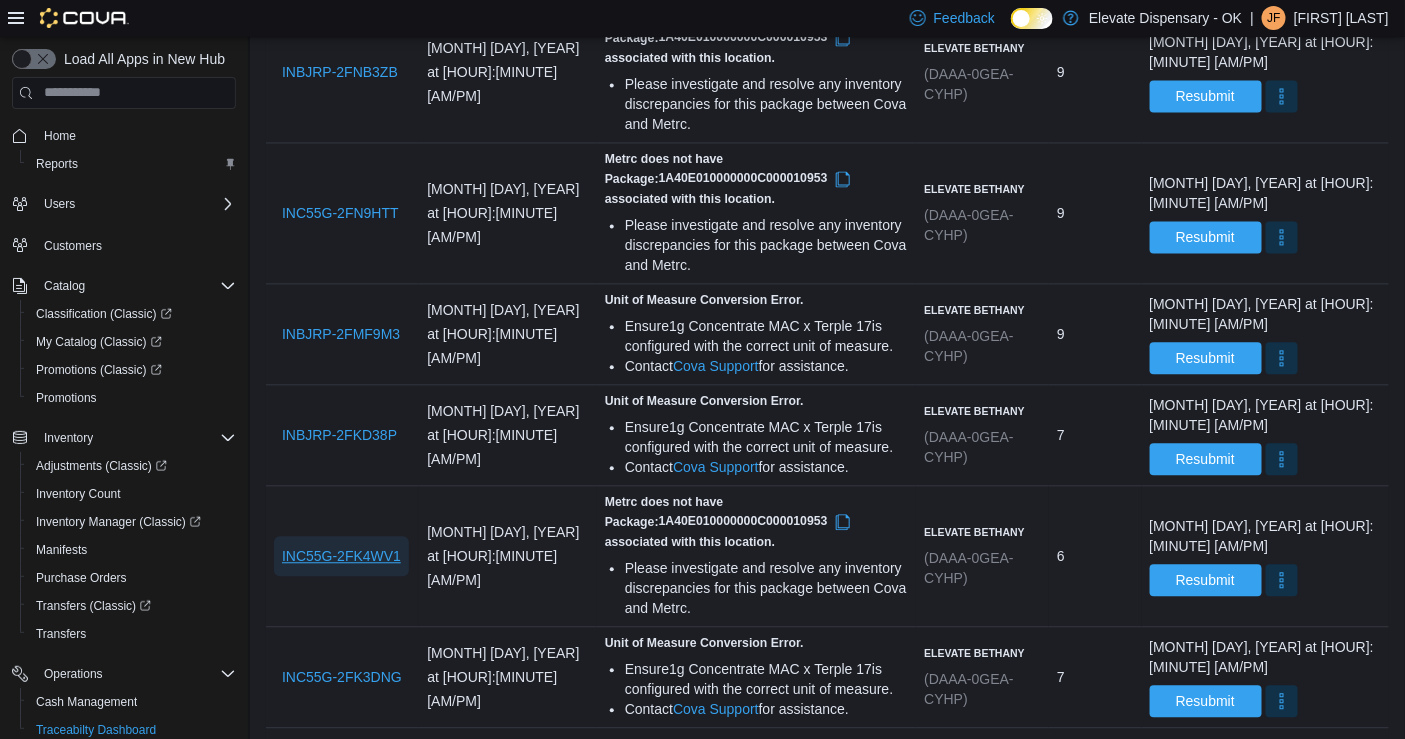 click on "INC55G-2FK4WV1" at bounding box center [341, 556] 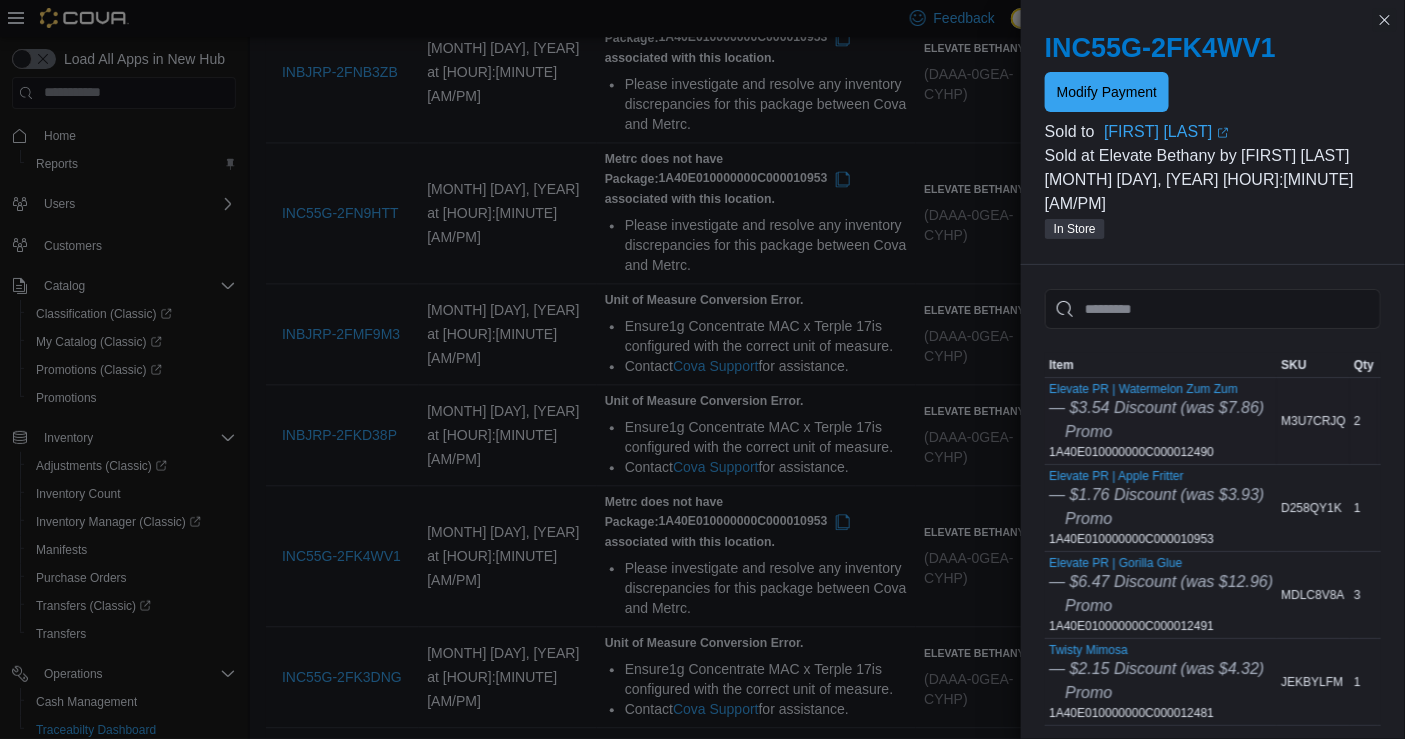 click on "Promo" at bounding box center [1156, 432] 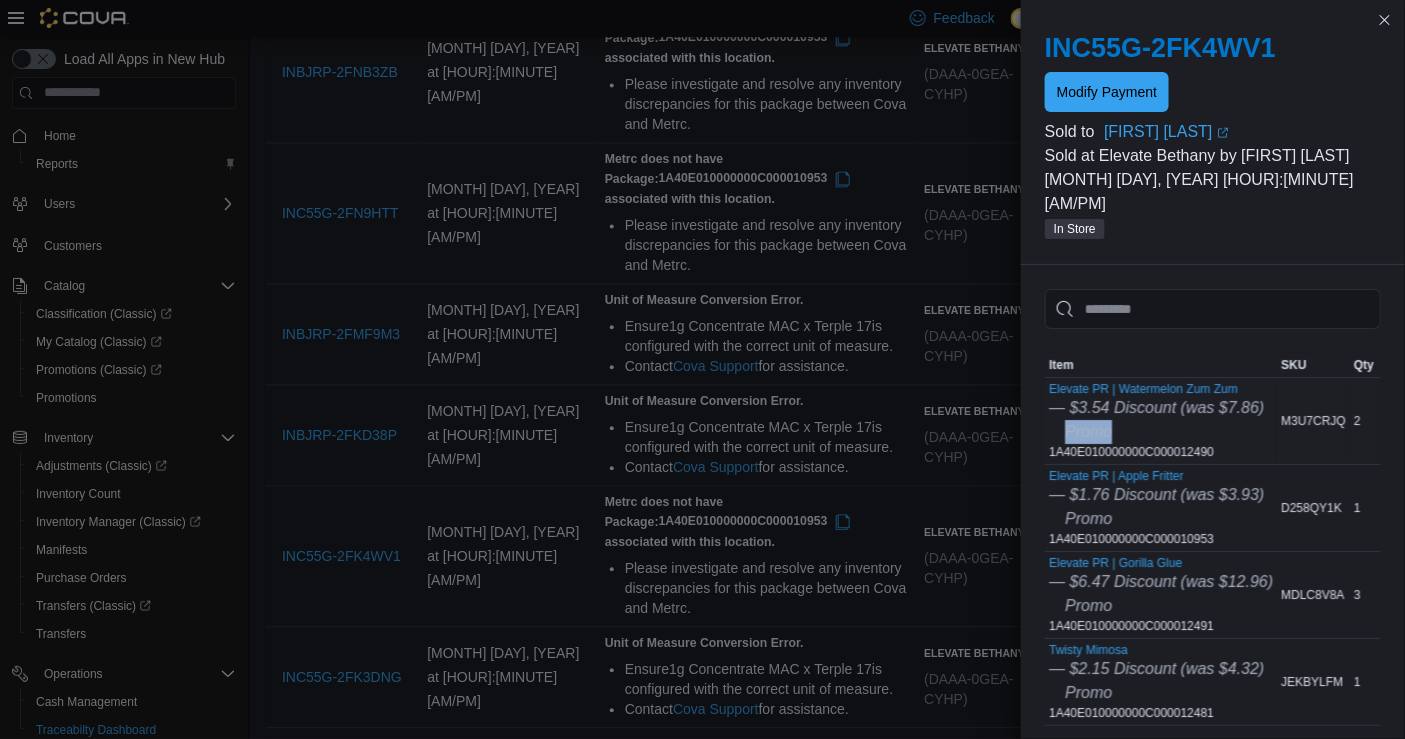 click on "Promo" at bounding box center (1156, 432) 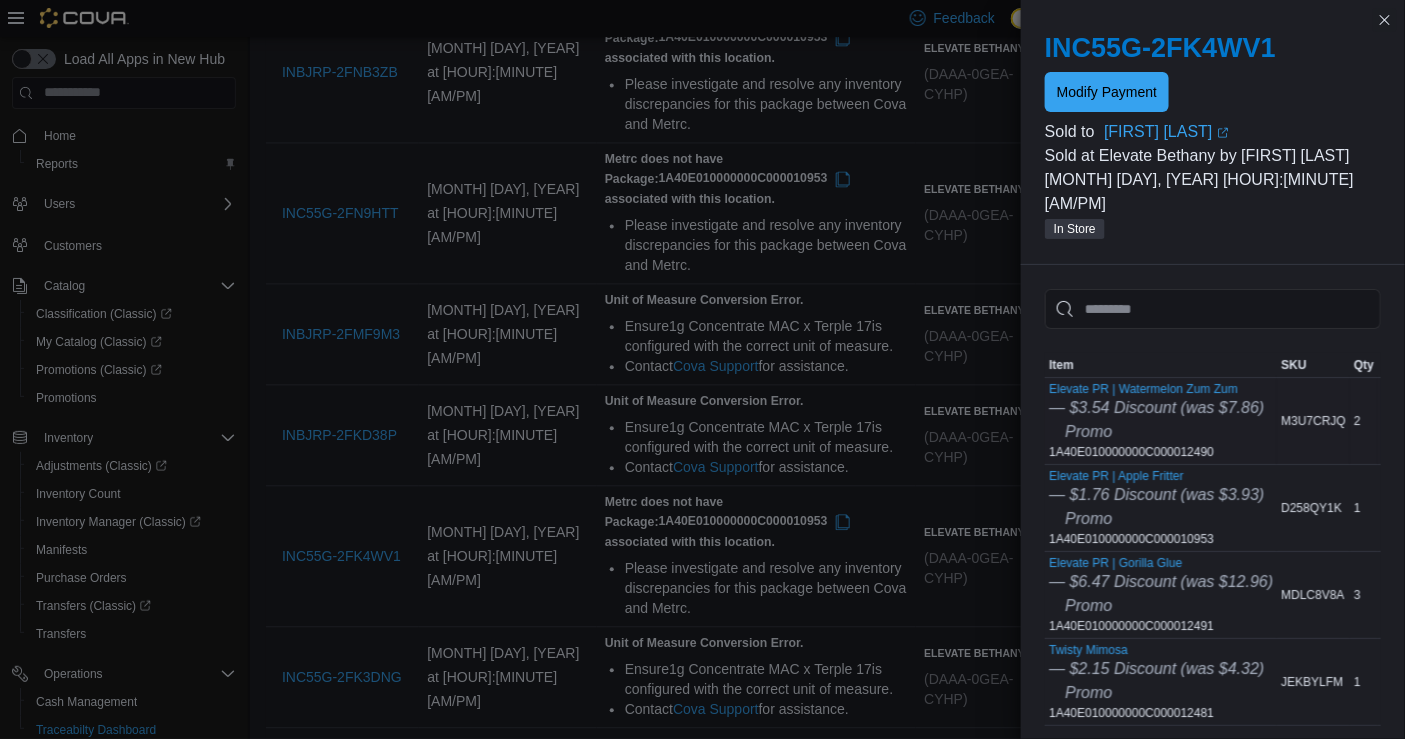 click on "Elevate PR | Watermelon Zum Zum — $3.54 Discount
(was $7.86) Promo 1A40E010000000C000012490" at bounding box center (1156, 421) 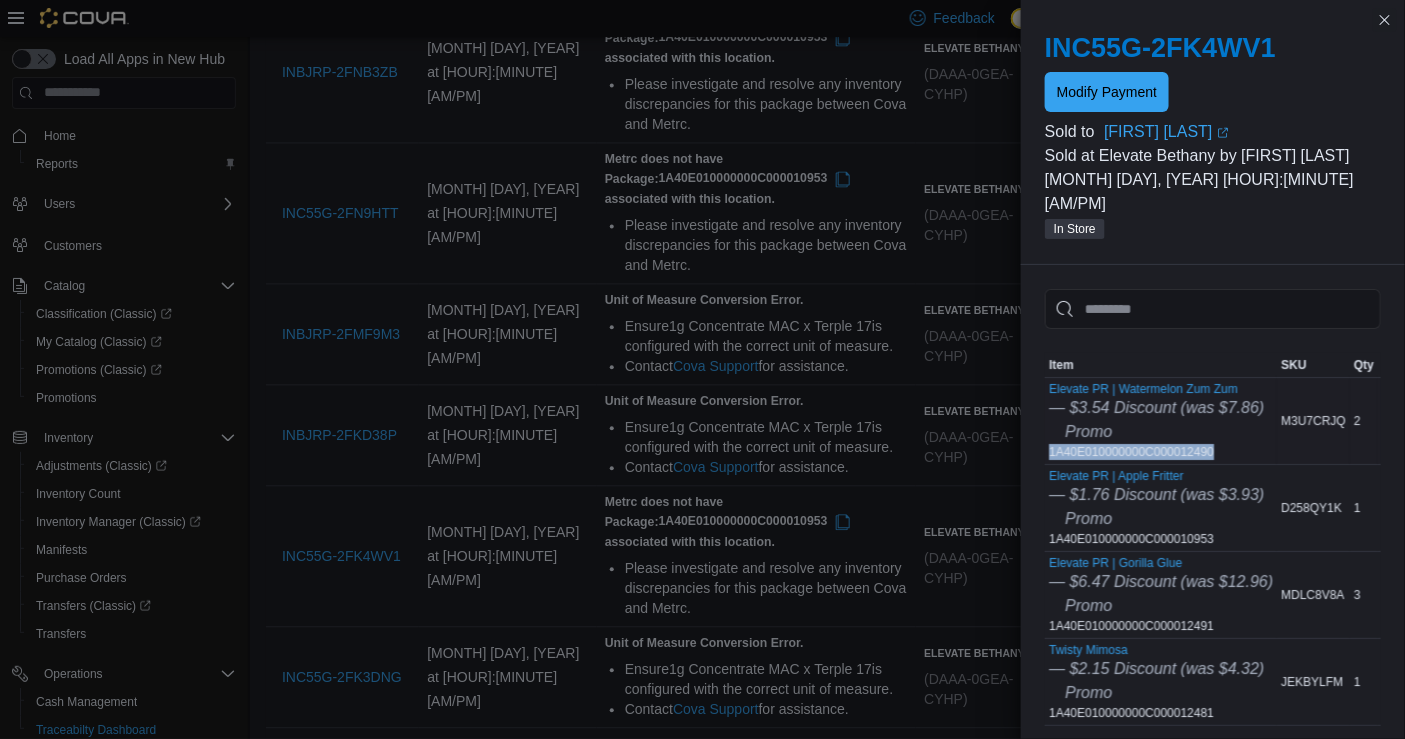 click on "Elevate PR | Watermelon Zum Zum — $3.54 Discount
(was $7.86) Promo 1A40E010000000C000012490" at bounding box center [1156, 421] 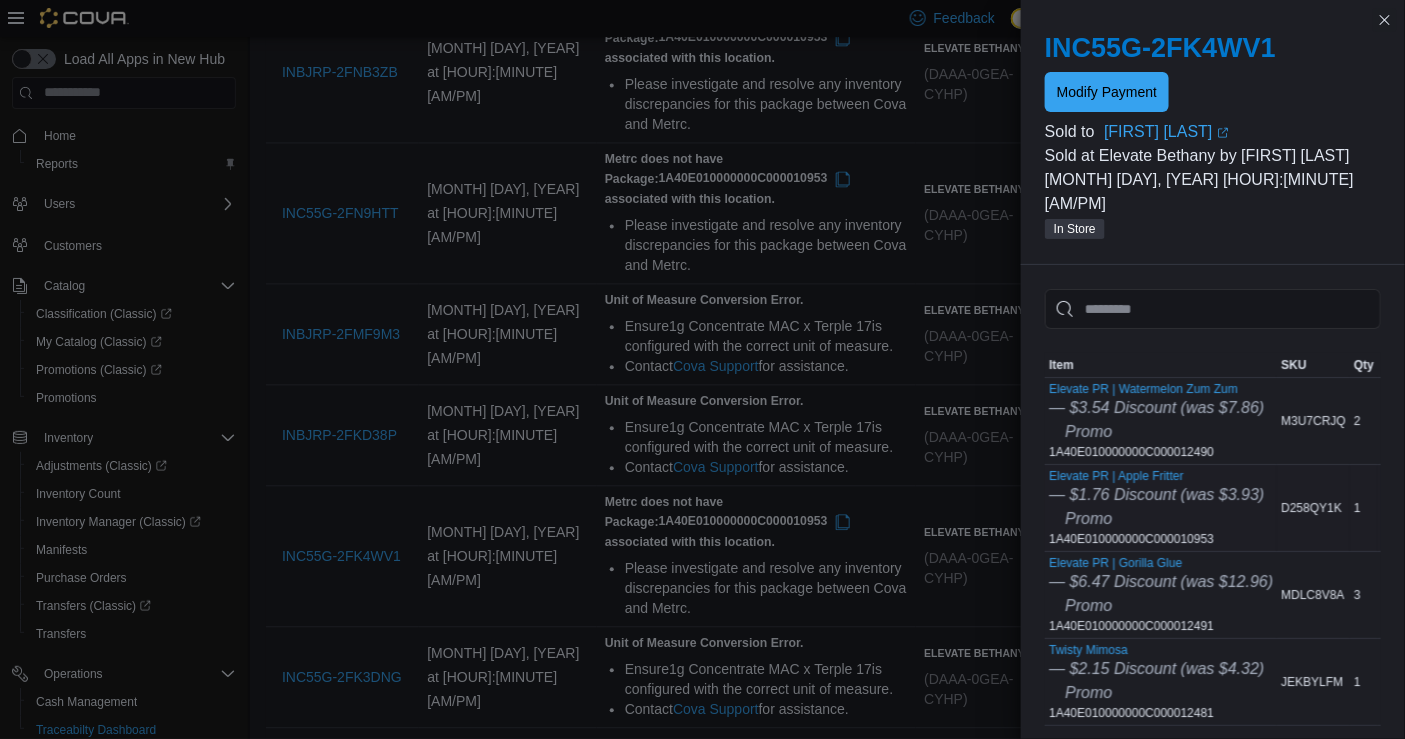 click on "Elevate PR | Apple Fritter — $[PRICE] Discount
(was $[PRICE]) Promo 1A40E010000000C000010953" at bounding box center (1156, 508) 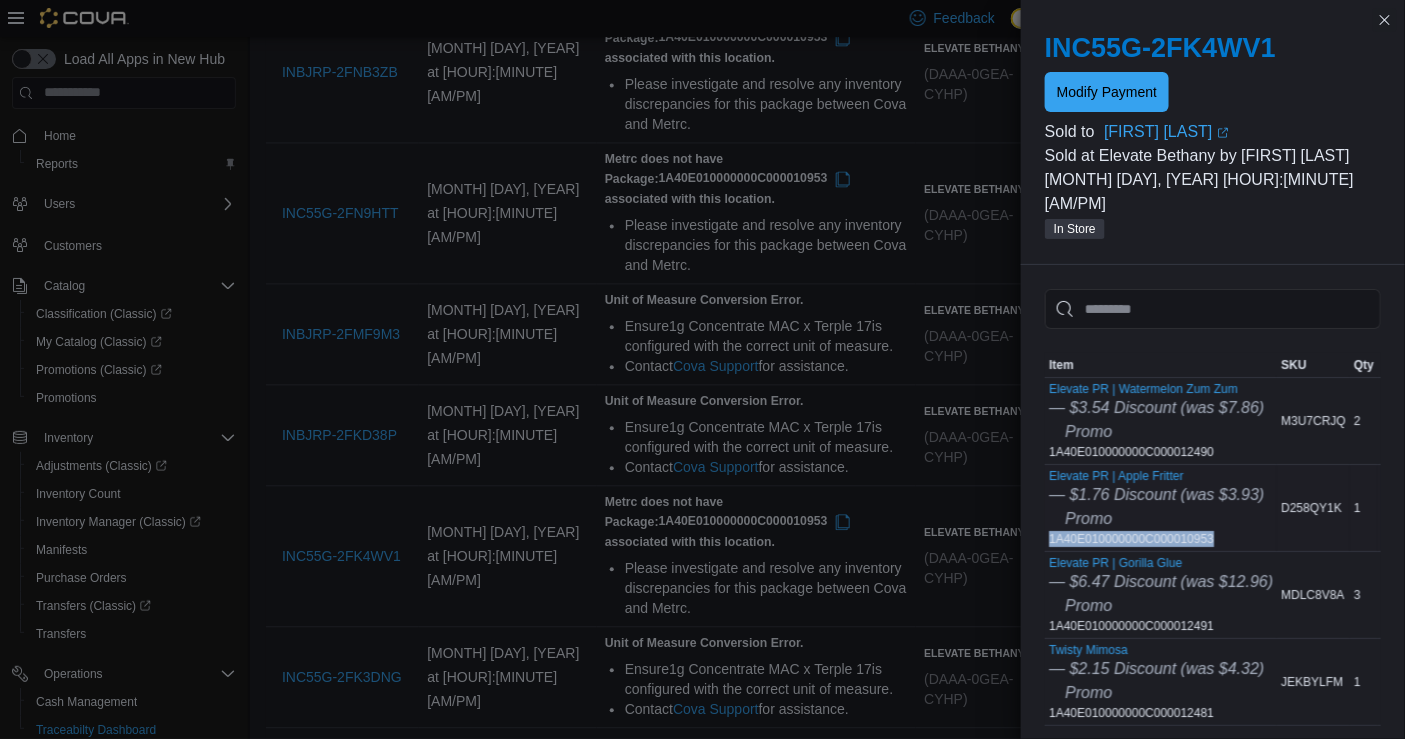 click on "Elevate PR | Apple Fritter — $[PRICE] Discount
(was $[PRICE]) Promo 1A40E010000000C000010953" at bounding box center (1156, 508) 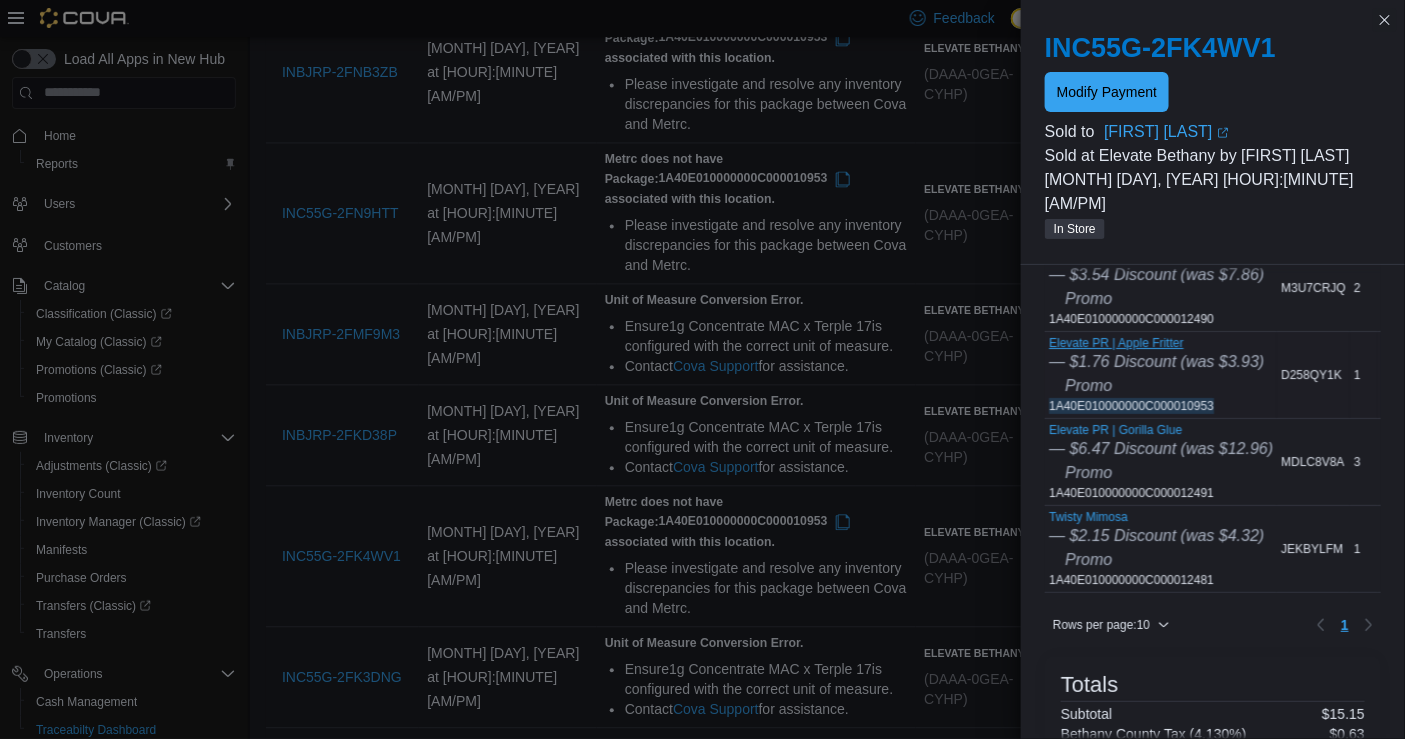 scroll, scrollTop: 135, scrollLeft: 0, axis: vertical 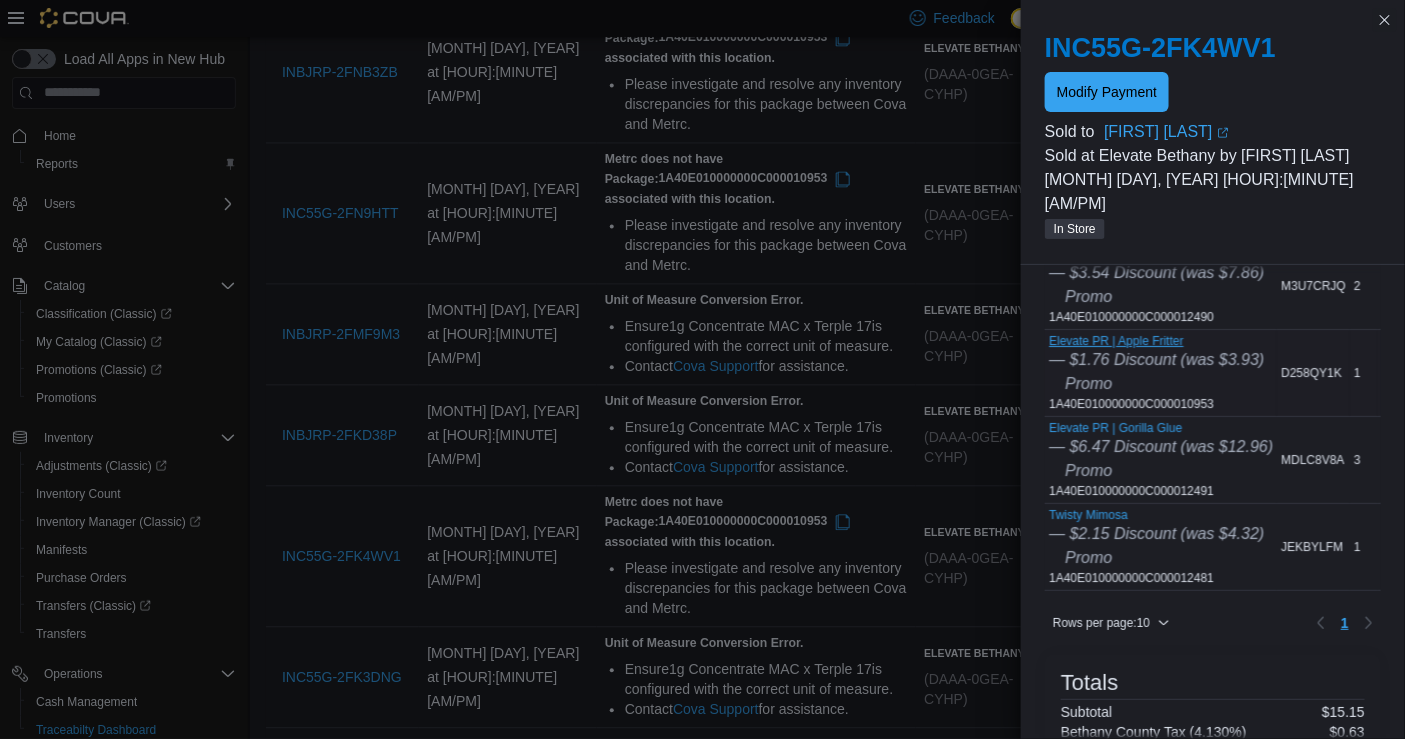 click on "Elevate PR | Gorilla Glue — $[PRICE] Discount
(was $[PRICE]) Promo 1A40E010000000C000012491" at bounding box center (1161, 460) 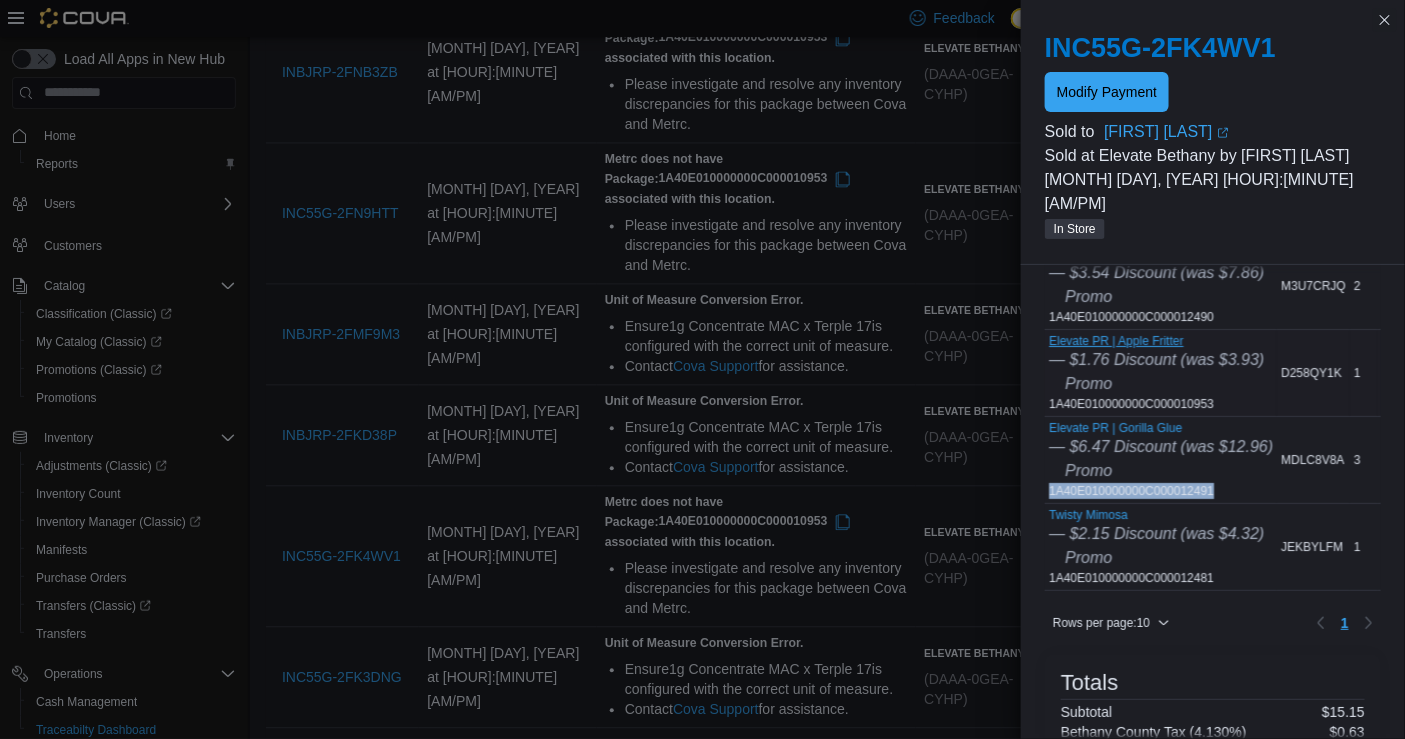 click on "Elevate PR | Gorilla Glue — $[PRICE] Discount
(was $[PRICE]) Promo 1A40E010000000C000012491" at bounding box center (1161, 460) 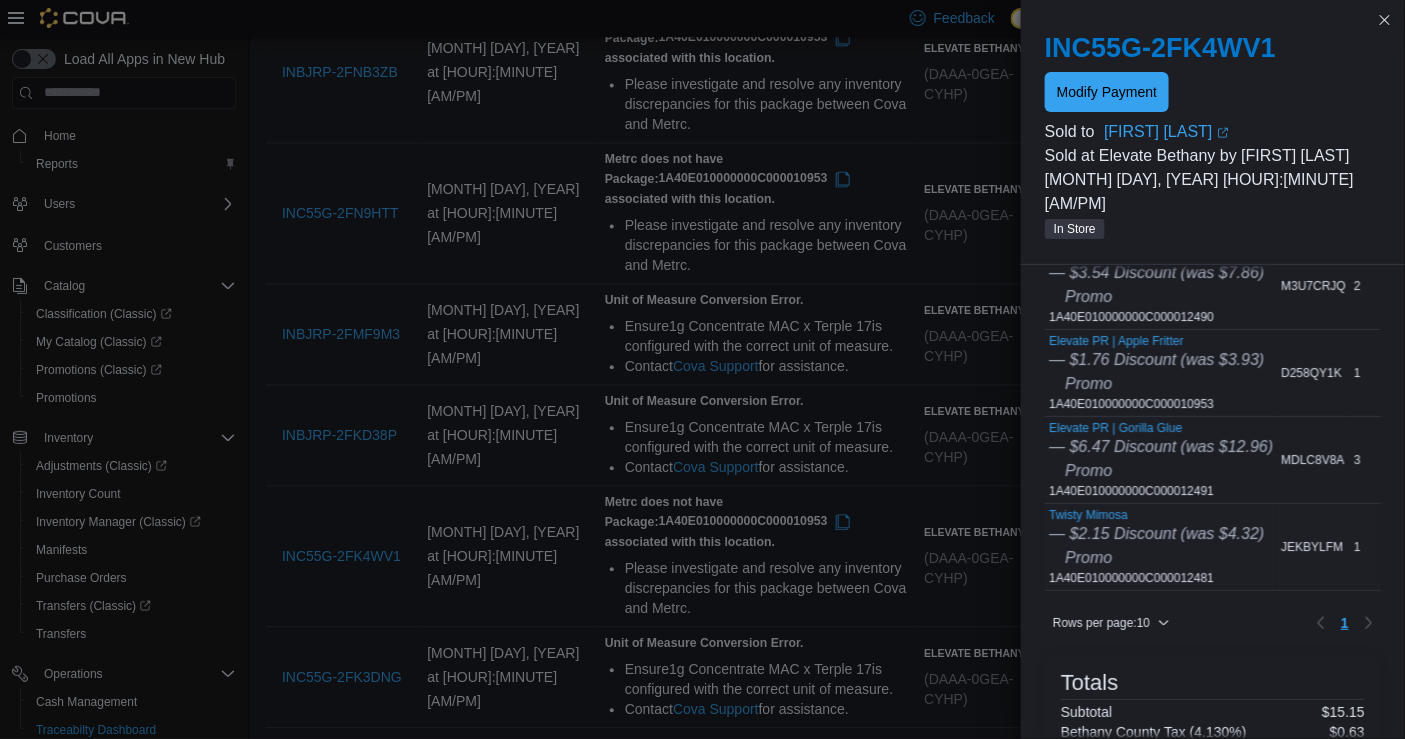 click on "Twisty Mimosa — $2.15 Discount
(was $4.32) Promo 1A40E010000000C000012481" at bounding box center (1156, 547) 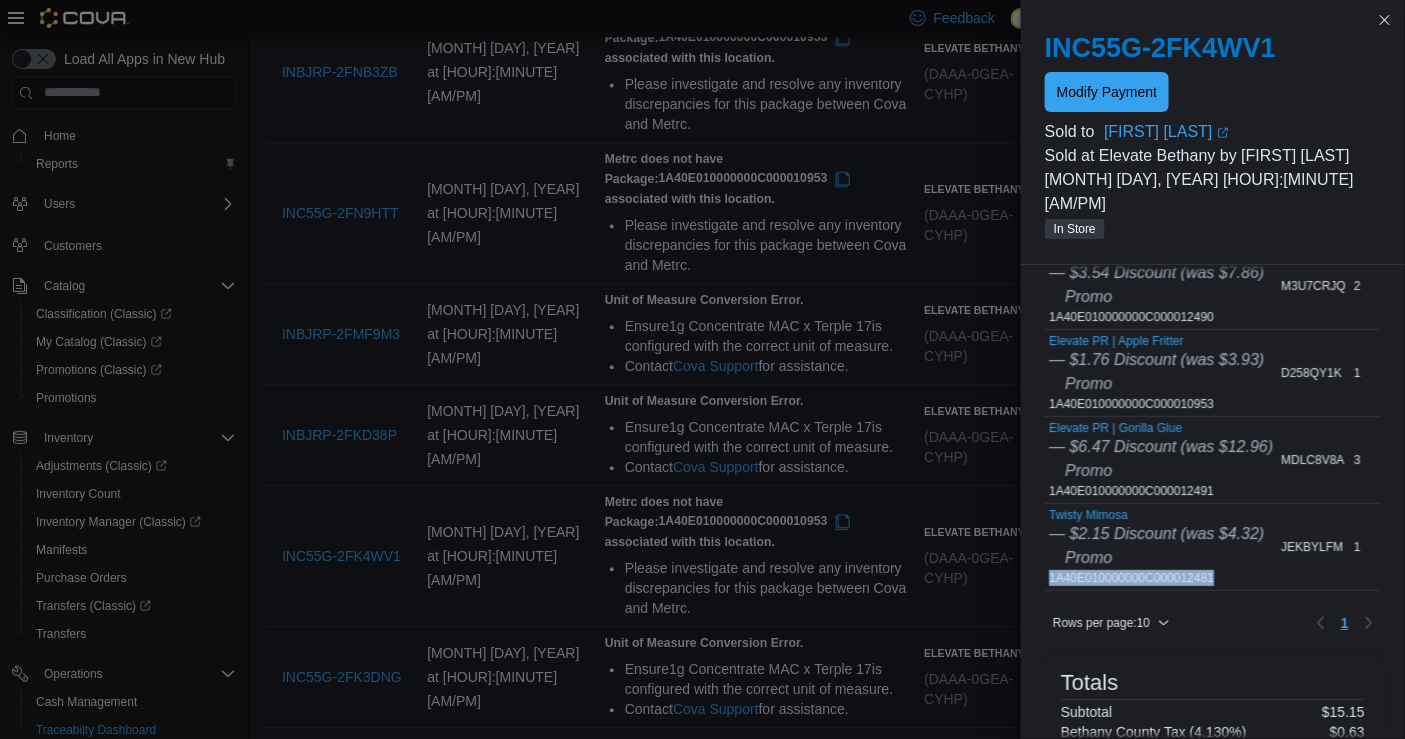 click on "Twisty Mimosa — $2.15 Discount
(was $4.32) Promo 1A40E010000000C000012481" at bounding box center [1156, 547] 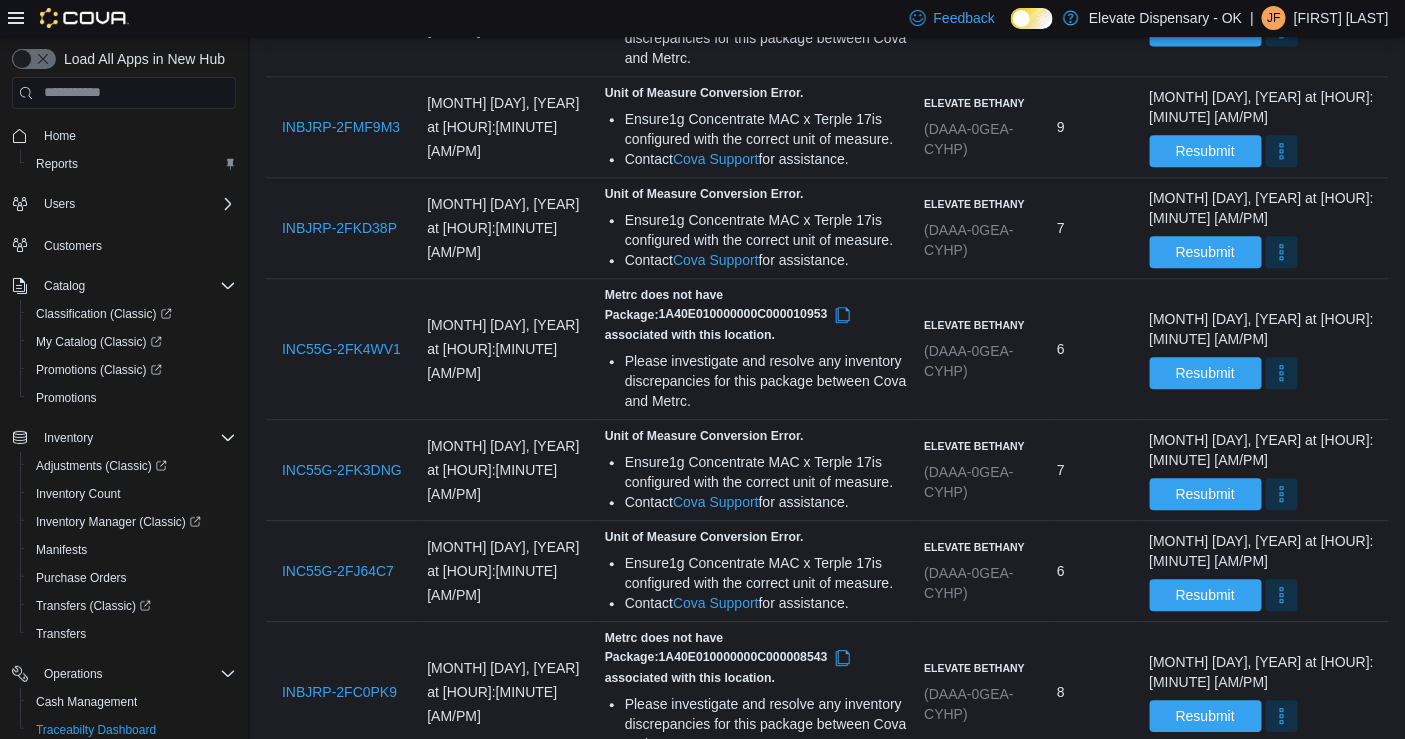 scroll, scrollTop: 1500, scrollLeft: 0, axis: vertical 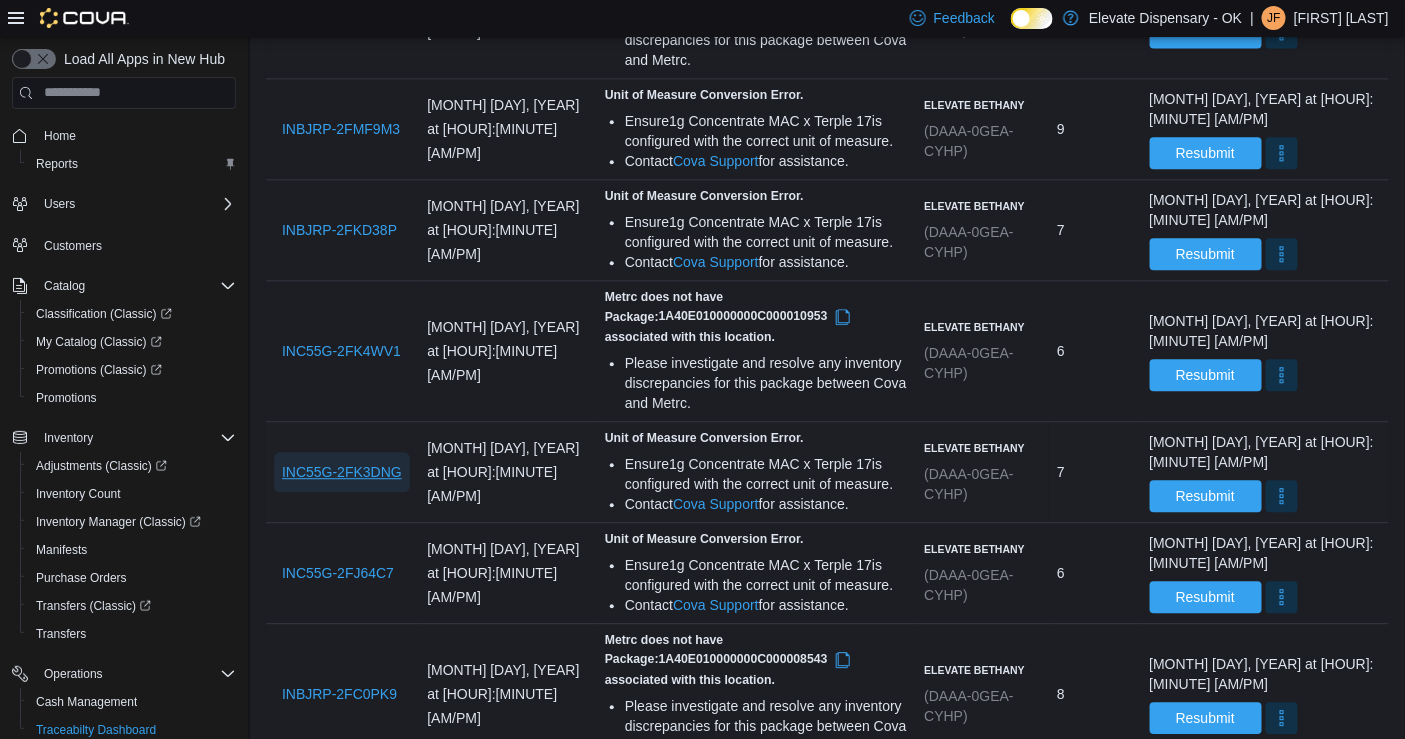 click on "INC55G-2FK3DNG" at bounding box center [342, 472] 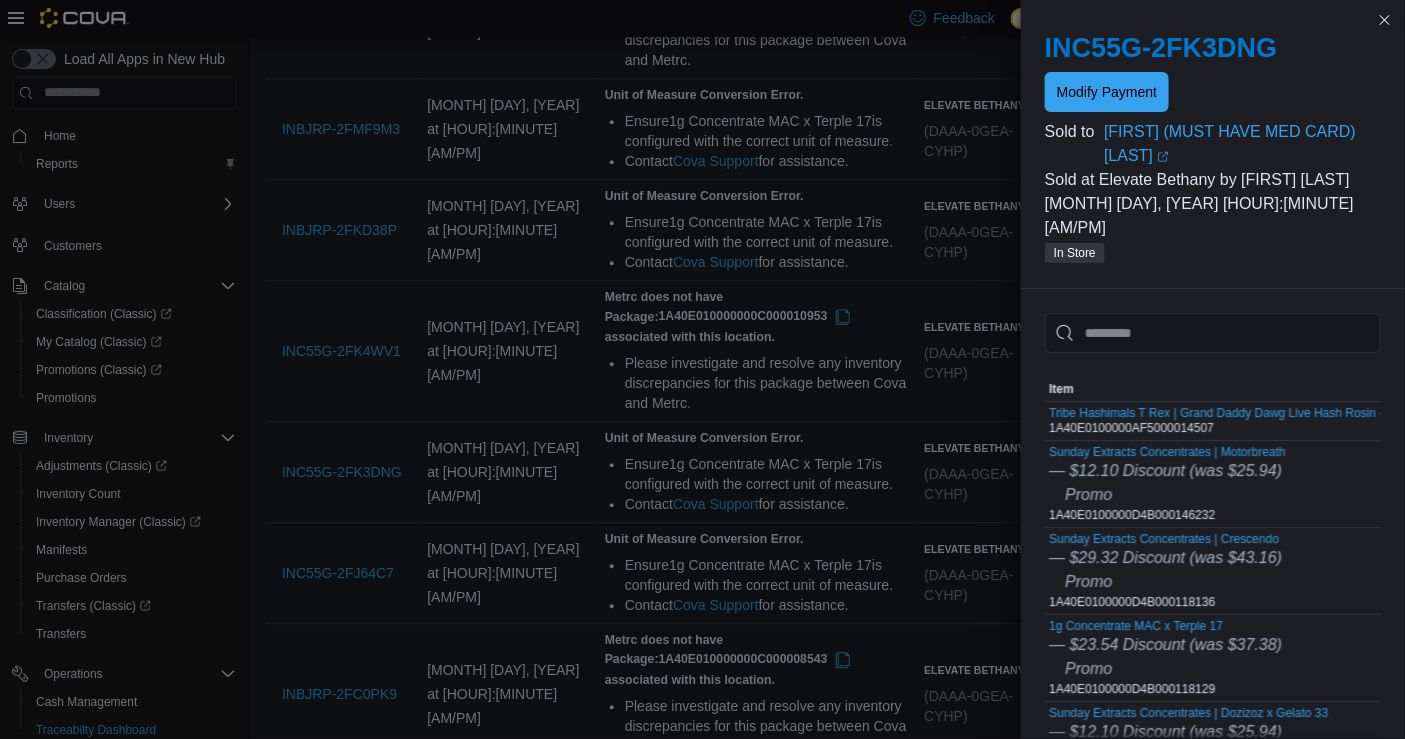 click on "Tribe Hashimals T Rex | Grand Daddy Dawg Live Hash Rosin - 0.5g 1A40E0100000AF5000014507" at bounding box center [1229, 421] 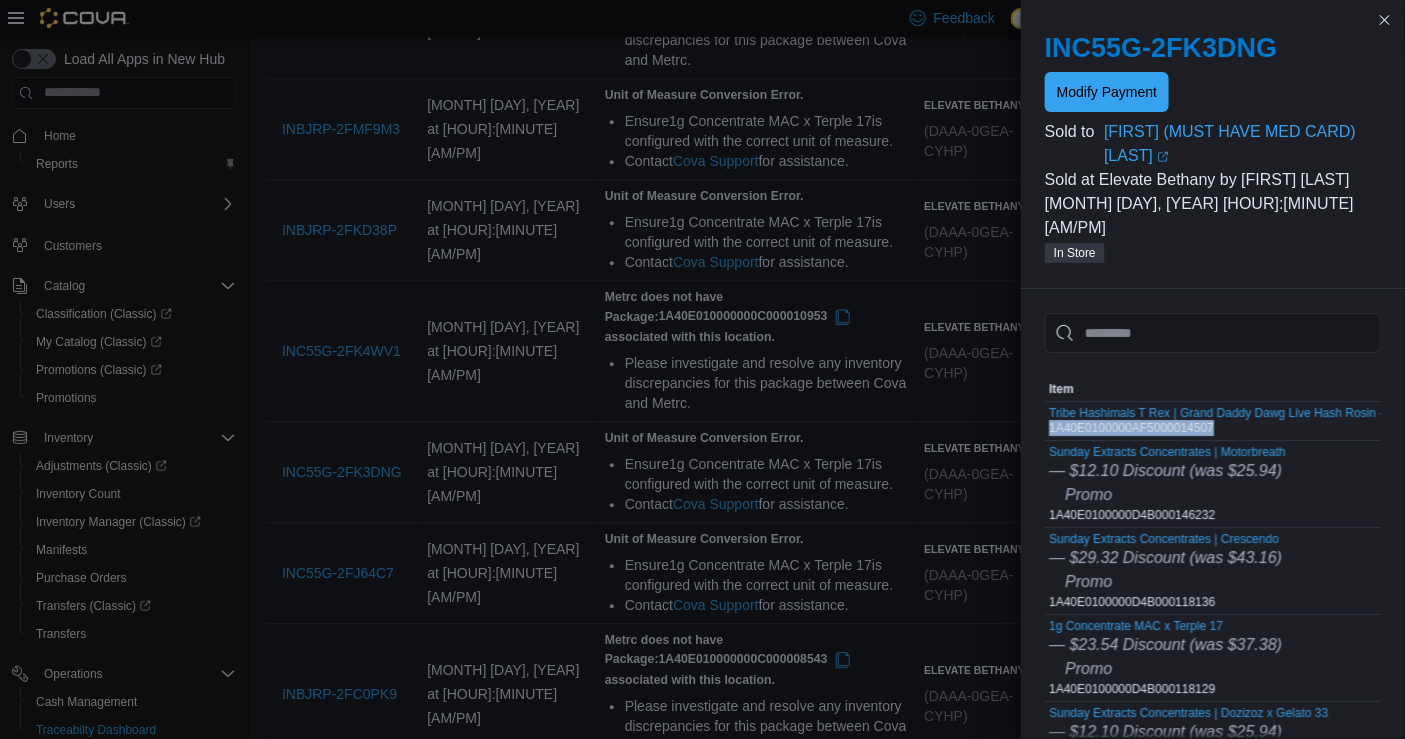 click on "Tribe Hashimals T Rex | Grand Daddy Dawg Live Hash Rosin - 0.5g 1A40E0100000AF5000014507" at bounding box center (1229, 421) 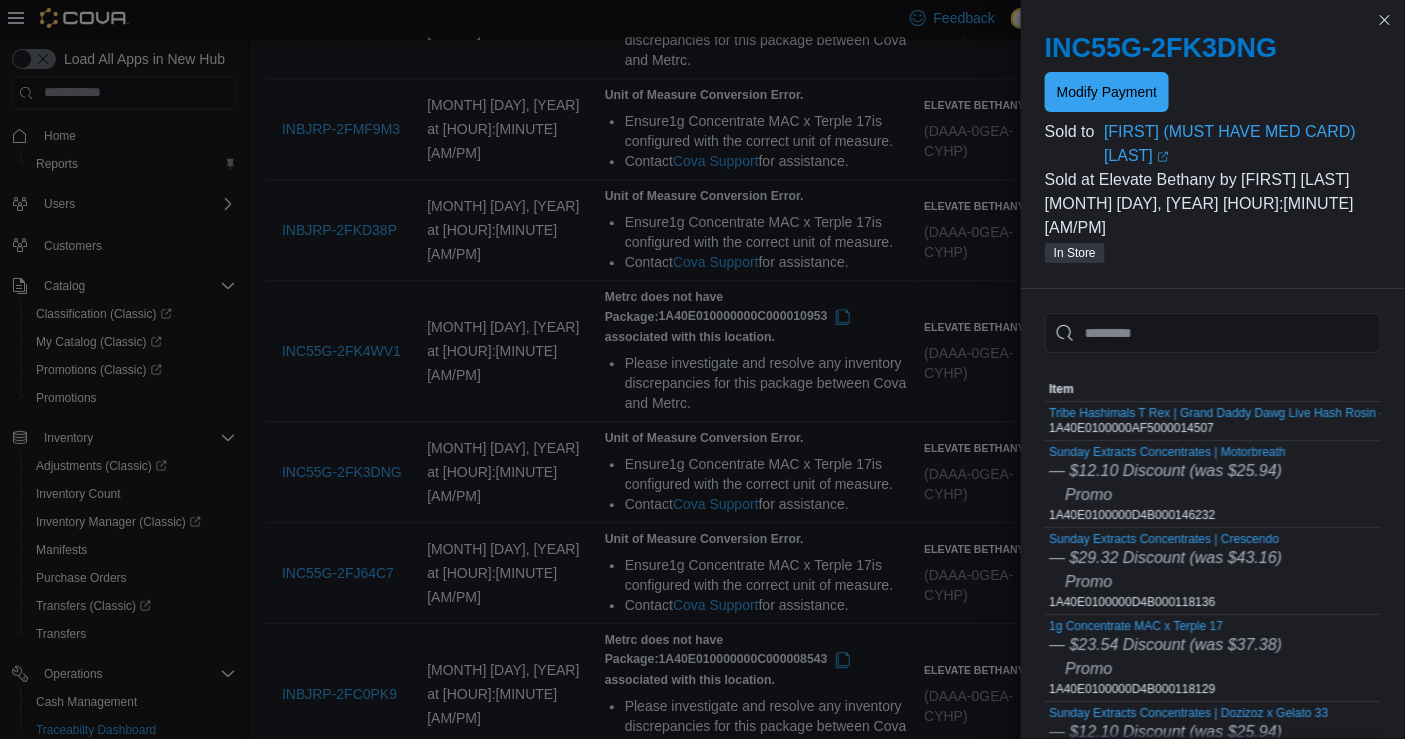click on "Sunday Extracts Concentrates | Motorbreath — $12.10 Discount
(was $25.94) Promo 1A40E0100000D4B000146232" at bounding box center (1167, 484) 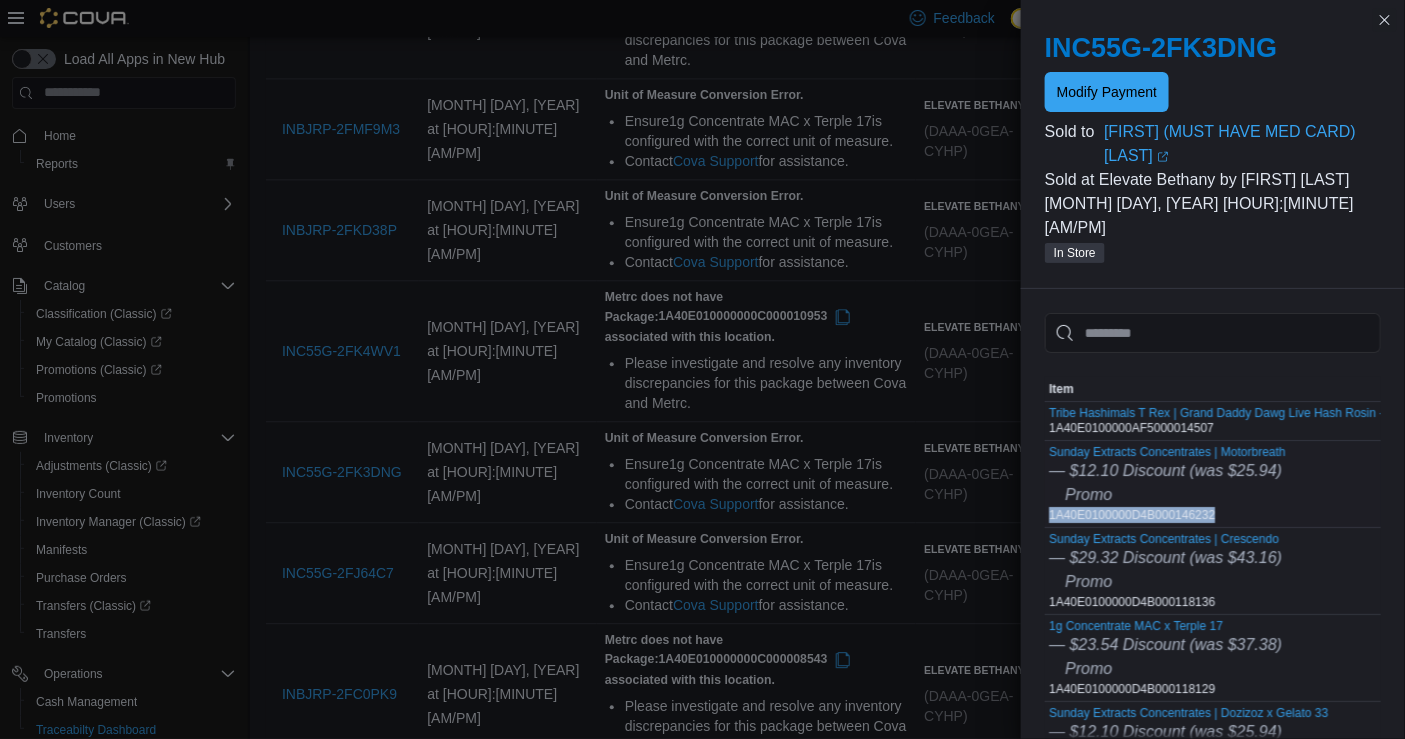 click on "Sunday Extracts Concentrates | Motorbreath — $12.10 Discount
(was $25.94) Promo 1A40E0100000D4B000146232" at bounding box center [1167, 484] 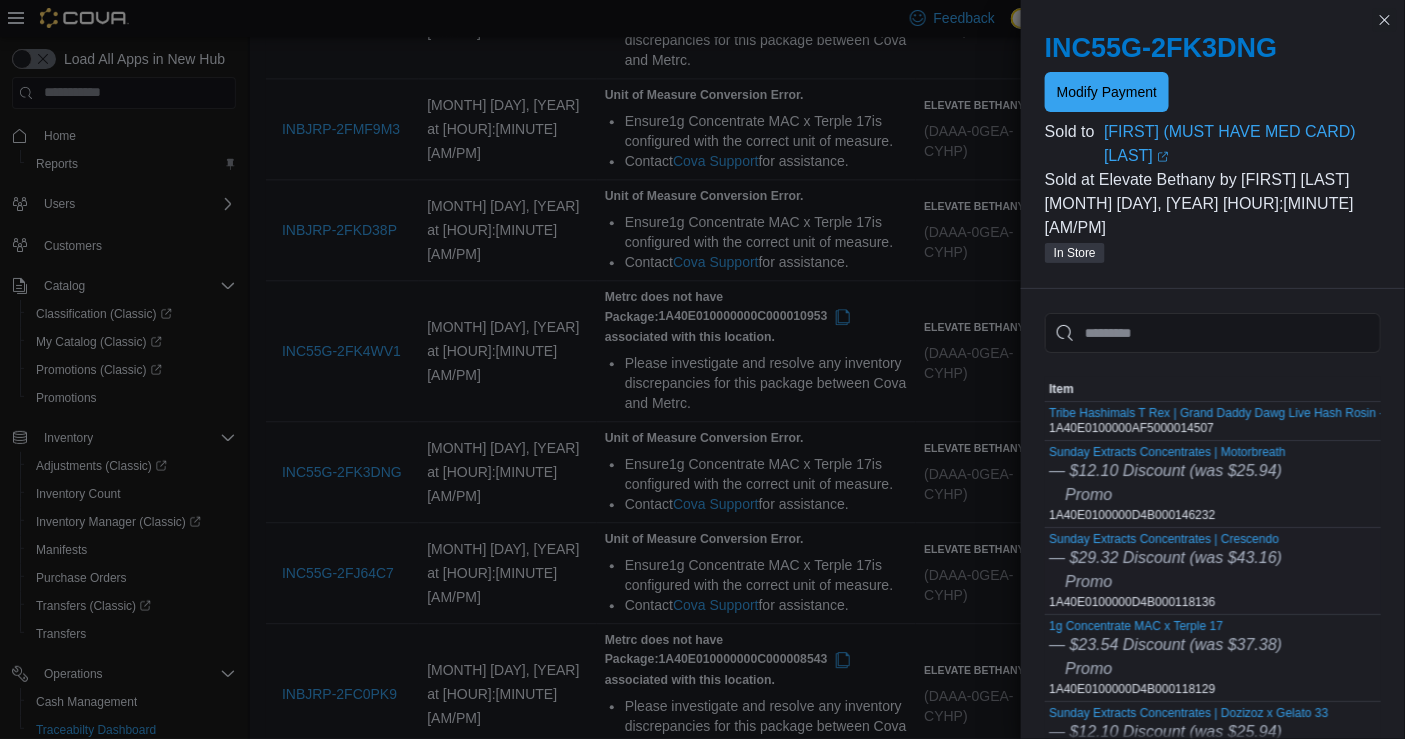 click on "Sunday Extracts Concentrates | Crescendo — $29.32 Discount
(was $43.16) Promo 1A40E0100000D4B000118136" at bounding box center [1165, 571] 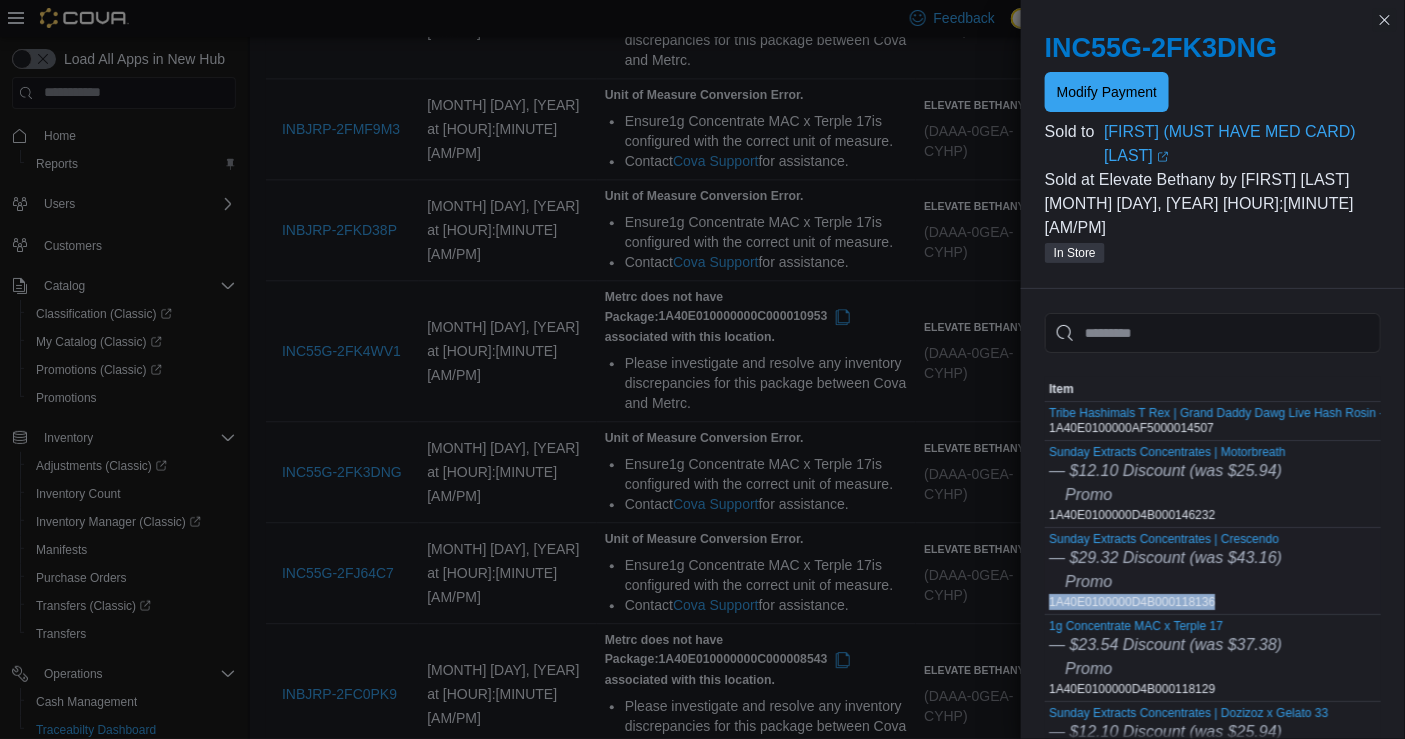 click on "Sunday Extracts Concentrates | Crescendo — $29.32 Discount
(was $43.16) Promo 1A40E0100000D4B000118136" at bounding box center [1165, 571] 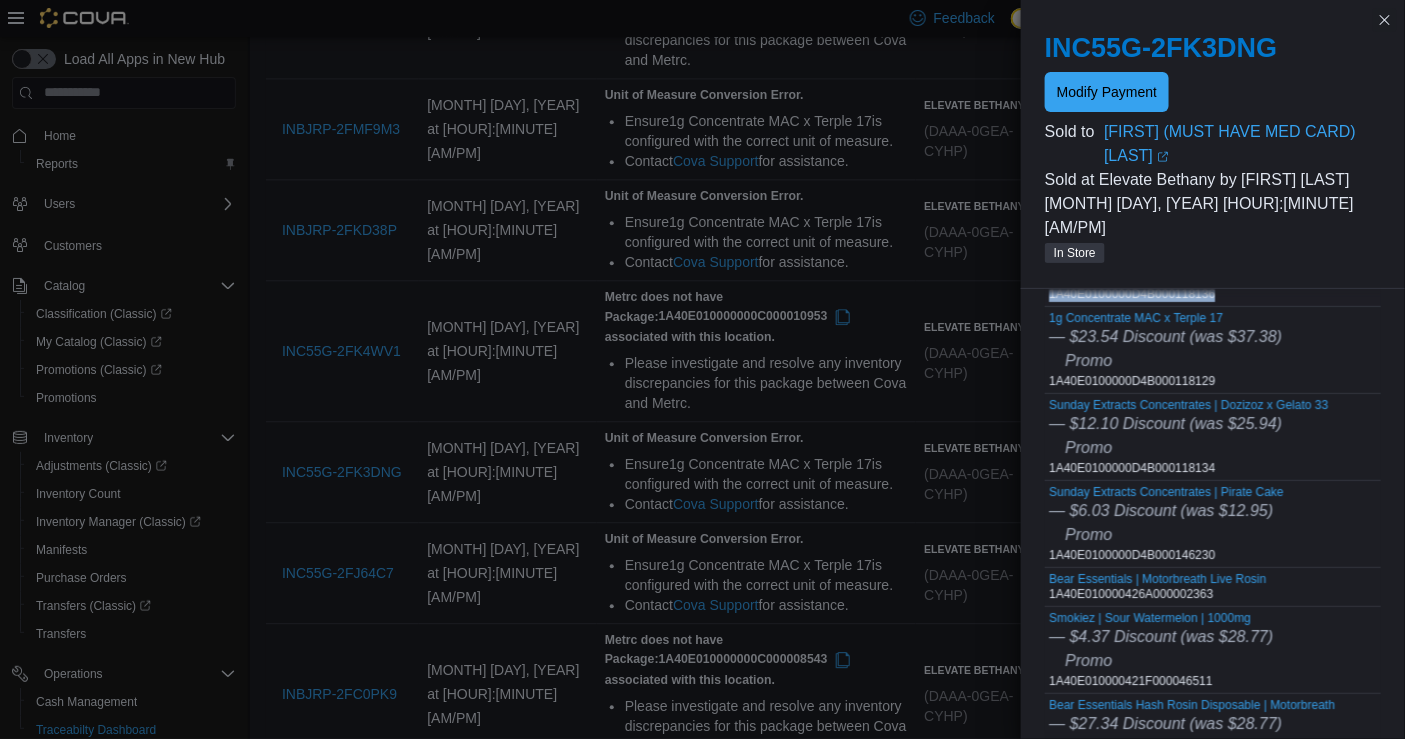 scroll, scrollTop: 310, scrollLeft: 0, axis: vertical 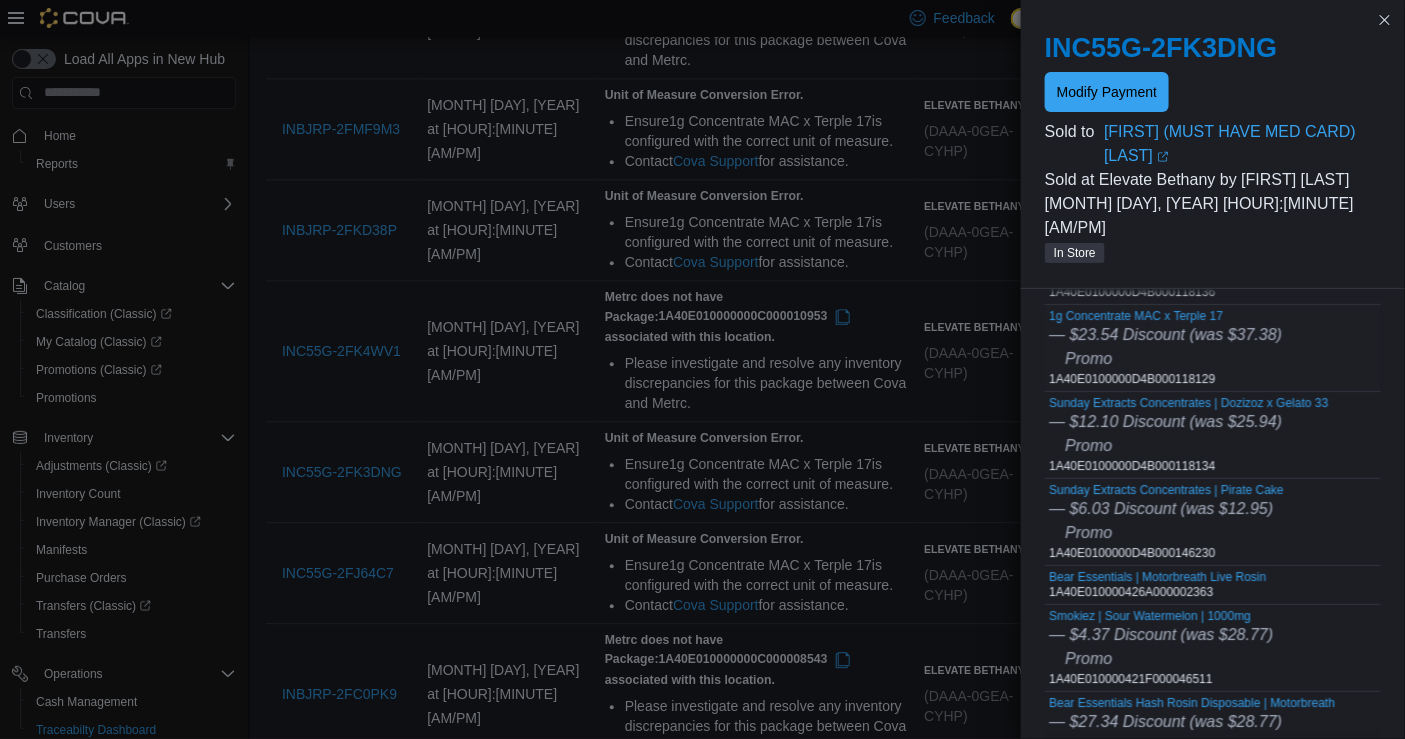 click on "1g Concentrate MAC x Terple 17 — $23.54 Discount
(was $37.38) Promo 1A40E0100000D4B000118129" at bounding box center [1165, 348] 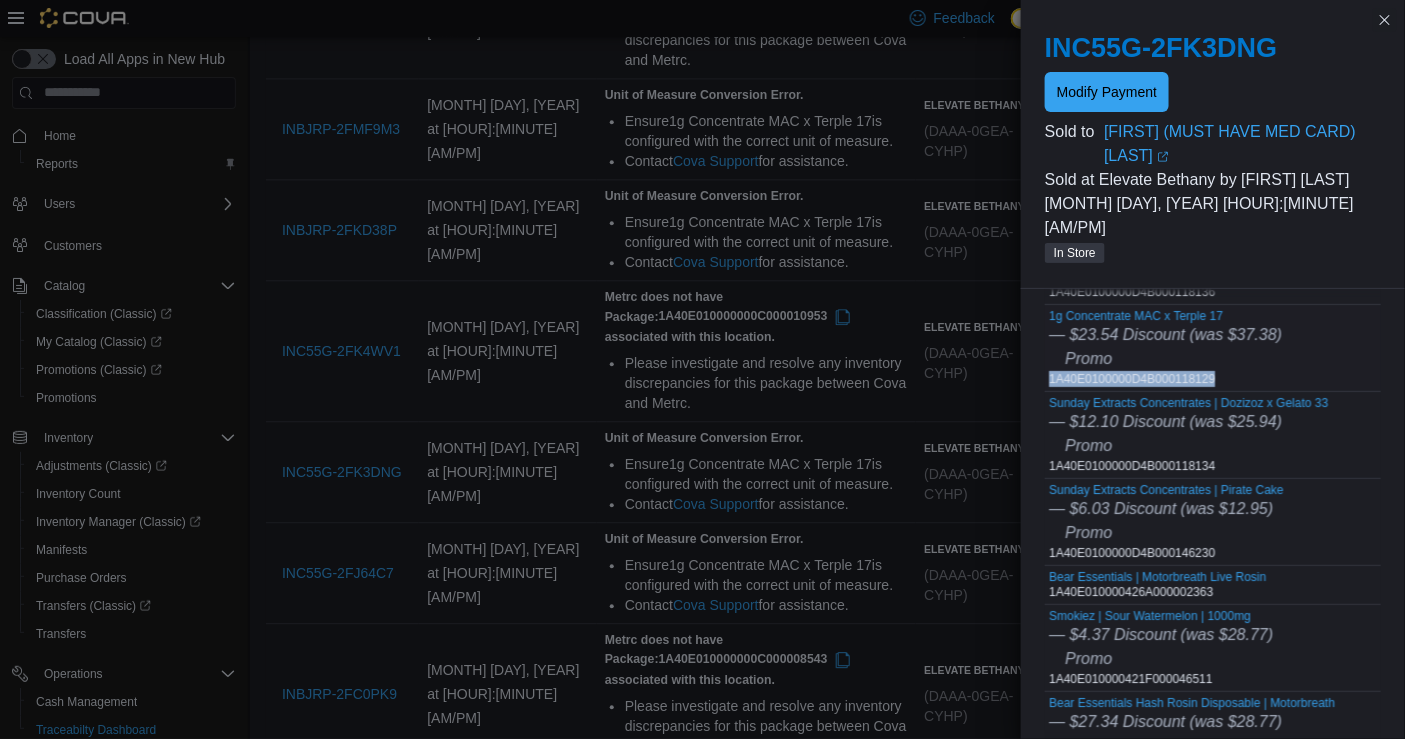 click on "1g Concentrate MAC x Terple 17 — $23.54 Discount
(was $37.38) Promo 1A40E0100000D4B000118129" at bounding box center (1165, 348) 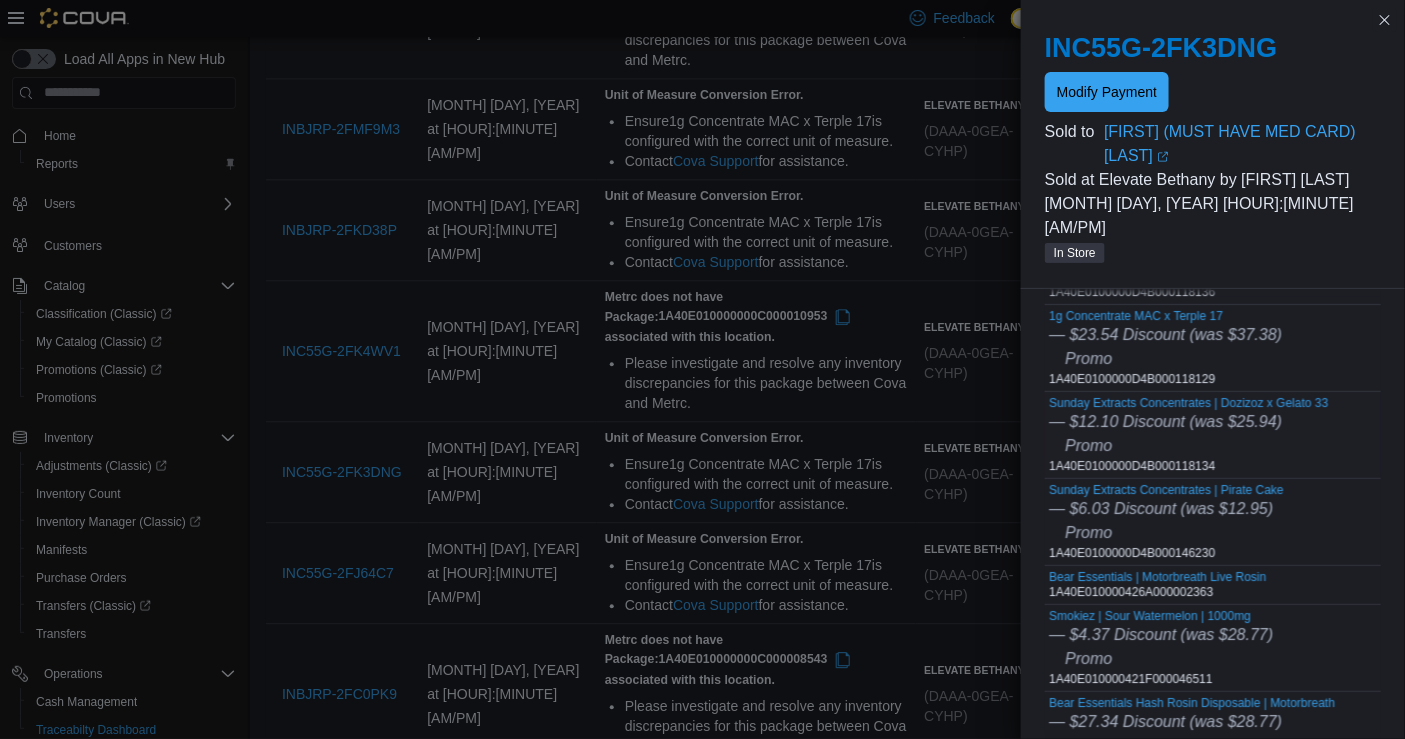 click on "Sunday Extracts Concentrates | Dozizoz x Gelato 33 — $12.10 Discount
(was $25.94) Promo 1A40E0100000D4B000118134" at bounding box center [1188, 435] 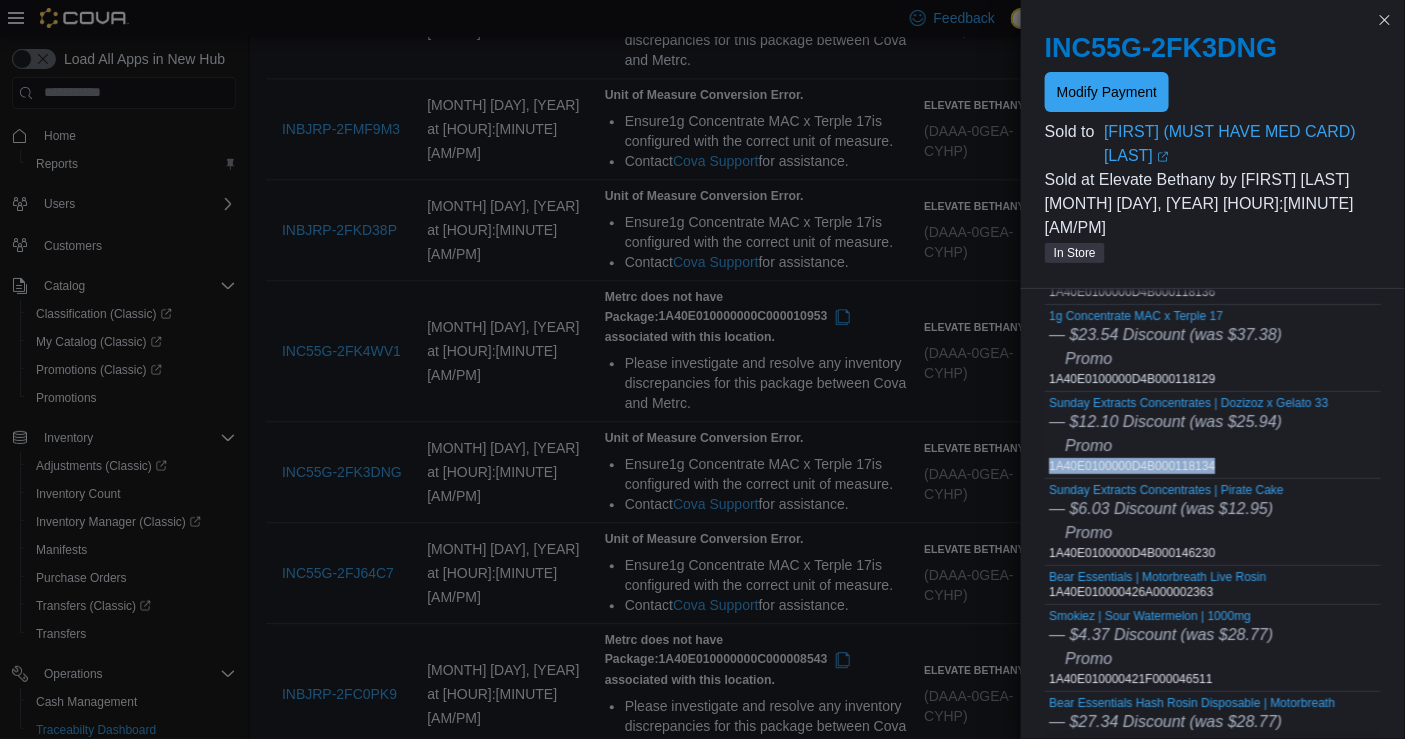 click on "Sunday Extracts Concentrates | Dozizoz x Gelato 33 — $12.10 Discount
(was $25.94) Promo 1A40E0100000D4B000118134" at bounding box center (1188, 435) 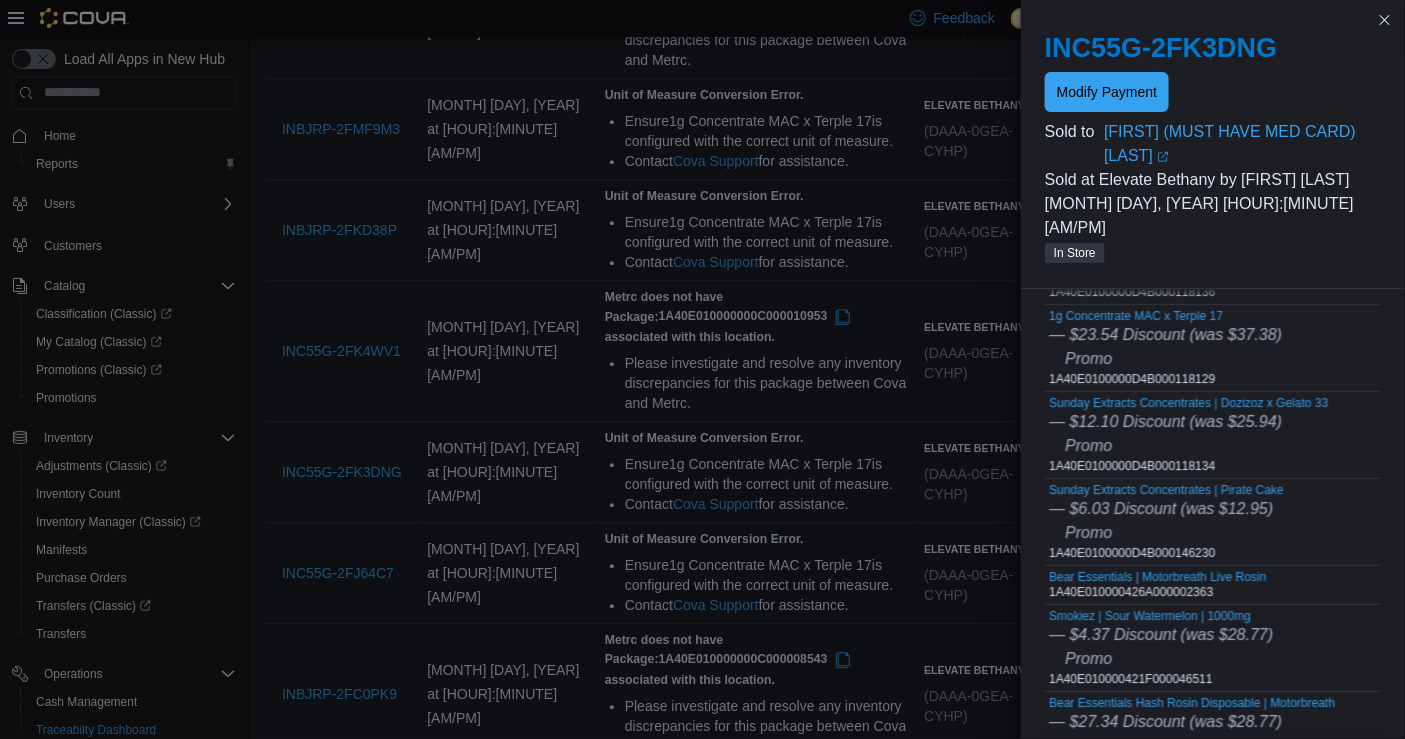 click on "Sunday Extracts Concentrates | Pirate Cake — $6.03 Discount
(was $12.95) Promo 1A40E0100000D4B000146230" at bounding box center [1166, 522] 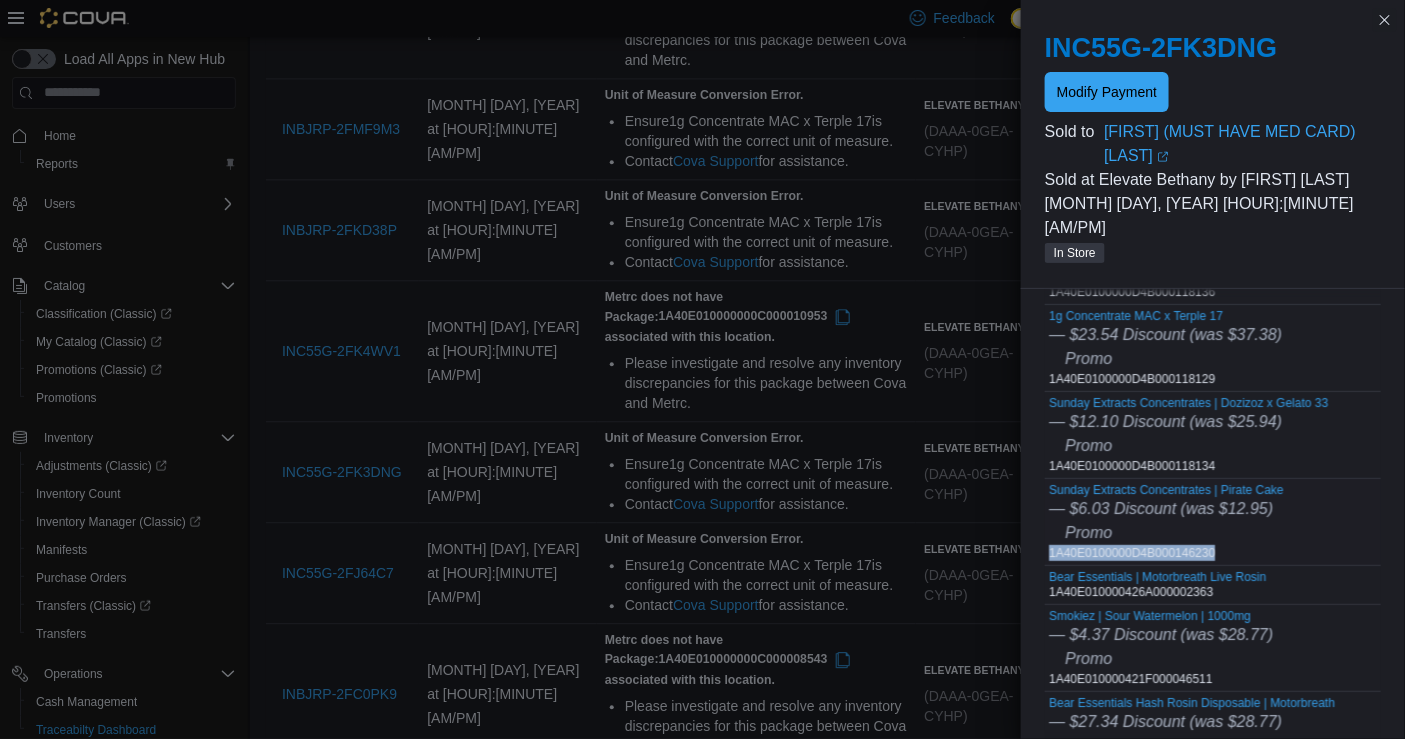 click on "Sunday Extracts Concentrates | Pirate Cake — $6.03 Discount
(was $12.95) Promo 1A40E0100000D4B000146230" at bounding box center [1166, 522] 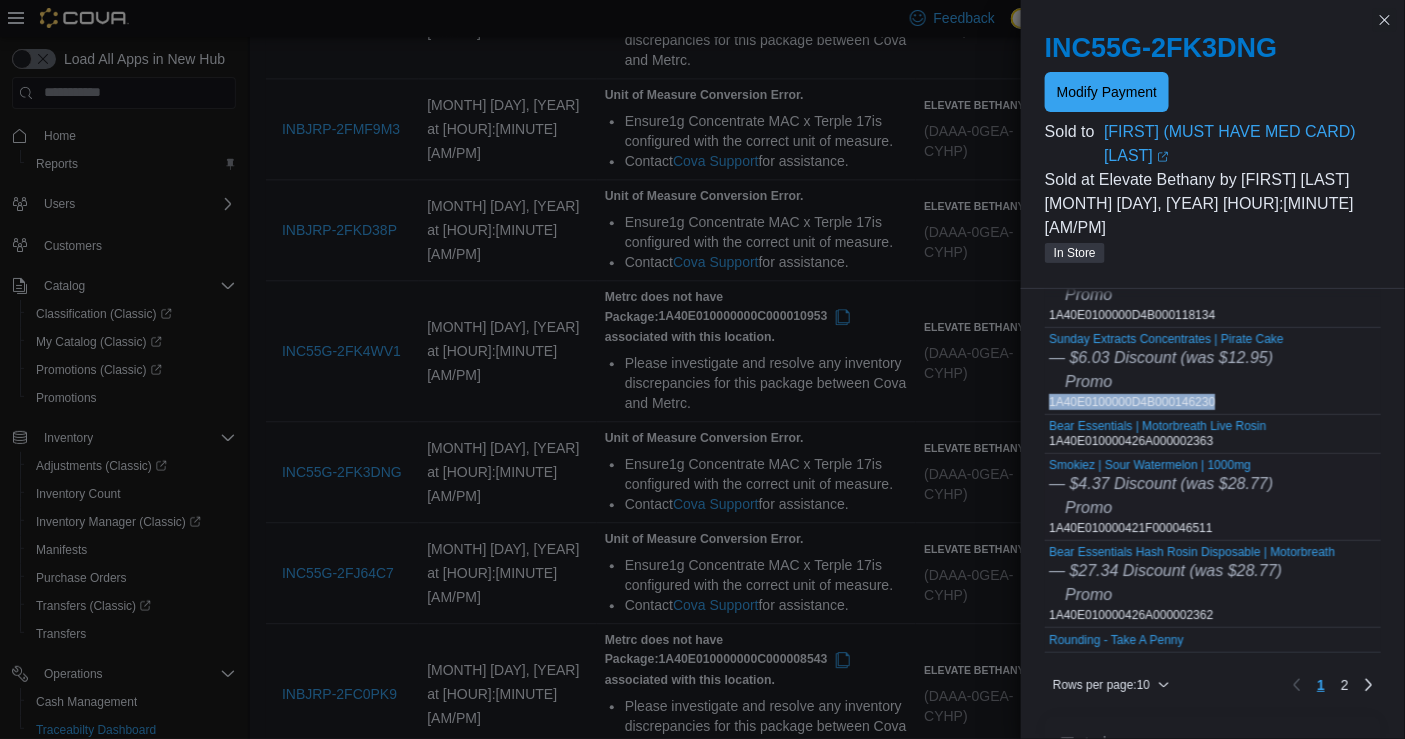 scroll, scrollTop: 463, scrollLeft: 0, axis: vertical 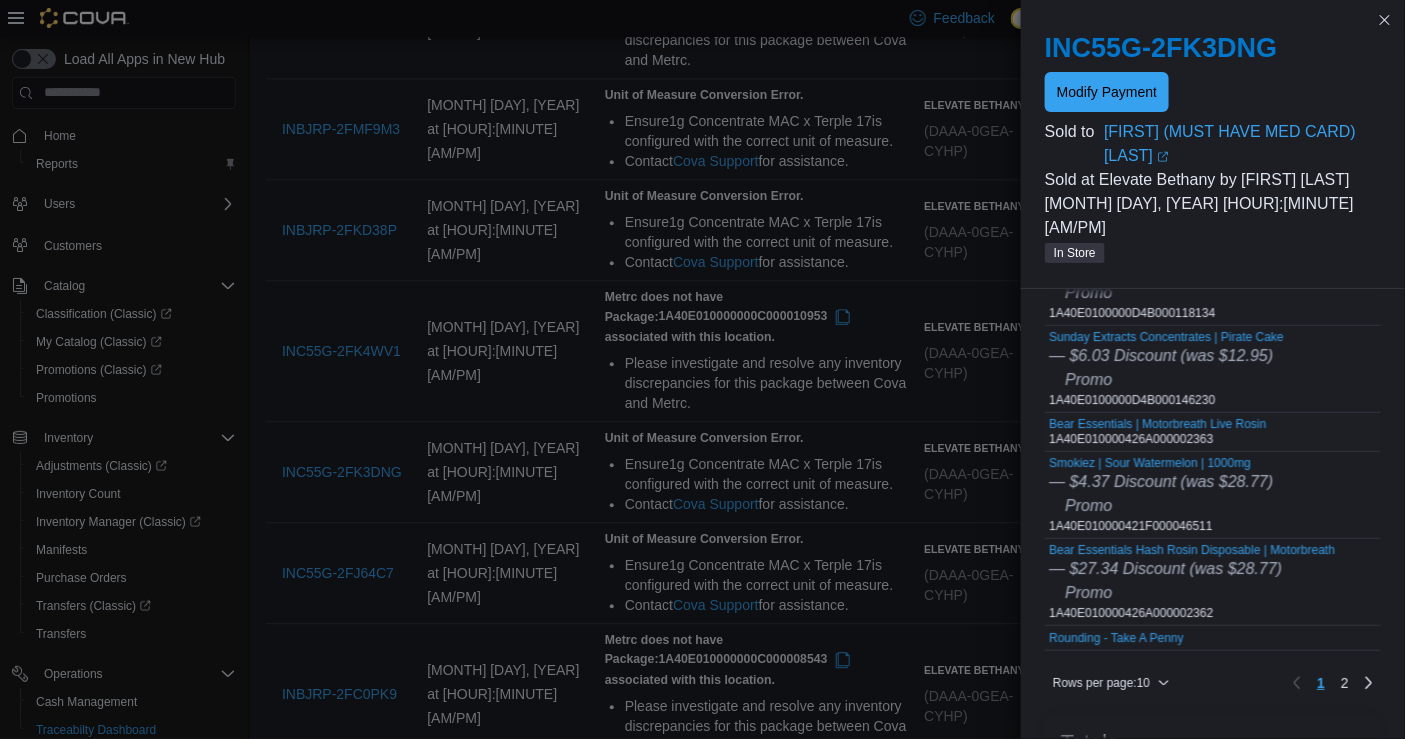 click on "Bear Essentials | Motorbreath Live Rosin 1A40E010000426A000002363" at bounding box center (1157, 432) 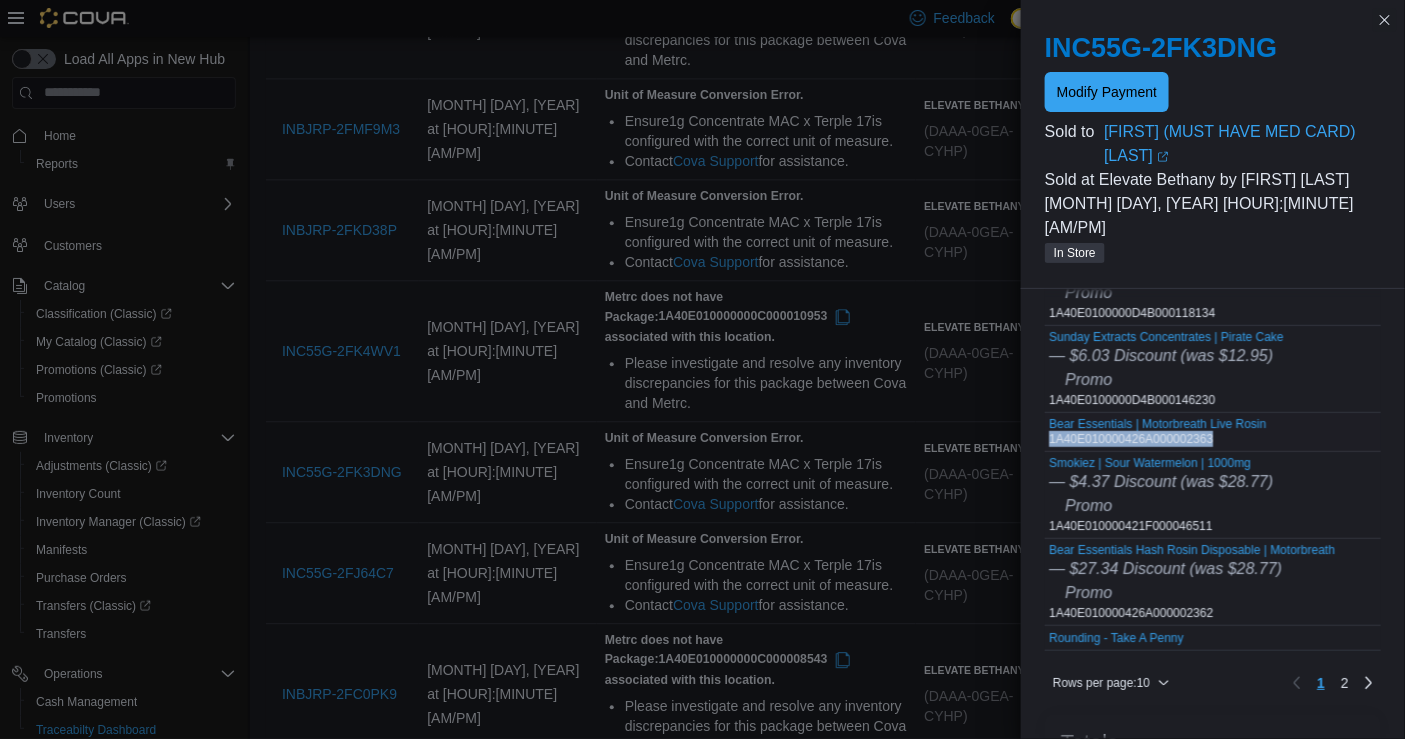 click on "Bear Essentials | Motorbreath Live Rosin 1A40E010000426A000002363" at bounding box center (1157, 432) 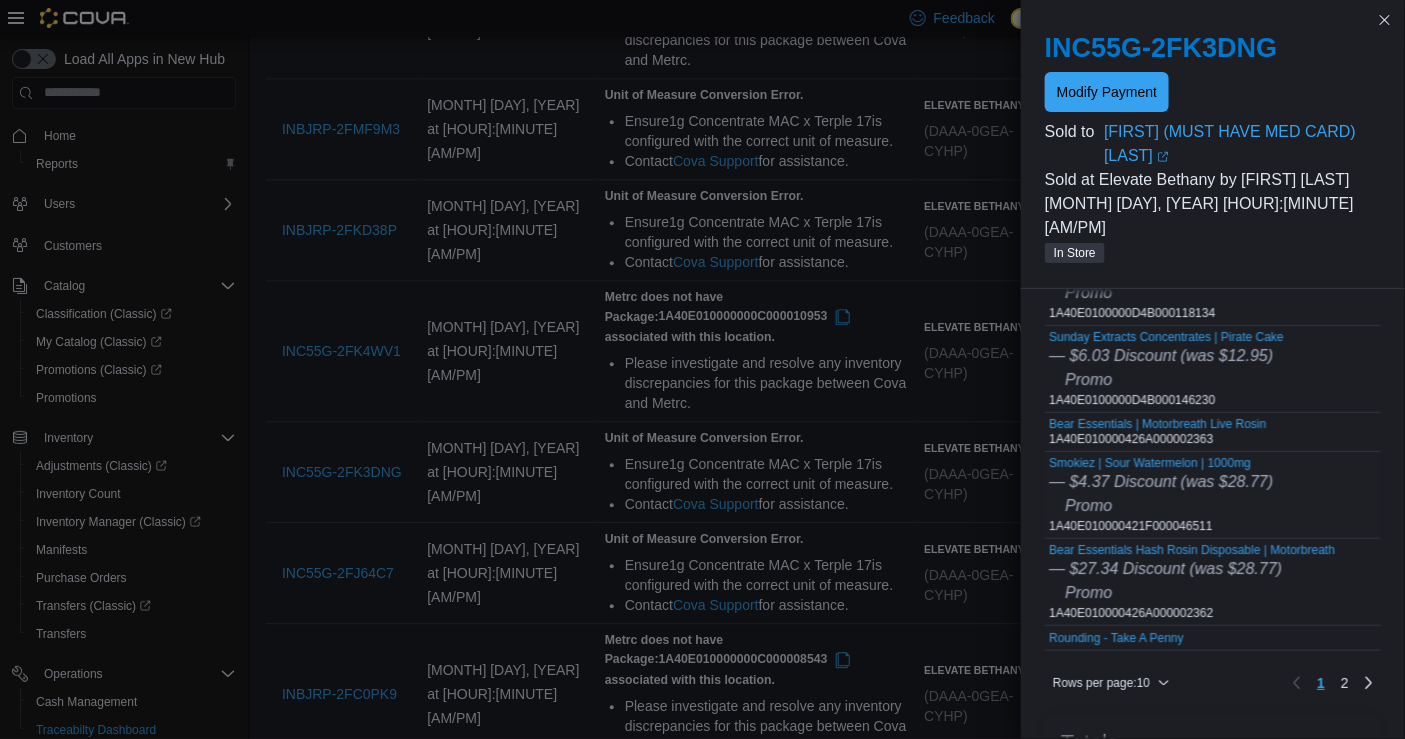 click on "Smokiez | Sour Watermelon | 1000mg — $4.37 Discount
(was $28.77) Promo 1A40E010000421F000046511" at bounding box center (1161, 495) 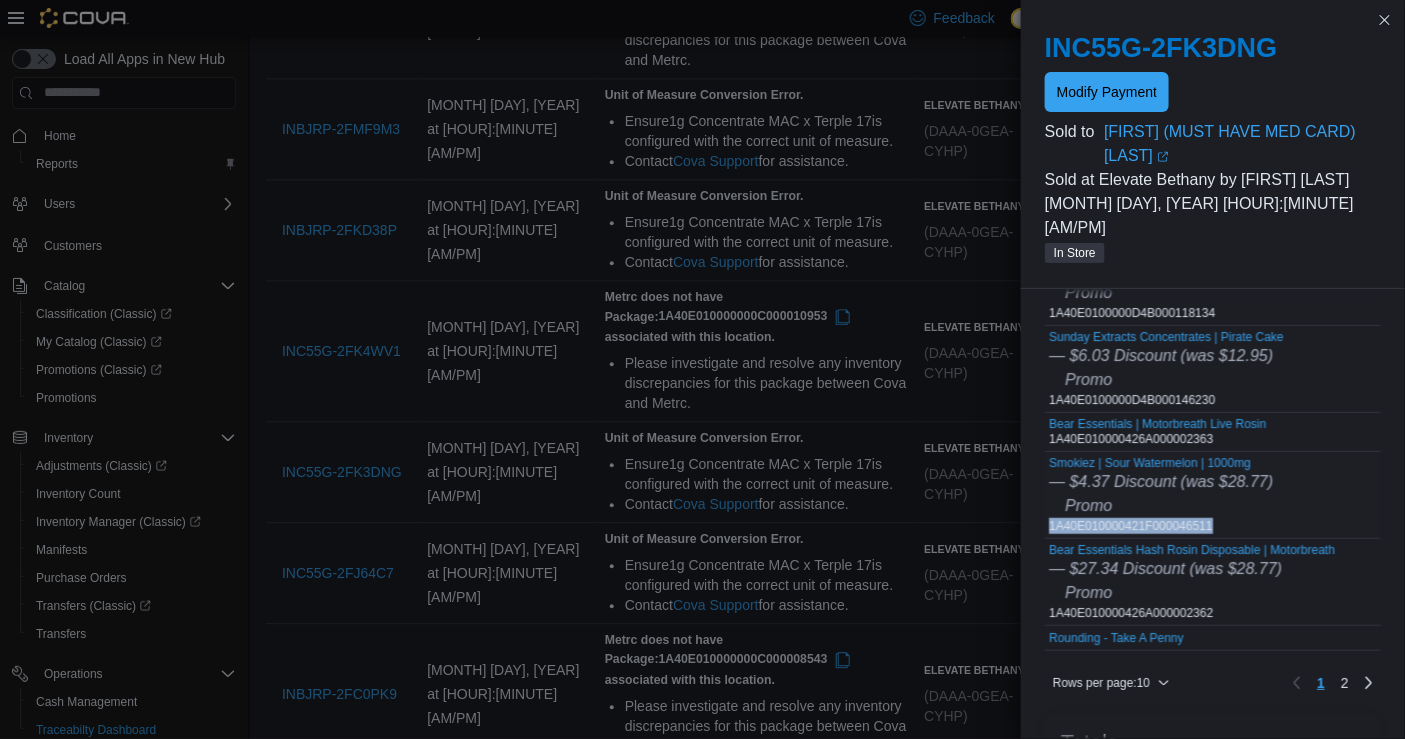 click on "Smokiez | Sour Watermelon | 1000mg — $4.37 Discount
(was $28.77) Promo 1A40E010000421F000046511" at bounding box center (1161, 495) 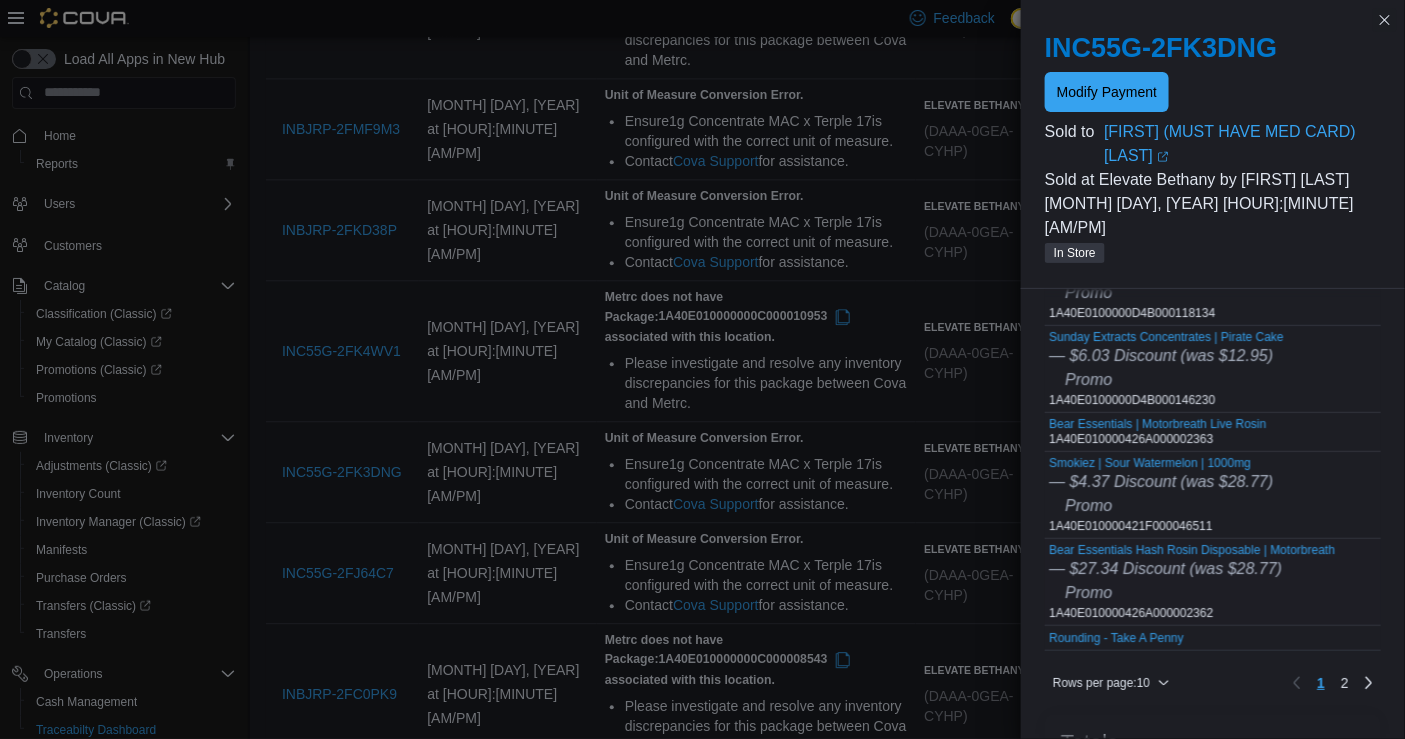 click on "Bear Essentials Hash Rosin Disposable | Motorbreath — $[PRICE] Discount
(was $[PRICE]) Promo 1A40E010000426A000002362" at bounding box center [1192, 582] 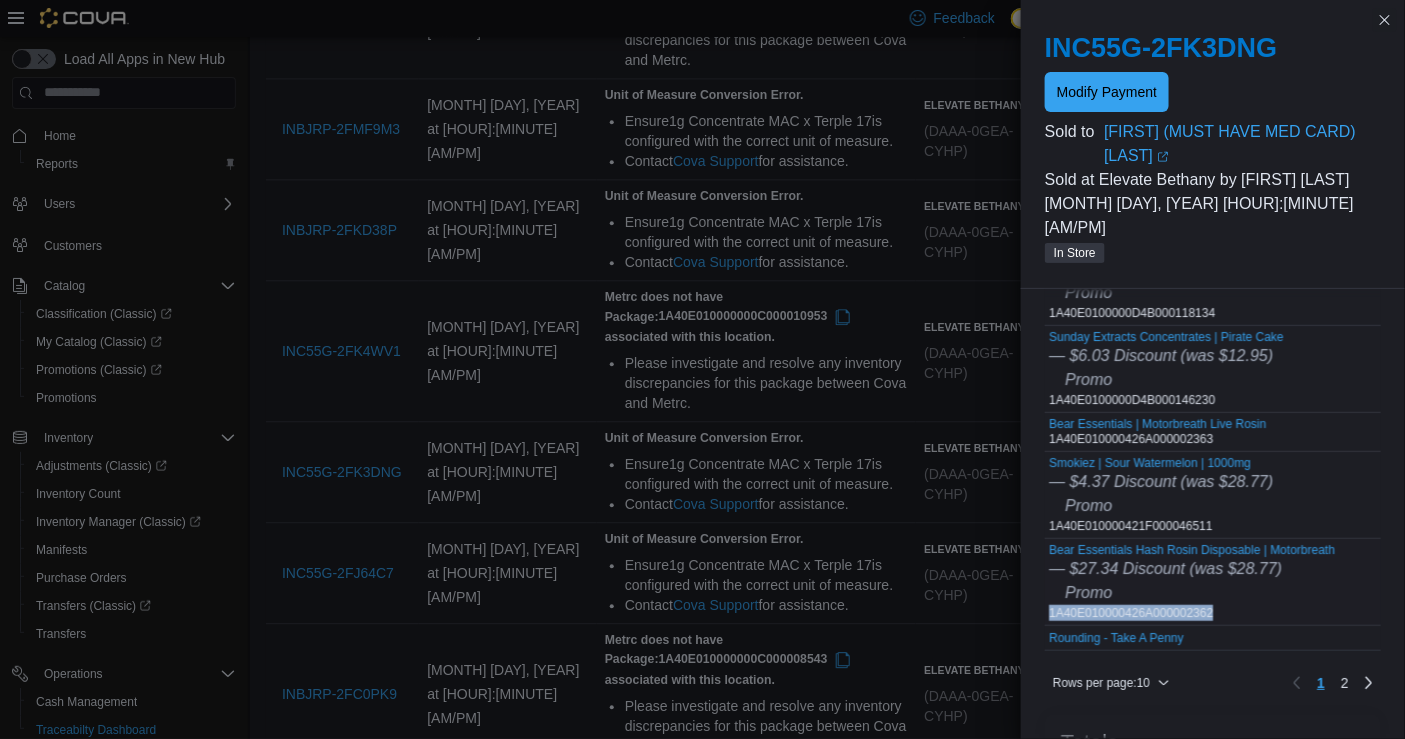 click on "Bear Essentials Hash Rosin Disposable | Motorbreath — $[PRICE] Discount
(was $[PRICE]) Promo 1A40E010000426A000002362" at bounding box center (1192, 582) 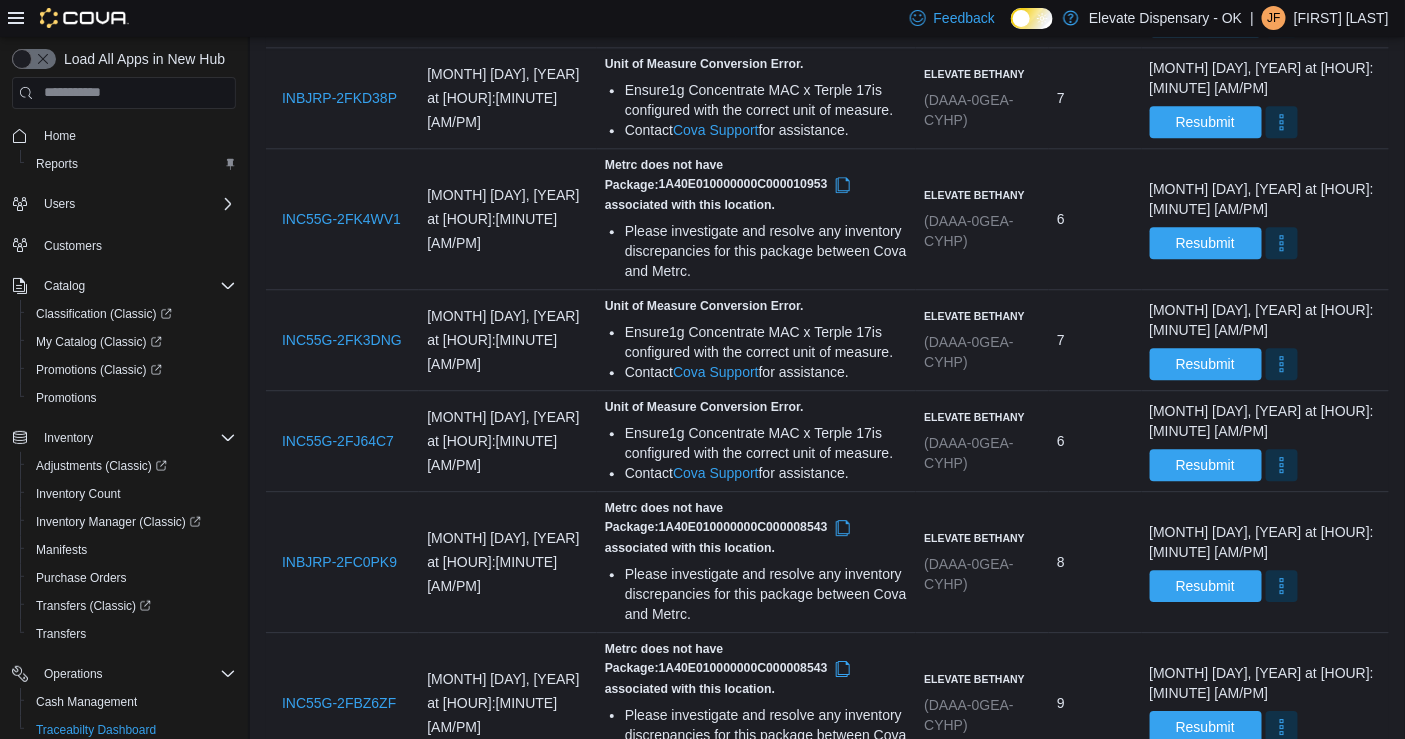 scroll, scrollTop: 1631, scrollLeft: 0, axis: vertical 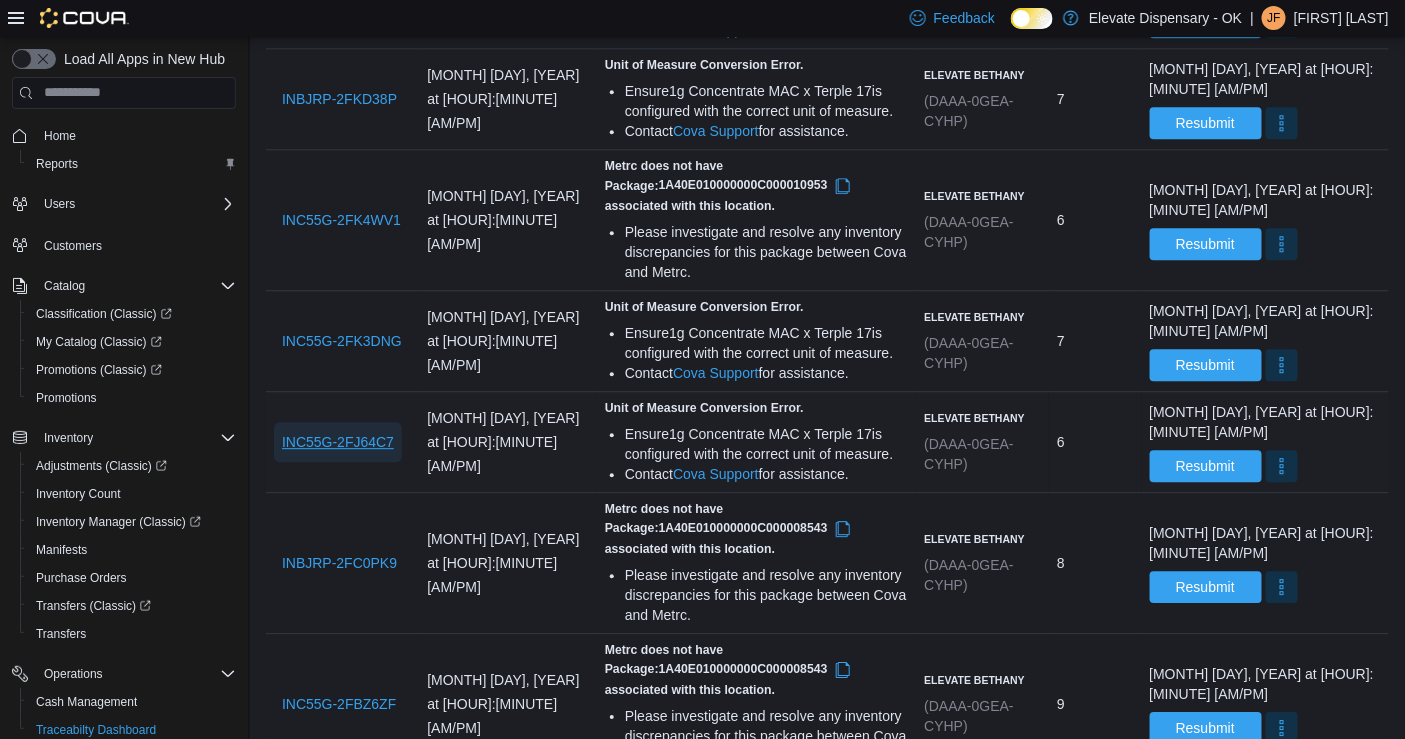 click on "INC55G-2FJ64C7" at bounding box center [338, 442] 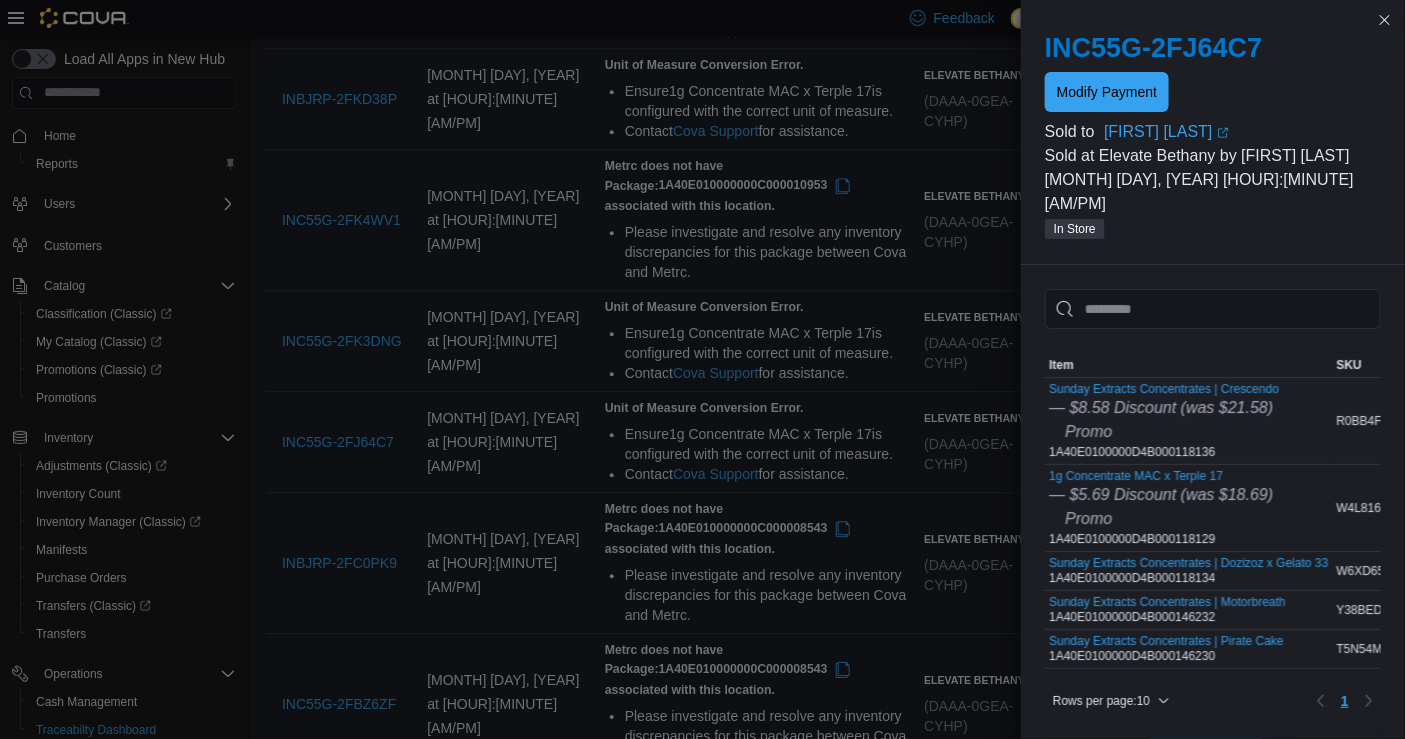 click on "Sunday Extracts Concentrates | Pirate Cake — $[PRICE] Discount
(was $[PRICE]) Promo 1A40E0100000D4B000118136" at bounding box center [1164, 421] 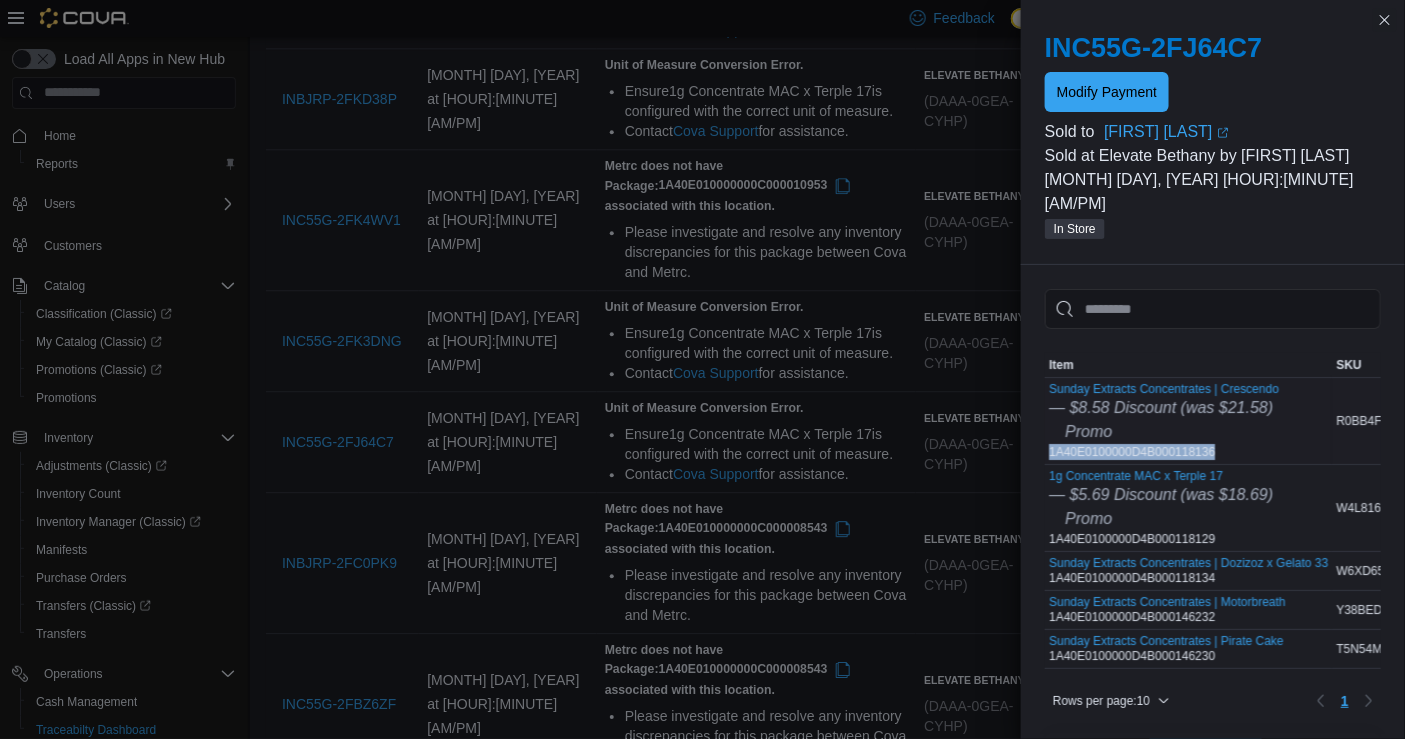 click on "Sunday Extracts Concentrates | Pirate Cake — $[PRICE] Discount
(was $[PRICE]) Promo 1A40E0100000D4B000118136" at bounding box center [1164, 421] 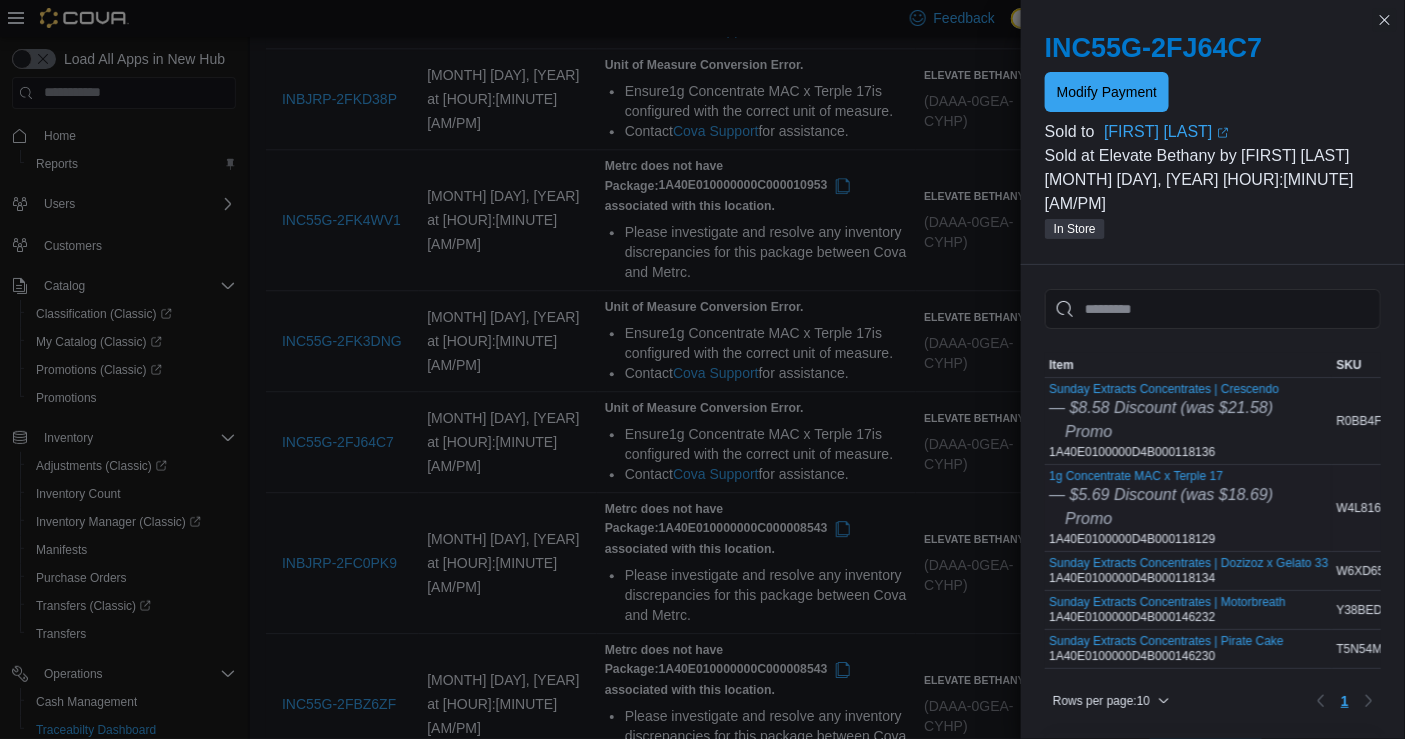 click on "1g Concentrate MAC x Terple 17 — $5.69 Discount
(was $18.69) Promo 1A40E0100000D4B000118129" at bounding box center [1161, 508] 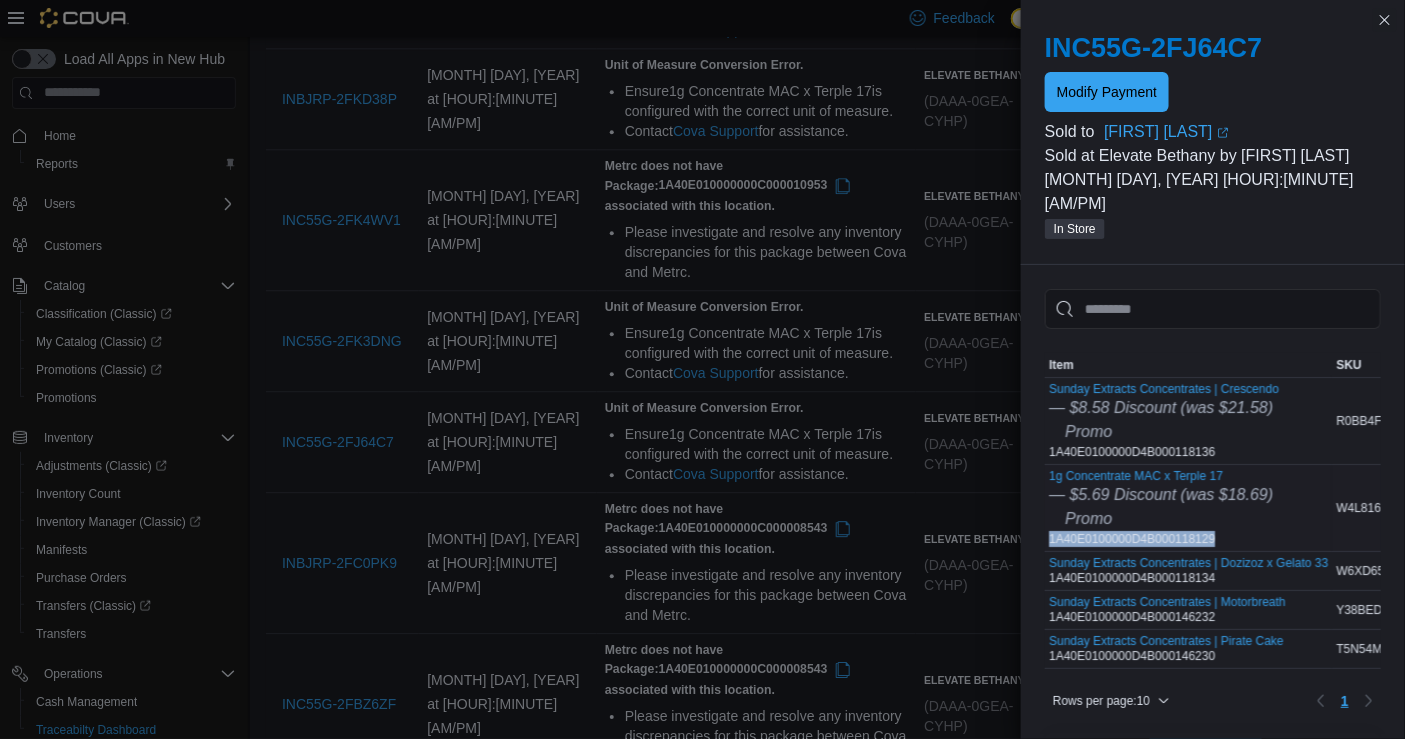 click on "1g Concentrate MAC x Terple 17 — $5.69 Discount
(was $18.69) Promo 1A40E0100000D4B000118129" at bounding box center [1161, 508] 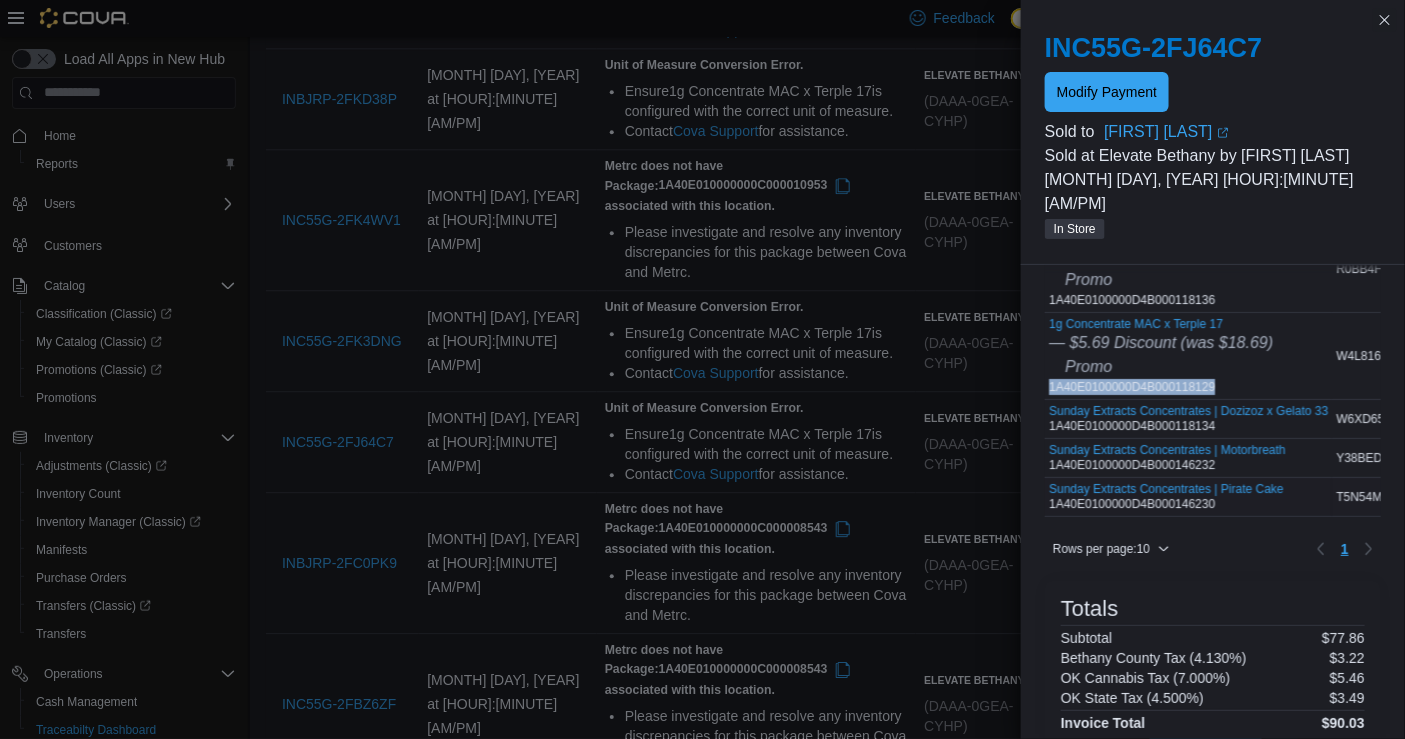 scroll, scrollTop: 153, scrollLeft: 0, axis: vertical 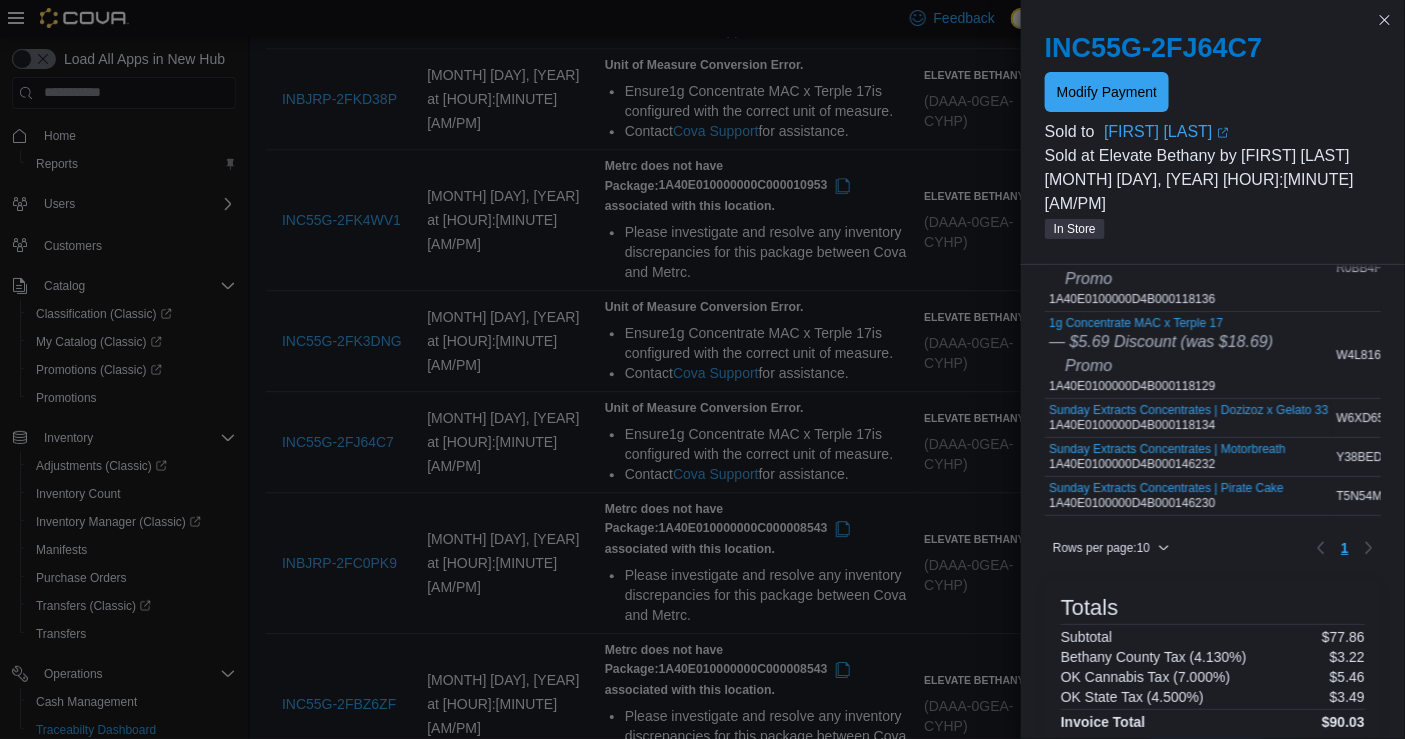 click on "Sunday Extracts Concentrates | Dozizoz x Gelato 33 1A40E0100000D4B000118134" at bounding box center (1188, 418) 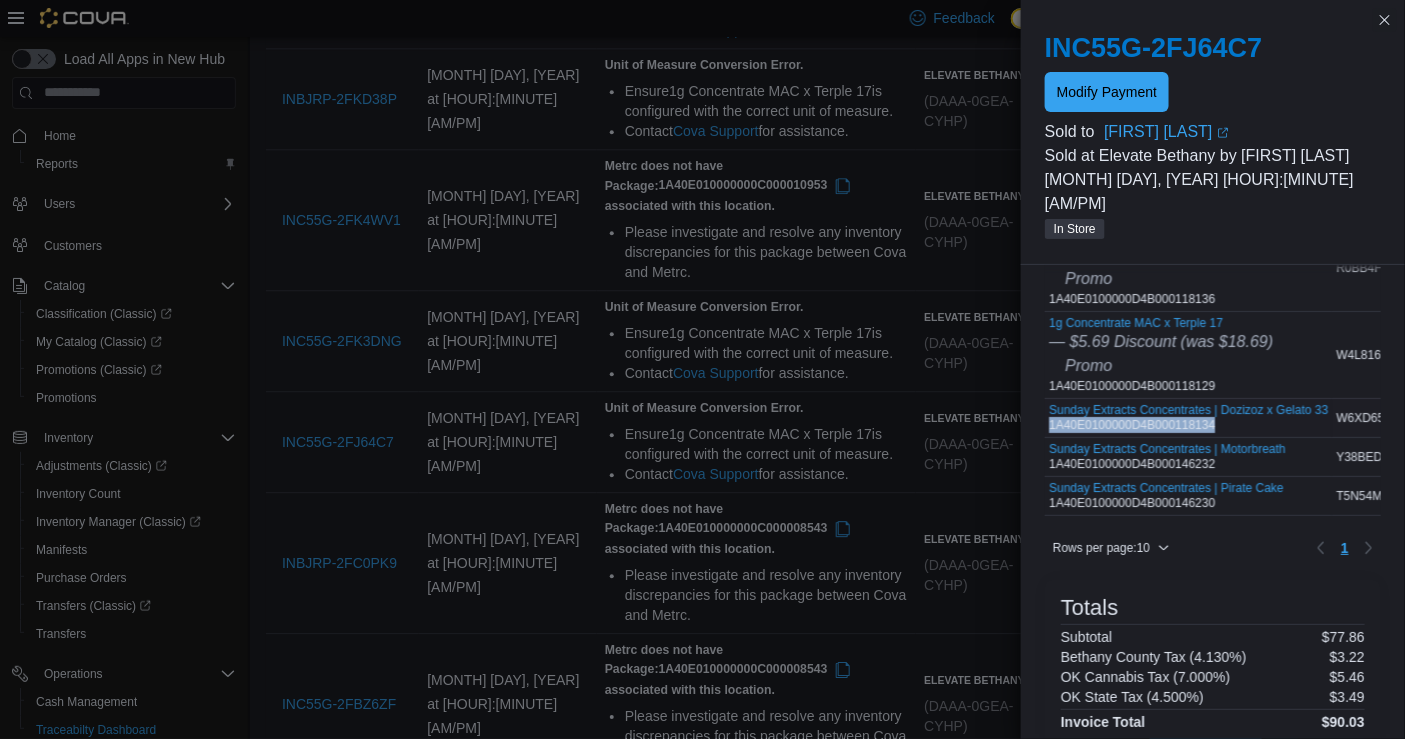 click on "Sunday Extracts Concentrates | Dozizoz x Gelato 33 1A40E0100000D4B000118134" at bounding box center [1188, 418] 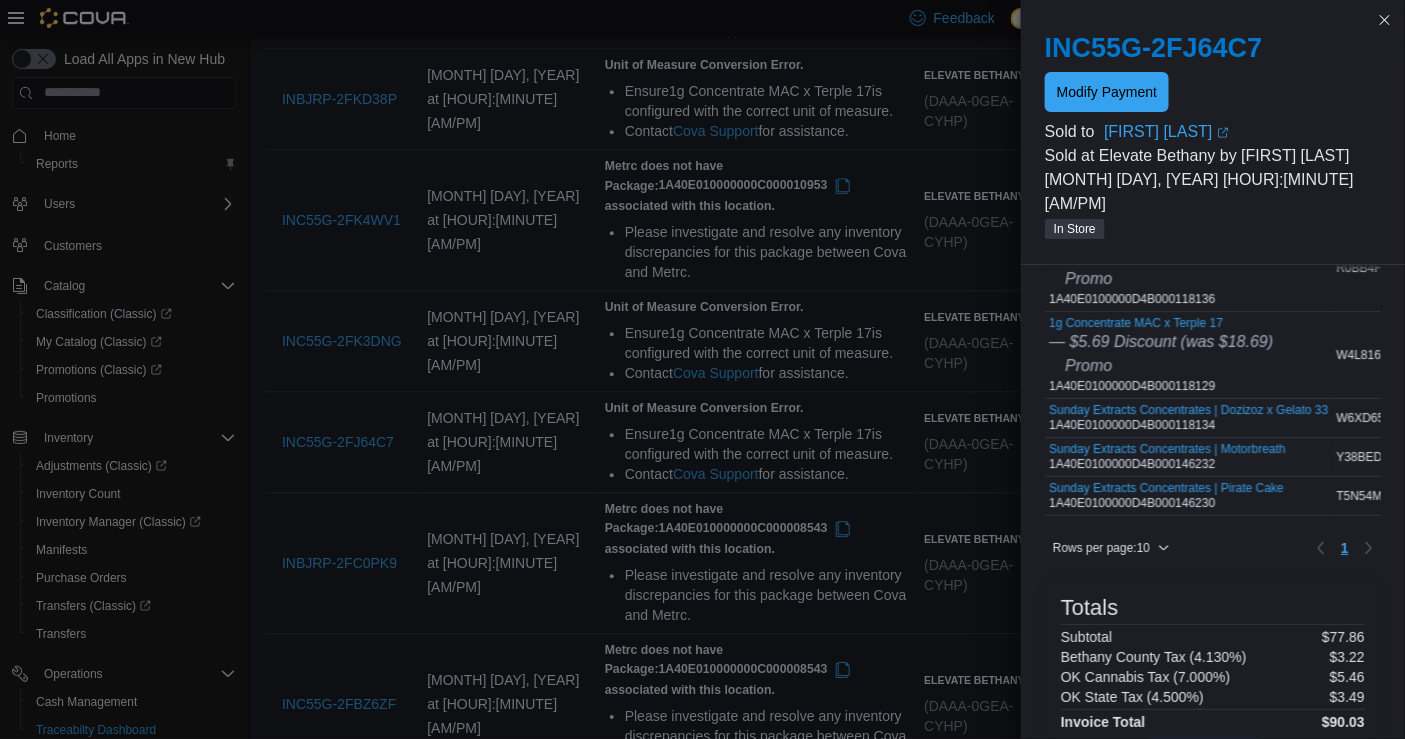 click on "Sunday Extracts Concentrates | Motorbreath 1A40E0100000D4B000146232" at bounding box center (1167, 457) 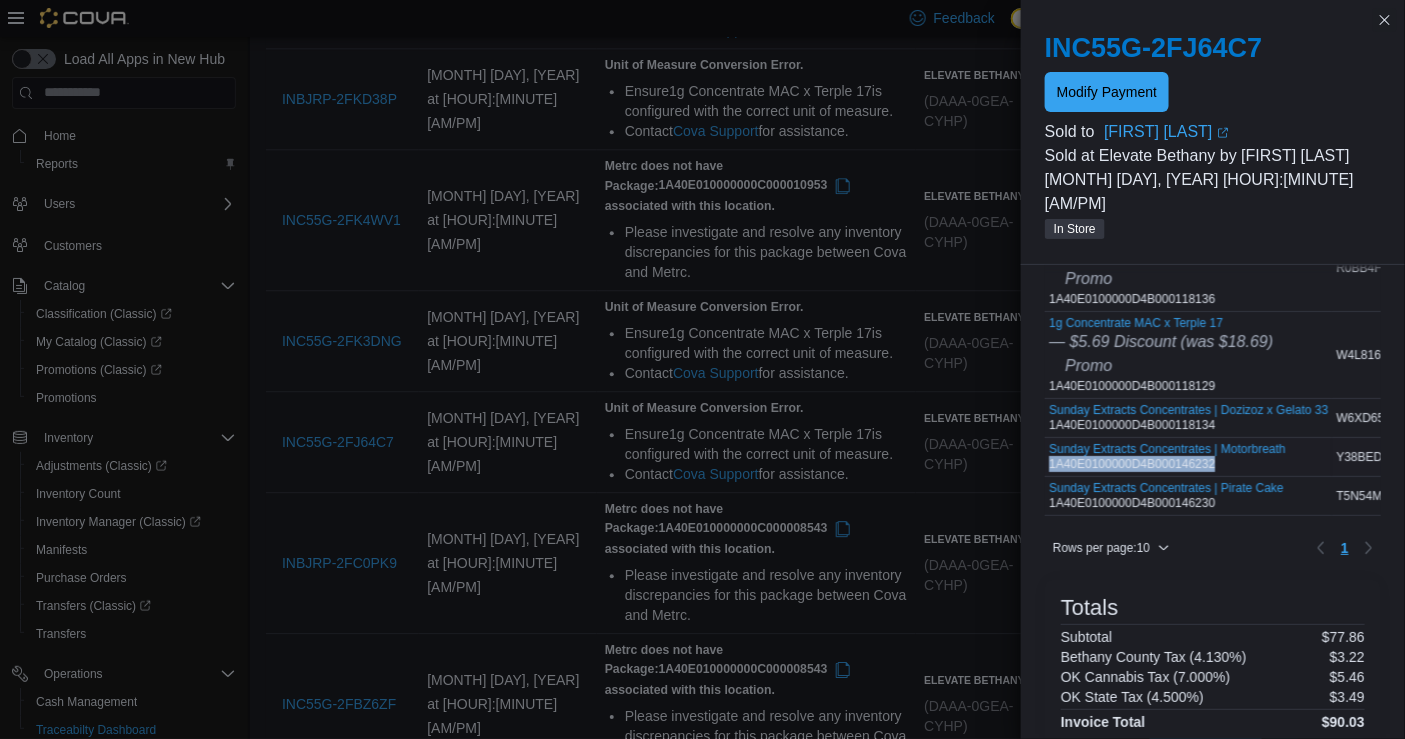 click on "Sunday Extracts Concentrates | Motorbreath 1A40E0100000D4B000146232" at bounding box center (1167, 457) 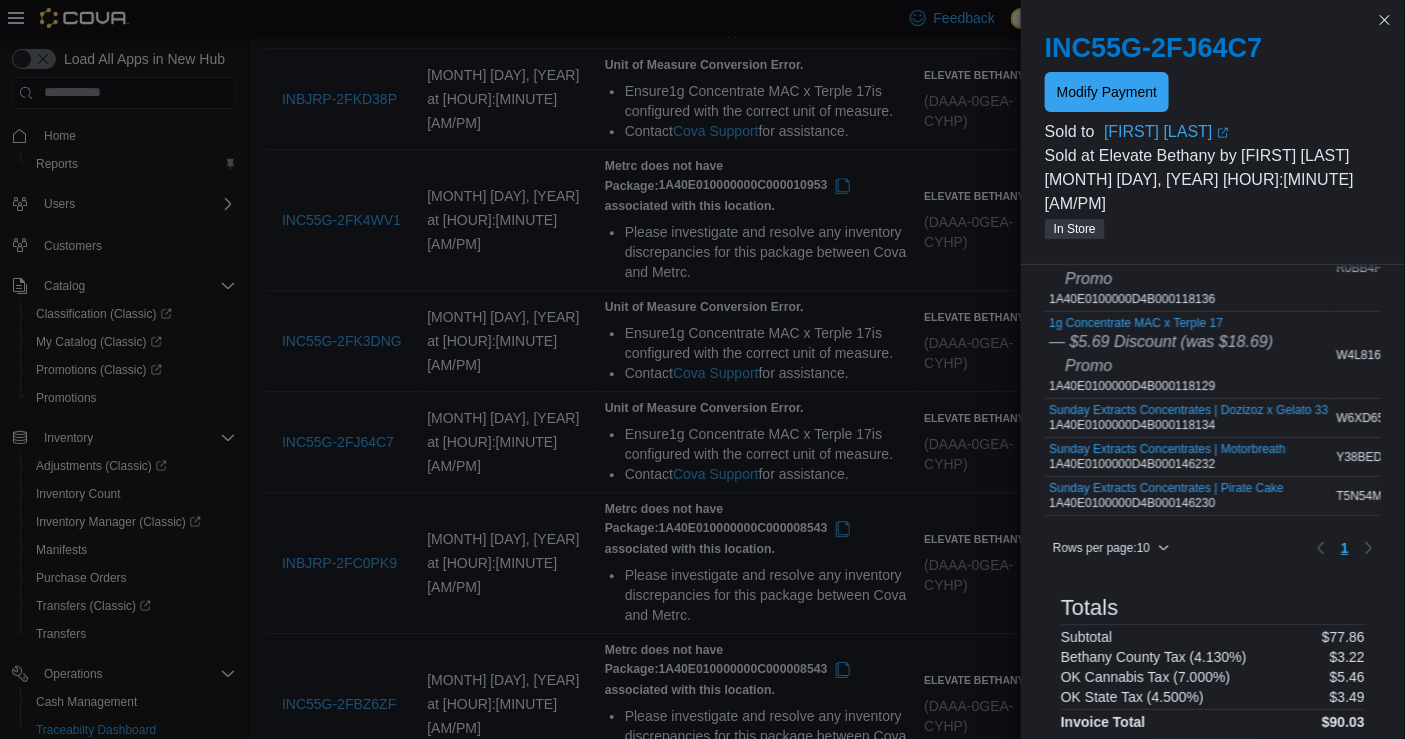 click on "Sunday Extracts Concentrates | Pirate Cake 1A40E0100000D4B000146230" at bounding box center (1166, 496) 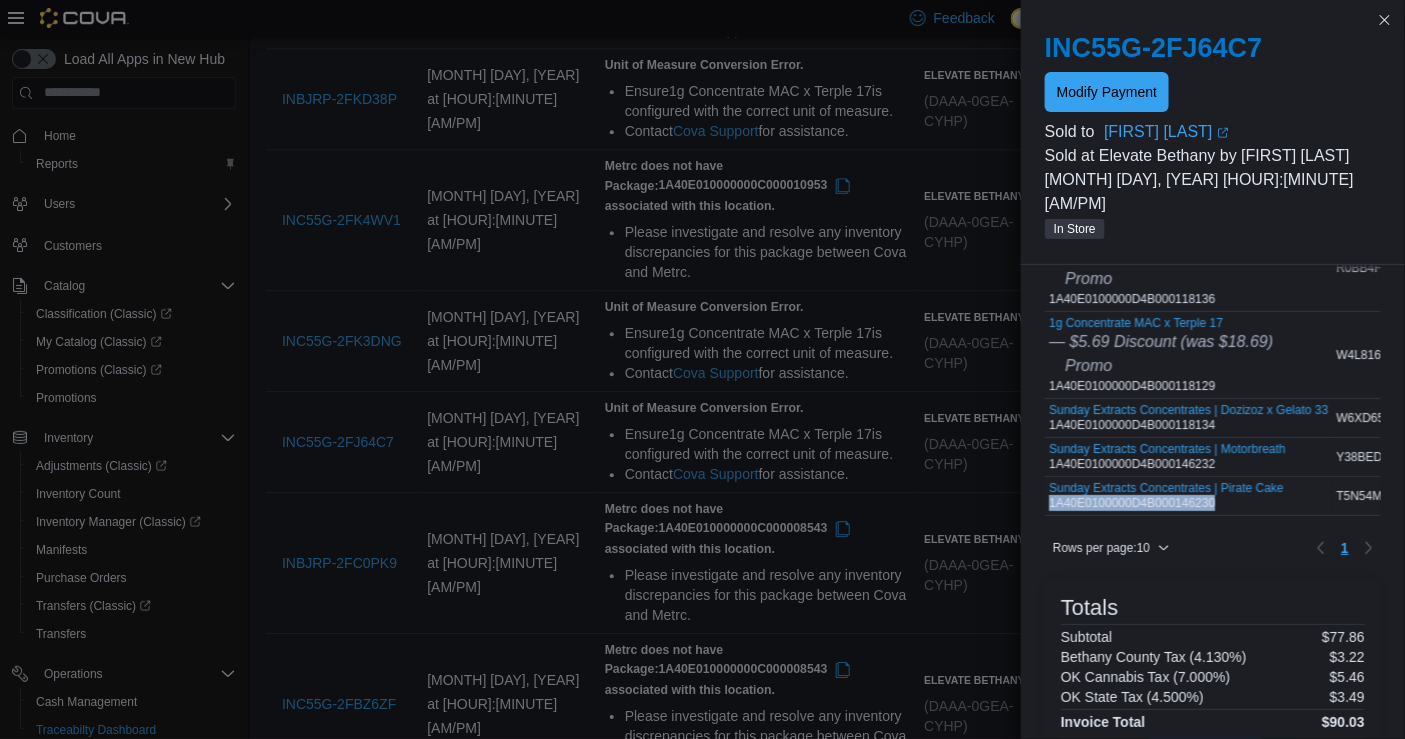 click on "Sunday Extracts Concentrates | Pirate Cake 1A40E0100000D4B000146230" at bounding box center [1166, 496] 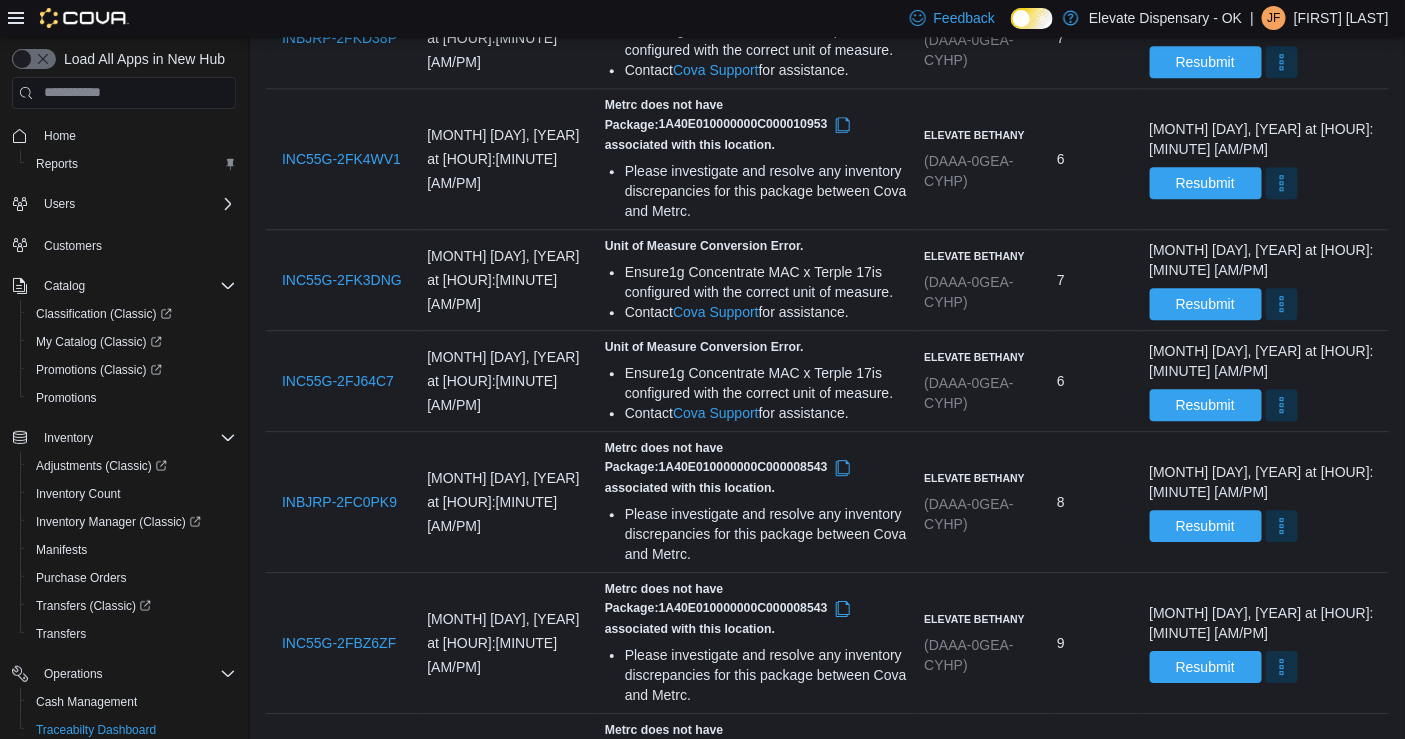 scroll, scrollTop: 1713, scrollLeft: 0, axis: vertical 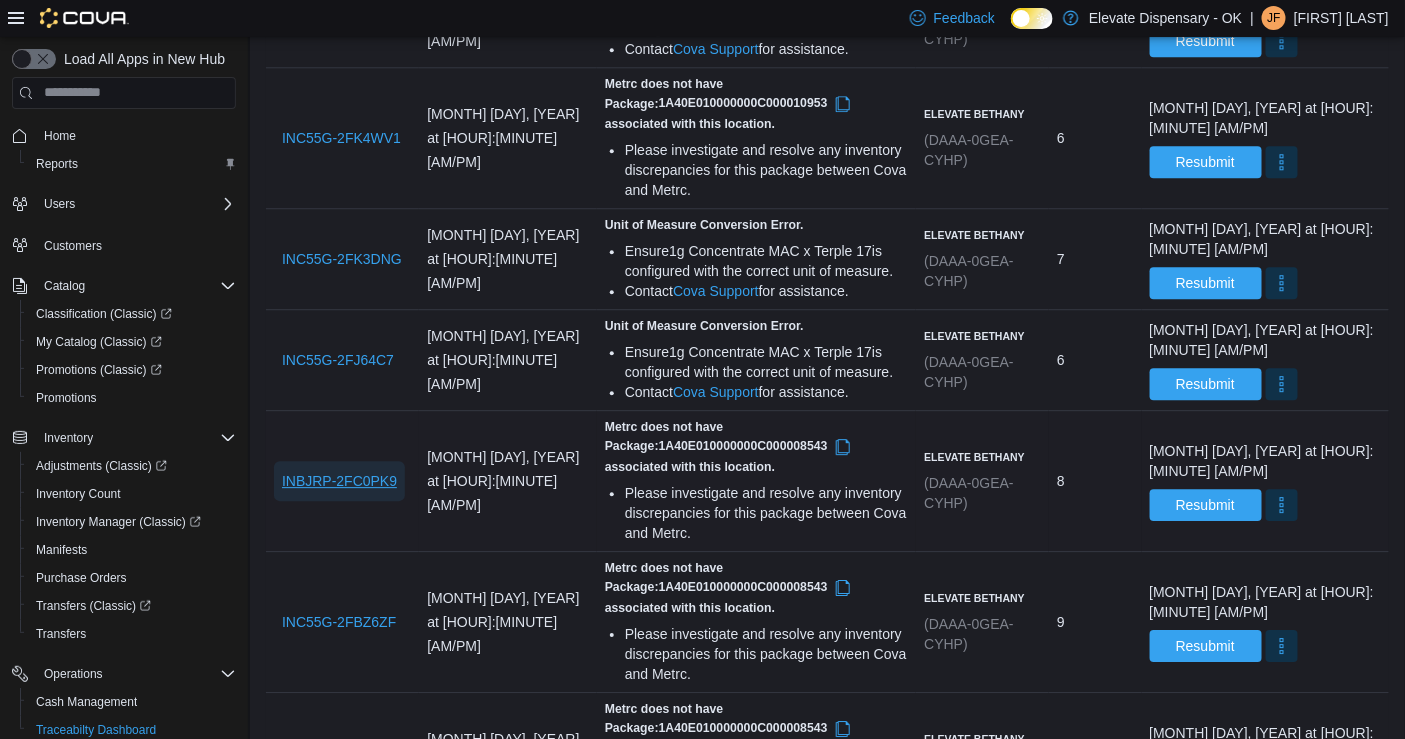 click on "INBJRP-2FC0PK9" at bounding box center [339, 481] 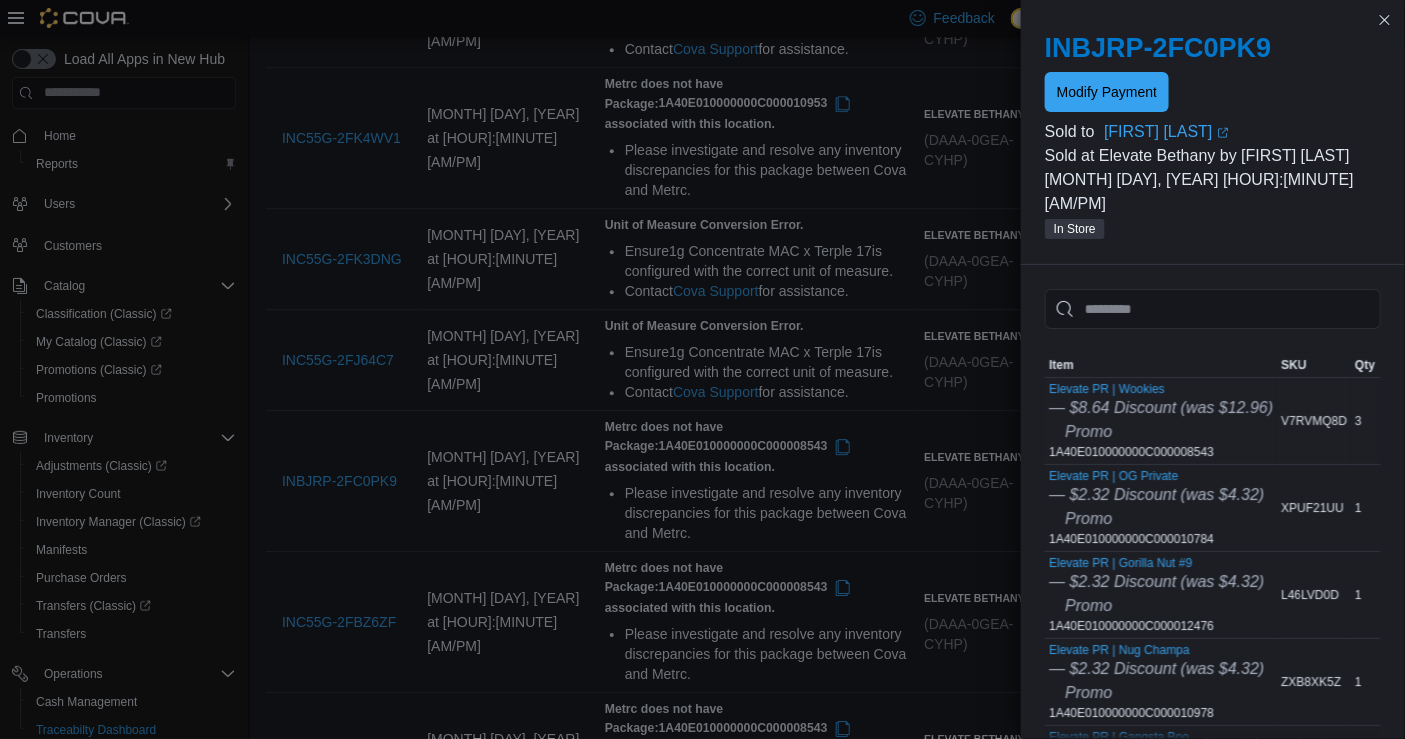 click on "Elevate PR | Wookies — $[PRICE] Discount
(was $[PRICE]) Promo 1A40E010000000C000008543" at bounding box center [1161, 421] 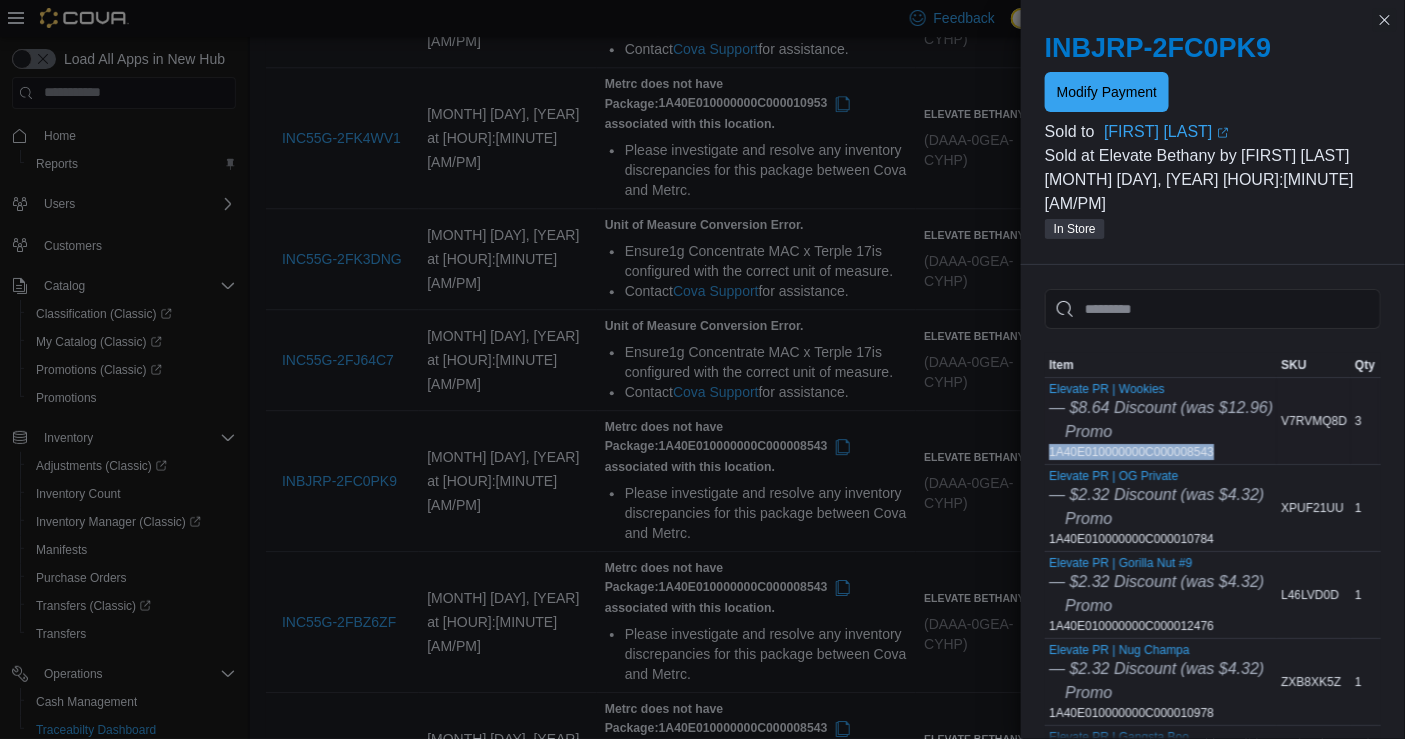 click on "Elevate PR | Wookies — $[PRICE] Discount
(was $[PRICE]) Promo 1A40E010000000C000008543" at bounding box center [1161, 421] 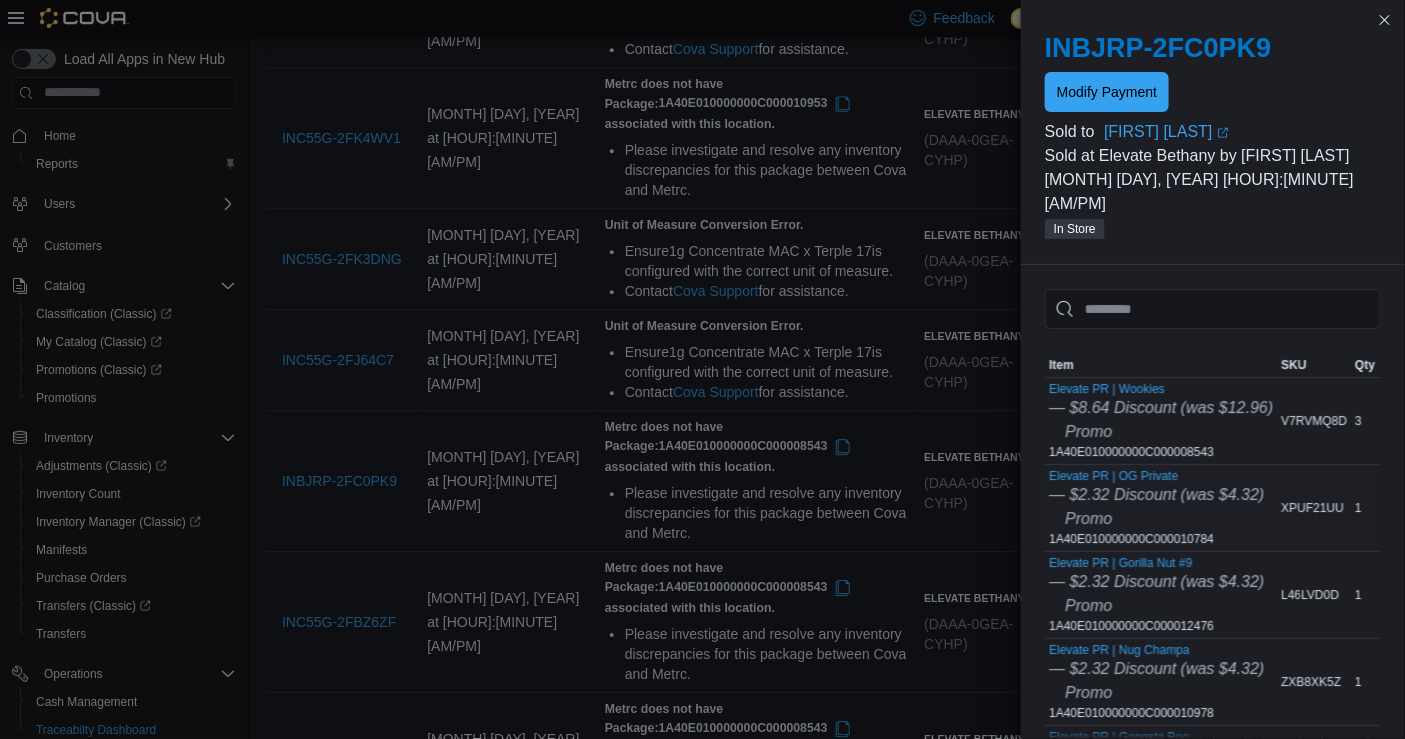 click on "Elevate PR | OG Private — $2.32 Discount
(was $4.32) Promo 1A40E010000000C000010784" at bounding box center (1156, 508) 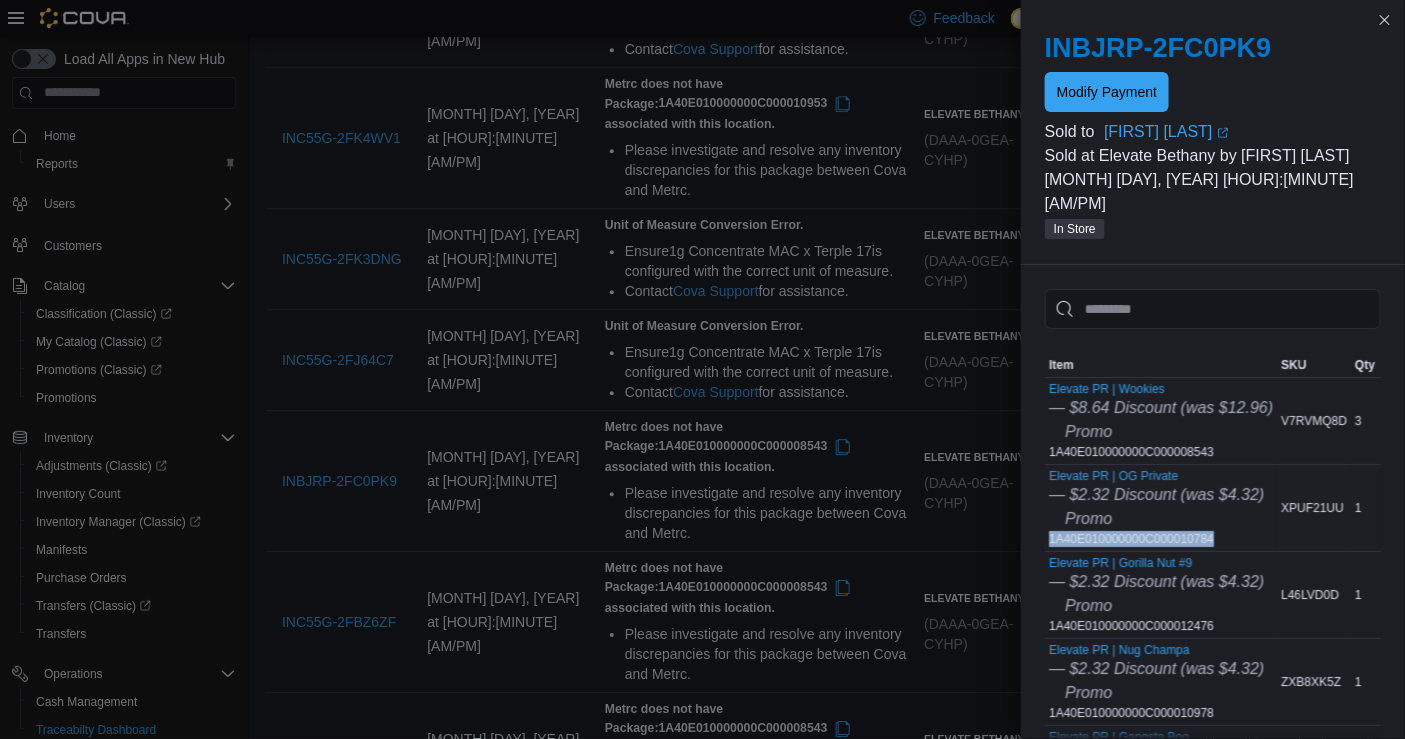 click on "Elevate PR | OG Private — $2.32 Discount
(was $4.32) Promo 1A40E010000000C000010784" at bounding box center [1156, 508] 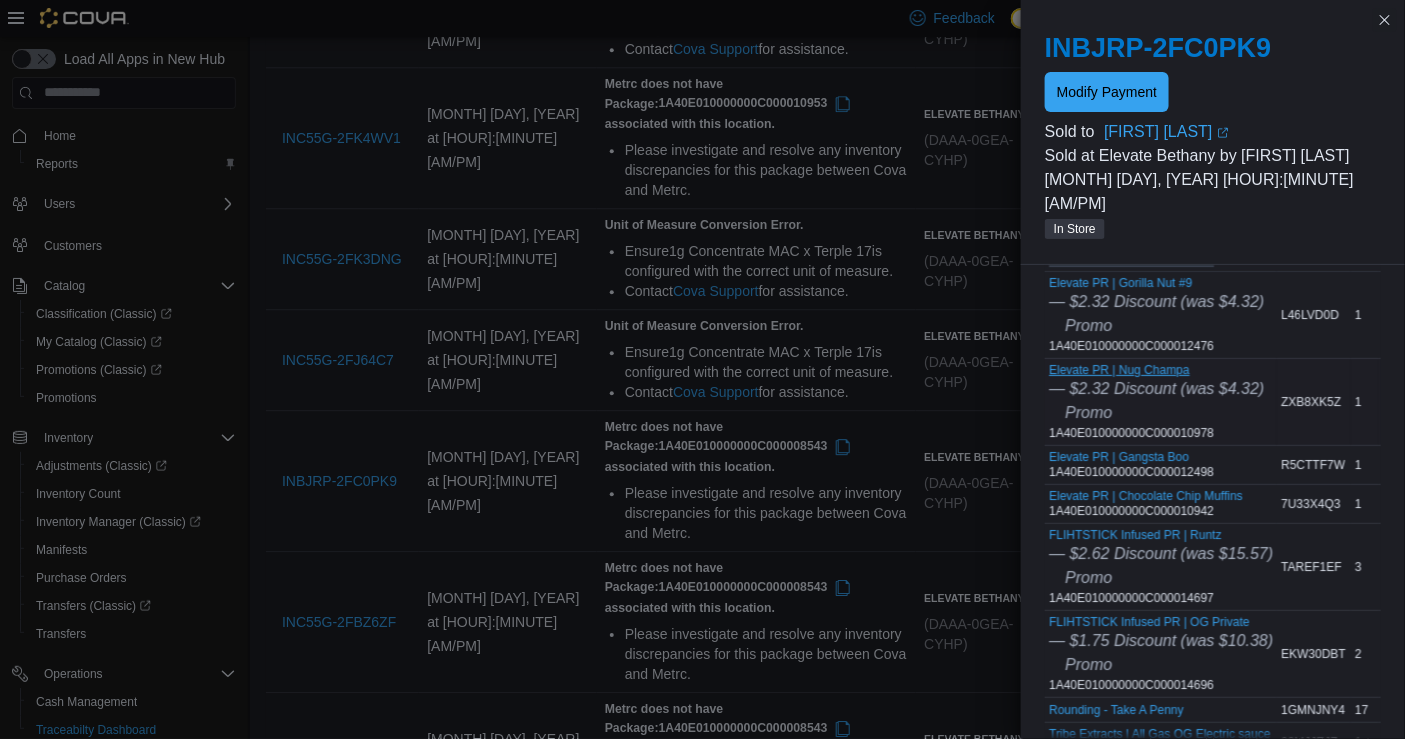 scroll, scrollTop: 281, scrollLeft: 0, axis: vertical 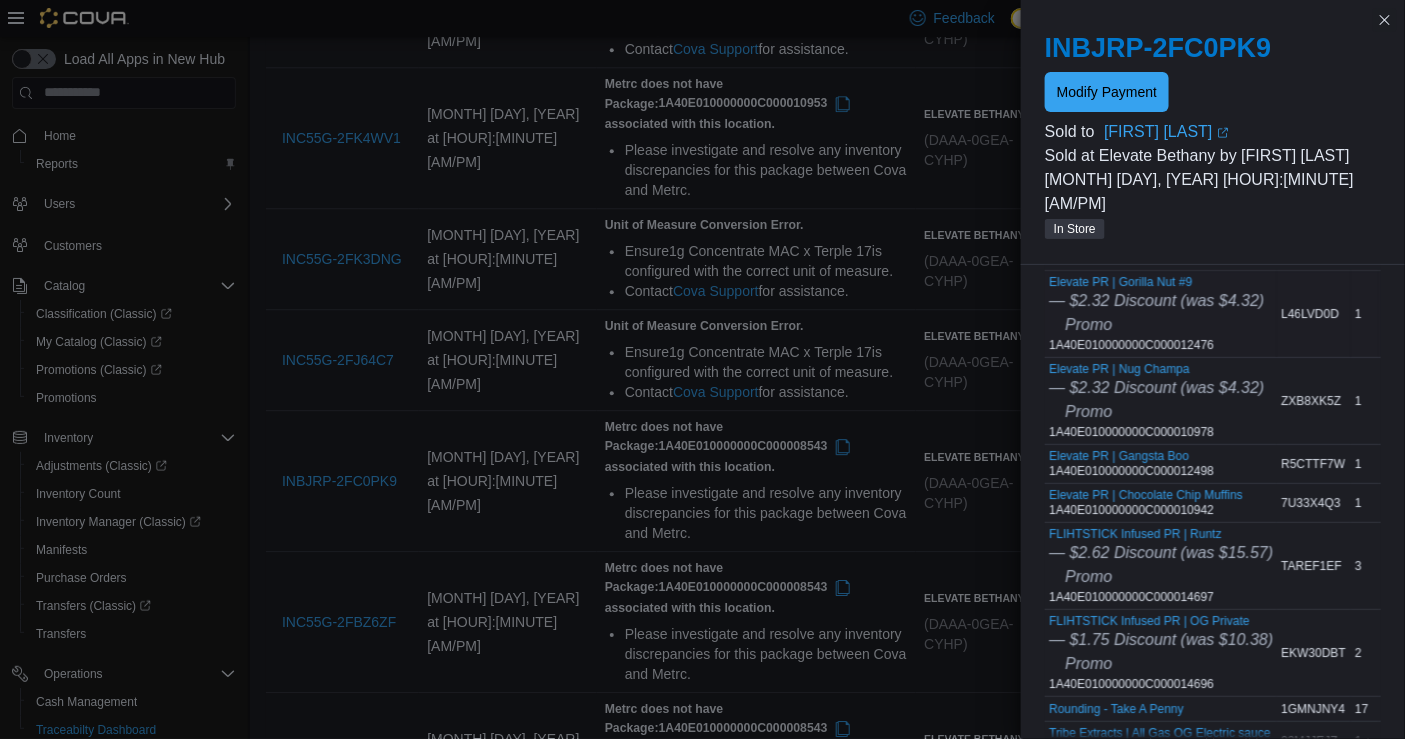 click on "Elevate PR | Gorilla Nut #9 — $[PRICE] Discount
(was $[PRICE]) Promo 1A40E010000000C000012476" at bounding box center (1156, 314) 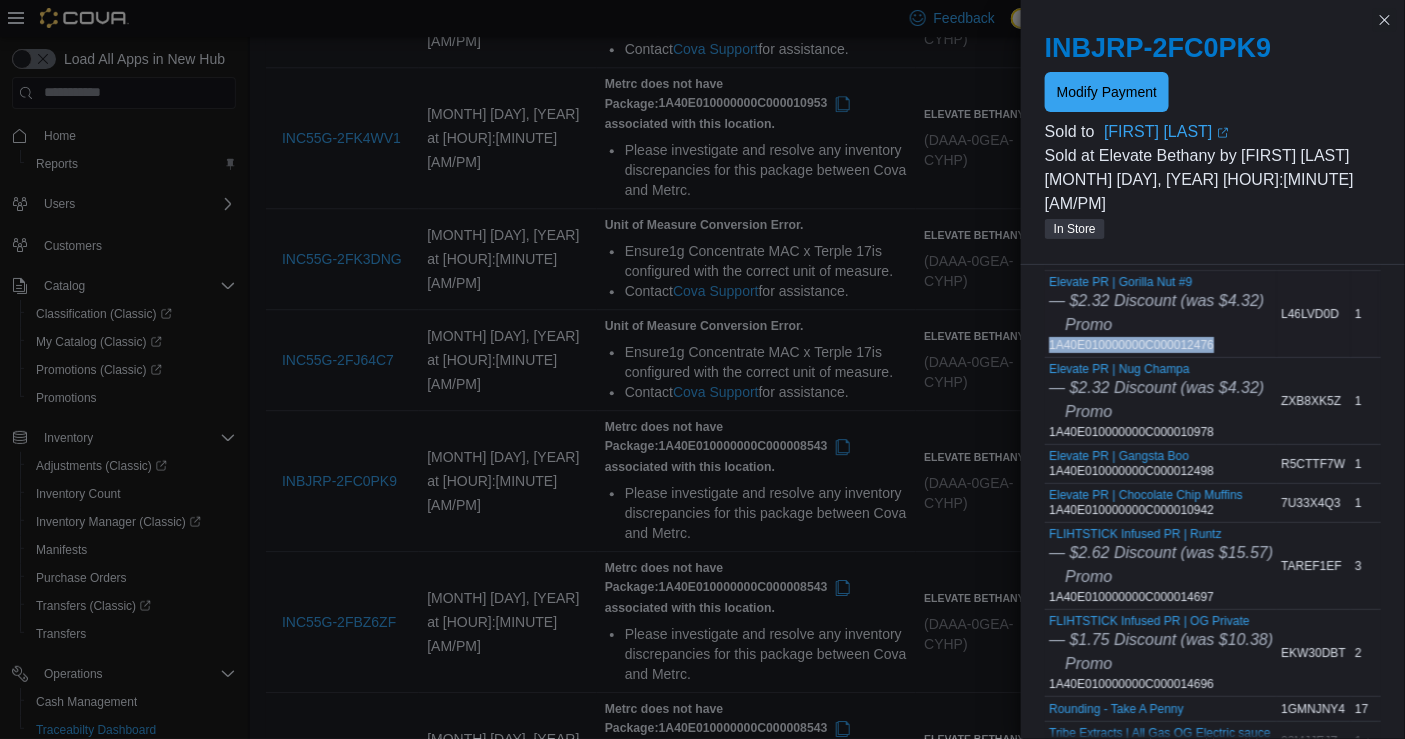 click on "Elevate PR | Gorilla Nut #9 — $[PRICE] Discount
(was $[PRICE]) Promo 1A40E010000000C000012476" at bounding box center [1156, 314] 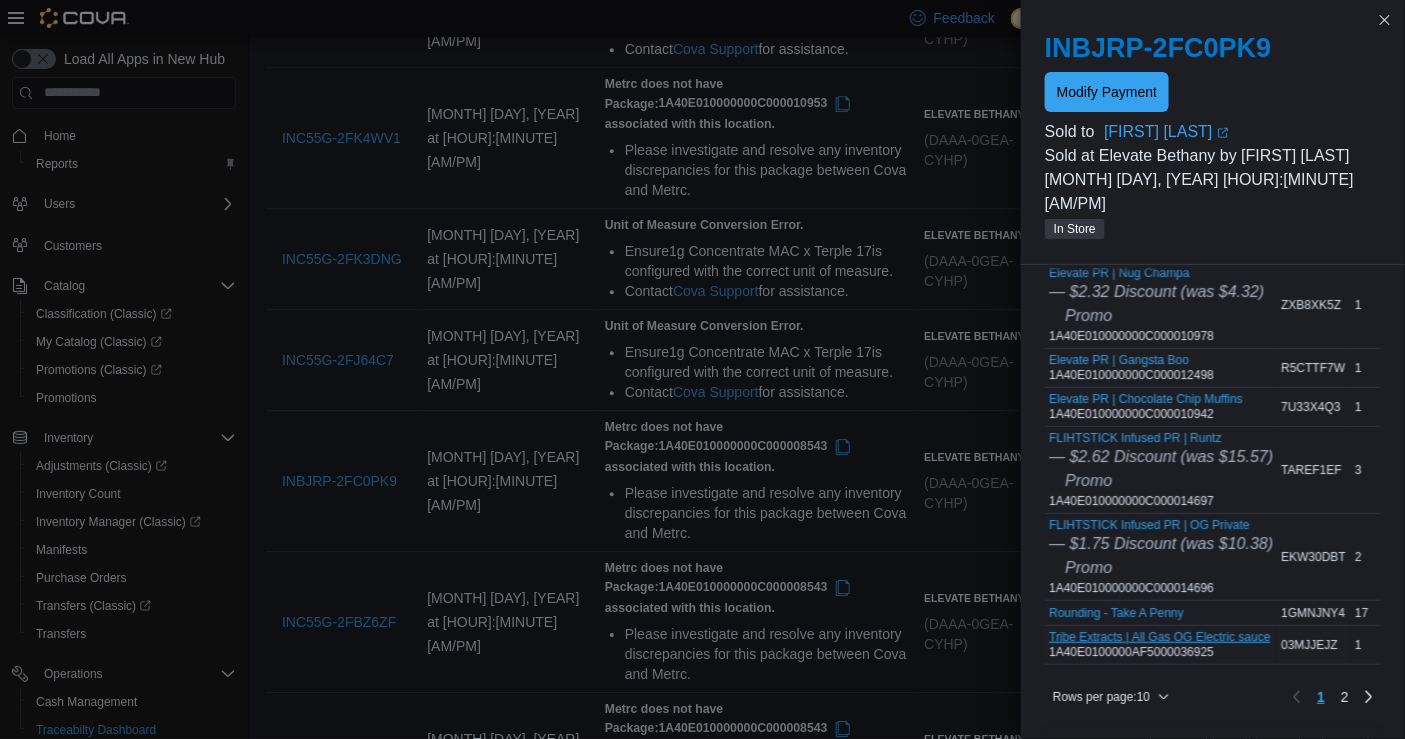 scroll, scrollTop: 383, scrollLeft: 0, axis: vertical 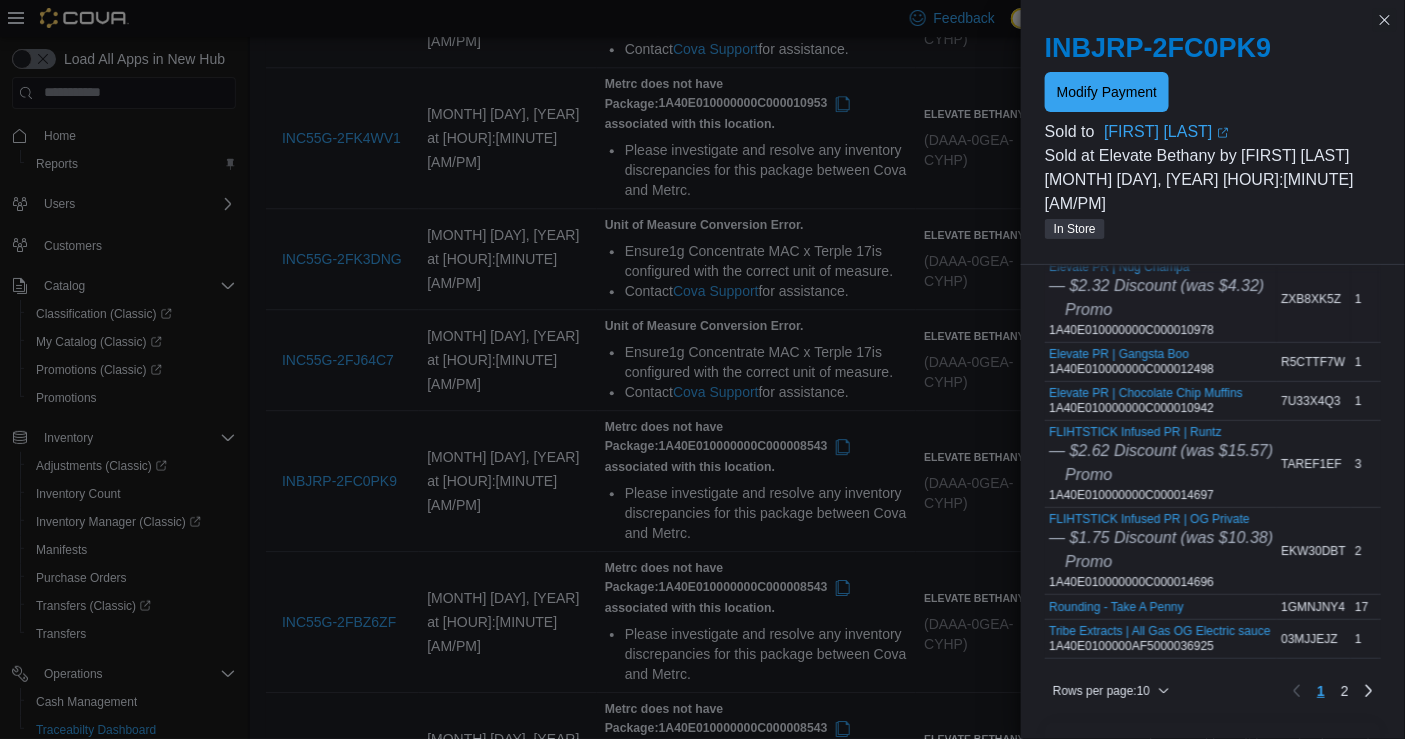 click on "Elevate PR | Nug Champa — $2.32 Discount
(was $4.32) Promo 1A40E010000000C000010978" at bounding box center [1156, 299] 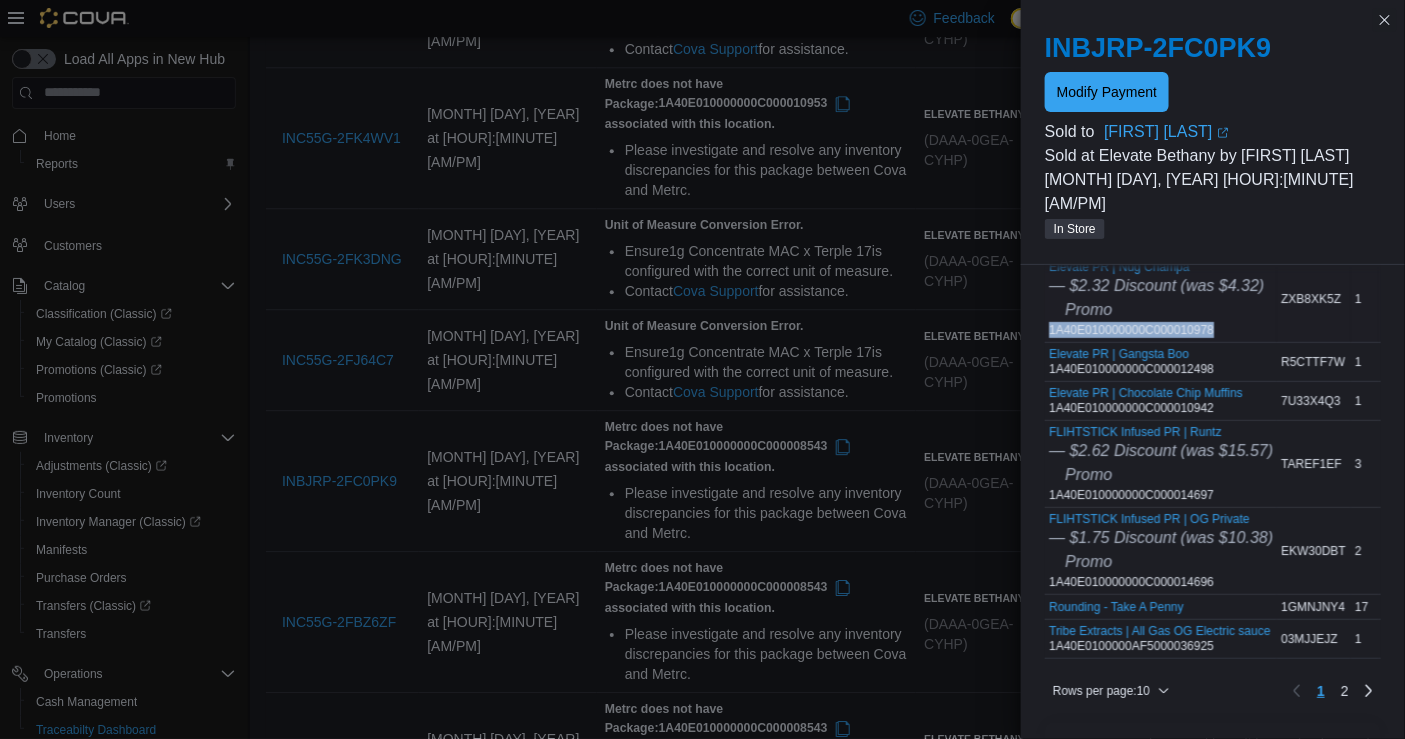 click on "Elevate PR | Nug Champa — $2.32 Discount
(was $4.32) Promo 1A40E010000000C000010978" at bounding box center [1156, 299] 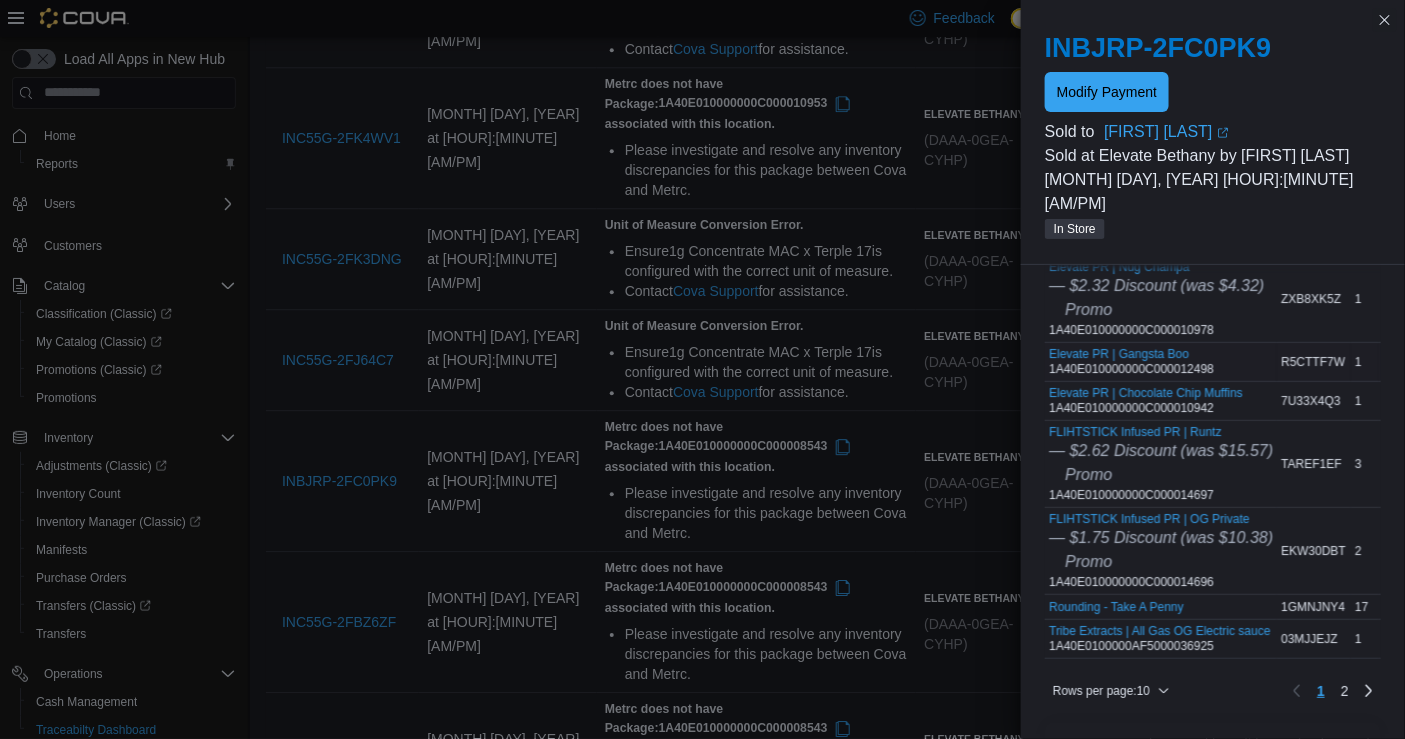 click on "Elevate PR | Gangsta Boo 1A40E010000000C000012498" at bounding box center (1131, 362) 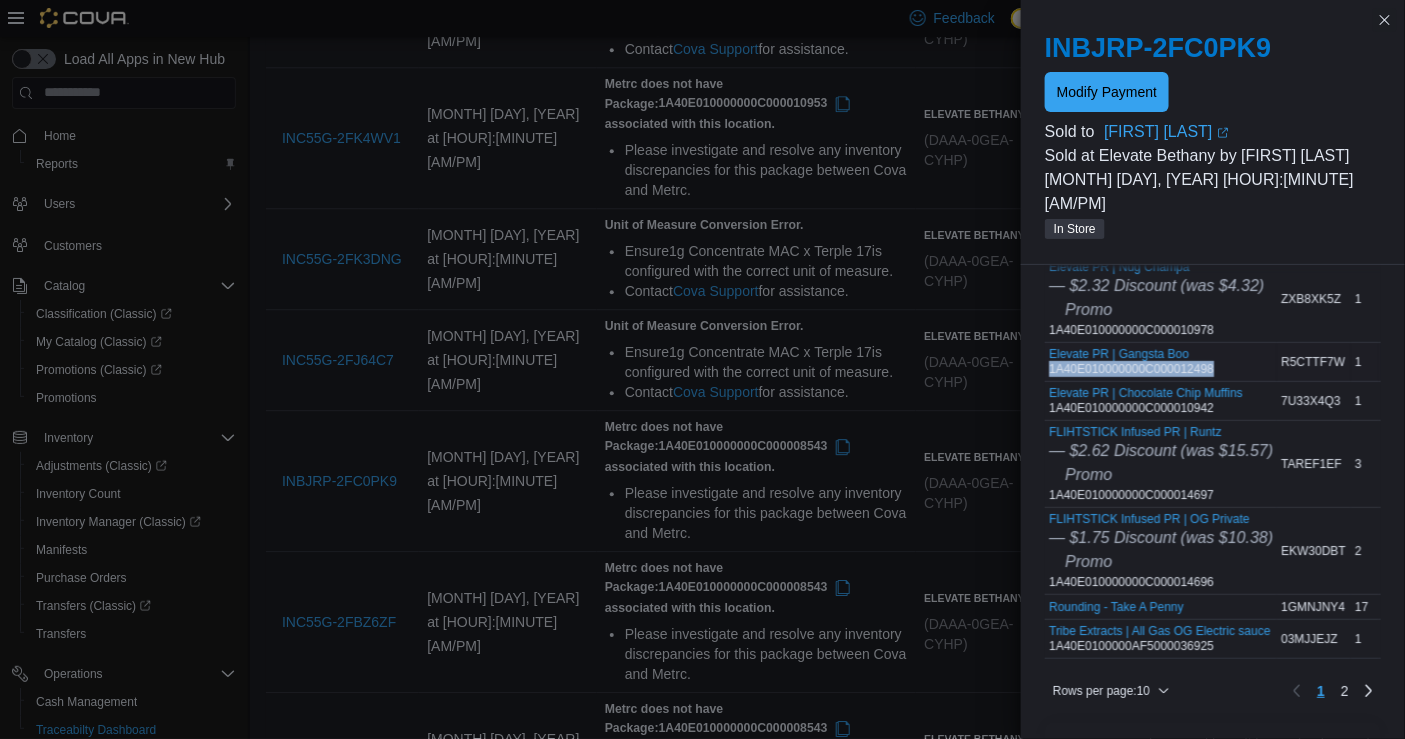 click on "Elevate PR | Gangsta Boo 1A40E010000000C000012498" at bounding box center [1131, 362] 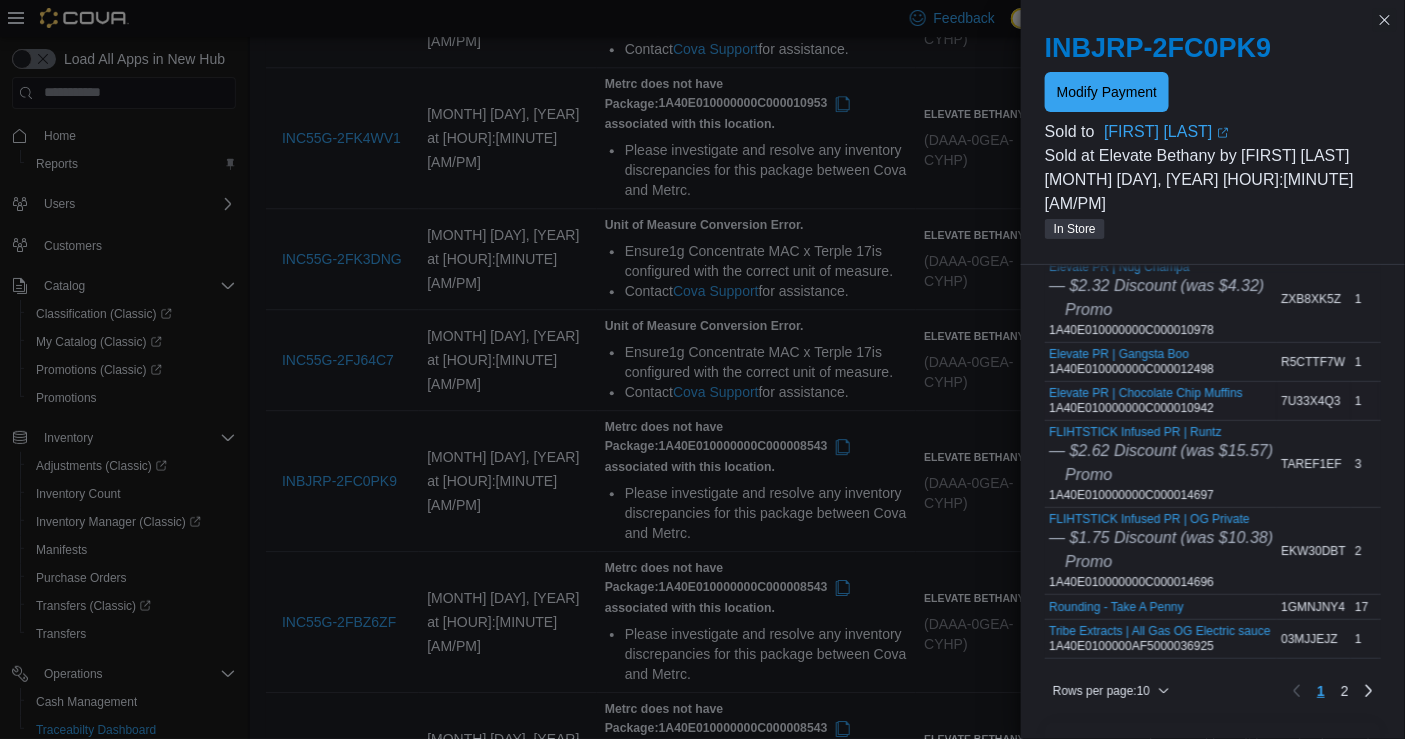 click on "Elevate PR | Chocolate Chip Muffins 1A40E010000000C000010942" at bounding box center [1146, 401] 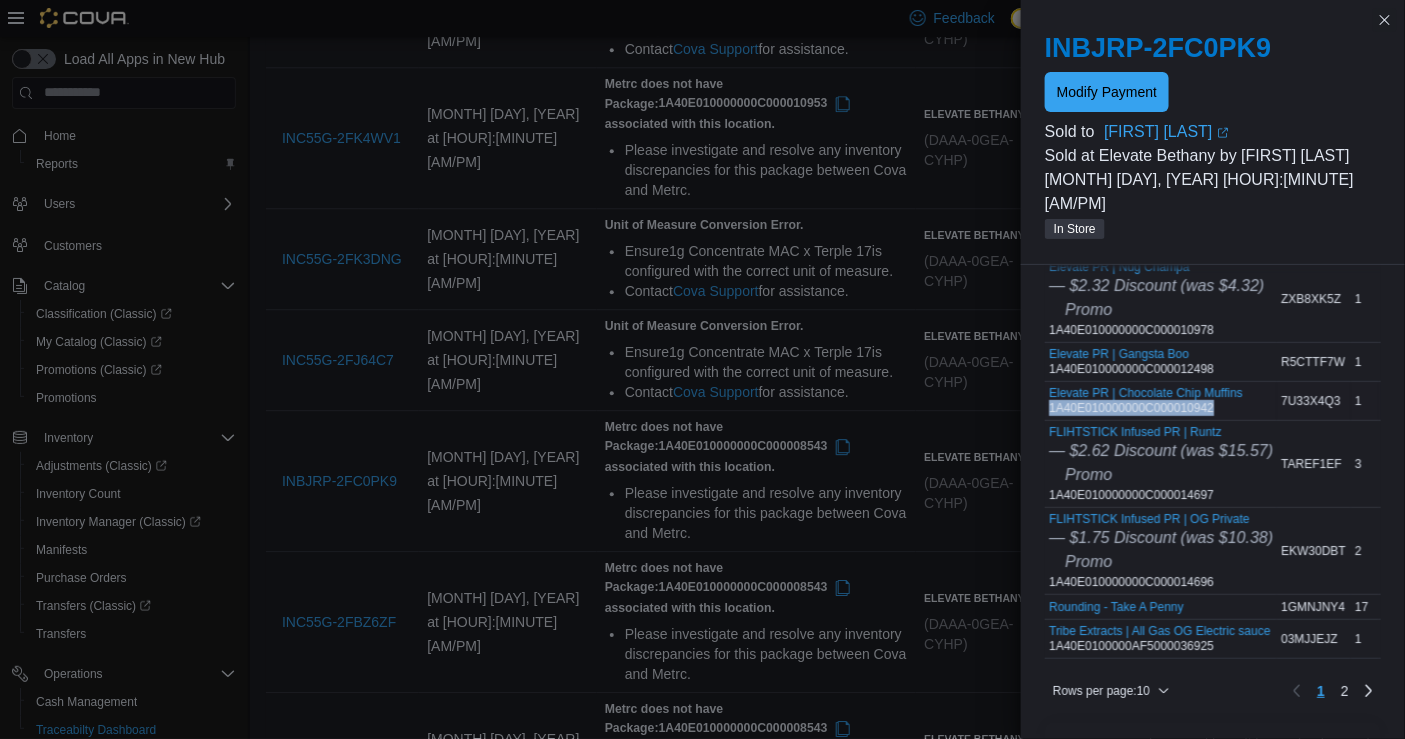 click on "Elevate PR | Chocolate Chip Muffins 1A40E010000000C000010942" at bounding box center [1146, 401] 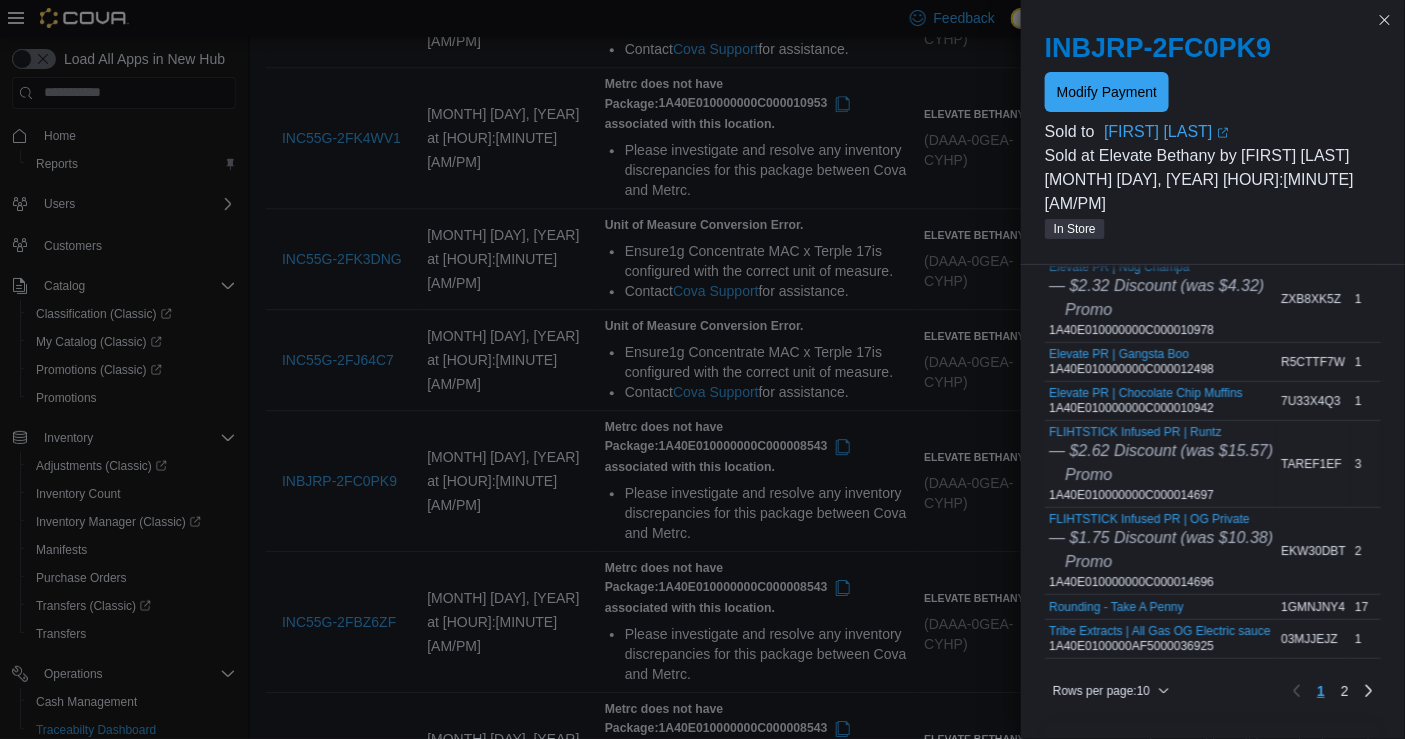 click on "Promo" at bounding box center (1161, 475) 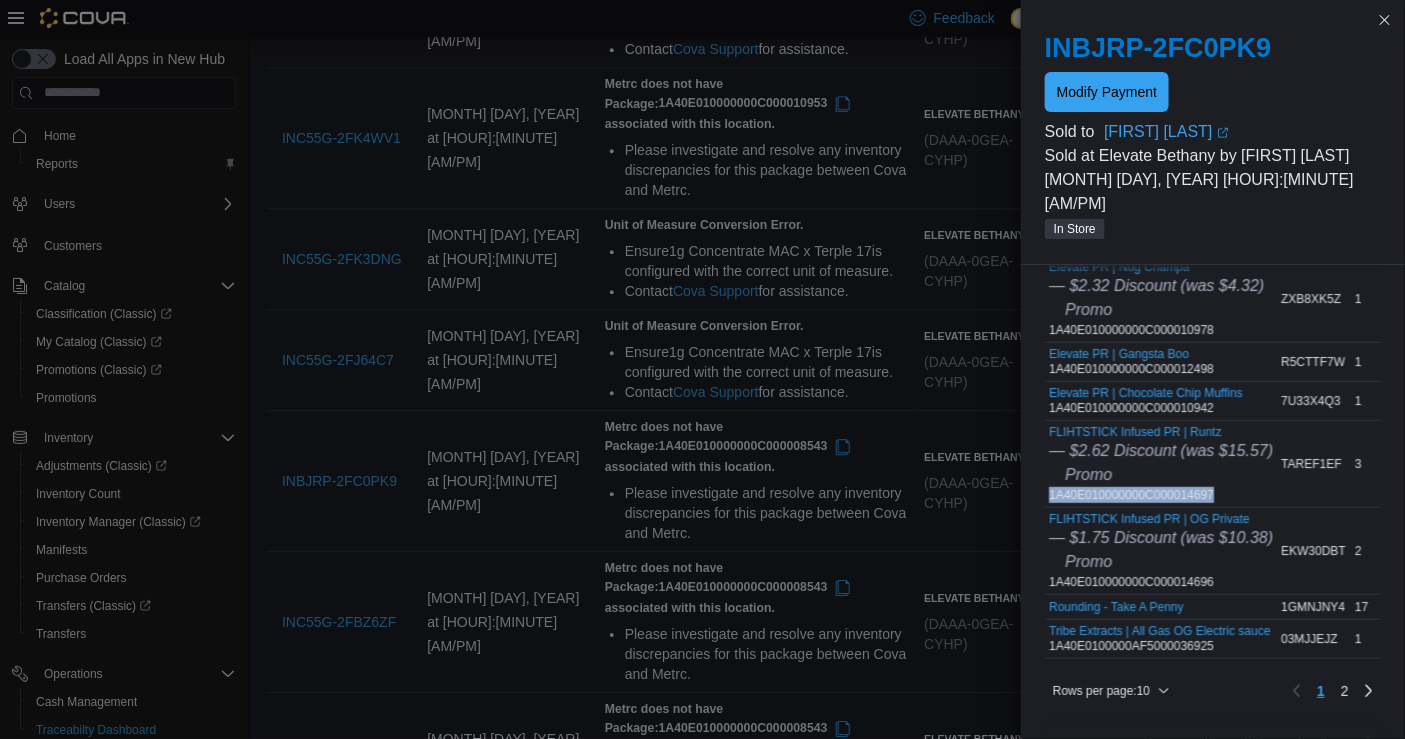 click on "FLIHTSTICK Infused PR | Runtz — $2.62 Discount
(was $15.57) Promo 1A40E010000000C000014697" at bounding box center (1161, 464) 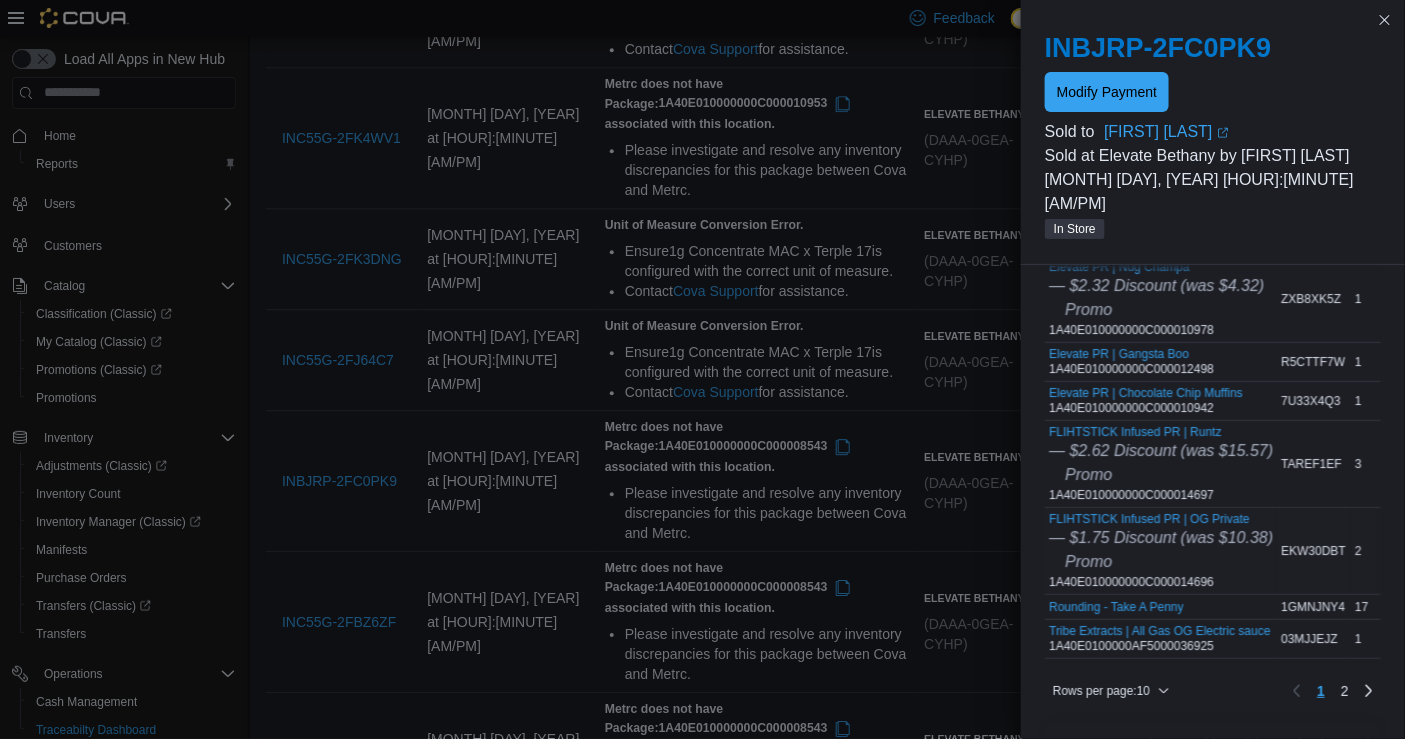 click on "FLIHTSTICK Infused PR | OG Private — $[PRICE] Discount
(was $[PRICE]) Promo 1A40E010000000C000014696" at bounding box center (1161, 551) 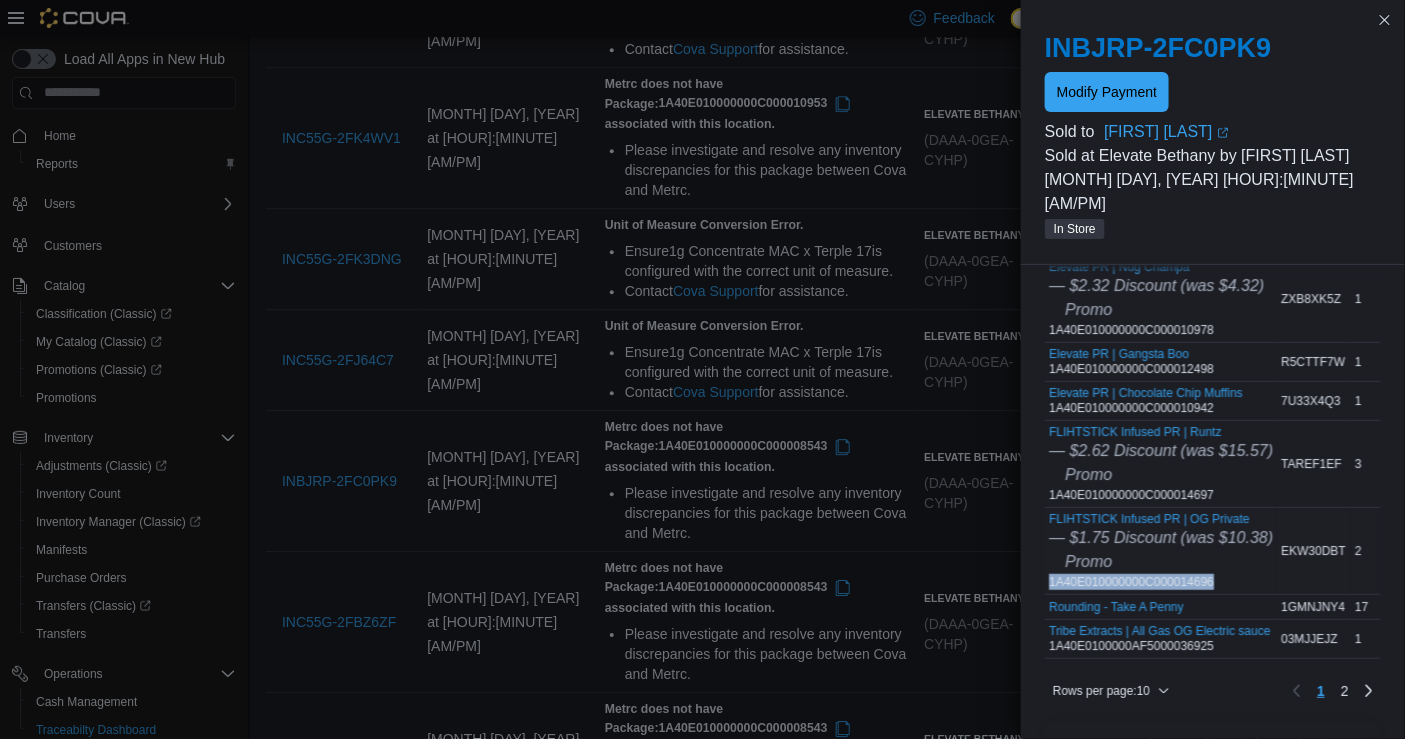 click on "FLIHTSTICK Infused PR | OG Private — $[PRICE] Discount
(was $[PRICE]) Promo 1A40E010000000C000014696" at bounding box center [1161, 551] 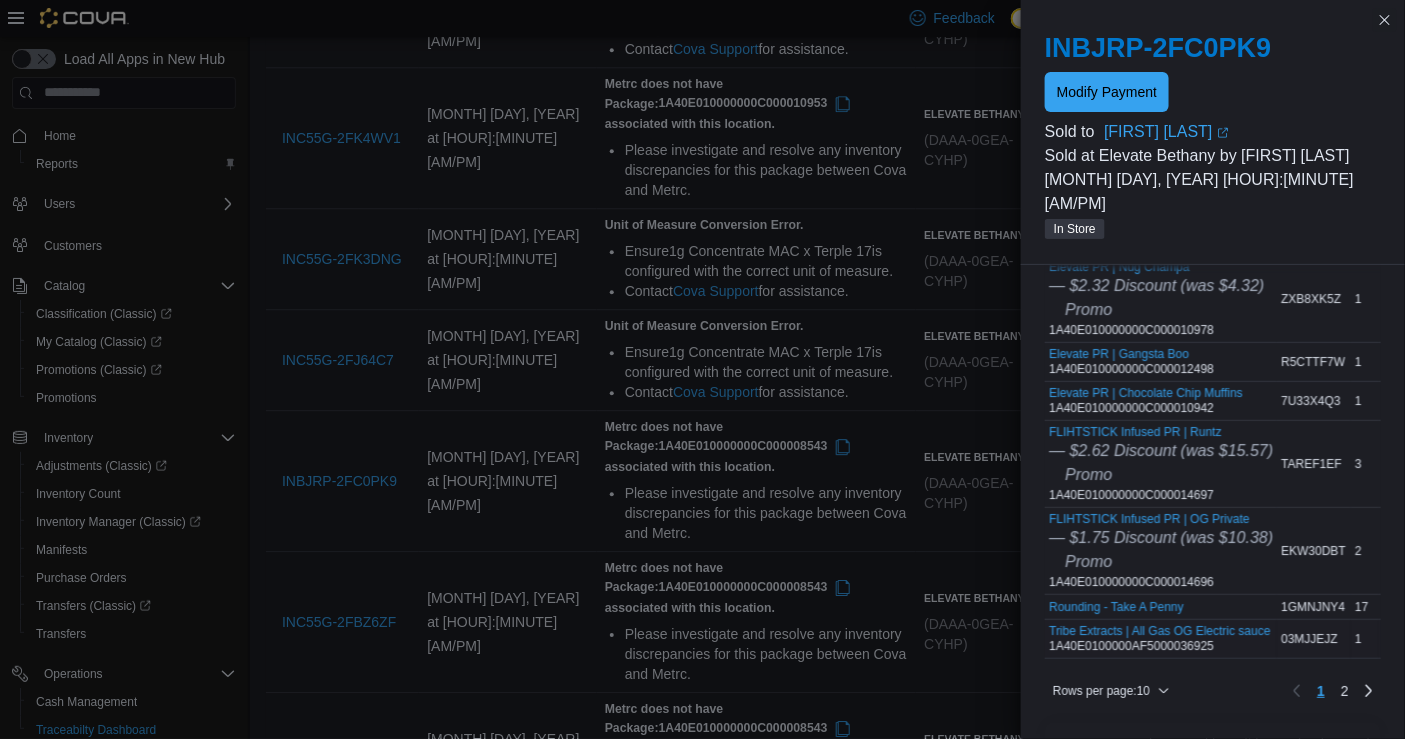 click on "Tribe Extracts | All Gas OG Electric sauce 1A40E0100000AF5000036925" at bounding box center [1159, 639] 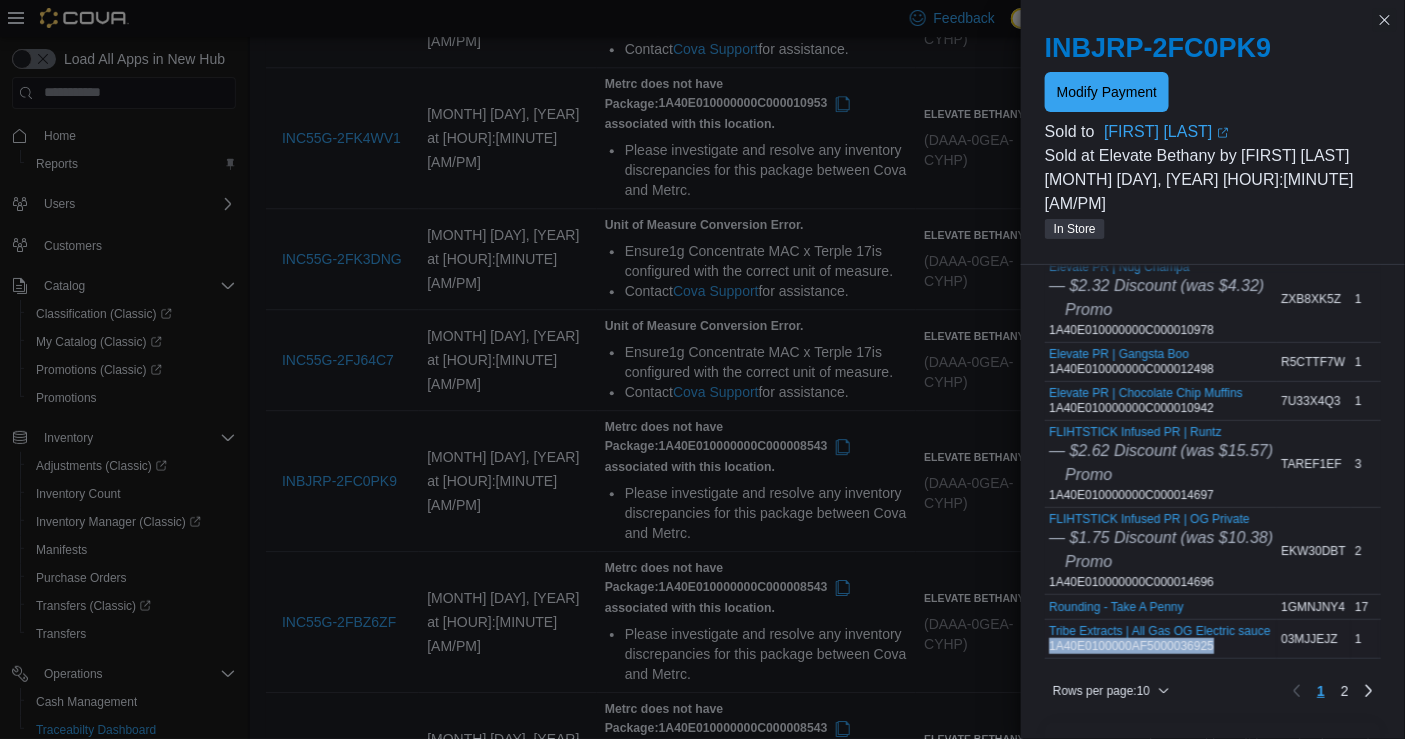 click on "Tribe Extracts | All Gas OG Electric sauce 1A40E0100000AF5000036925" at bounding box center (1159, 639) 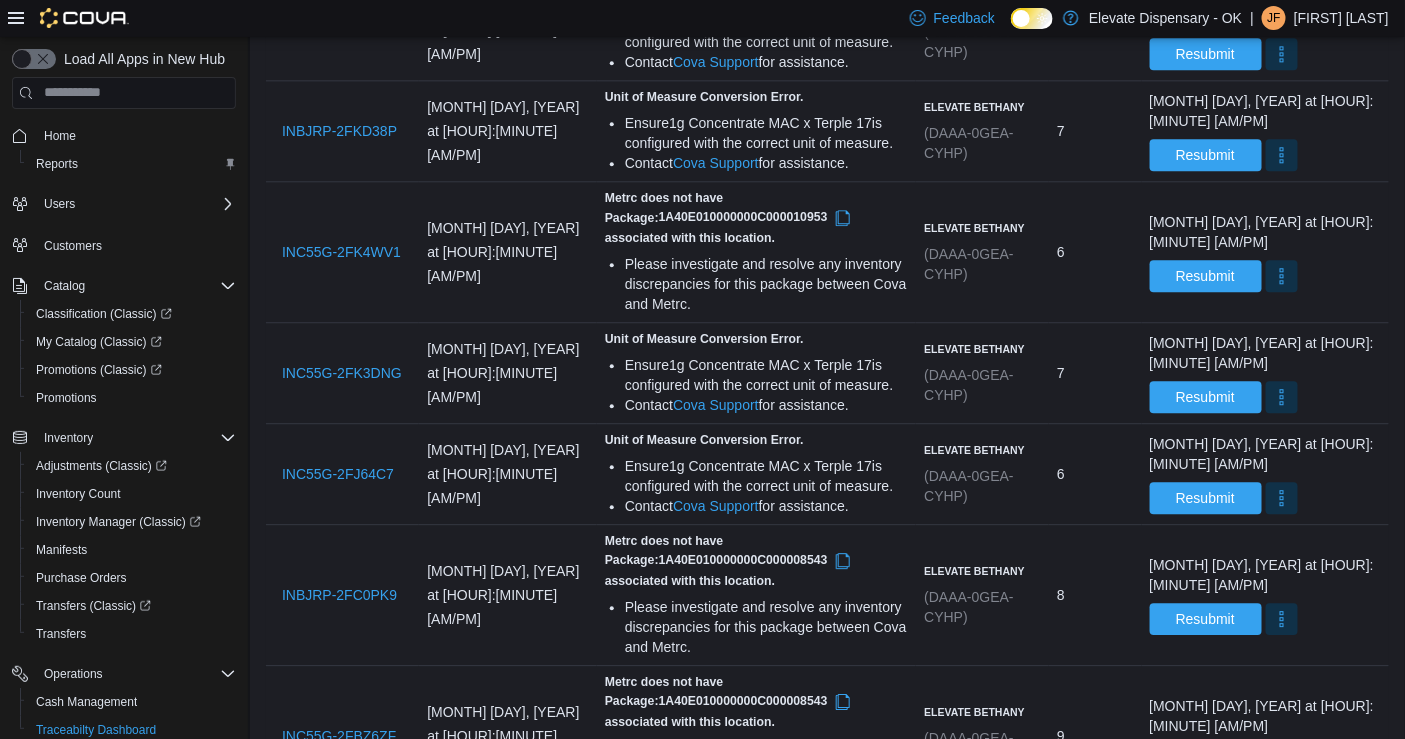 scroll, scrollTop: 1597, scrollLeft: 0, axis: vertical 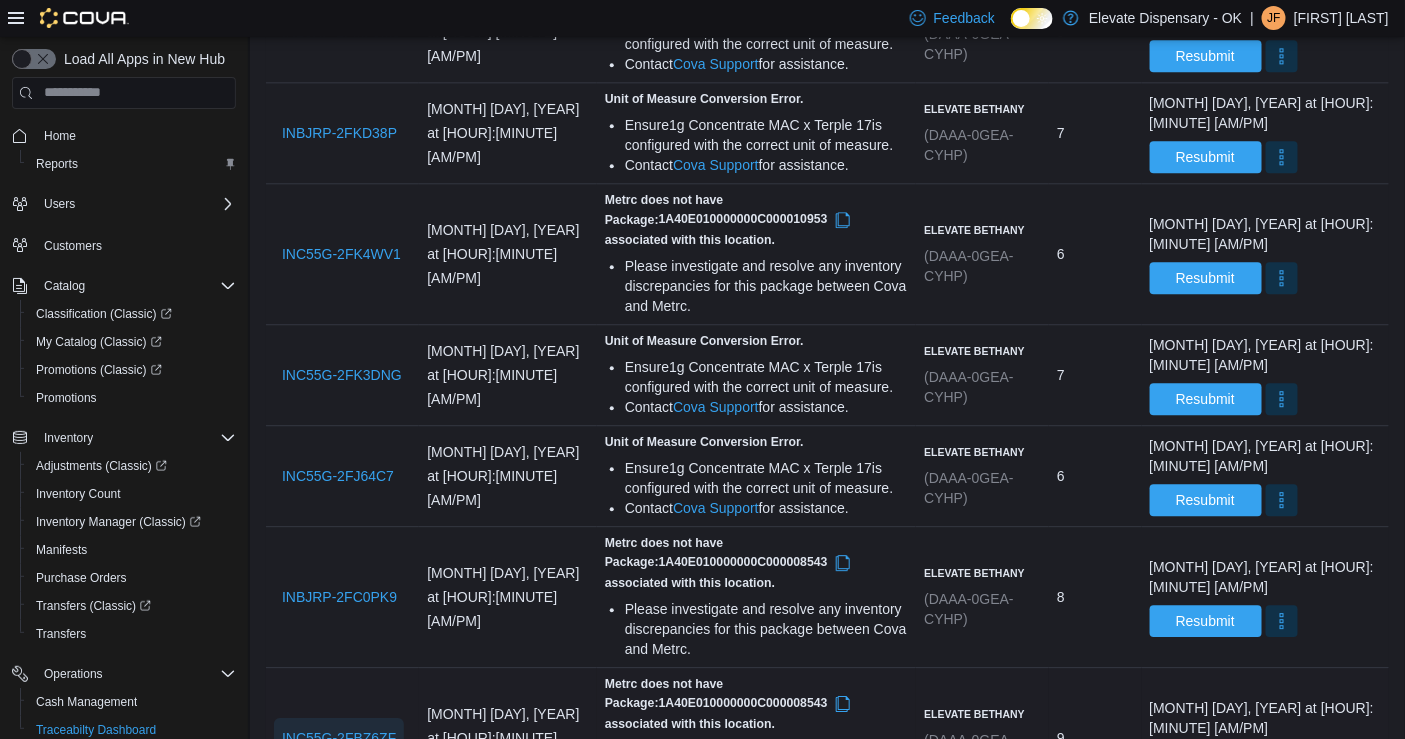 click on "INC55G-2FBZ6ZF" at bounding box center (339, 738) 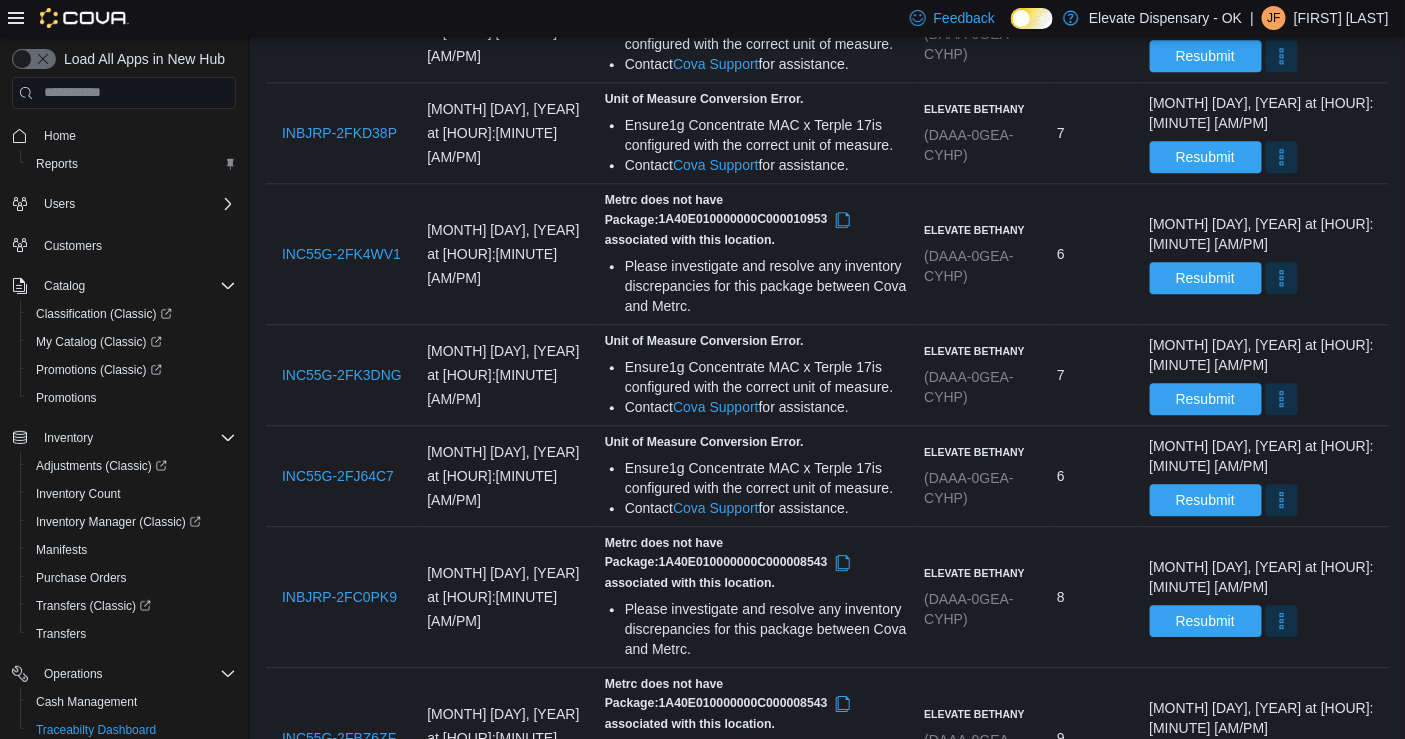 click on "INC55G-2FBX7SC" at bounding box center (340, 879) 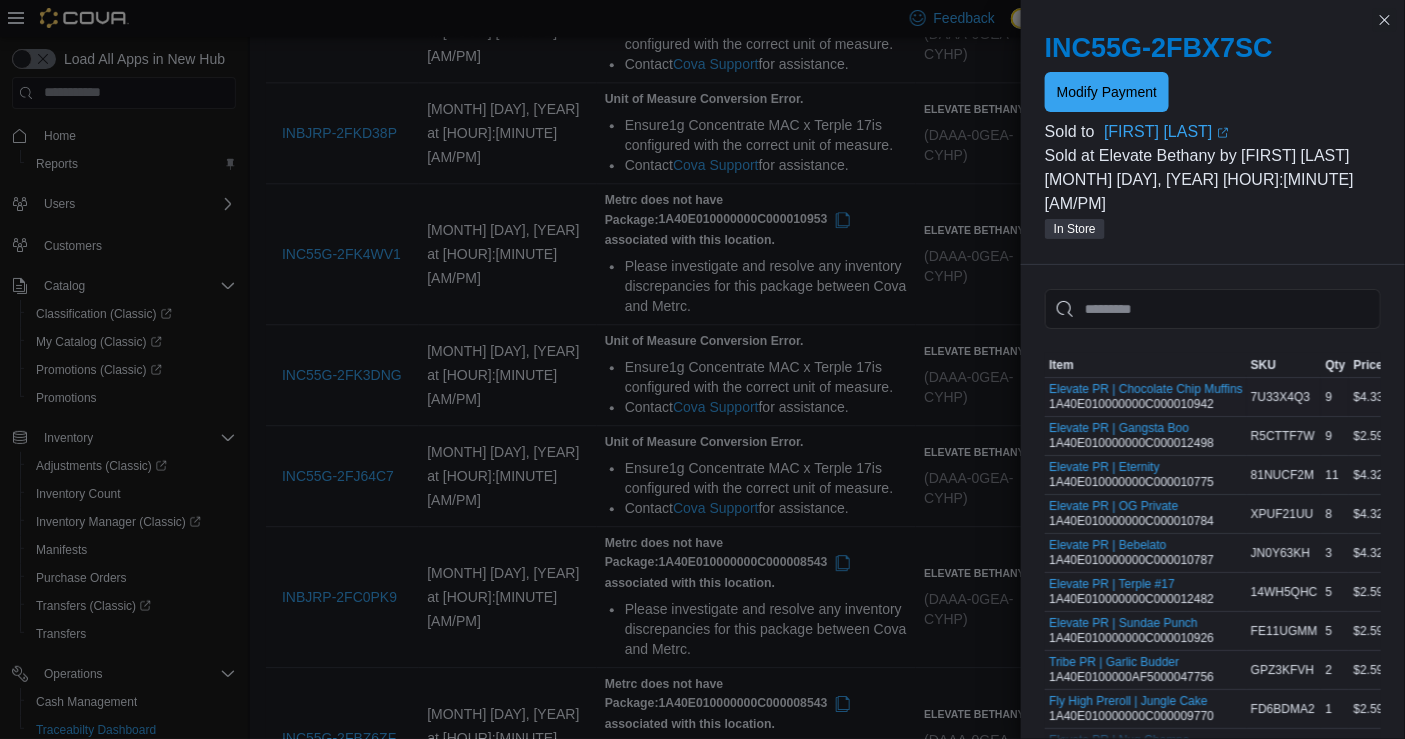 click on "Elevate PR | Chocolate Chip Muffins 1A40E010000000C000010942" at bounding box center (1146, 397) 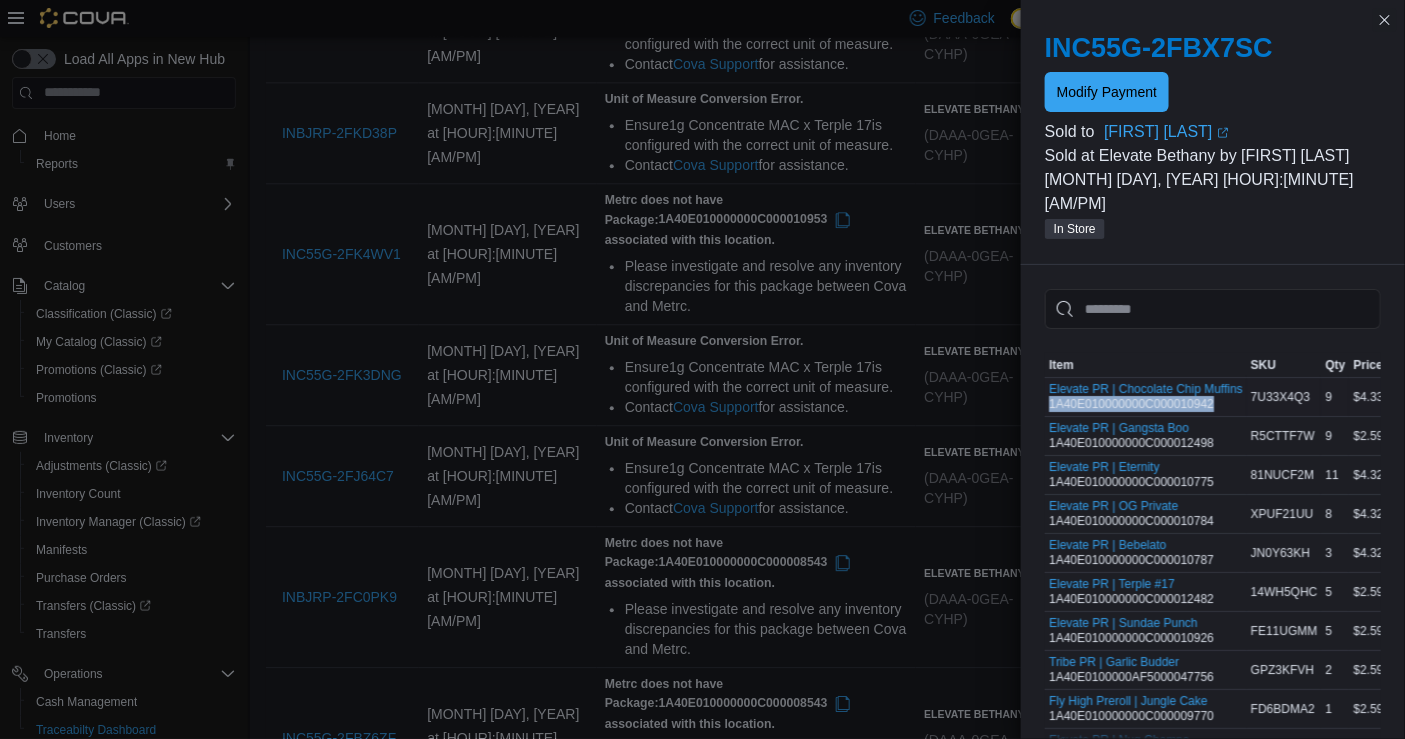 click on "Elevate PR | Chocolate Chip Muffins 1A40E010000000C000010942" at bounding box center (1146, 397) 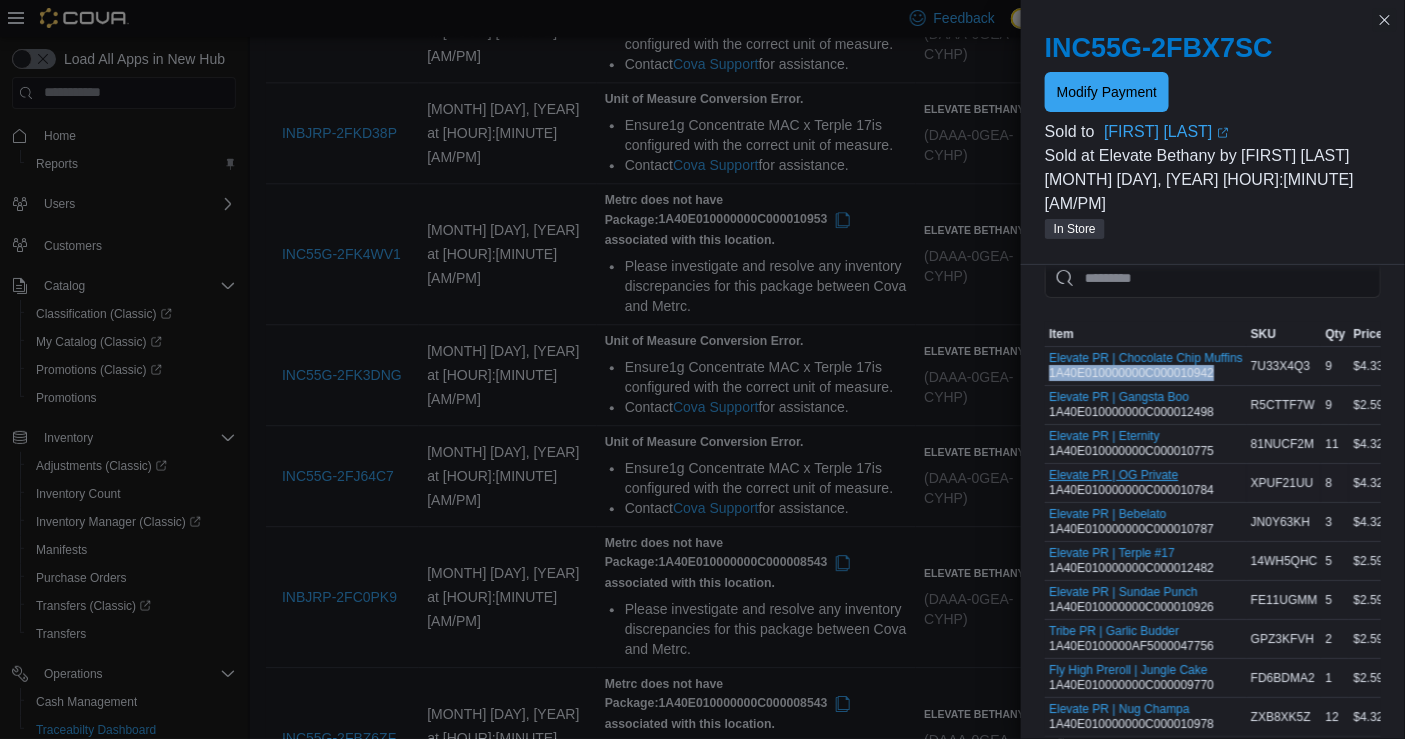 scroll, scrollTop: 0, scrollLeft: 0, axis: both 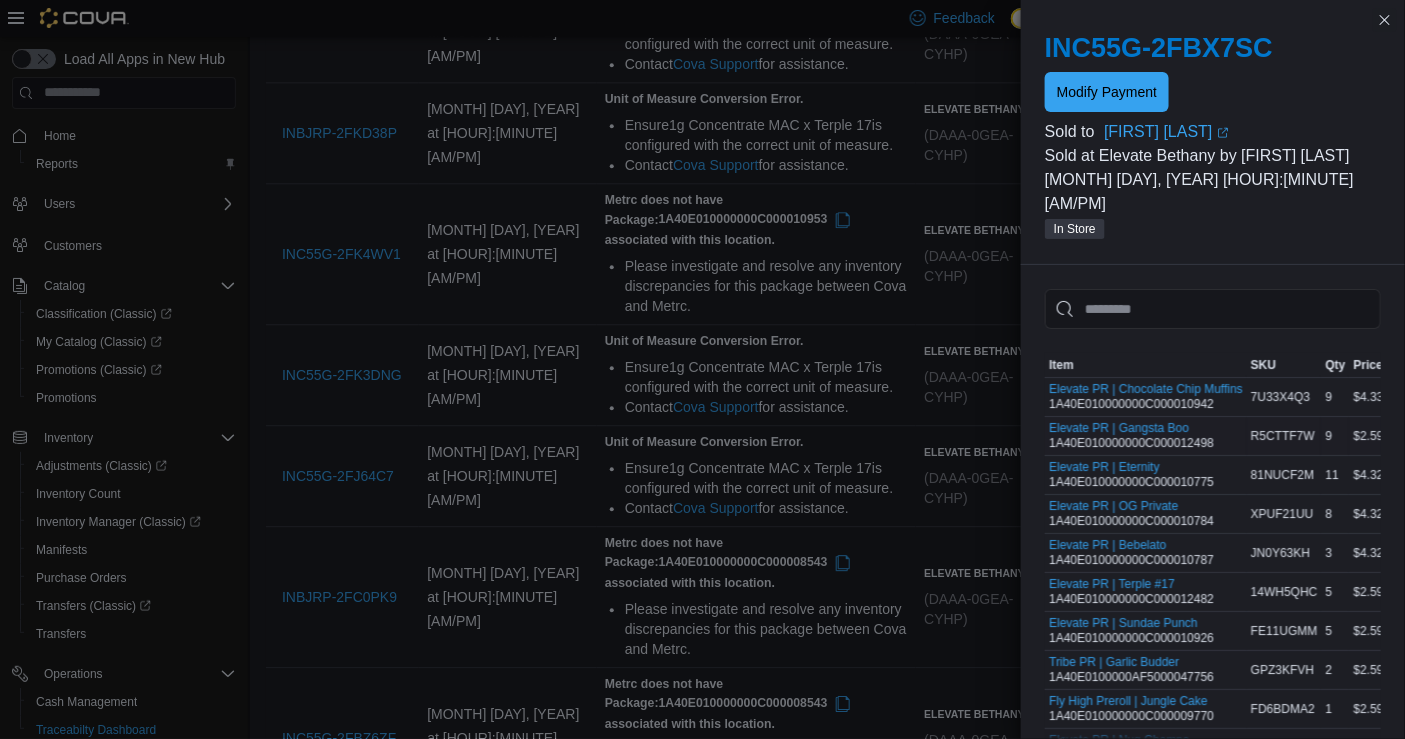 click on "Elevate PR | Gangsta Boo 1A40E010000000C000012498" at bounding box center (1131, 436) 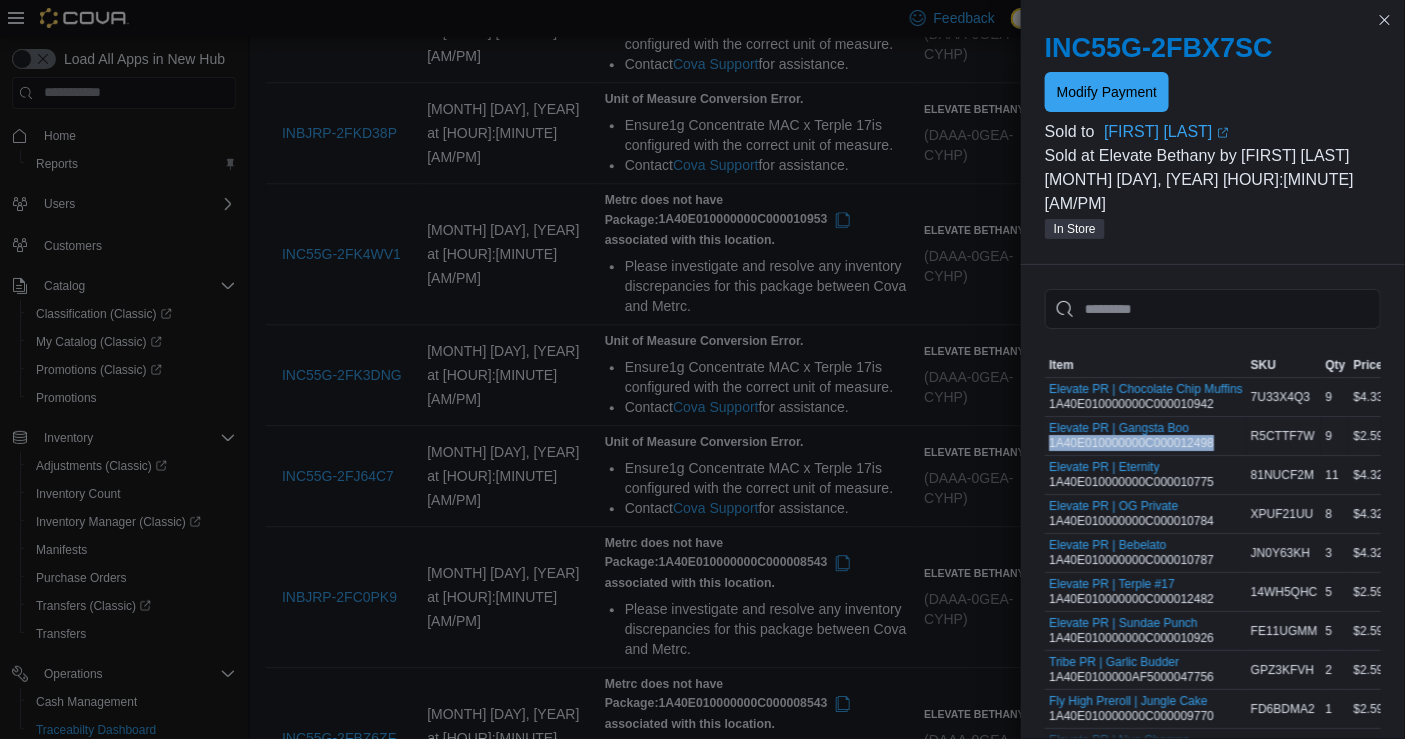 click on "Elevate PR | Gangsta Boo 1A40E010000000C000012498" at bounding box center [1131, 436] 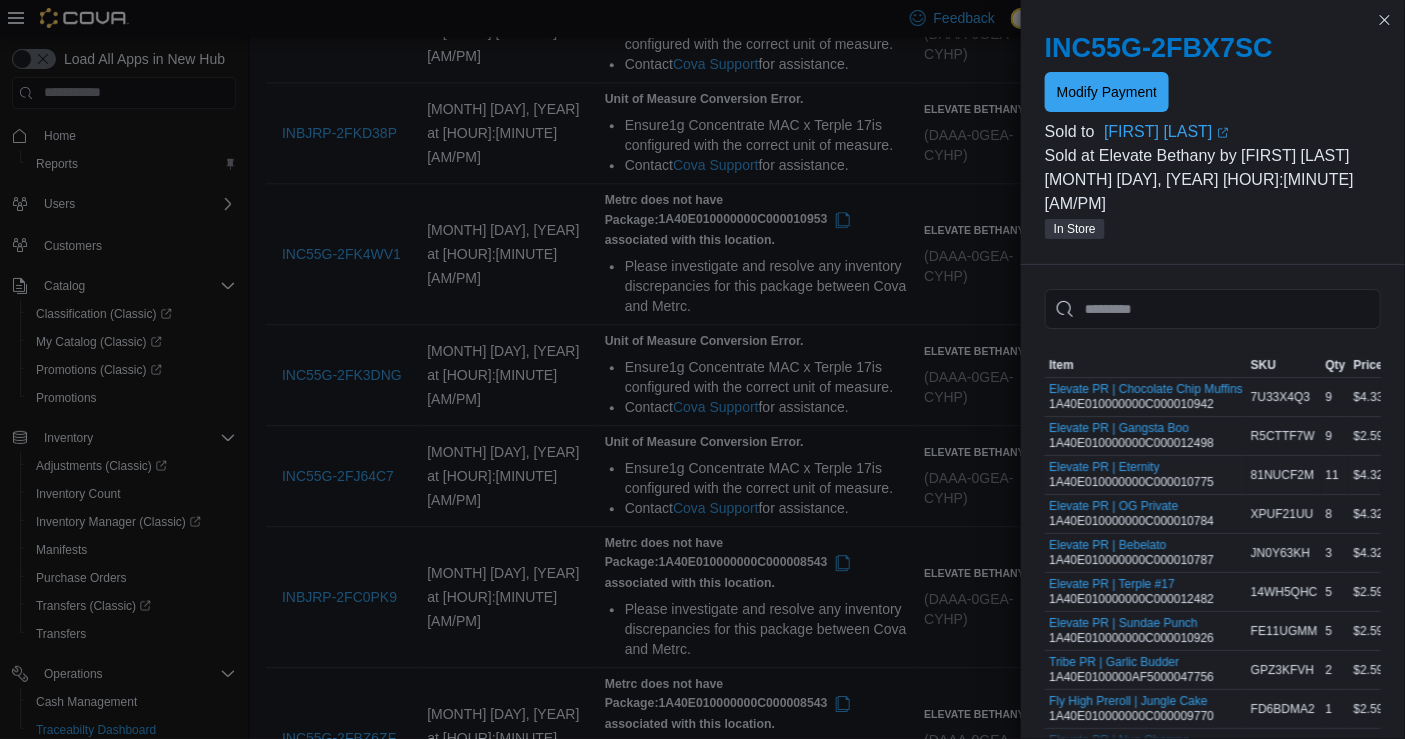 click on "Elevate PR | Eternity 1A40E010000000C000010775" at bounding box center (1131, 475) 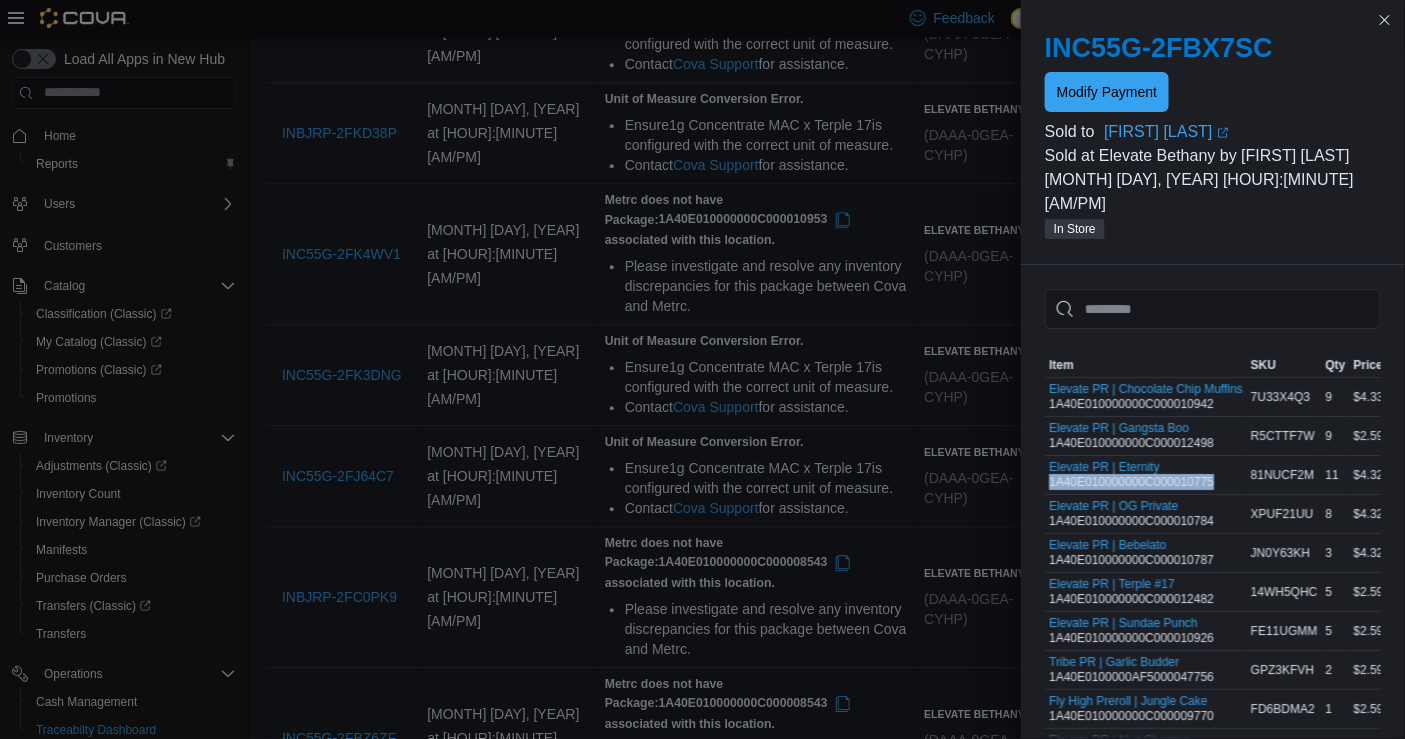 click on "Elevate PR | Eternity 1A40E010000000C000010775" at bounding box center (1131, 475) 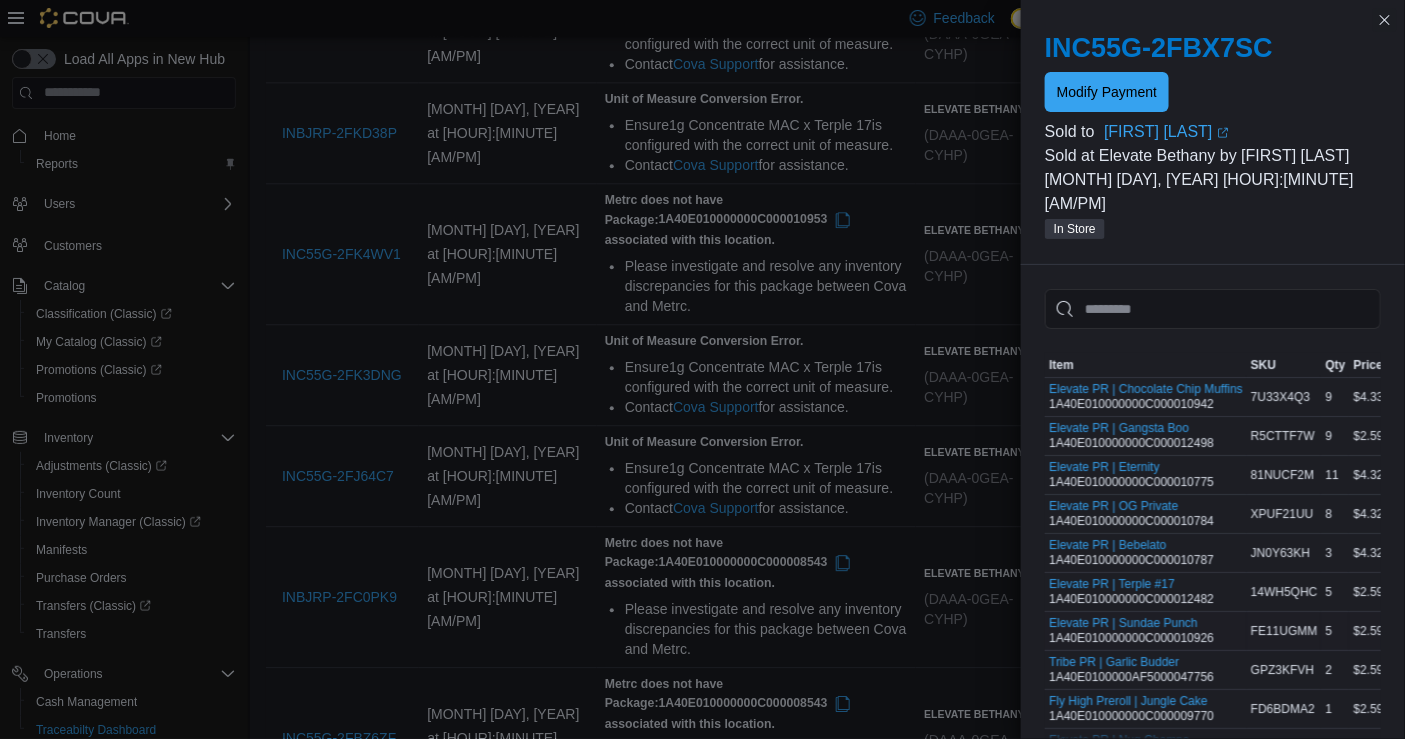click on "Elevate PR | Sundae Punch 1A40E010000000C000010926" at bounding box center (1131, 631) 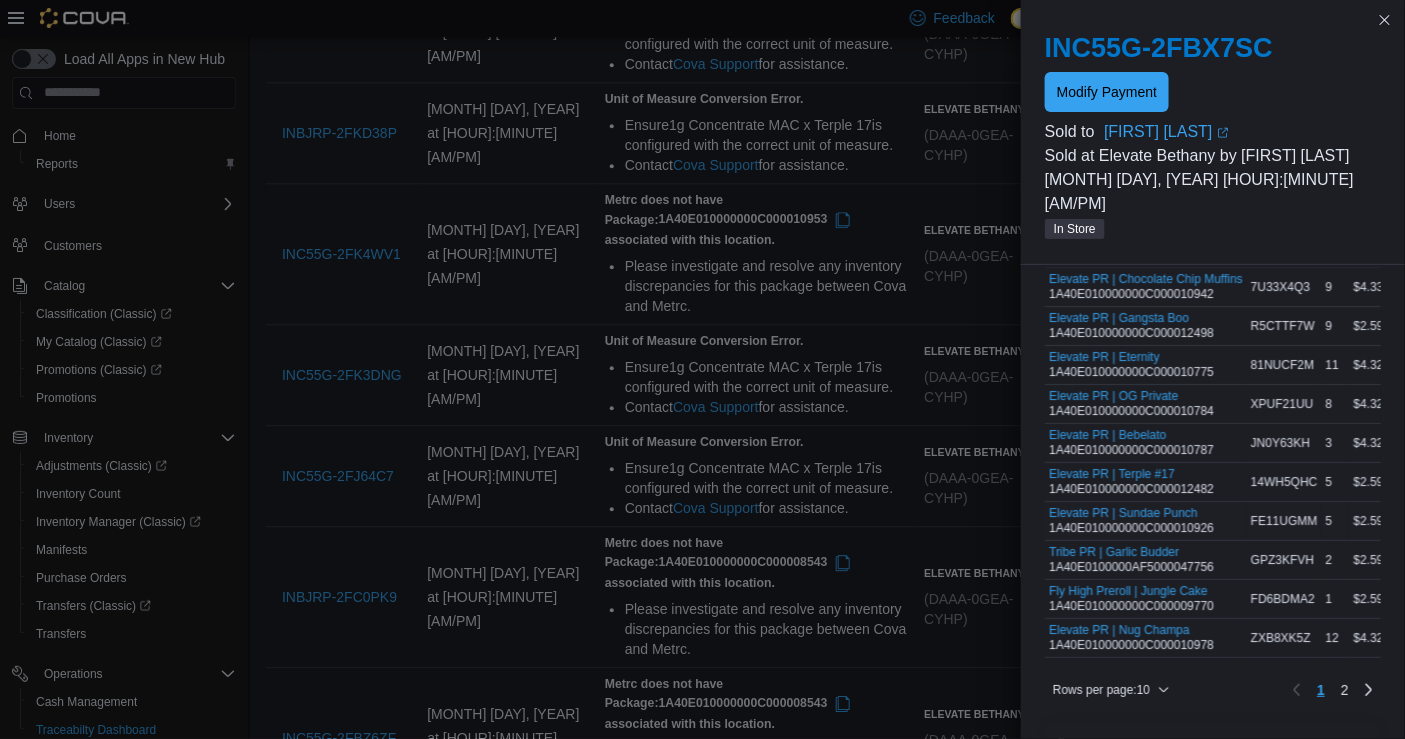 scroll, scrollTop: 108, scrollLeft: 0, axis: vertical 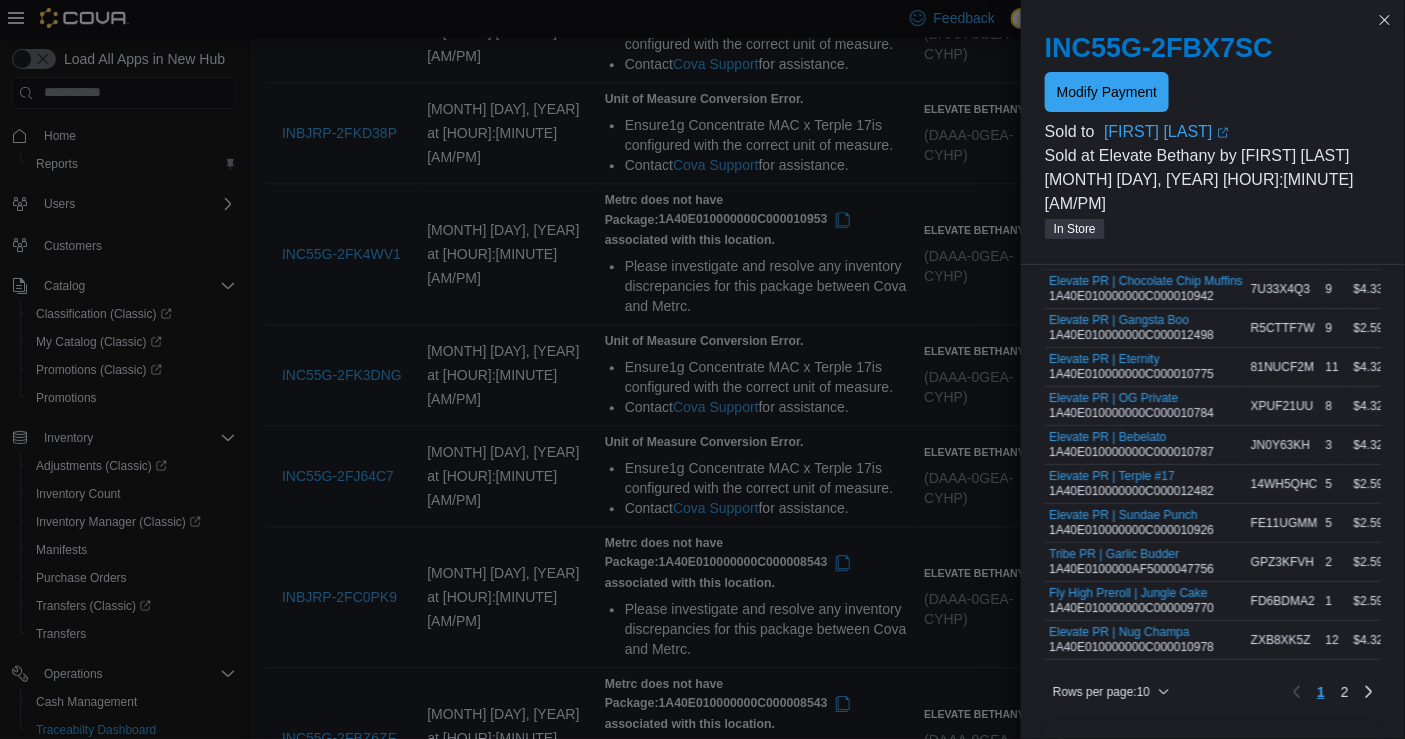 click on "Elevate PR | OG Private 1A40E010000000C000010784" at bounding box center [1131, 406] 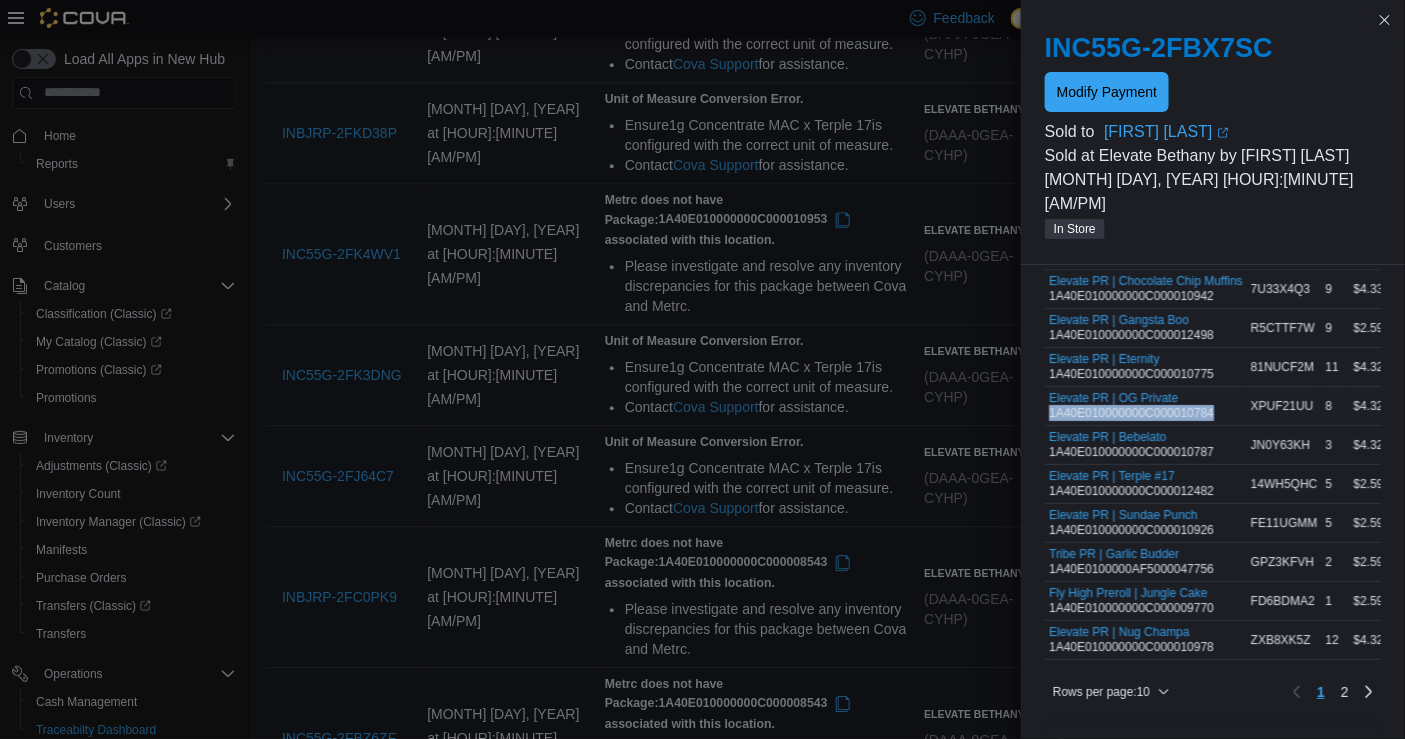 click on "Elevate PR | OG Private 1A40E010000000C000010784" at bounding box center [1131, 406] 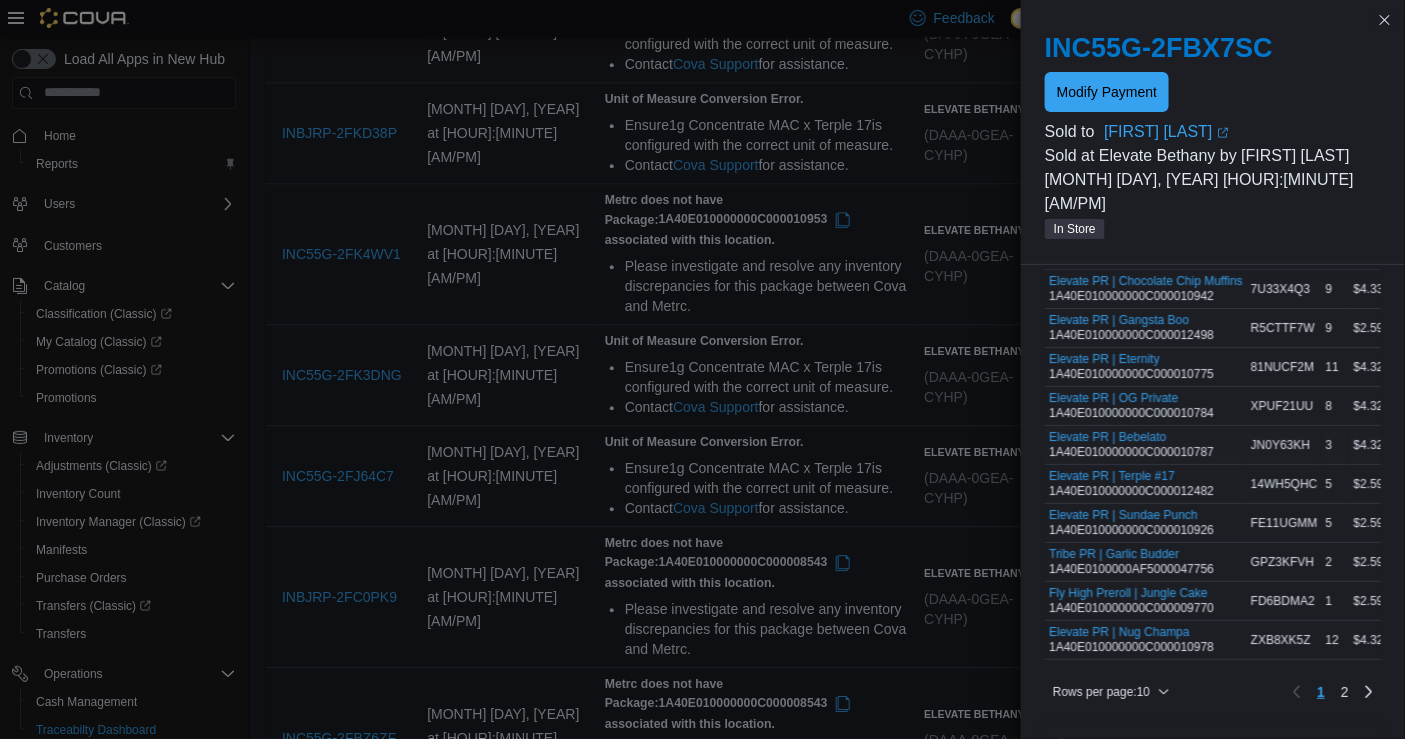 click on "Elevate PR | Bebelato 1A40E010000000C000010787" at bounding box center (1131, 445) 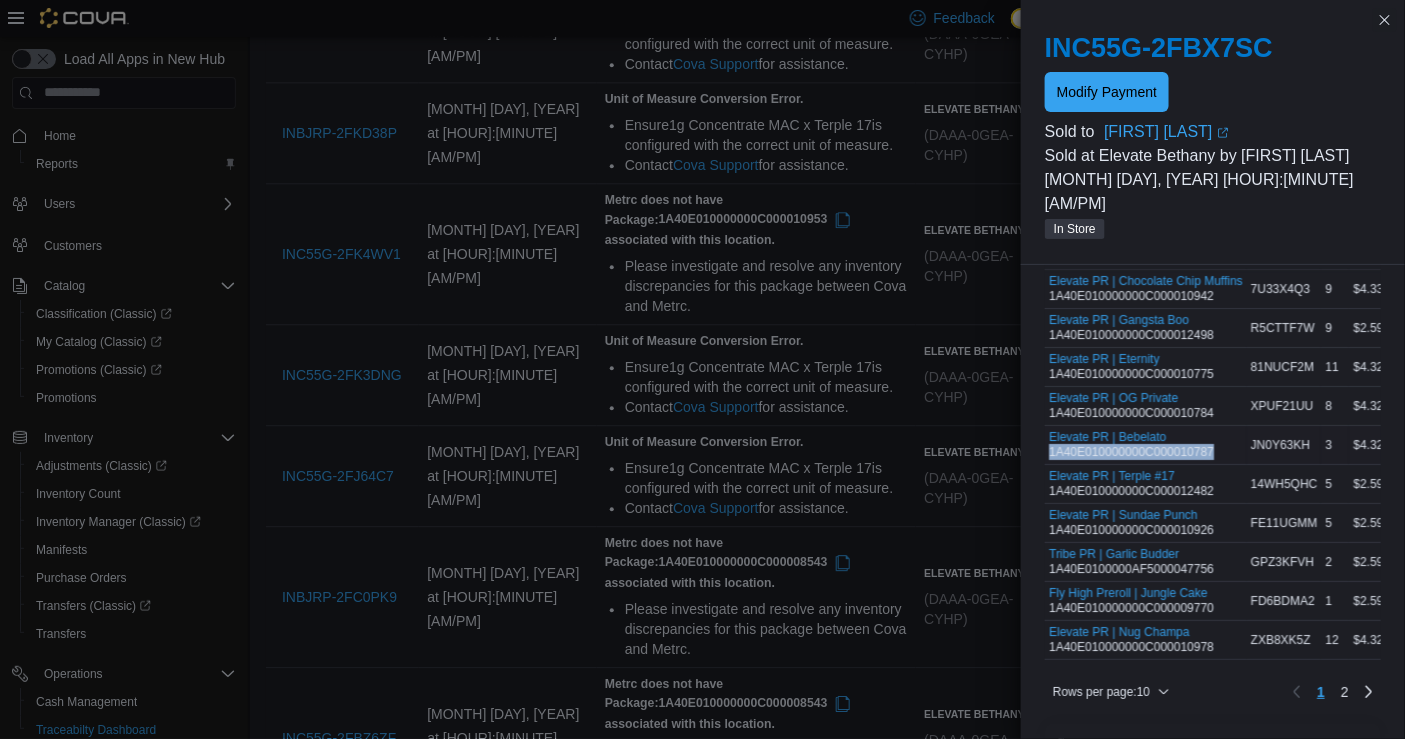 click on "Elevate PR | Bebelato 1A40E010000000C000010787" at bounding box center (1131, 445) 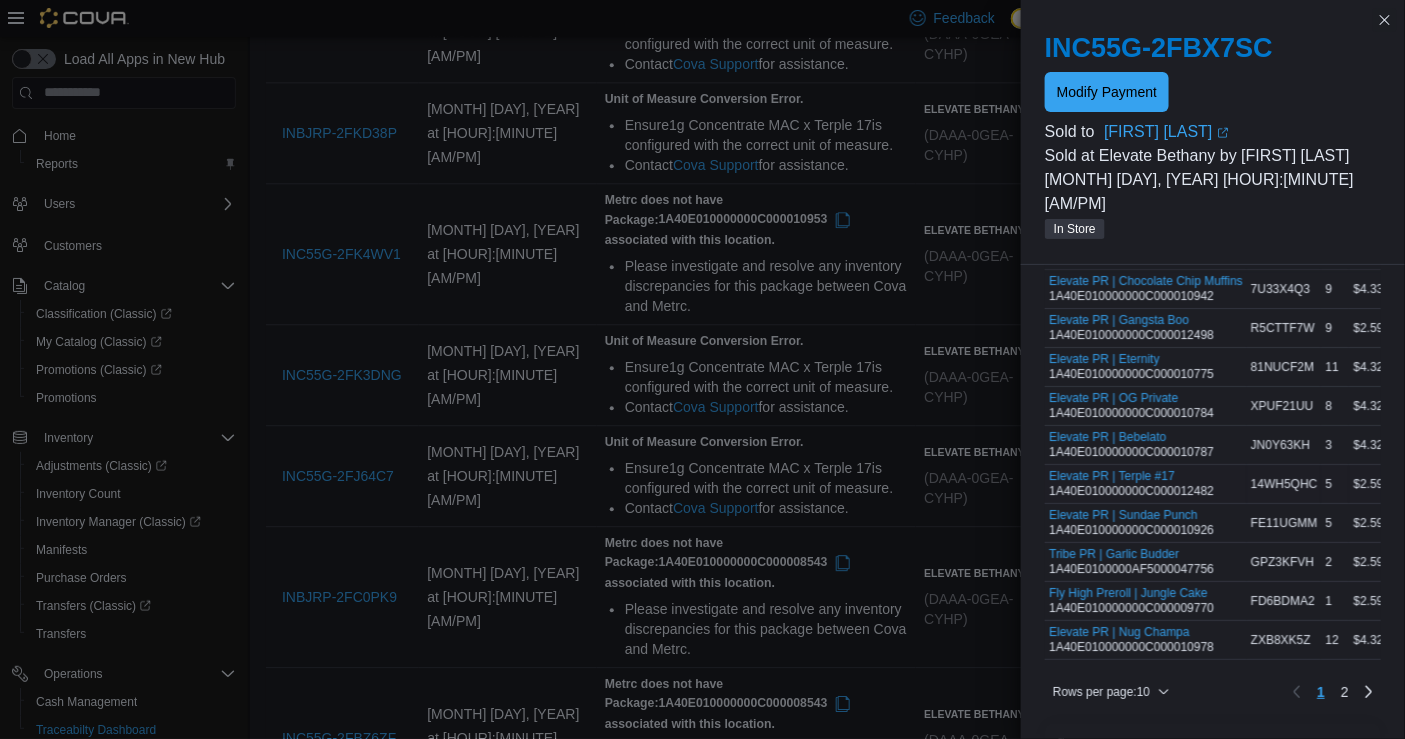 click on "Elevate PR | Terple #17 1A40E010000000C000012482" at bounding box center (1131, 484) 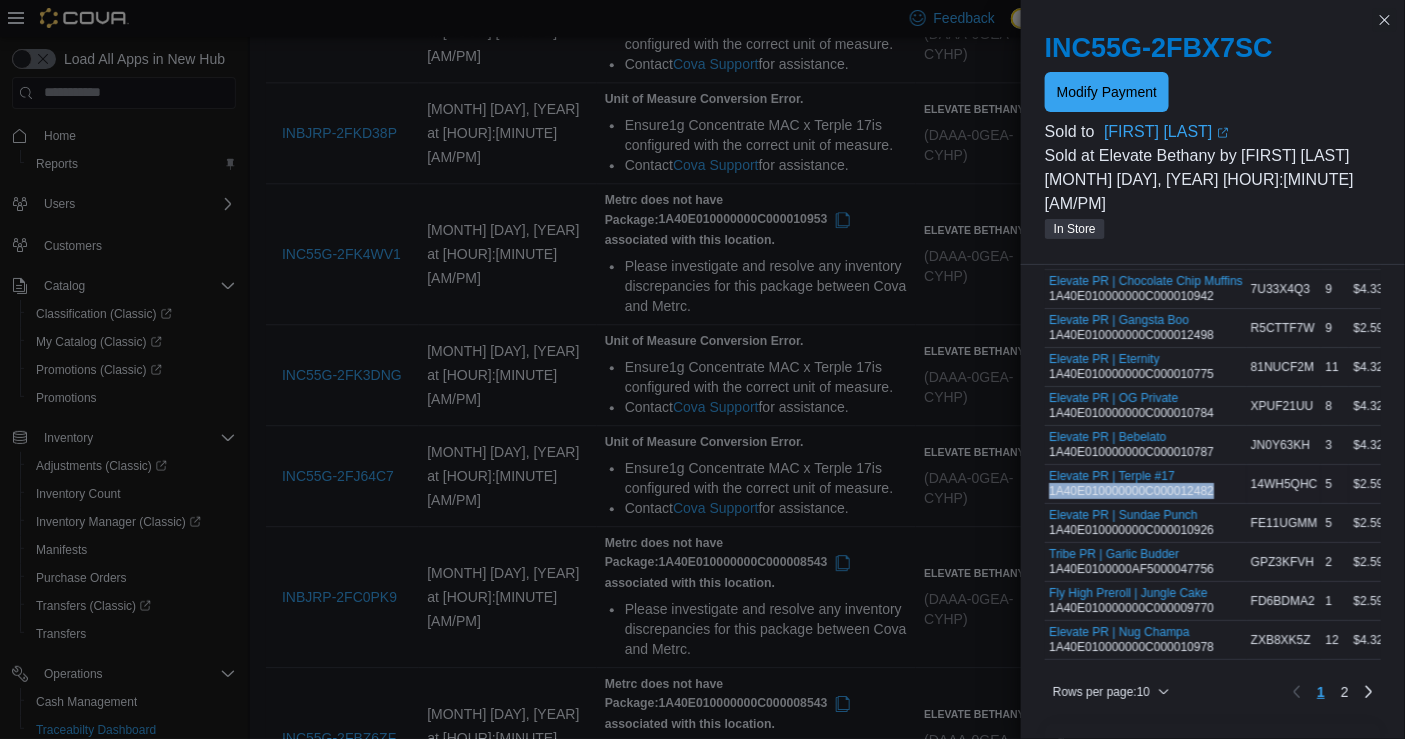 click on "Elevate PR | Terple #17 1A40E010000000C000012482" at bounding box center [1131, 484] 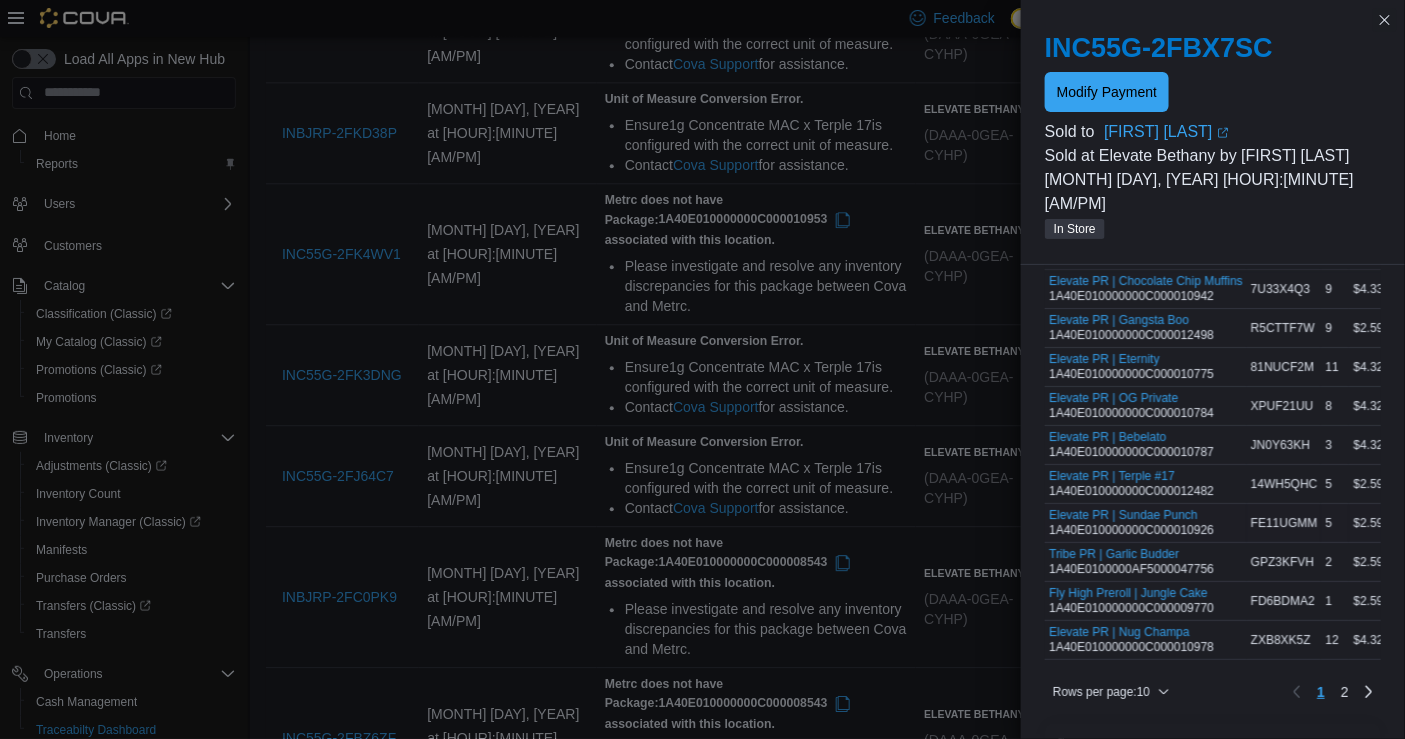 click on "Elevate PR | Sundae Punch 1A40E010000000C000010926" at bounding box center (1131, 523) 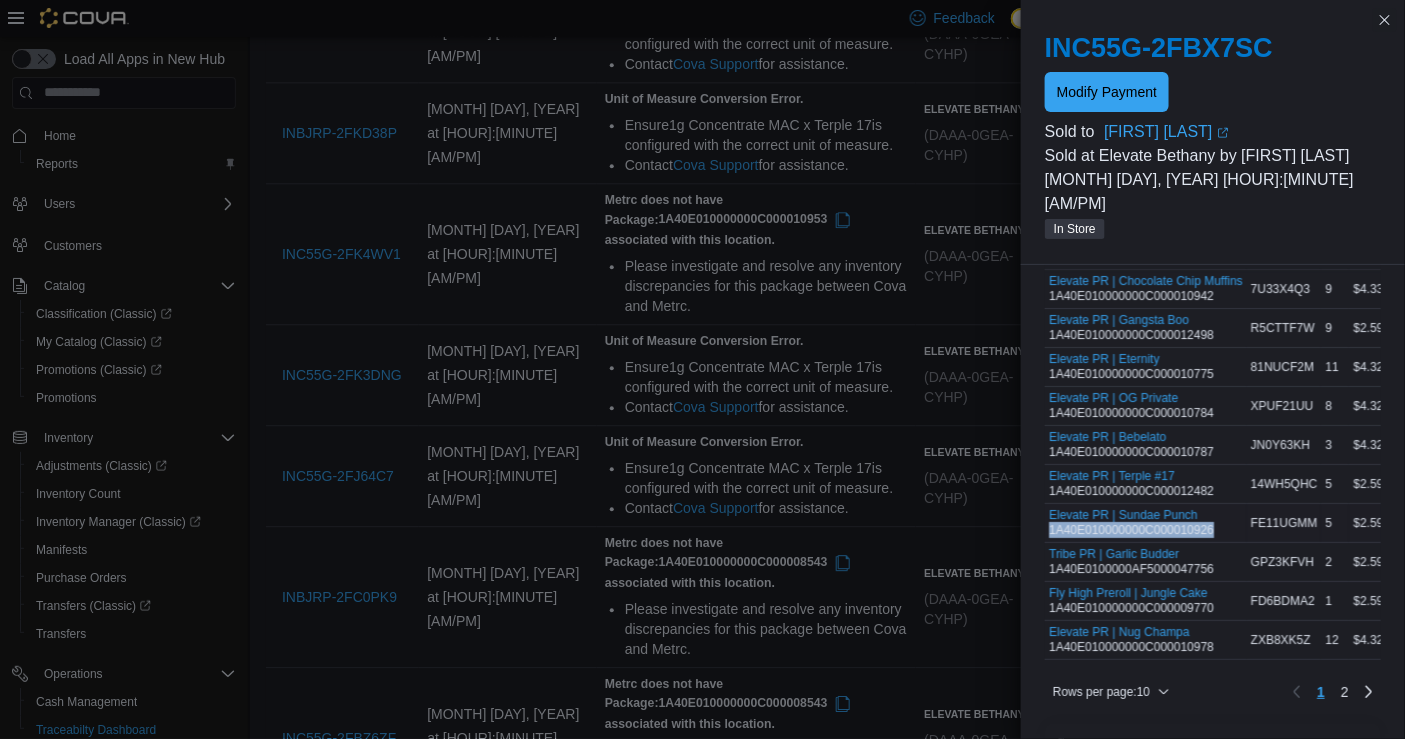 click on "Elevate PR | Sundae Punch 1A40E010000000C000010926" at bounding box center [1131, 523] 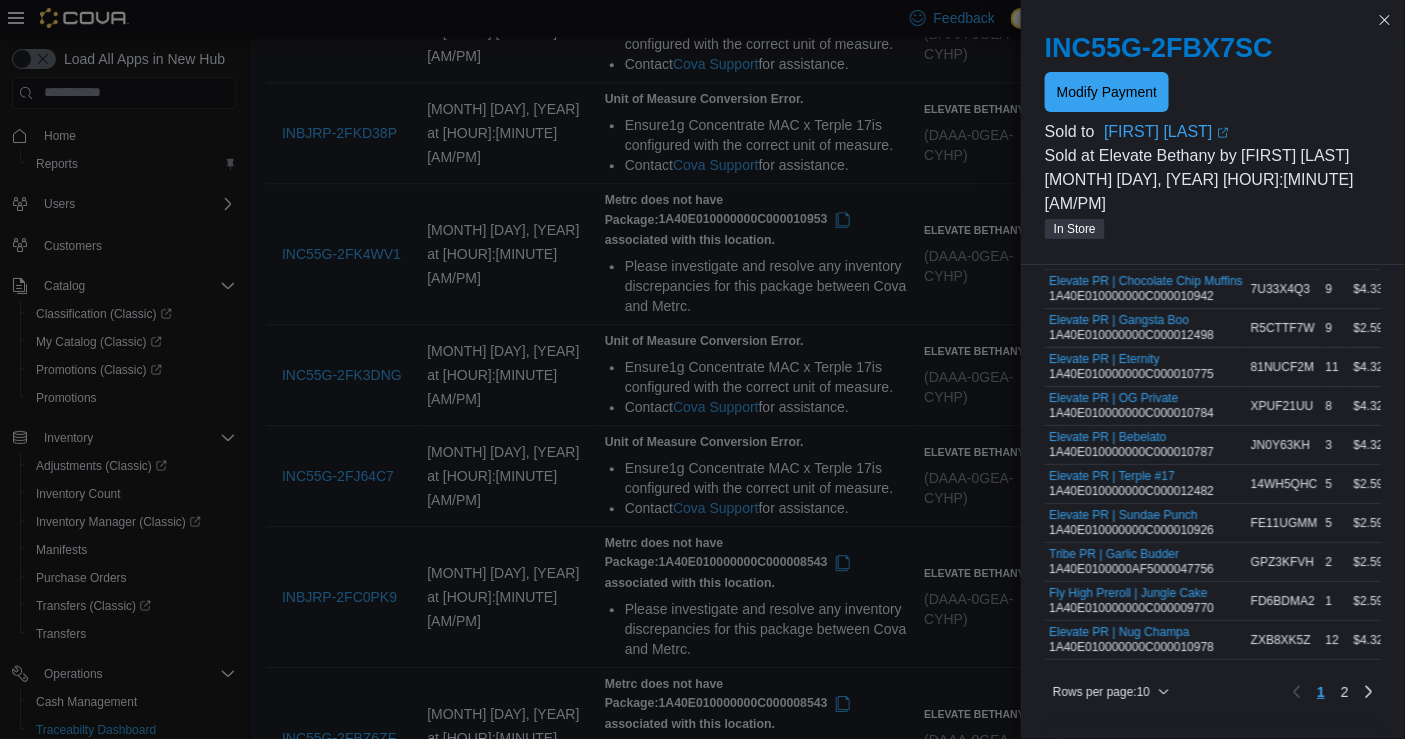 click on "Tribe PR | Garlic Budder 1A40E0100000AF5000047756" at bounding box center (1131, 562) 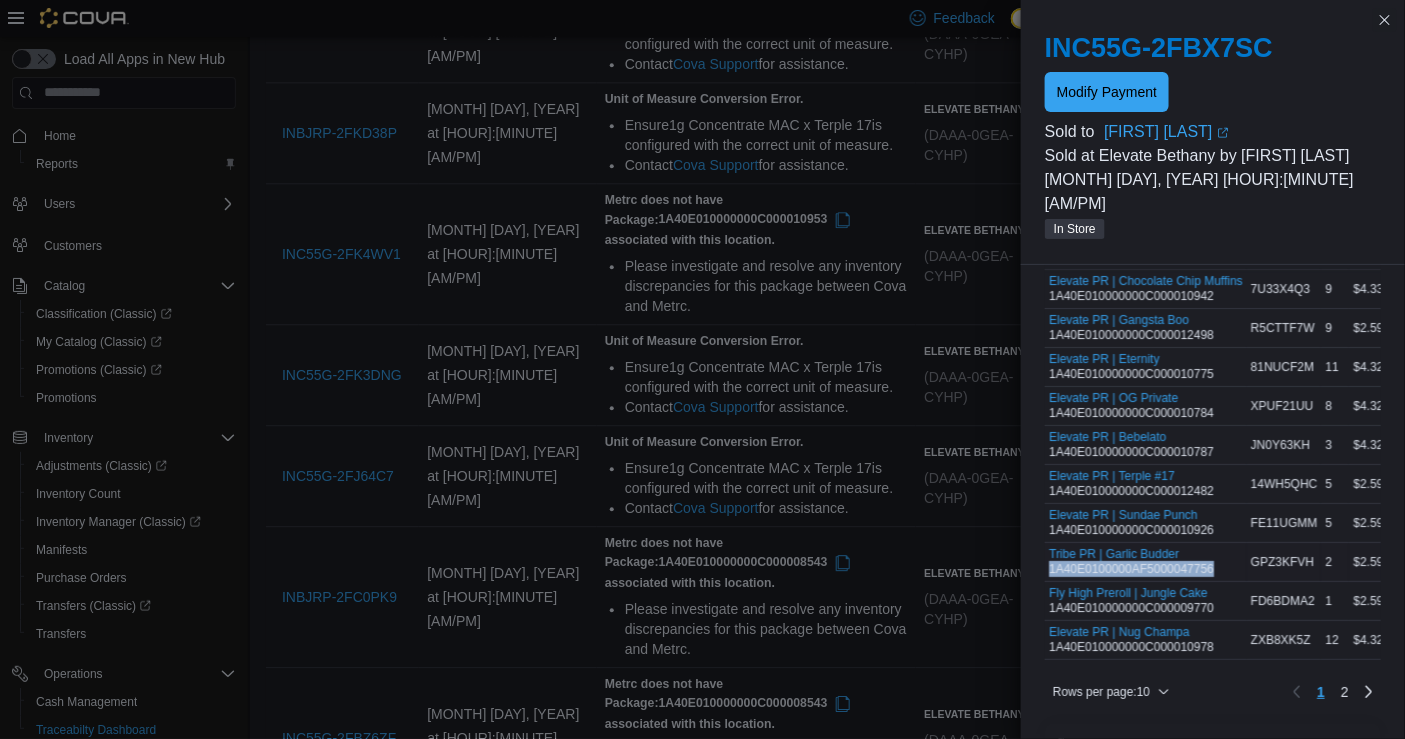 click on "Tribe PR | Garlic Budder 1A40E0100000AF5000047756" at bounding box center (1131, 562) 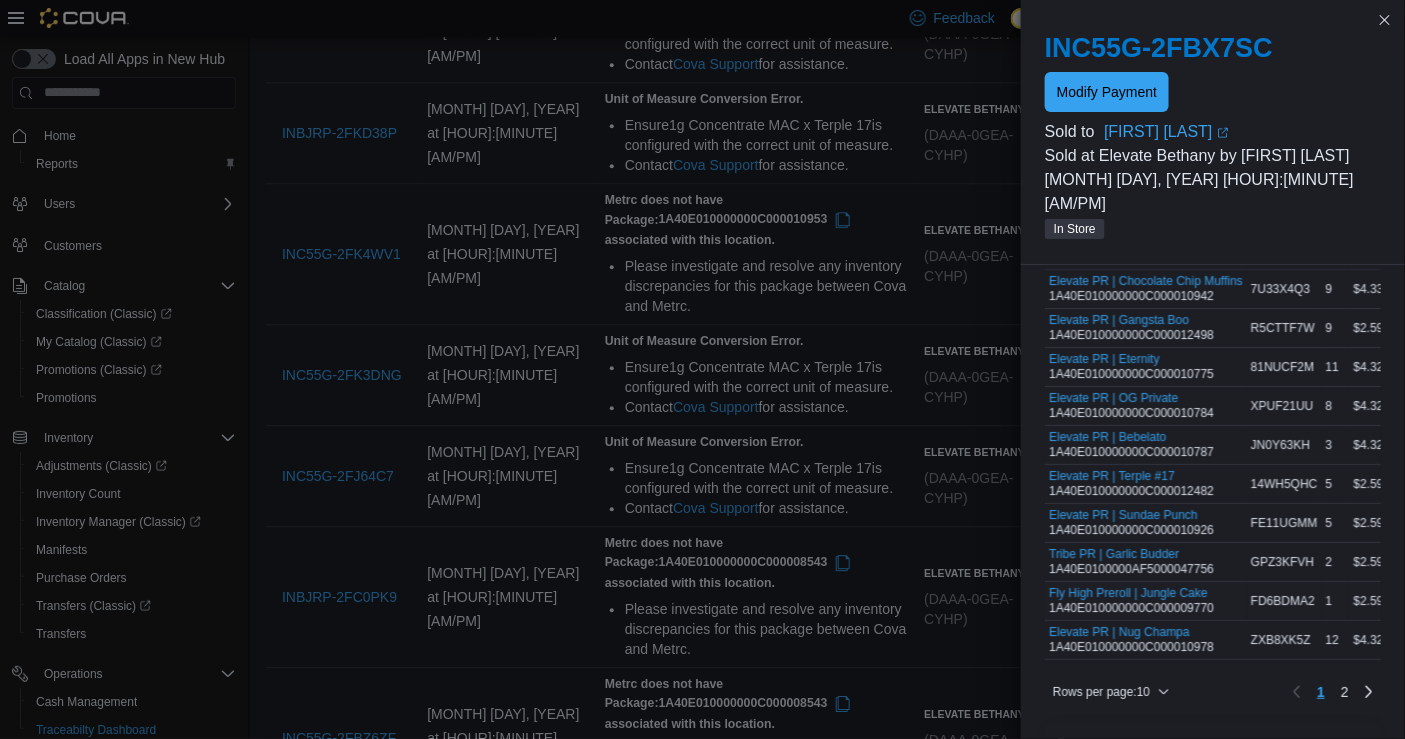 click on "Fly High Preroll | Jungle Cake 1A40E010000000C000009770" at bounding box center (1131, 601) 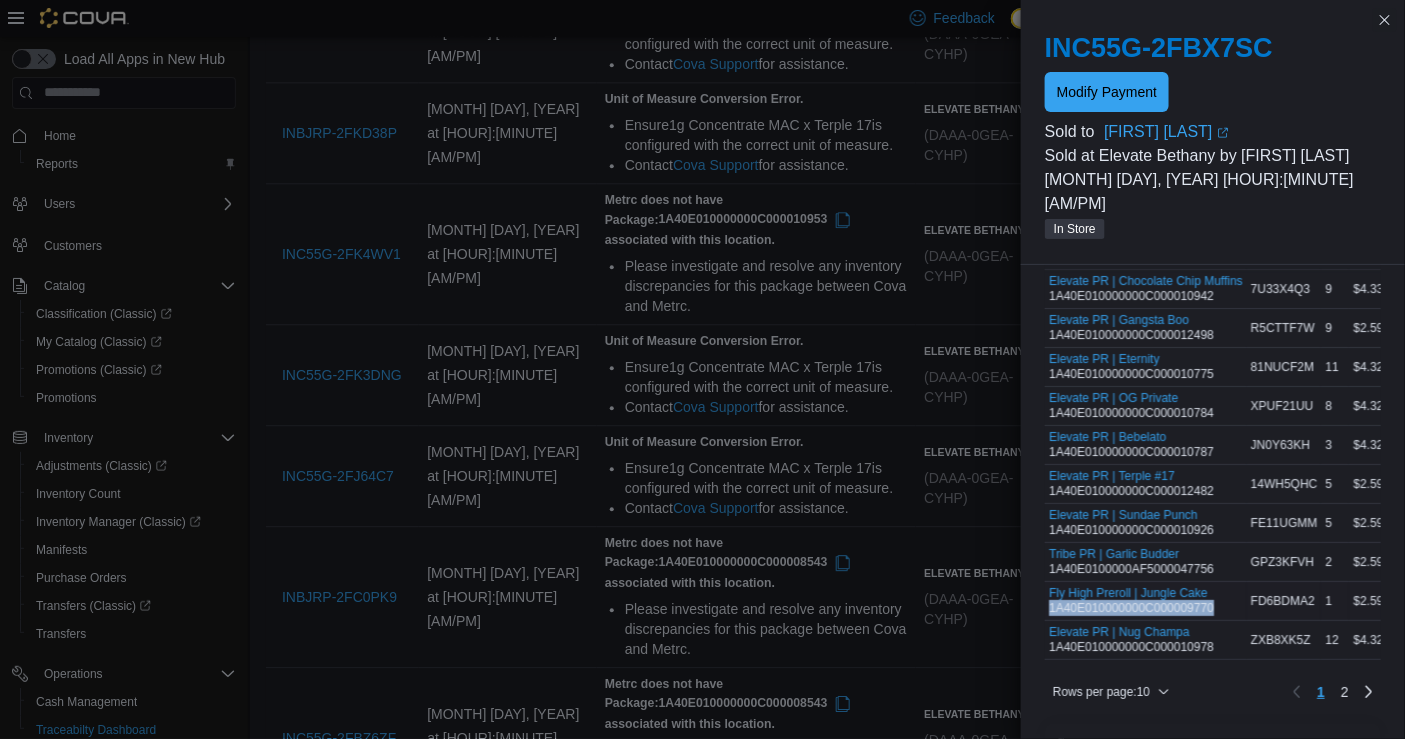 click on "Fly High Preroll | Jungle Cake 1A40E010000000C000009770" at bounding box center (1131, 601) 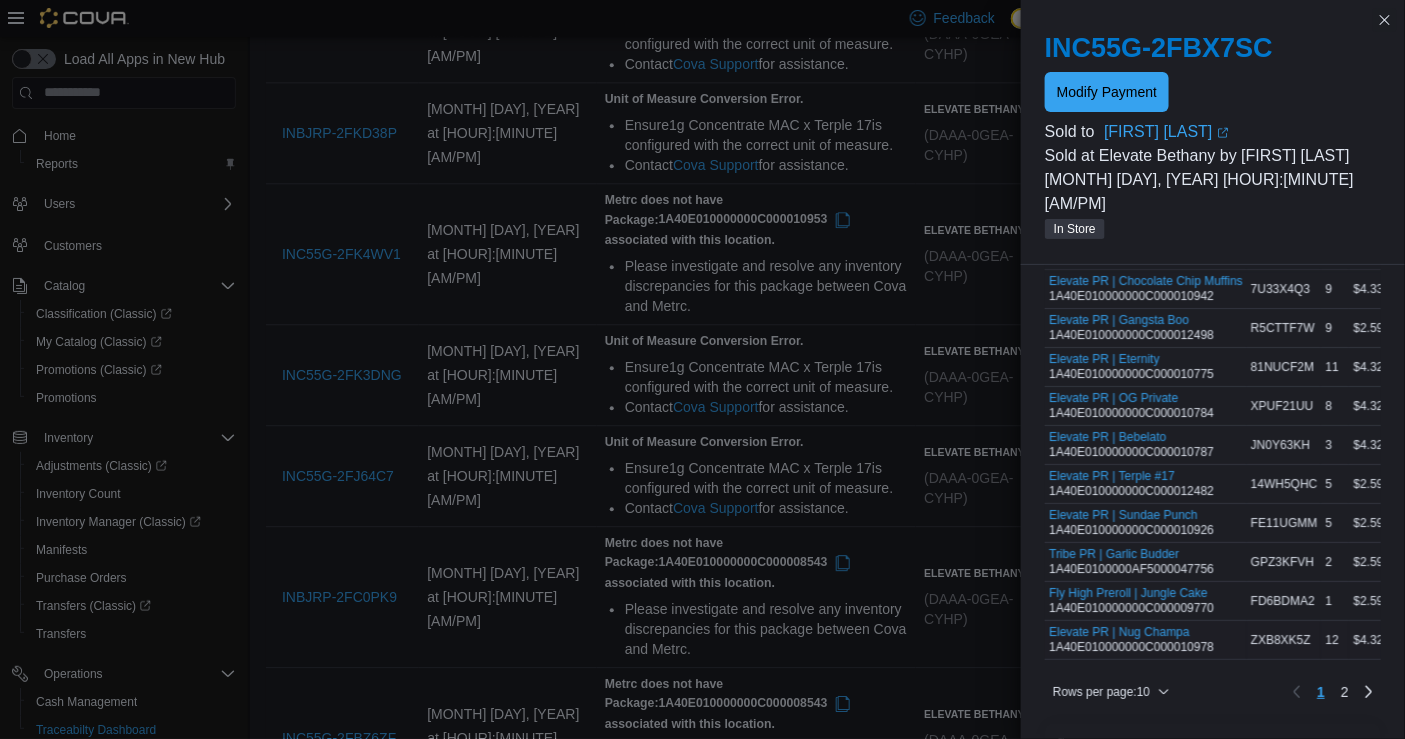 click on "Elevate PR | Nug Champa 1A40E010000000C000010978" at bounding box center [1131, 640] 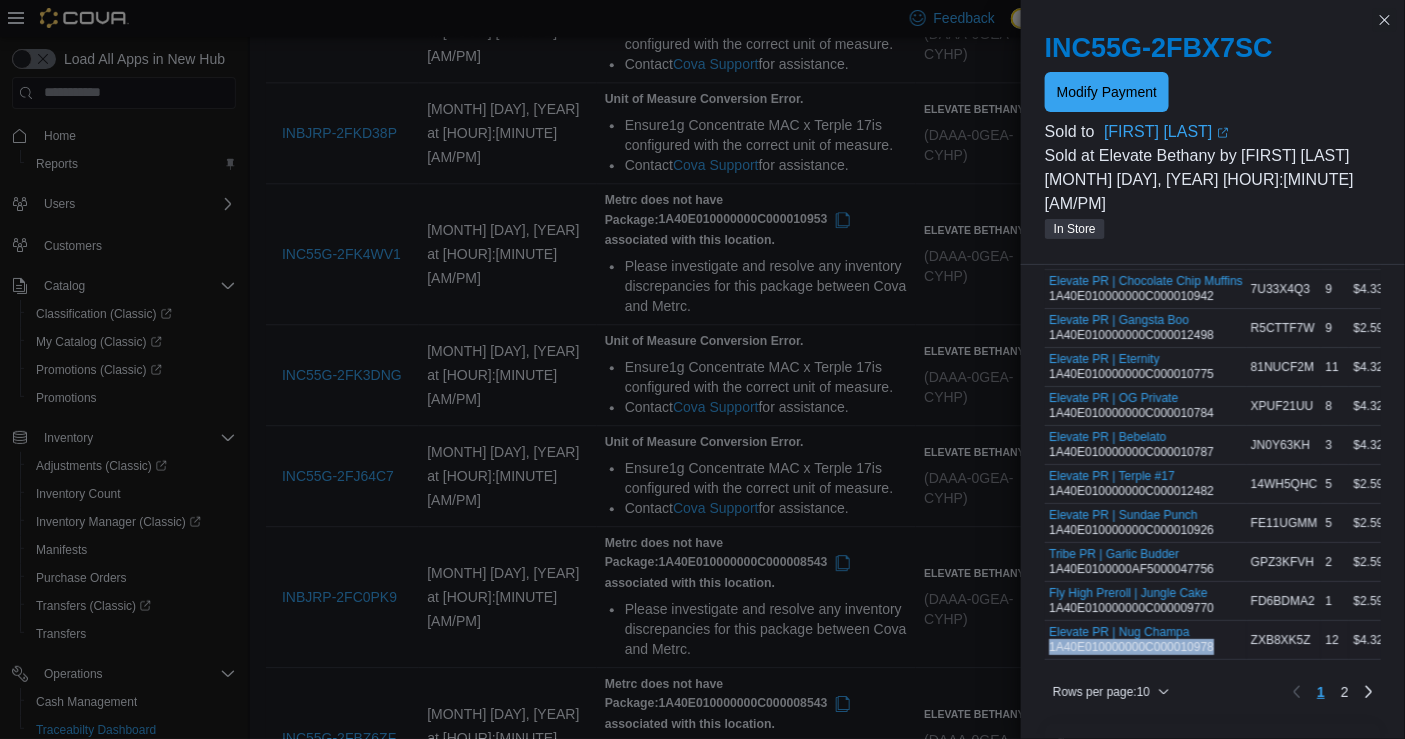click on "Elevate PR | Nug Champa 1A40E010000000C000010978" at bounding box center (1131, 640) 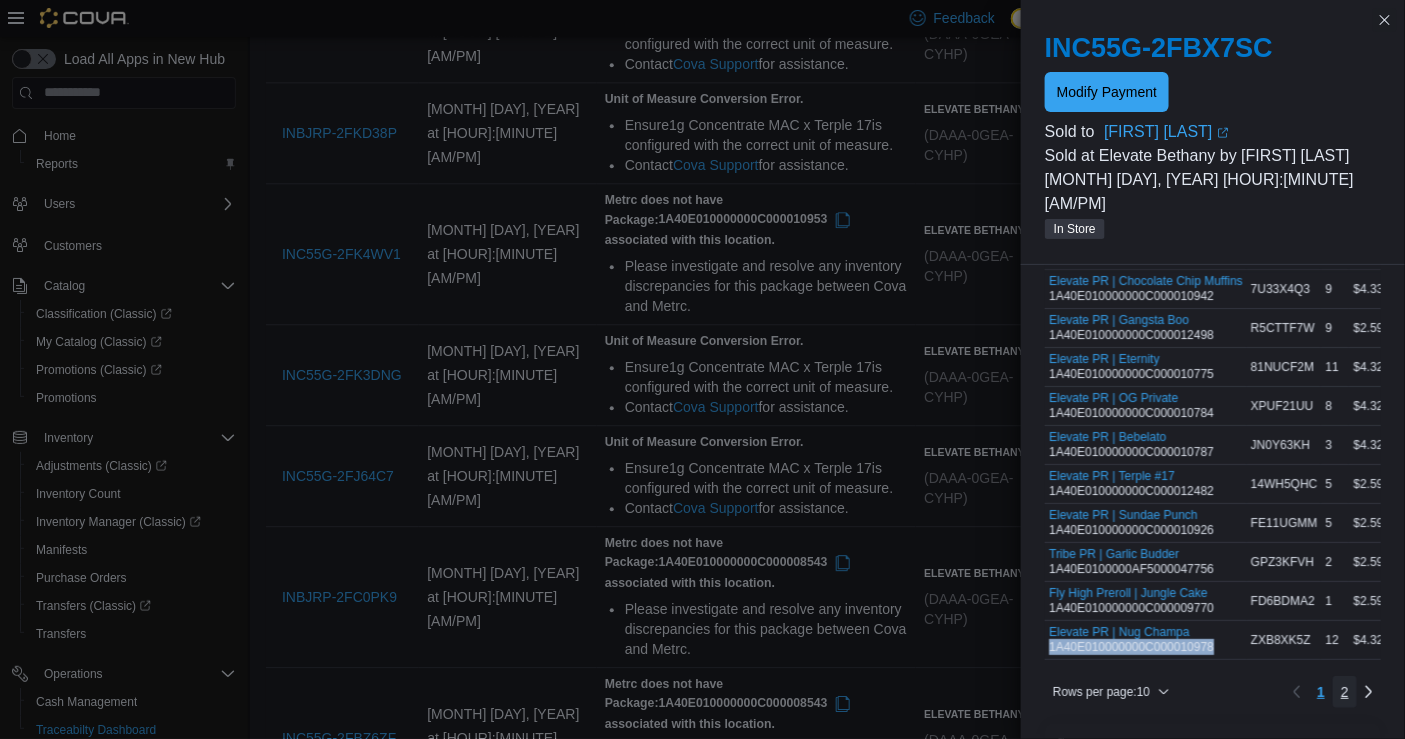 click on "2" at bounding box center (1345, 692) 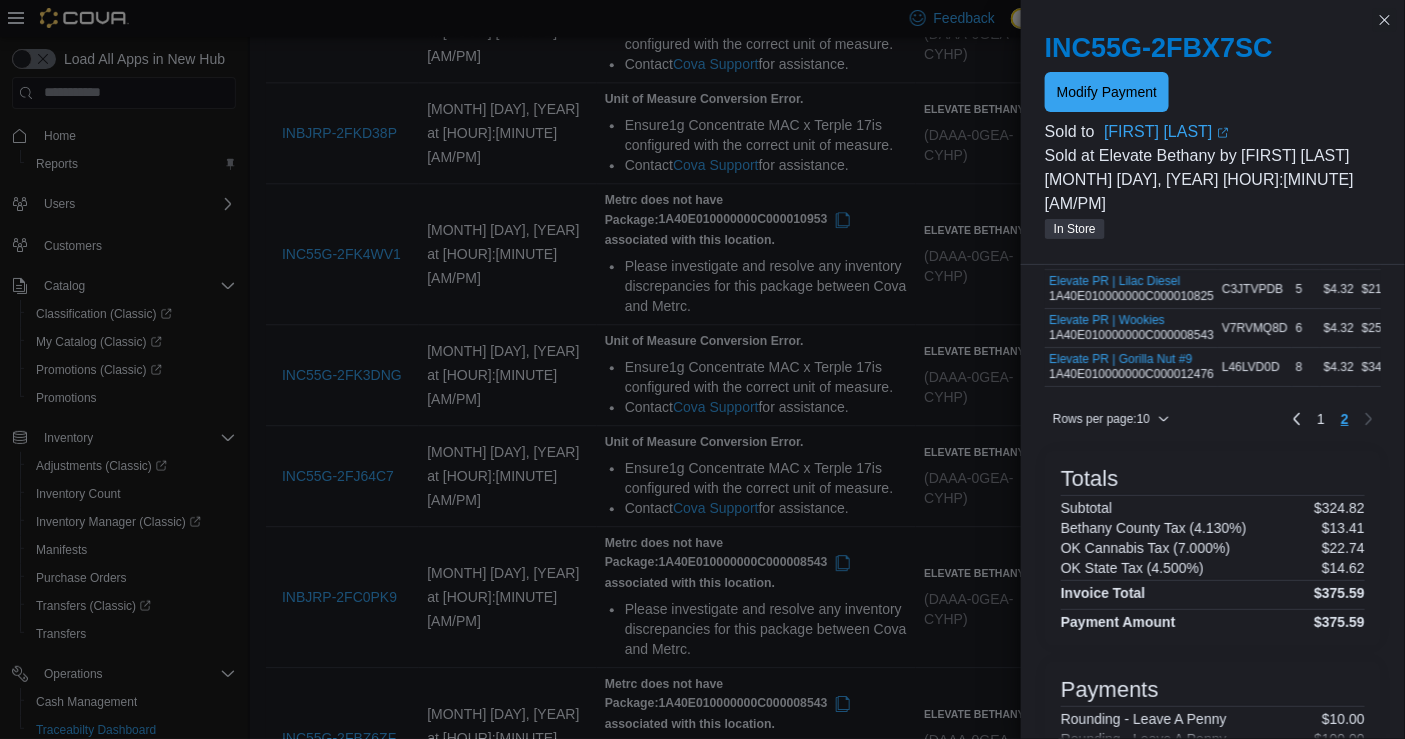 scroll, scrollTop: 87, scrollLeft: 0, axis: vertical 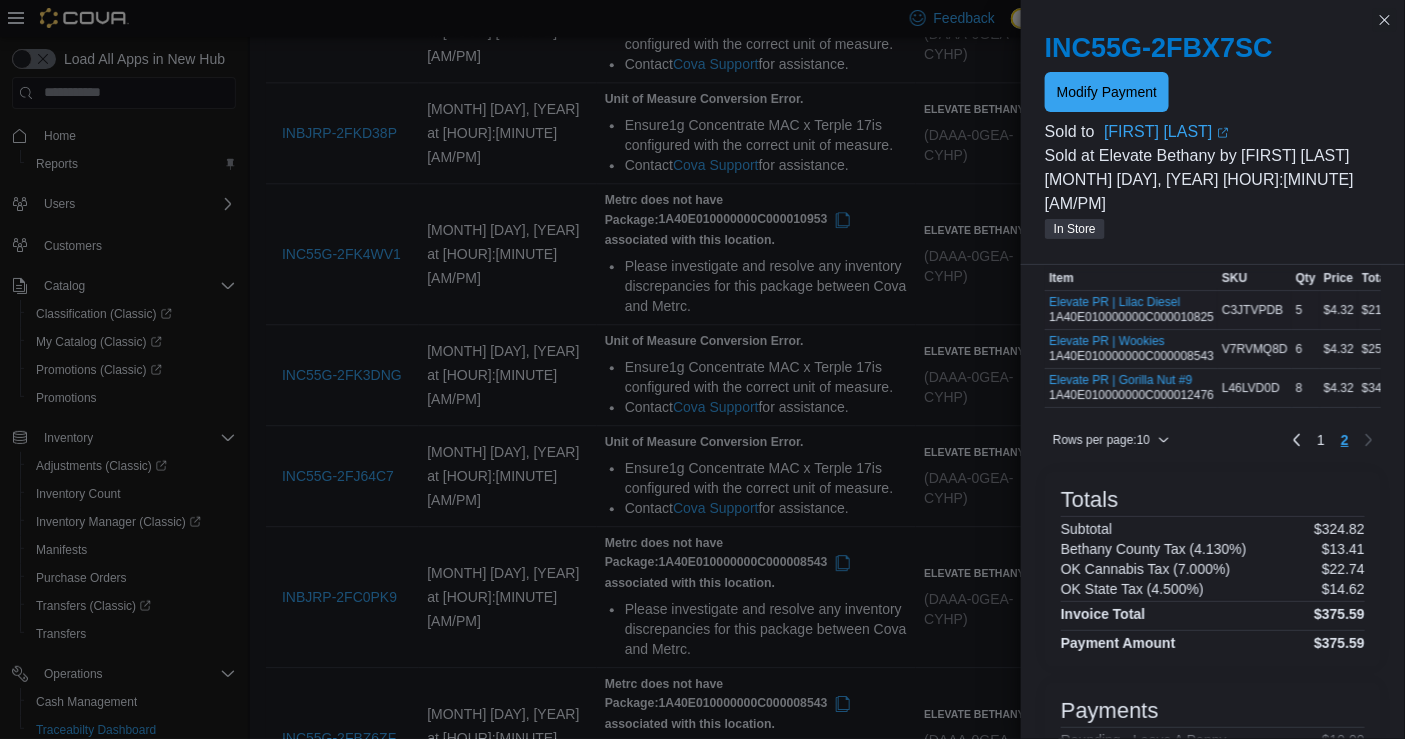 click on "Elevate PR | Lilac Diesel 1A40E010000000C000010825" at bounding box center [1131, 310] 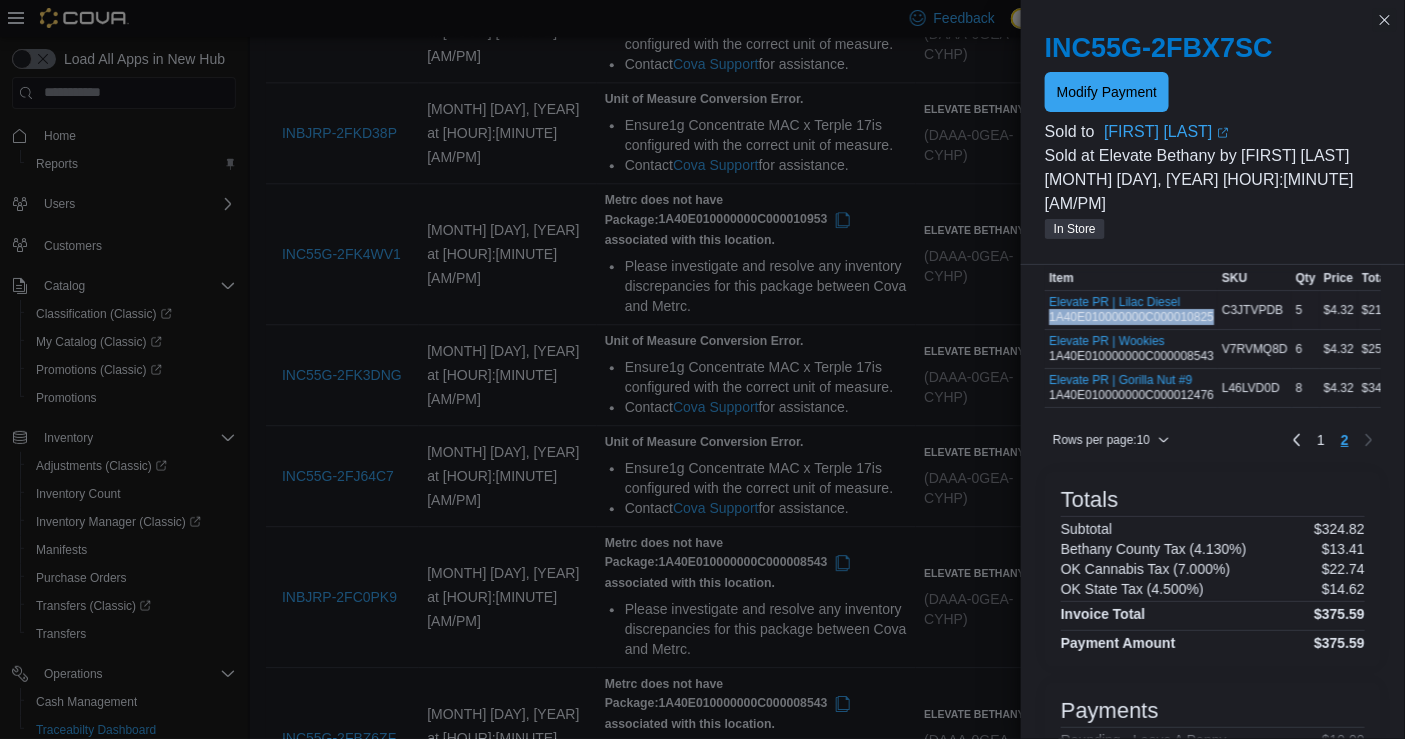 click on "Elevate PR | Lilac Diesel 1A40E010000000C000010825" at bounding box center (1131, 310) 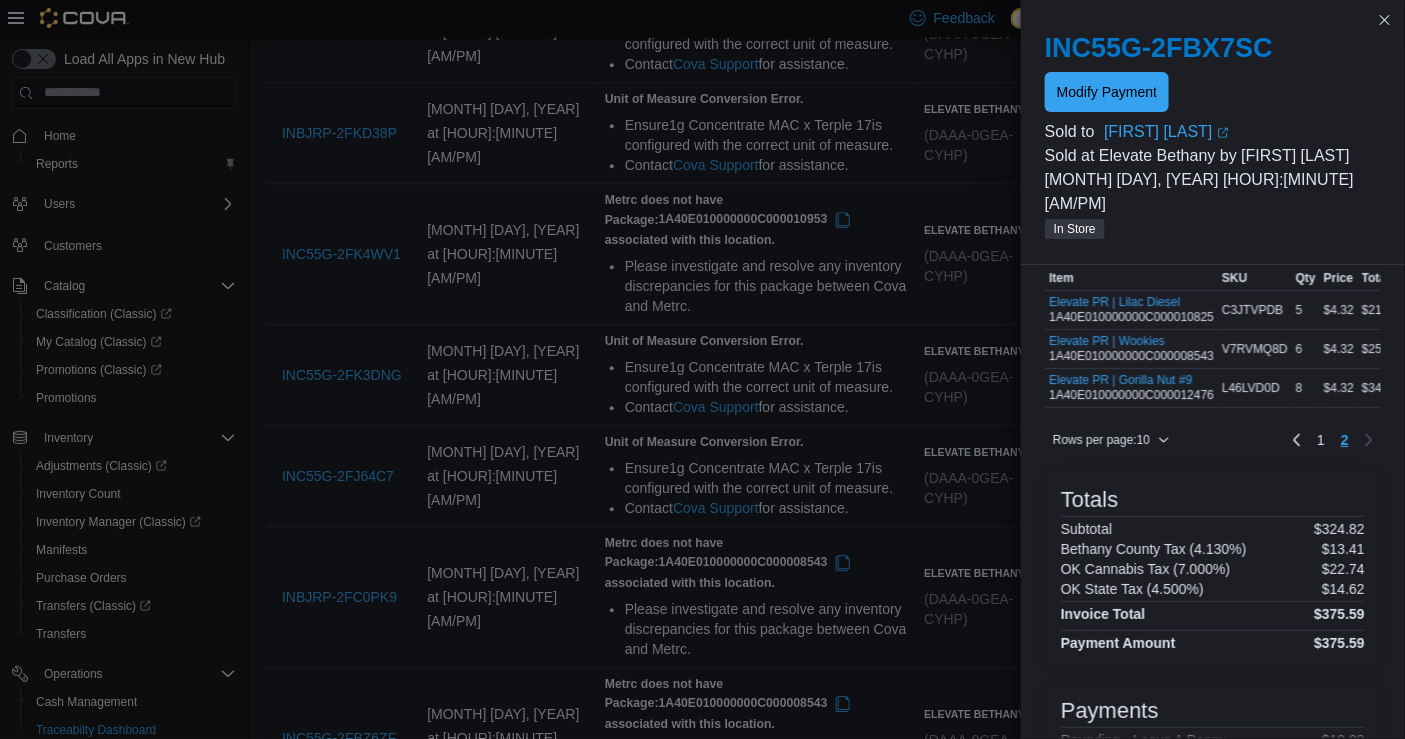 click on "Elevate PR | Wookies 1A40E010000000C000008543" at bounding box center (1131, 349) 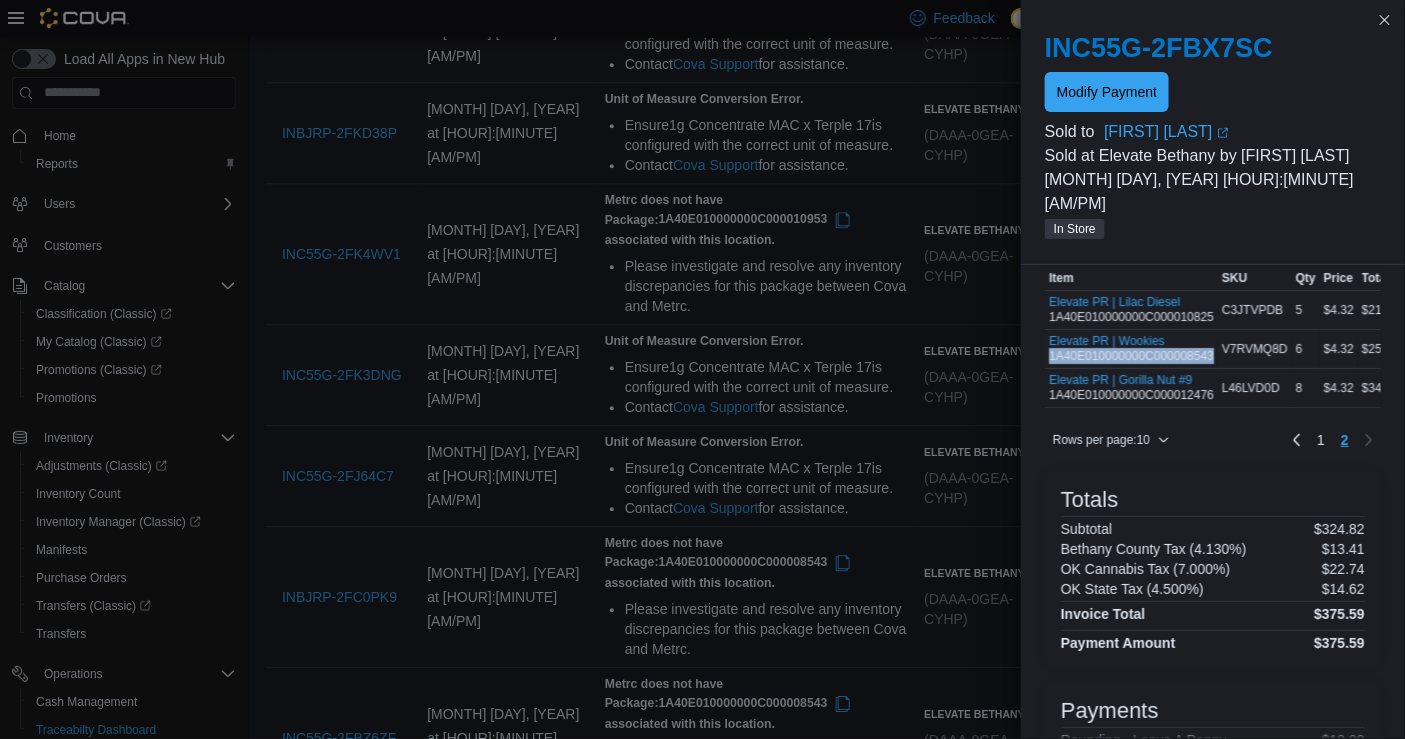 click on "Elevate PR | Wookies 1A40E010000000C000008543" at bounding box center [1131, 349] 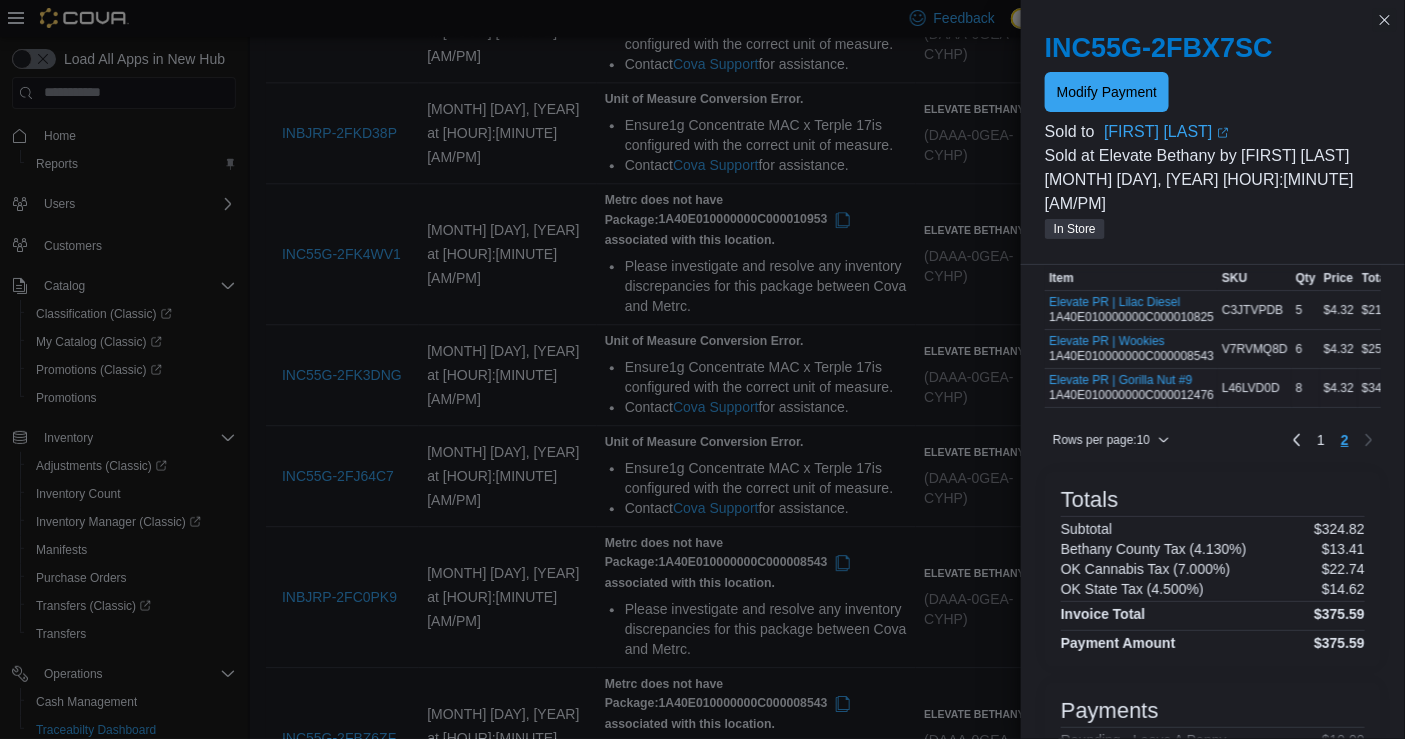 click on "Elevate PR | Gorilla Nut #9 1A40E010000000C000012476" at bounding box center [1131, 388] 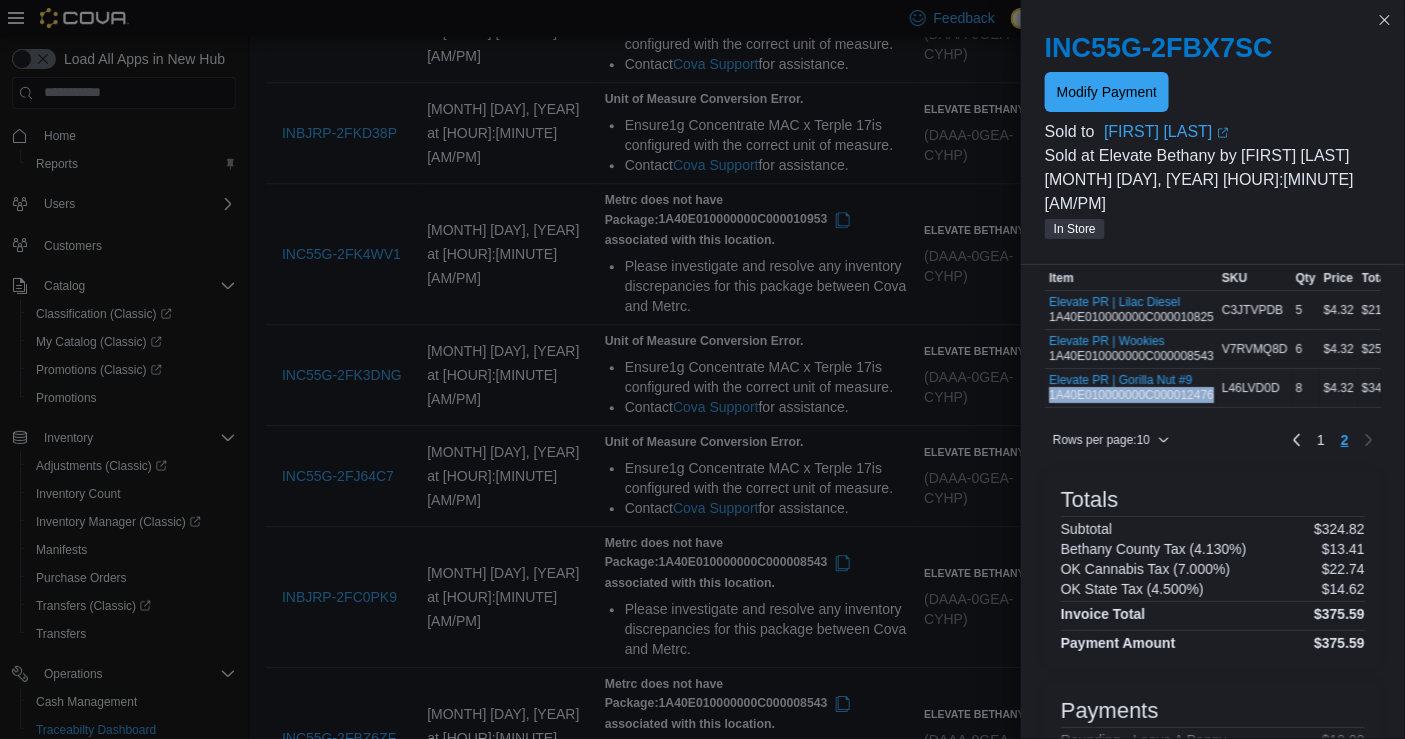 click on "Elevate PR | Gorilla Nut #9 1A40E010000000C000012476" at bounding box center [1131, 388] 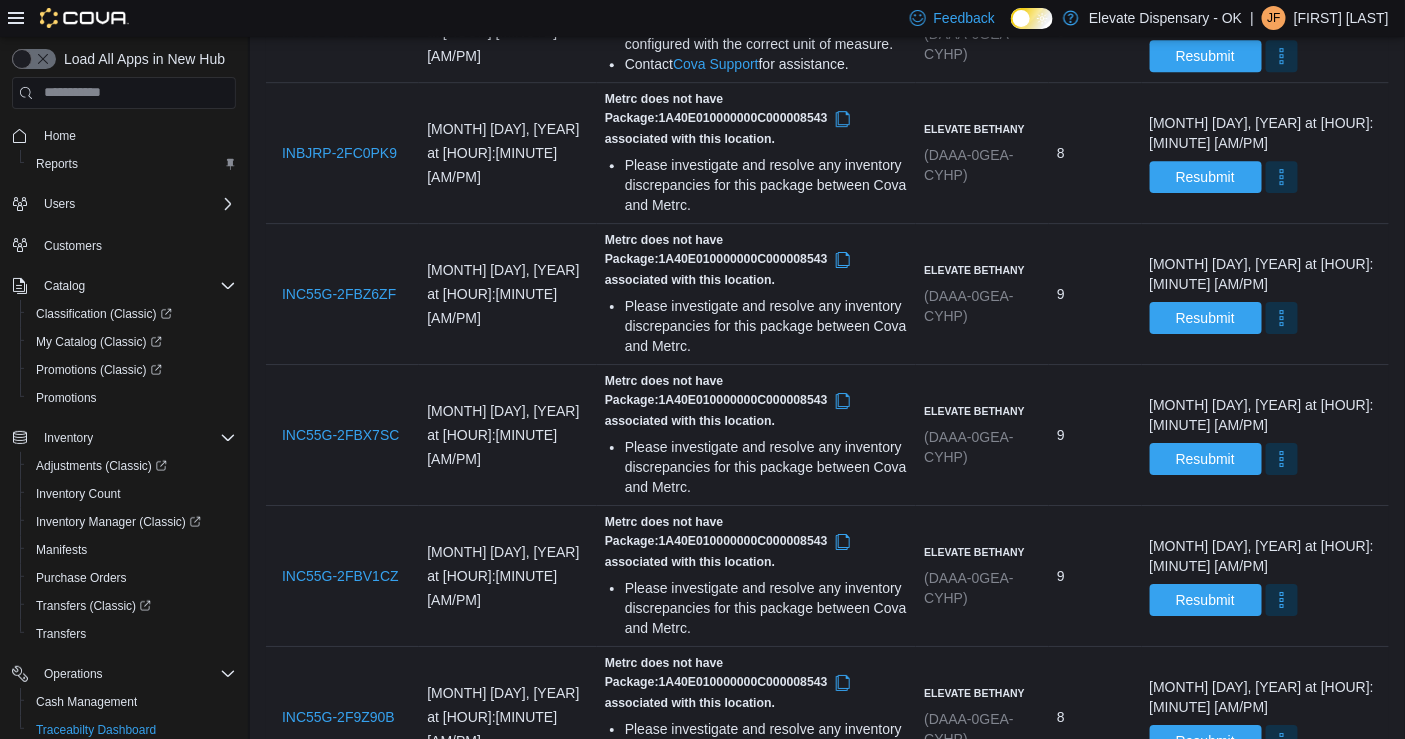 scroll, scrollTop: 2043, scrollLeft: 0, axis: vertical 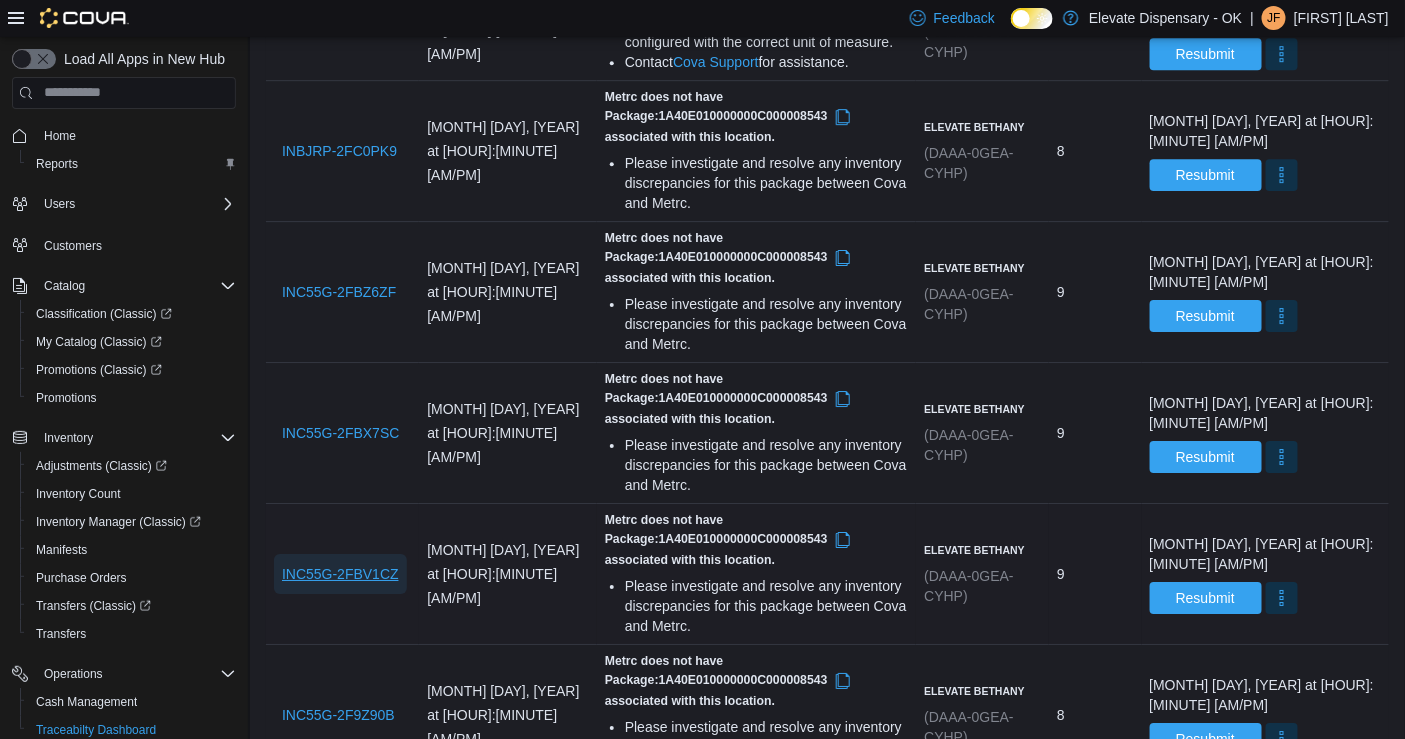 click on "INC55G-2FBV1CZ" at bounding box center [340, 574] 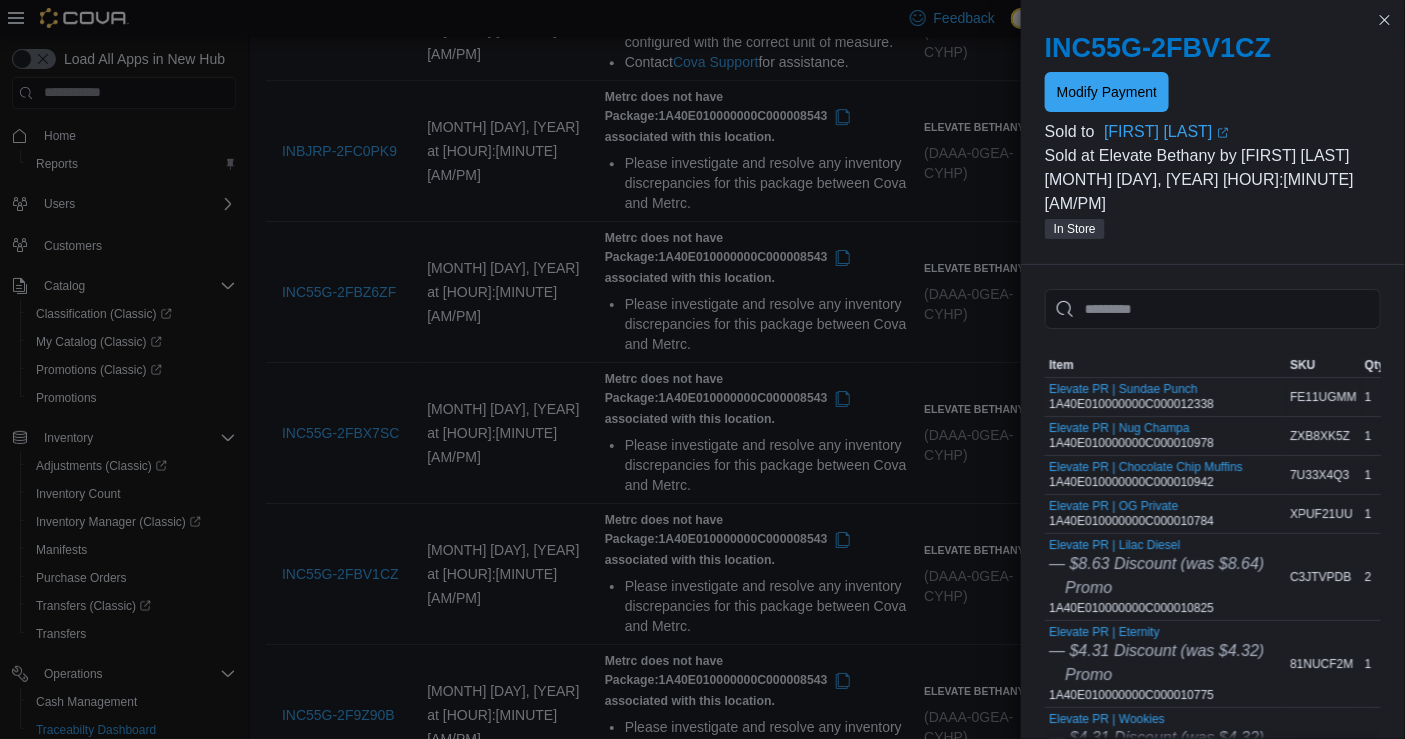 click on "Elevate PR | Sundae Punch 1A40E010000000C000012338" at bounding box center [1131, 397] 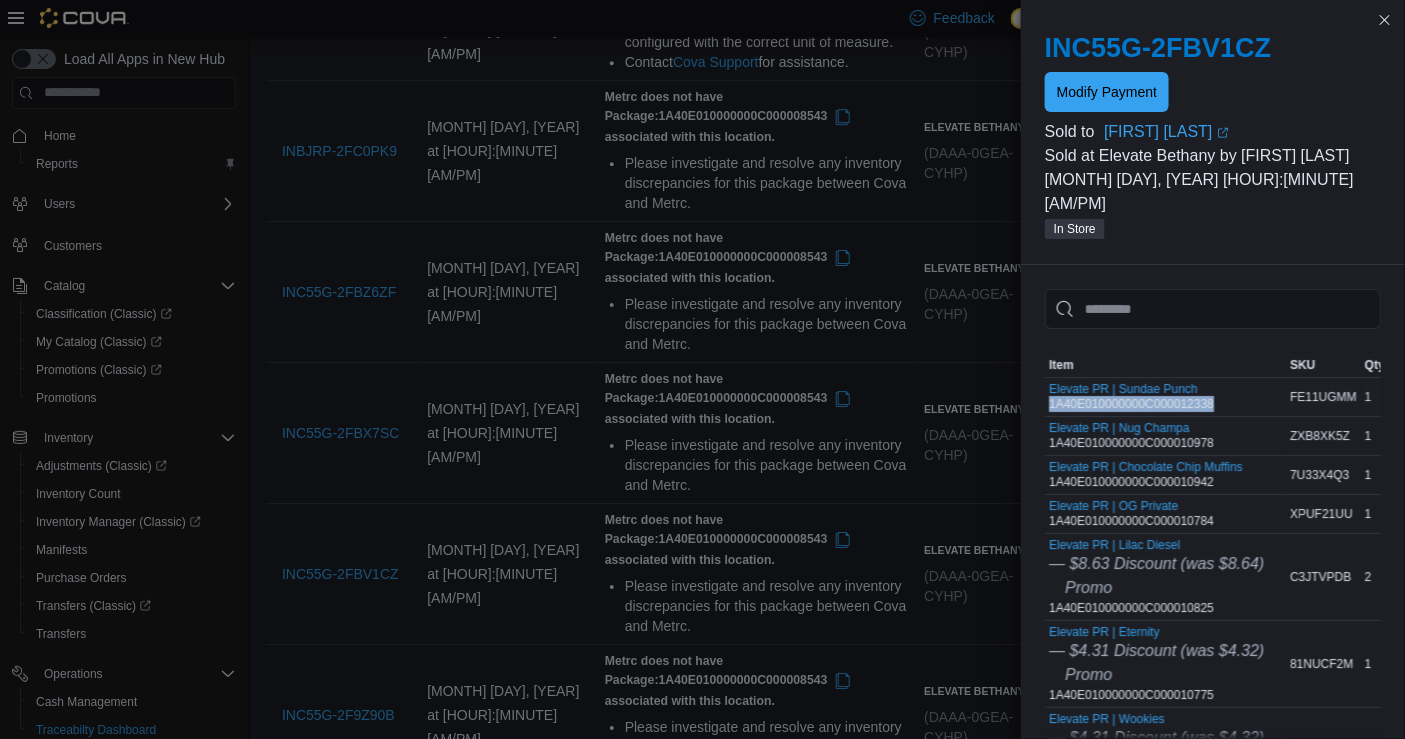 click on "Elevate PR | Sundae Punch 1A40E010000000C000012338" at bounding box center [1131, 397] 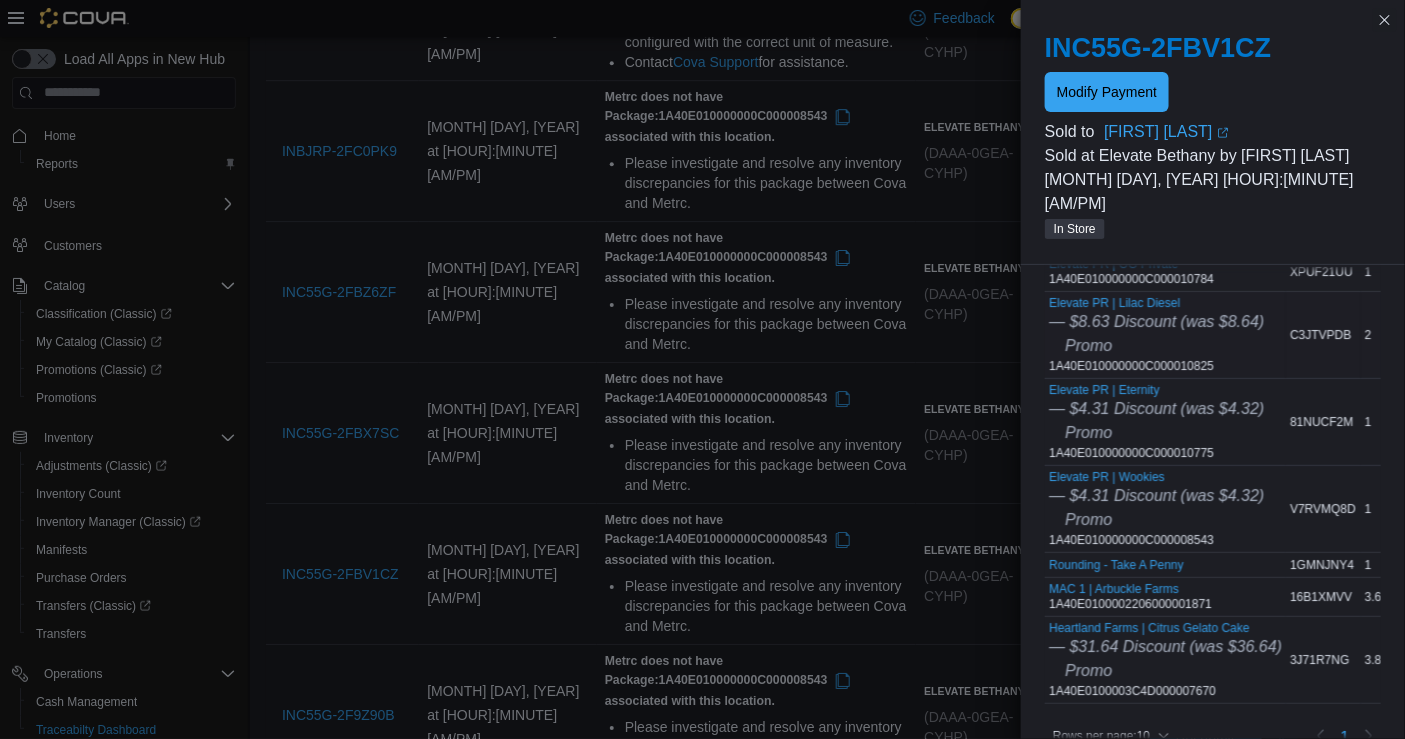 scroll, scrollTop: 252, scrollLeft: 0, axis: vertical 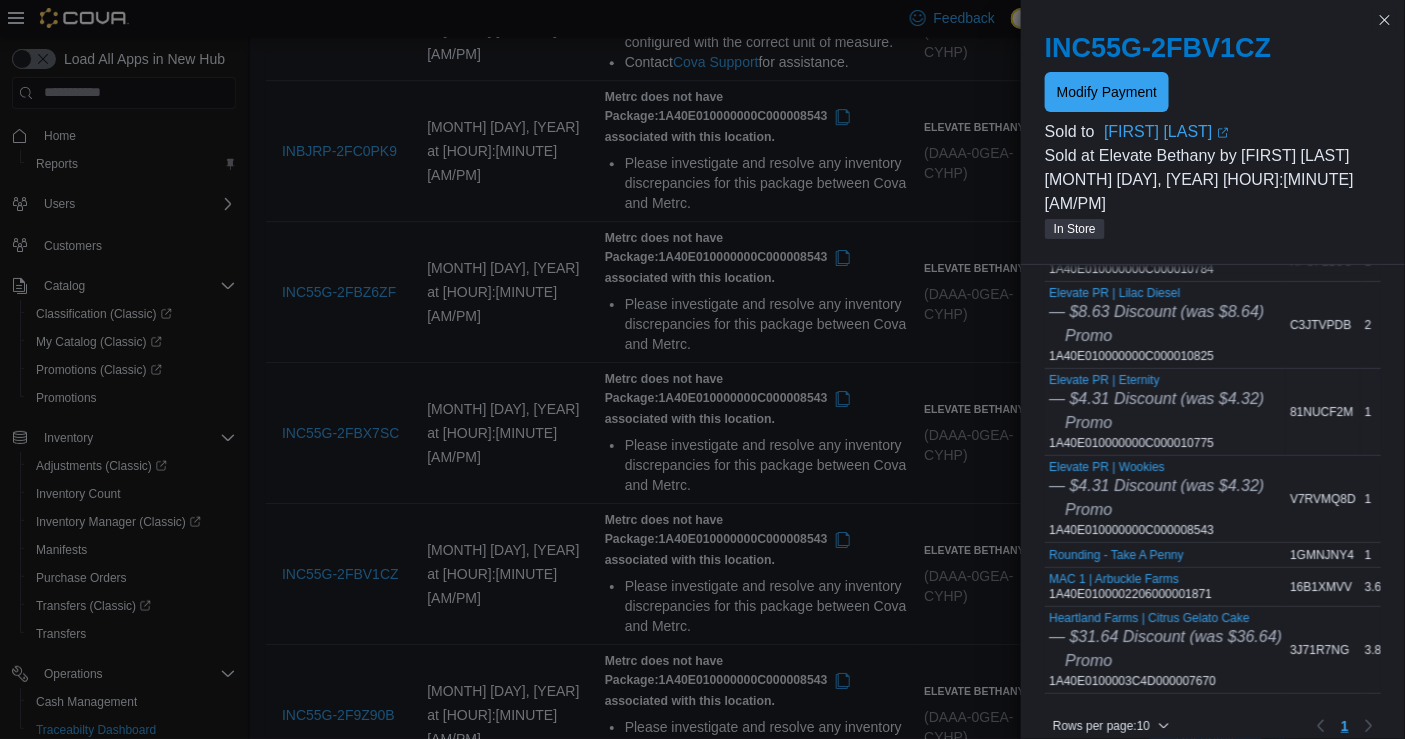 click on "Elevate PR | Eternity — $[PRICE] Discount
(was $[PRICE]) Promo 1A40E010000000C000010775" at bounding box center [1156, 412] 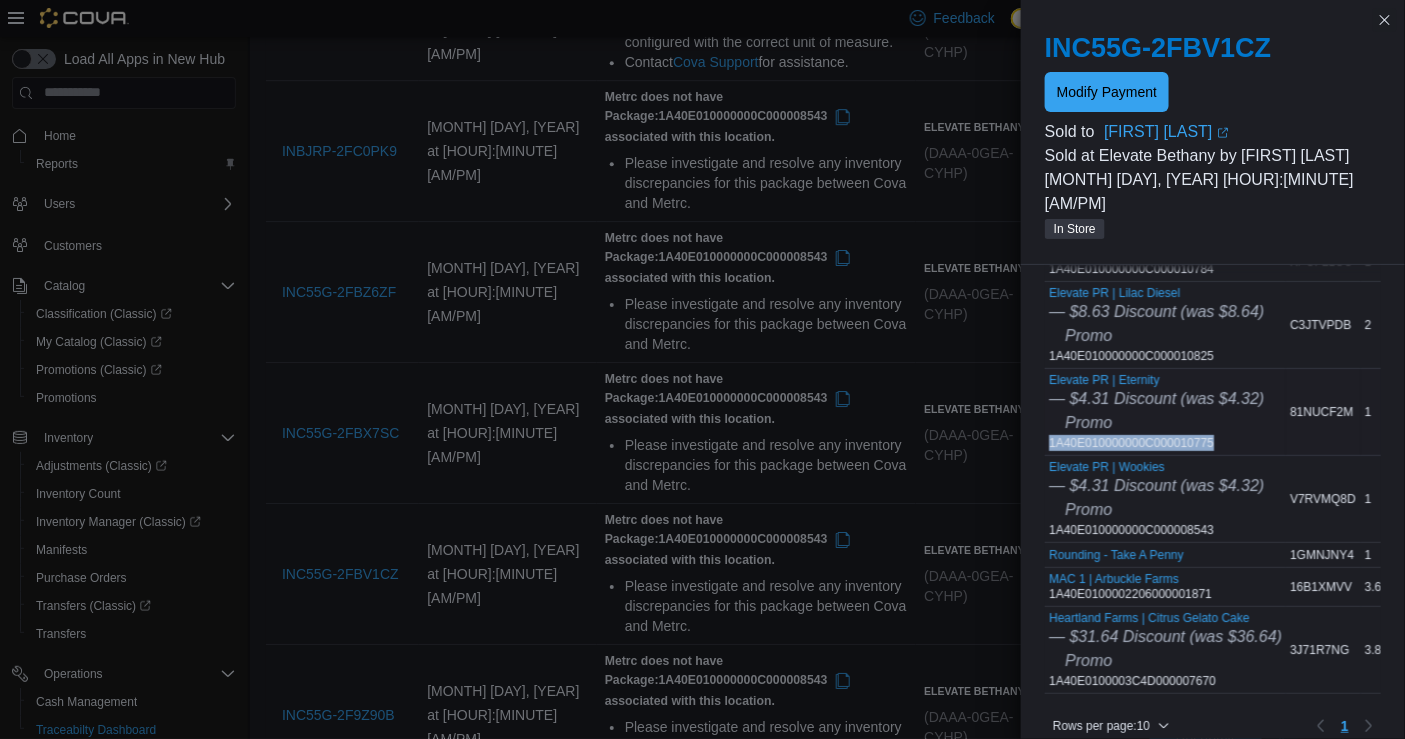 click on "Elevate PR | Eternity — $[PRICE] Discount
(was $[PRICE]) Promo 1A40E010000000C000010775" at bounding box center [1156, 412] 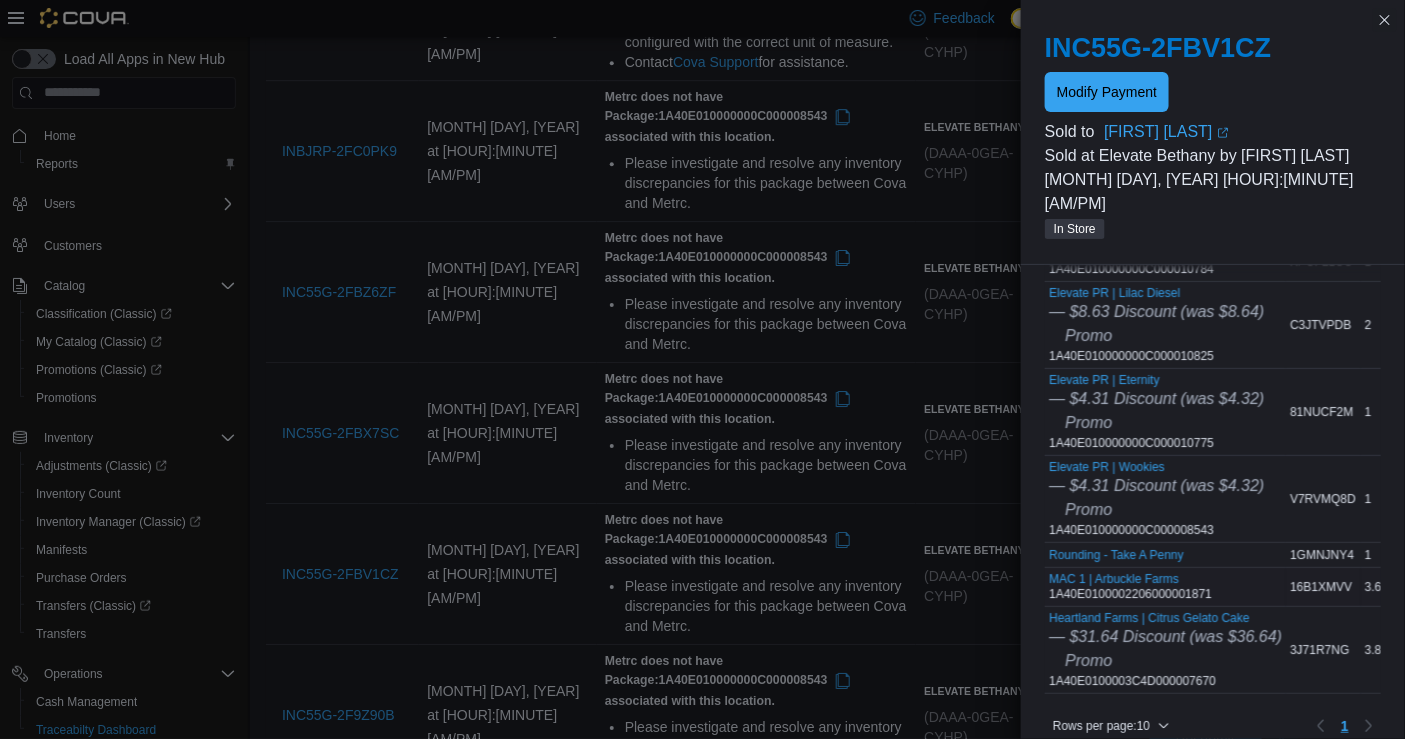 click on "MAC 1 | Arbuckle Farms 1A40E0100002206000001871" at bounding box center [1130, 587] 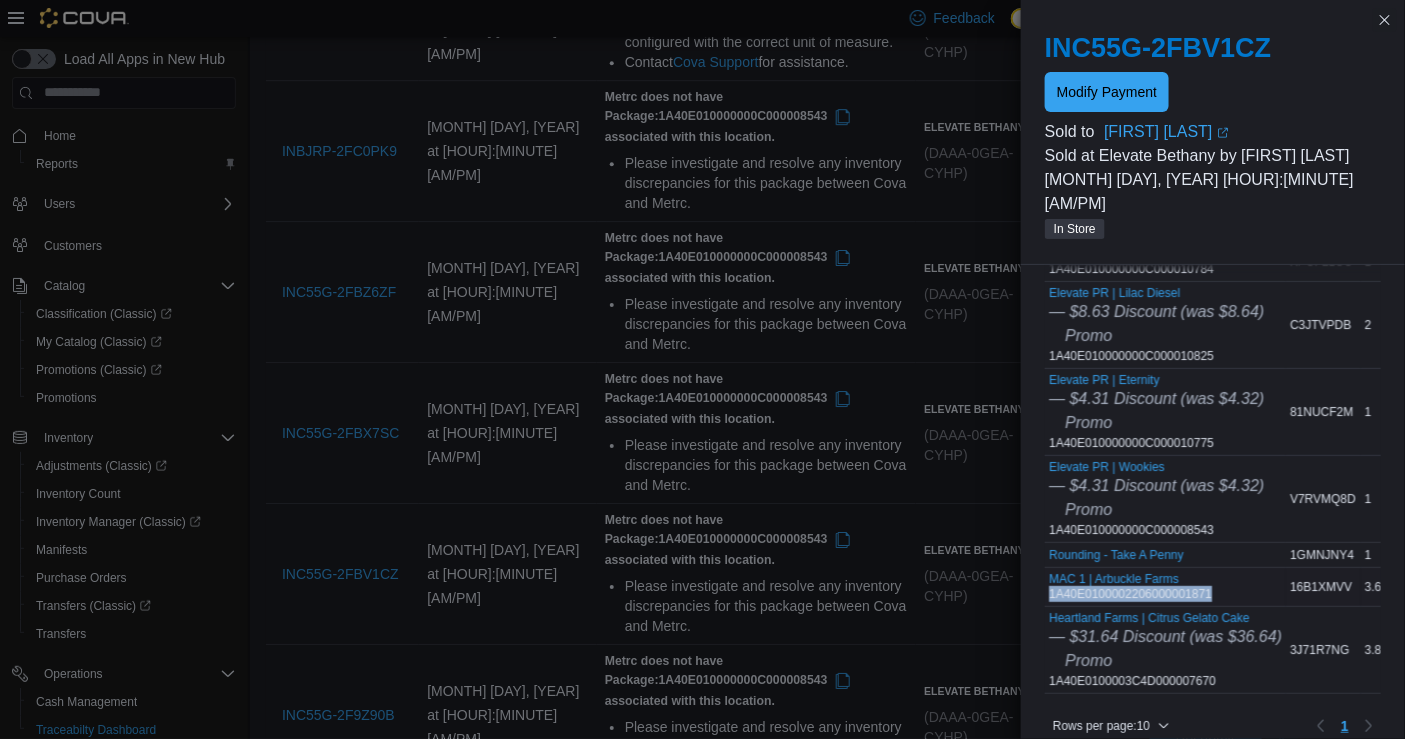 click on "MAC 1 | Arbuckle Farms 1A40E0100002206000001871" at bounding box center [1130, 587] 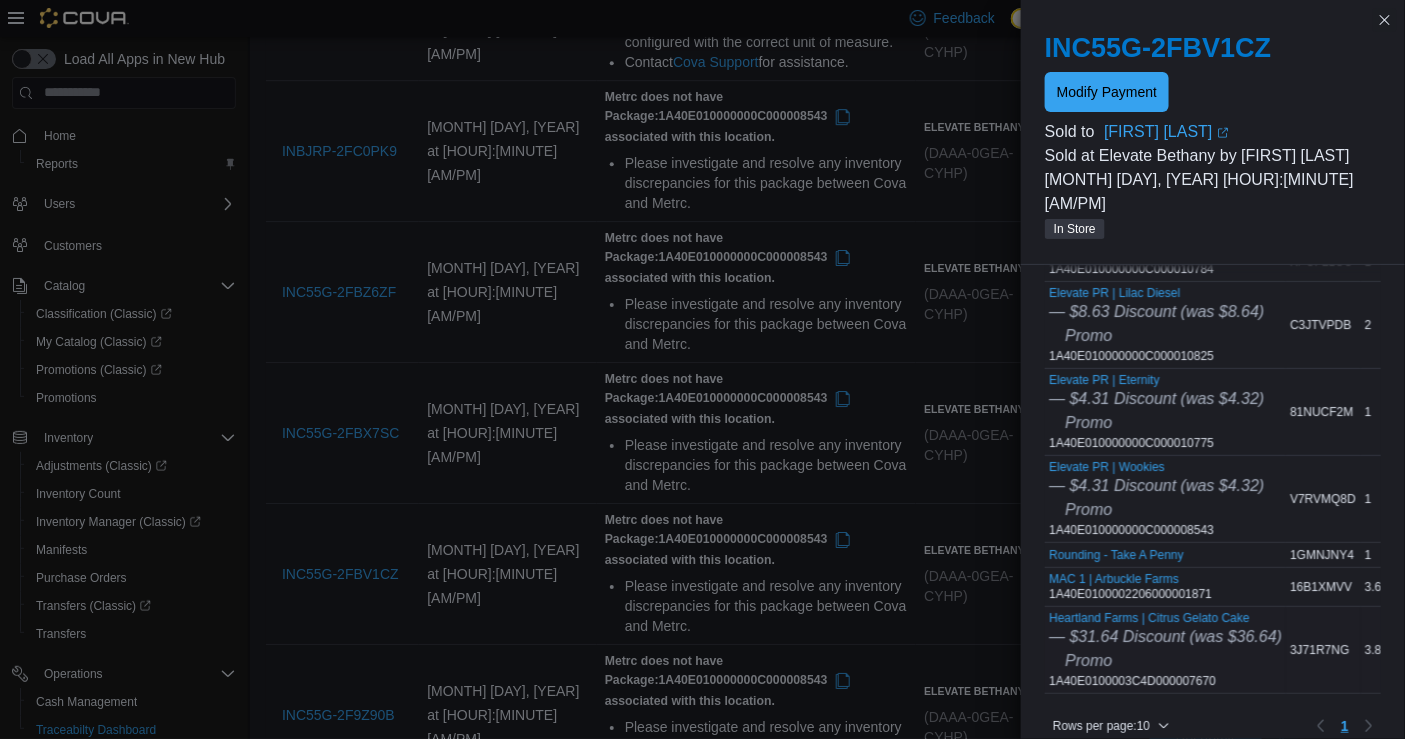 click on "Heartland Farms | Citrus Gelato Cake — $31.64 Discount
(was $36.64) Promo 1A40E0100003C4D000007670" at bounding box center (1165, 650) 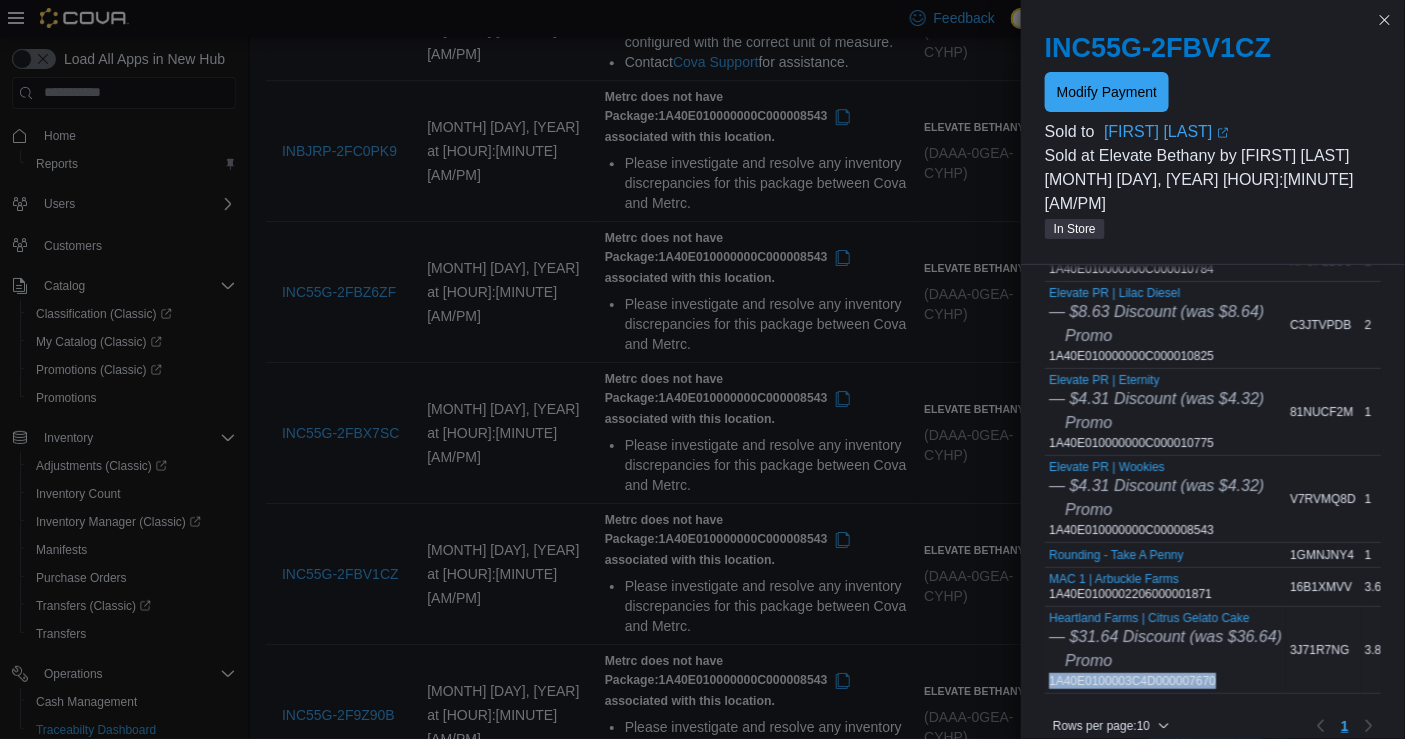 click on "Heartland Farms | Citrus Gelato Cake — $31.64 Discount
(was $36.64) Promo 1A40E0100003C4D000007670" at bounding box center (1165, 650) 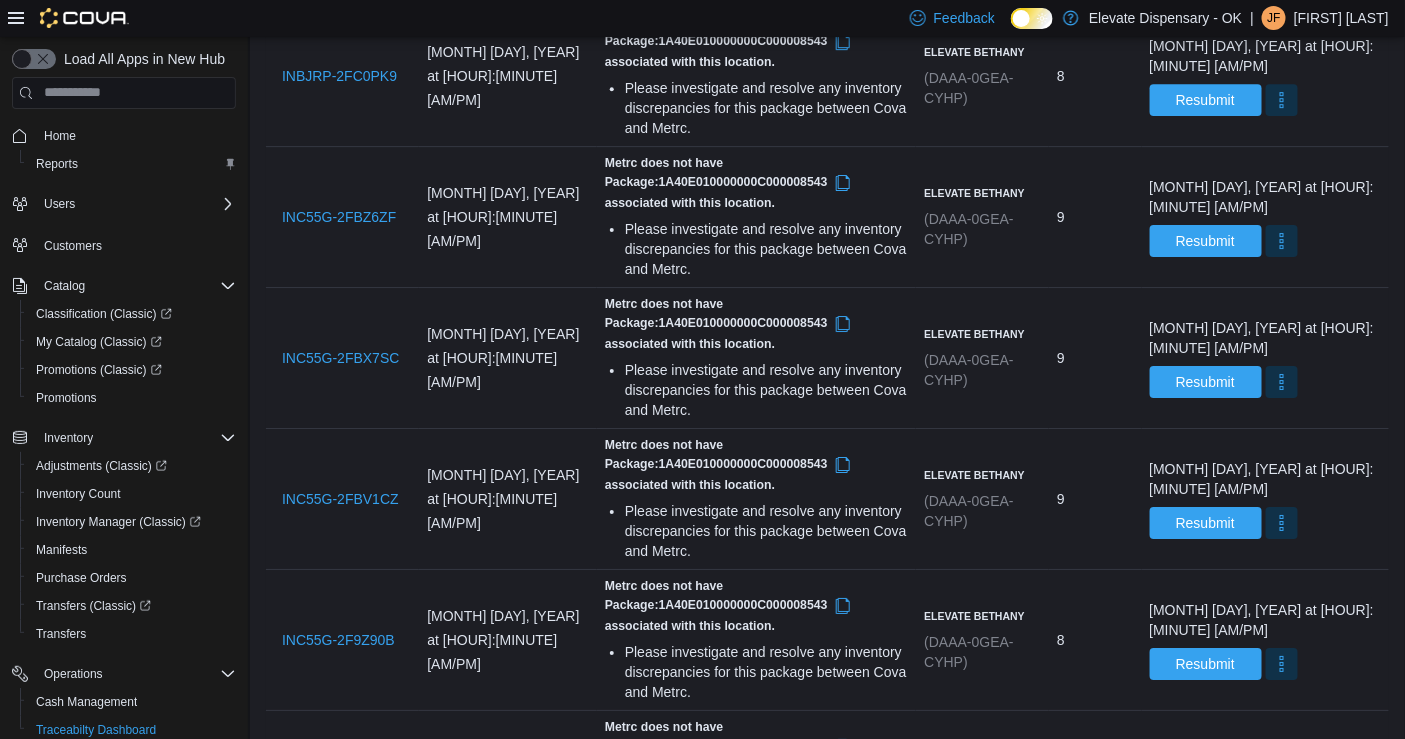 scroll, scrollTop: 2127, scrollLeft: 0, axis: vertical 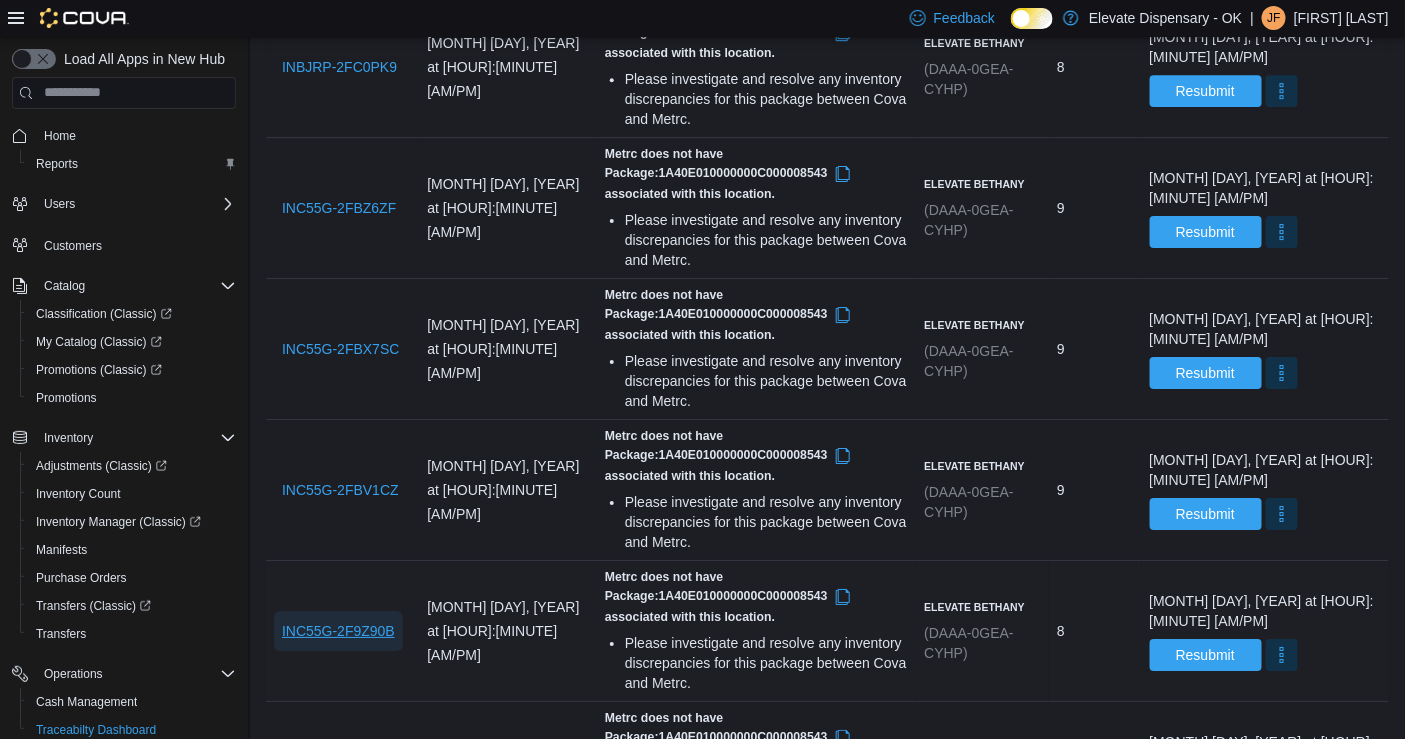 click on "INC55G-2F9Z90B" at bounding box center (338, 631) 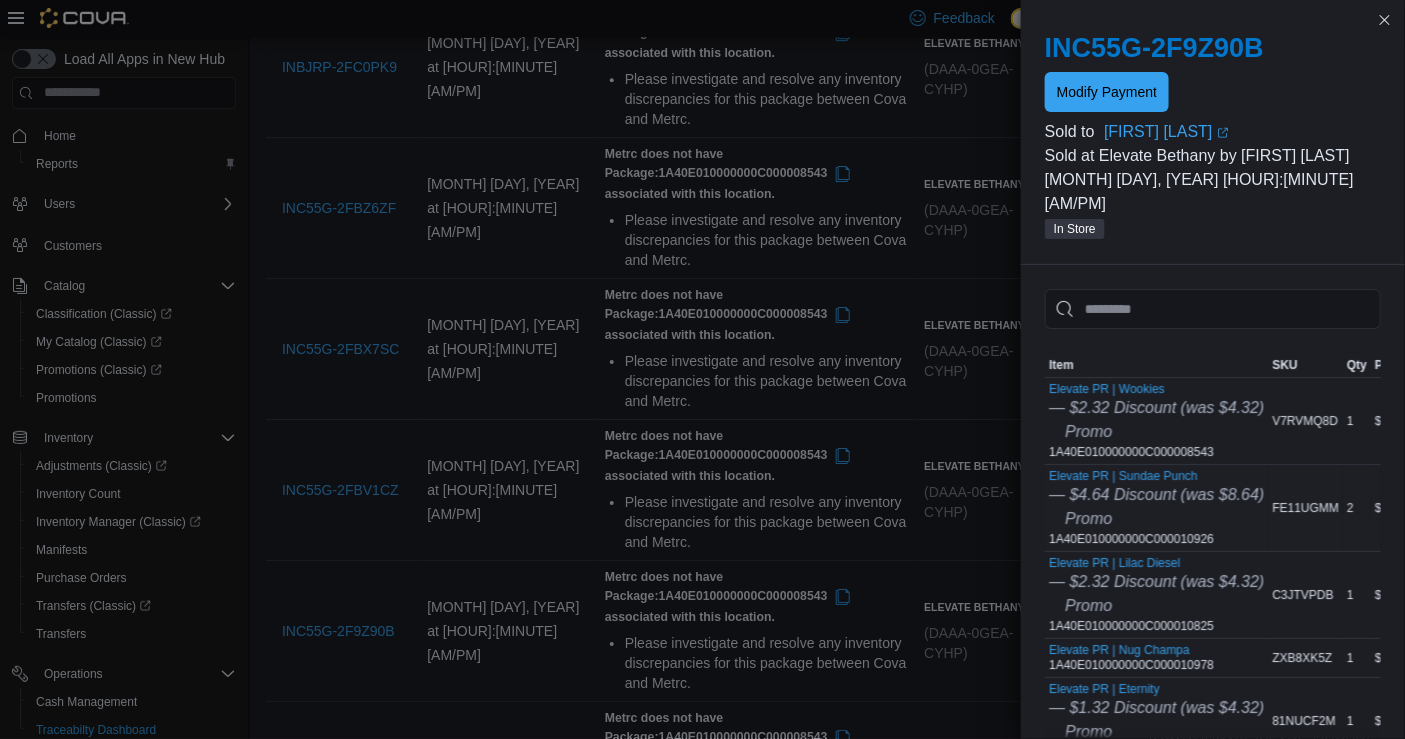 click on "Elevate PR | Sundae Punch — $4.64 Discount
(was $8.64) Promo 1A40E010000000C000010926" at bounding box center [1156, 508] 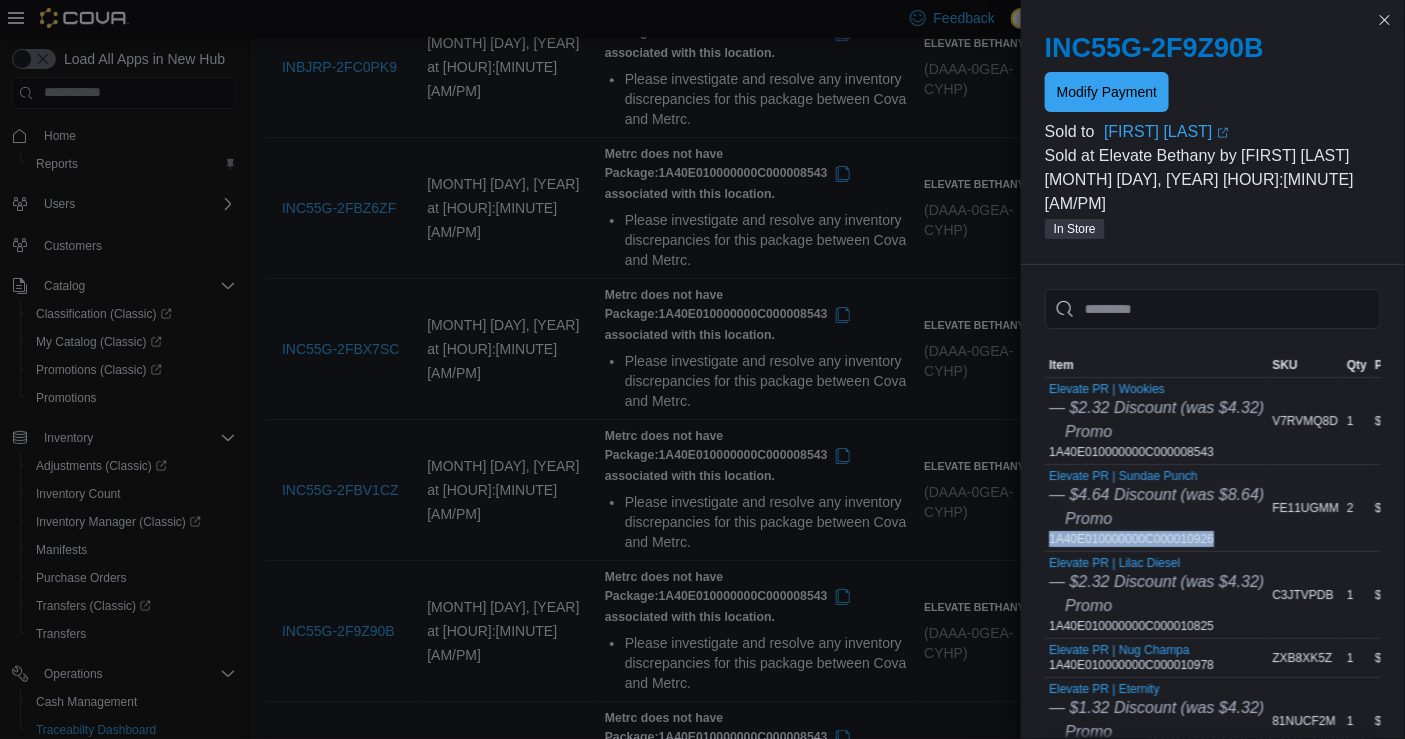 click on "Elevate PR | Sundae Punch — $4.64 Discount
(was $8.64) Promo 1A40E010000000C000010926" at bounding box center (1156, 508) 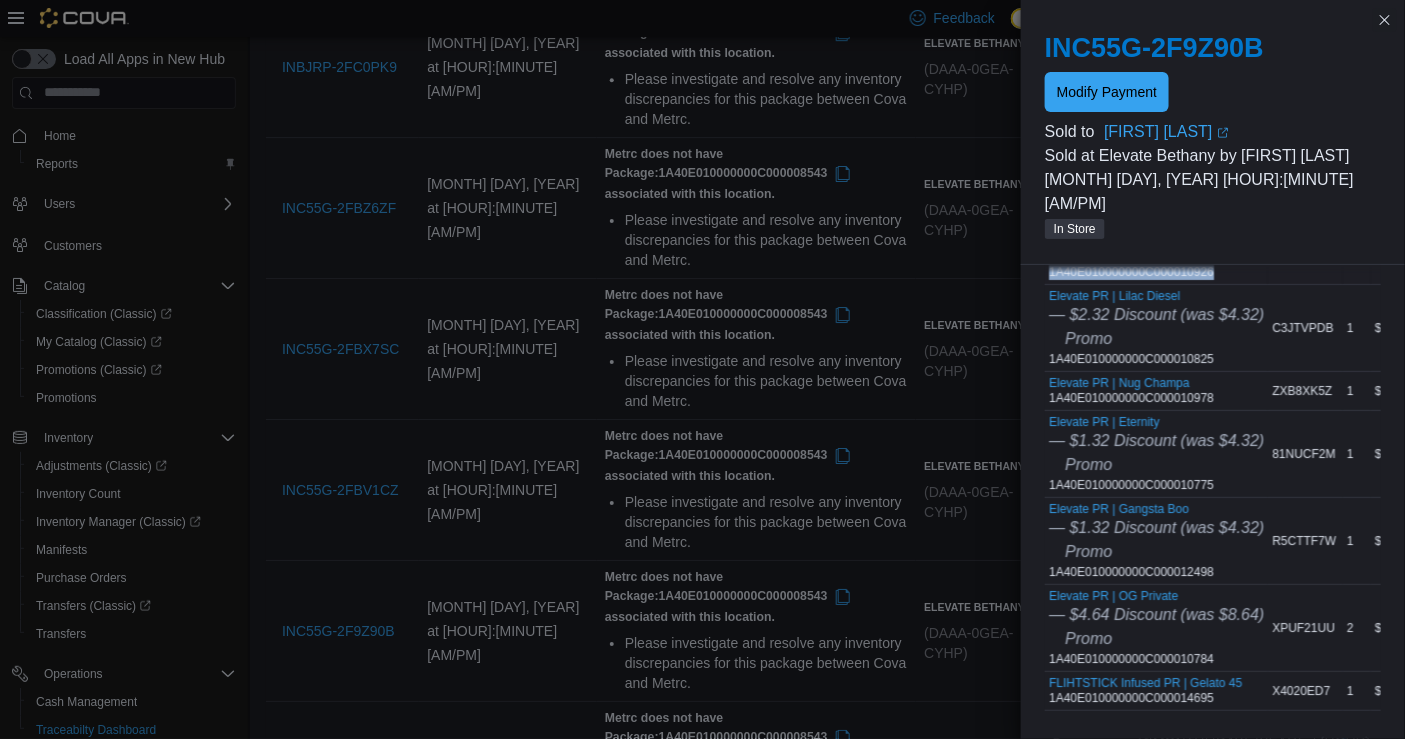scroll, scrollTop: 265, scrollLeft: 0, axis: vertical 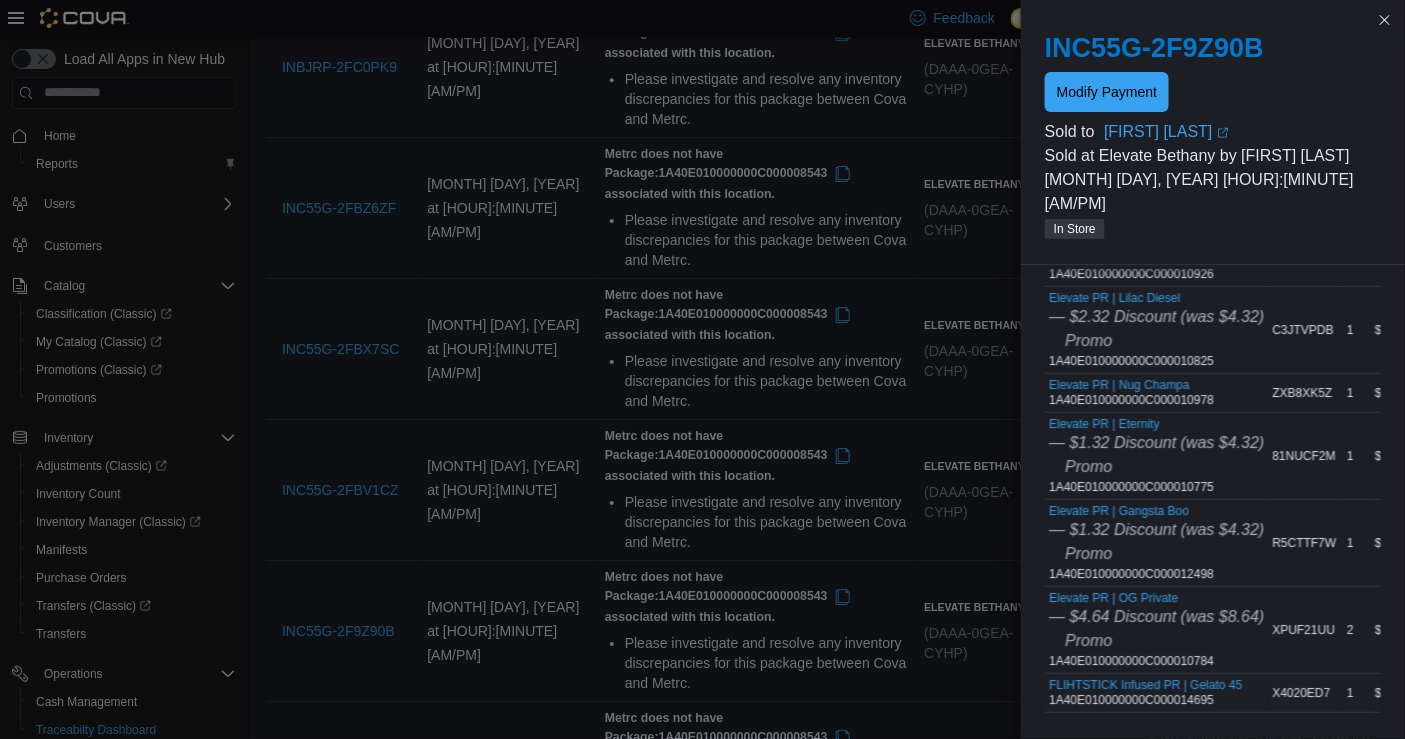 click on "FLIHTSTICK Infused PR | Gelato 45 1A40E010000000C000014695" at bounding box center [1145, 693] 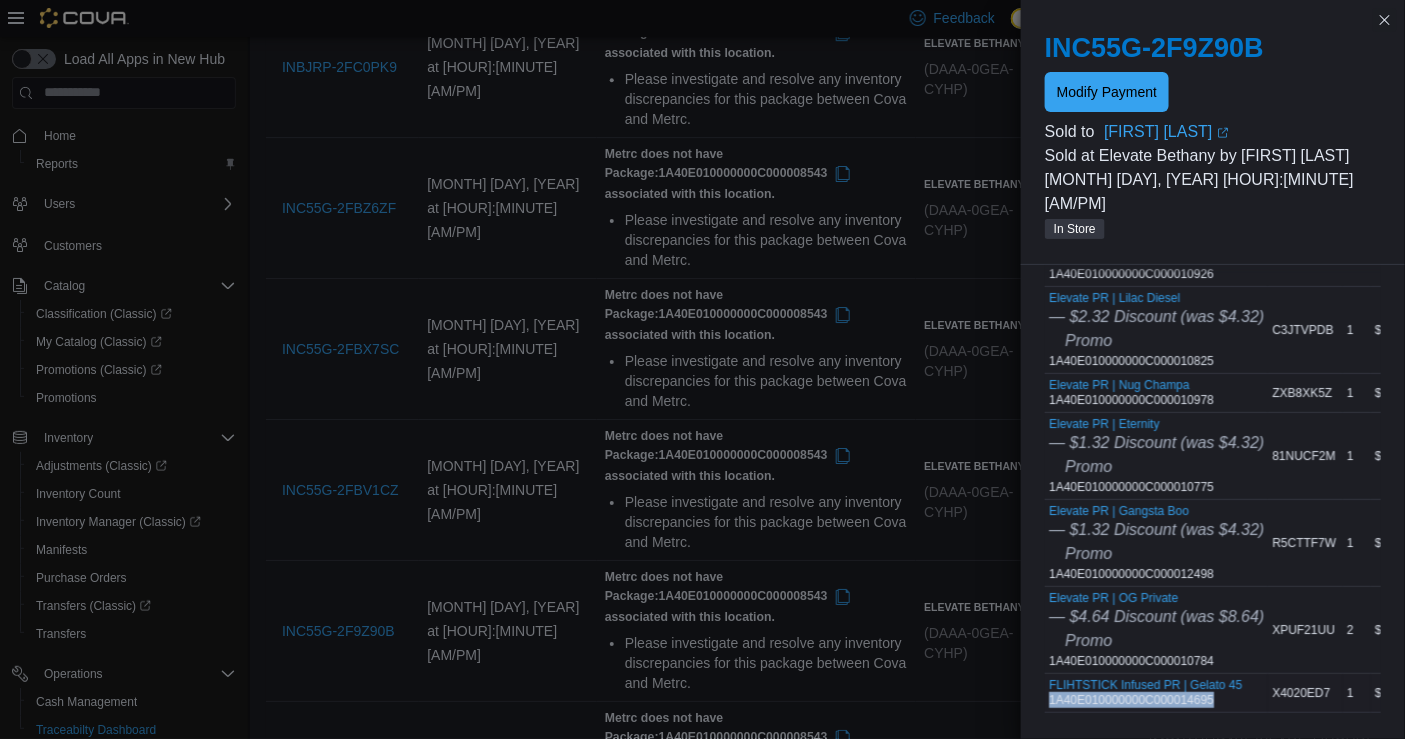 click on "FLIHTSTICK Infused PR | Gelato 45 1A40E010000000C000014695" at bounding box center (1145, 693) 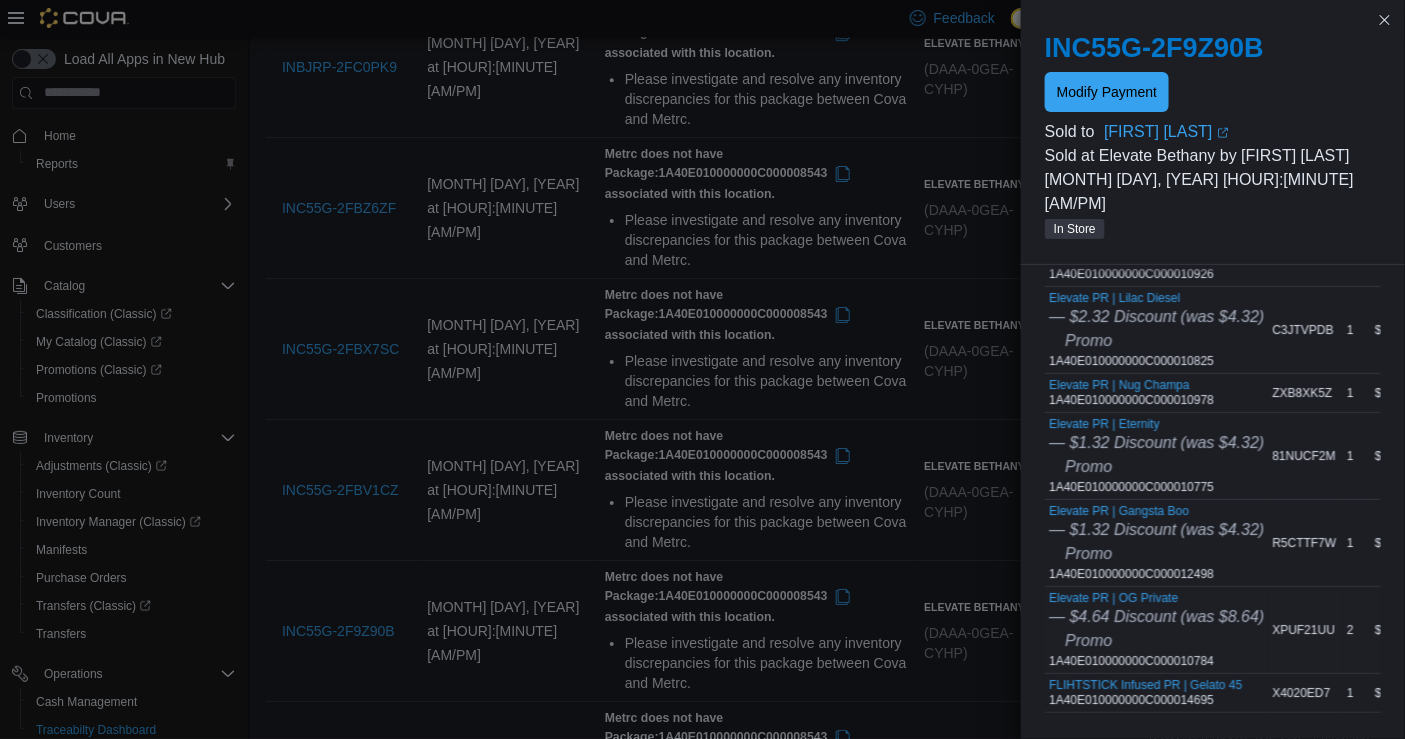 click on "Elevate PR | OG Private — $4.64 Discount
(was $8.64) Promo 1A40E010000000C000010784" at bounding box center [1156, 630] 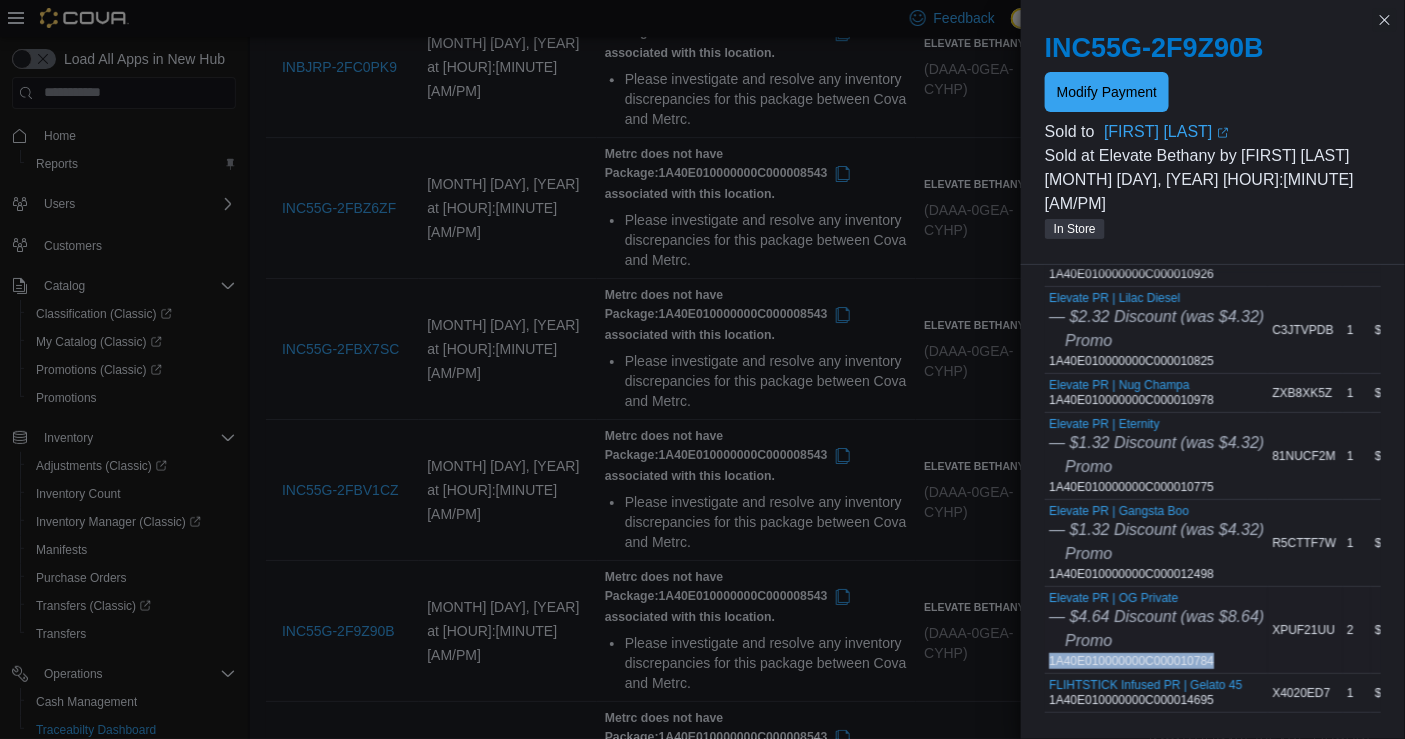 click on "Elevate PR | OG Private — $4.64 Discount
(was $8.64) Promo 1A40E010000000C000010784" at bounding box center (1156, 630) 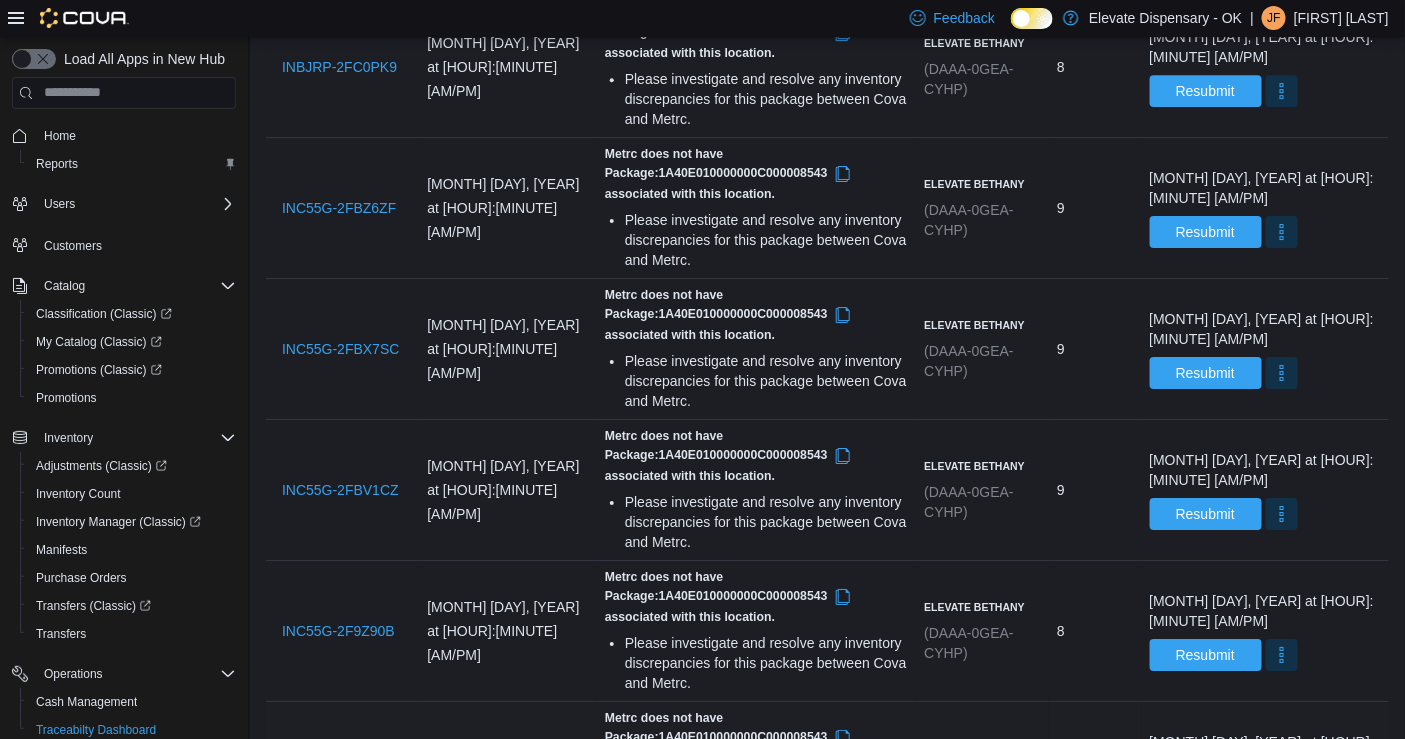 click on "INC55G-2F9GVRG" at bounding box center (342, 772) 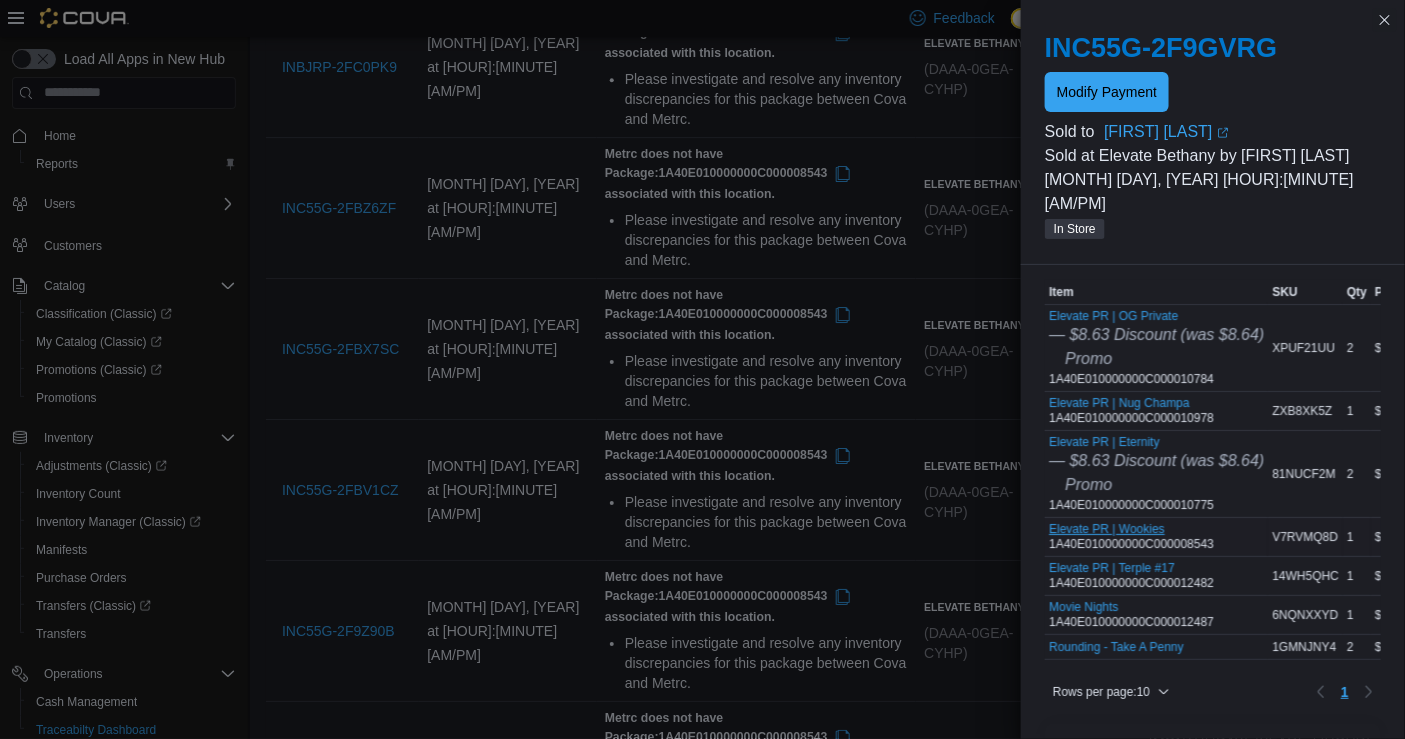 scroll, scrollTop: 74, scrollLeft: 0, axis: vertical 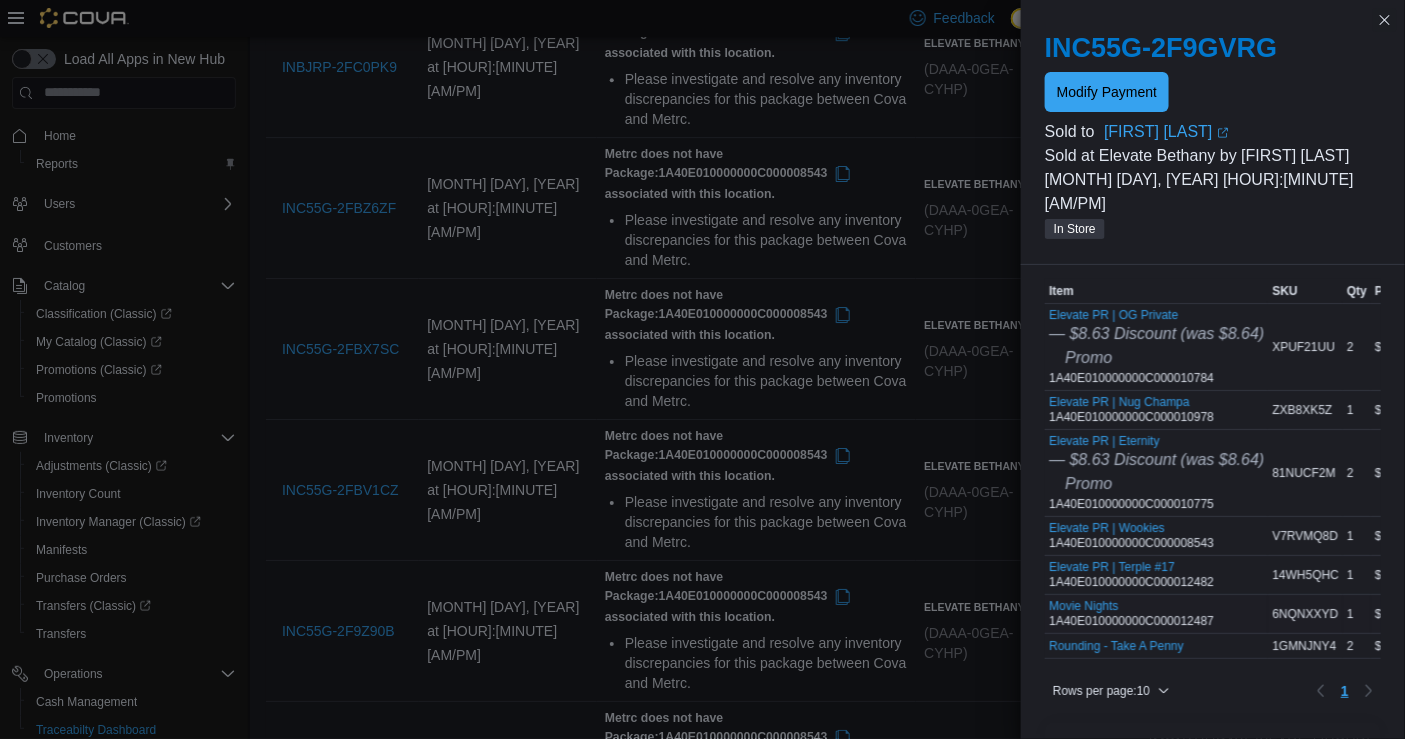 click on "Movie Nights 1A40E010000000C000012487" at bounding box center [1131, 614] 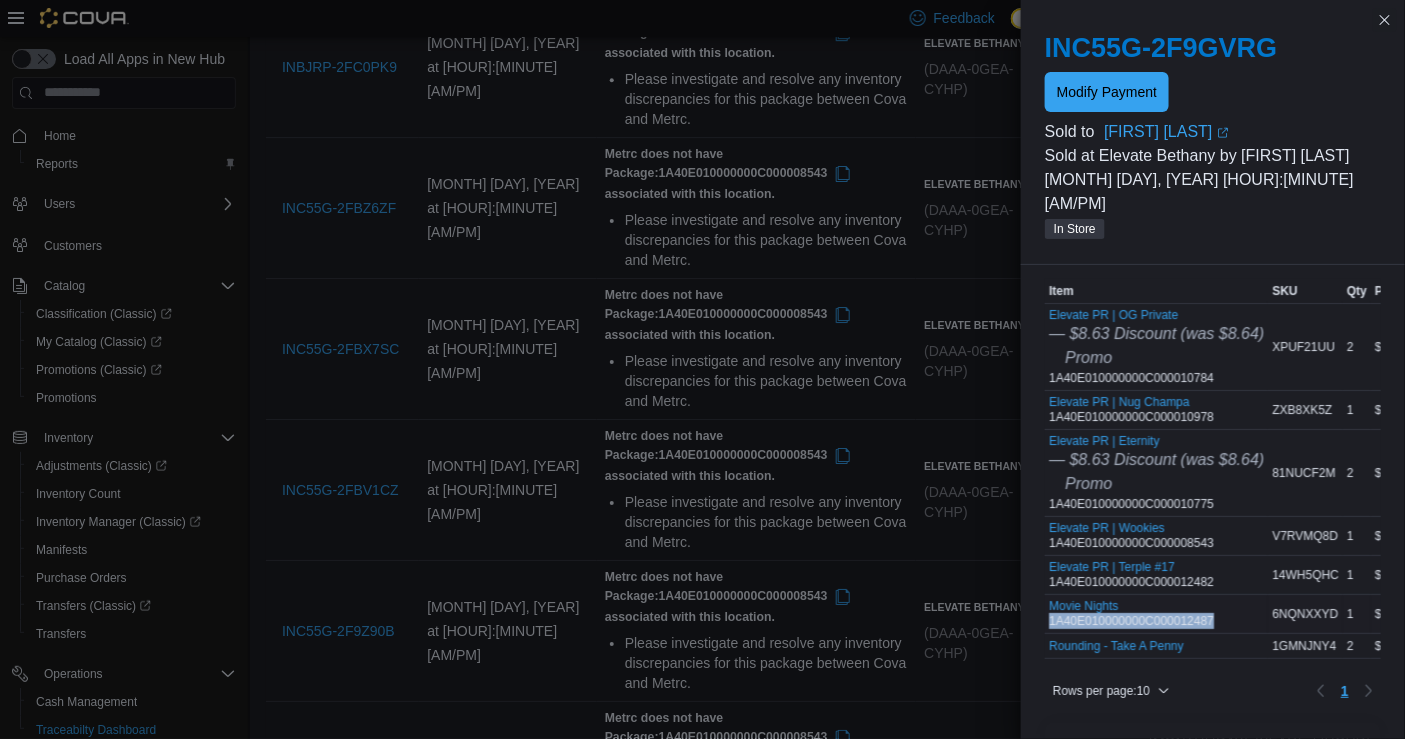 click on "Movie Nights 1A40E010000000C000012487" at bounding box center (1131, 614) 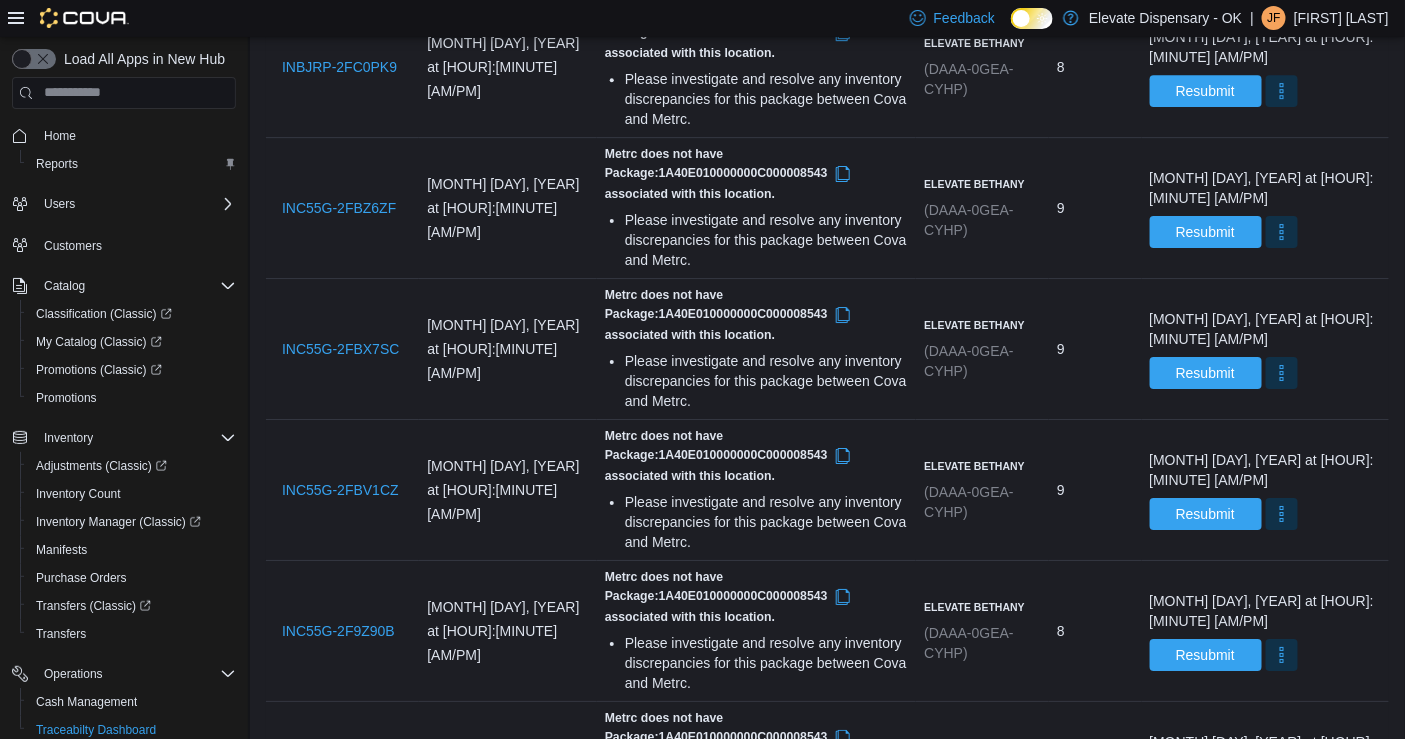 click on "INC55G-2F8QXTW" at bounding box center [342, 913] 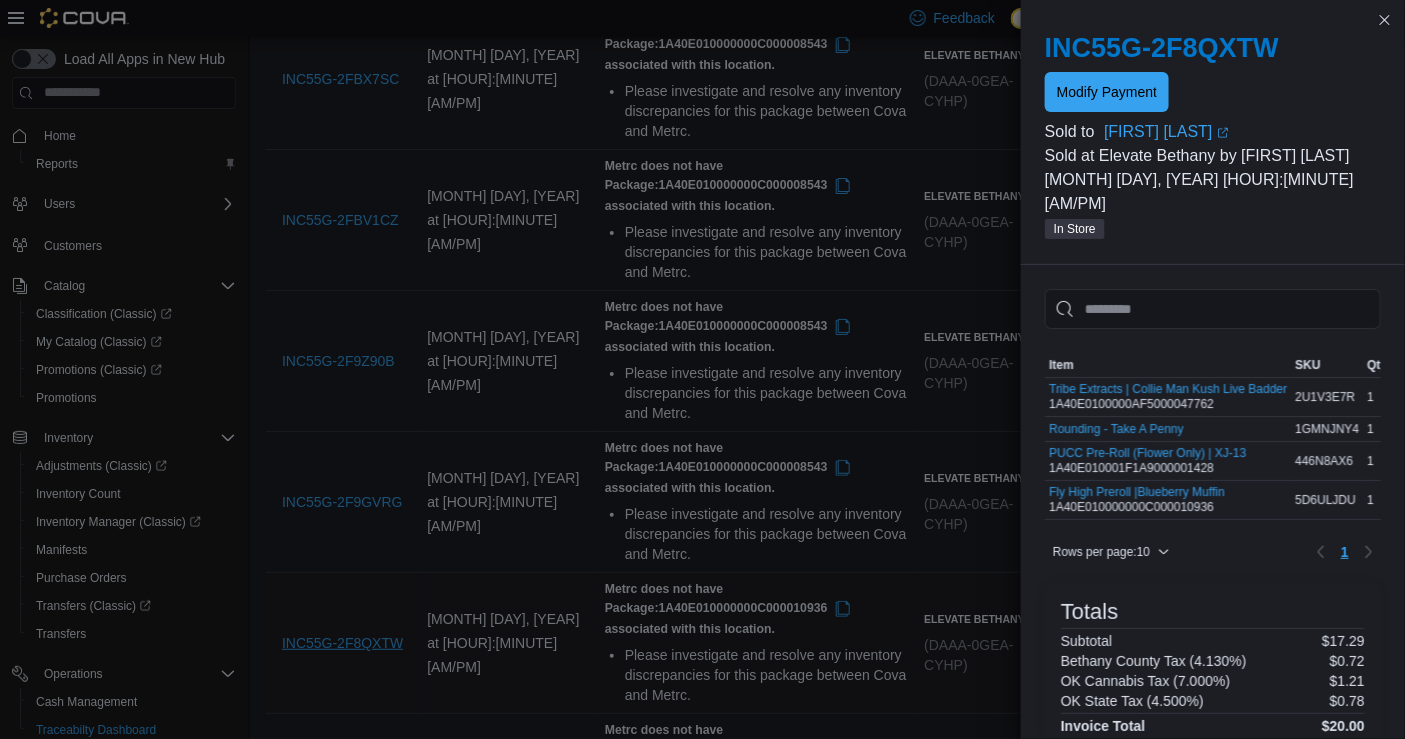 scroll, scrollTop: 2127, scrollLeft: 0, axis: vertical 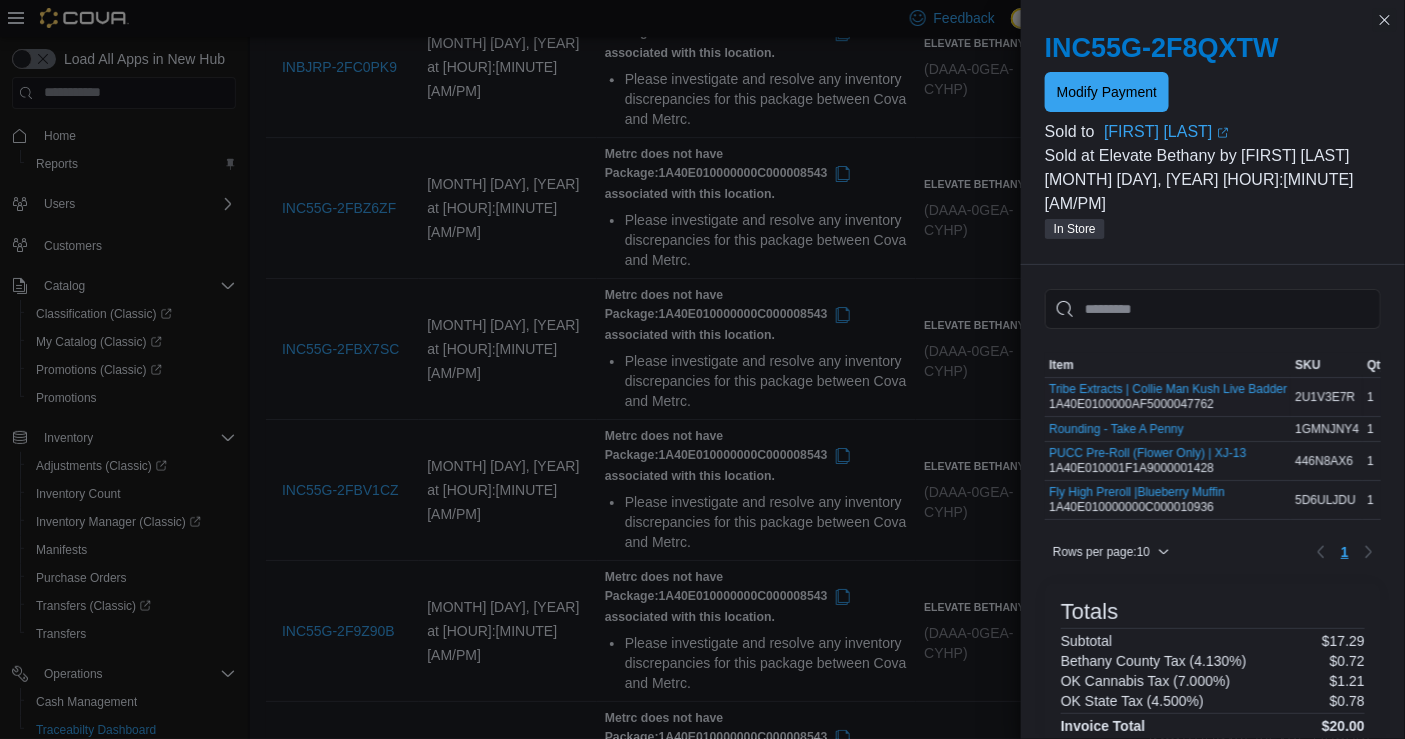 click on "Tribe Extracts | Collie Man Kush Live Badder 1A40E0100000AF5000047762" at bounding box center (1168, 397) 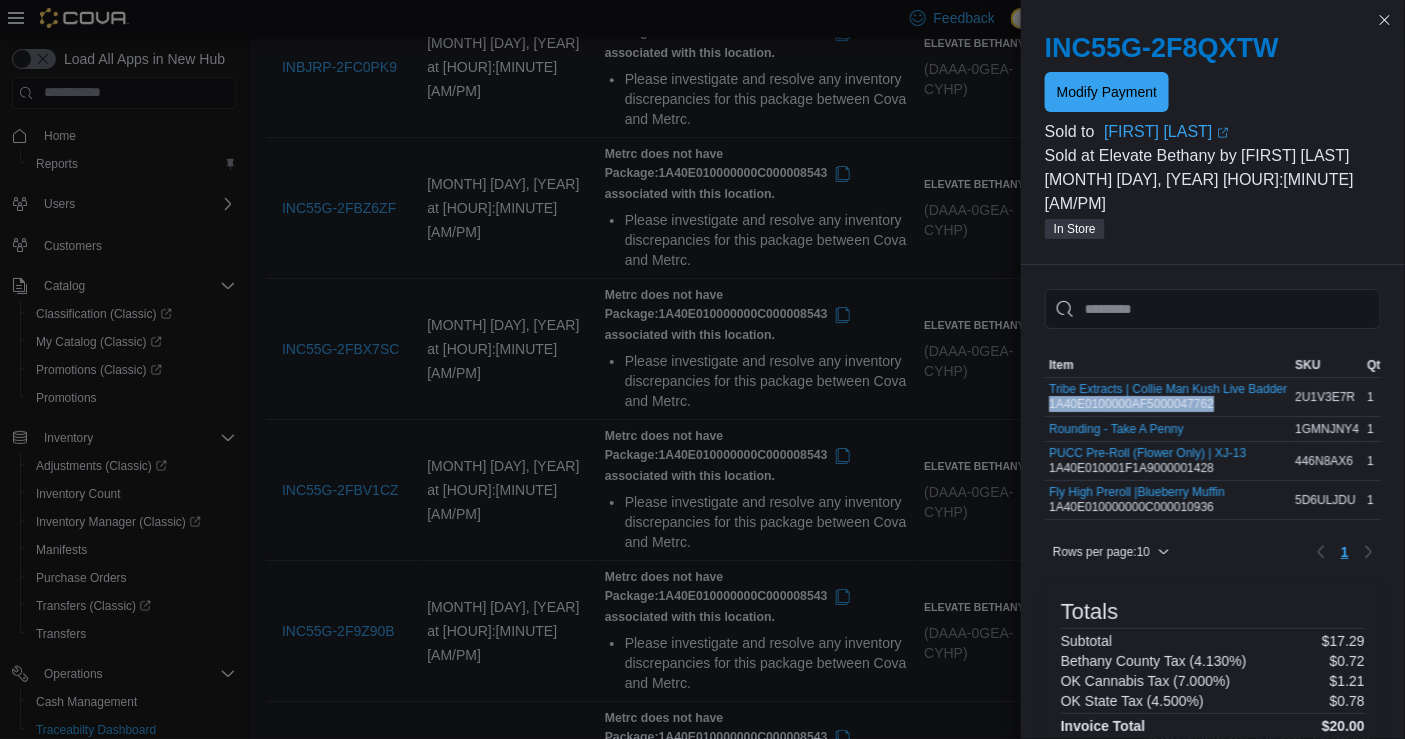 click on "Tribe Extracts | Collie Man Kush Live Badder 1A40E0100000AF5000047762" at bounding box center (1168, 397) 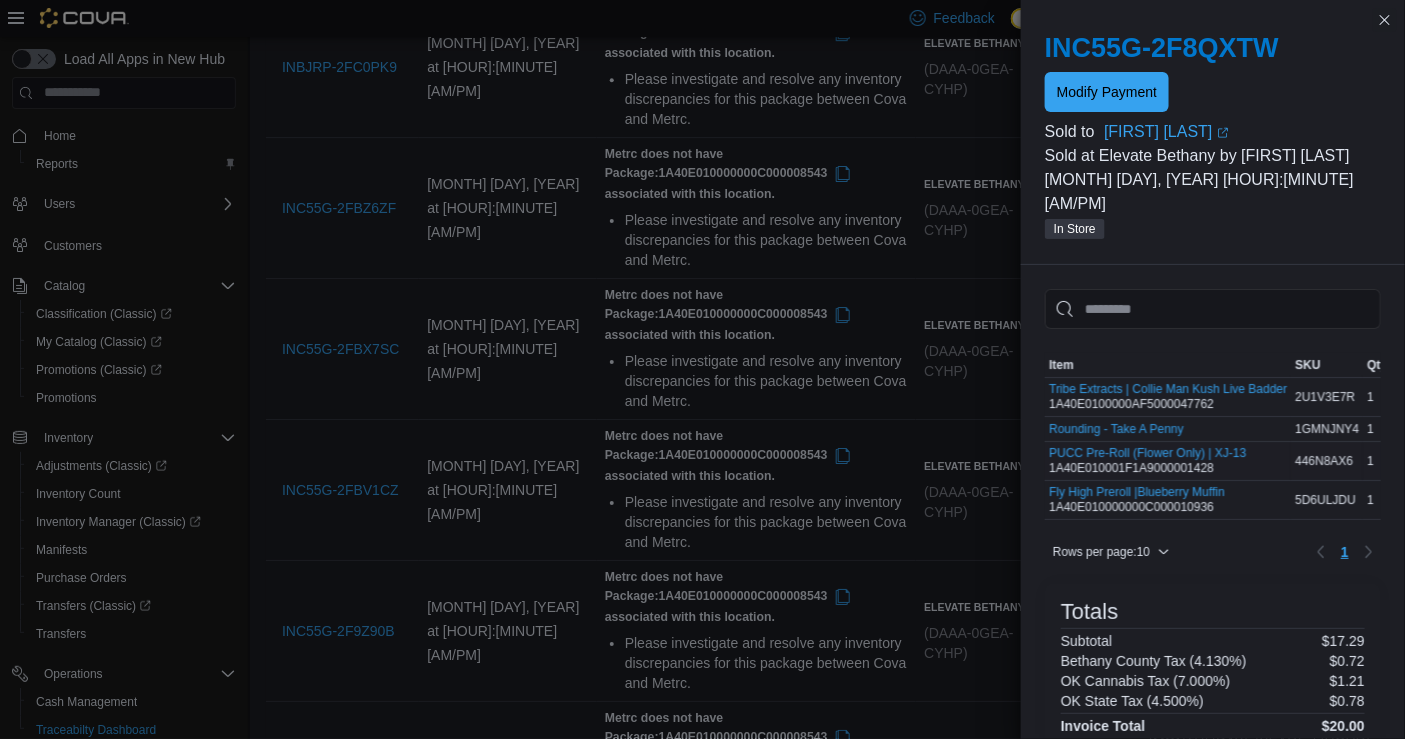 click on "PUCC Pre-Roll (Flower Only) | XJ-13 1A40E010001F1A9000001428" at bounding box center (1147, 461) 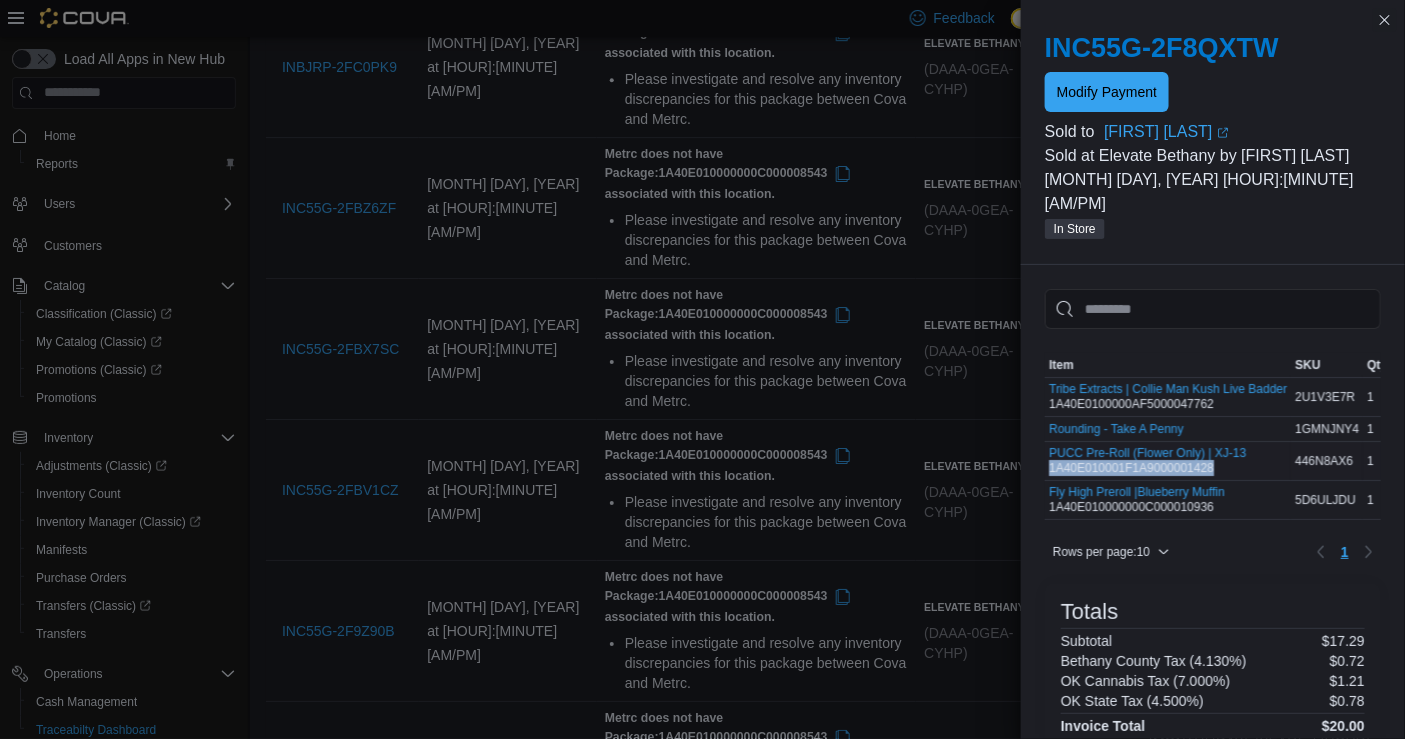 click on "PUCC Pre-Roll (Flower Only) | XJ-13 1A40E010001F1A9000001428" at bounding box center (1147, 461) 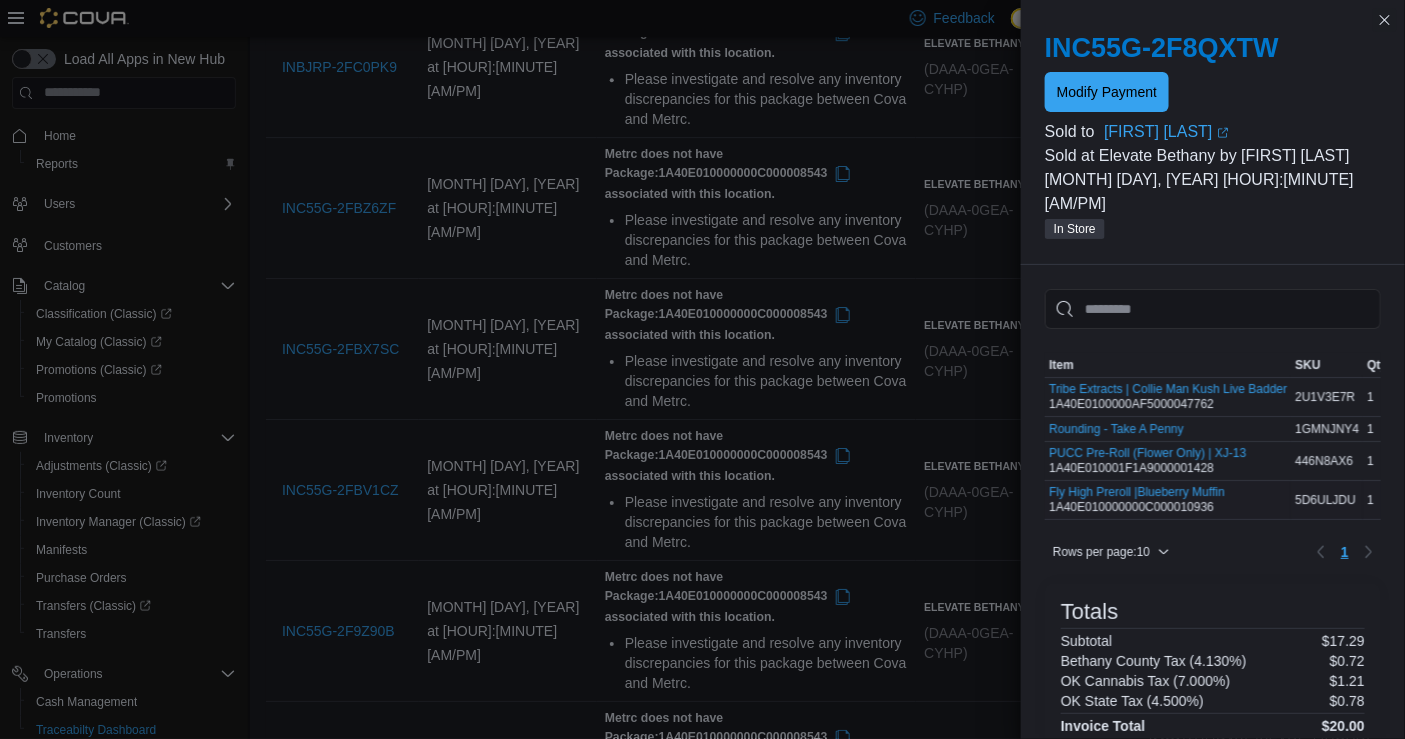 click on "Fly High Preroll |Blueberry Muffin 1A40E010000000C000010936" at bounding box center [1137, 500] 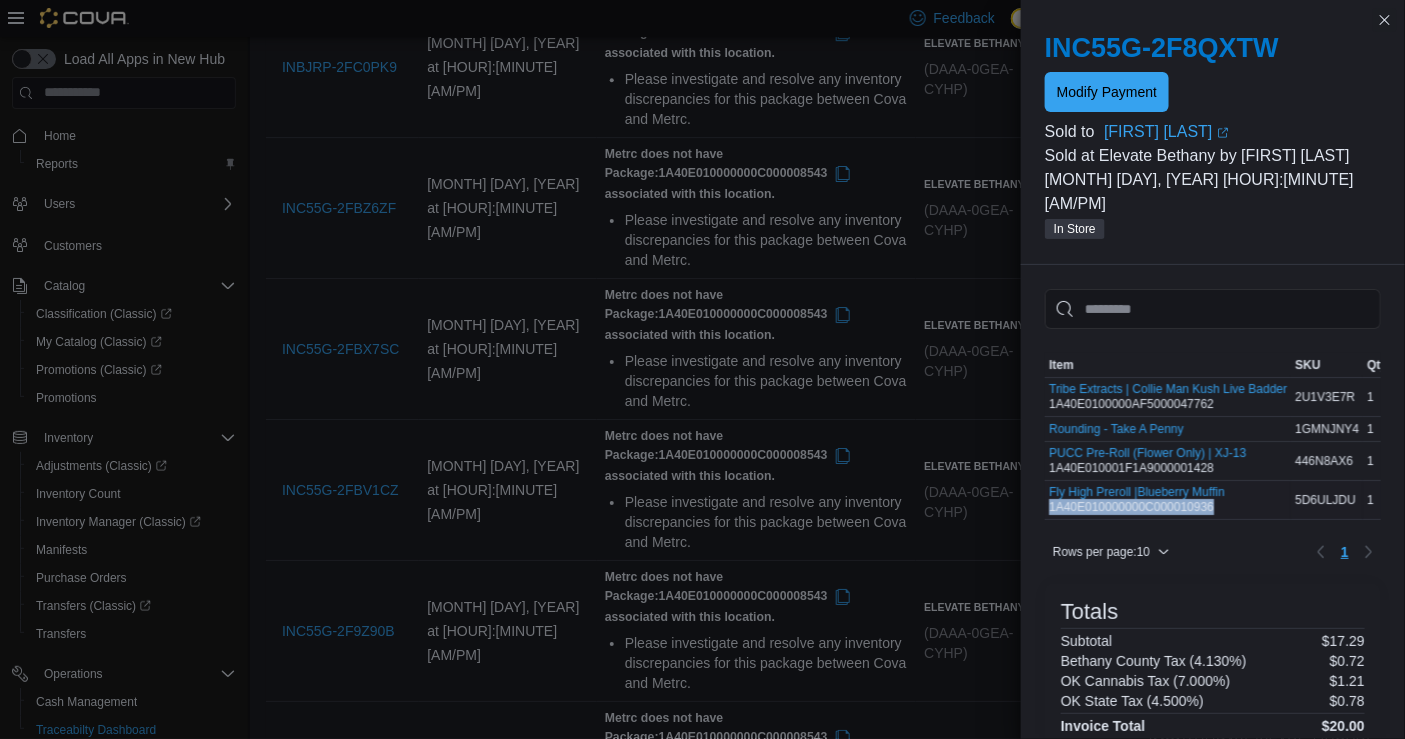 click on "Fly High Preroll |Blueberry Muffin 1A40E010000000C000010936" at bounding box center [1137, 500] 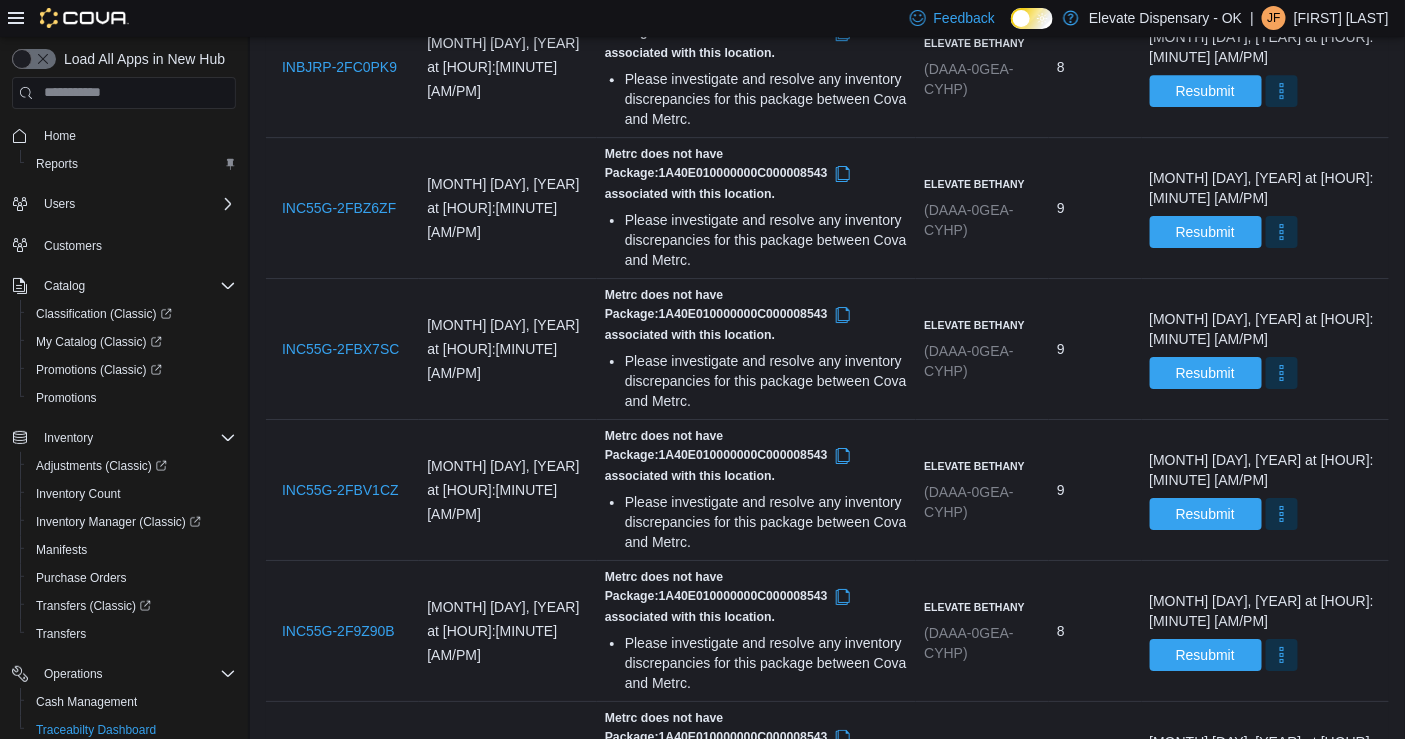 click on "INC55G-2F8Q0S8" at bounding box center (339, 1054) 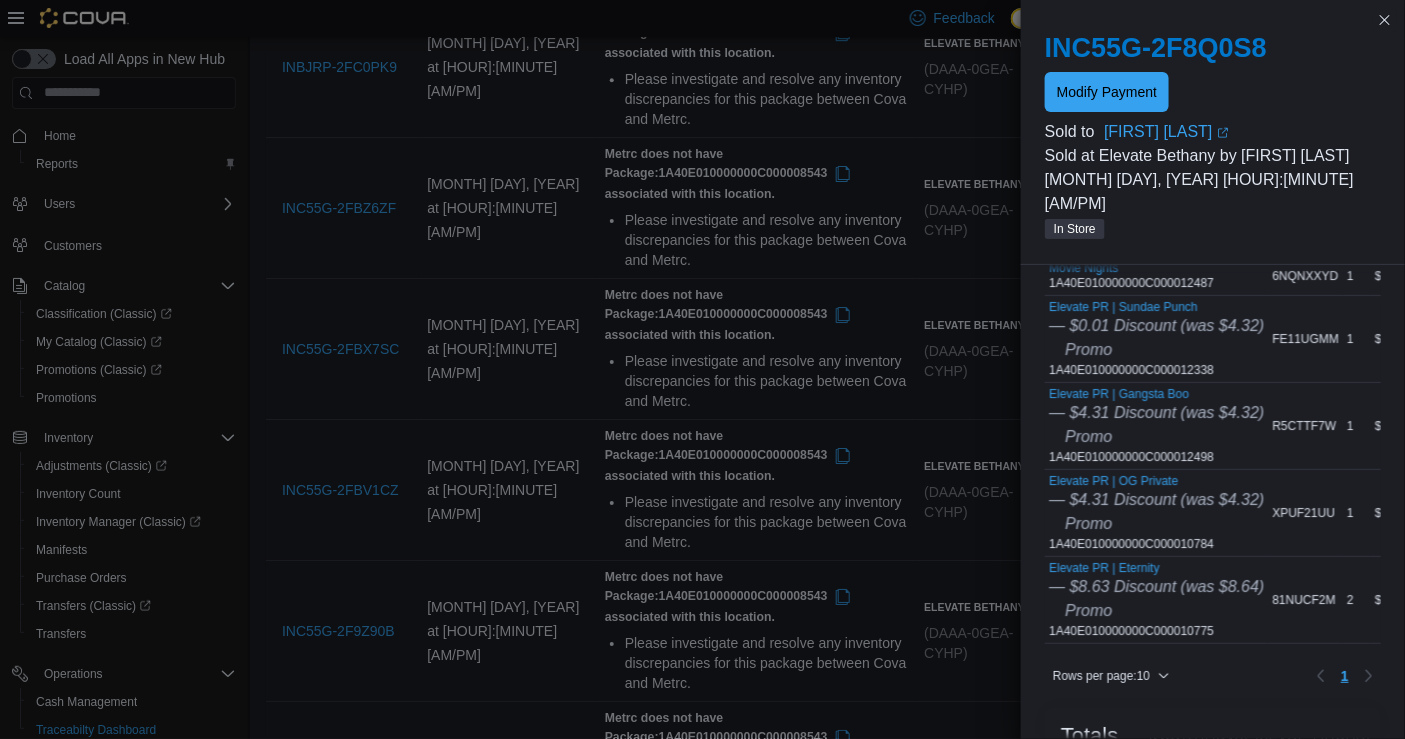 scroll, scrollTop: 265, scrollLeft: 0, axis: vertical 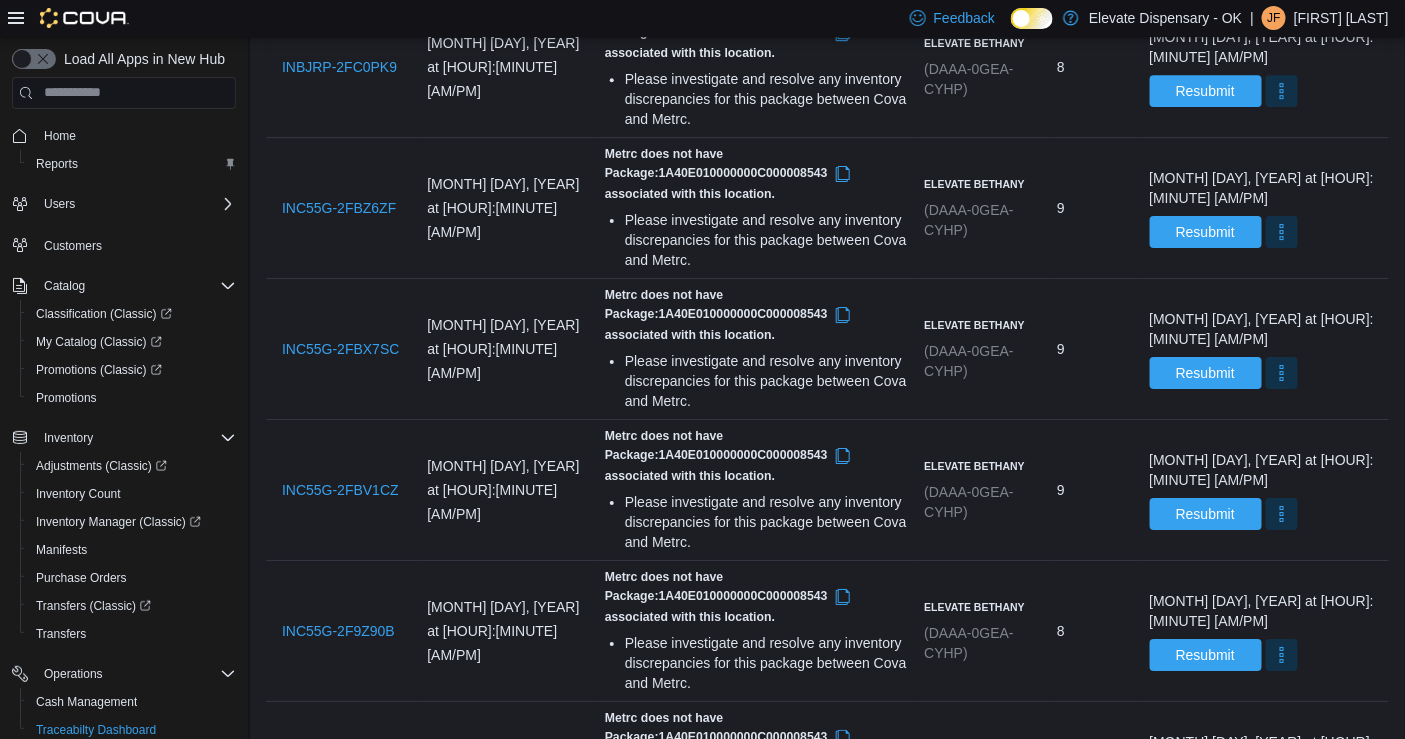 click on "INC55G-2F8NFG7" at bounding box center [340, 1195] 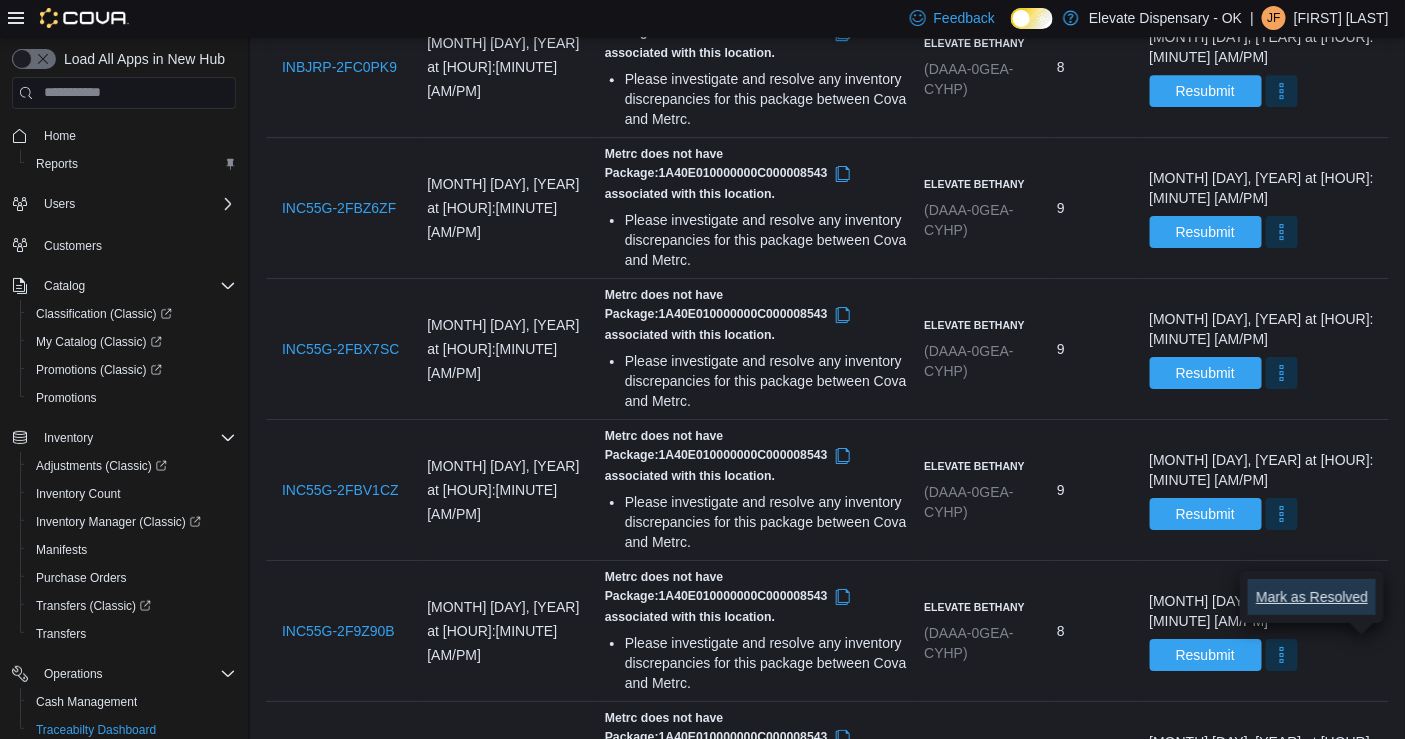 click on "Mark as Resolved" at bounding box center [1312, 597] 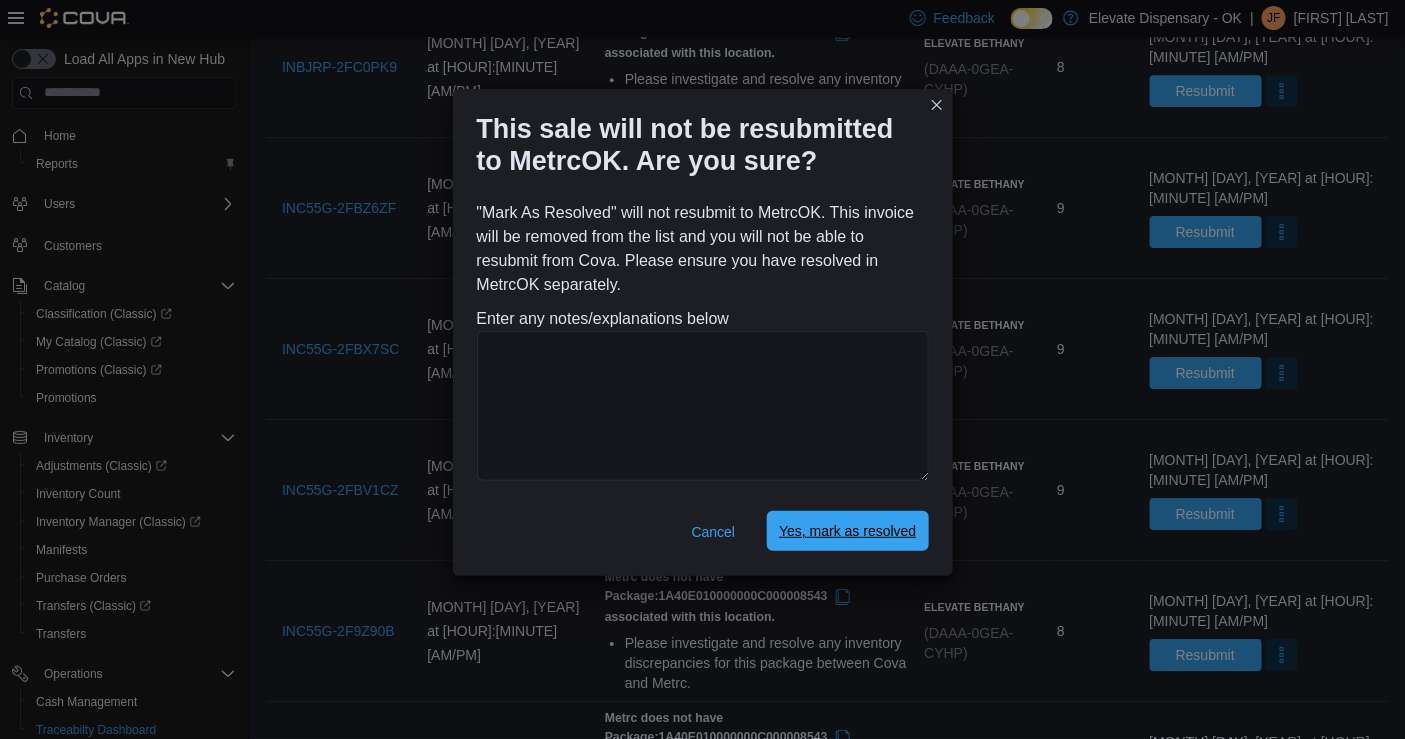 click on "Yes, mark as resolved" at bounding box center (847, 531) 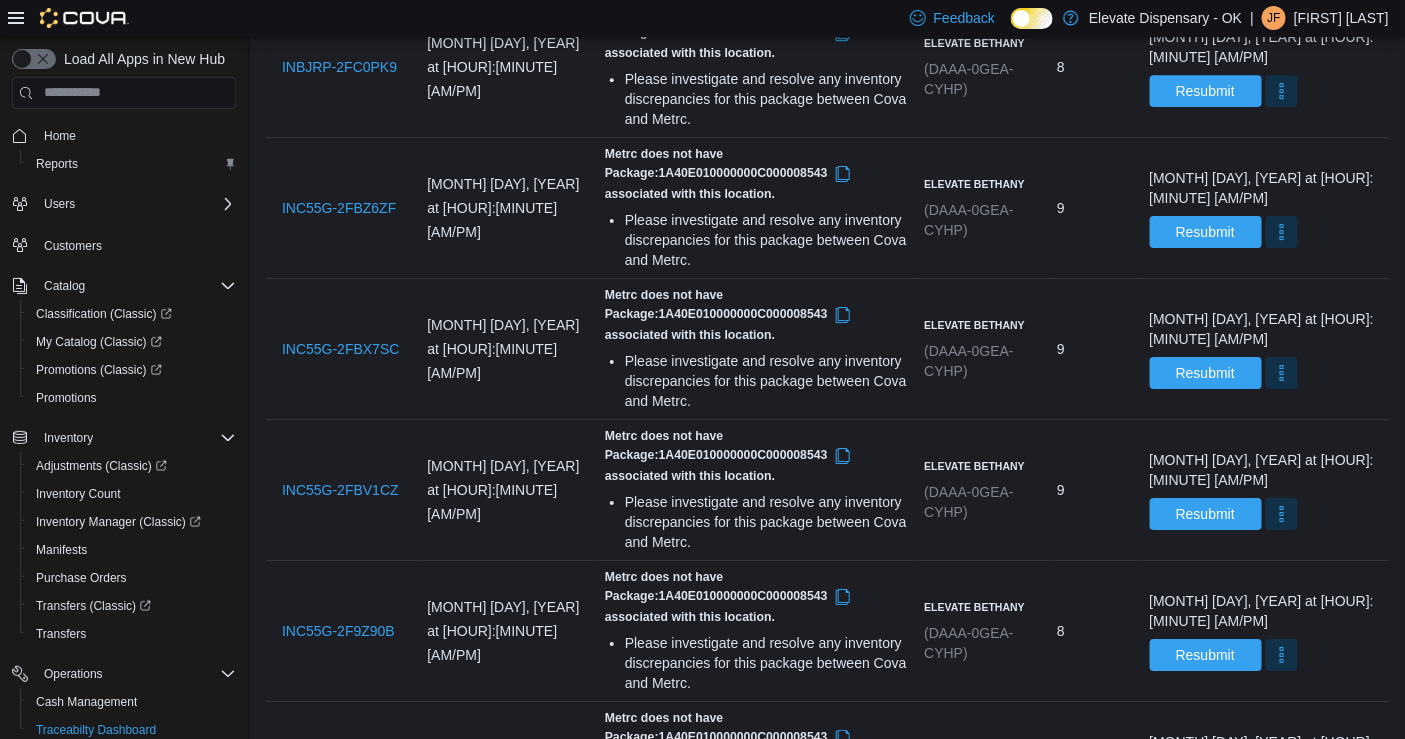 click at bounding box center (1282, 1218) 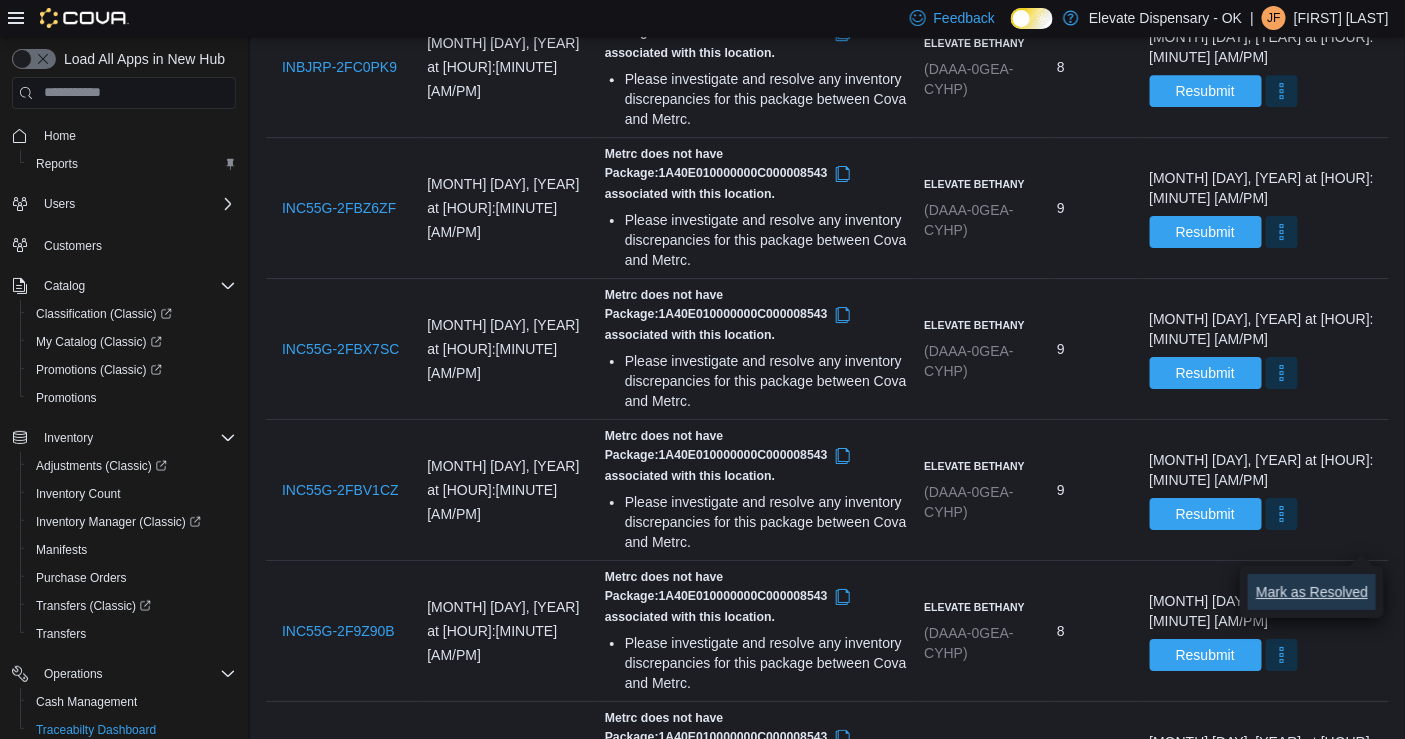 click on "Mark as Resolved" at bounding box center (1312, 592) 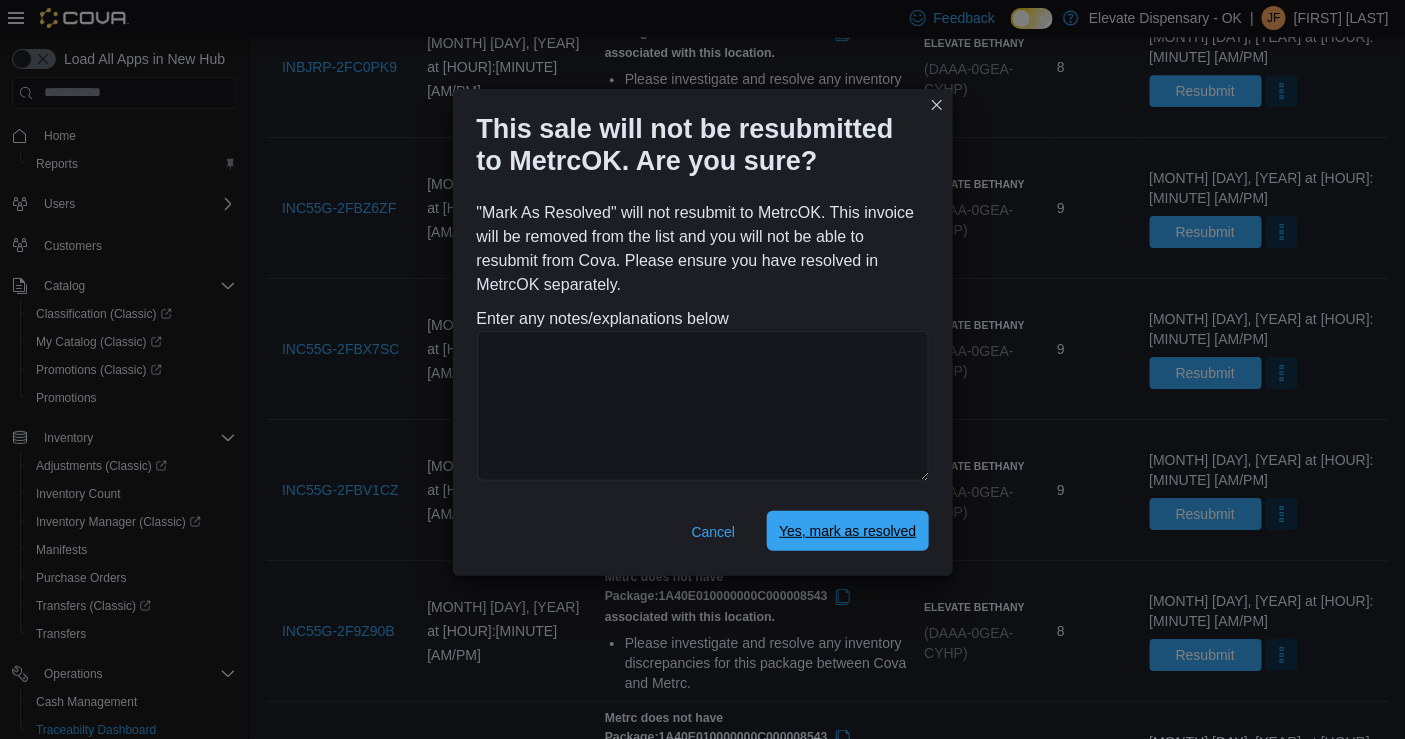 click on "Yes, mark as resolved" at bounding box center [847, 531] 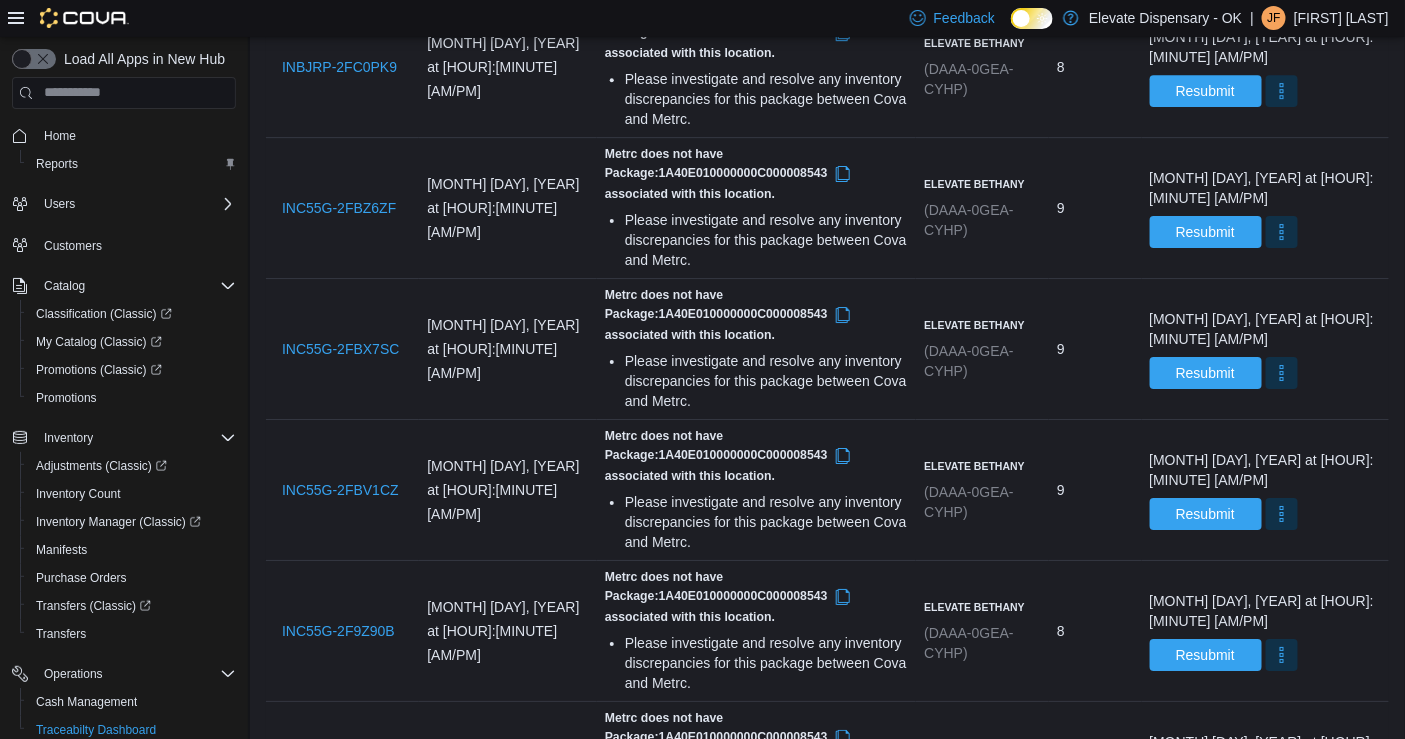 click at bounding box center [1282, 1077] 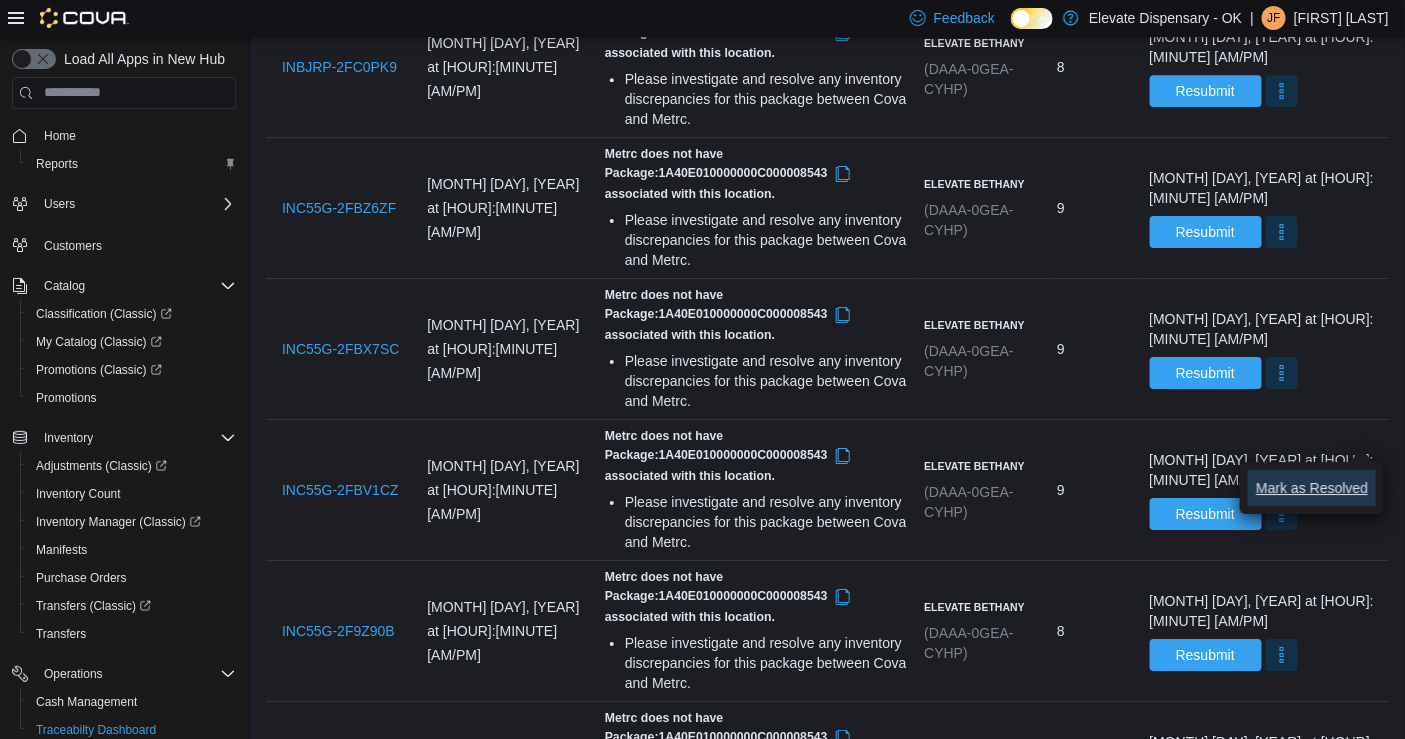 click on "Mark as Resolved" at bounding box center [1312, 488] 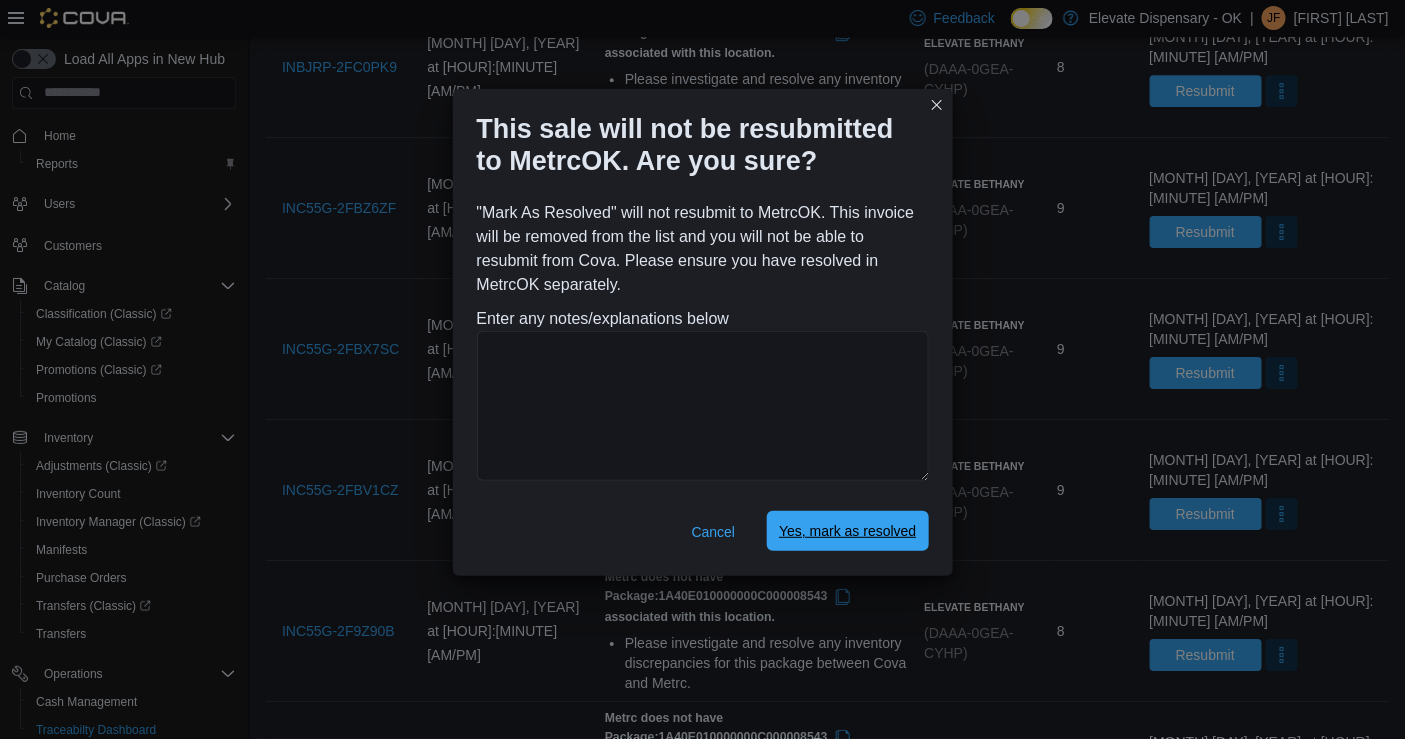 click on "Yes, mark as resolved" at bounding box center [847, 531] 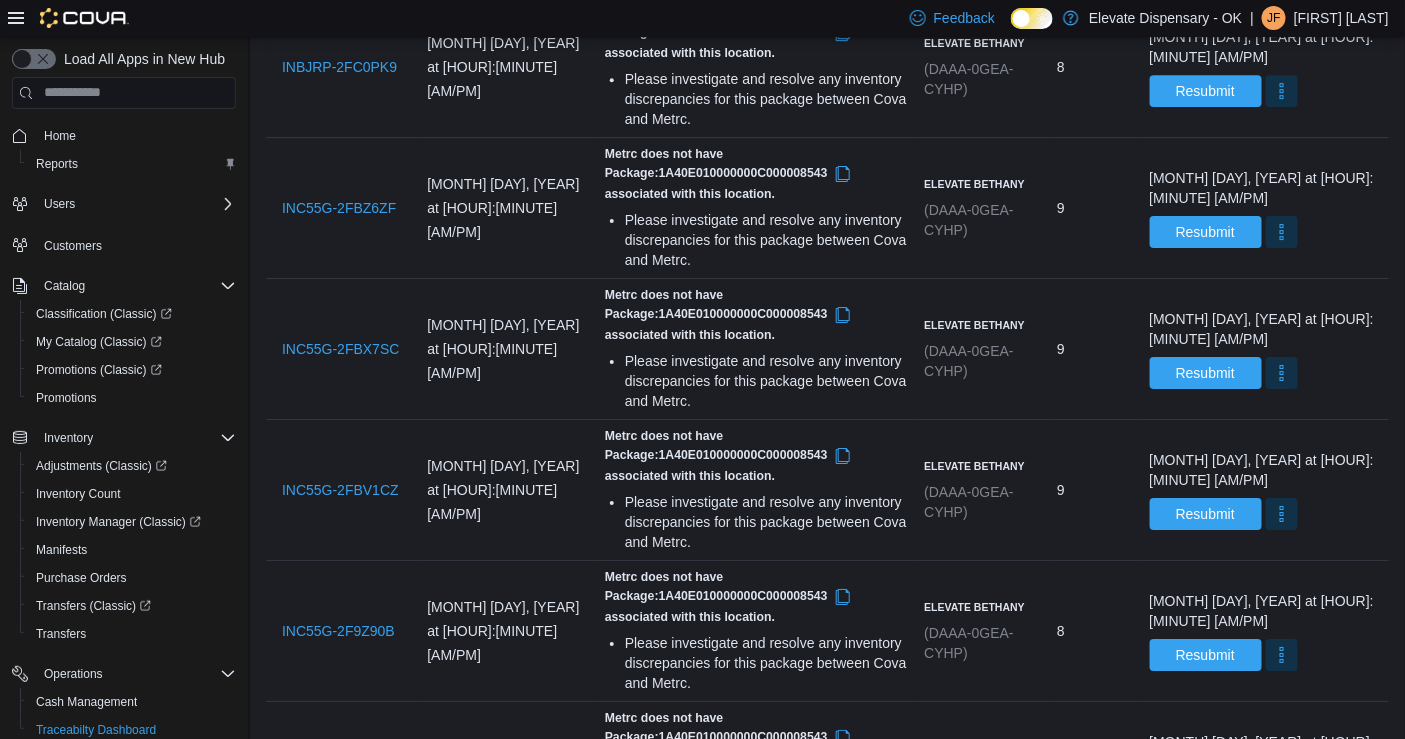 click at bounding box center (1282, 936) 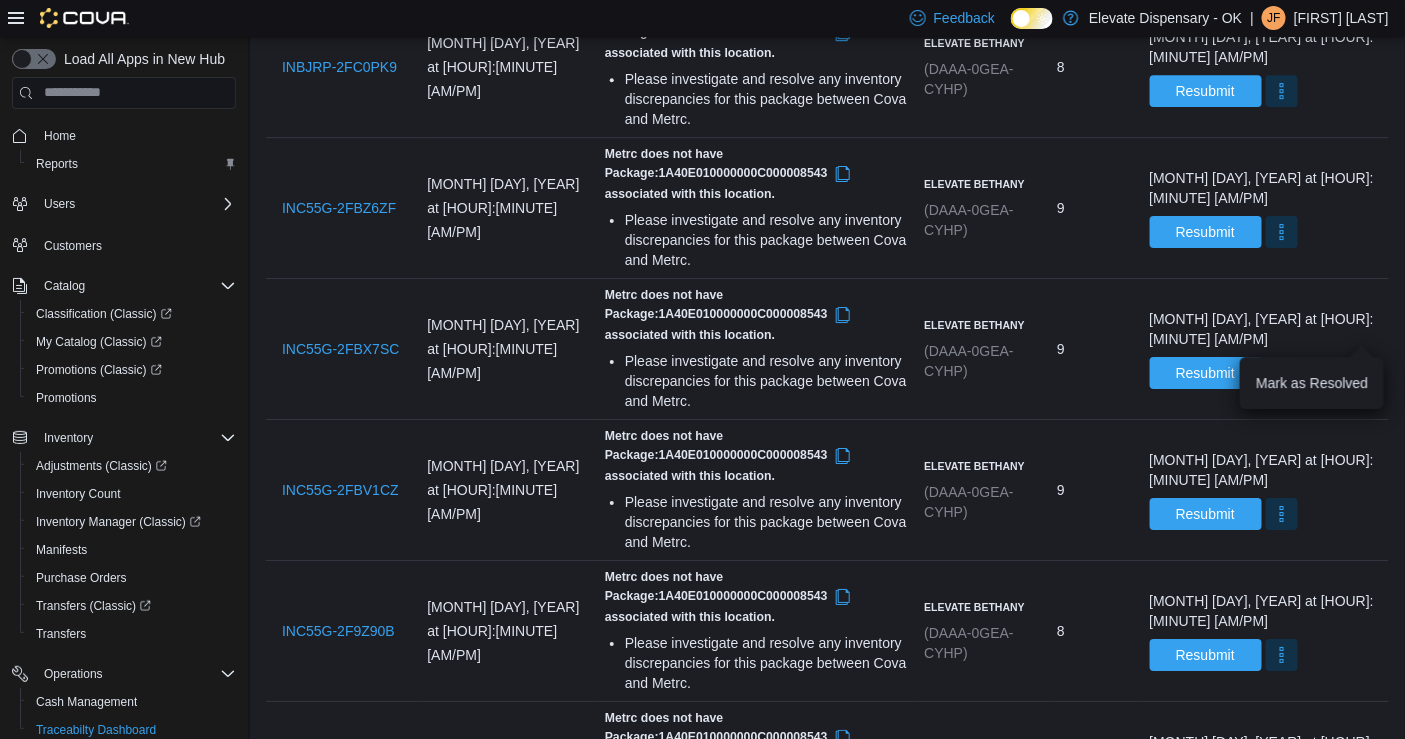 click on "You are in a dialog. Press Escape, or tap/click outside the dialog to close. Mark as Resolved" at bounding box center [1312, 383] 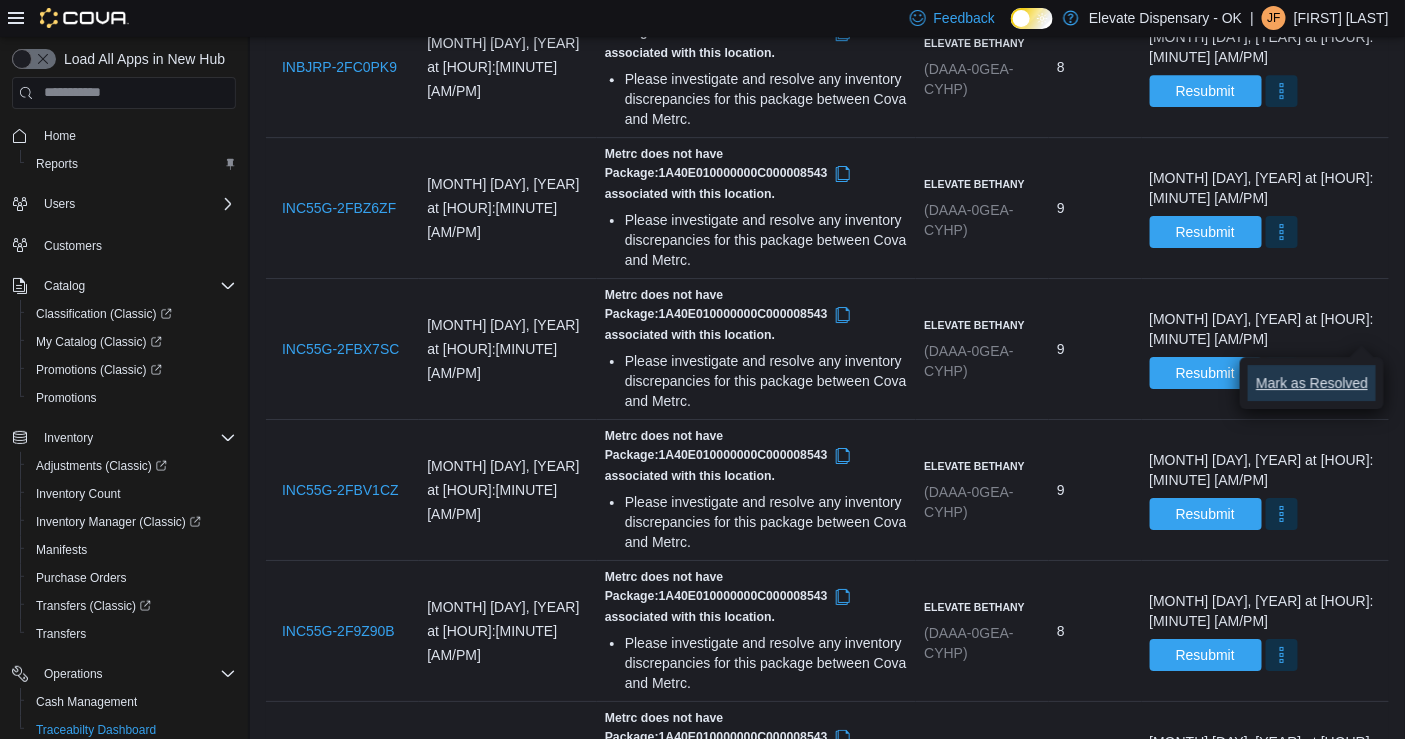 click on "Mark as Resolved" at bounding box center (1312, 383) 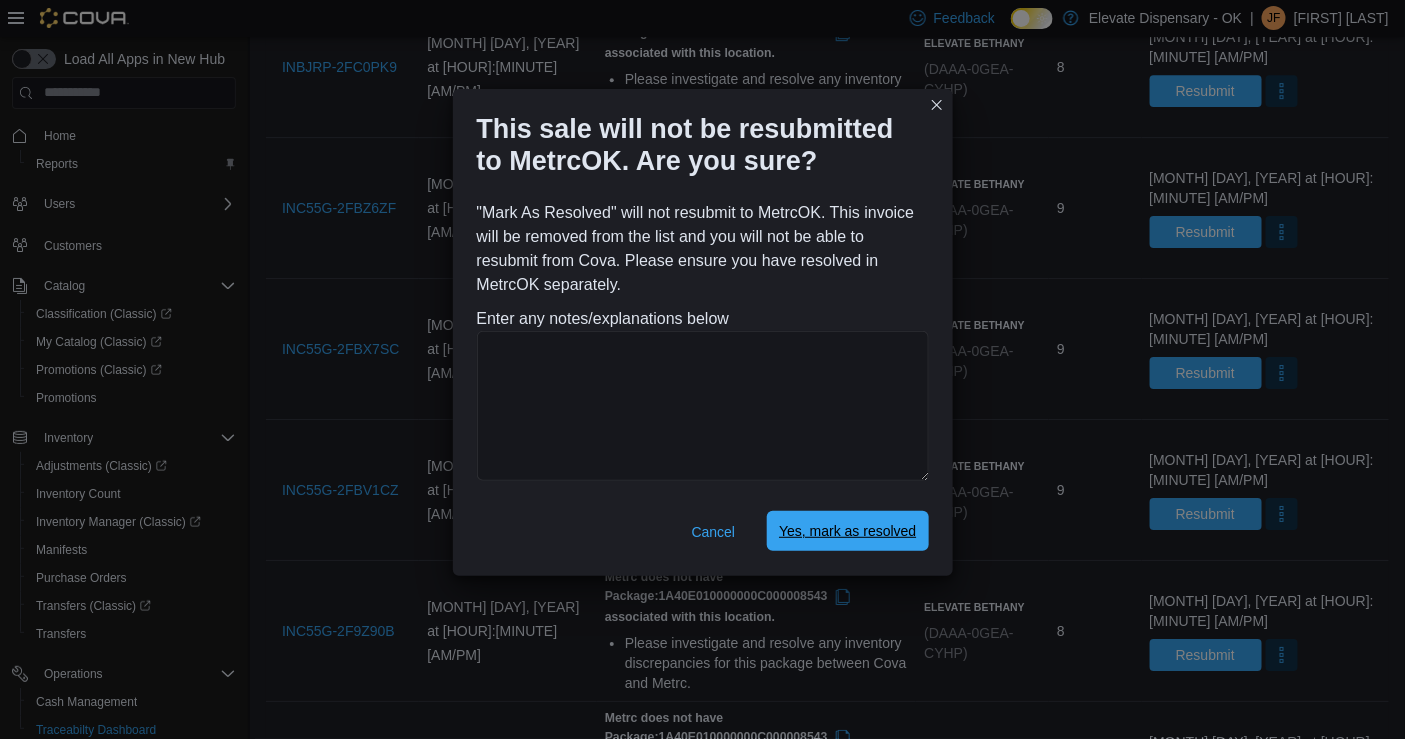 click on "Yes, mark as resolved" at bounding box center (847, 531) 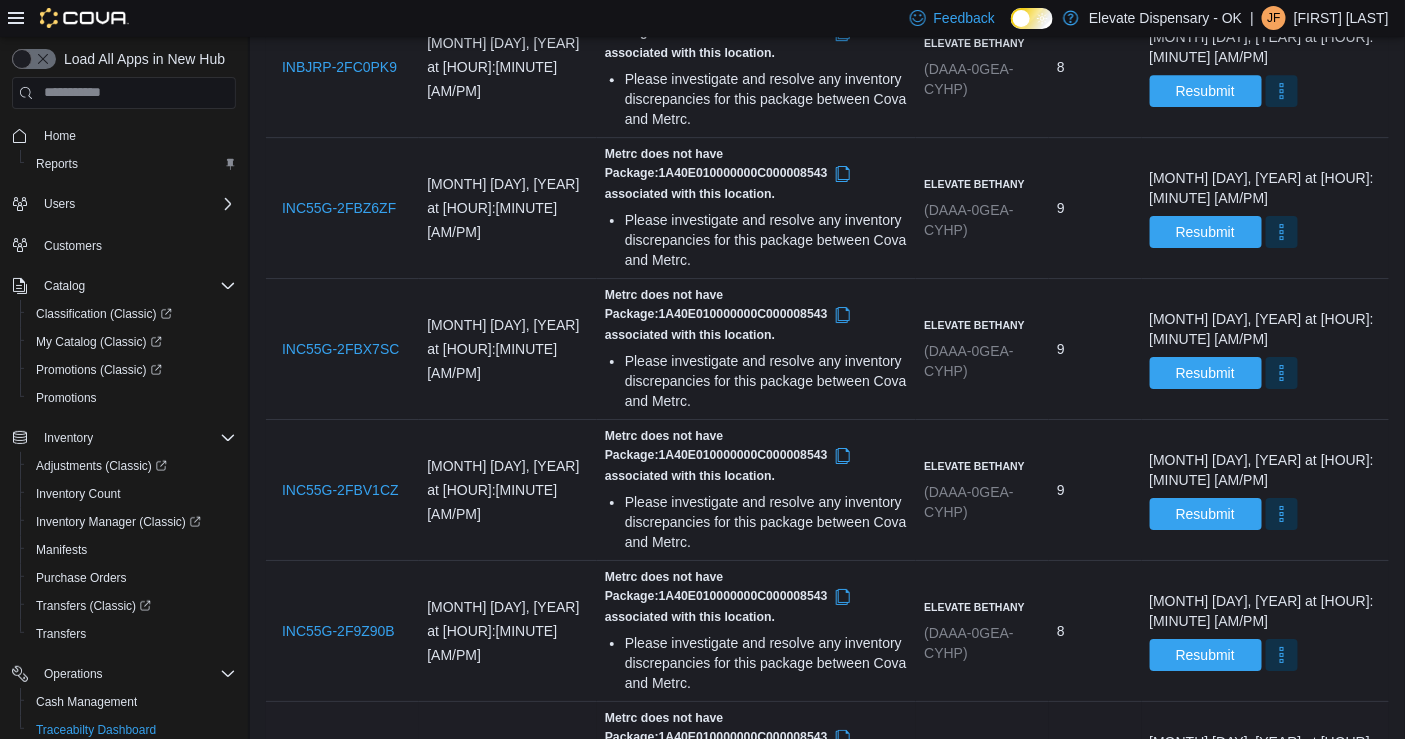 click on "[MONTH] [DAY], [YEAR] at [HOUR]:[MINUTE] [AM/PM] Resubmit" at bounding box center [1266, 772] 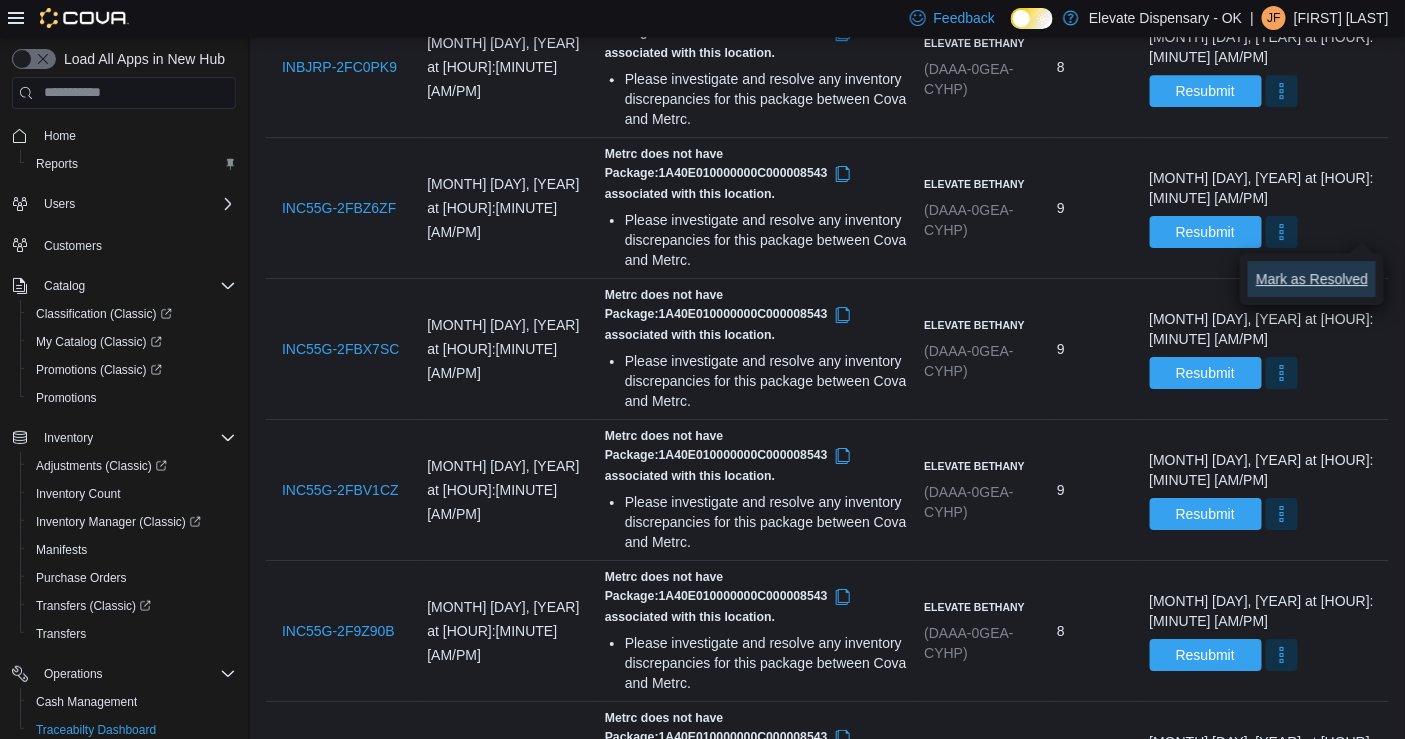 click on "Mark as Resolved" at bounding box center (1312, 279) 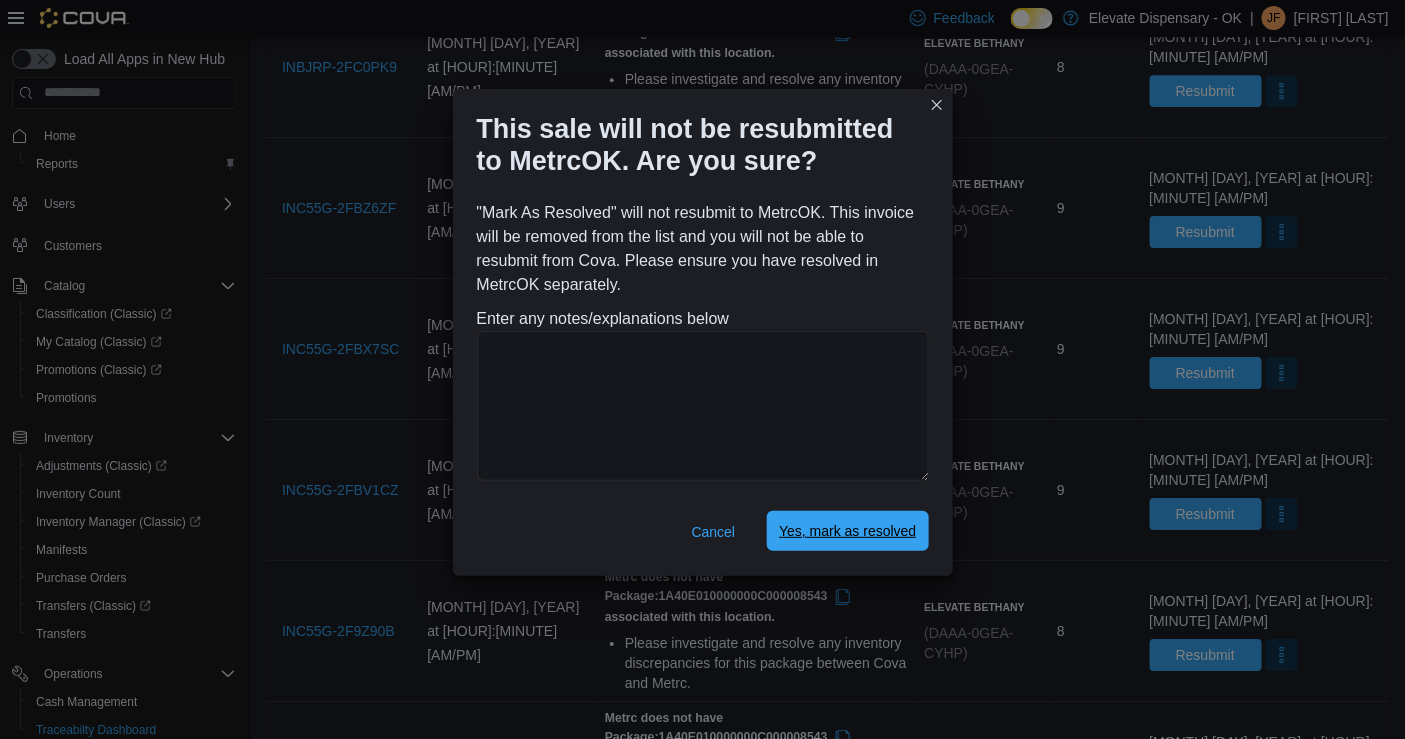 click on "Yes, mark as resolved" at bounding box center [847, 531] 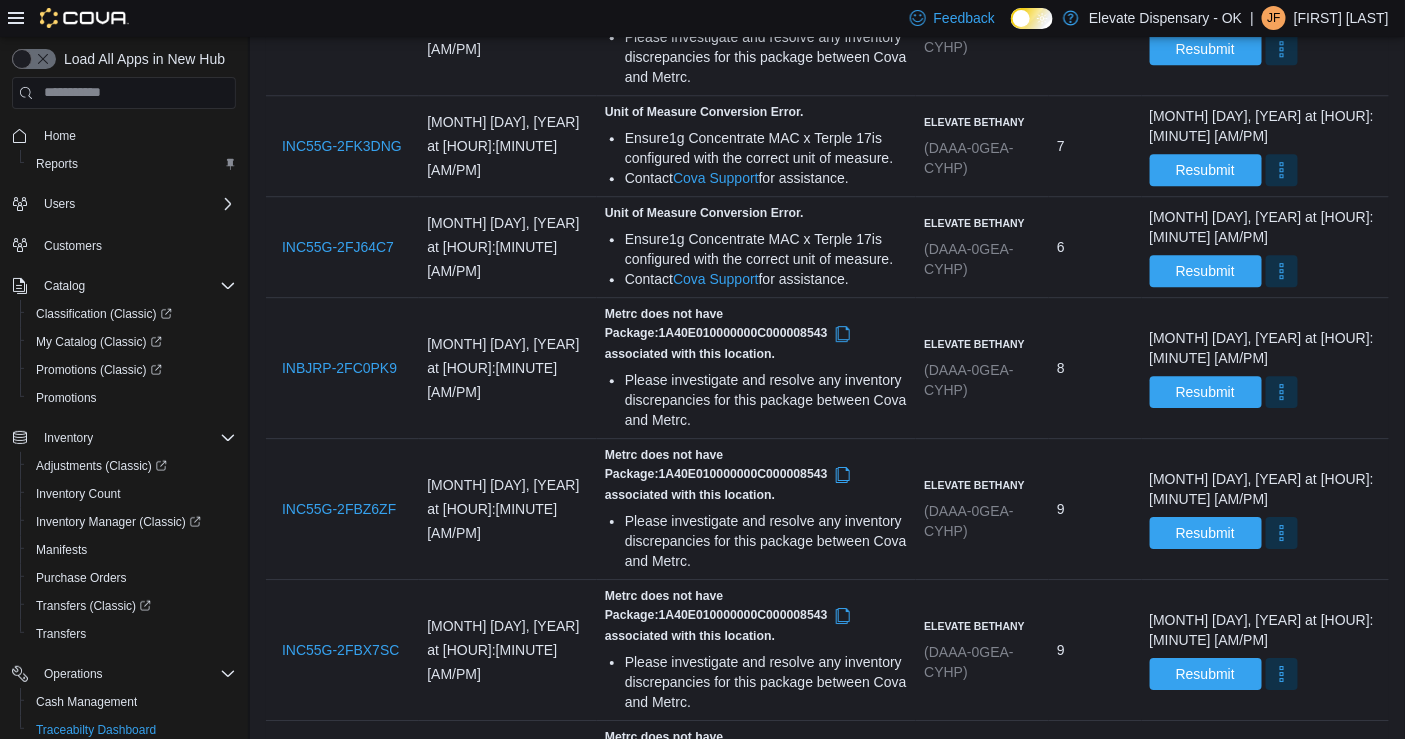 scroll, scrollTop: 1787, scrollLeft: 0, axis: vertical 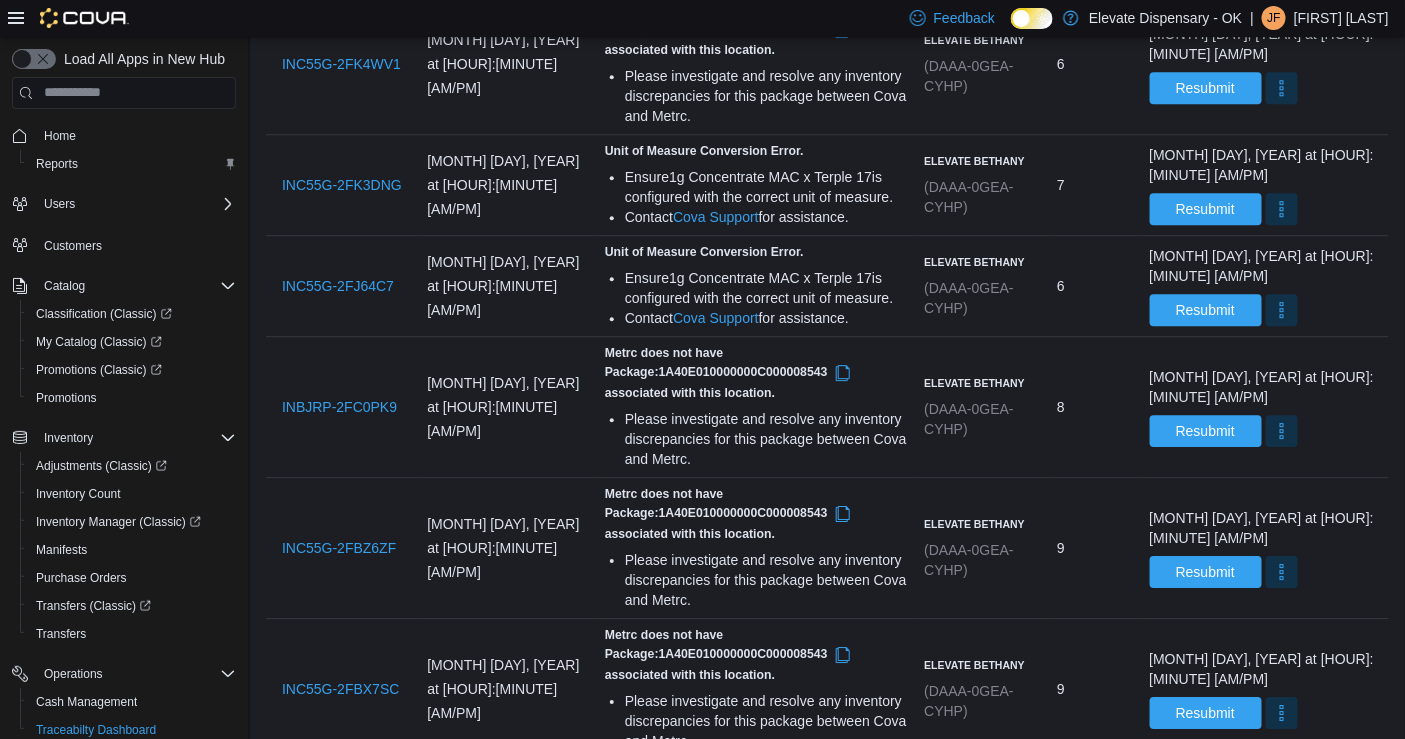 click at bounding box center [1282, 994] 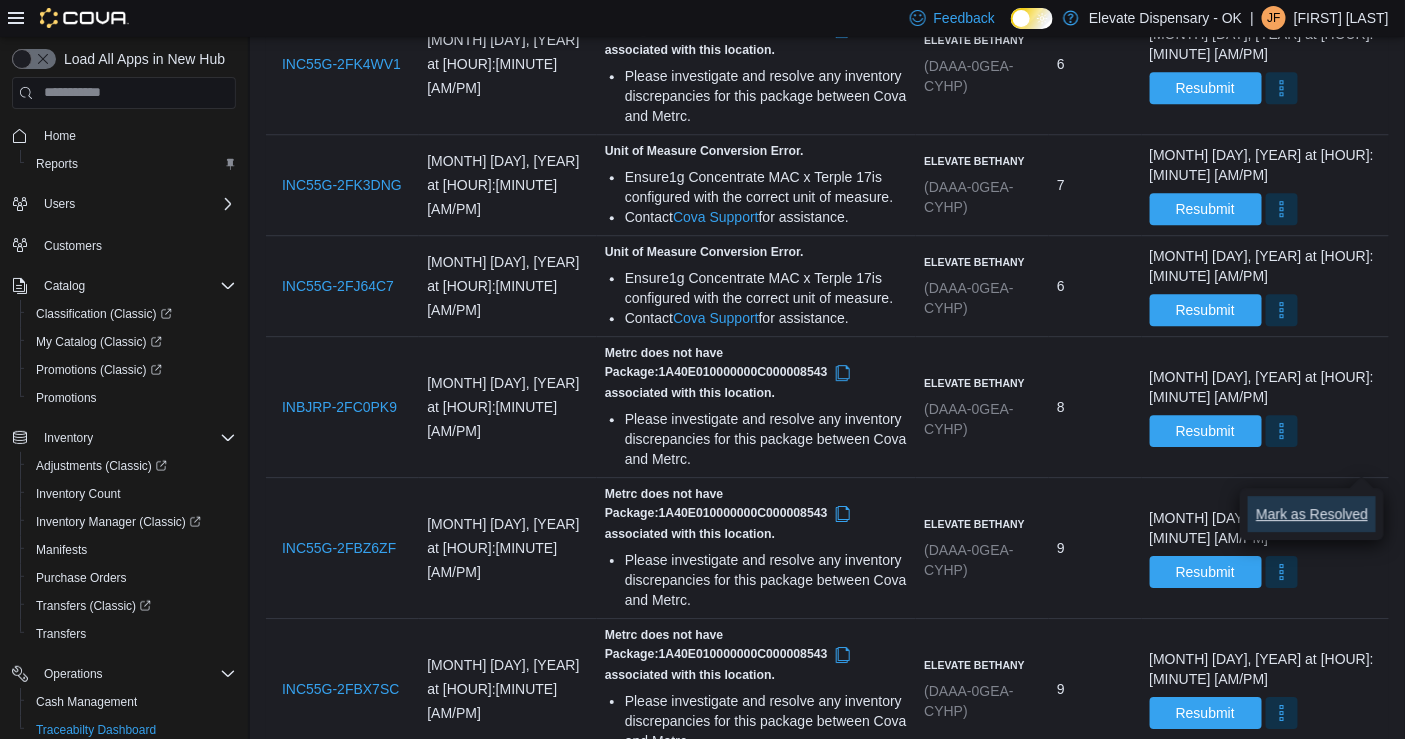 click on "Mark as Resolved" at bounding box center (1312, 514) 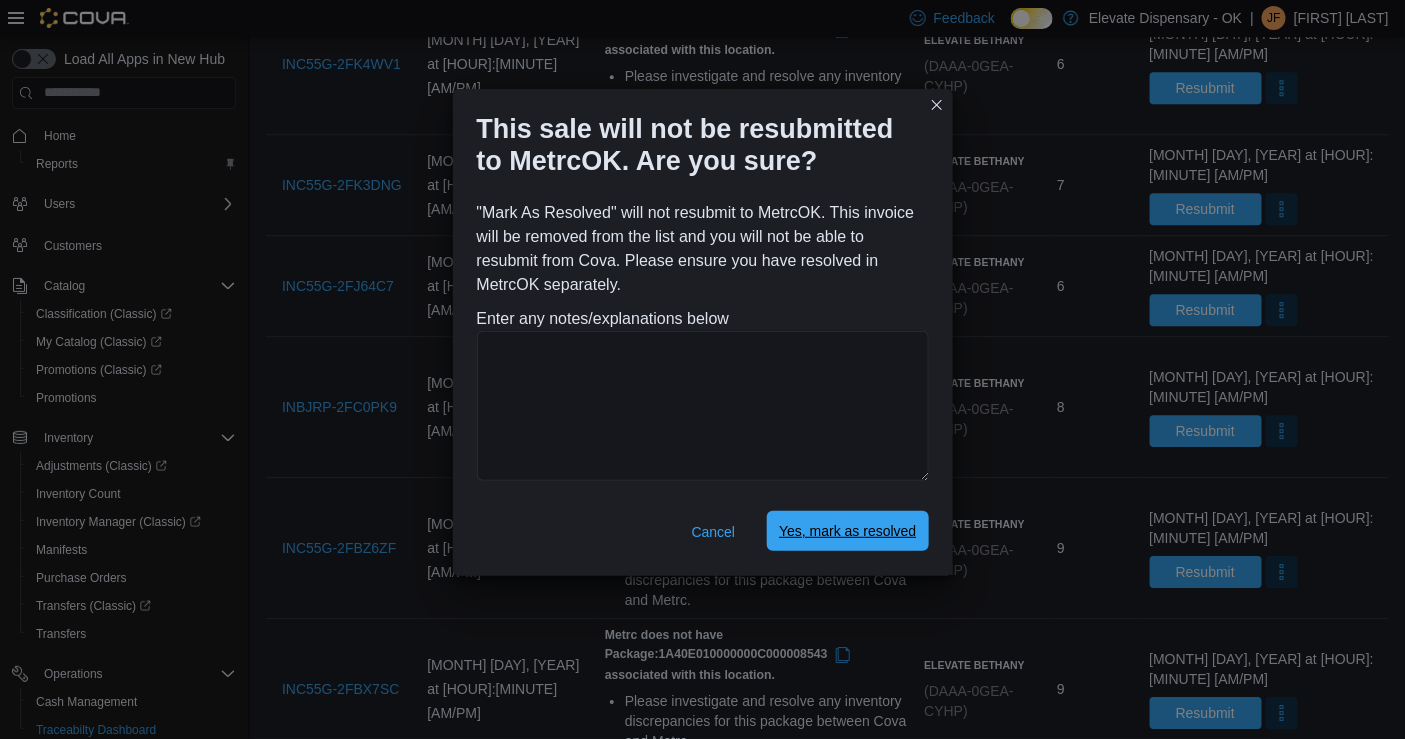 click on "Yes, mark as resolved" at bounding box center (847, 531) 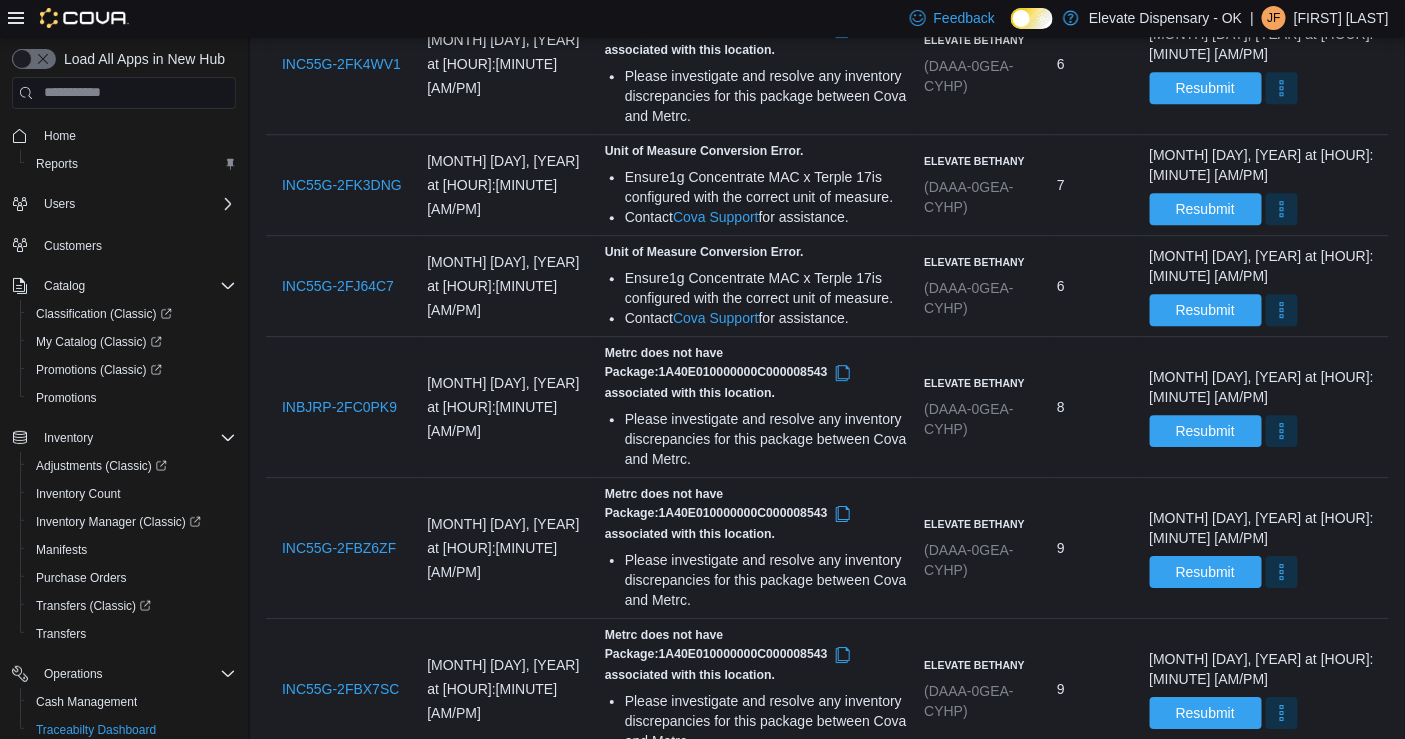 click at bounding box center [1282, 853] 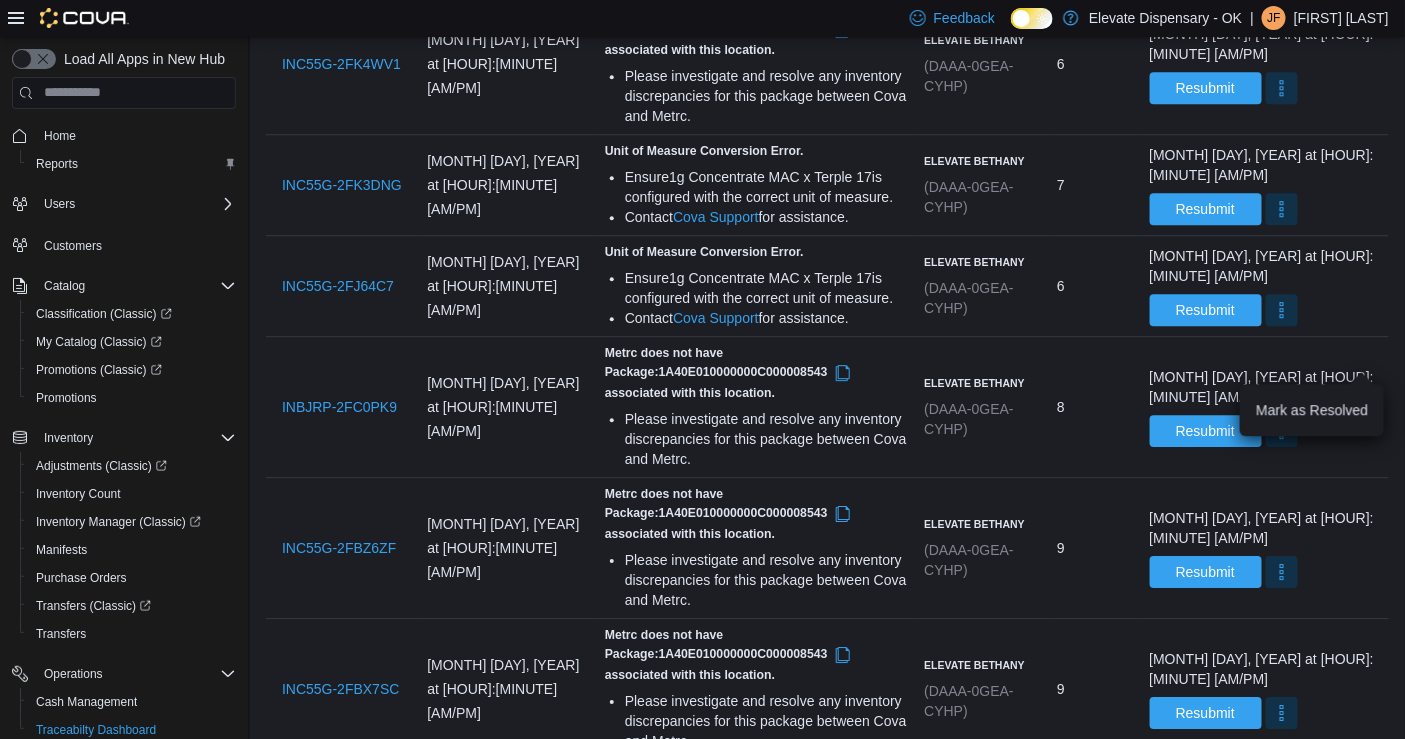 click on "Marked as resolved" at bounding box center (1219, 995) 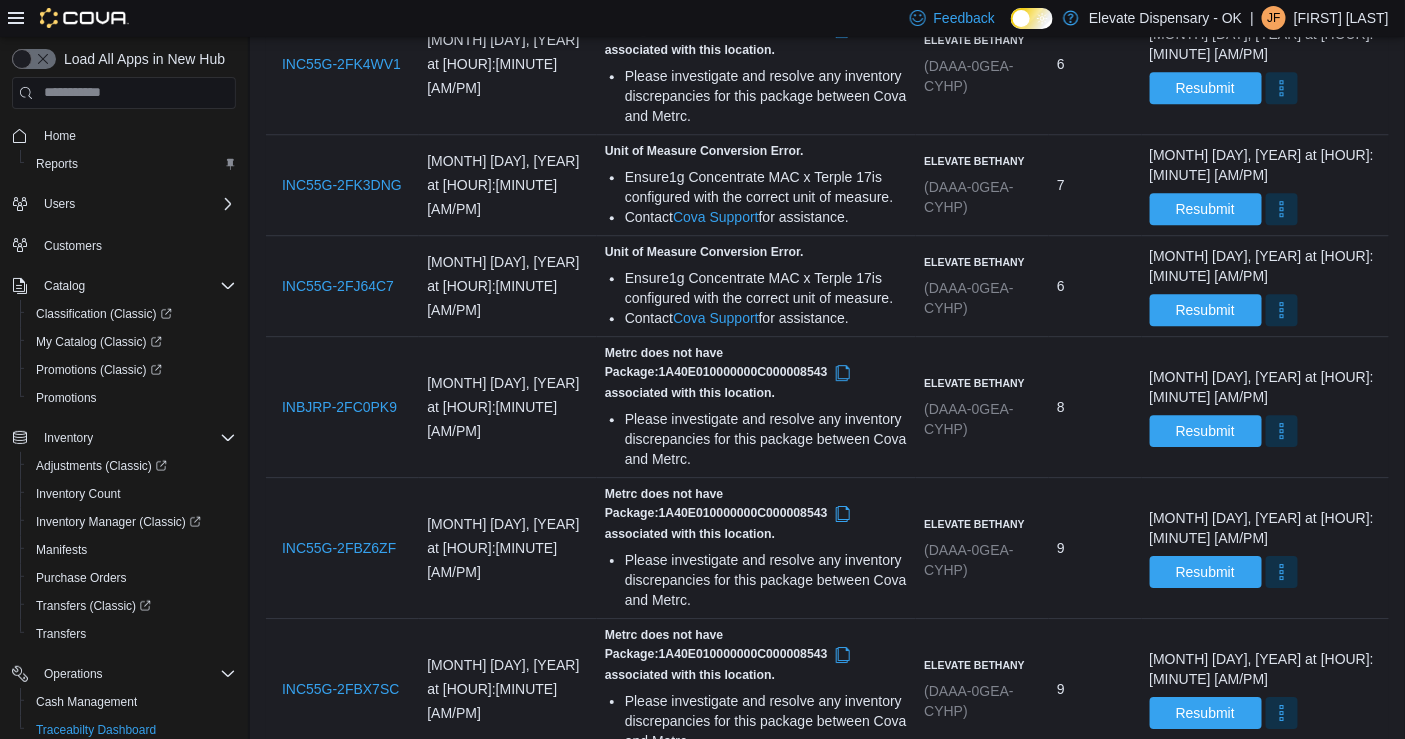 click at bounding box center [1282, 853] 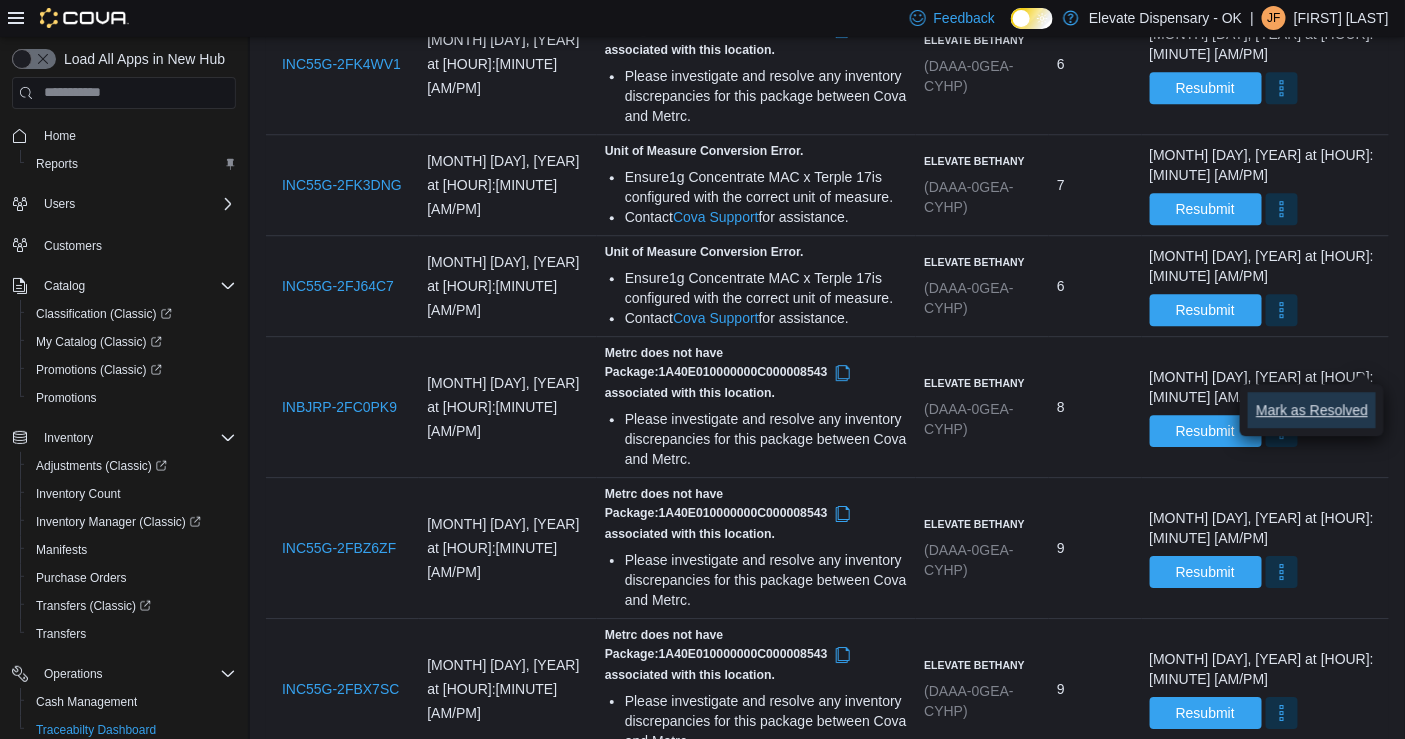 click on "Mark as Resolved" at bounding box center [1312, 410] 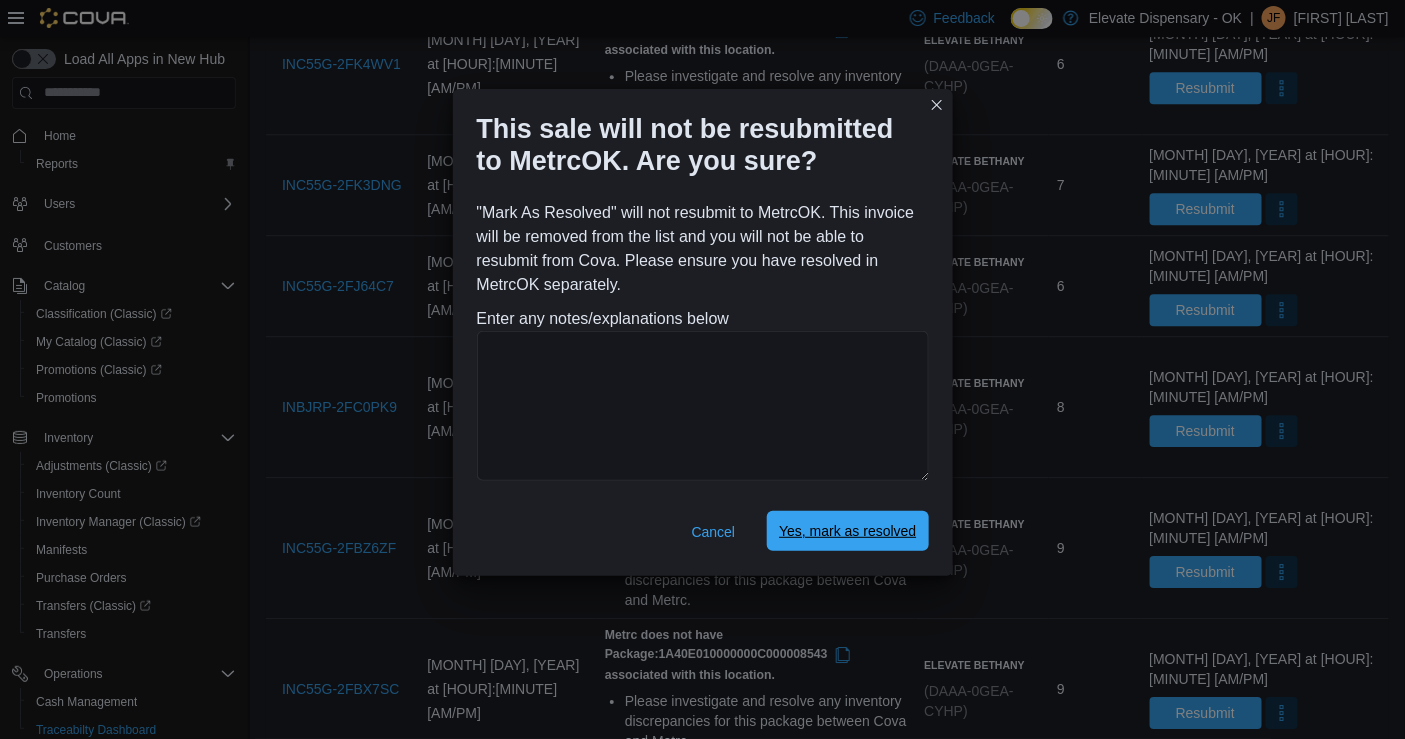 click on "Yes, mark as resolved" at bounding box center (847, 531) 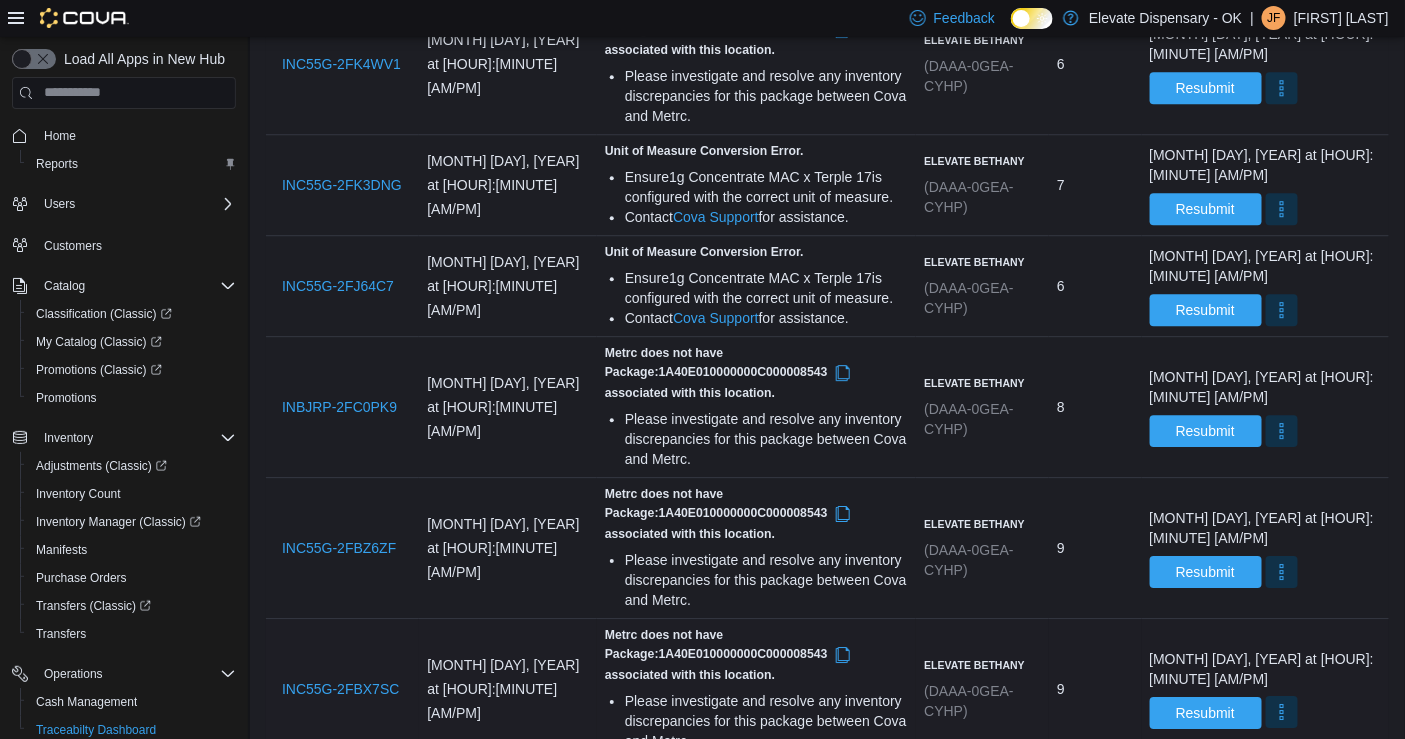 click at bounding box center (1282, 712) 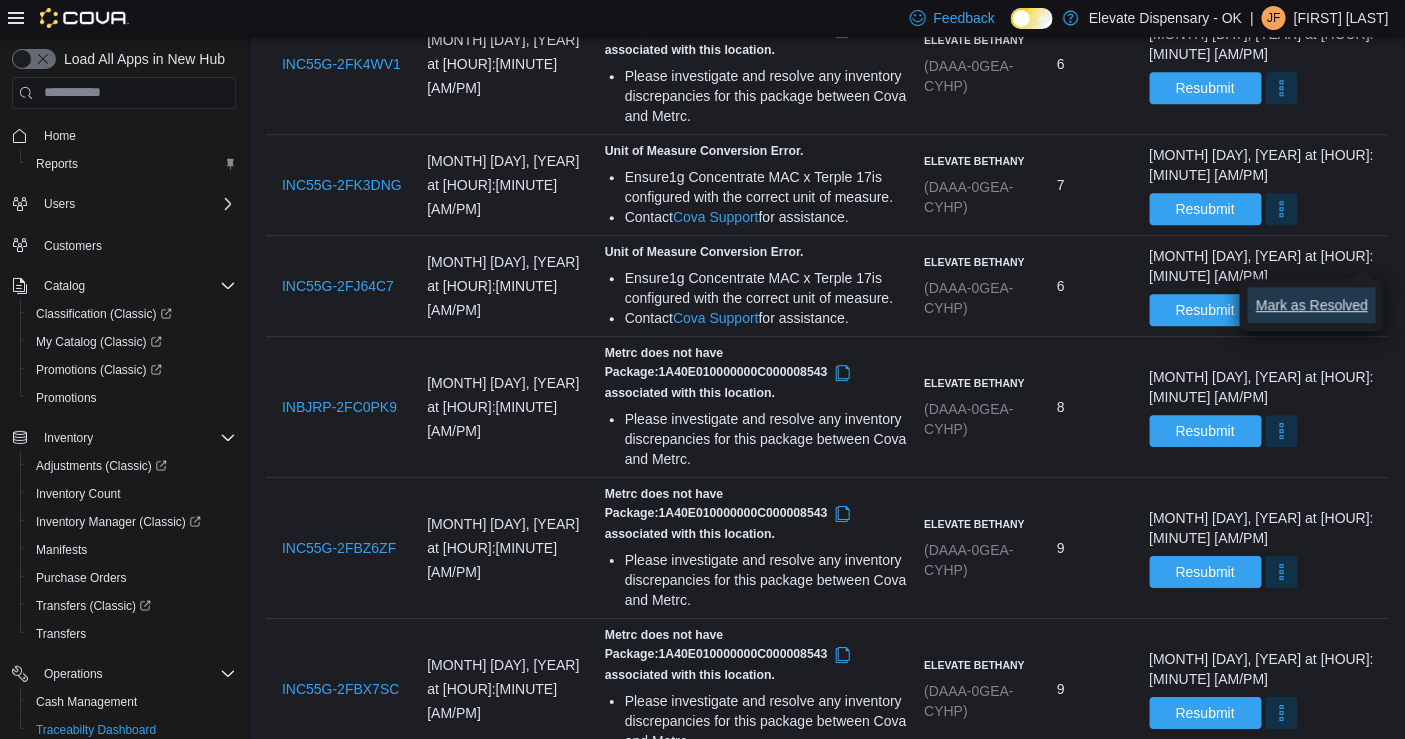 click on "Mark as Resolved" at bounding box center (1312, 305) 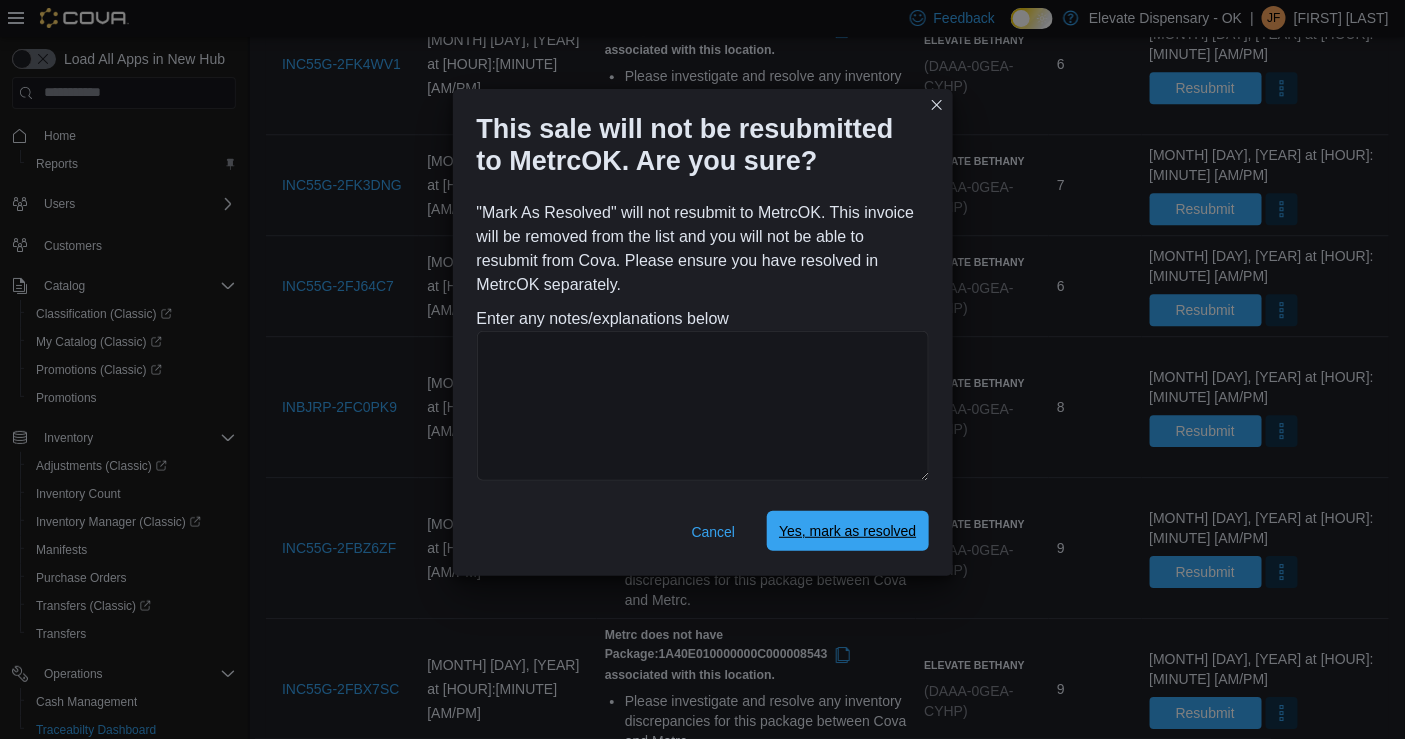 click on "Yes, mark as resolved" at bounding box center (847, 531) 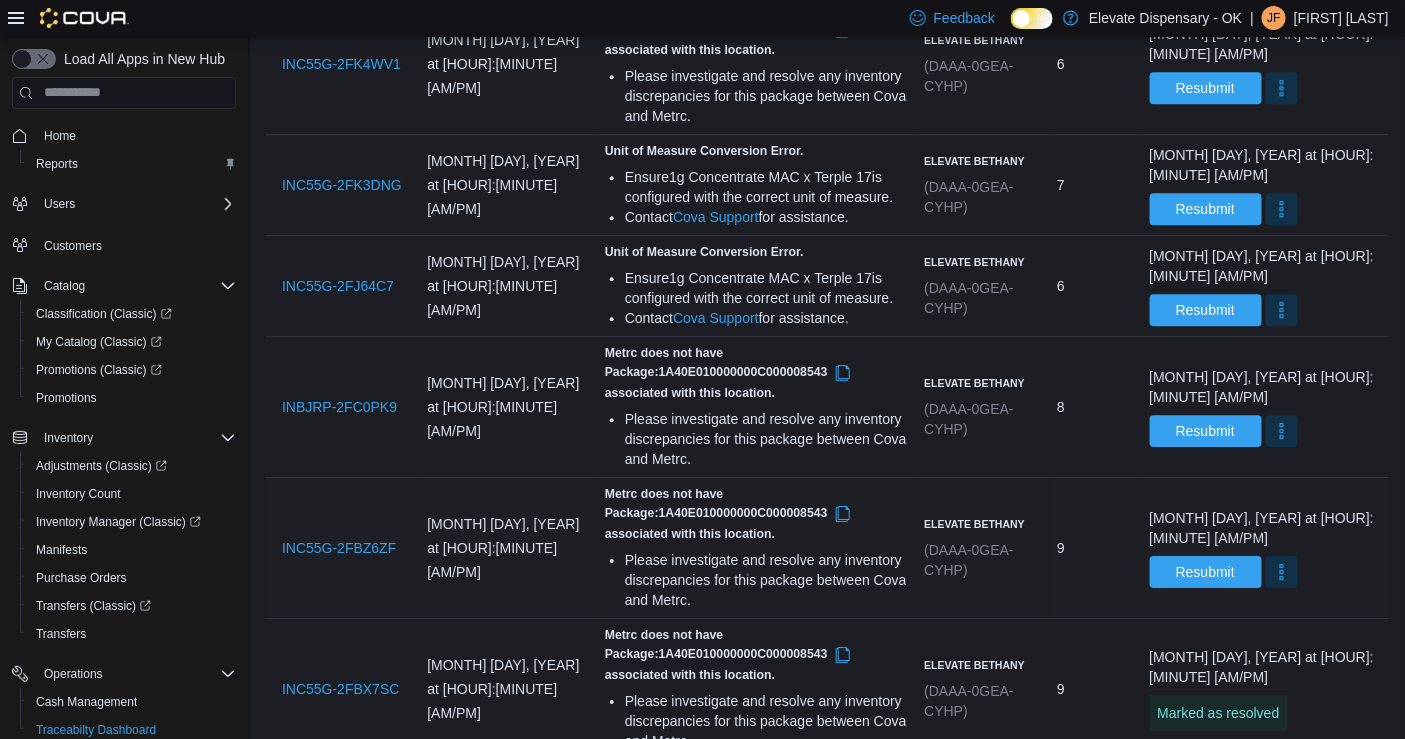 click on "[MONTH] [DAY], [YEAR] at [HOUR]:[MINUTE] [AM/PM] Resubmit" at bounding box center (1266, 548) 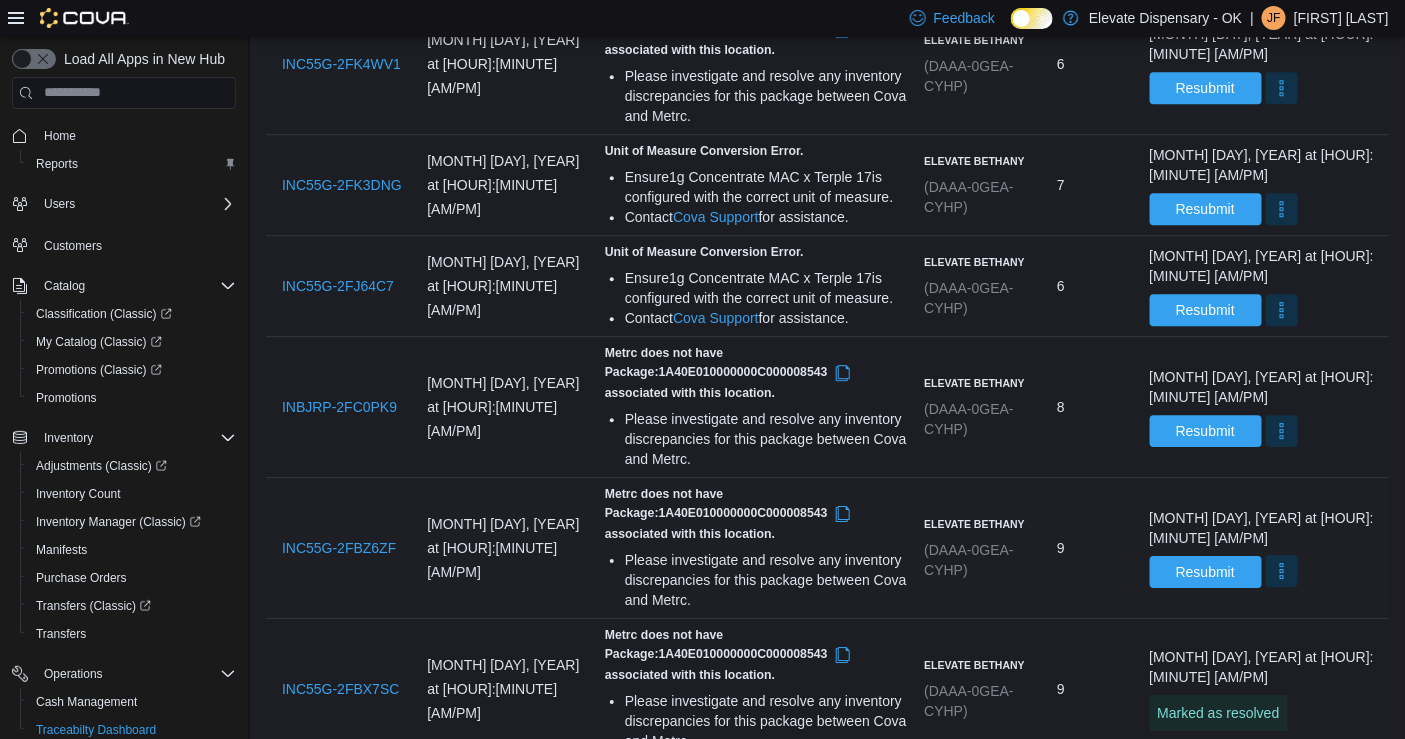 click at bounding box center [1282, 571] 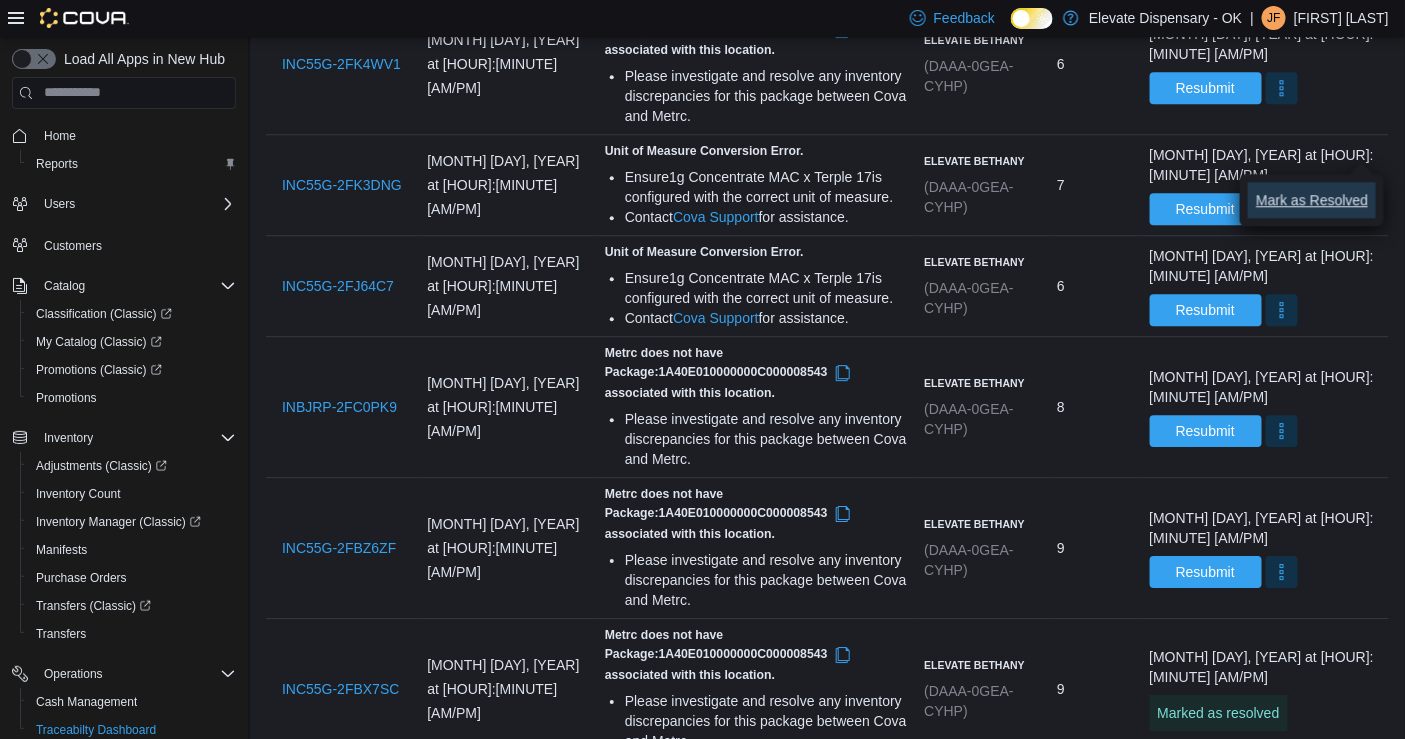 click on "Mark as Resolved" at bounding box center [1312, 200] 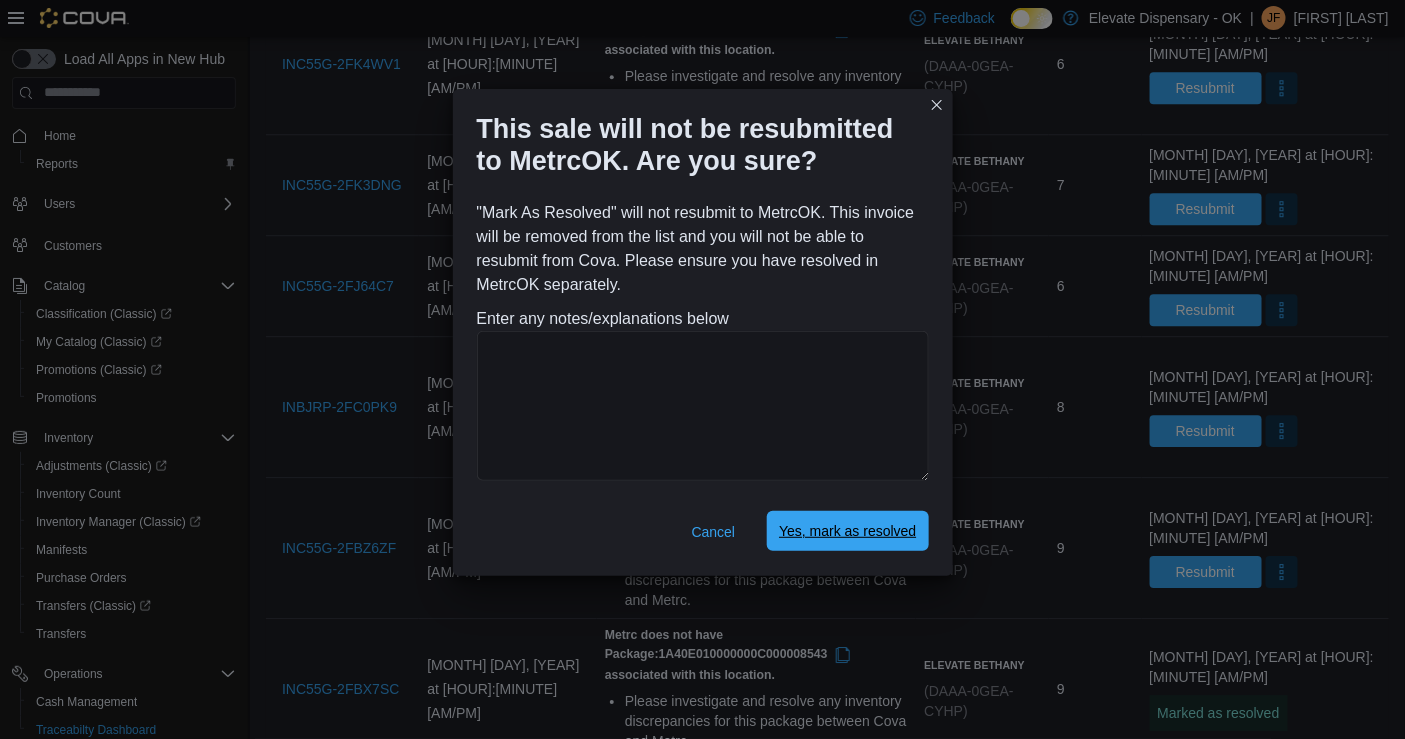 click on "Yes, mark as resolved" at bounding box center (847, 531) 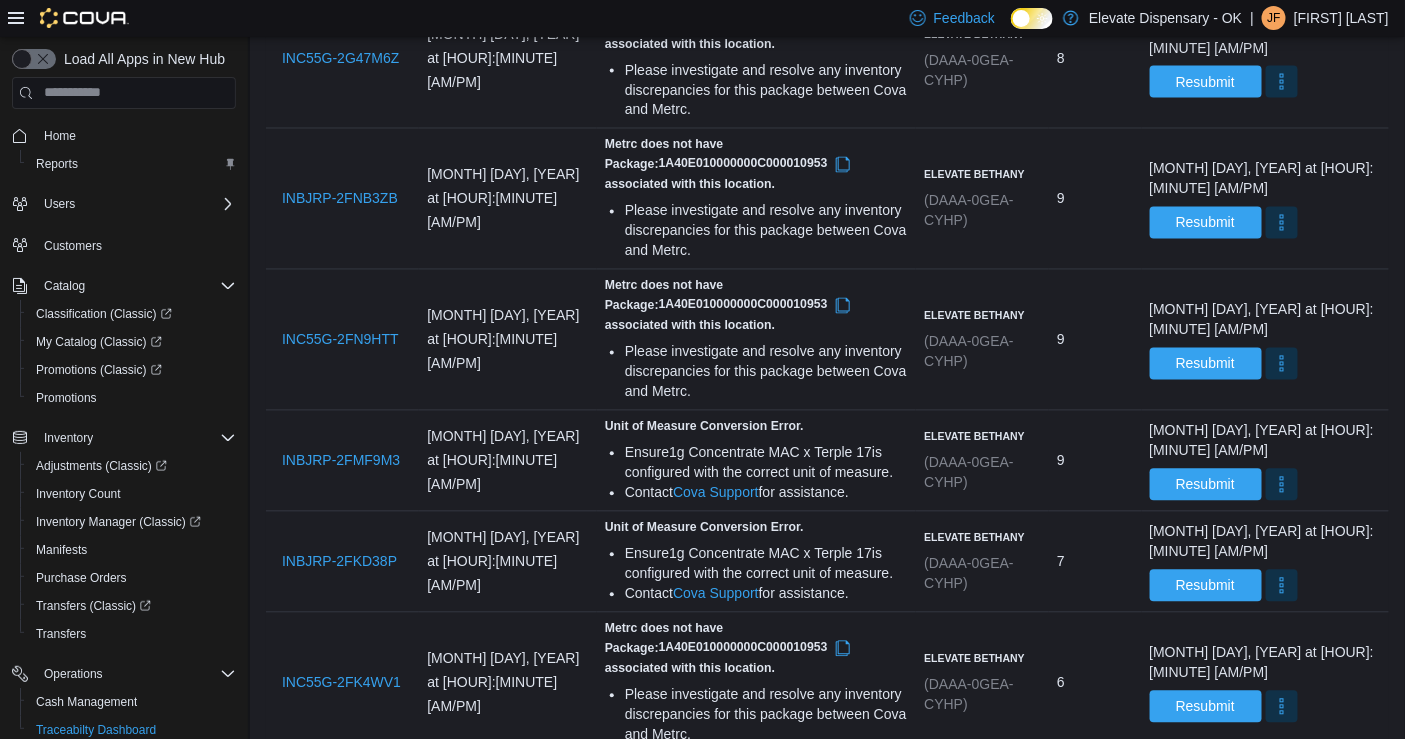 scroll, scrollTop: 1137, scrollLeft: 0, axis: vertical 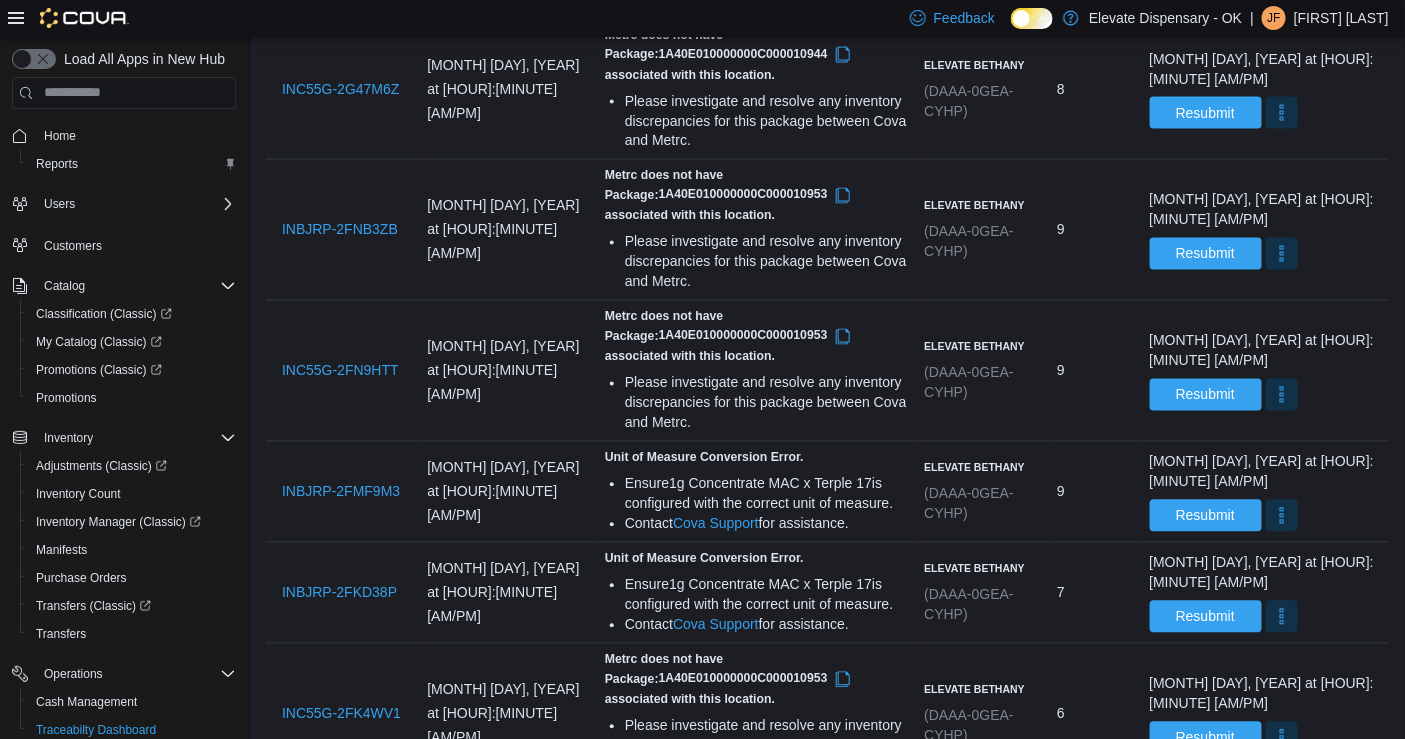 click at bounding box center (1282, 1080) 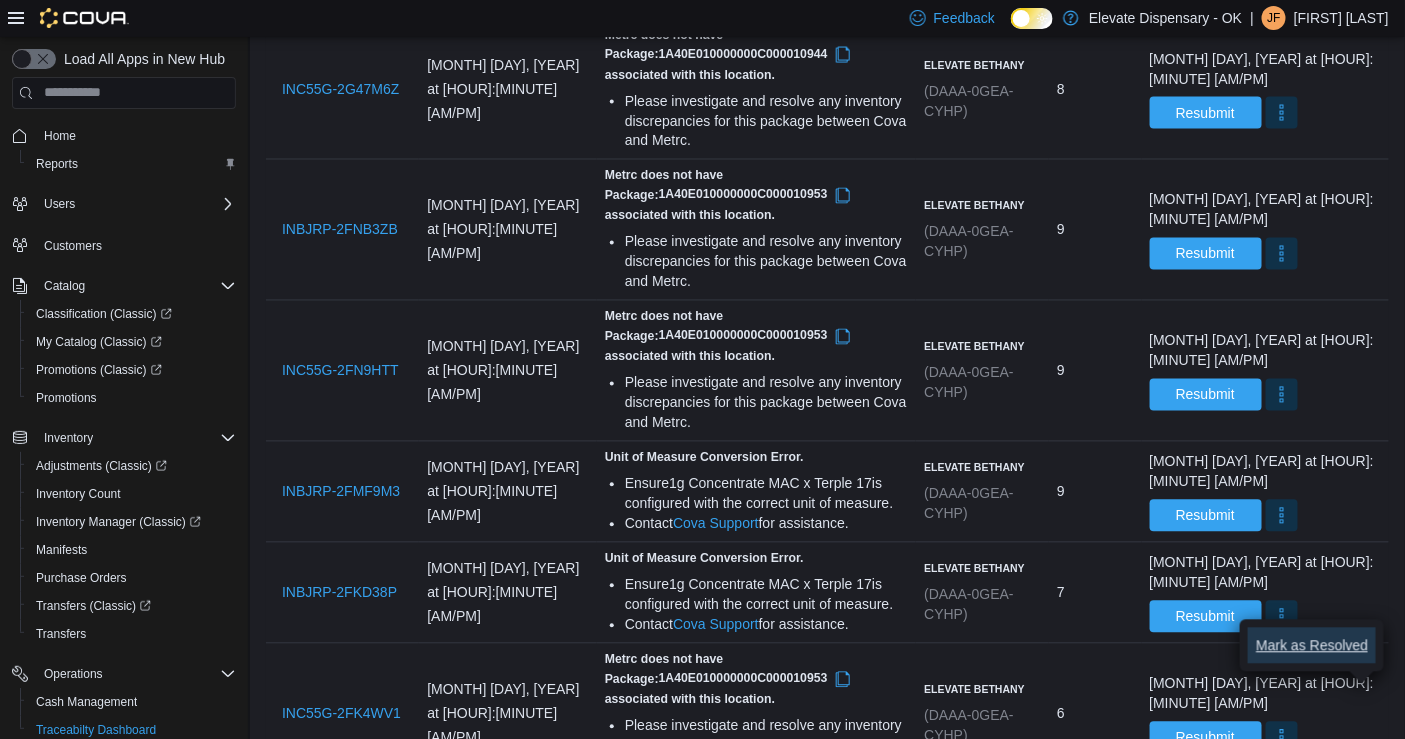 click on "Mark as Resolved" at bounding box center (1312, 646) 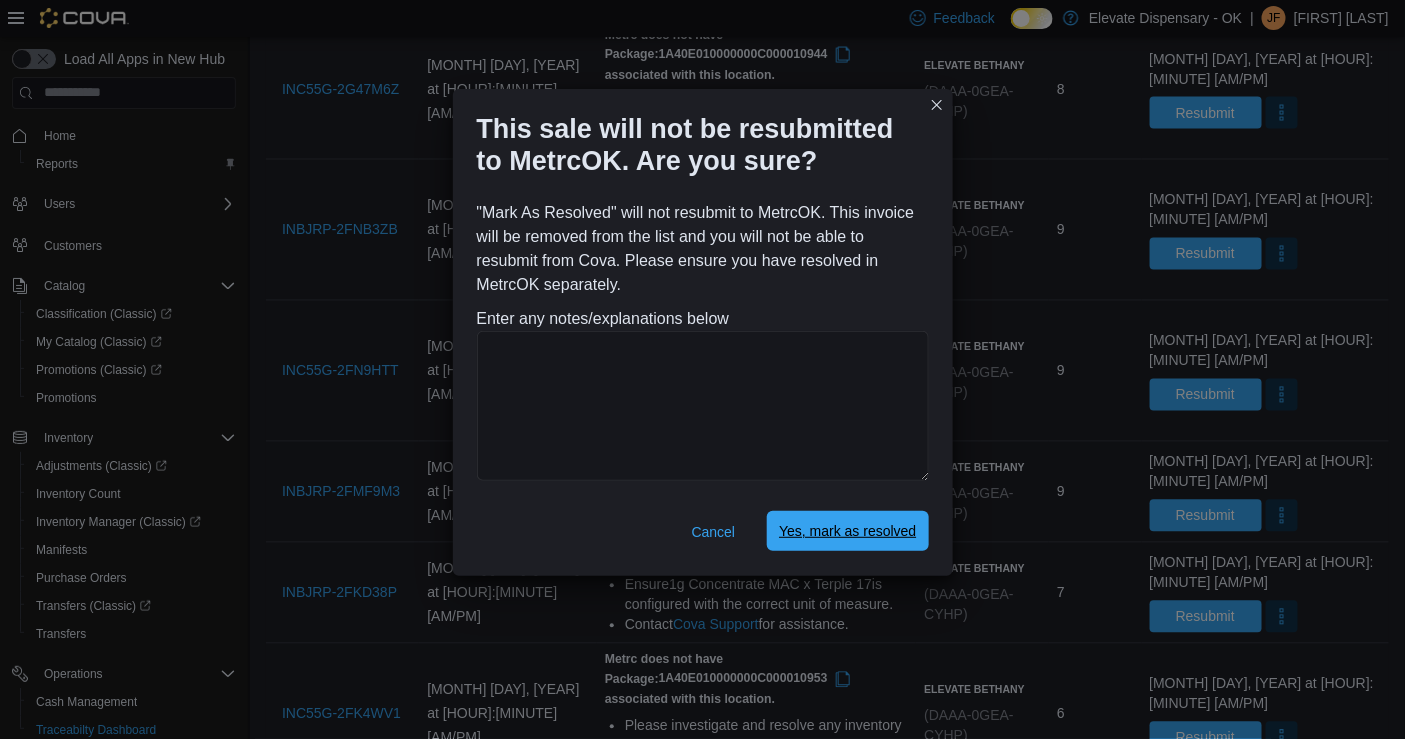 click on "Yes, mark as resolved" at bounding box center [847, 531] 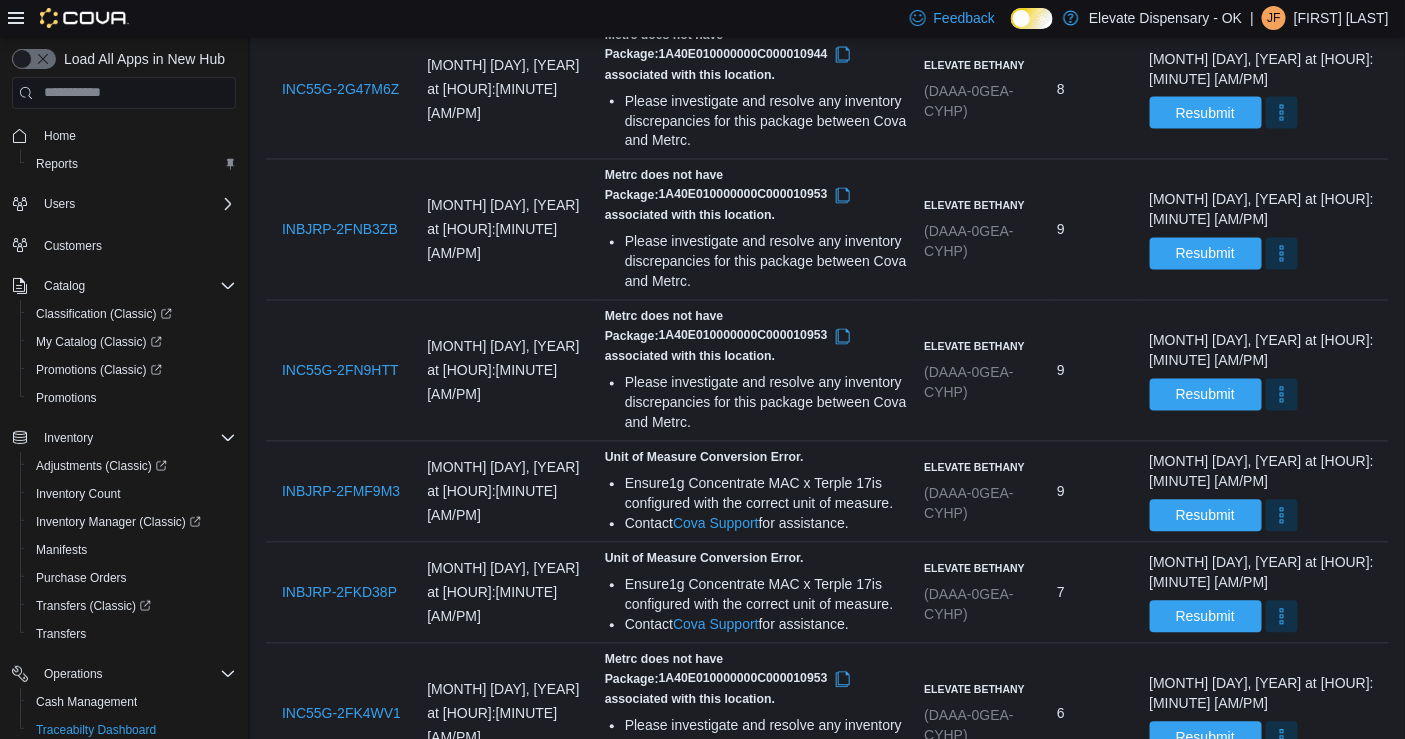click at bounding box center (1282, 960) 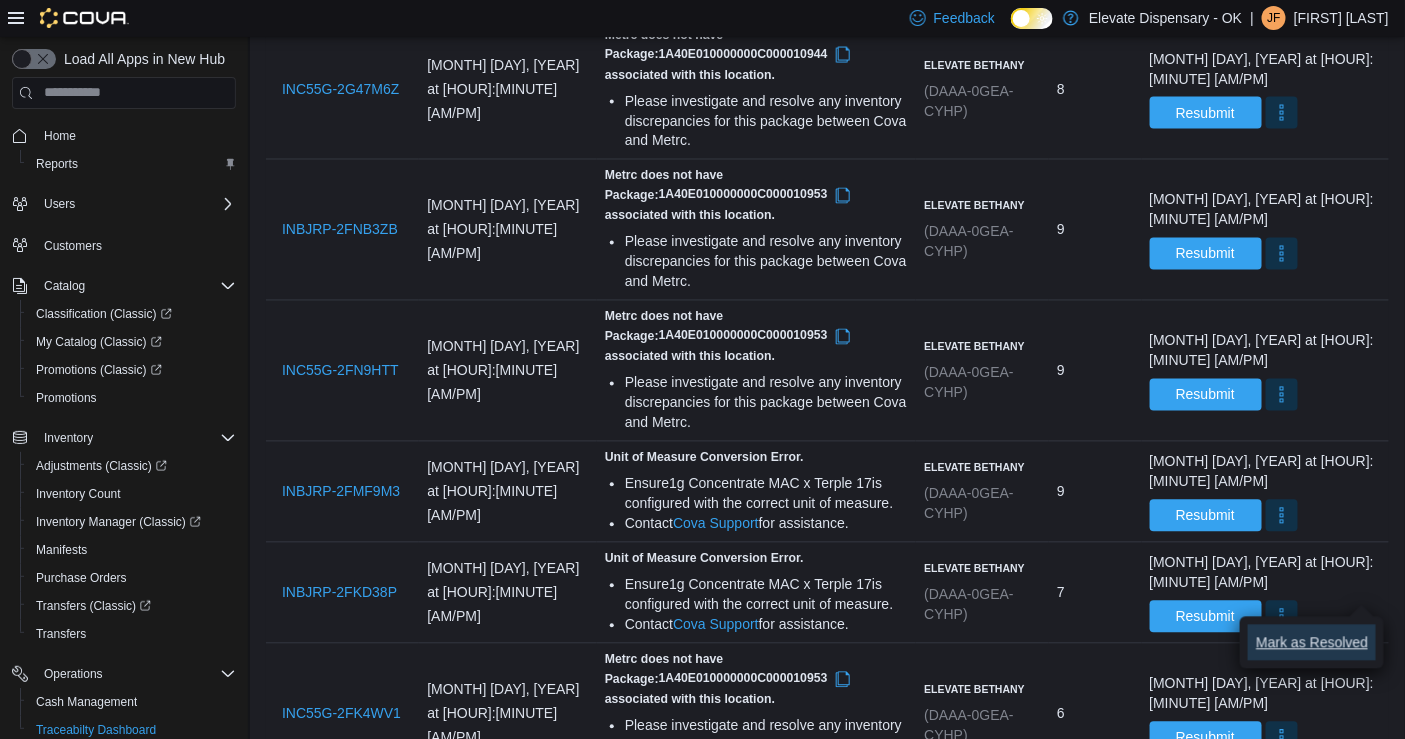 click on "Mark as Resolved" at bounding box center [1312, 643] 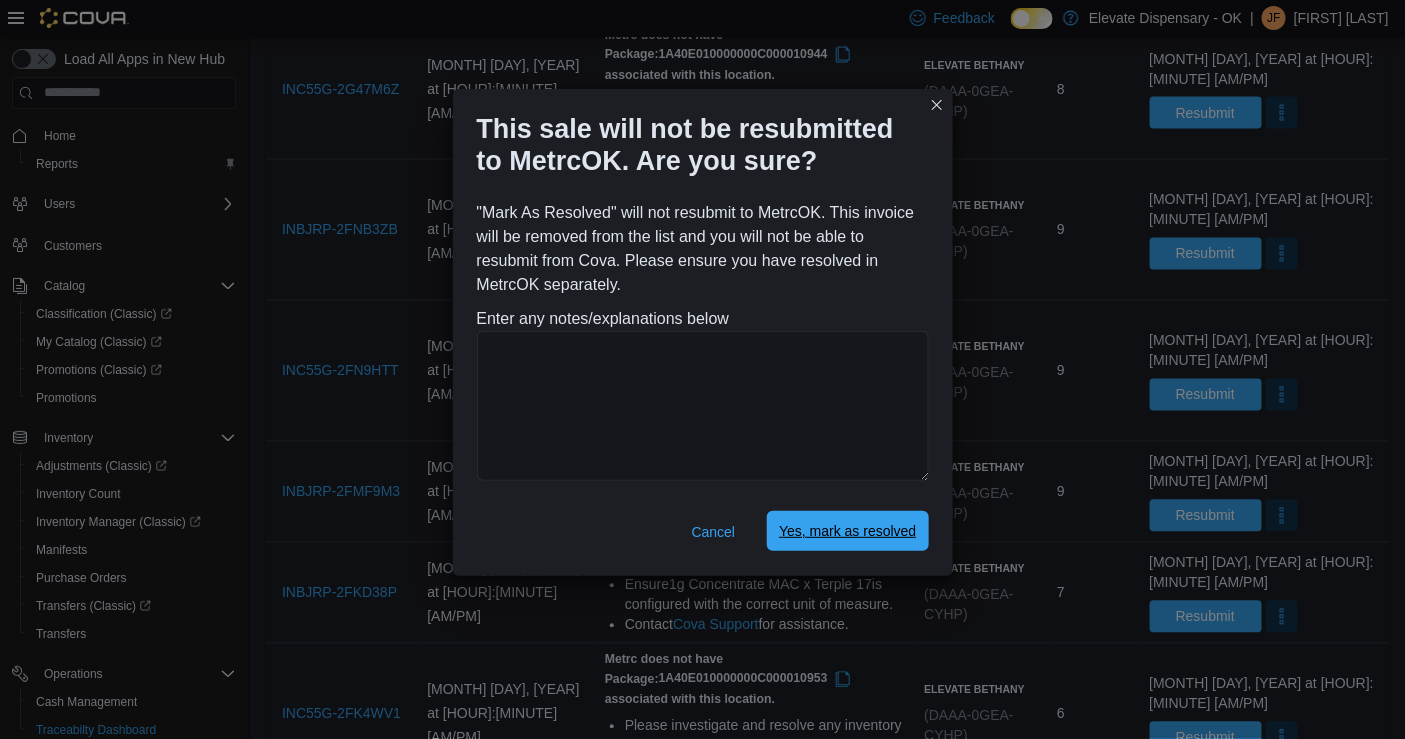 click on "Yes, mark as resolved" at bounding box center [847, 531] 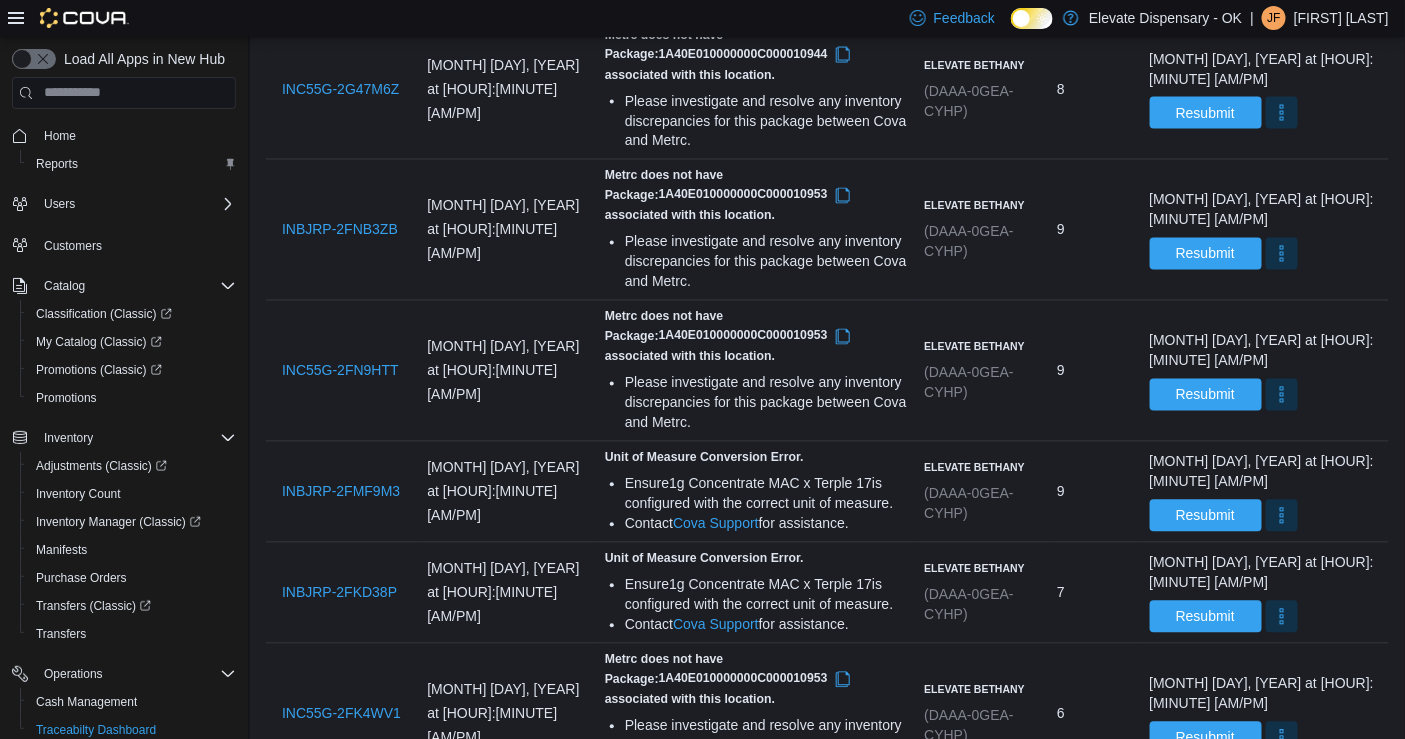 click at bounding box center (1282, 858) 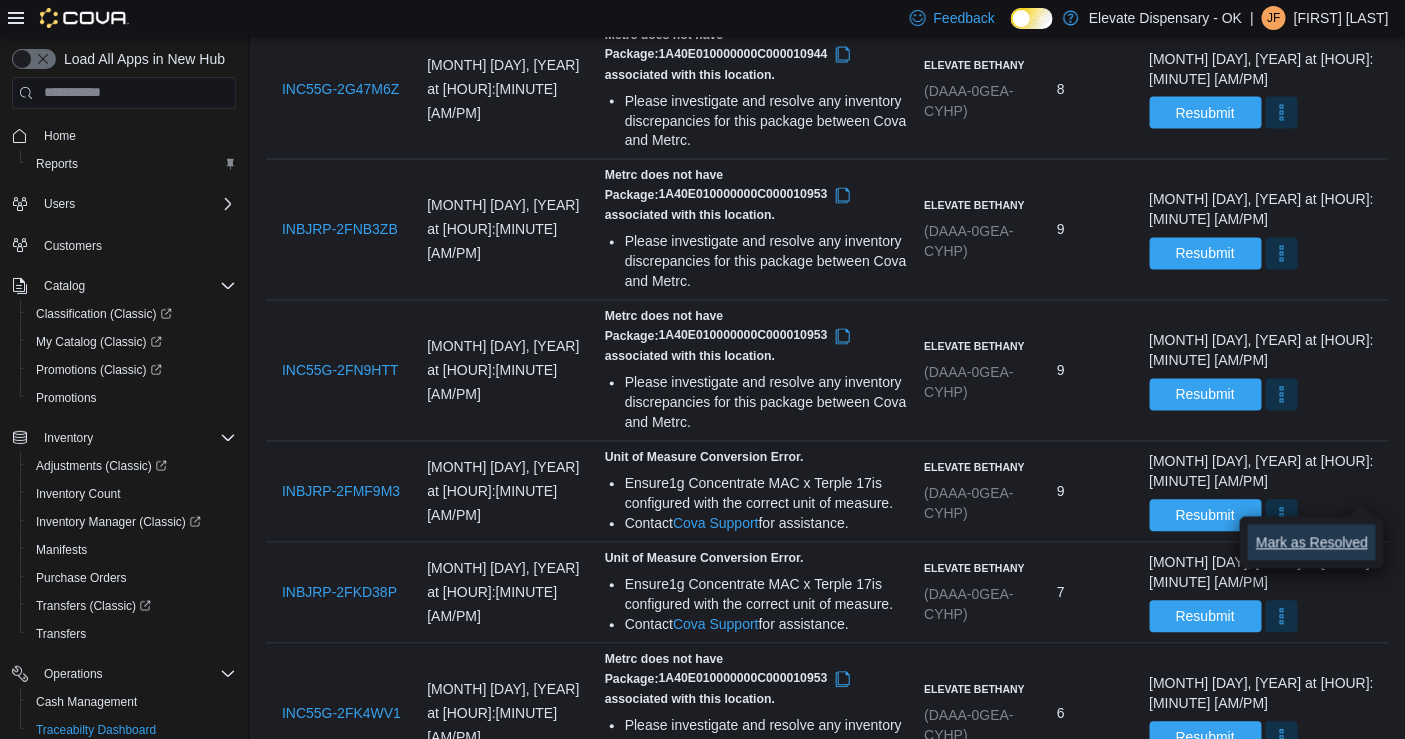 click on "Mark as Resolved" at bounding box center [1312, 543] 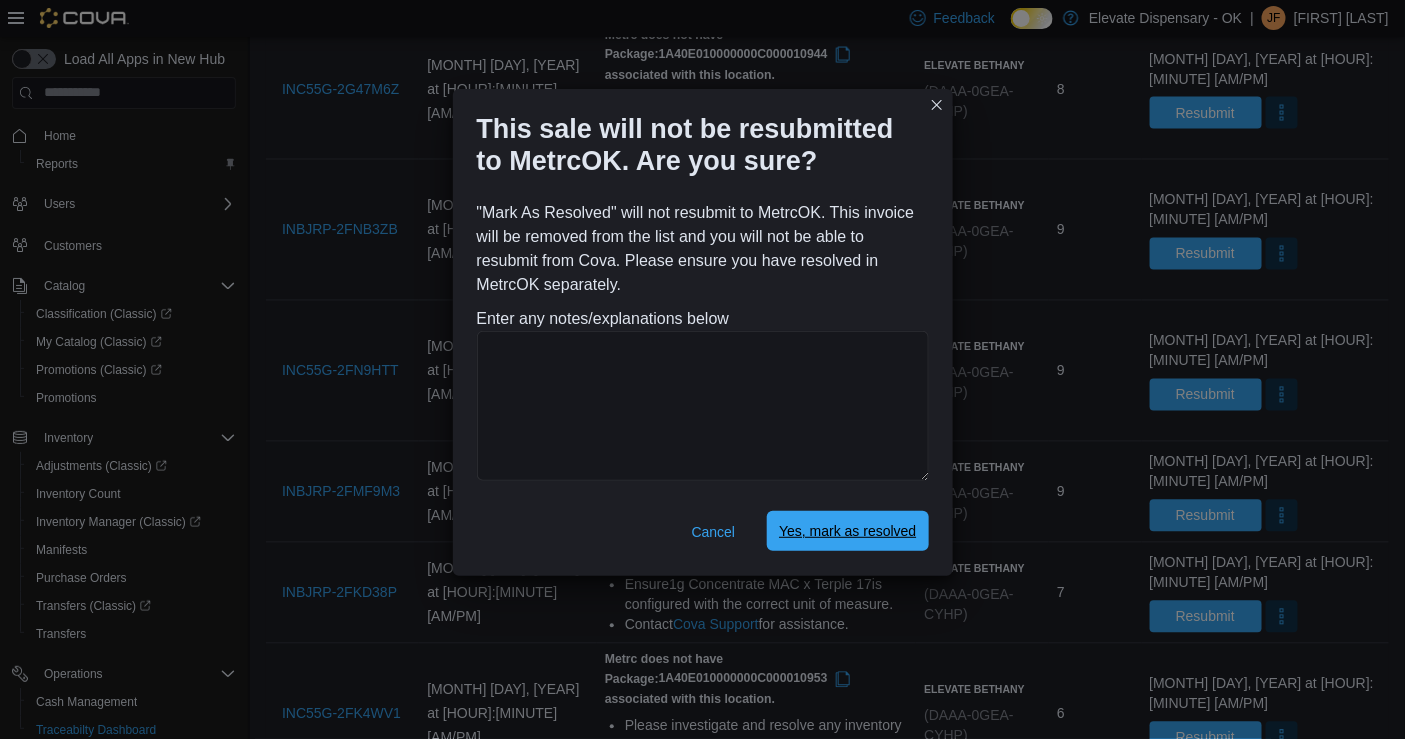 click on "Yes, mark as resolved" at bounding box center [847, 531] 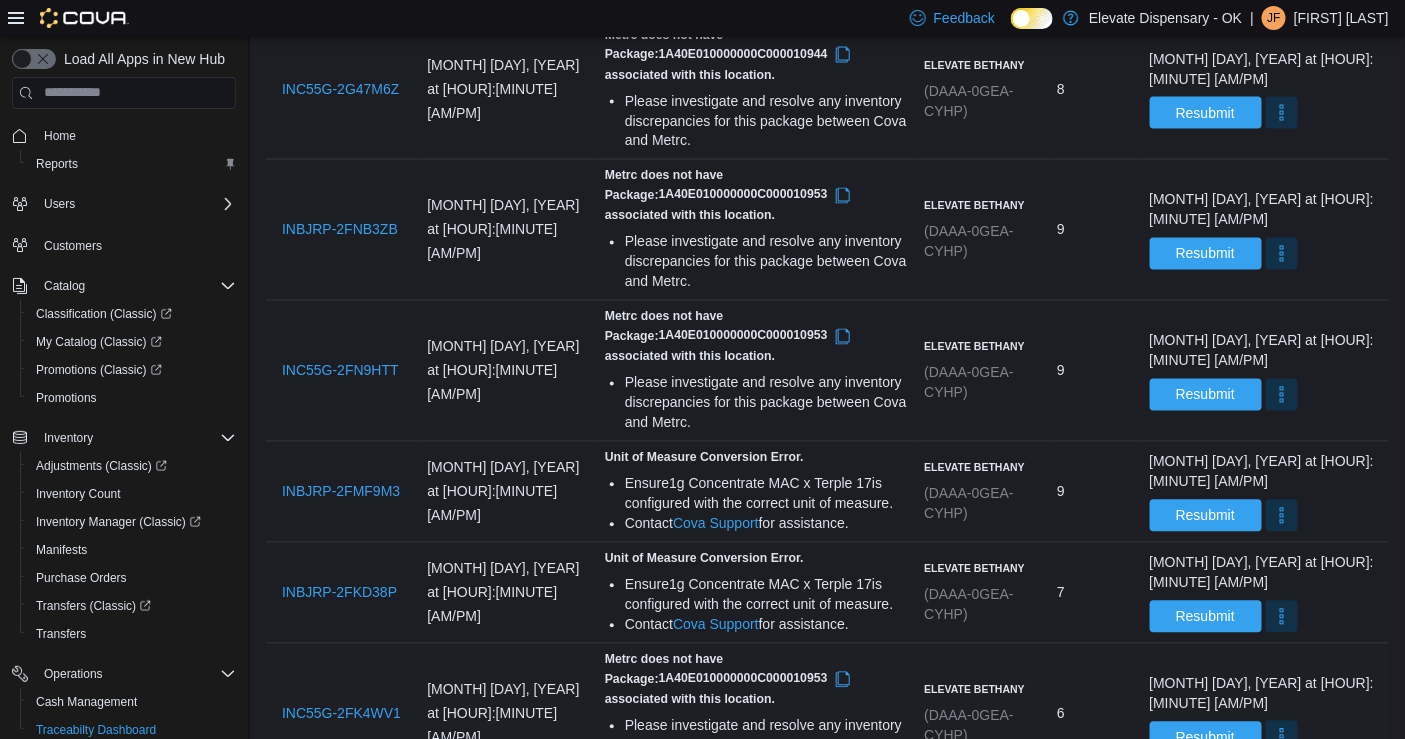 click at bounding box center [1282, 737] 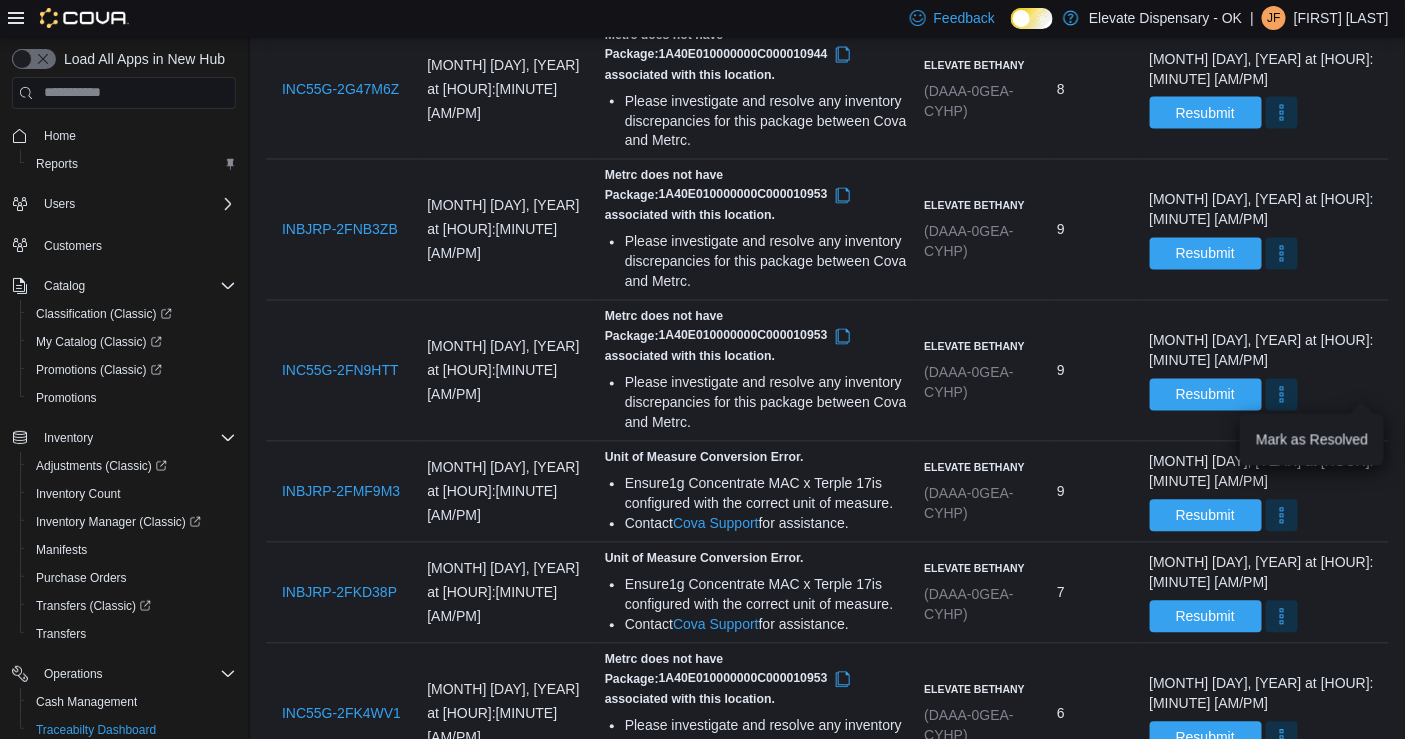 click on "[MONTH] [DAY], [YEAR] at [HOUR]:[MINUTE] [AM/PM] Marked as resolved" at bounding box center [1266, 835] 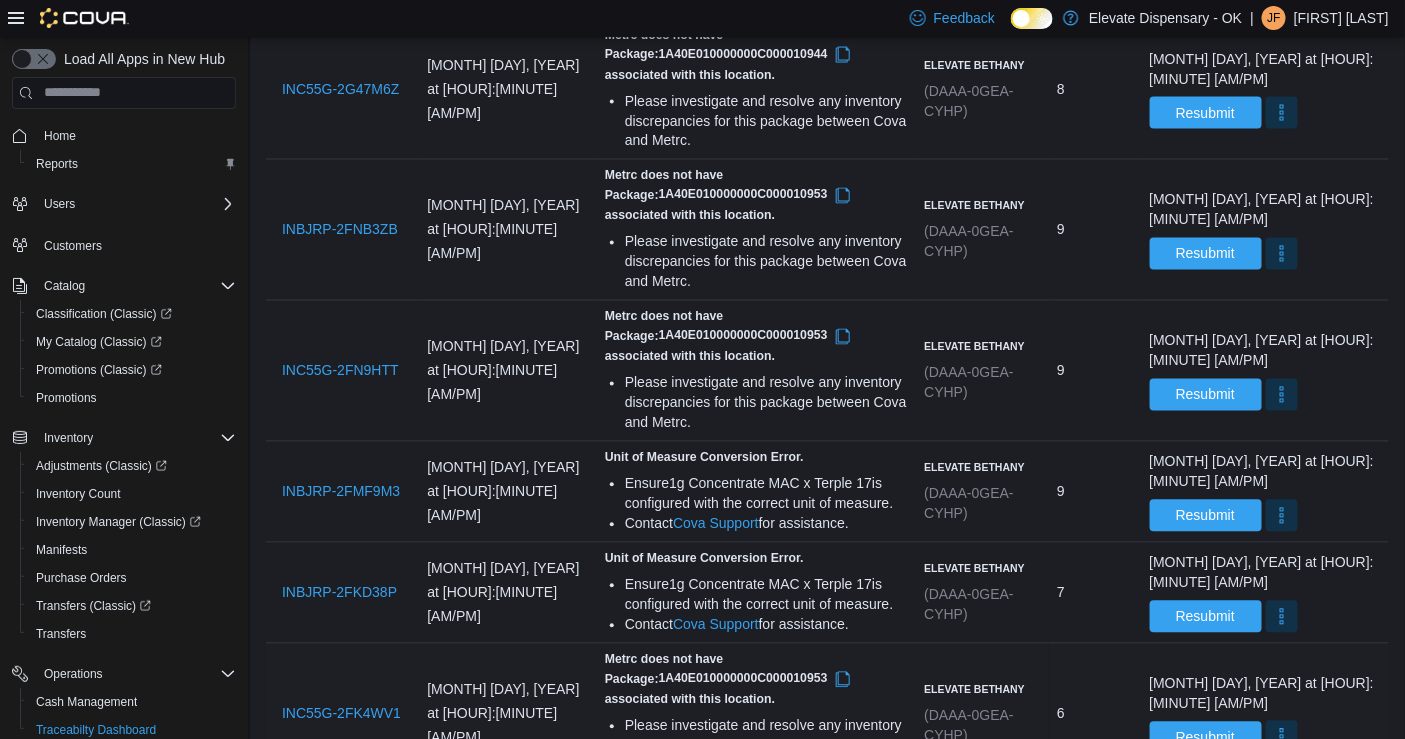 click at bounding box center (1282, 737) 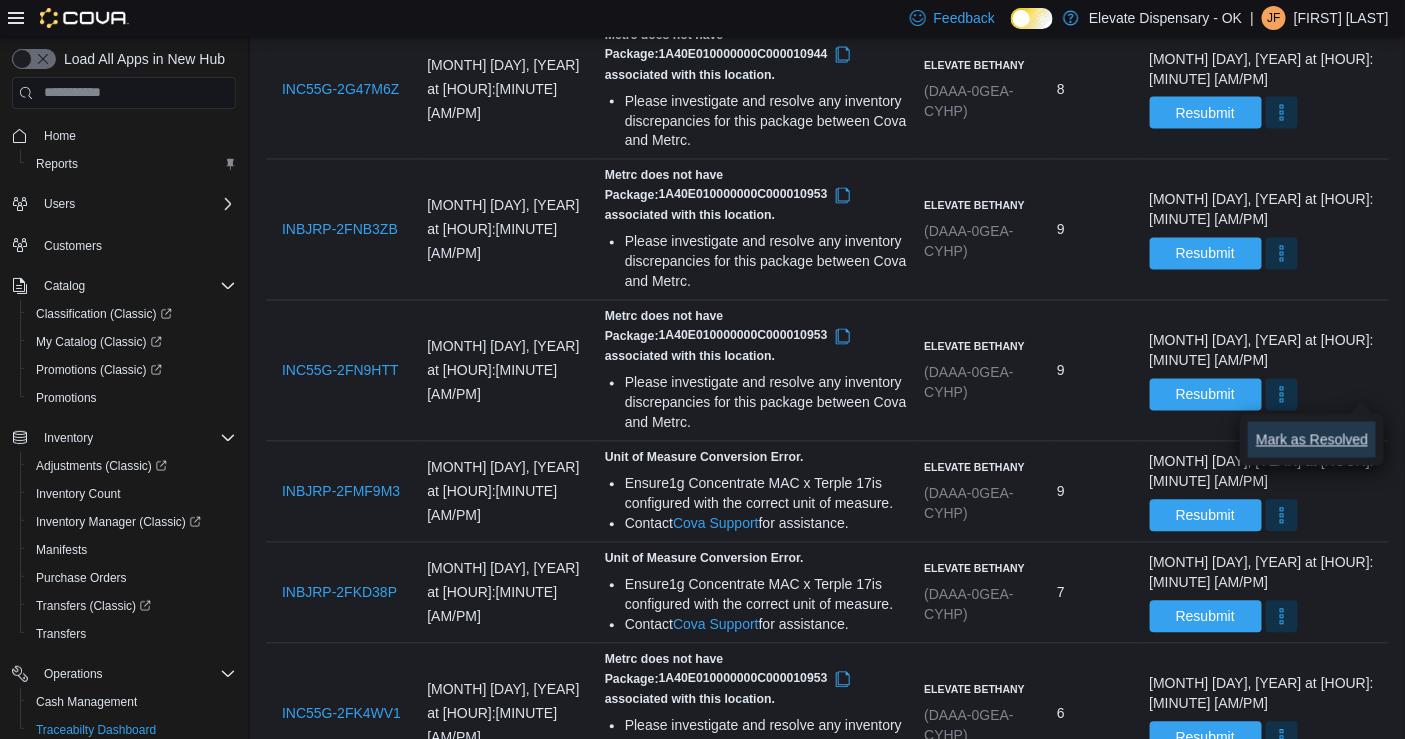 click on "Mark as Resolved" at bounding box center (1312, 440) 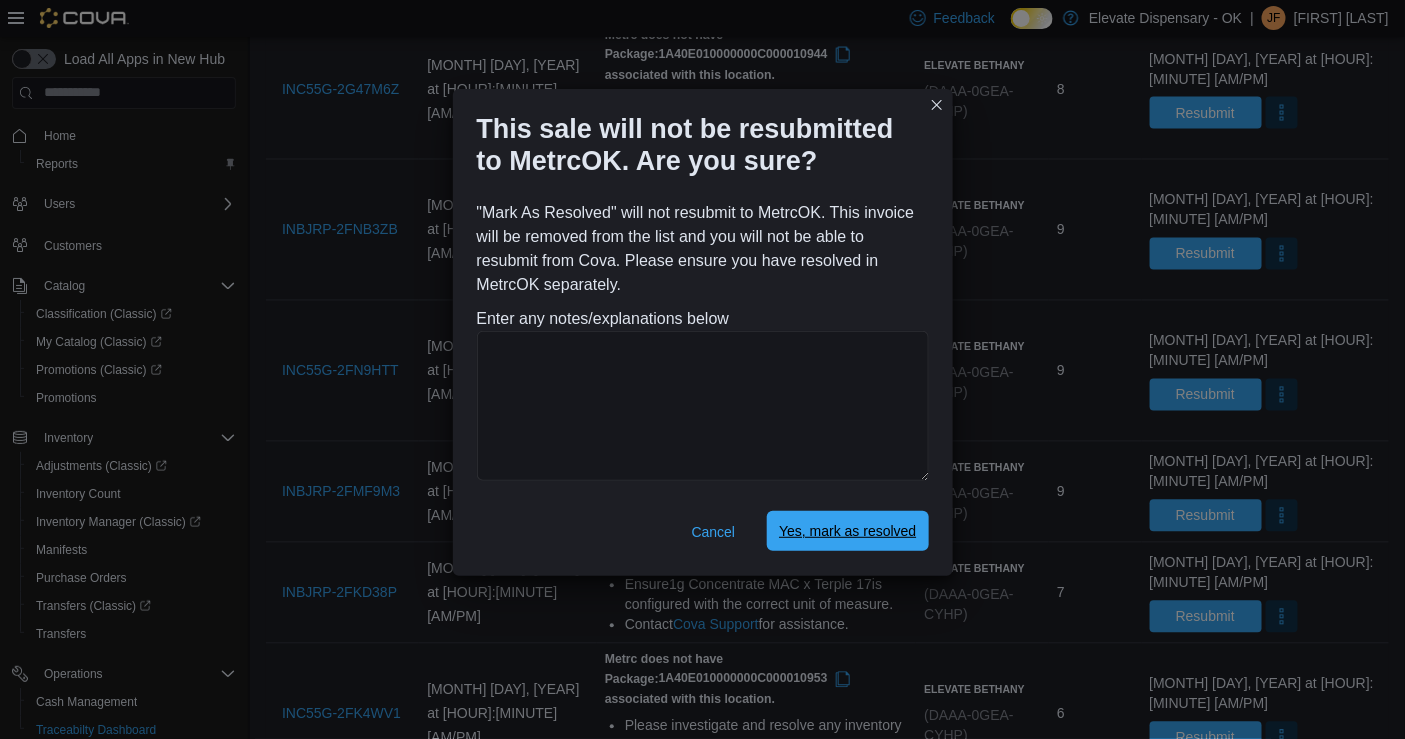 click on "Yes, mark as resolved" at bounding box center [847, 531] 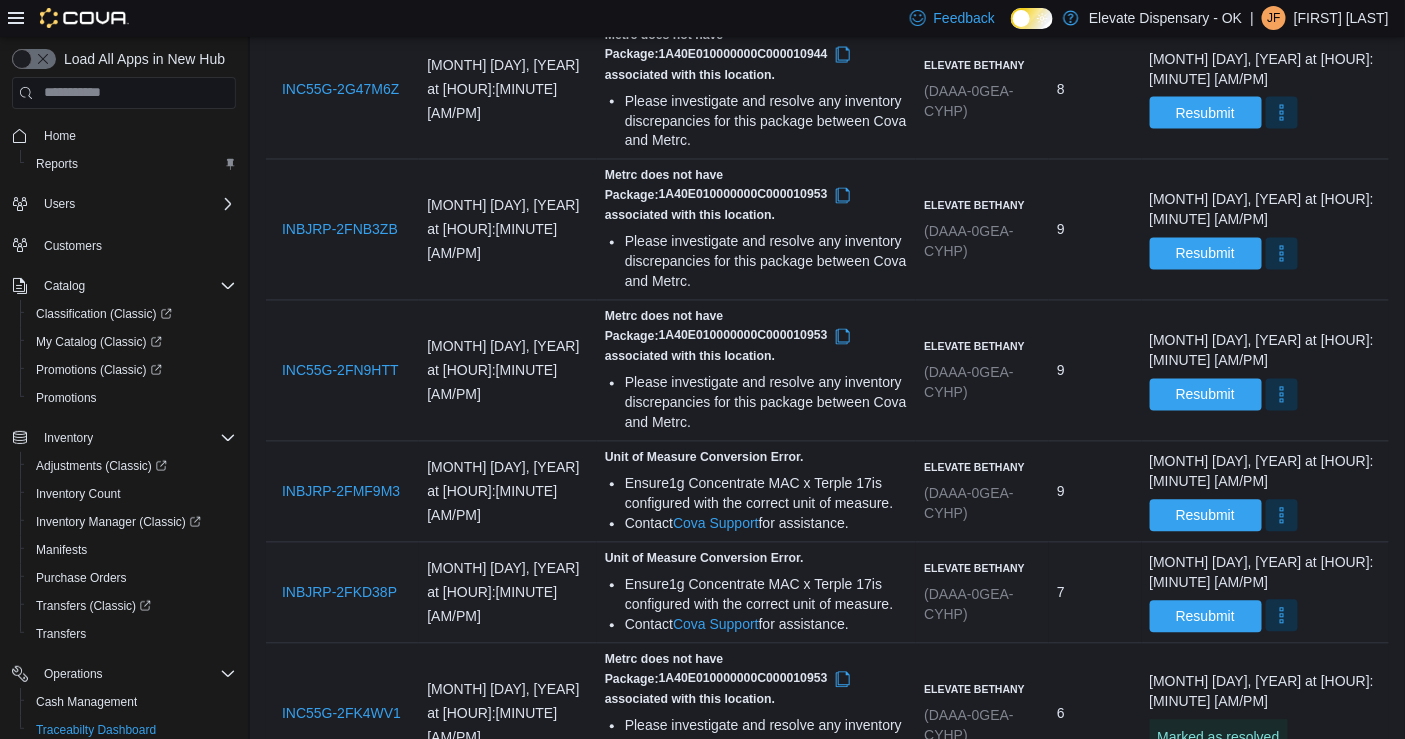 click at bounding box center [1282, 616] 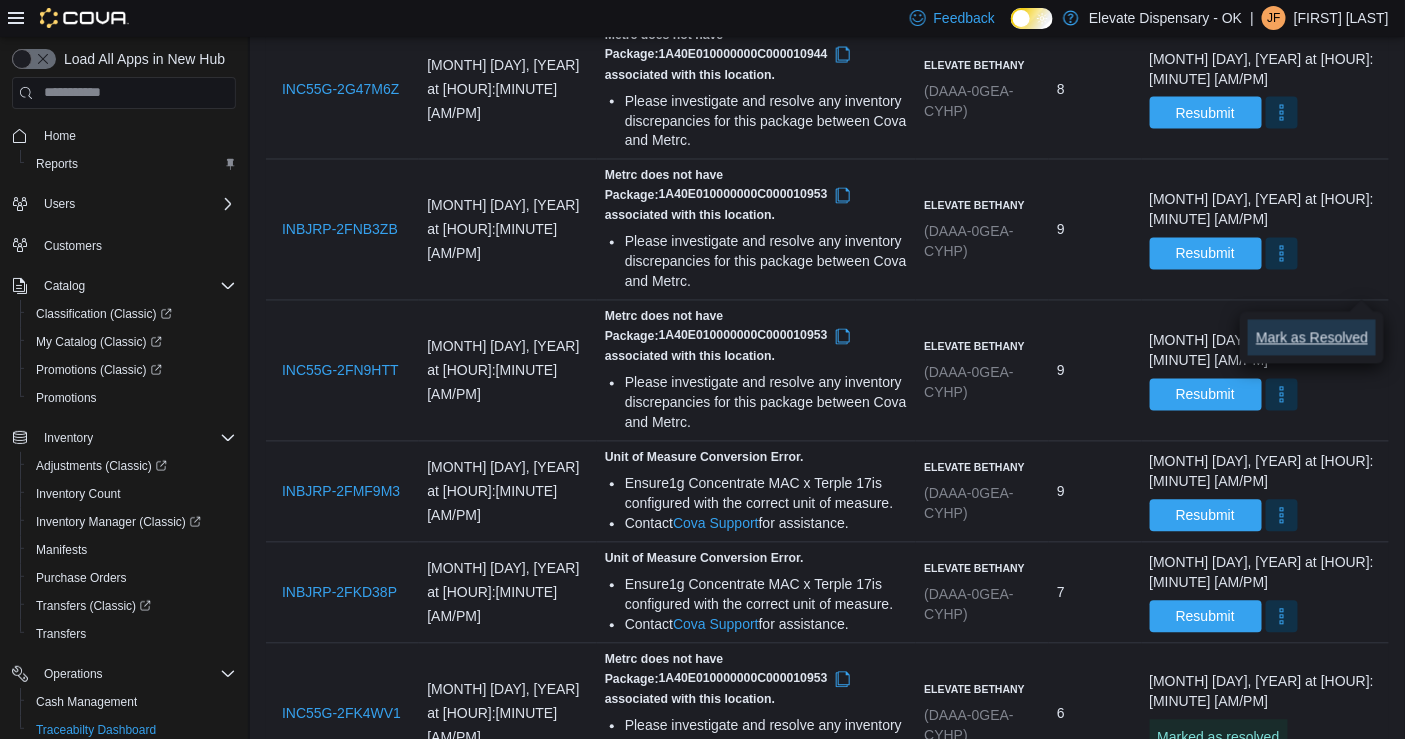 click on "Mark as Resolved" at bounding box center [1312, 338] 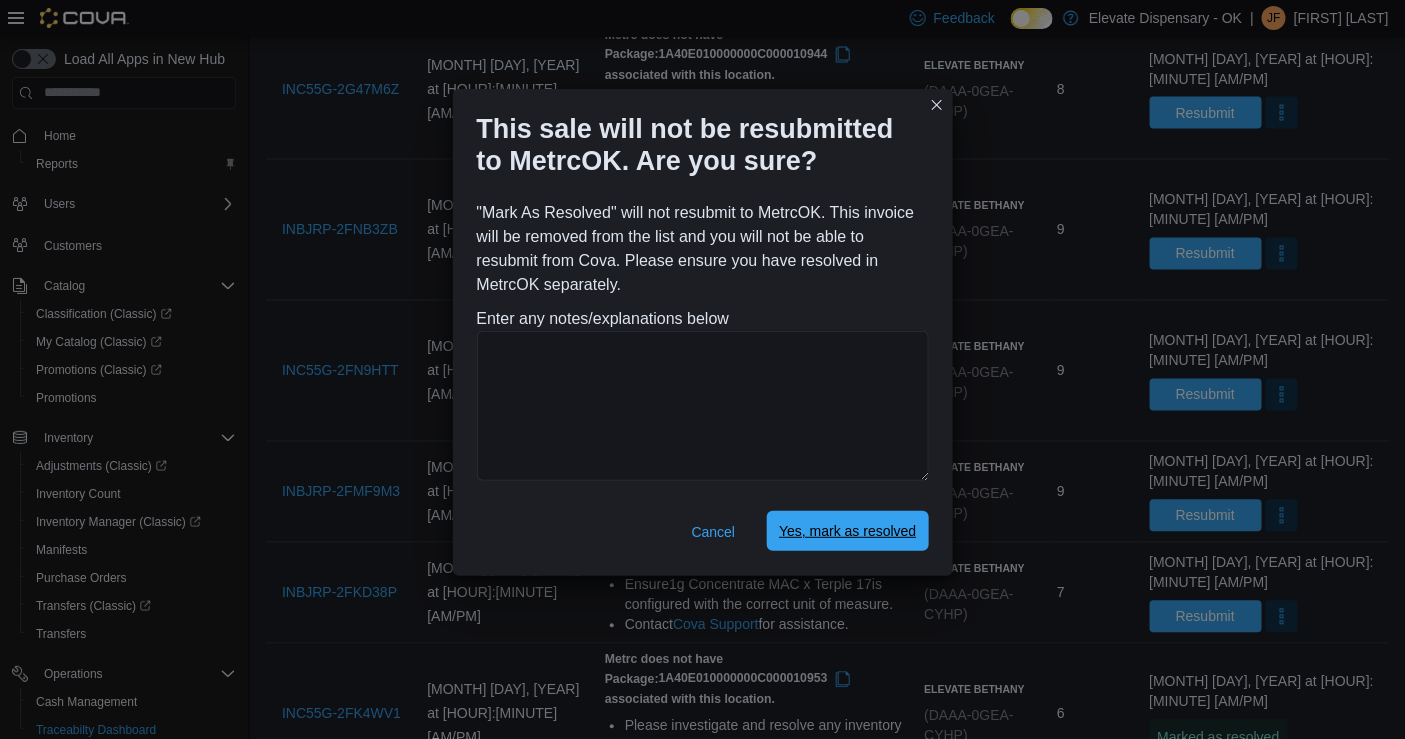click on "Yes, mark as resolved" at bounding box center (847, 531) 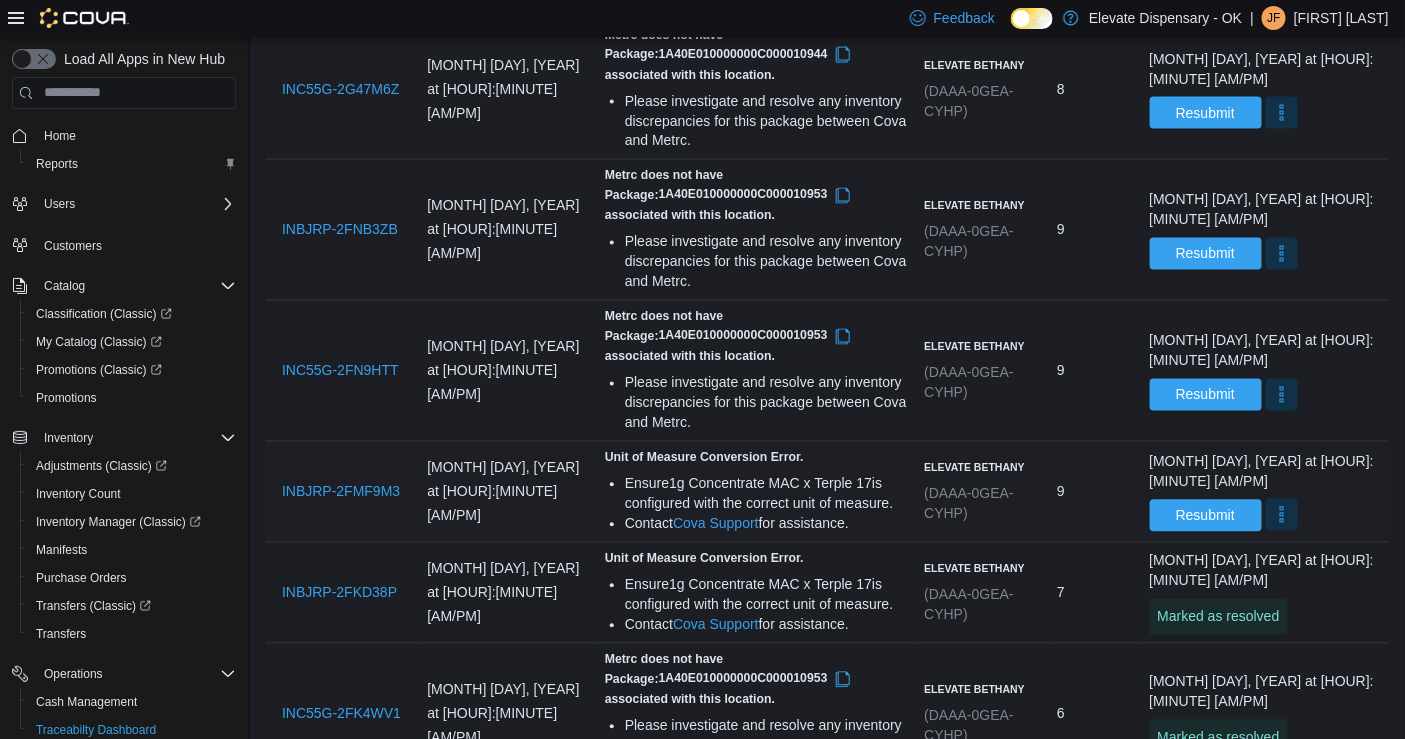 click at bounding box center (1282, 515) 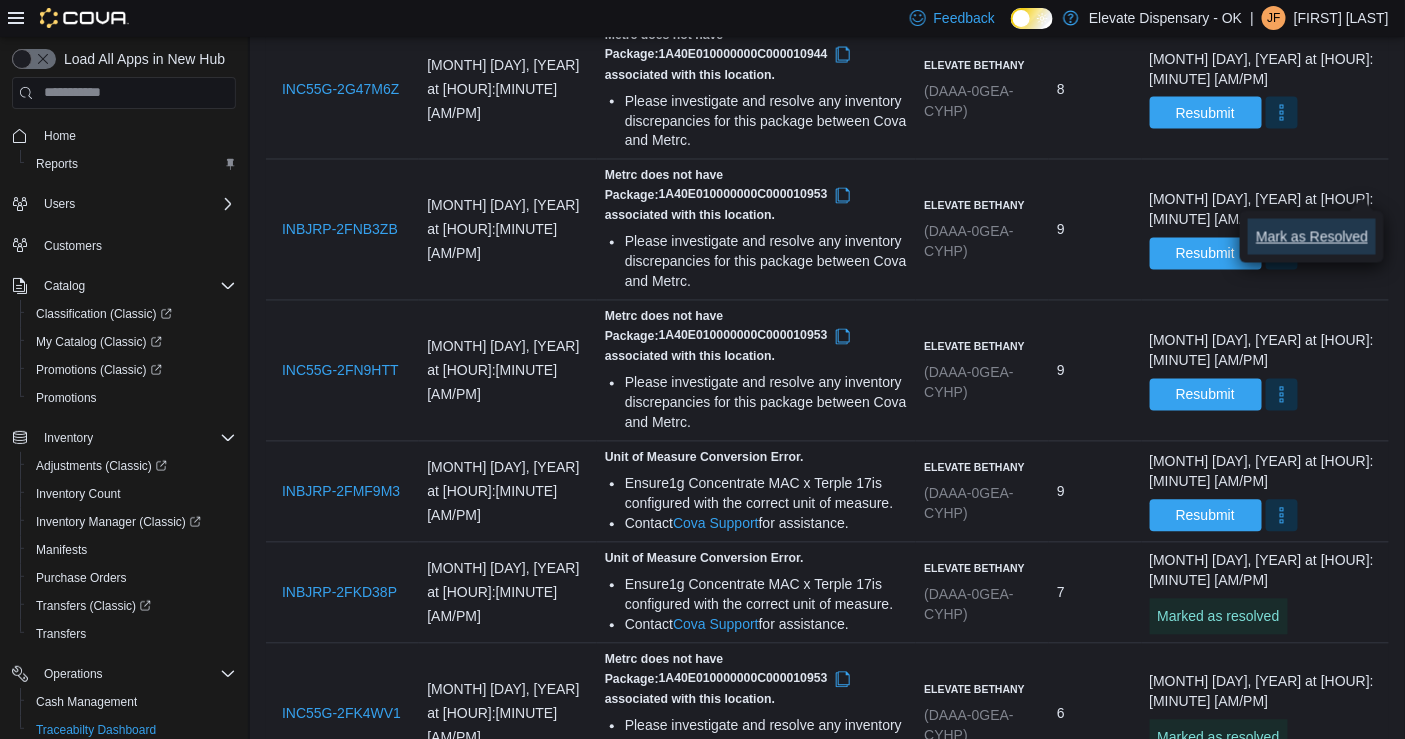 click on "Mark as Resolved" at bounding box center (1312, 237) 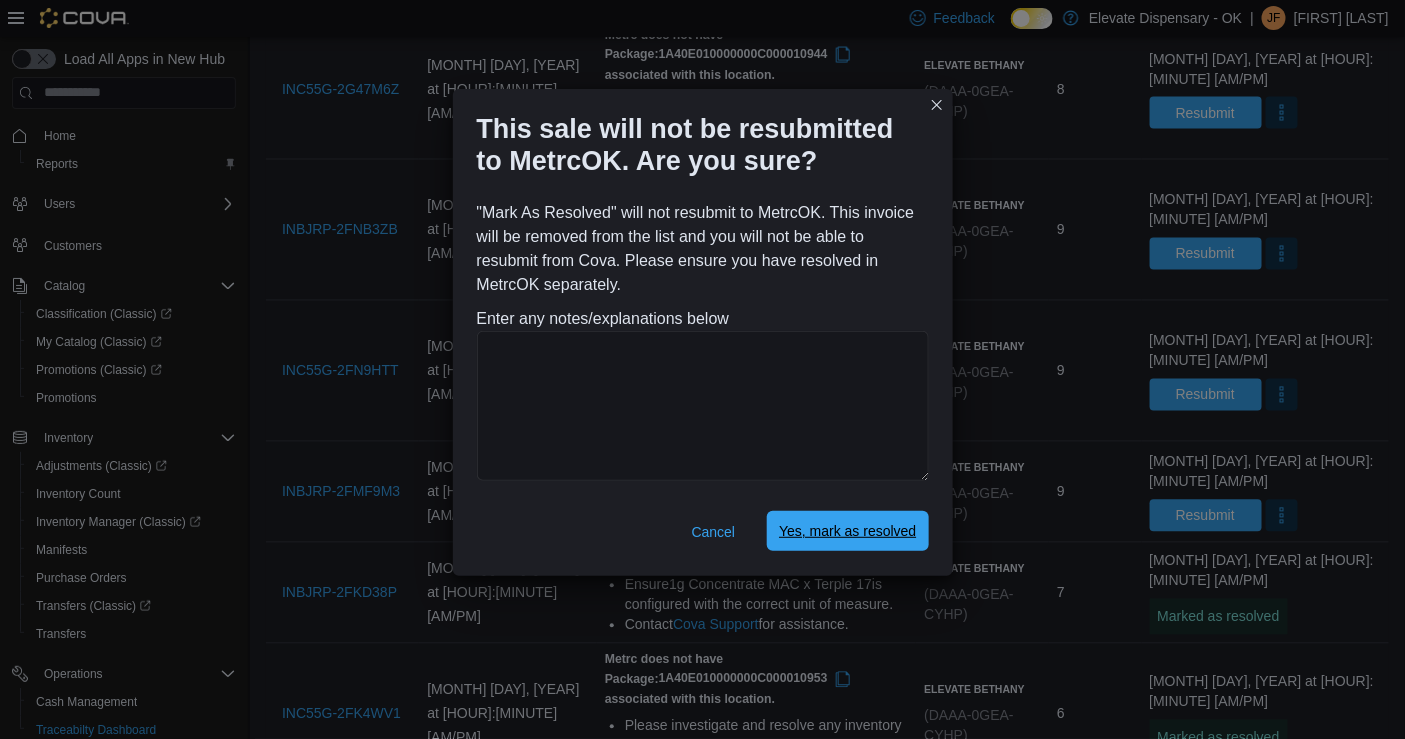 click on "Yes, mark as resolved" at bounding box center [847, 531] 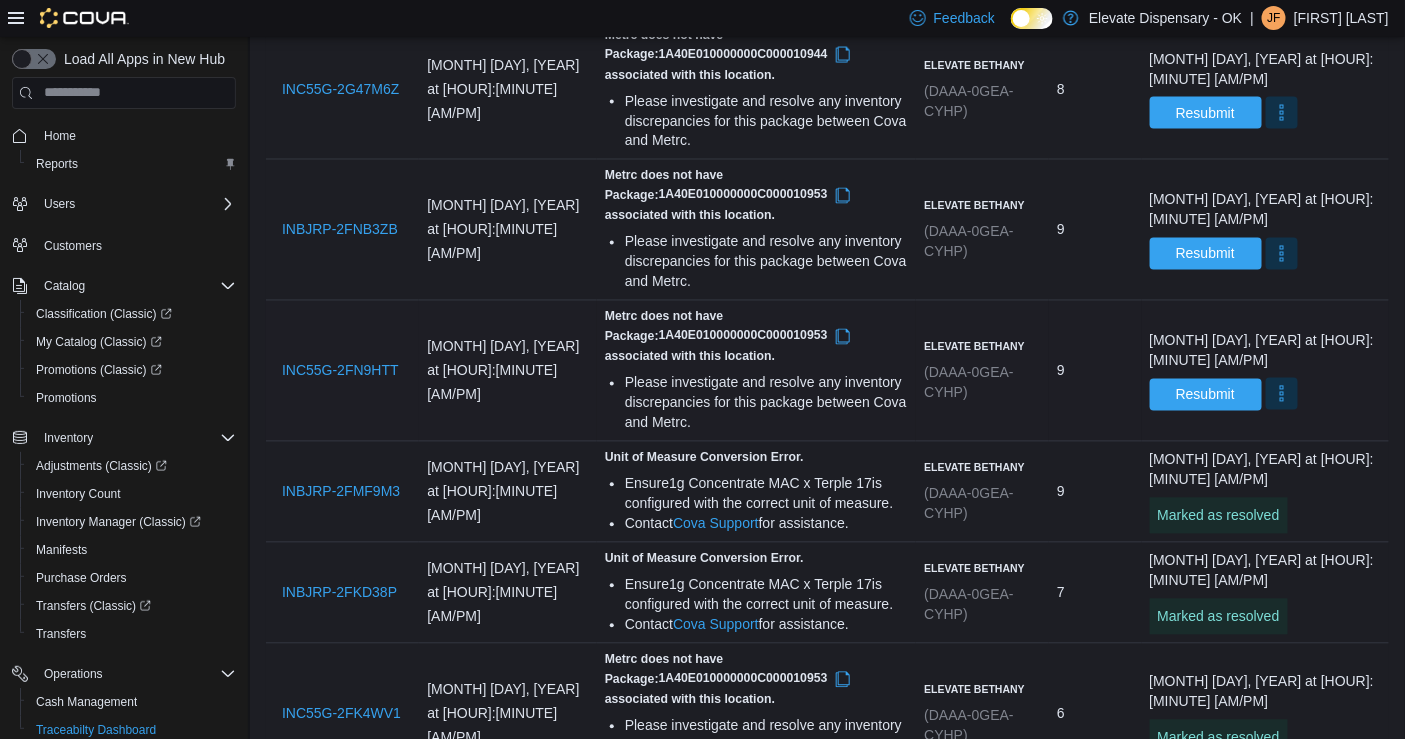click at bounding box center (1282, 394) 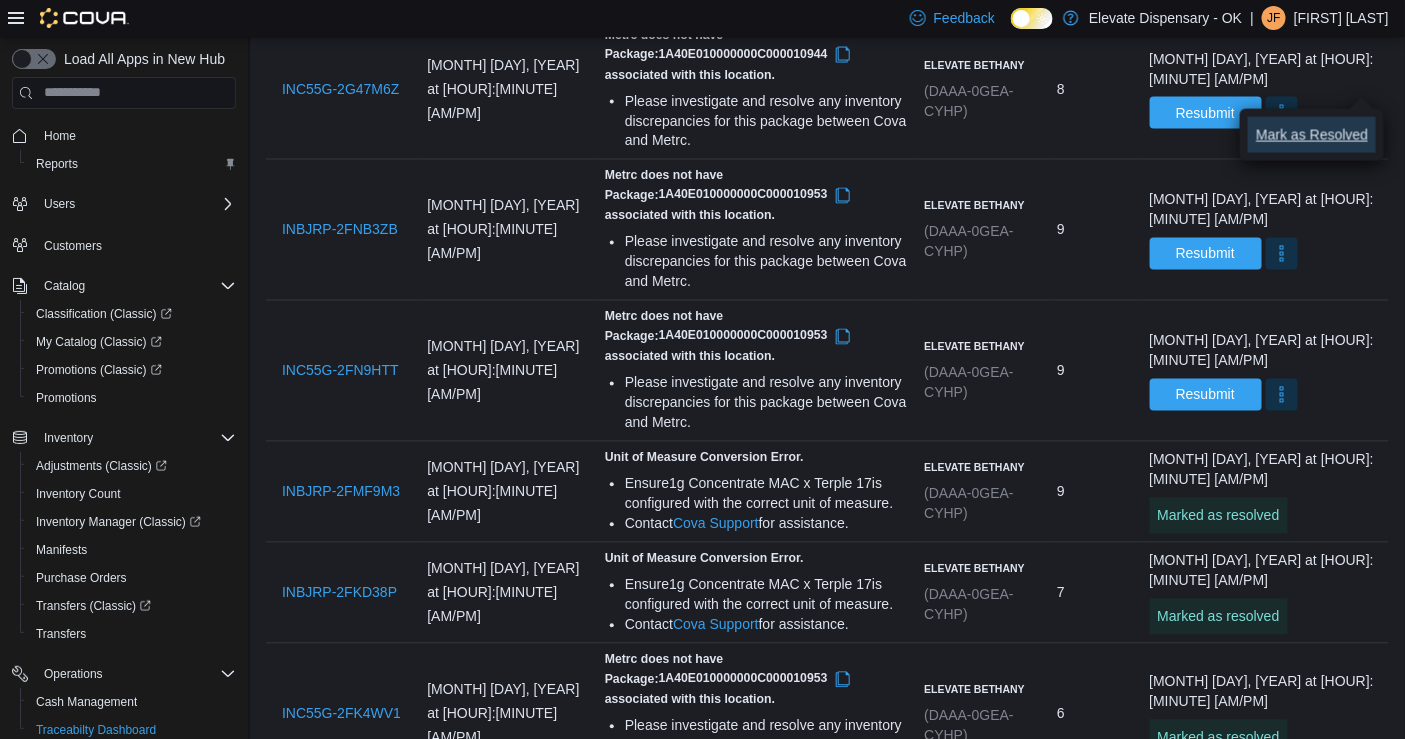 click on "Mark as Resolved" at bounding box center [1312, 135] 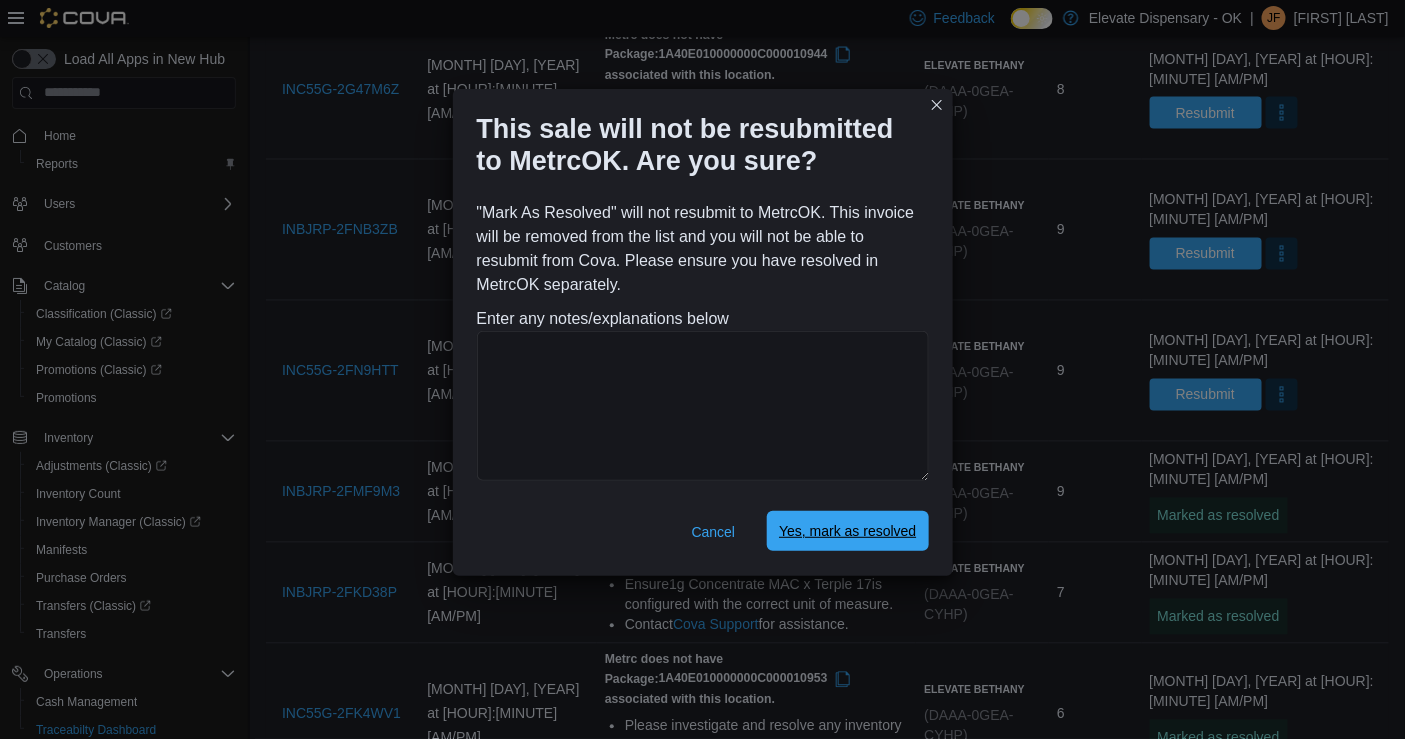 click on "Yes, mark as resolved" at bounding box center [847, 531] 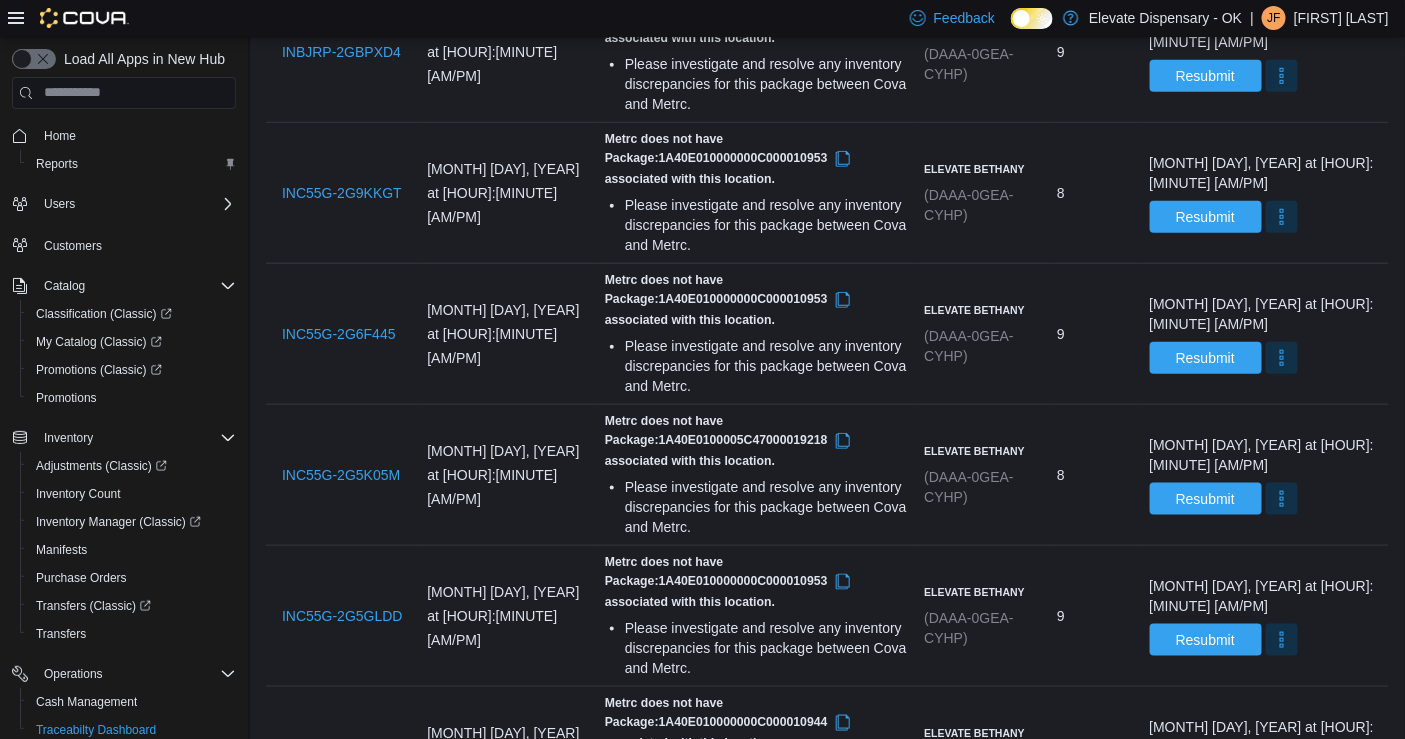scroll, scrollTop: 450, scrollLeft: 0, axis: vertical 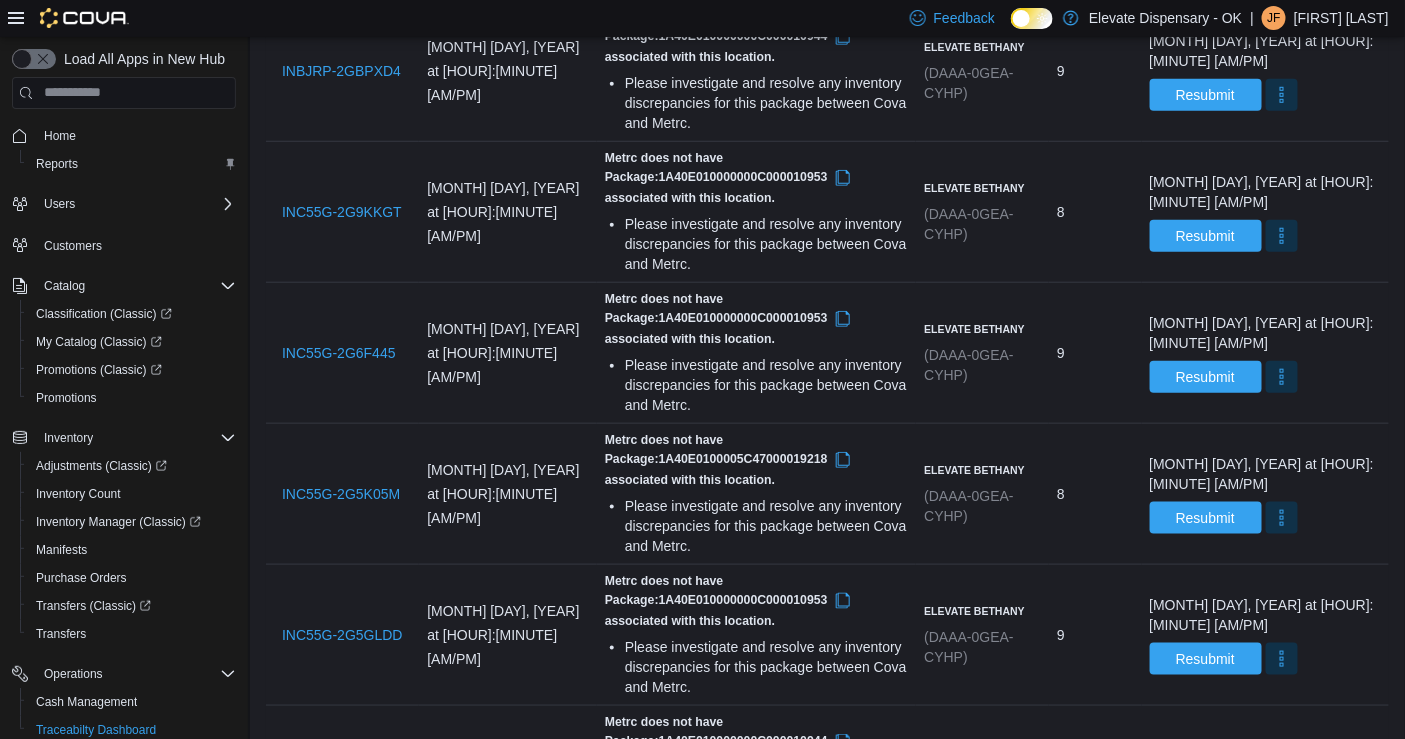 click at bounding box center (1282, 940) 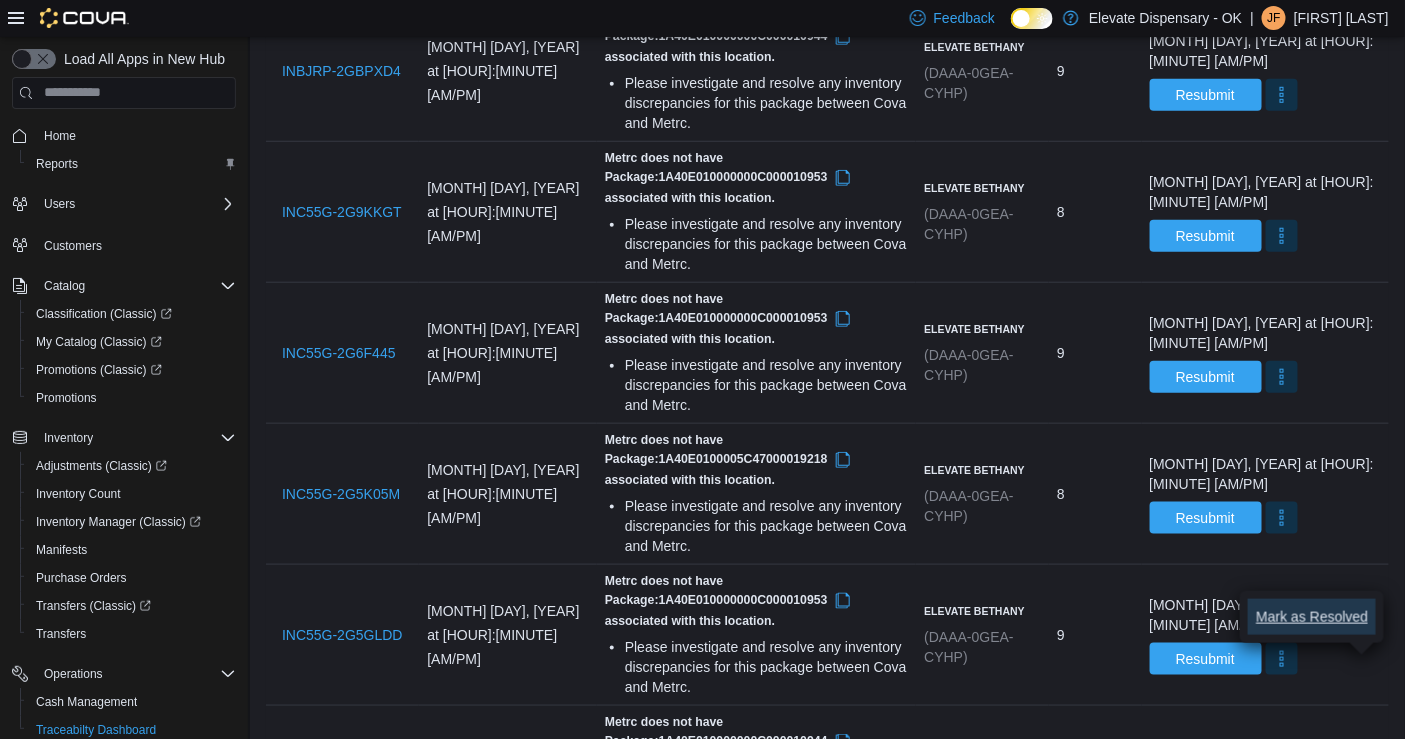 click on "Mark as Resolved" at bounding box center (1312, 617) 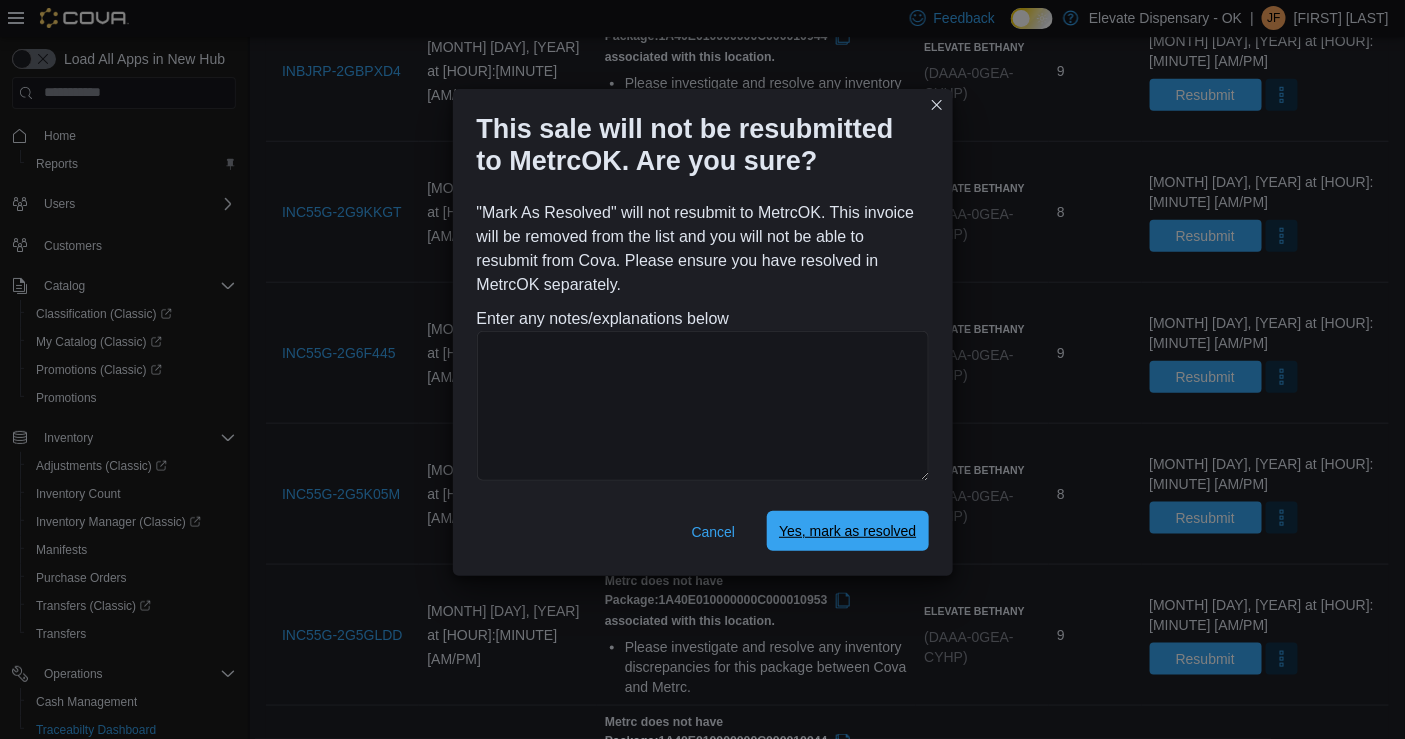 click on "Yes, mark as resolved" at bounding box center (847, 531) 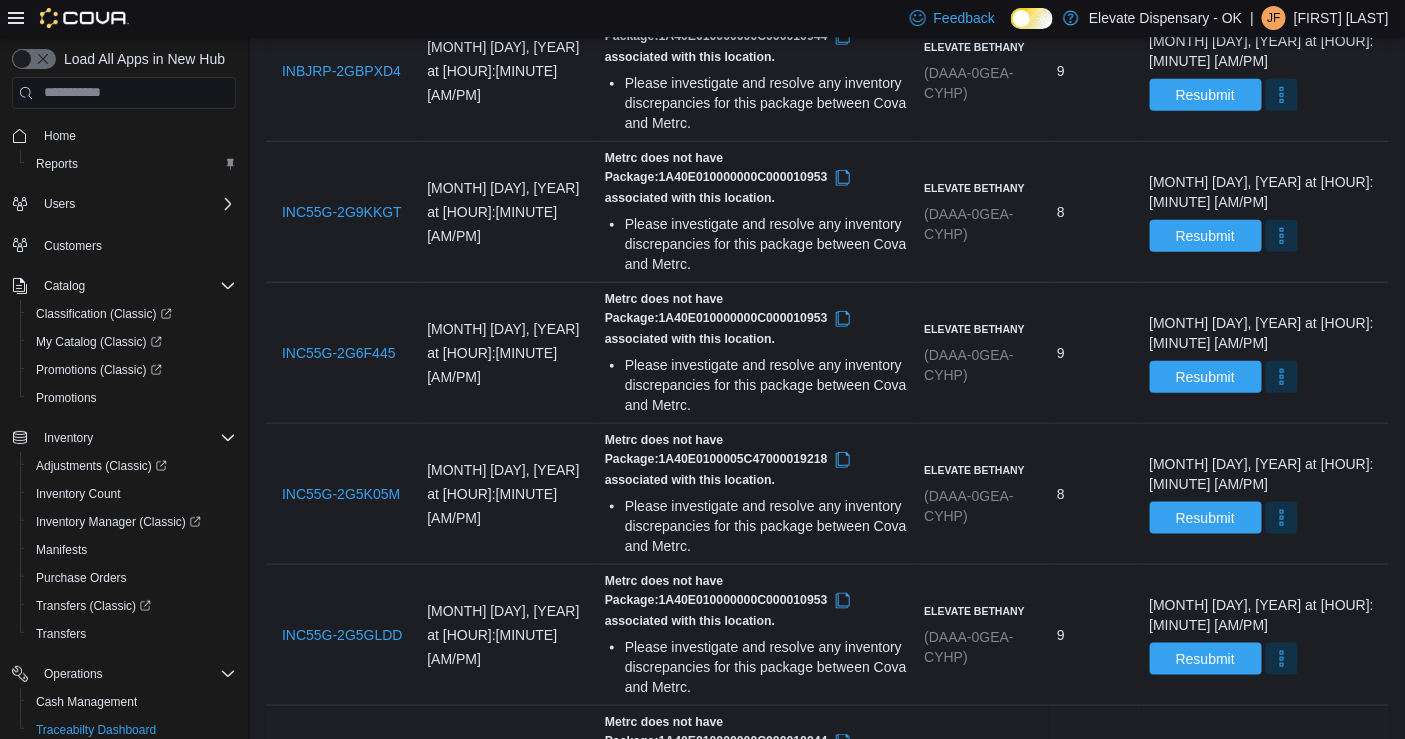 click at bounding box center (1282, 799) 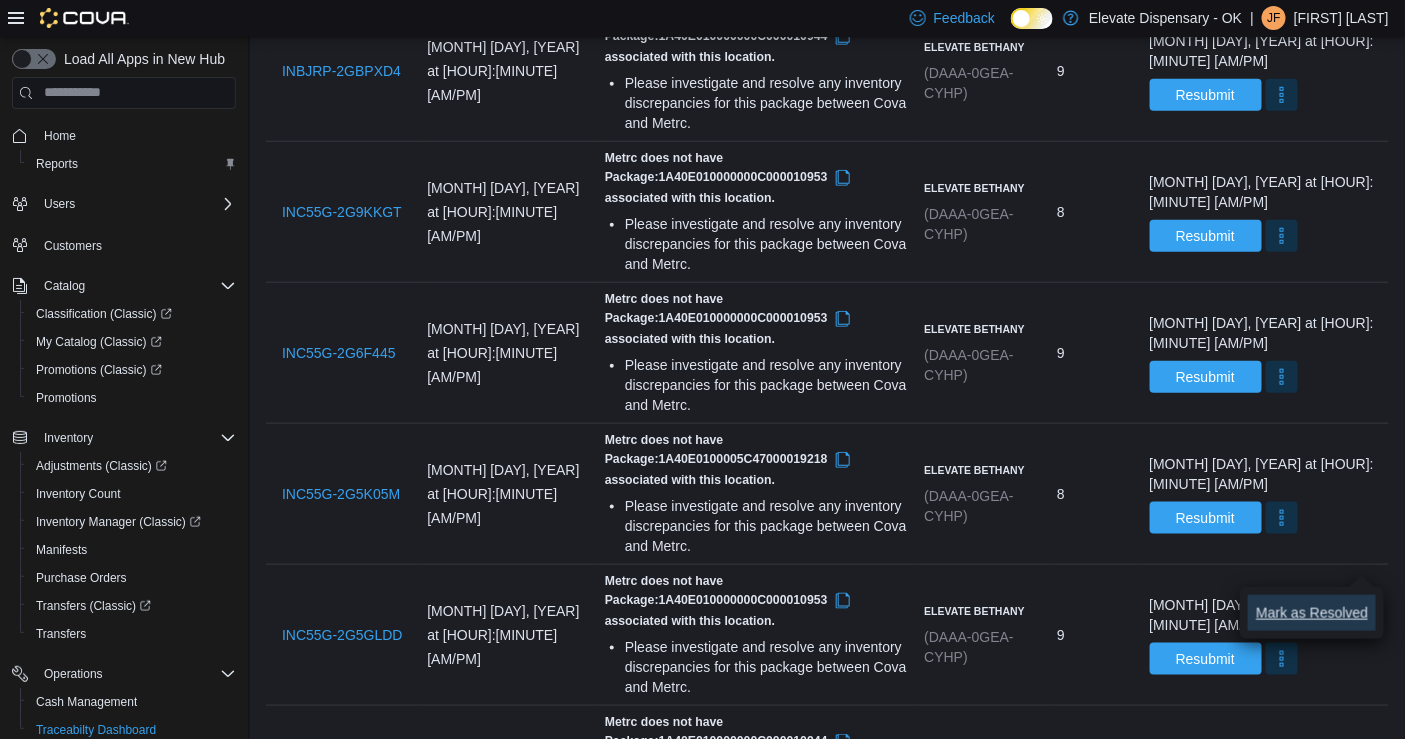 click on "Mark as Resolved" at bounding box center (1312, 613) 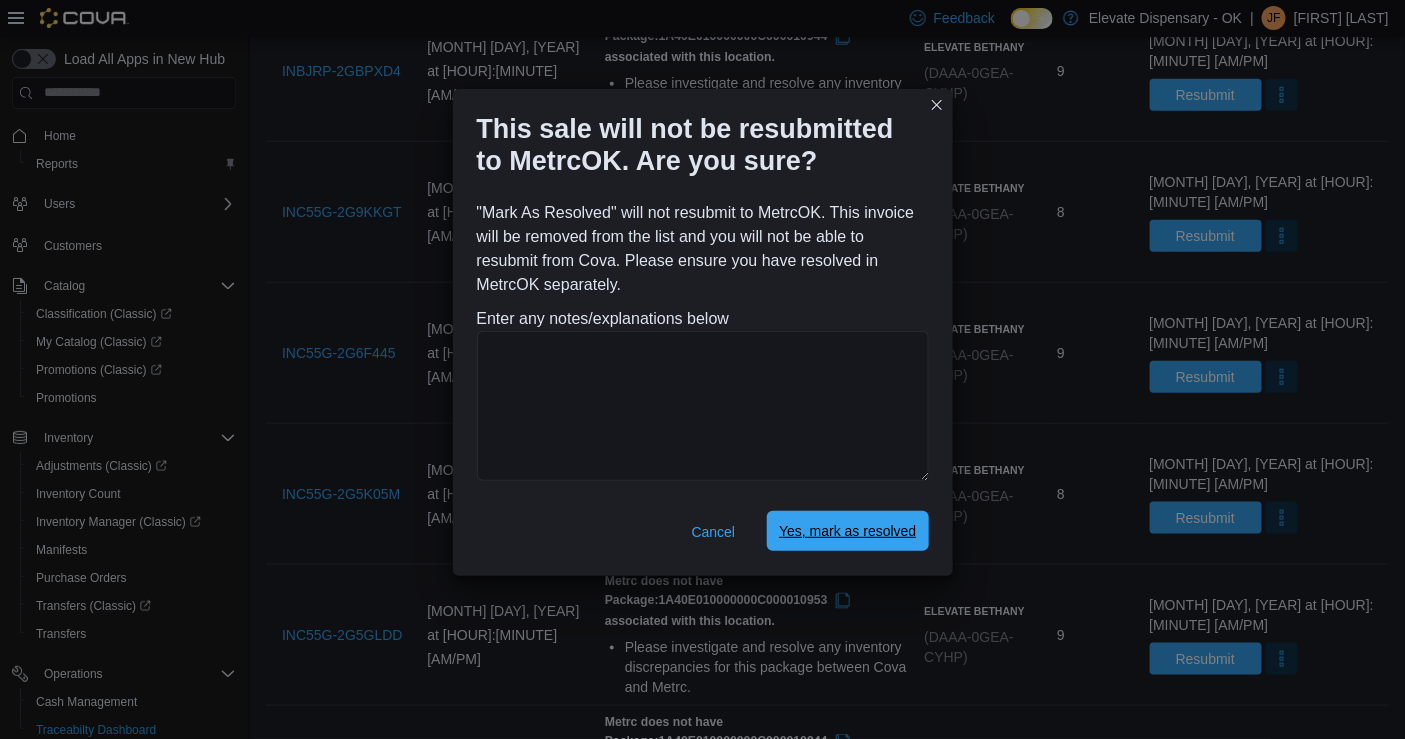 click on "Yes, mark as resolved" at bounding box center (847, 531) 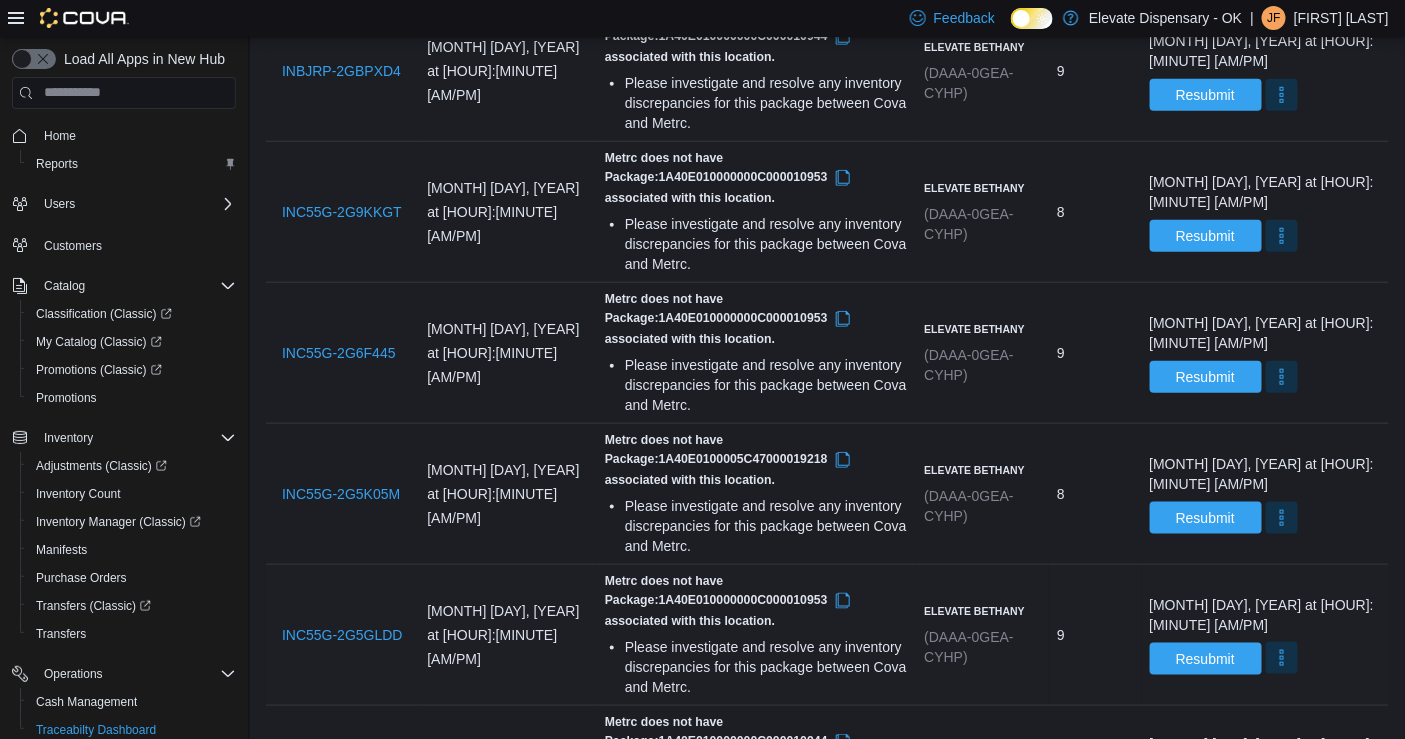 click at bounding box center (1282, 658) 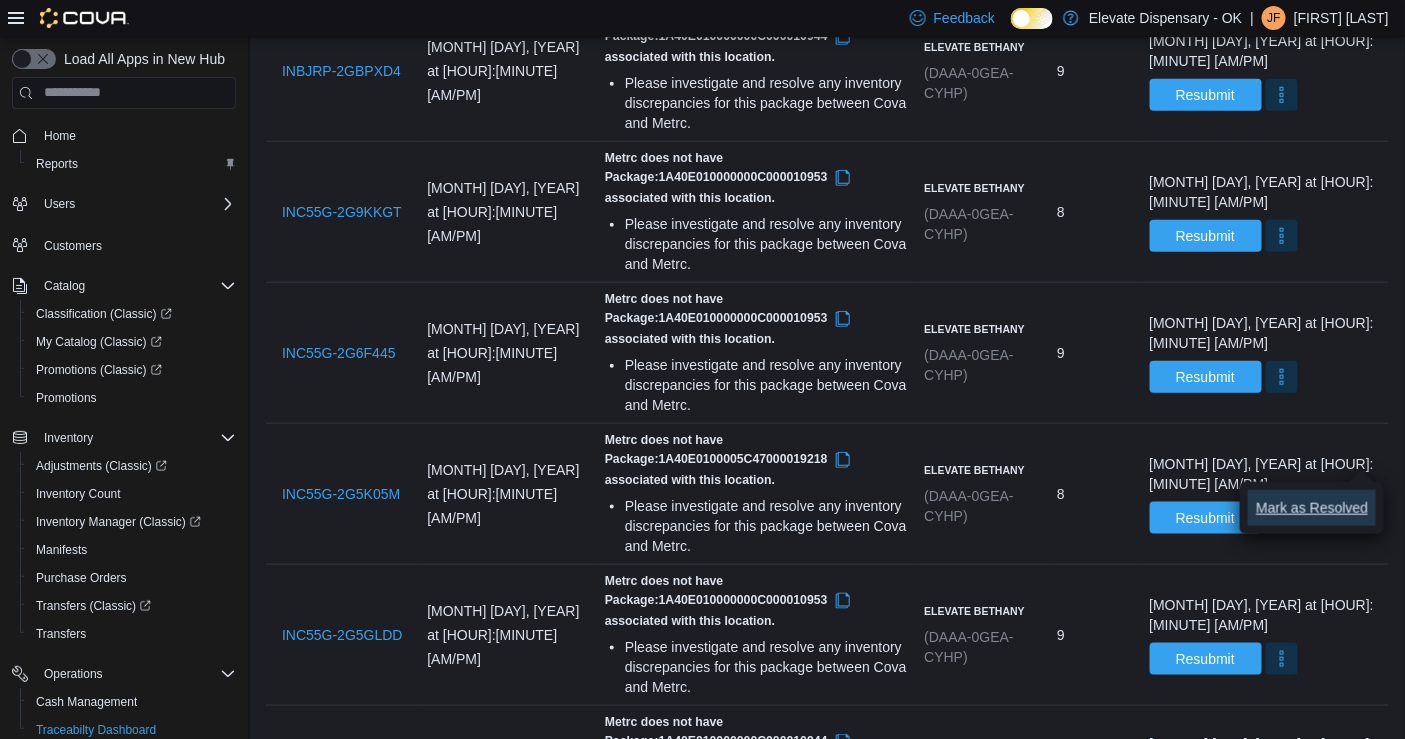click on "Mark as Resolved" at bounding box center (1312, 508) 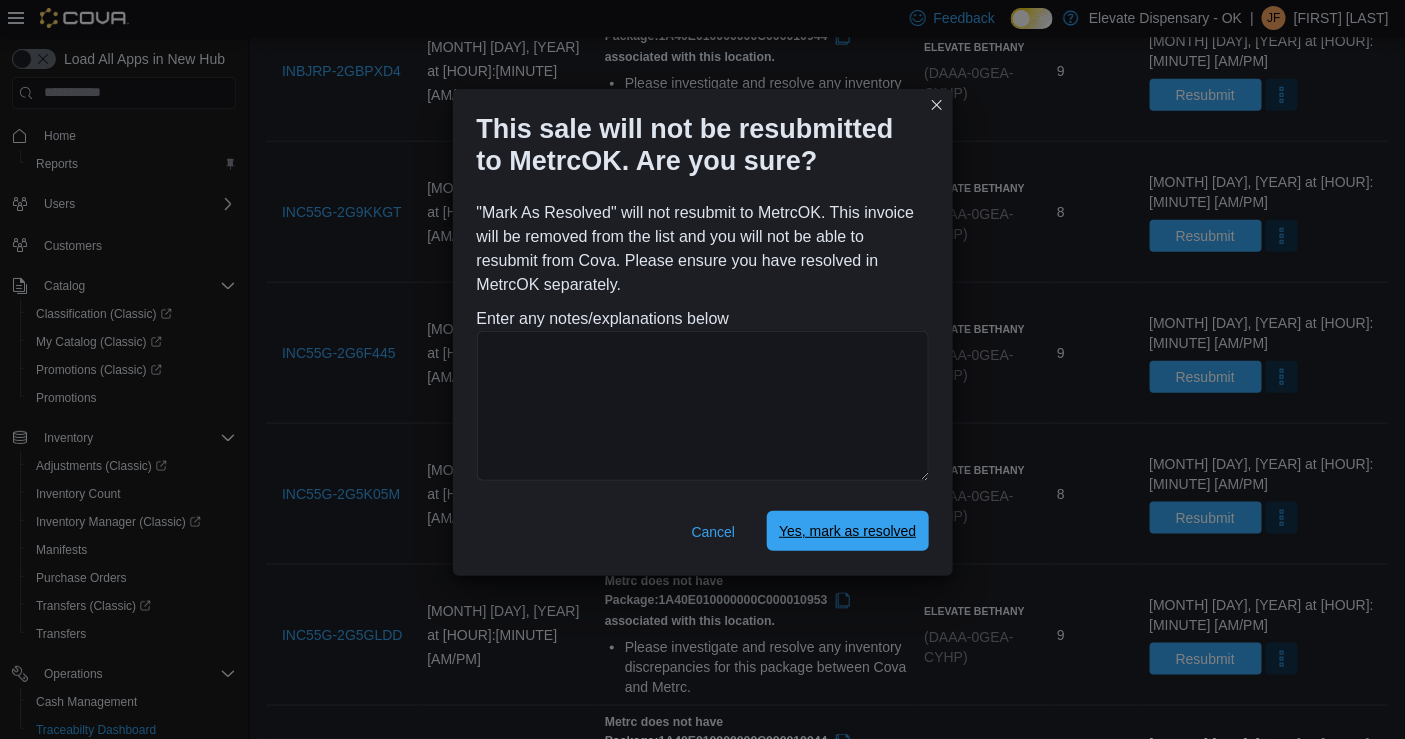 click on "Yes, mark as resolved" at bounding box center (847, 531) 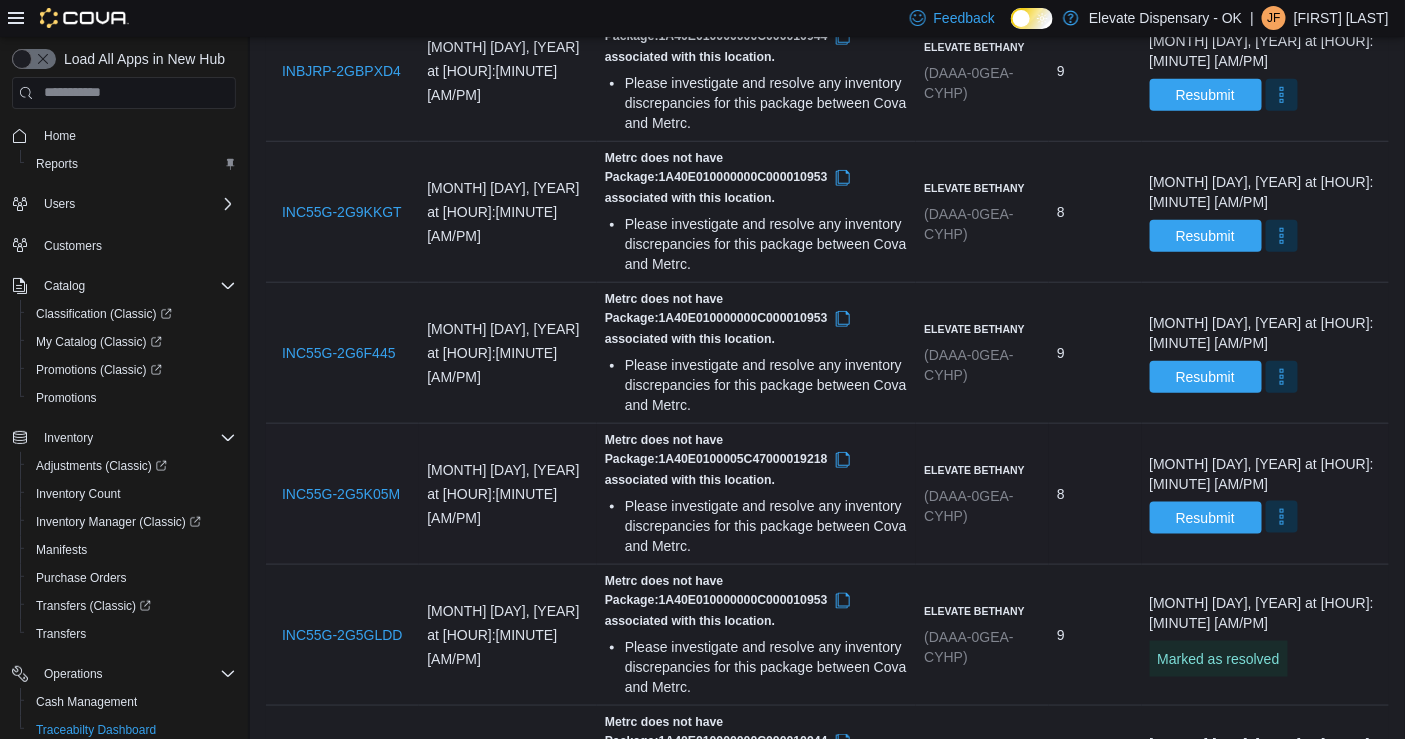 click at bounding box center [1282, 517] 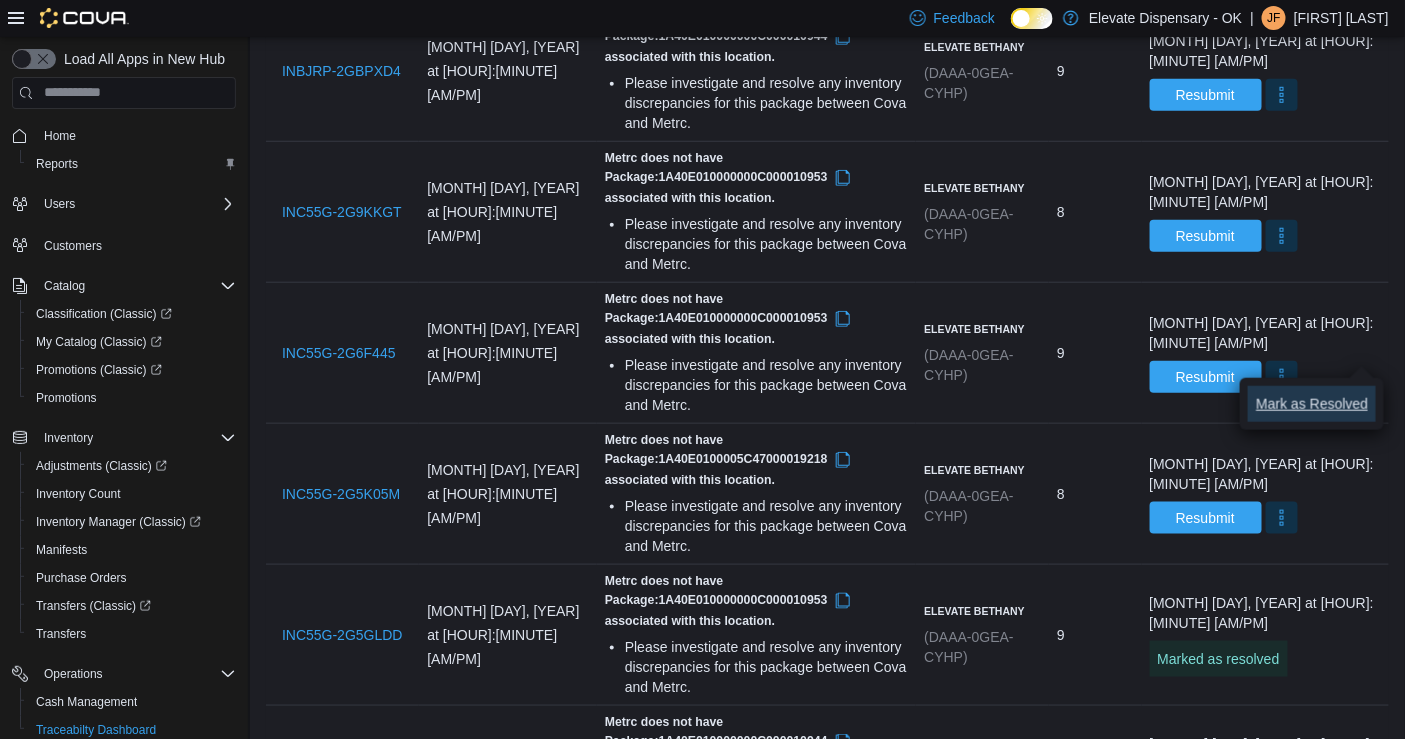 click on "Mark as Resolved" at bounding box center (1312, 404) 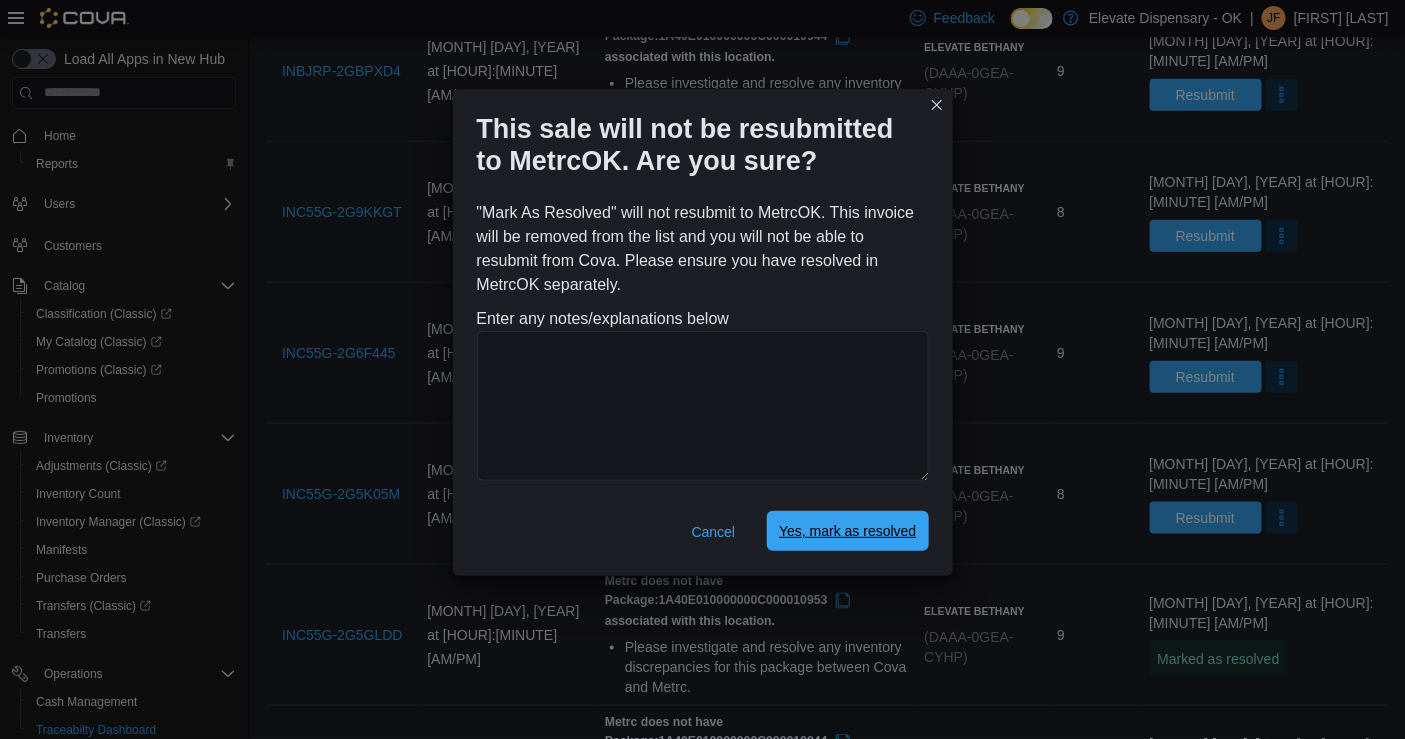 click on "Yes, mark as resolved" at bounding box center (847, 531) 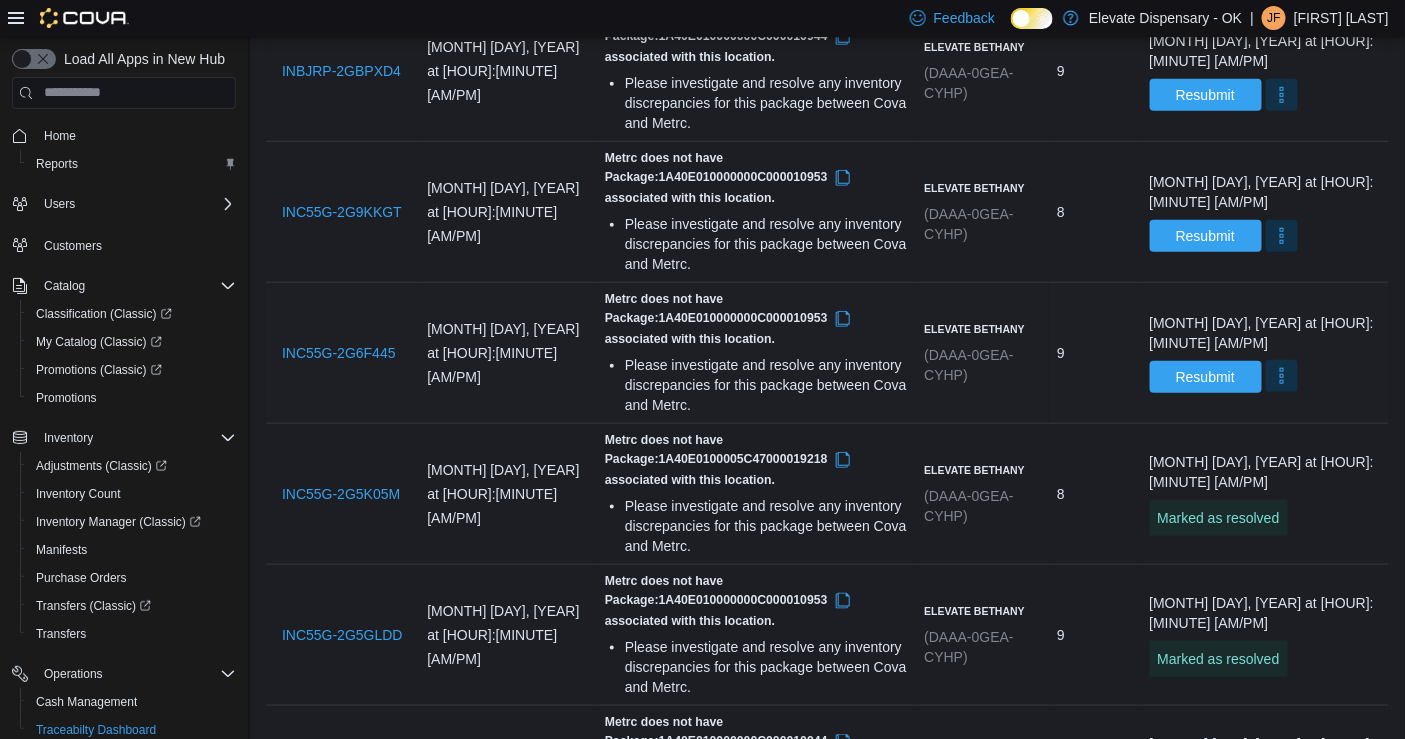 click at bounding box center (1282, 376) 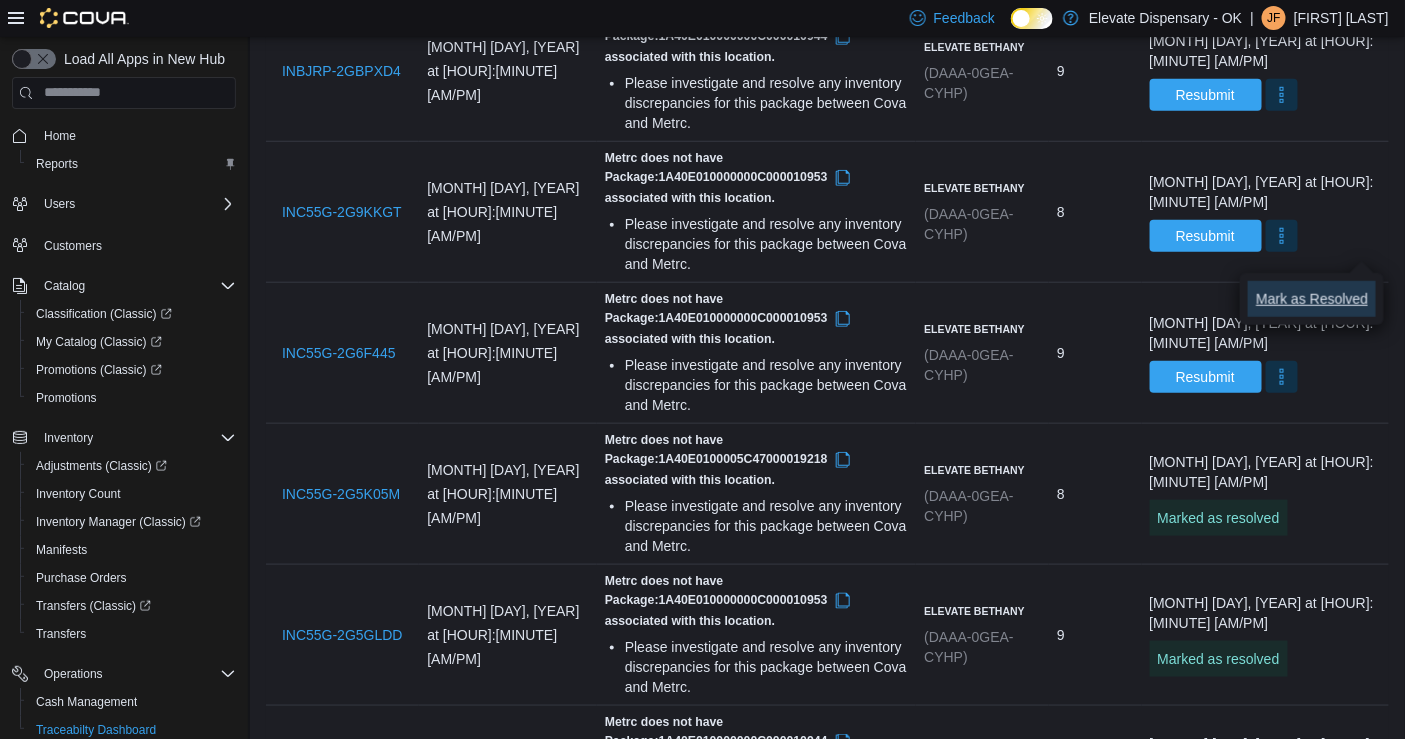 click on "Mark as Resolved" at bounding box center [1312, 299] 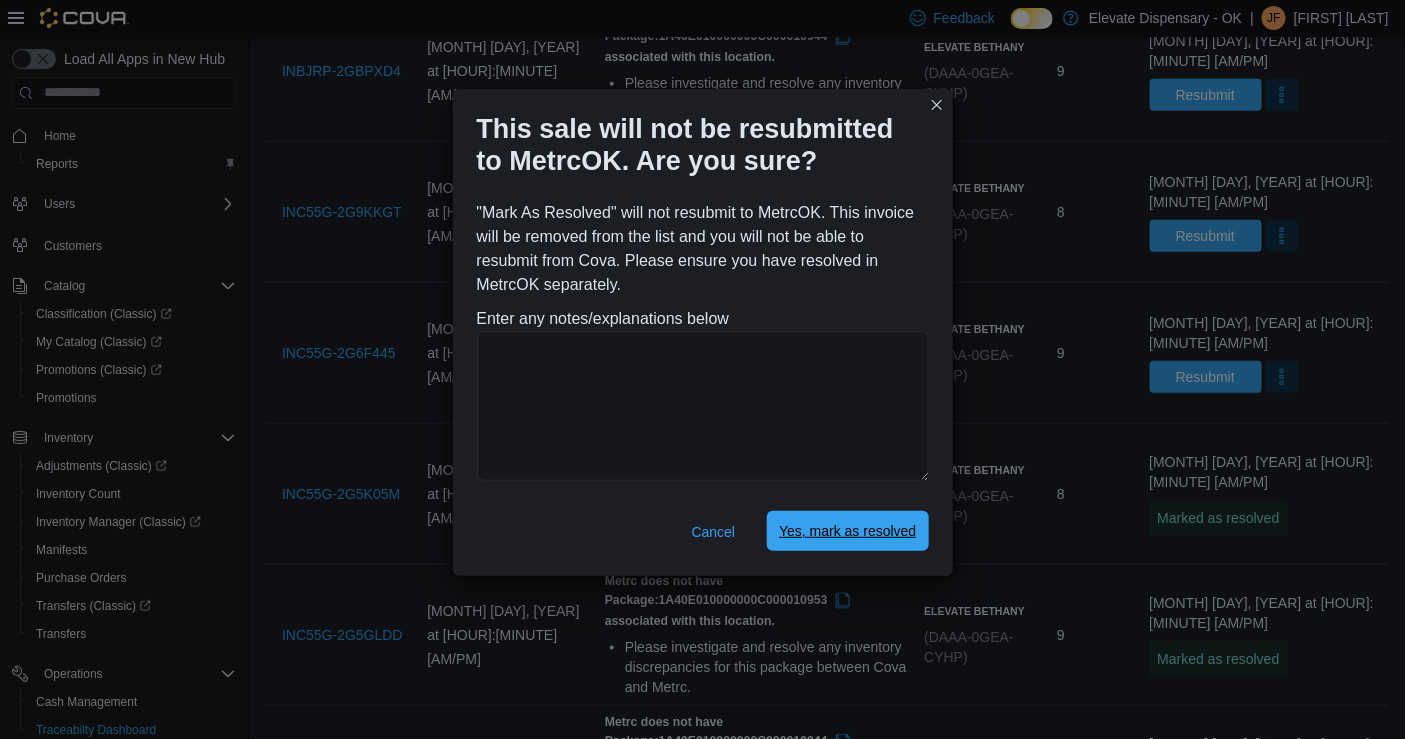 click on "Yes, mark as resolved" at bounding box center [847, 531] 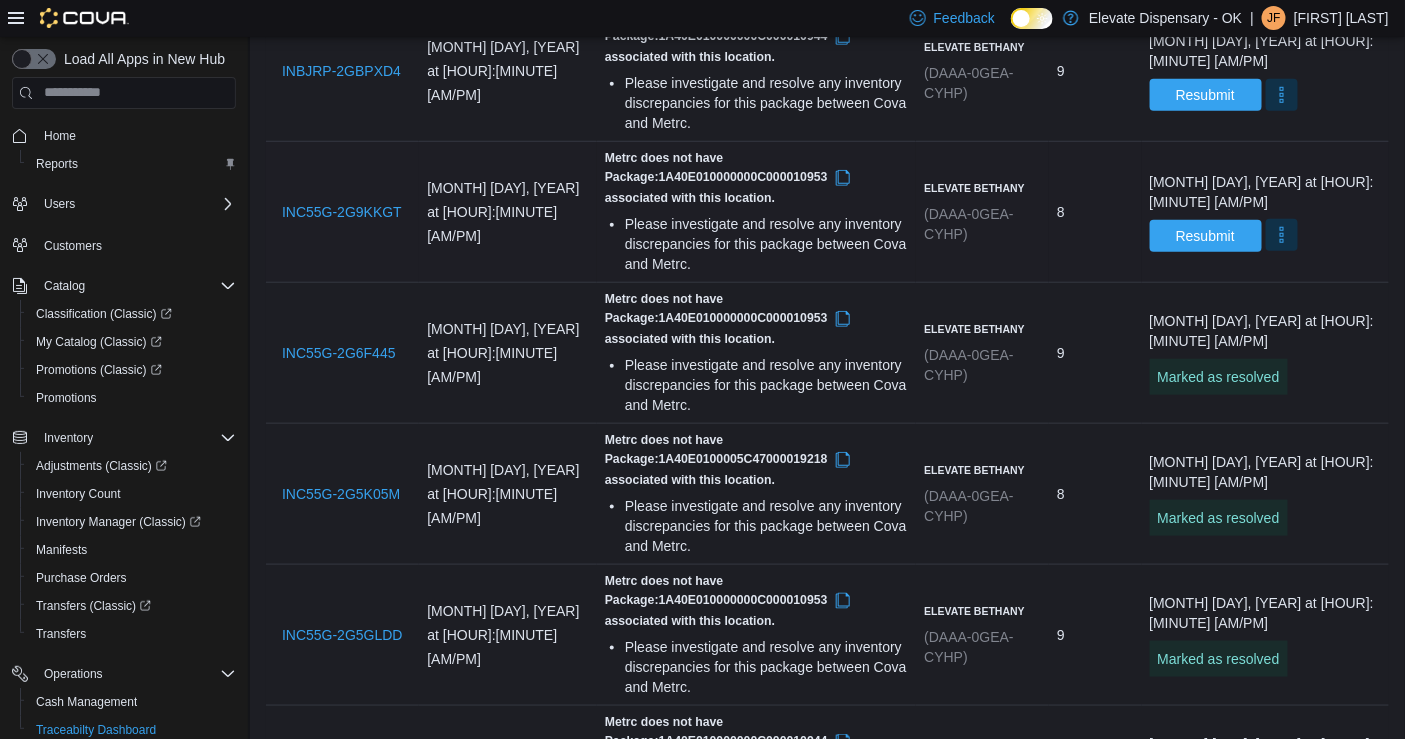 click at bounding box center [1282, 235] 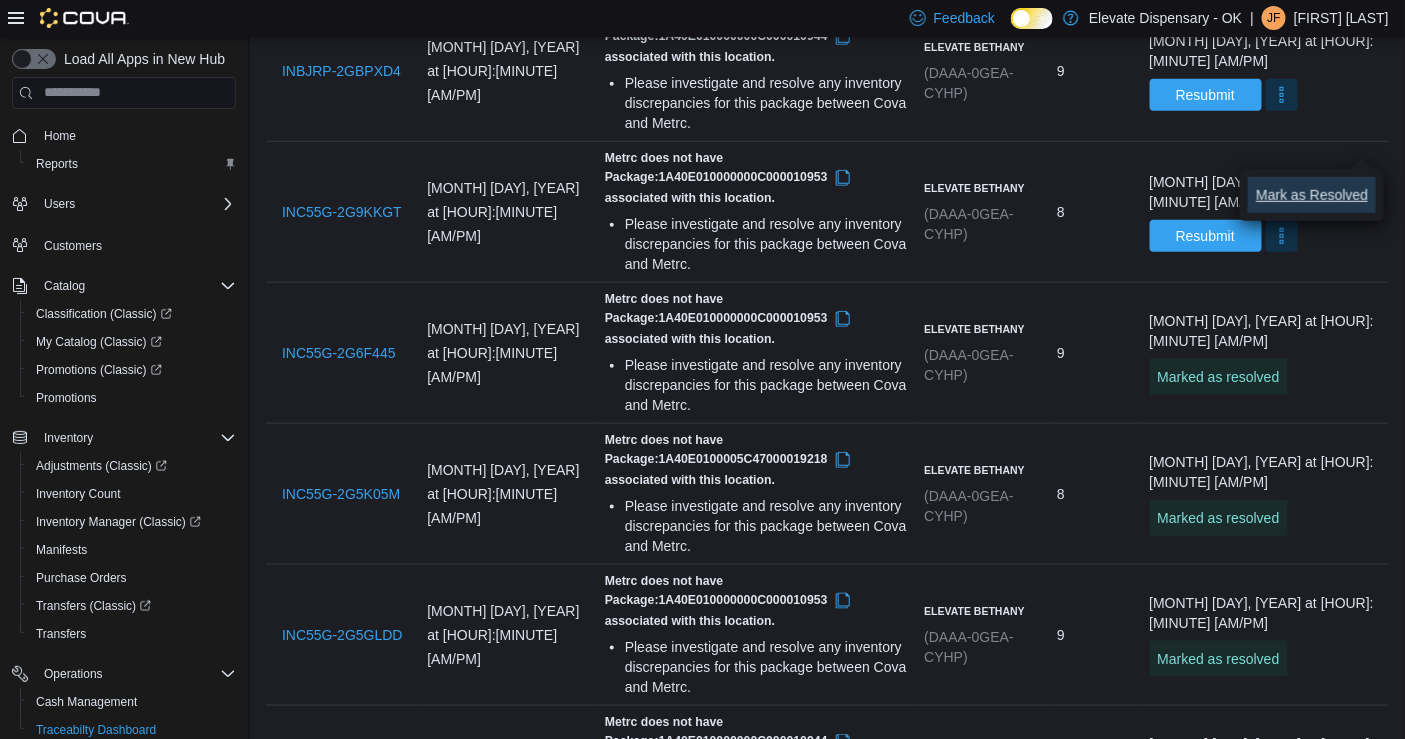 click on "Mark as Resolved" at bounding box center (1312, 195) 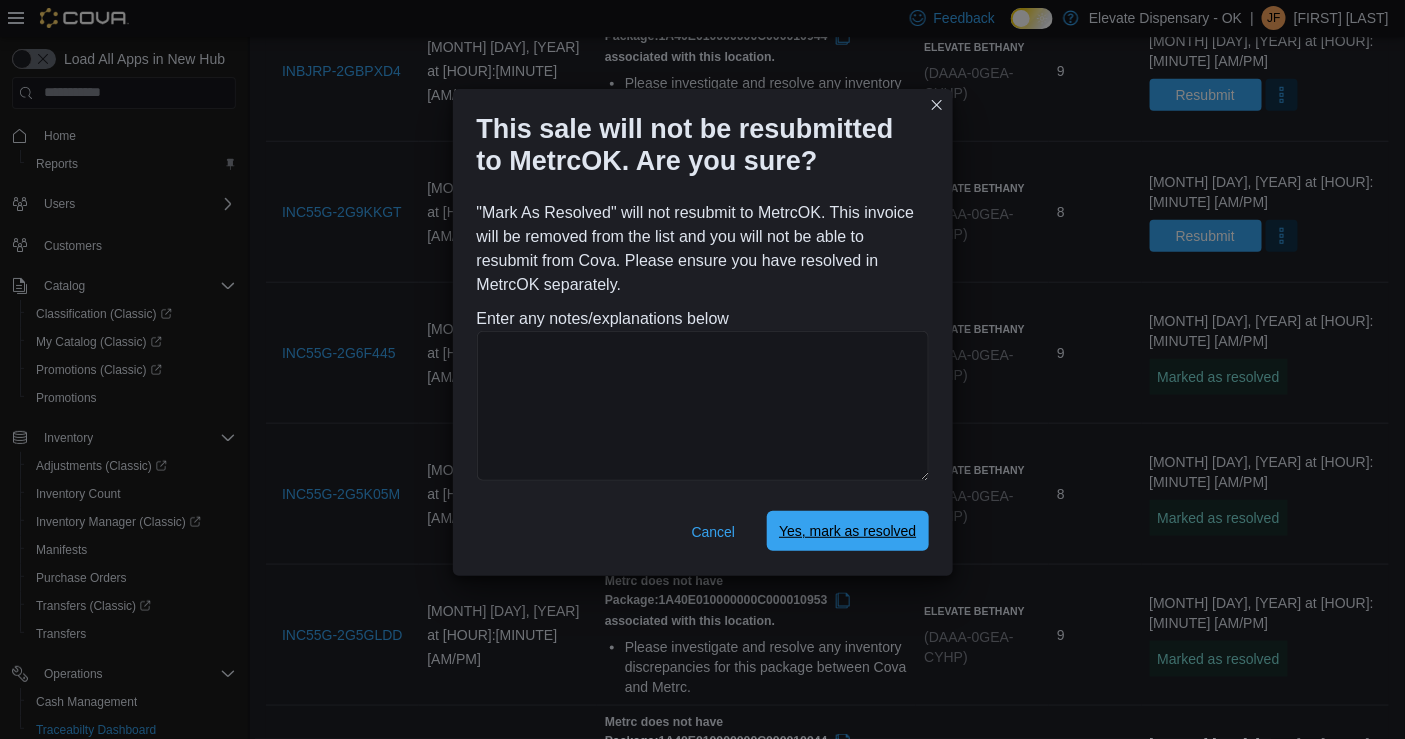 click on "Yes, mark as resolved" at bounding box center [847, 531] 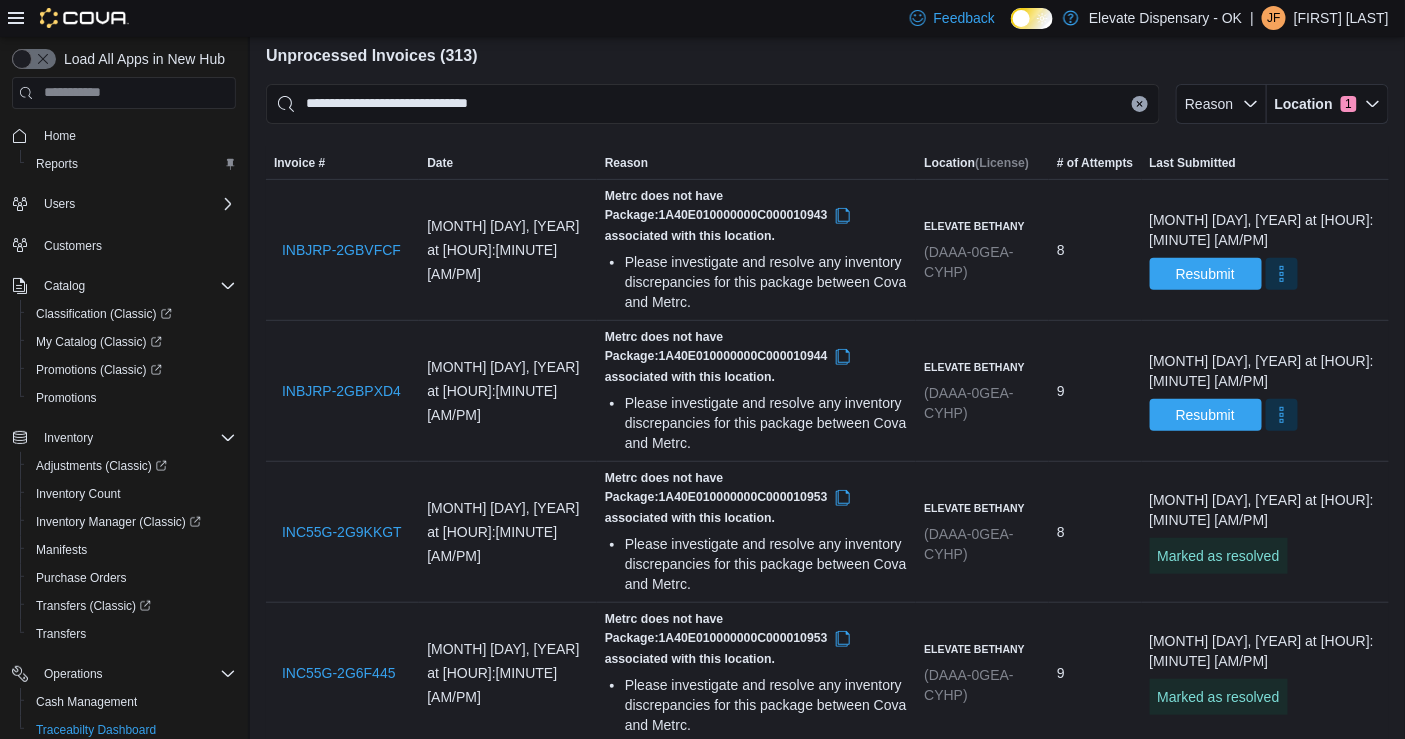 scroll, scrollTop: 0, scrollLeft: 0, axis: both 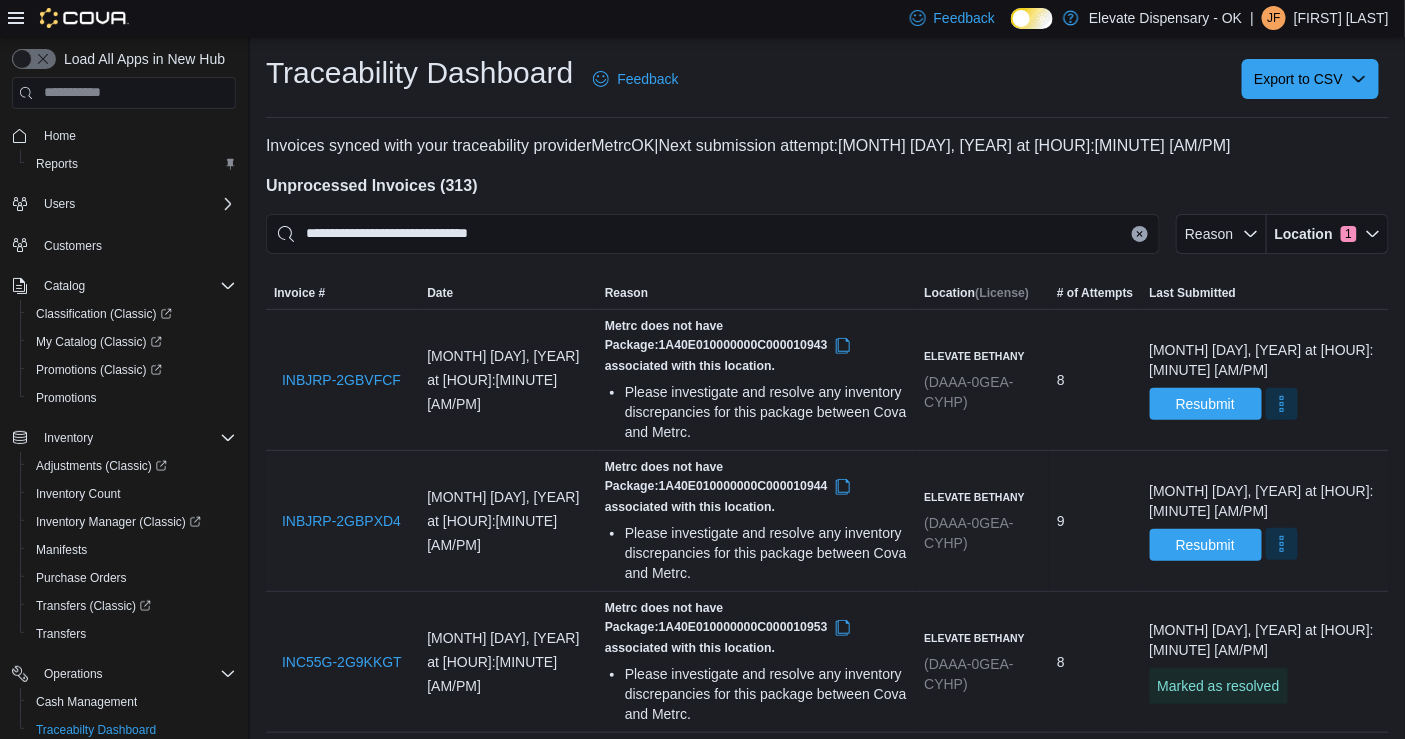 click at bounding box center (1282, 544) 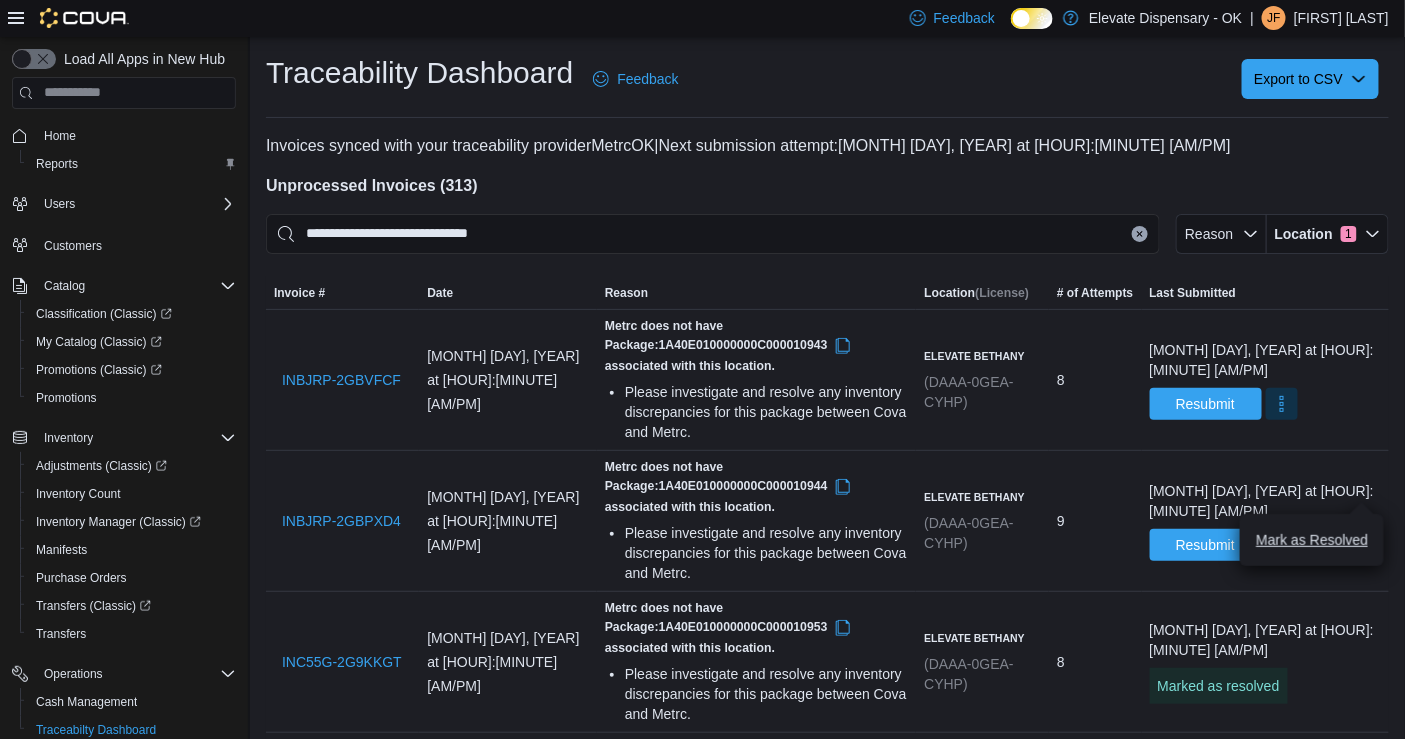 click on "You are in a dialog. Press Escape, or tap/click outside the dialog to close. Mark as Resolved" at bounding box center (1312, 540) 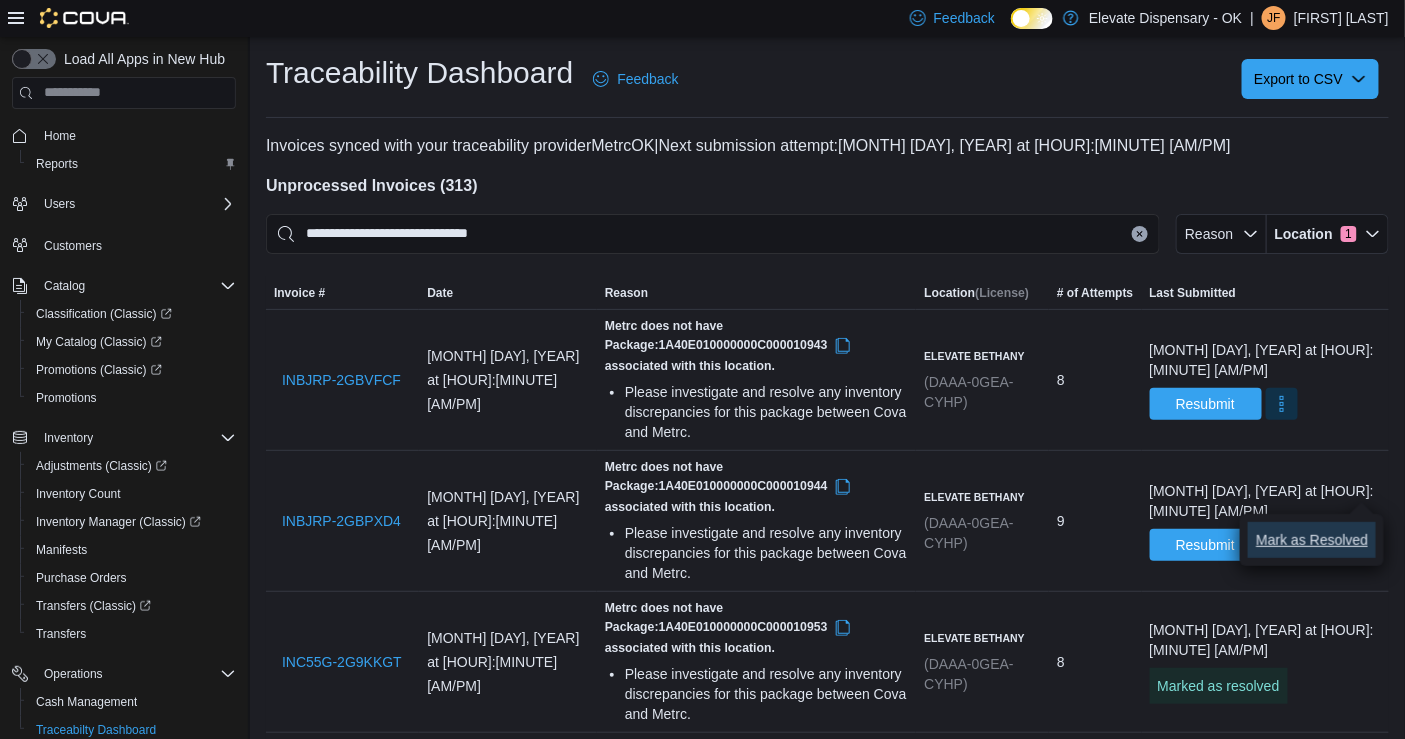 click on "Mark as Resolved" at bounding box center [1312, 540] 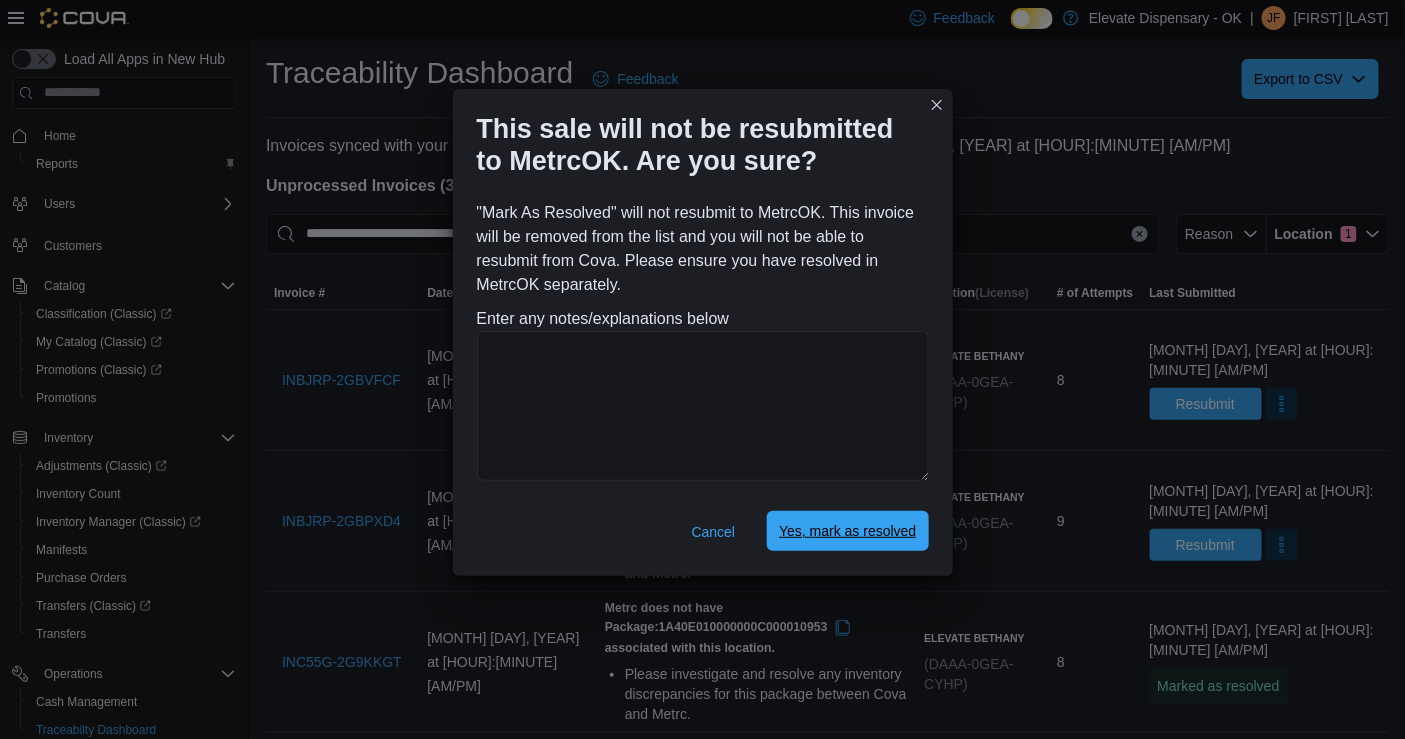 click on "Yes, mark as resolved" at bounding box center [847, 531] 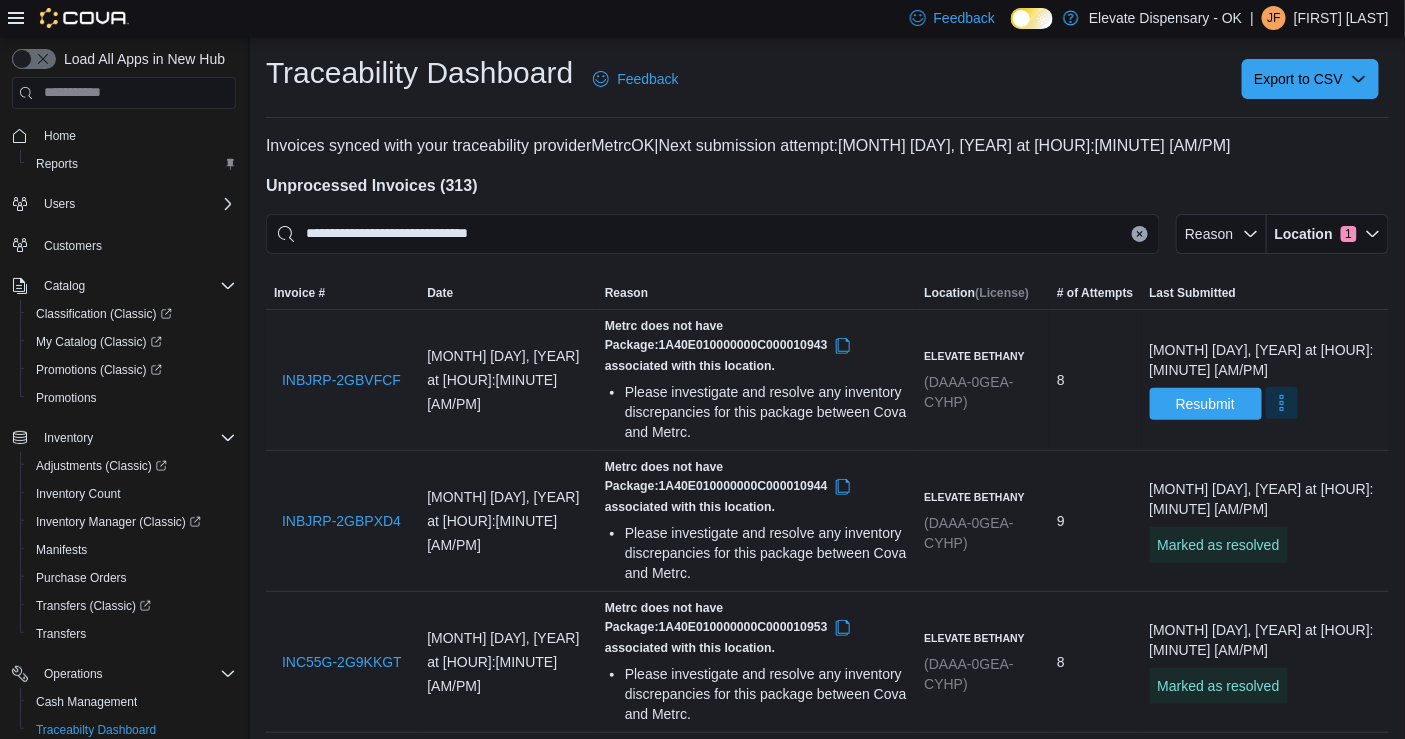 click at bounding box center (1282, 403) 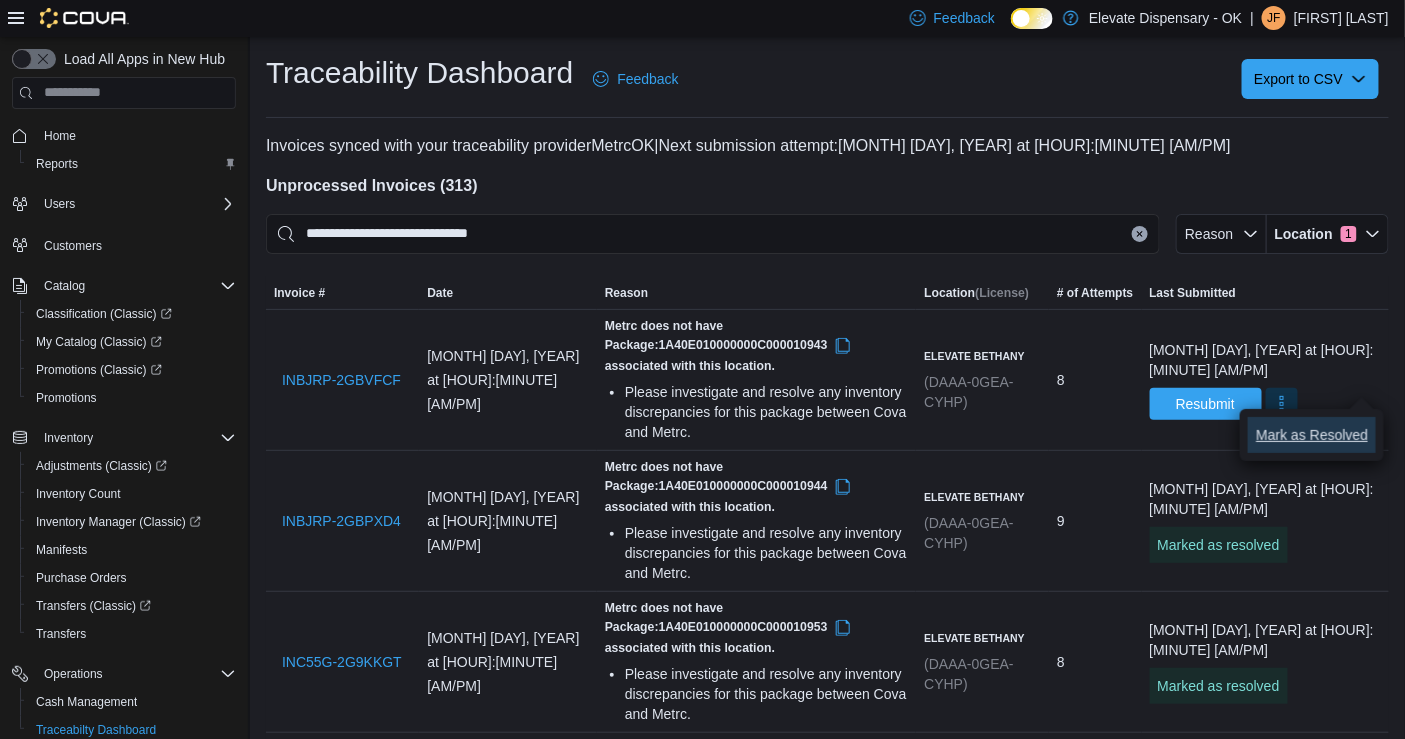 click on "Mark as Resolved" at bounding box center (1312, 435) 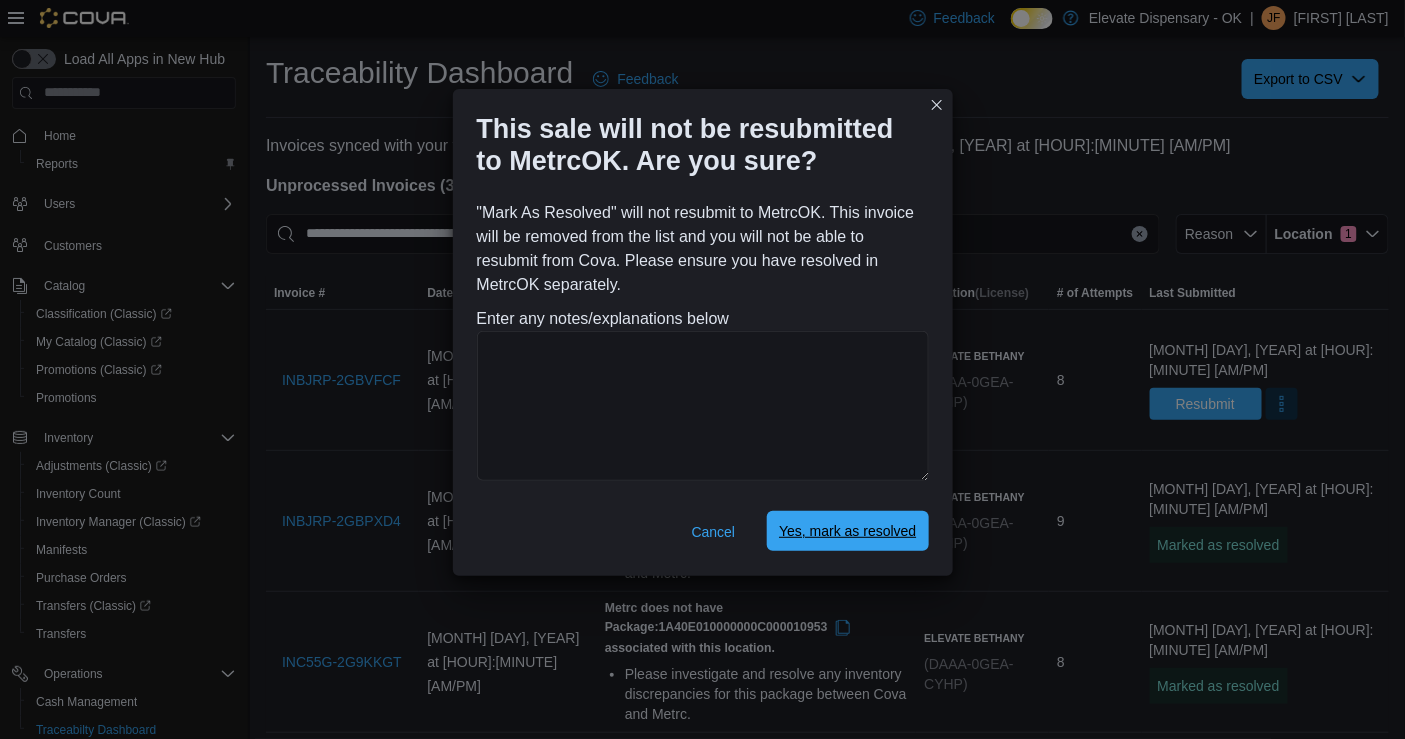 click on "Yes, mark as resolved" at bounding box center [847, 531] 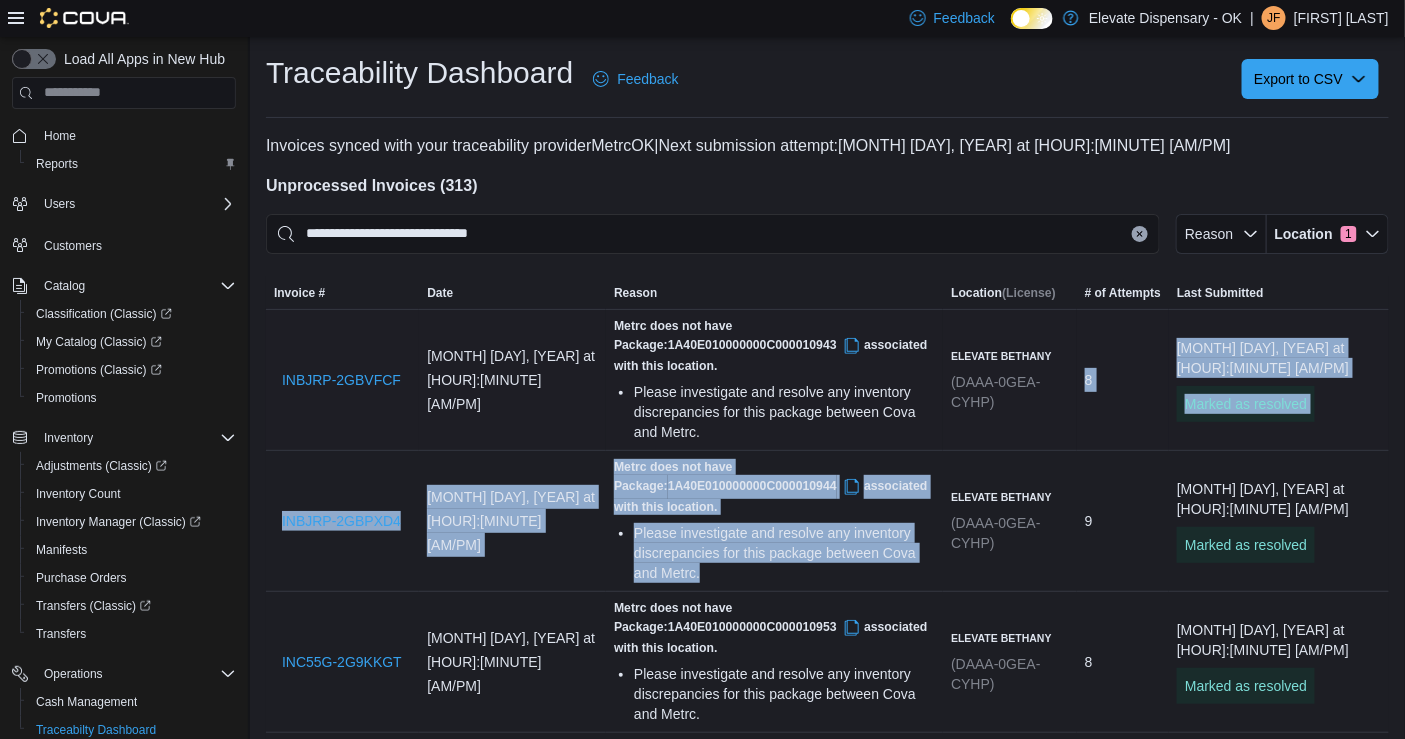 drag, startPoint x: 886, startPoint y: 538, endPoint x: 1085, endPoint y: 410, distance: 236.6115 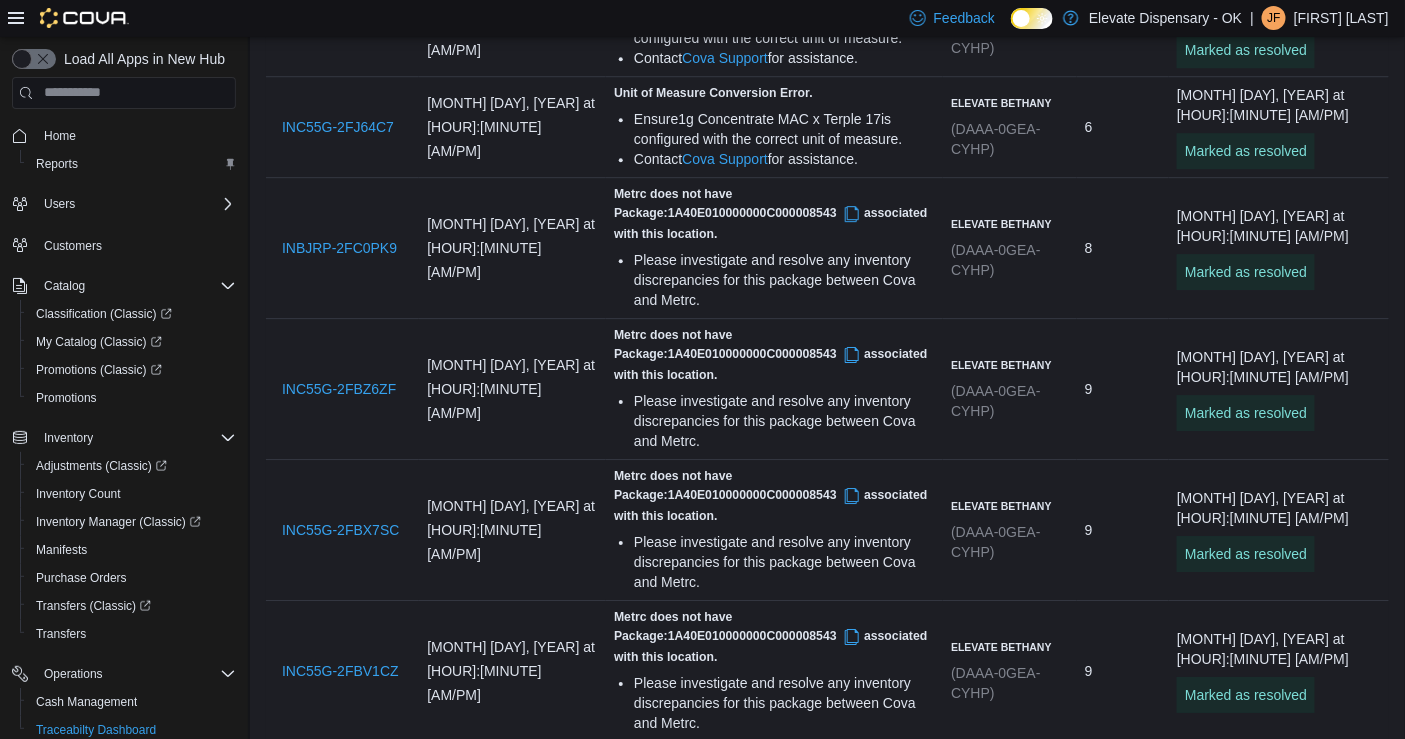 scroll, scrollTop: 2527, scrollLeft: 0, axis: vertical 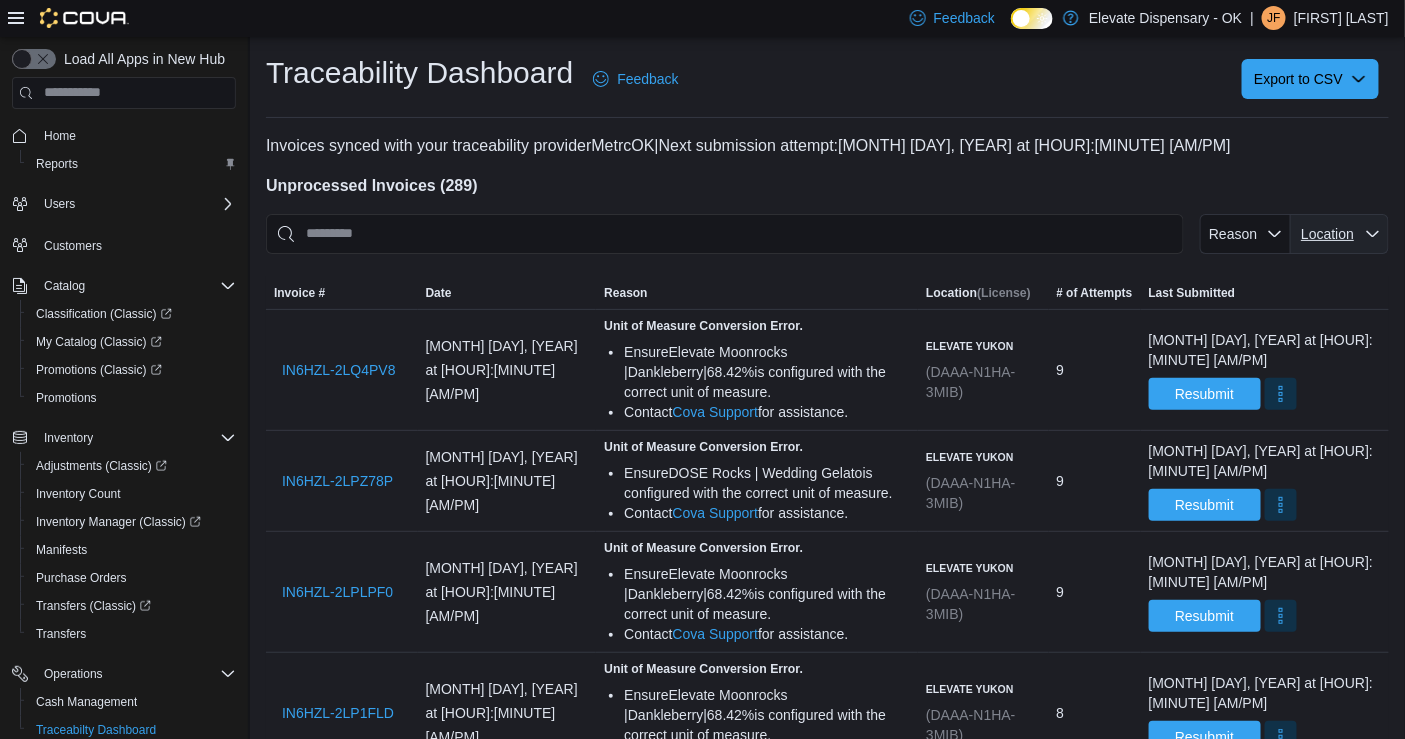 click on "Location" at bounding box center [1340, 234] 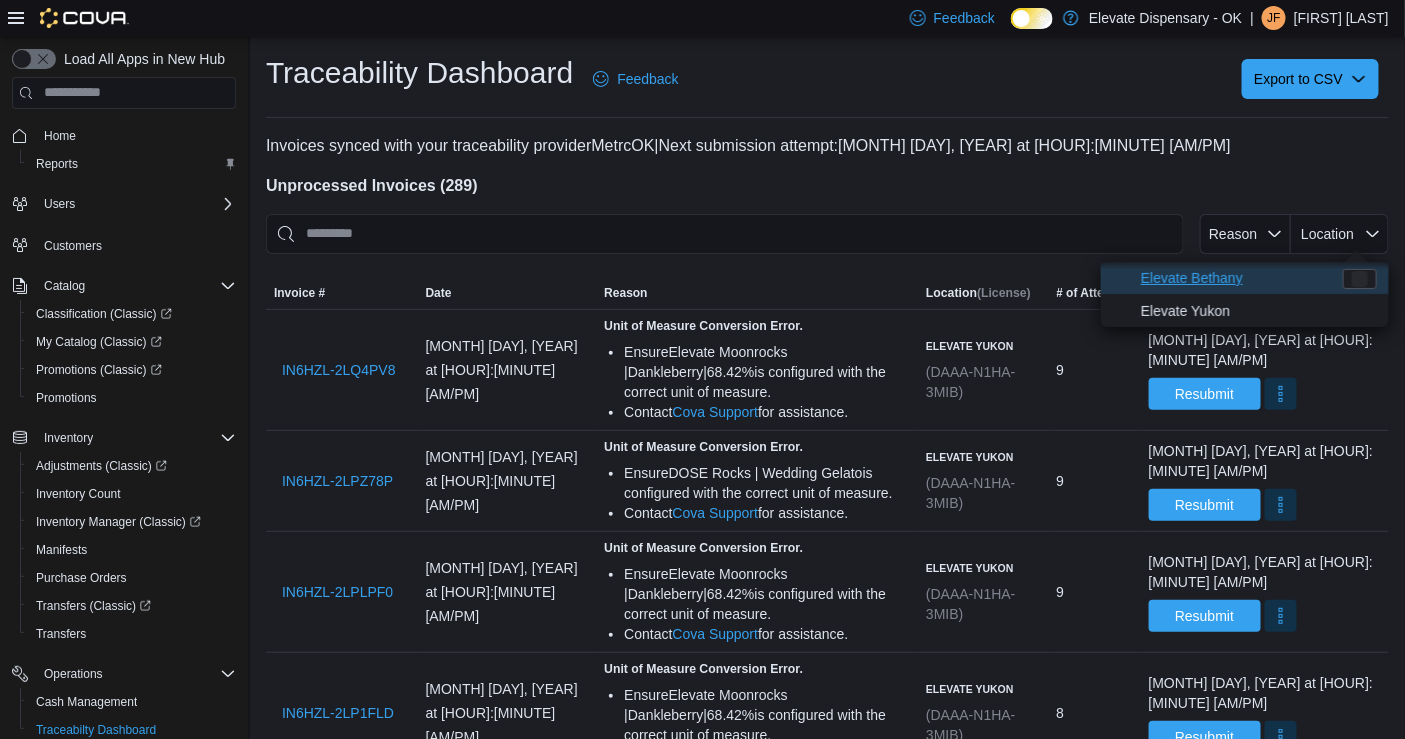 click on "Elevate Bethany" at bounding box center (1236, 278) 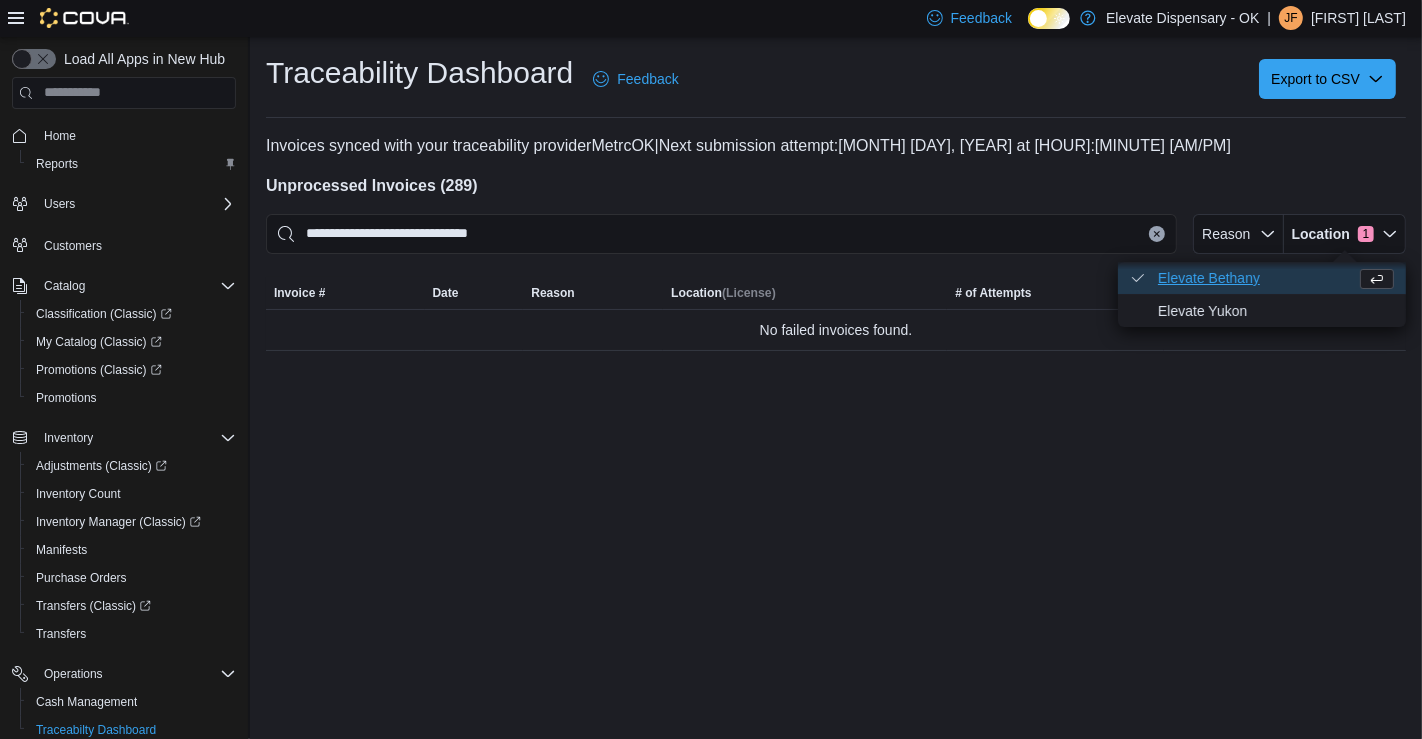 click on "Elevate Bethany .  Checked option." at bounding box center [1253, 278] 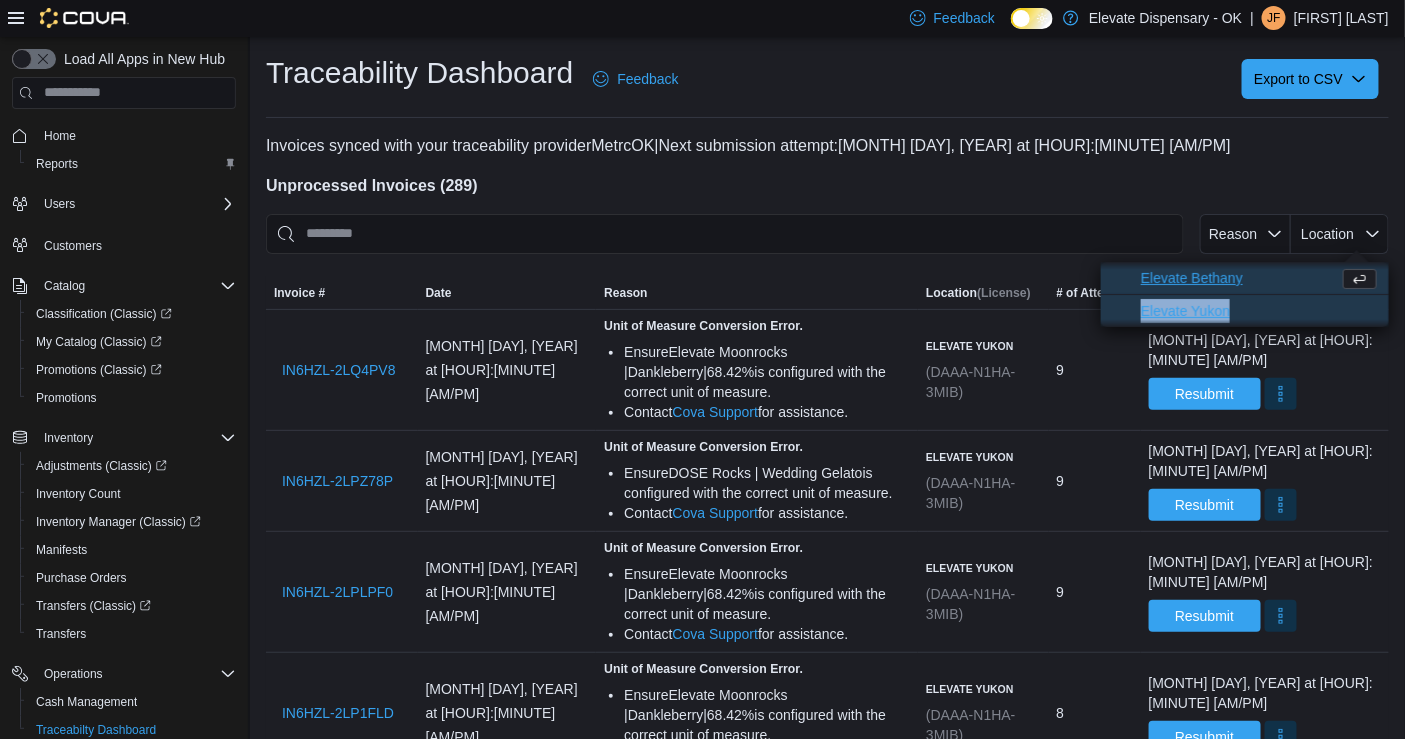 drag, startPoint x: 1289, startPoint y: 281, endPoint x: 1262, endPoint y: 297, distance: 31.38471 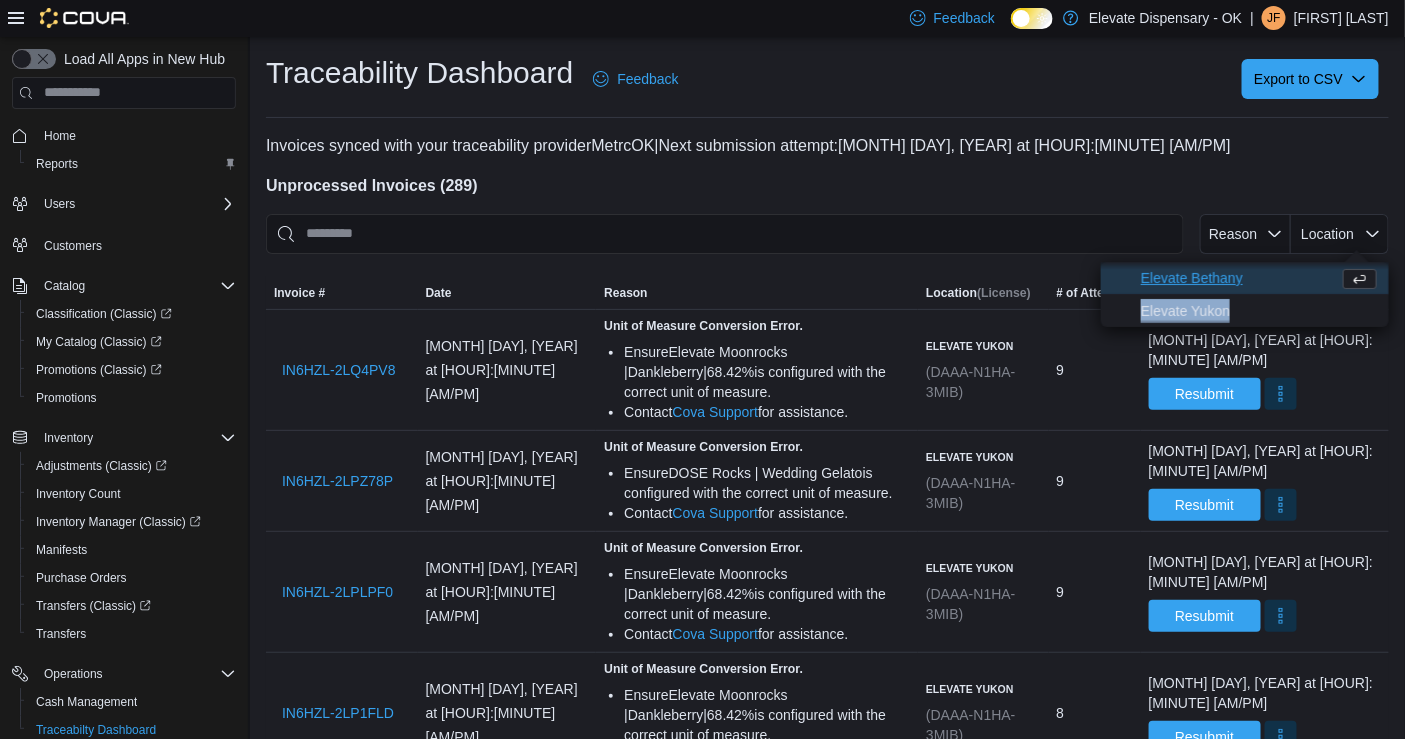click on "Elevate Bethany" at bounding box center [1236, 278] 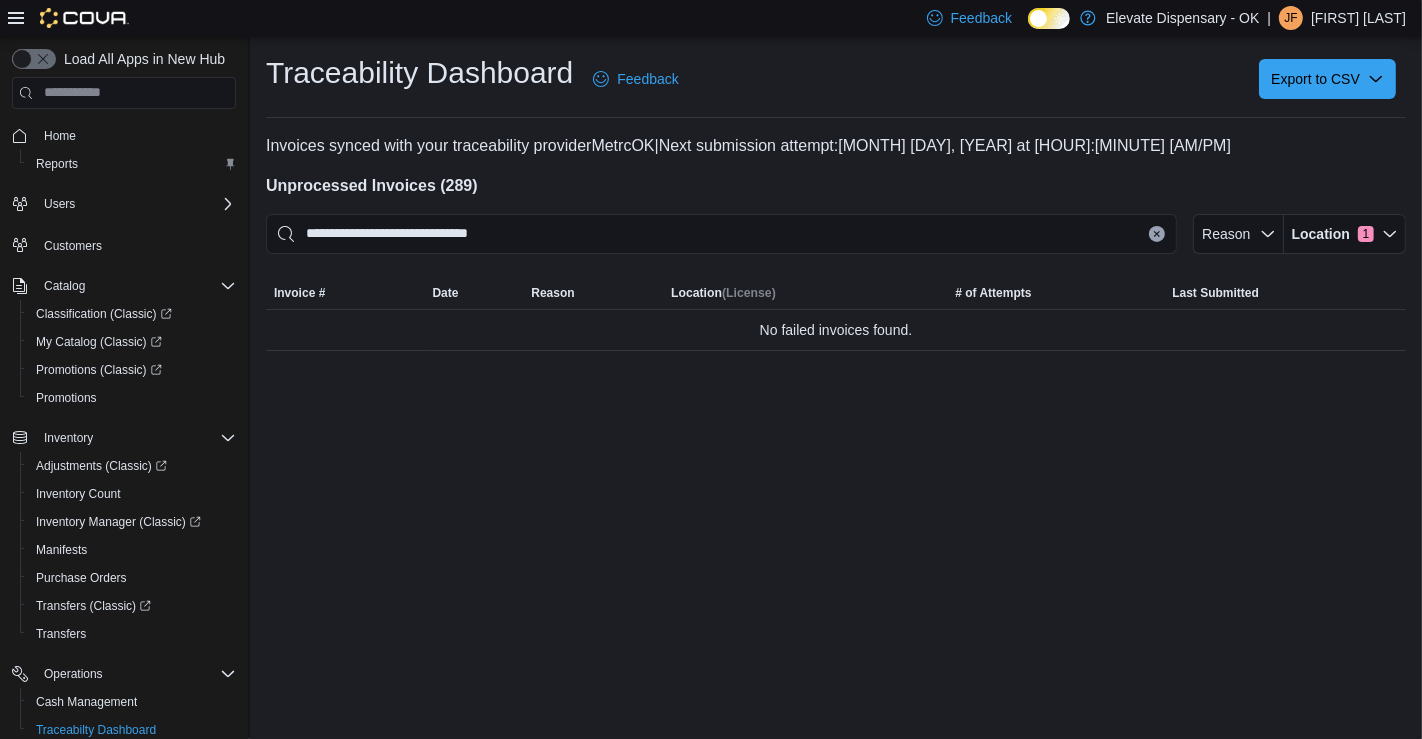 click on "Invoices synced with your traceability provider  MetrcOK   |   Next submission attempt:  July 12, 2025 at 09:00 PM" at bounding box center (836, 146) 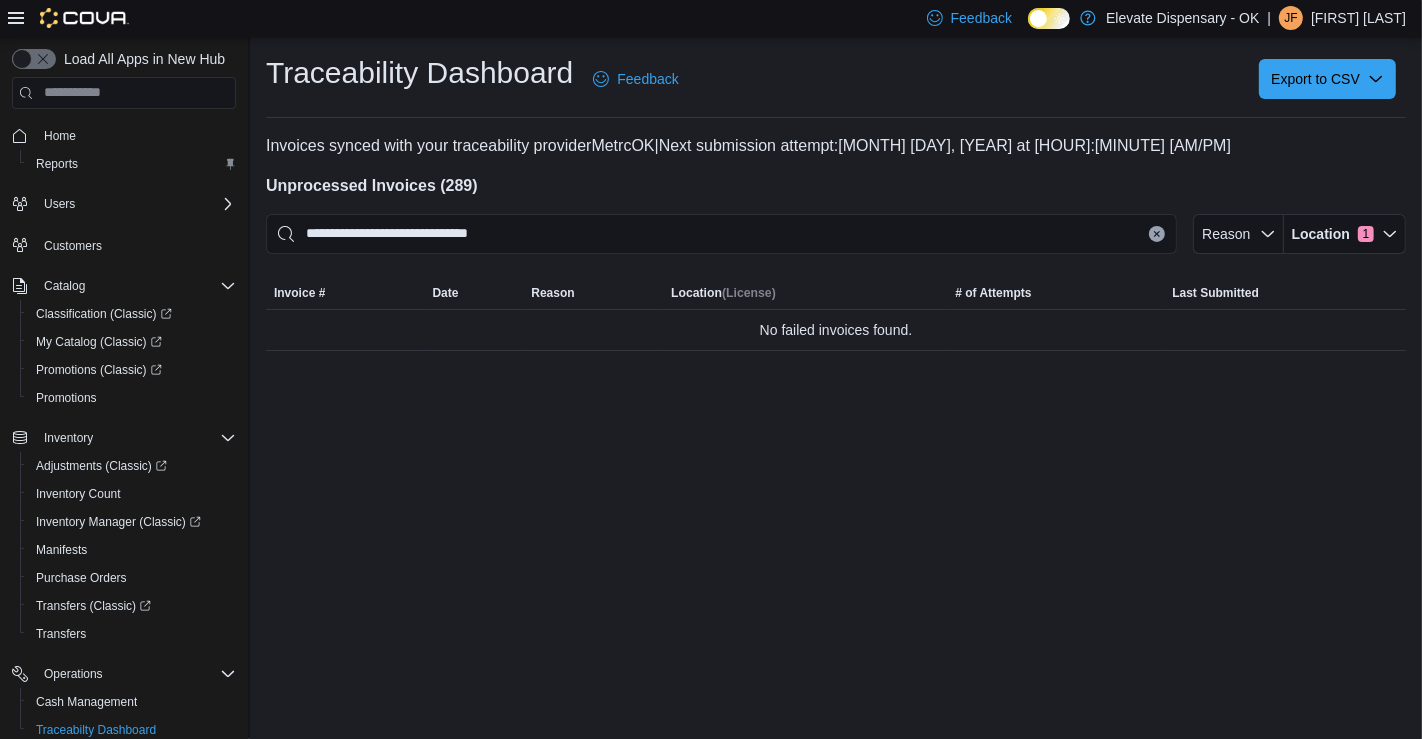 click on "Invoices synced with your traceability provider  MetrcOK   |   Next submission attempt:  July 12, 2025 at 09:00 PM" at bounding box center (836, 146) 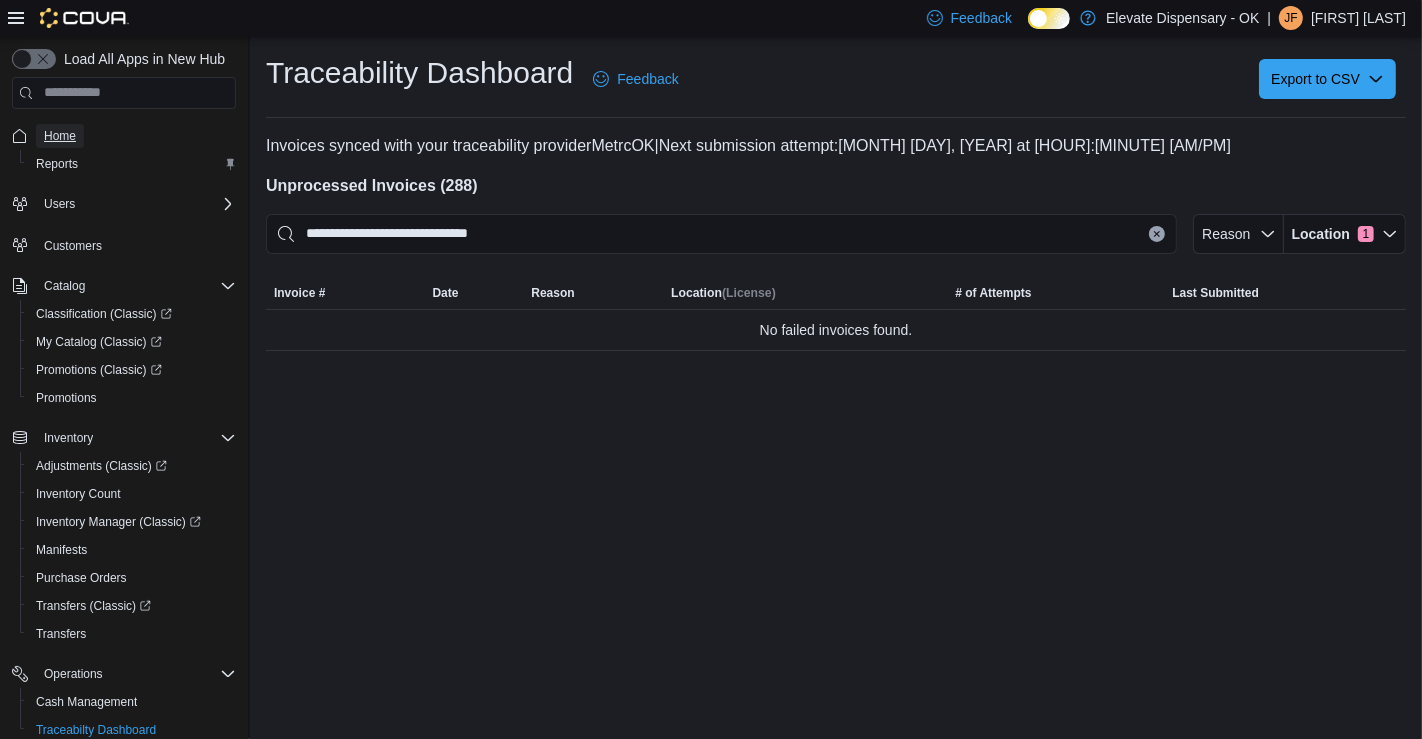 click on "Home" at bounding box center (60, 136) 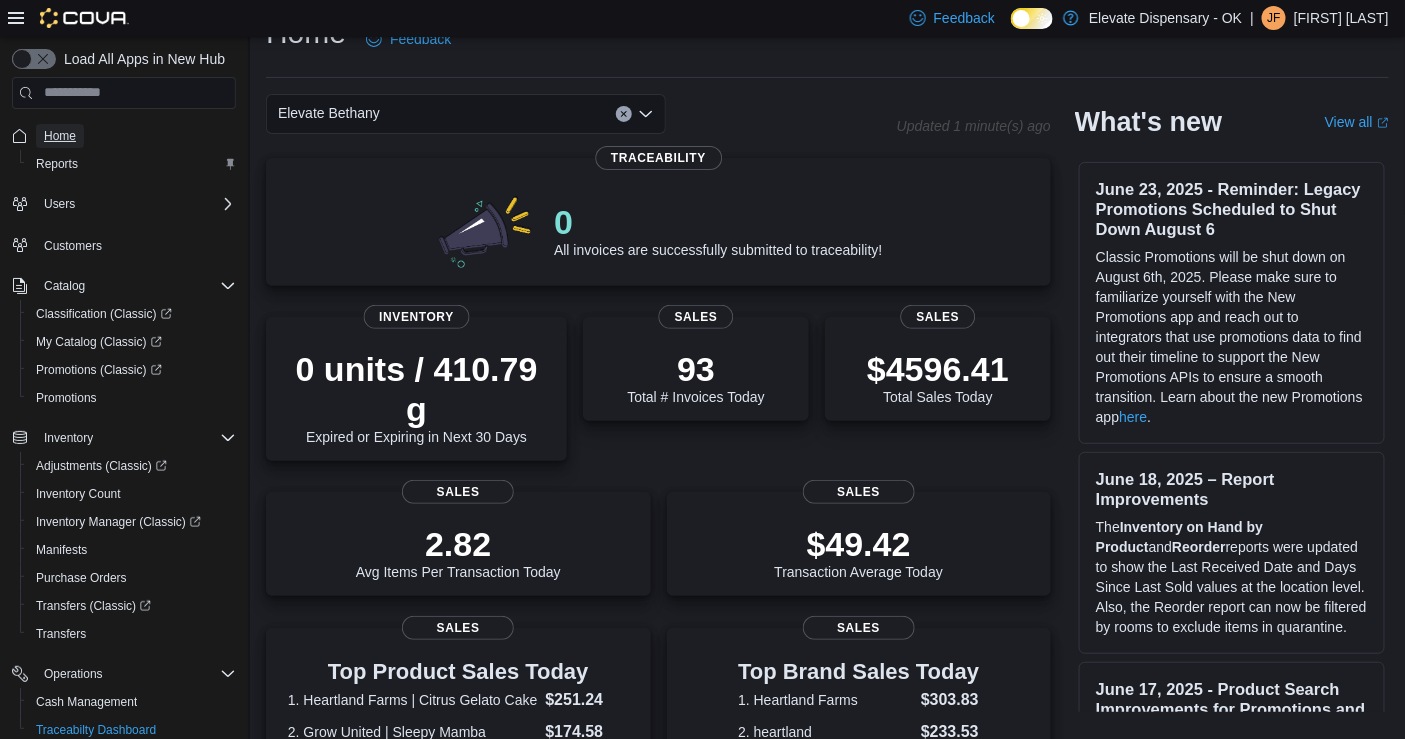 scroll, scrollTop: 0, scrollLeft: 0, axis: both 